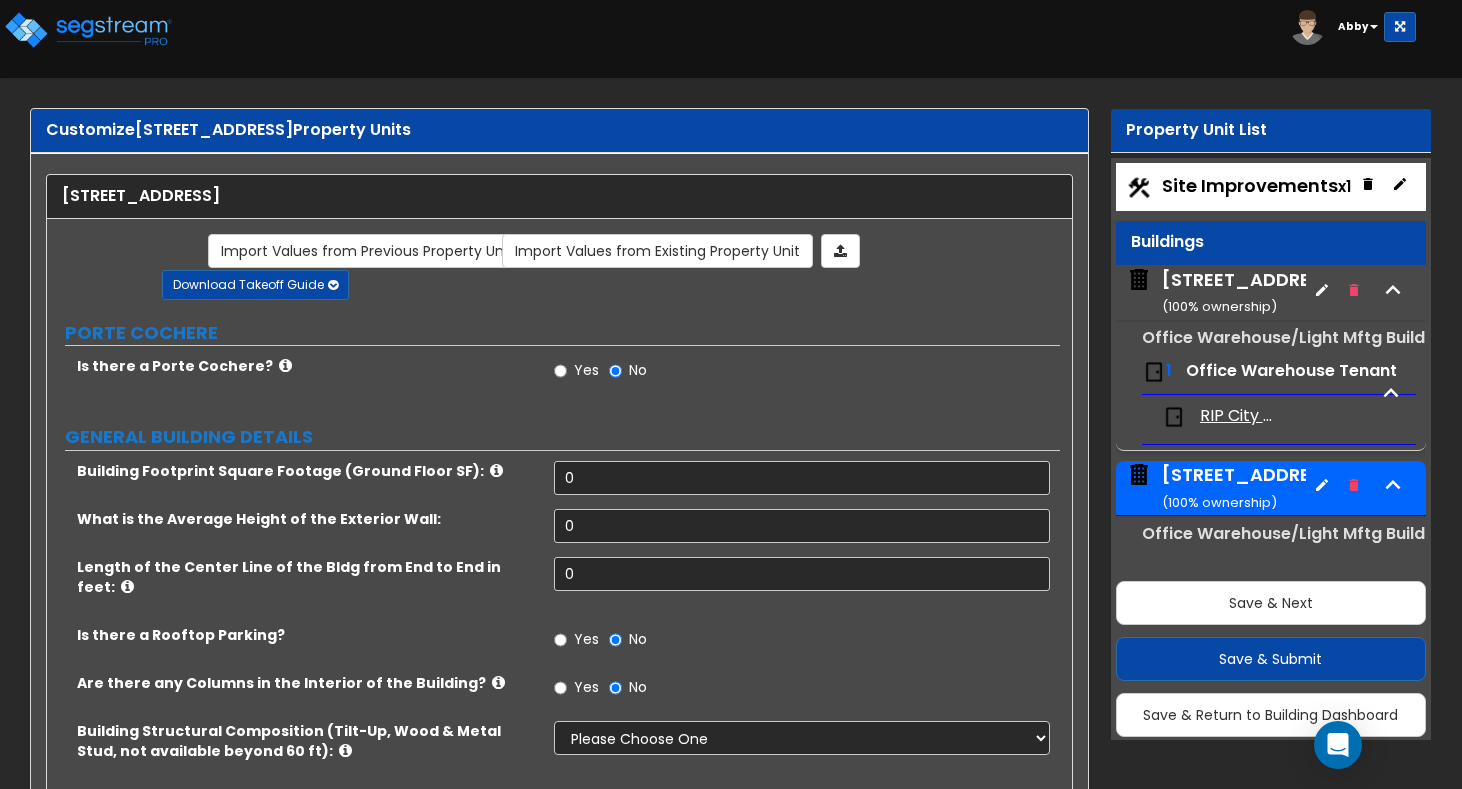 scroll, scrollTop: 0, scrollLeft: 0, axis: both 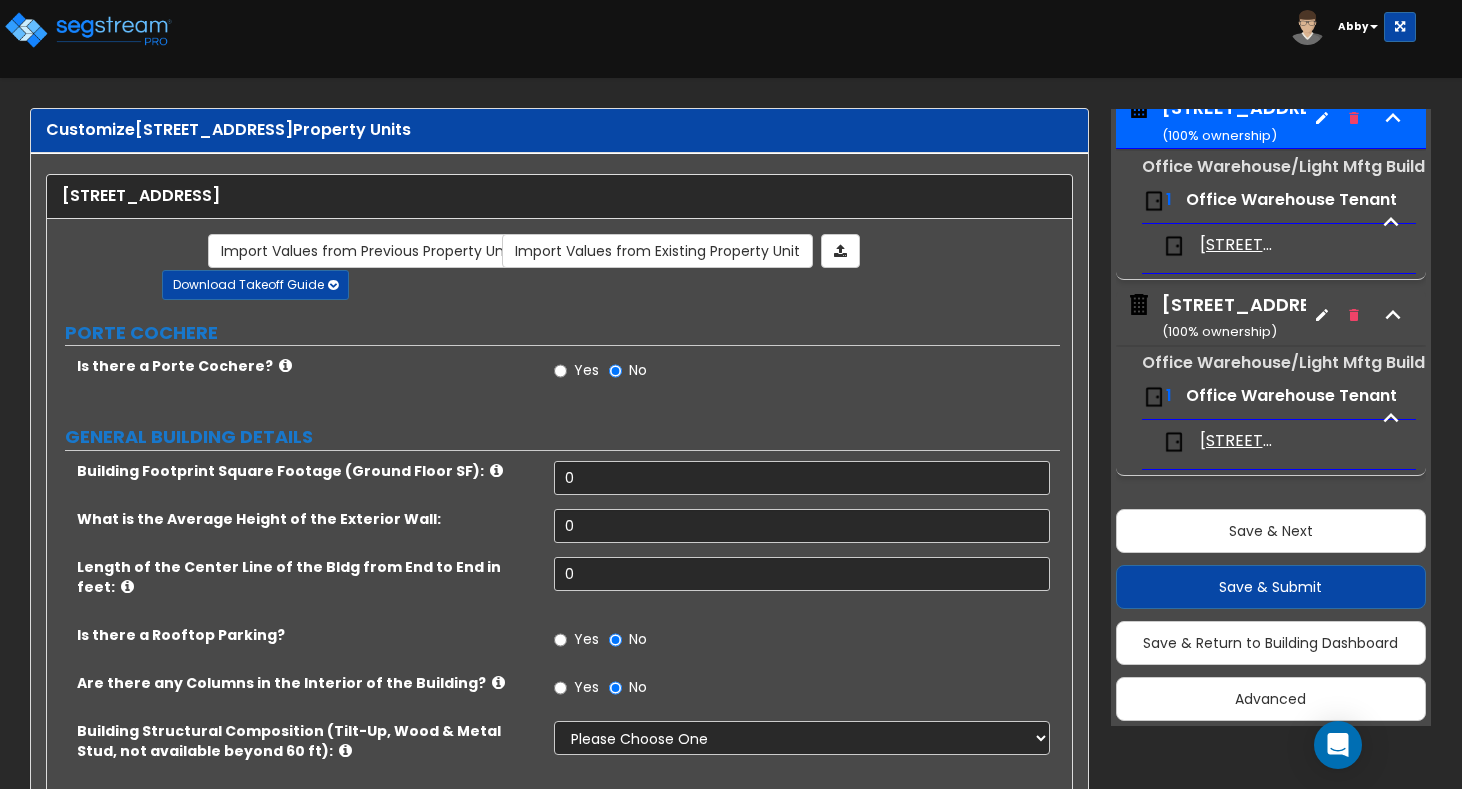 click on "Building Structural Composition (Tilt-Up, Wood & Metal Stud, not available beyond 60 ft): Please Choose One Pre-Engineered Metal Building Tilt-up Wall Construction Reinforced Concrete Structural Steel Brick Masonry CMU Masonry Wood Stud Metal Stud" at bounding box center (553, 755) 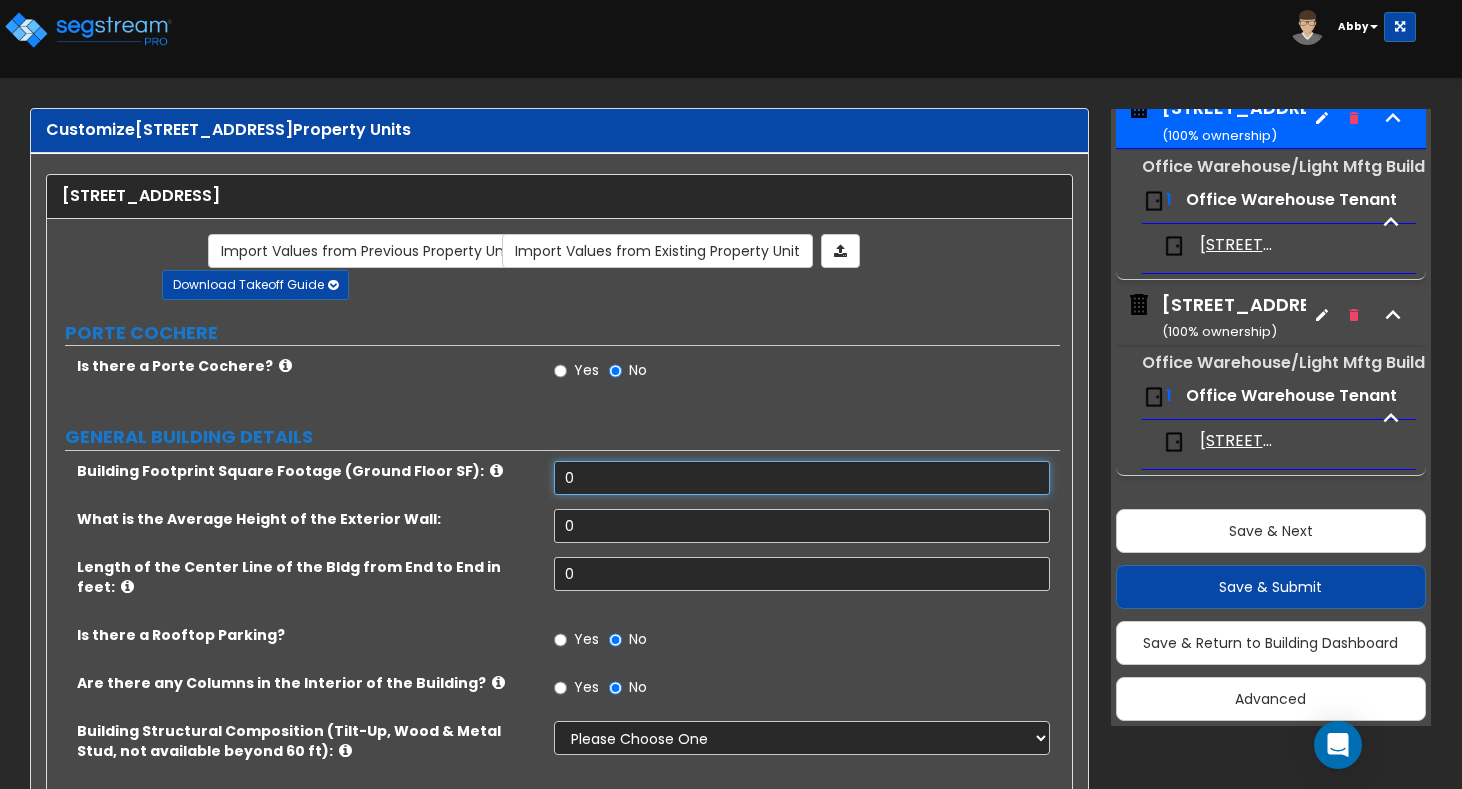 click on "0" at bounding box center [802, 478] 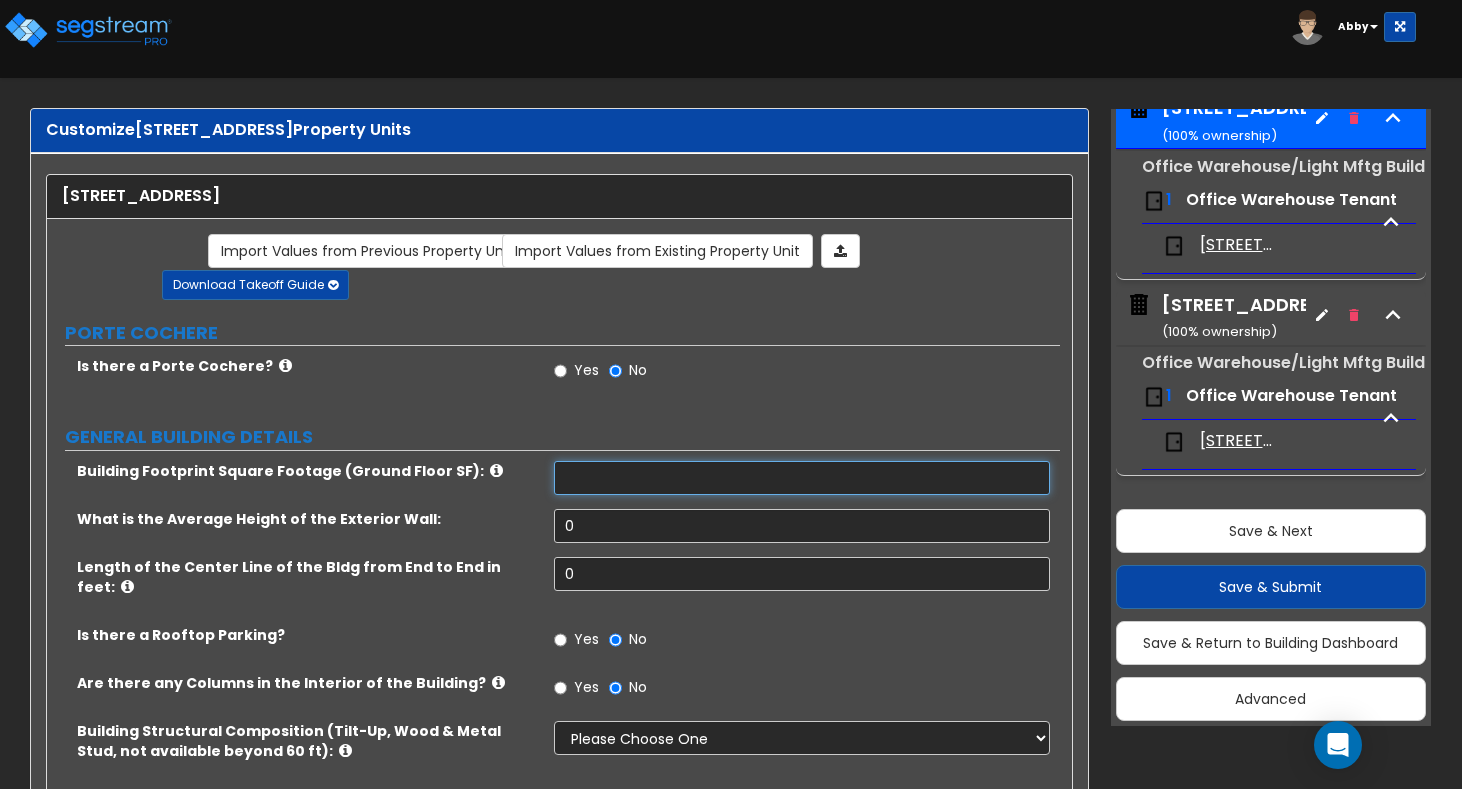 scroll, scrollTop: 57, scrollLeft: 0, axis: vertical 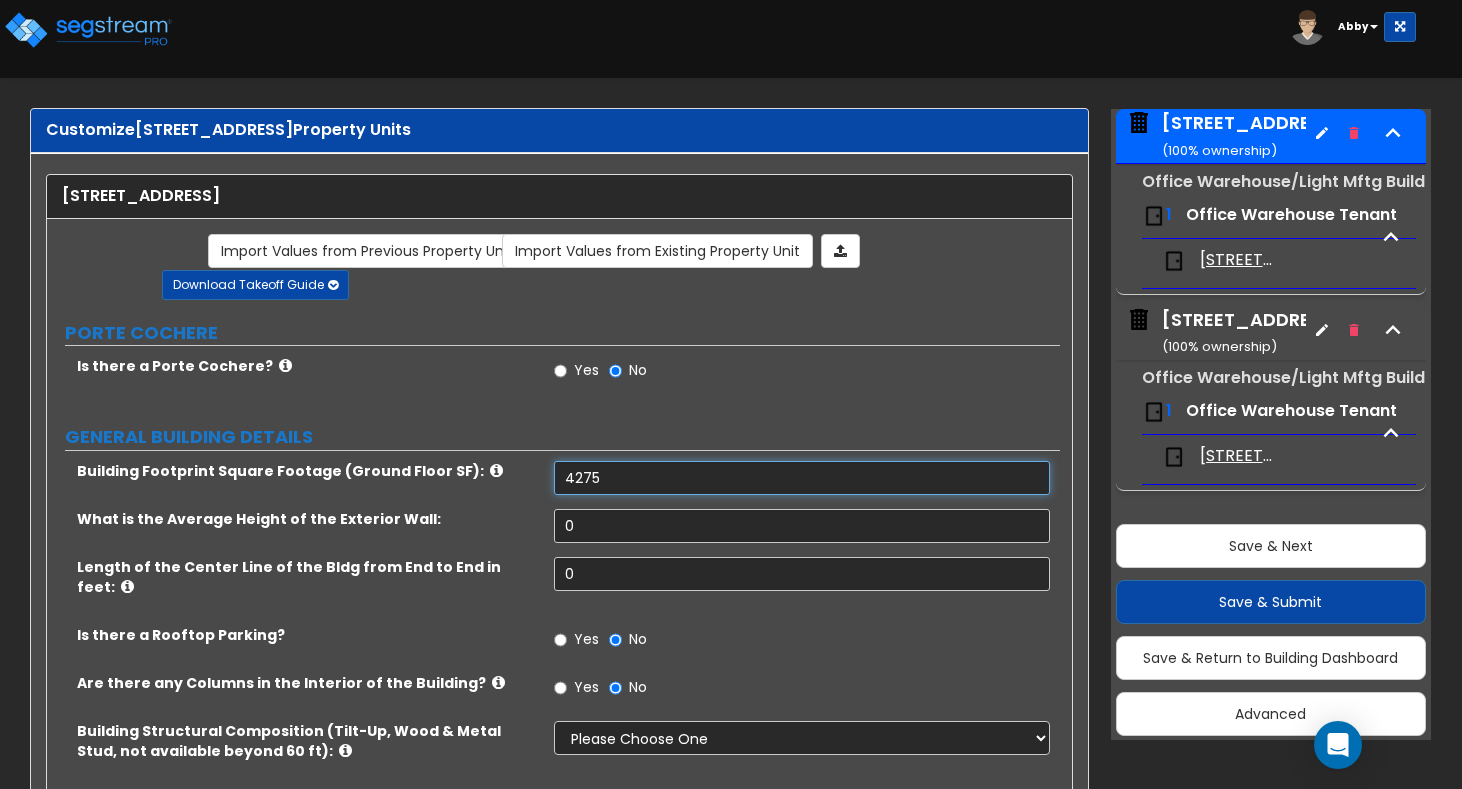 type on "4,275" 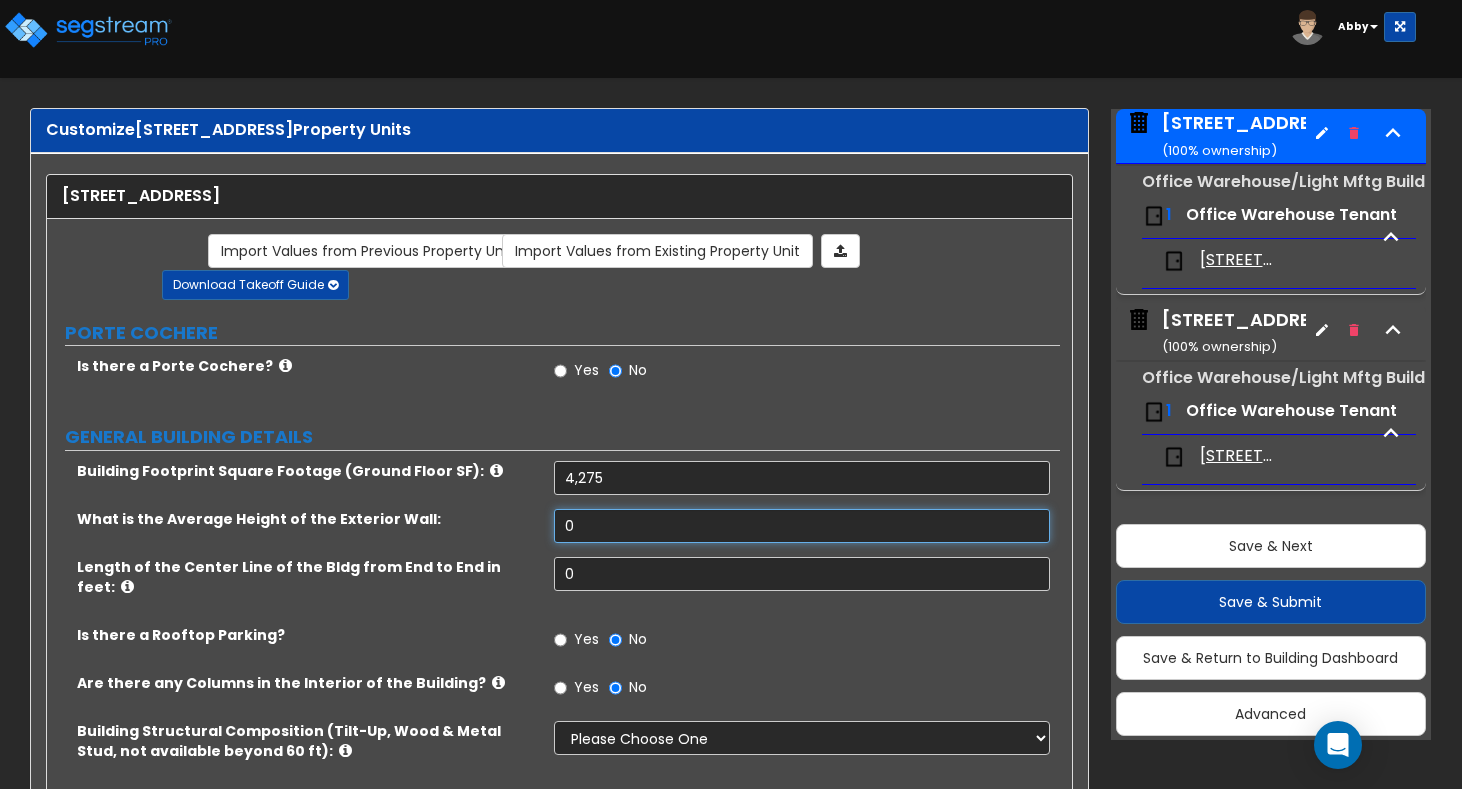 click on "0" at bounding box center (802, 526) 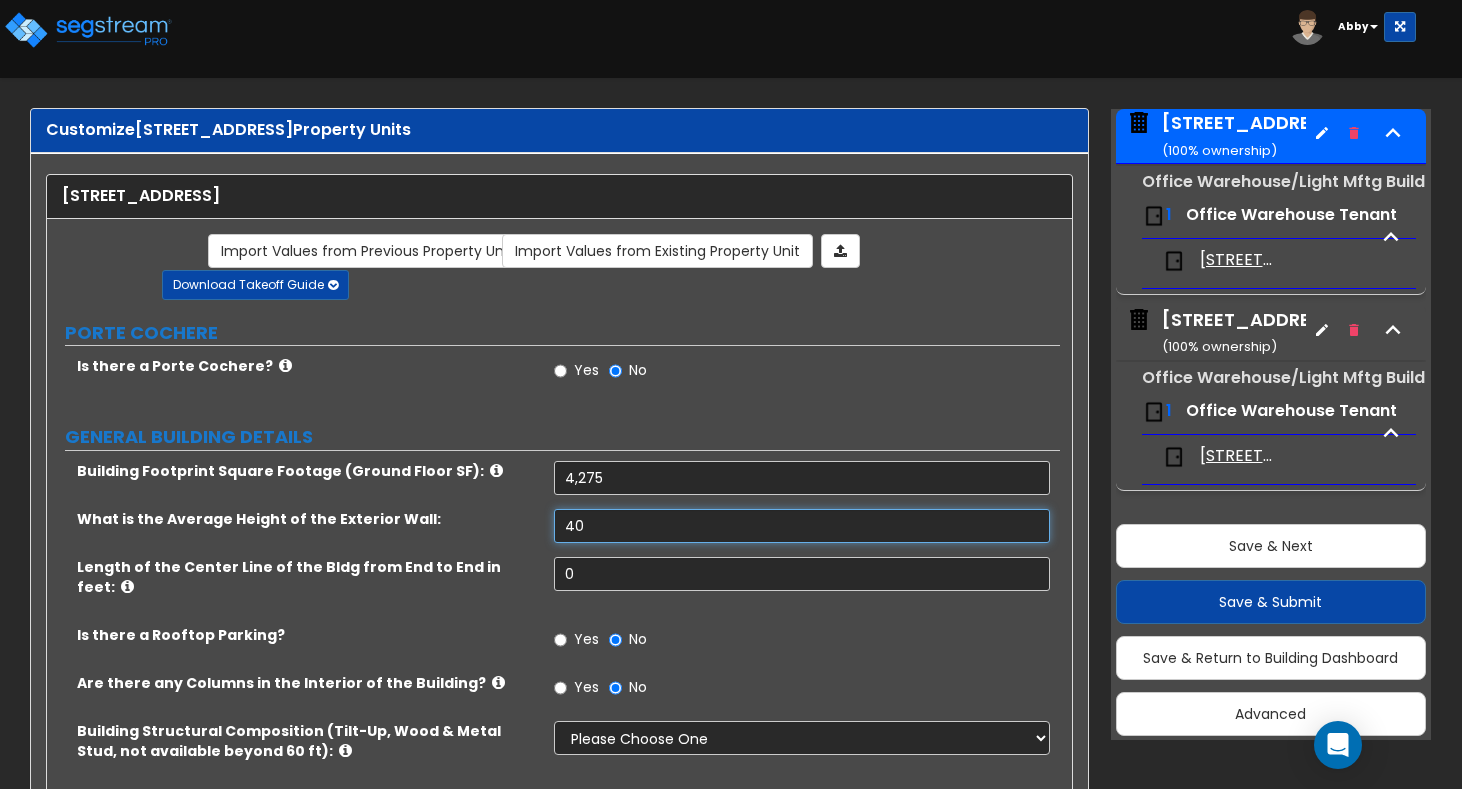 type on "40" 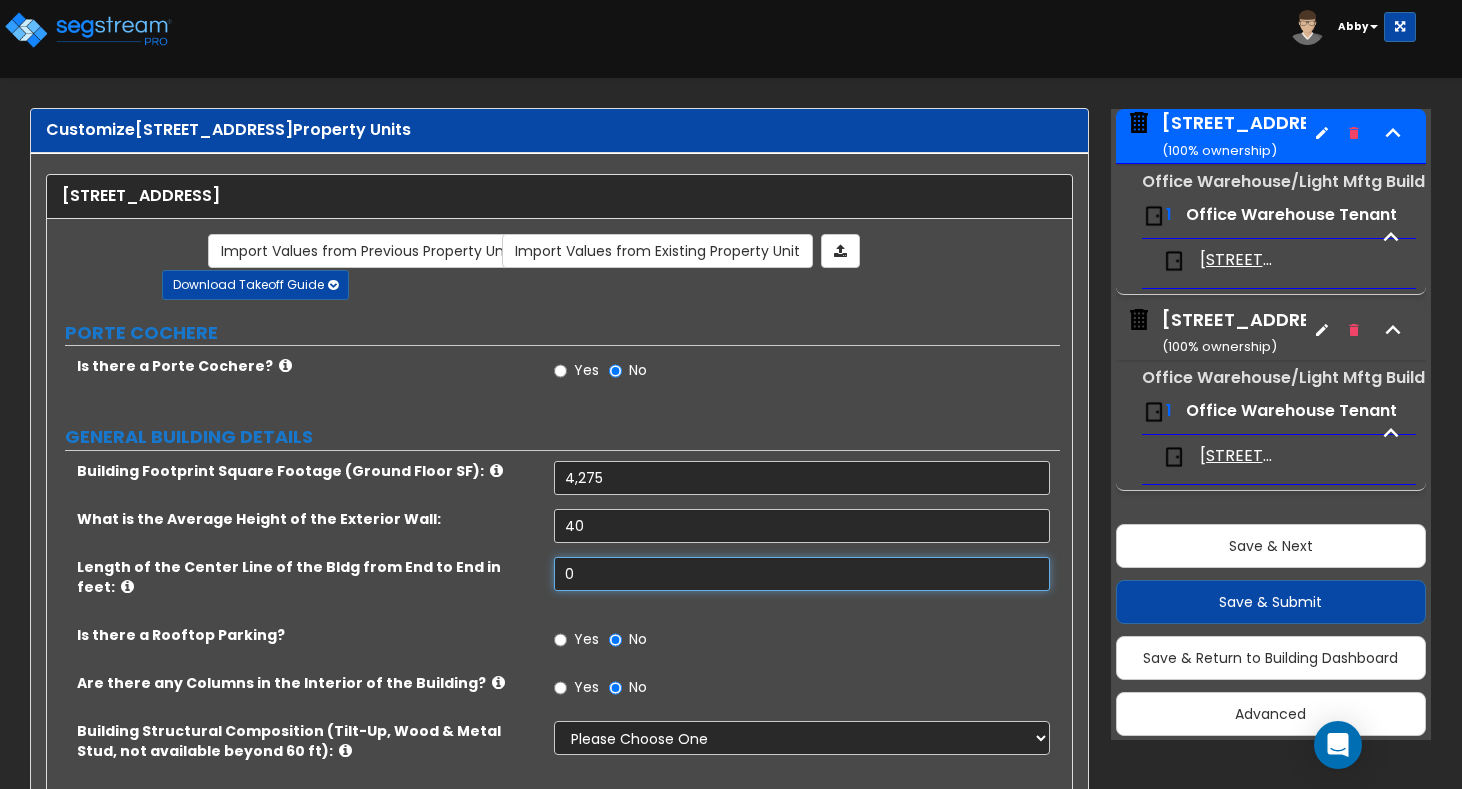 click on "0" at bounding box center [802, 574] 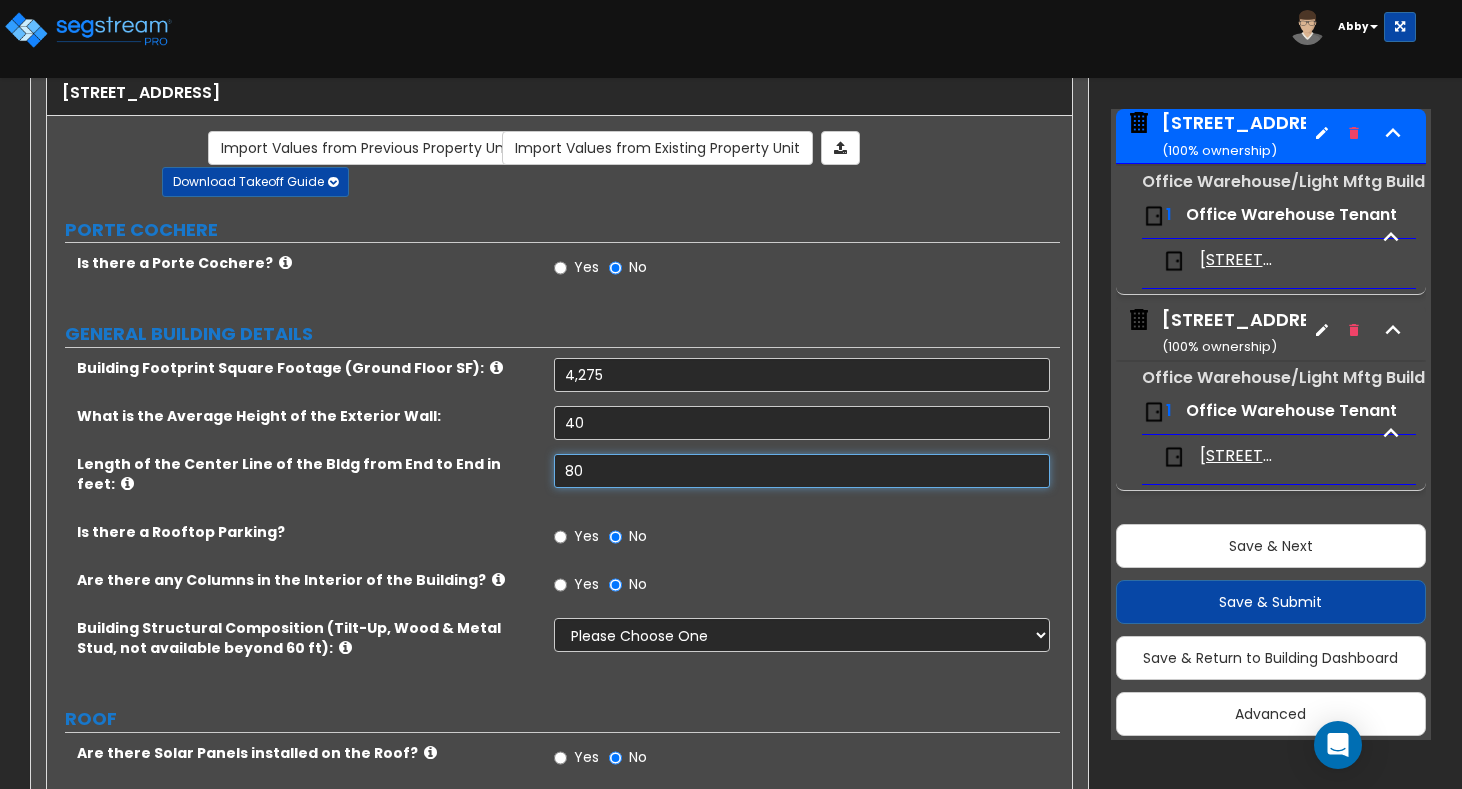 scroll, scrollTop: 200, scrollLeft: 0, axis: vertical 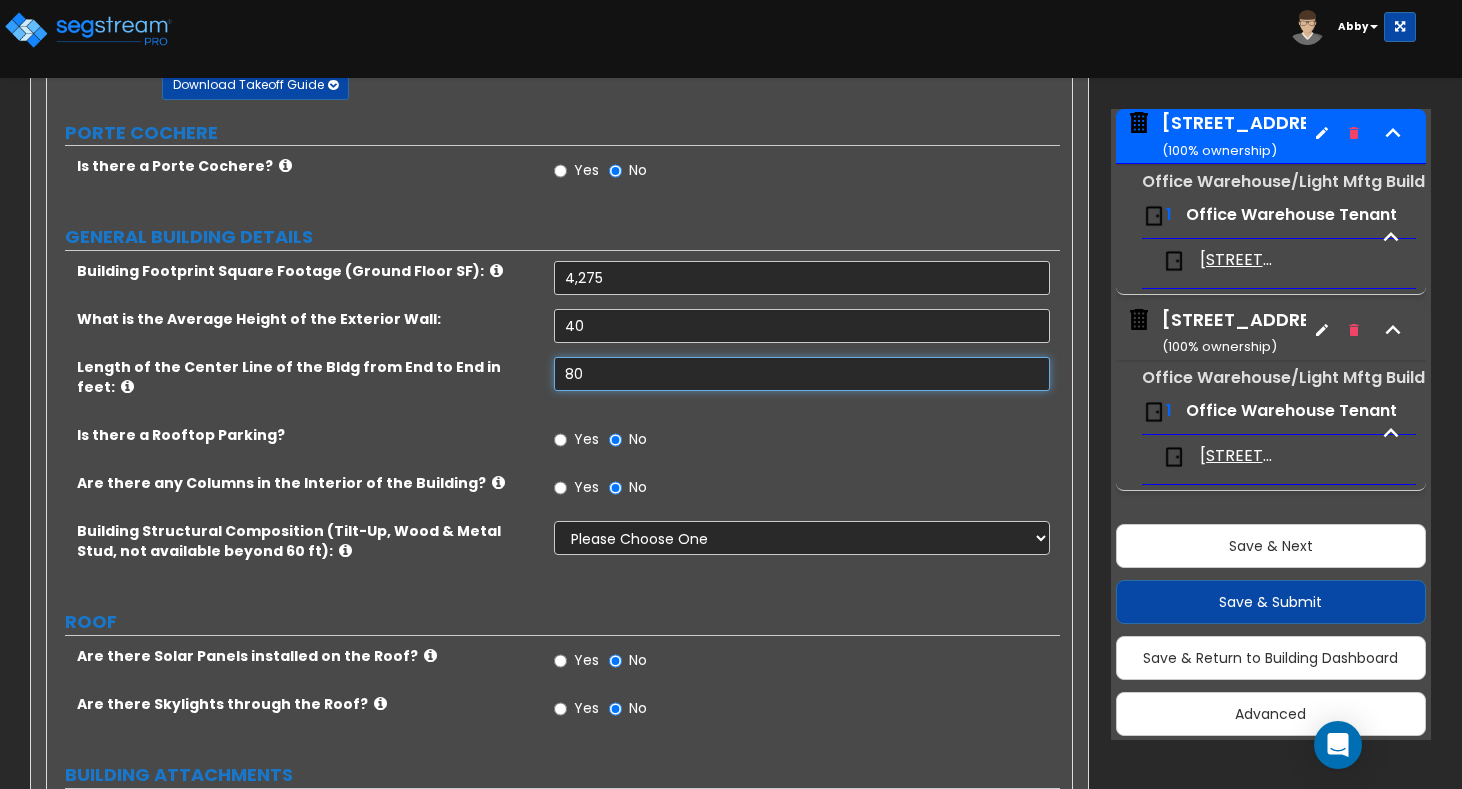 type on "80" 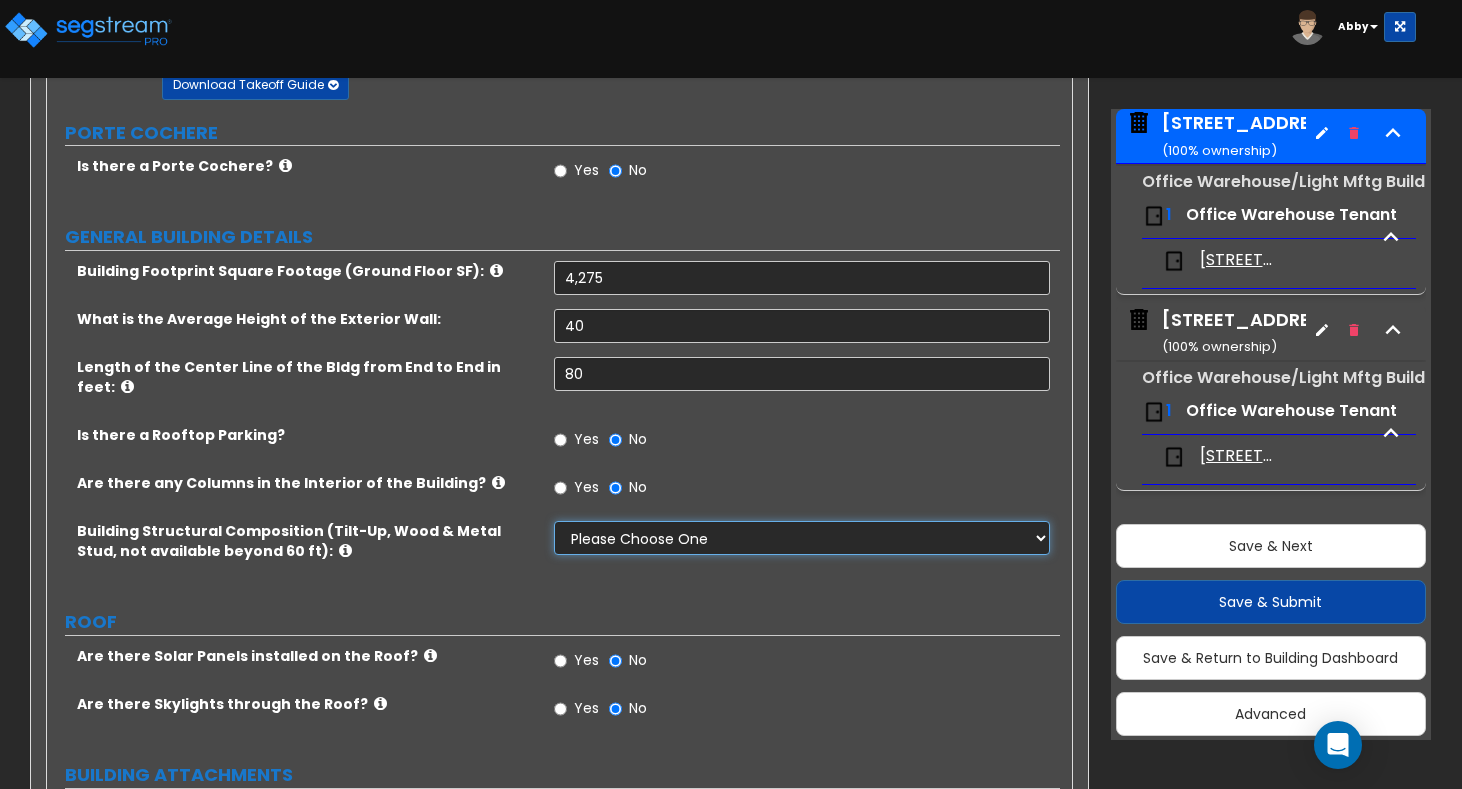 click on "Please Choose One Pre-Engineered Metal Building Tilt-up Wall Construction Reinforced Concrete Structural Steel Brick Masonry CMU Masonry Wood Stud Metal Stud" at bounding box center (802, 538) 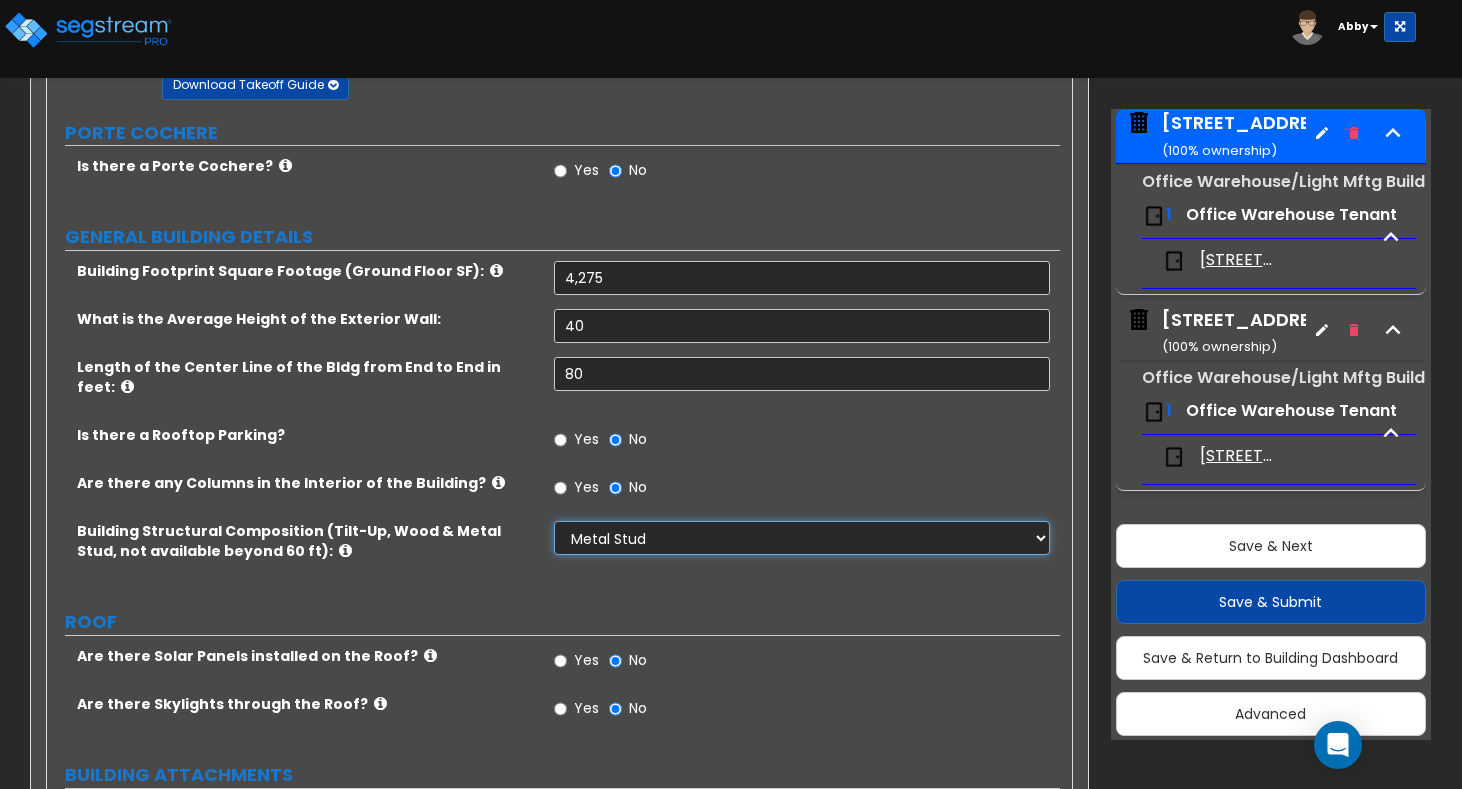 click on "Please Choose One Pre-Engineered Metal Building Tilt-up Wall Construction Reinforced Concrete Structural Steel Brick Masonry CMU Masonry Wood Stud Metal Stud" at bounding box center [802, 538] 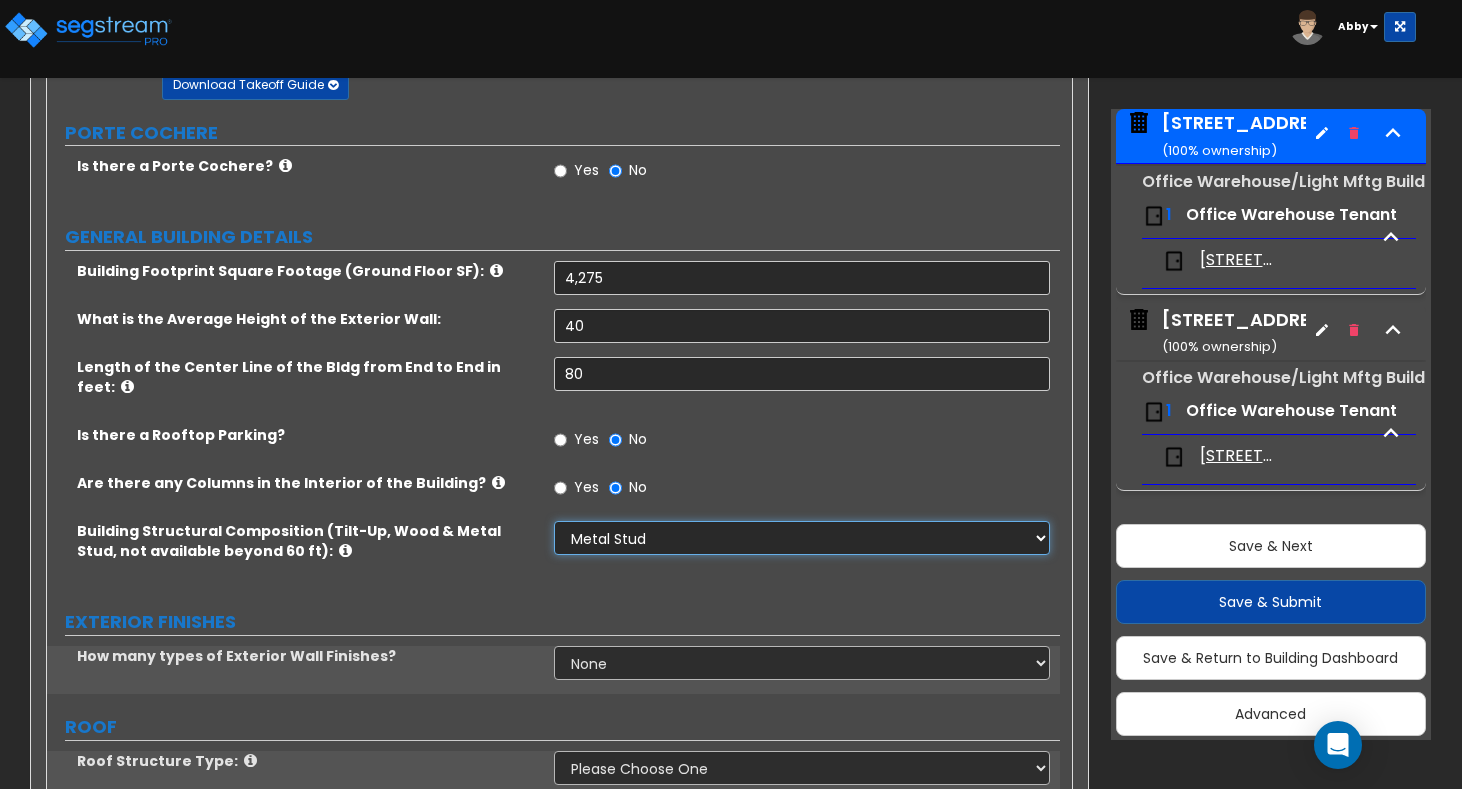 click on "Please Choose One Pre-Engineered Metal Building Tilt-up Wall Construction Reinforced Concrete Structural Steel Brick Masonry CMU Masonry Wood Stud Metal Stud" at bounding box center [802, 538] 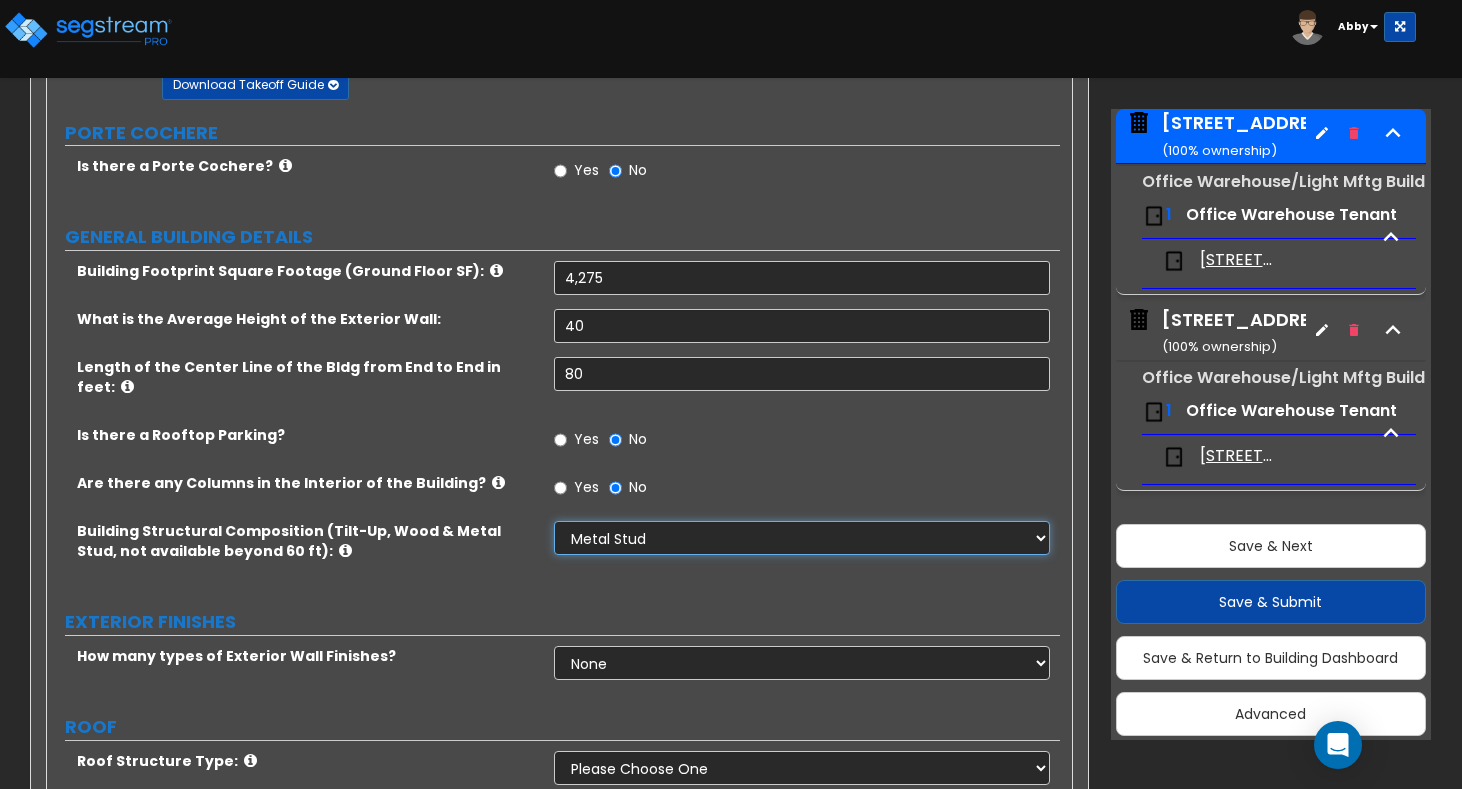 select on "1" 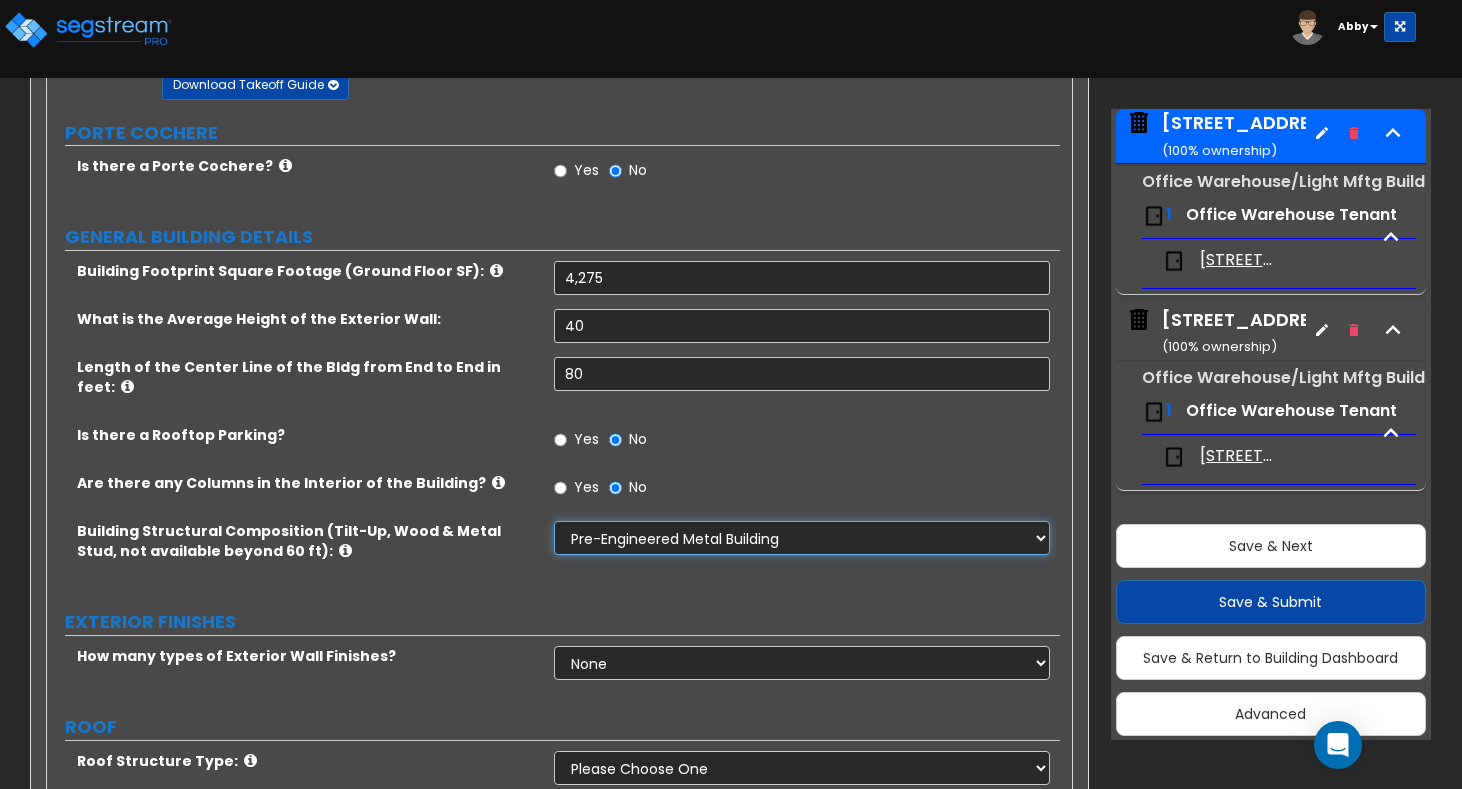 click on "Please Choose One Pre-Engineered Metal Building Tilt-up Wall Construction Reinforced Concrete Structural Steel Brick Masonry CMU Masonry Wood Stud Metal Stud" at bounding box center [802, 538] 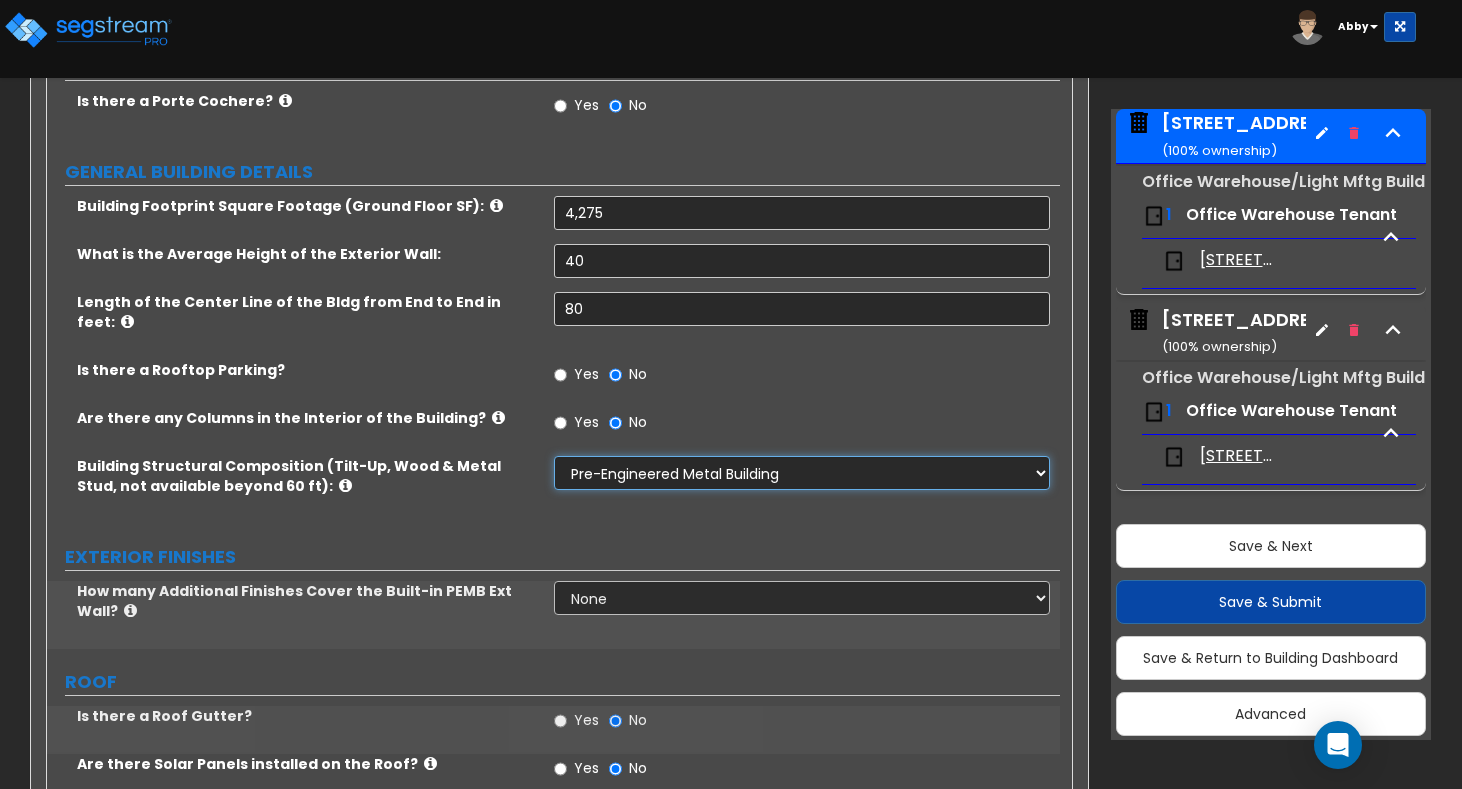 scroll, scrollTop: 300, scrollLeft: 0, axis: vertical 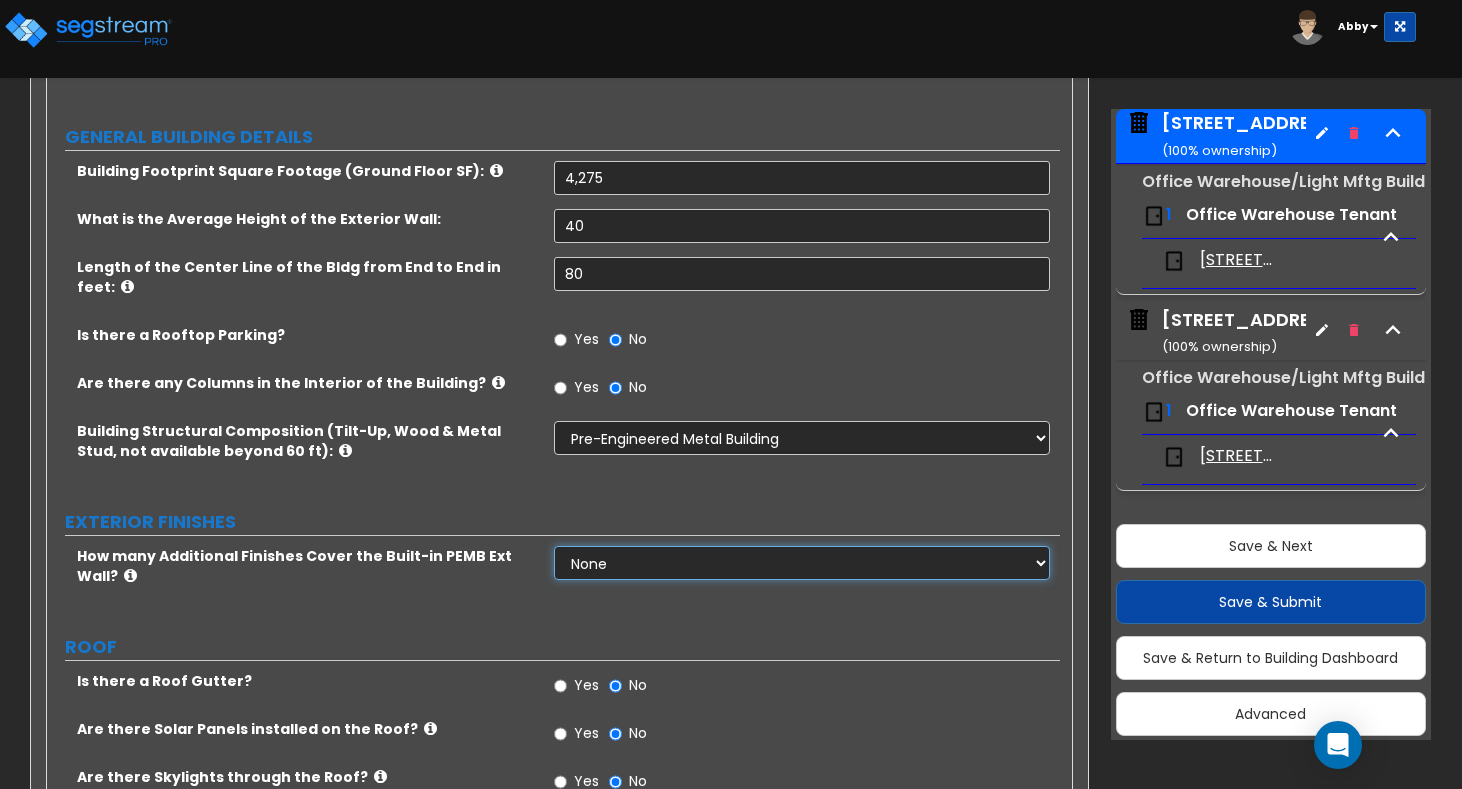 click on "None 1 2 3" at bounding box center [802, 563] 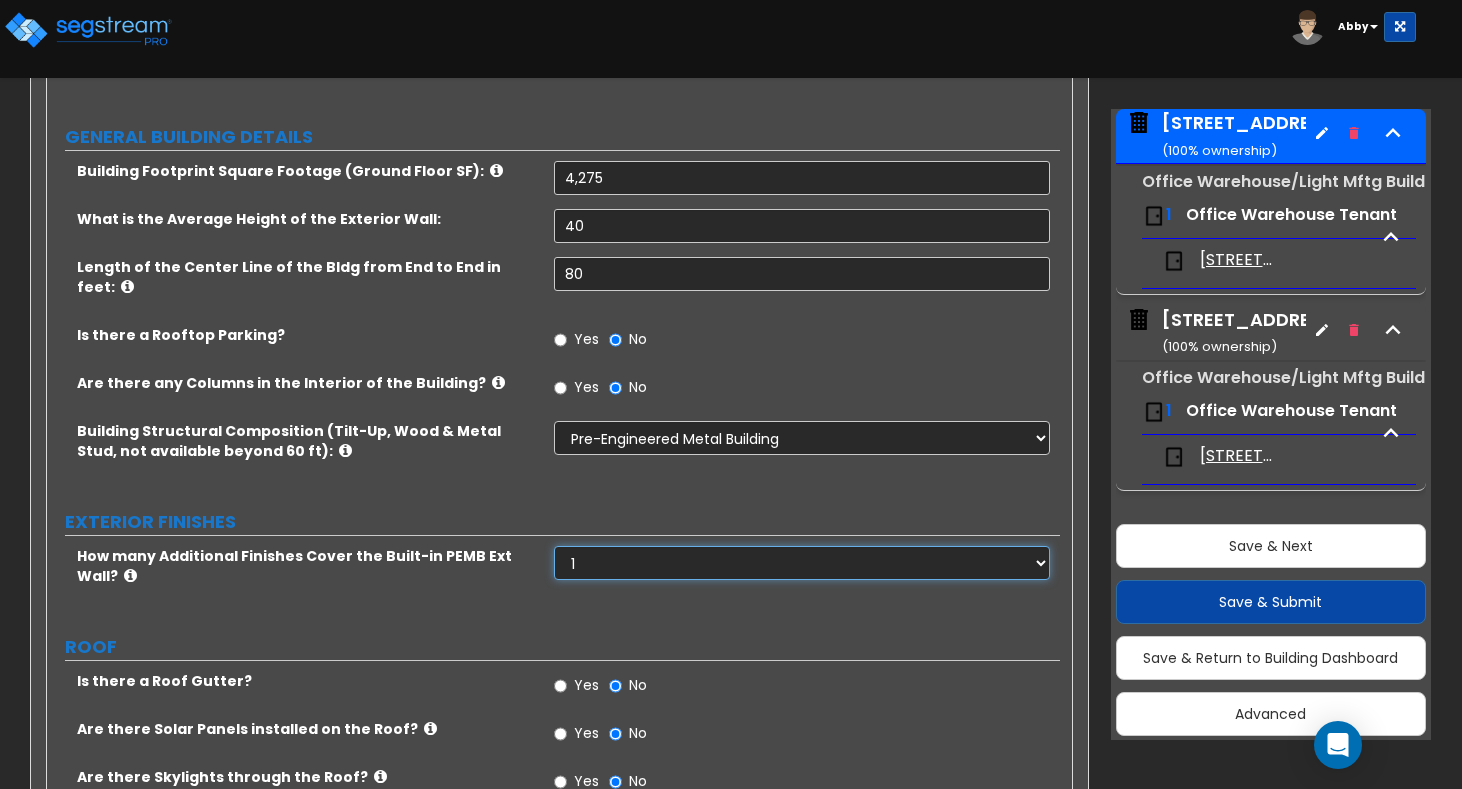 click on "None 1 2 3" at bounding box center [802, 563] 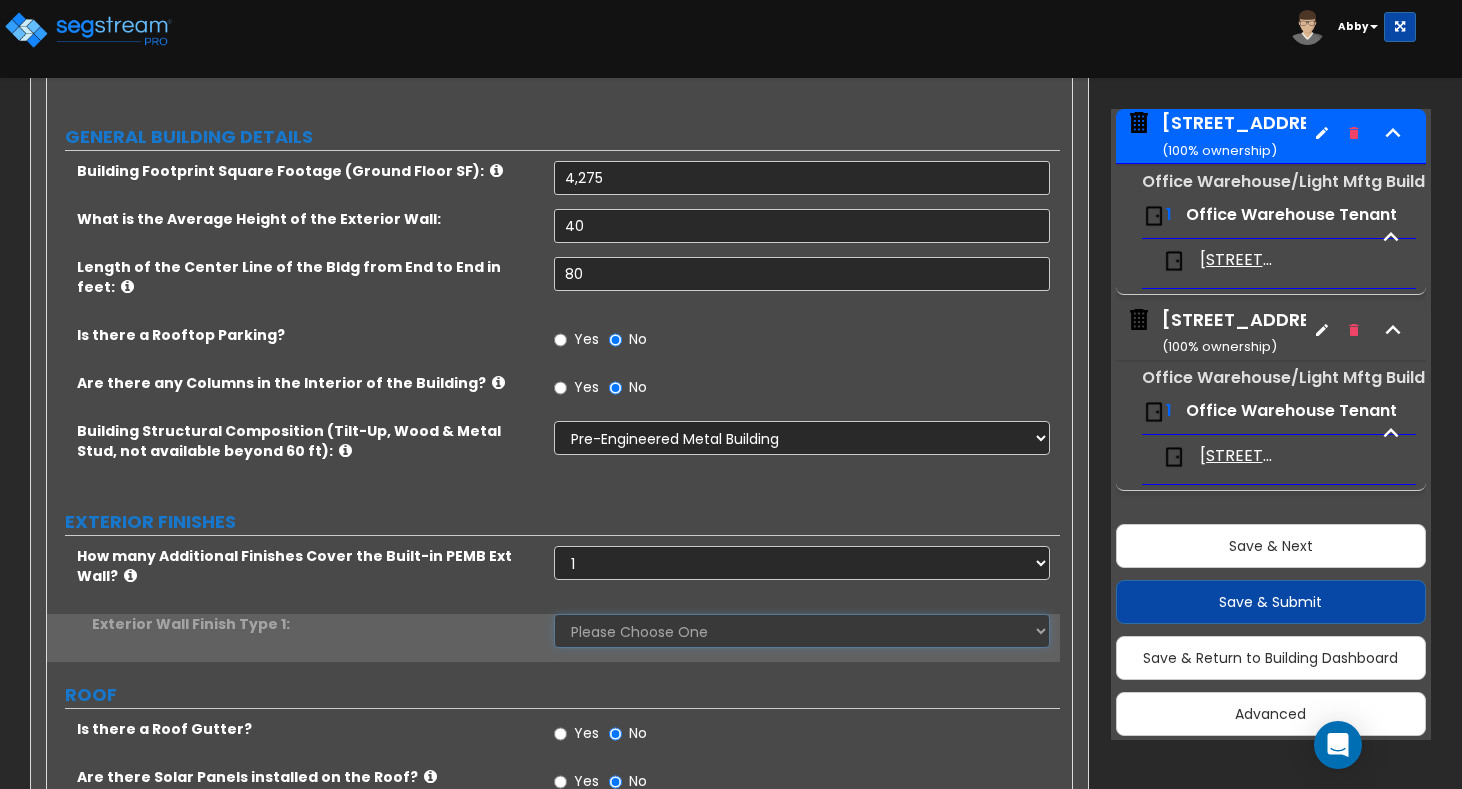 click on "Please Choose One No Finish/Shared Wall No Wall Brick Veneer Stone Veneer Wood Siding Vinyl Siding Metal Siding Stucco EIFS Finish Fiber Cement Siding Metal Composite Panels Glass Curtain Wall" at bounding box center (802, 631) 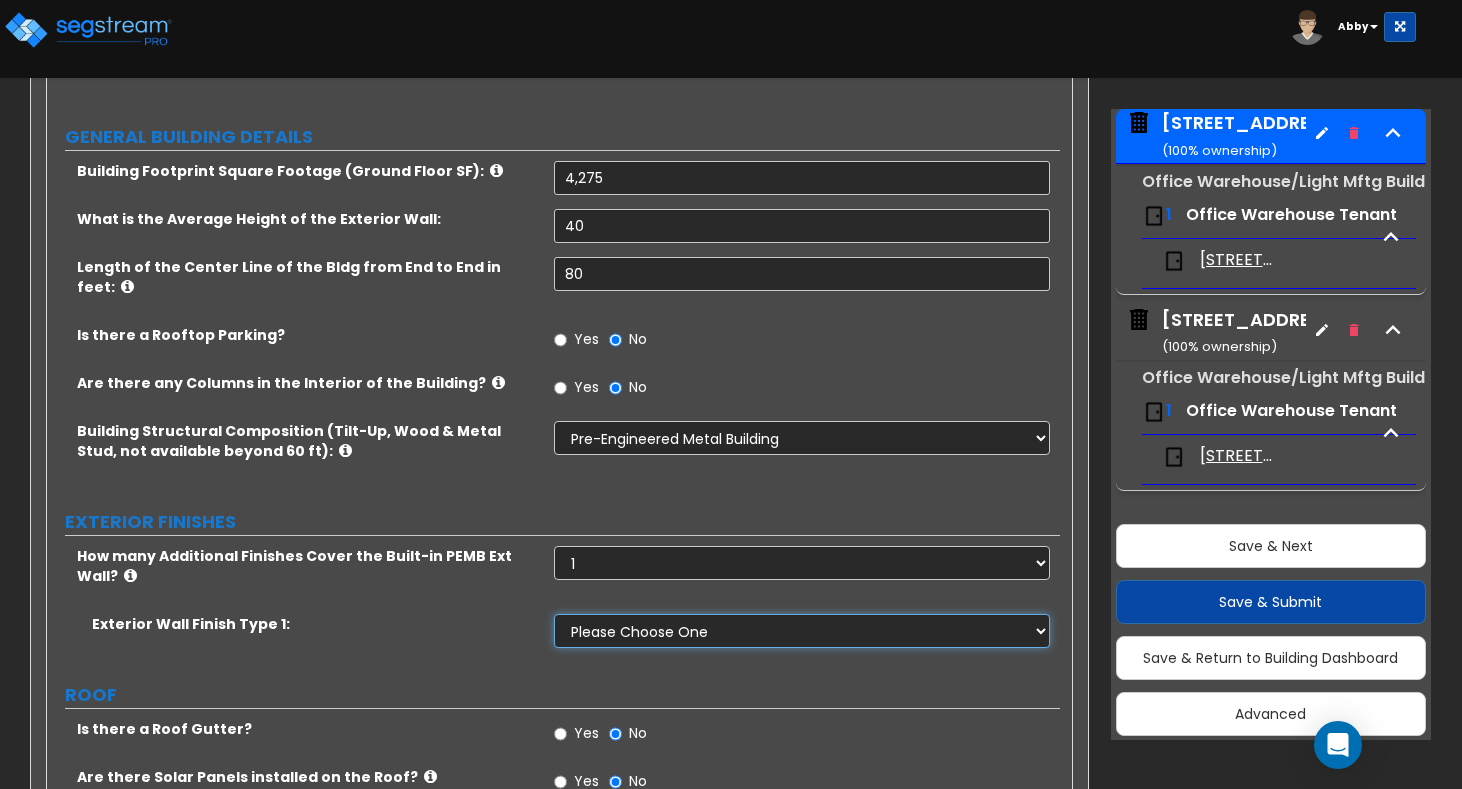 select on "6" 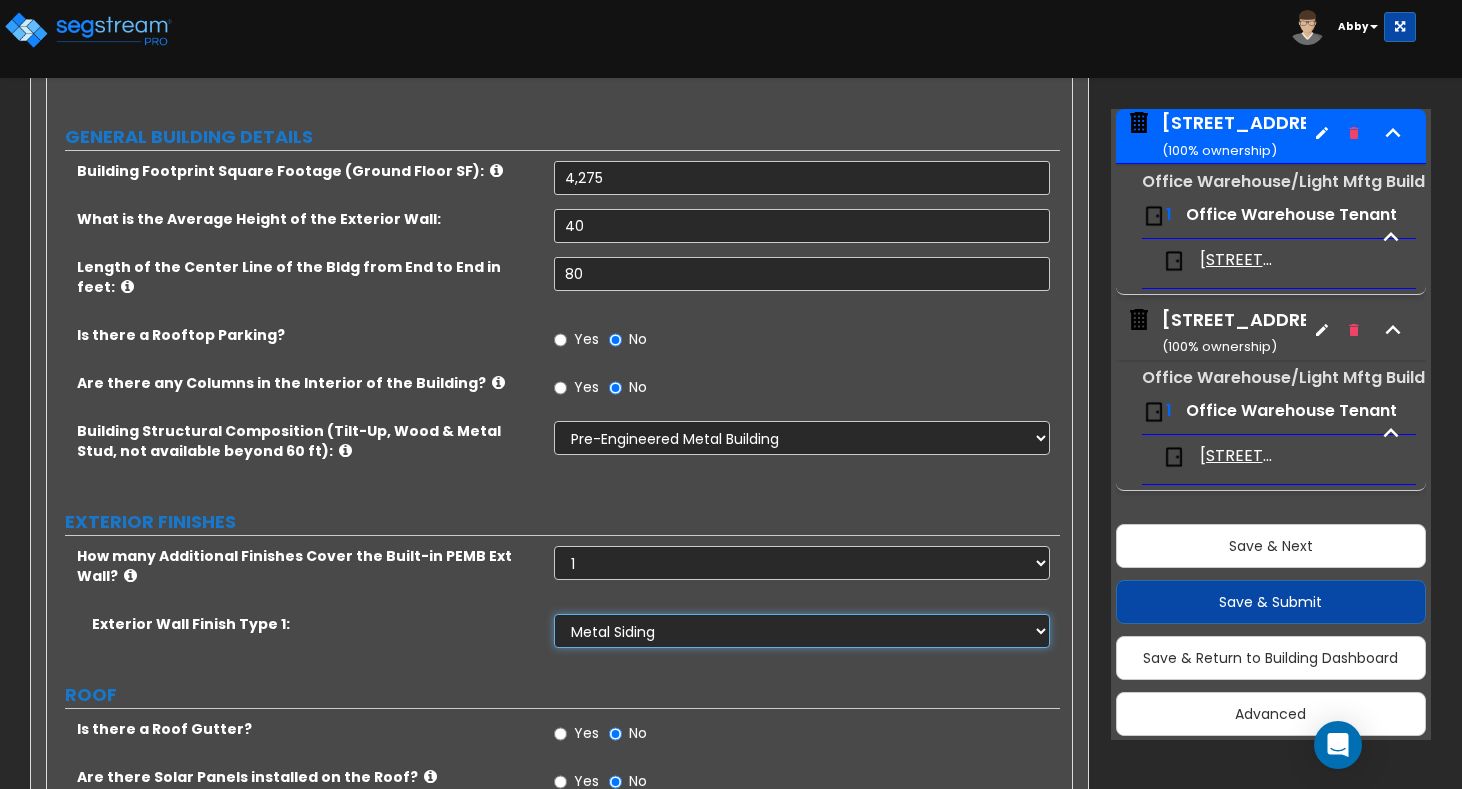 click on "Please Choose One No Finish/Shared Wall No Wall Brick Veneer Stone Veneer Wood Siding Vinyl Siding Metal Siding Stucco EIFS Finish Fiber Cement Siding Metal Composite Panels Glass Curtain Wall" at bounding box center (802, 631) 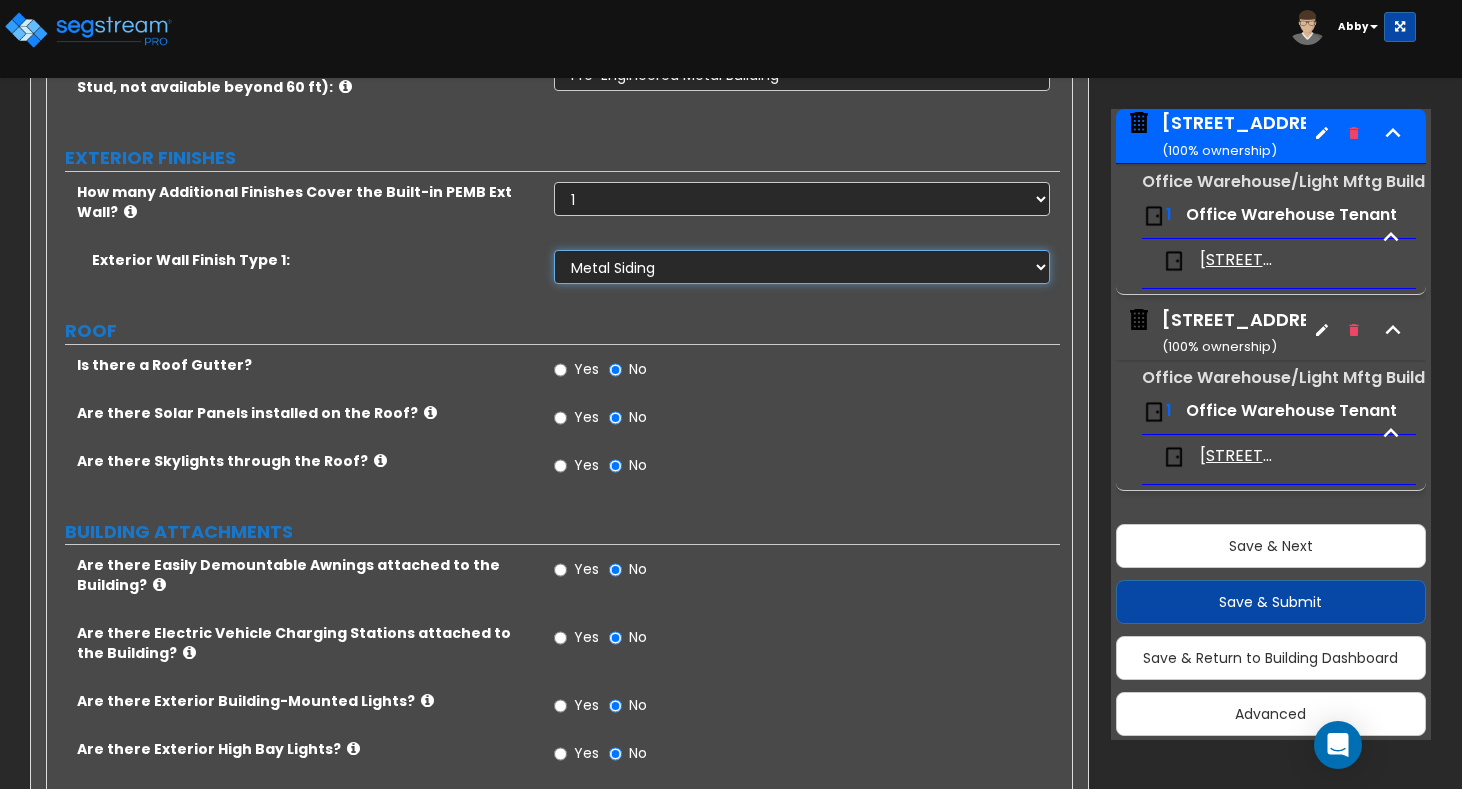 scroll, scrollTop: 700, scrollLeft: 0, axis: vertical 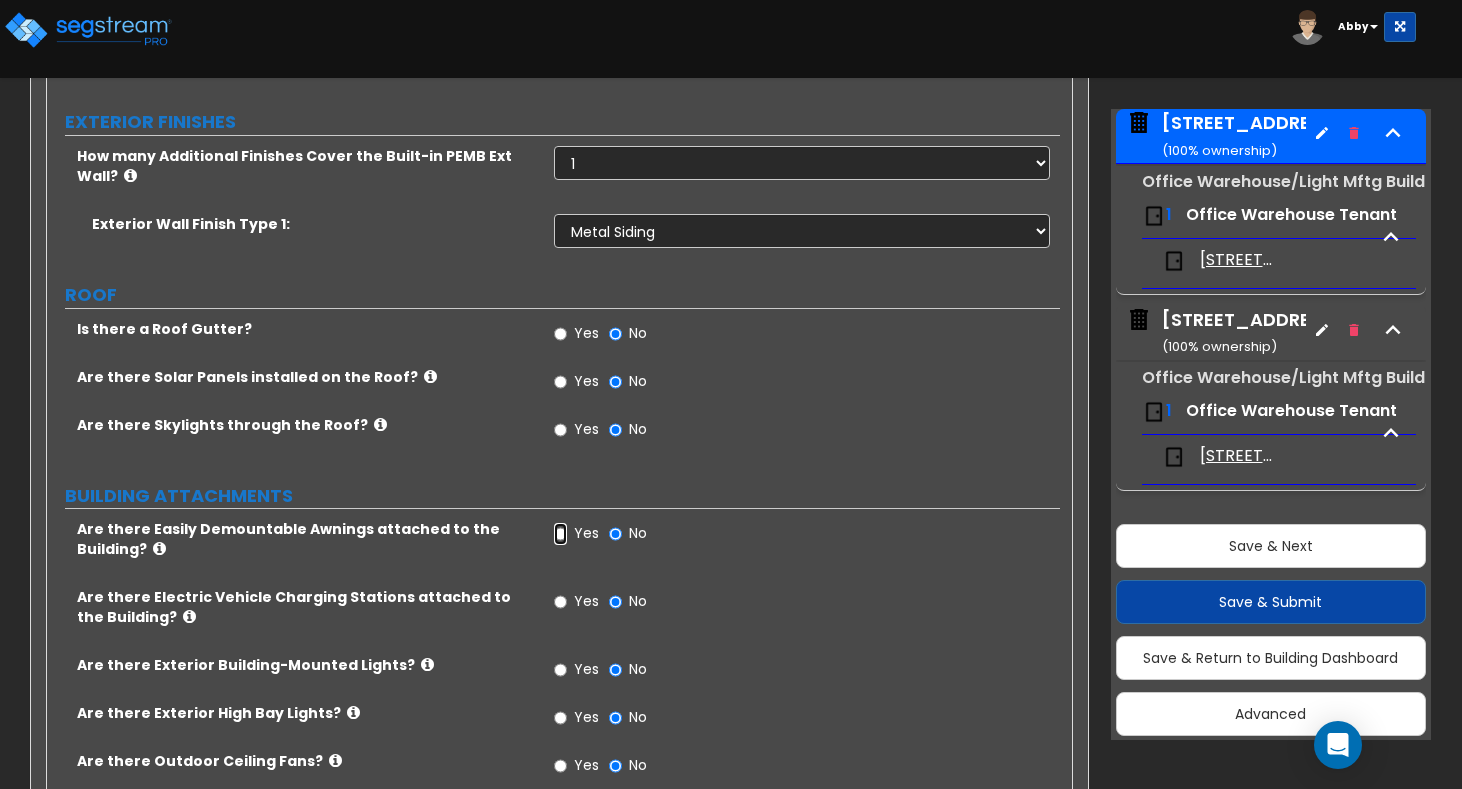 click on "Yes" at bounding box center (560, 534) 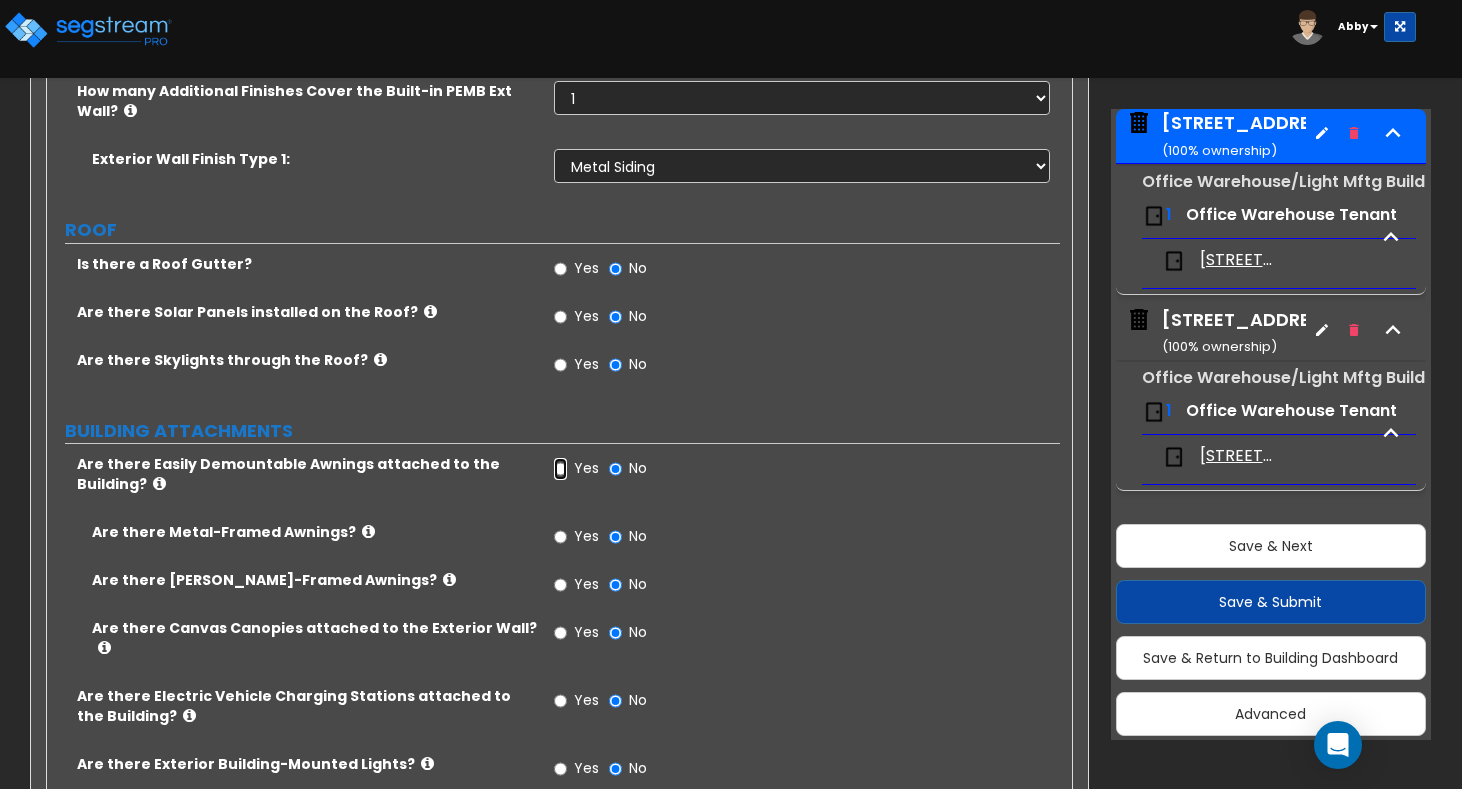 scroll, scrollTop: 800, scrollLeft: 0, axis: vertical 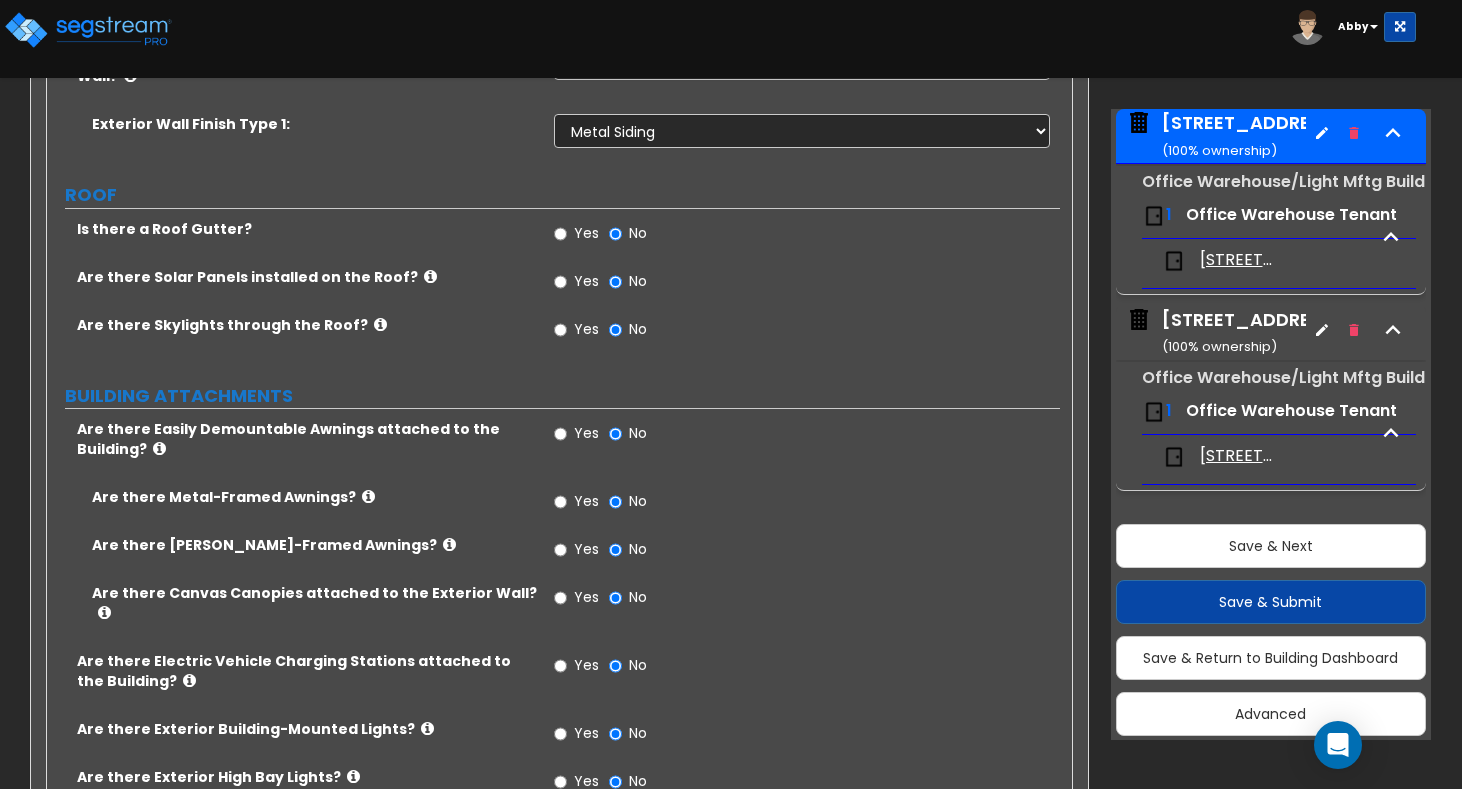 click on "Yes" at bounding box center (586, 501) 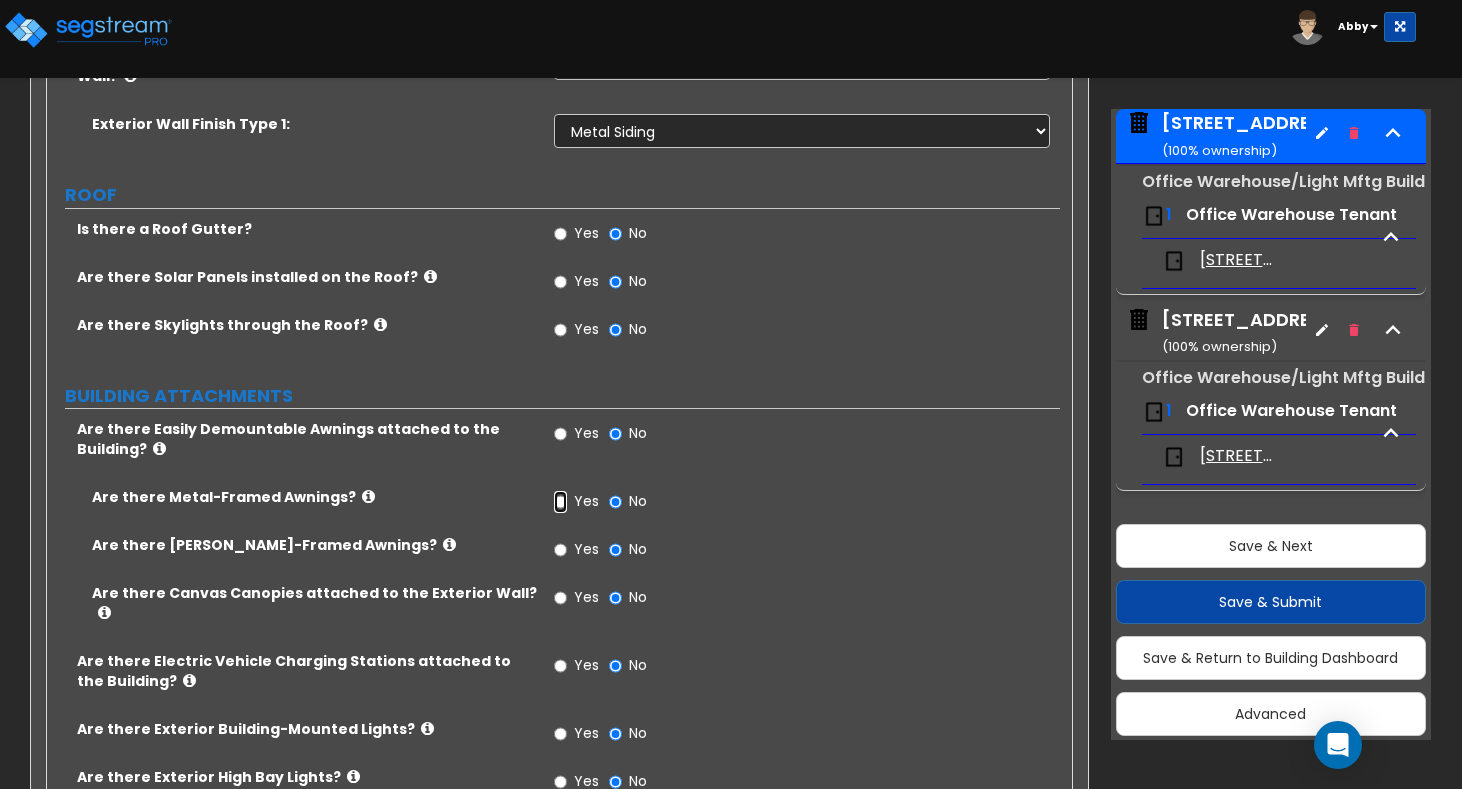 click on "Yes" at bounding box center [560, 502] 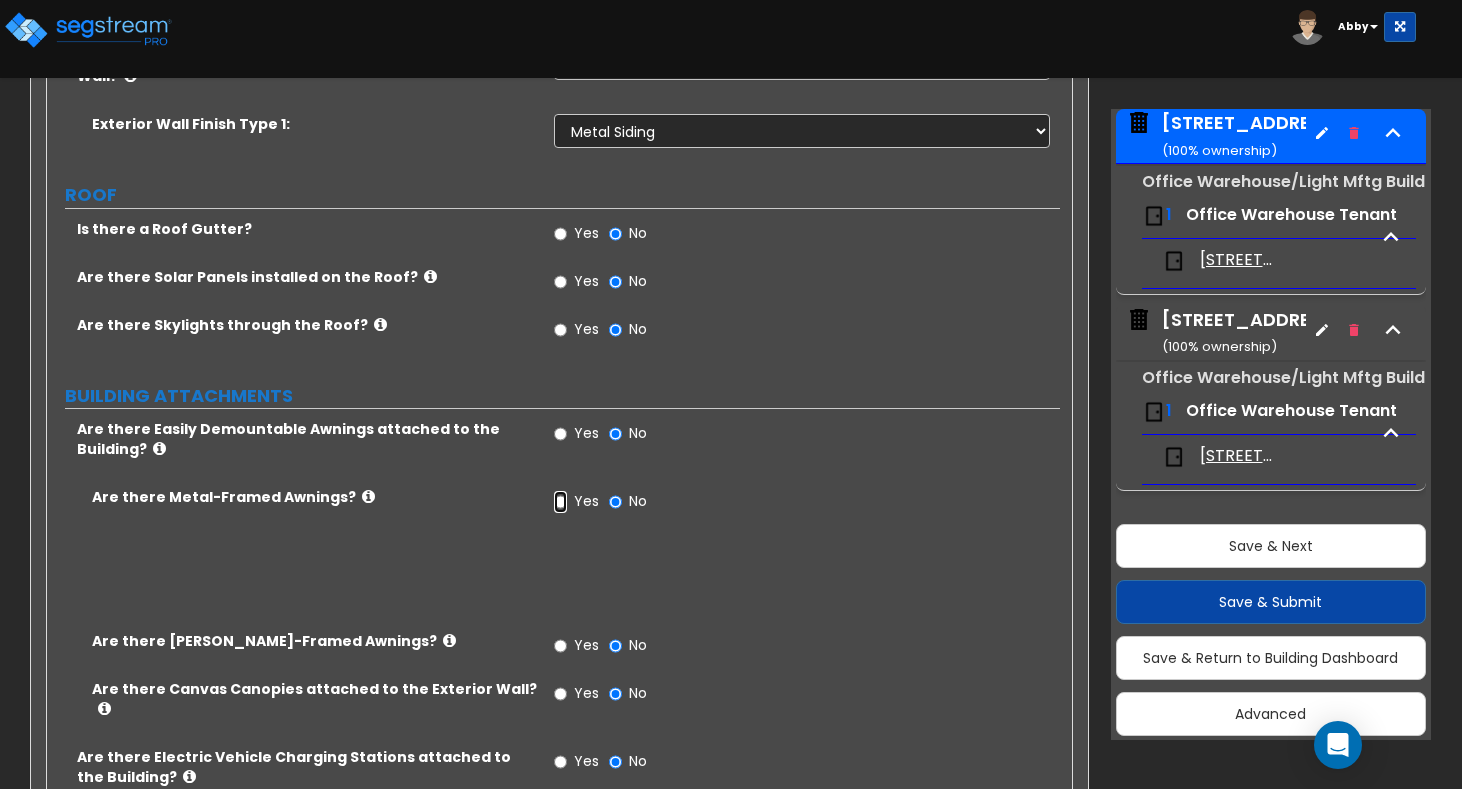 radio on "true" 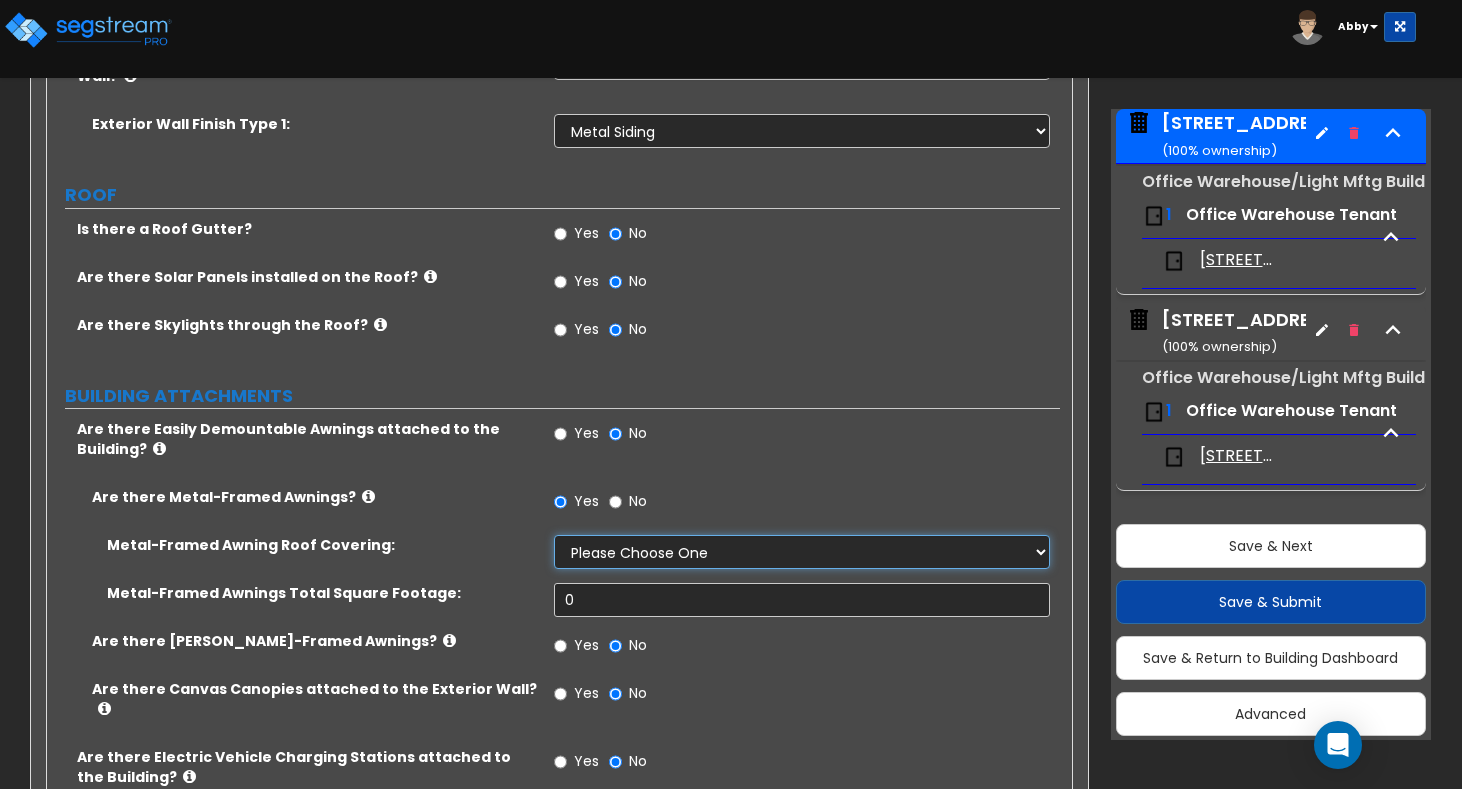 click on "Please Choose One Plastic Metal Glass" at bounding box center [802, 552] 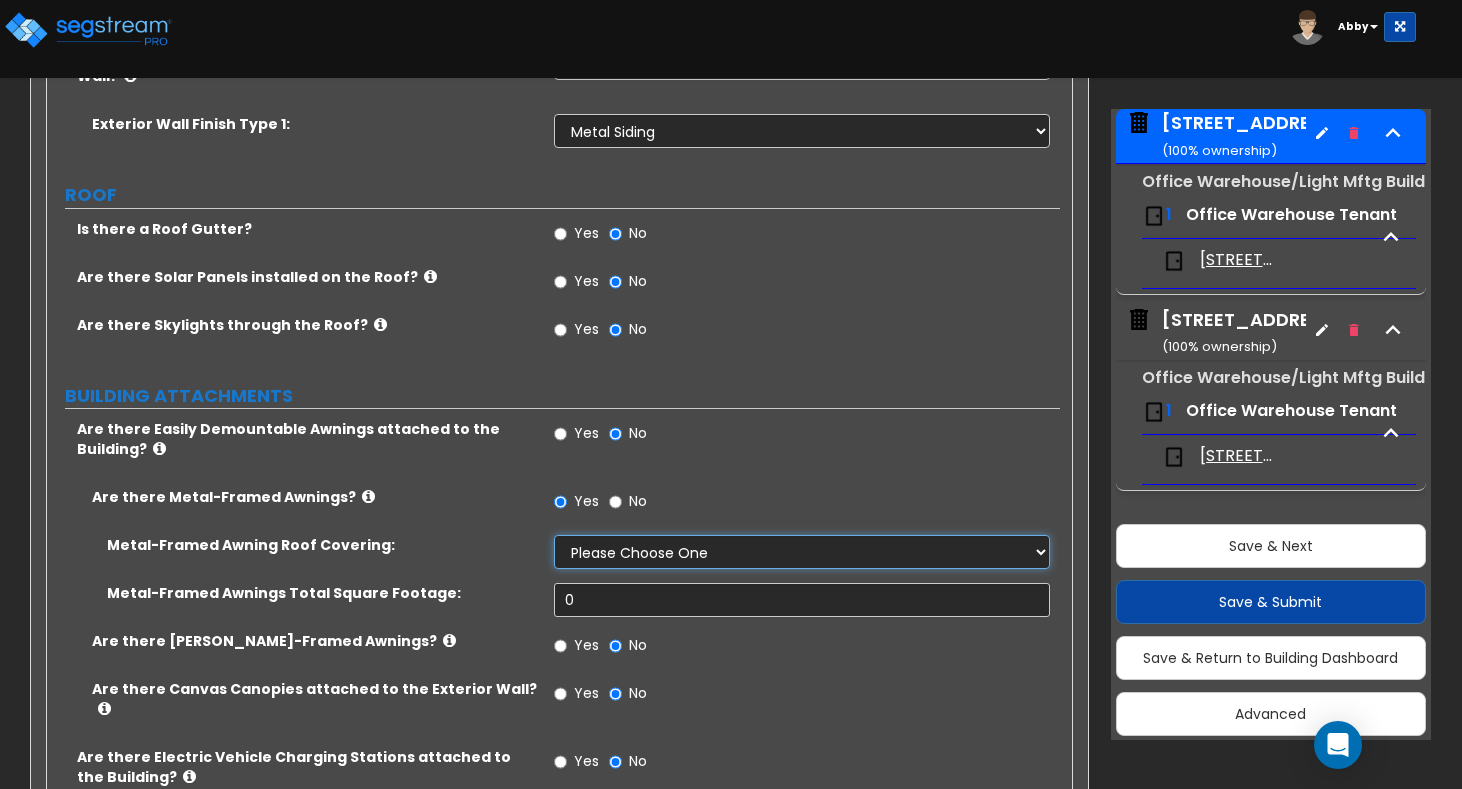 select on "2" 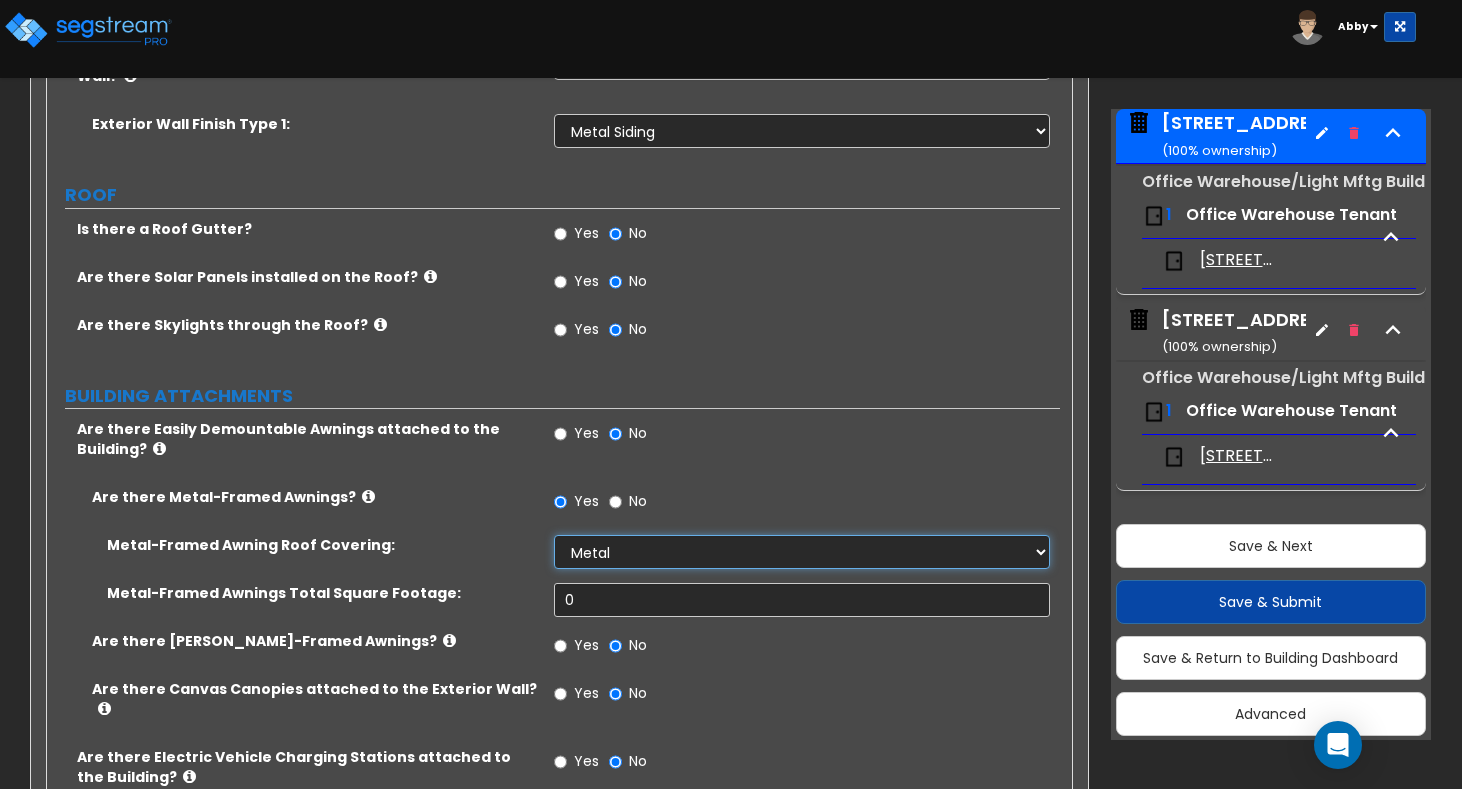click on "Please Choose One Plastic Metal Glass" at bounding box center (802, 552) 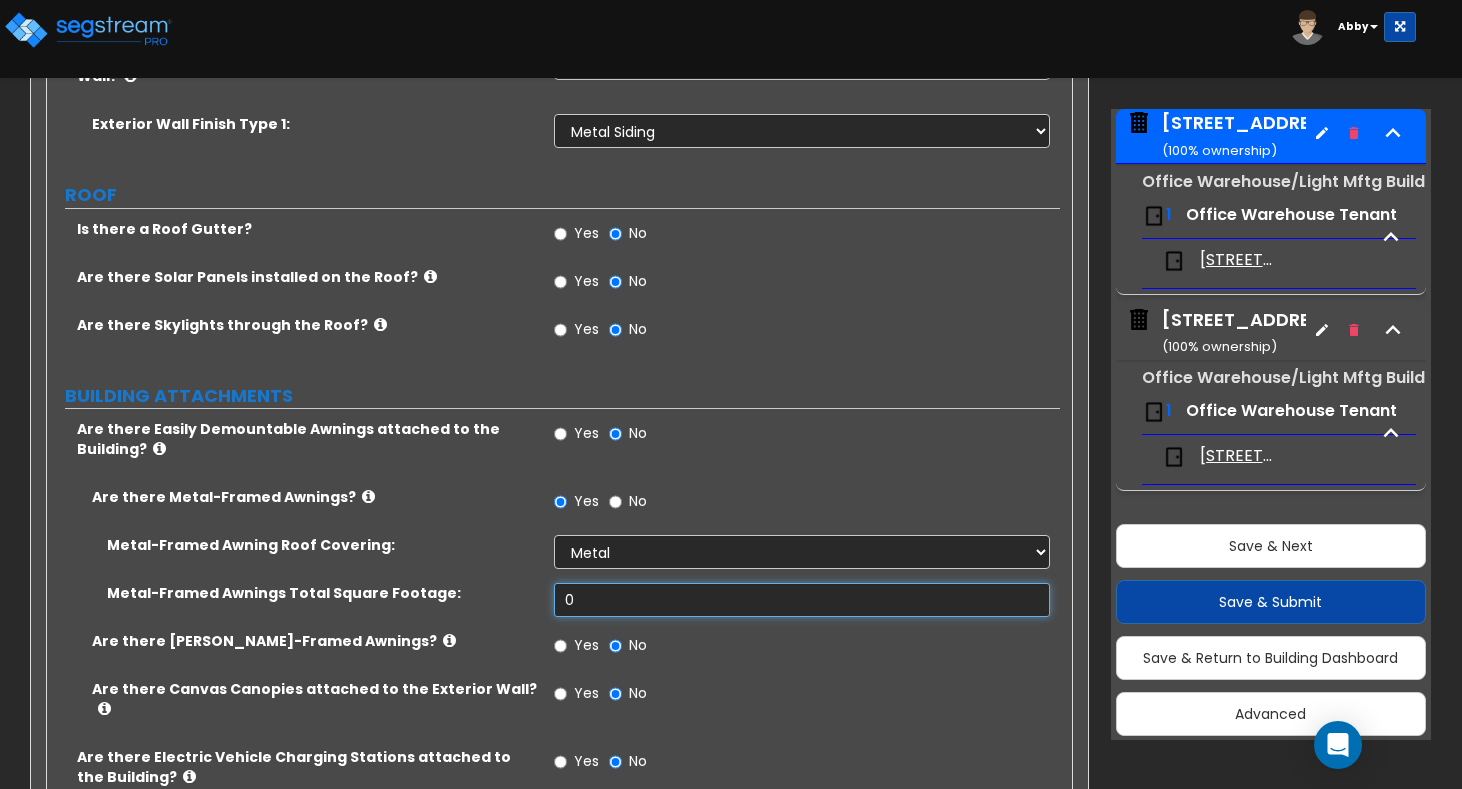 click on "0" at bounding box center [802, 600] 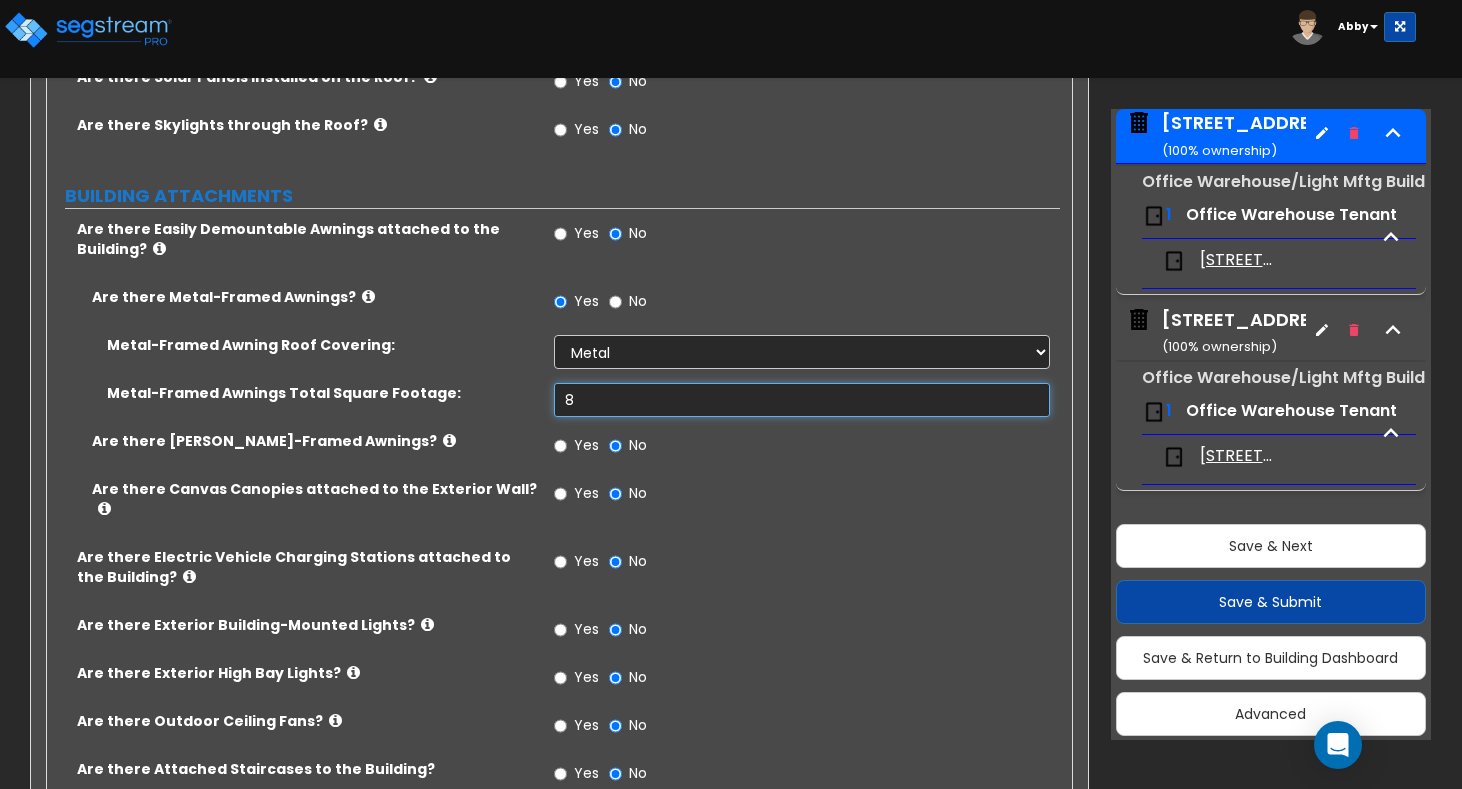 scroll, scrollTop: 1100, scrollLeft: 0, axis: vertical 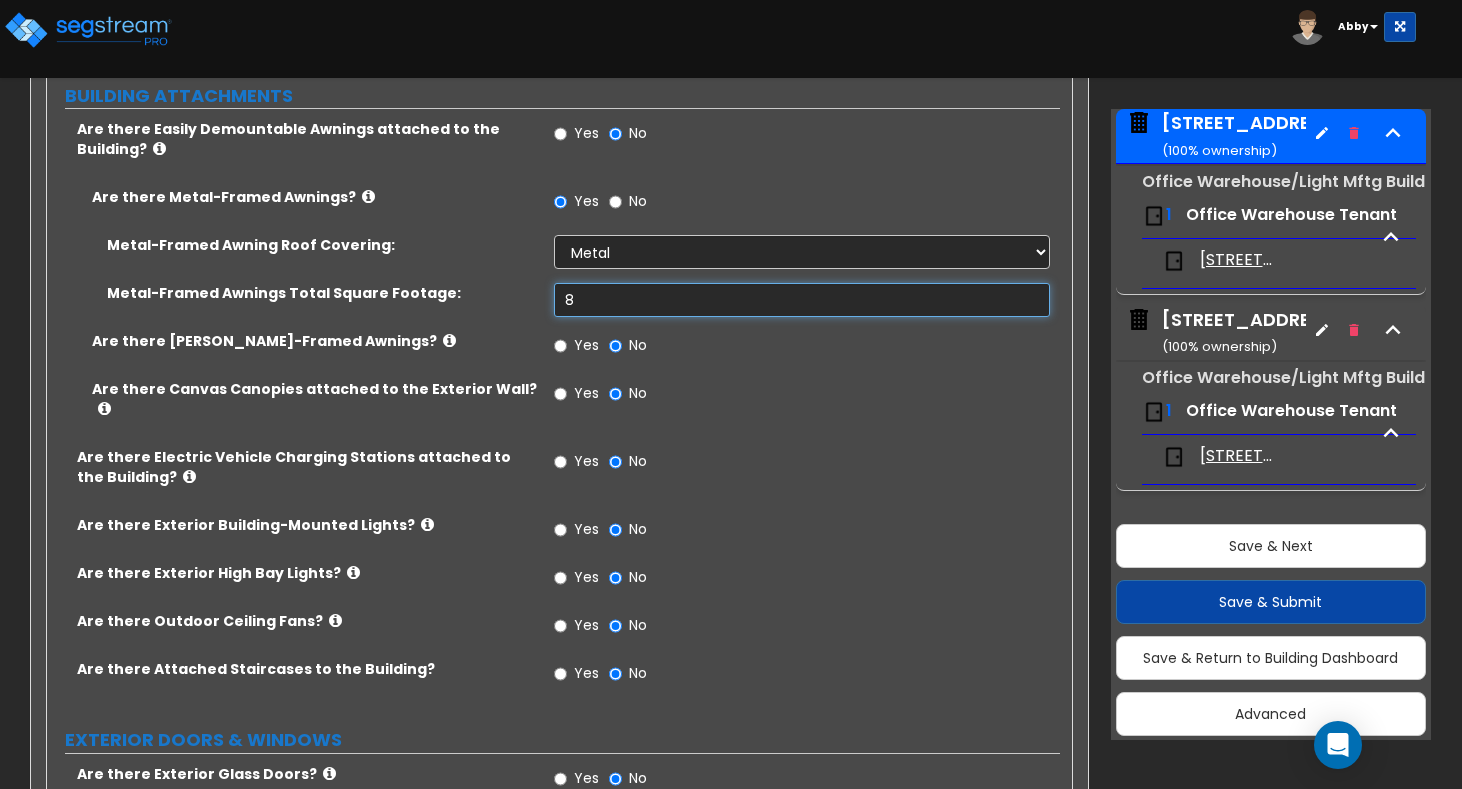type on "8" 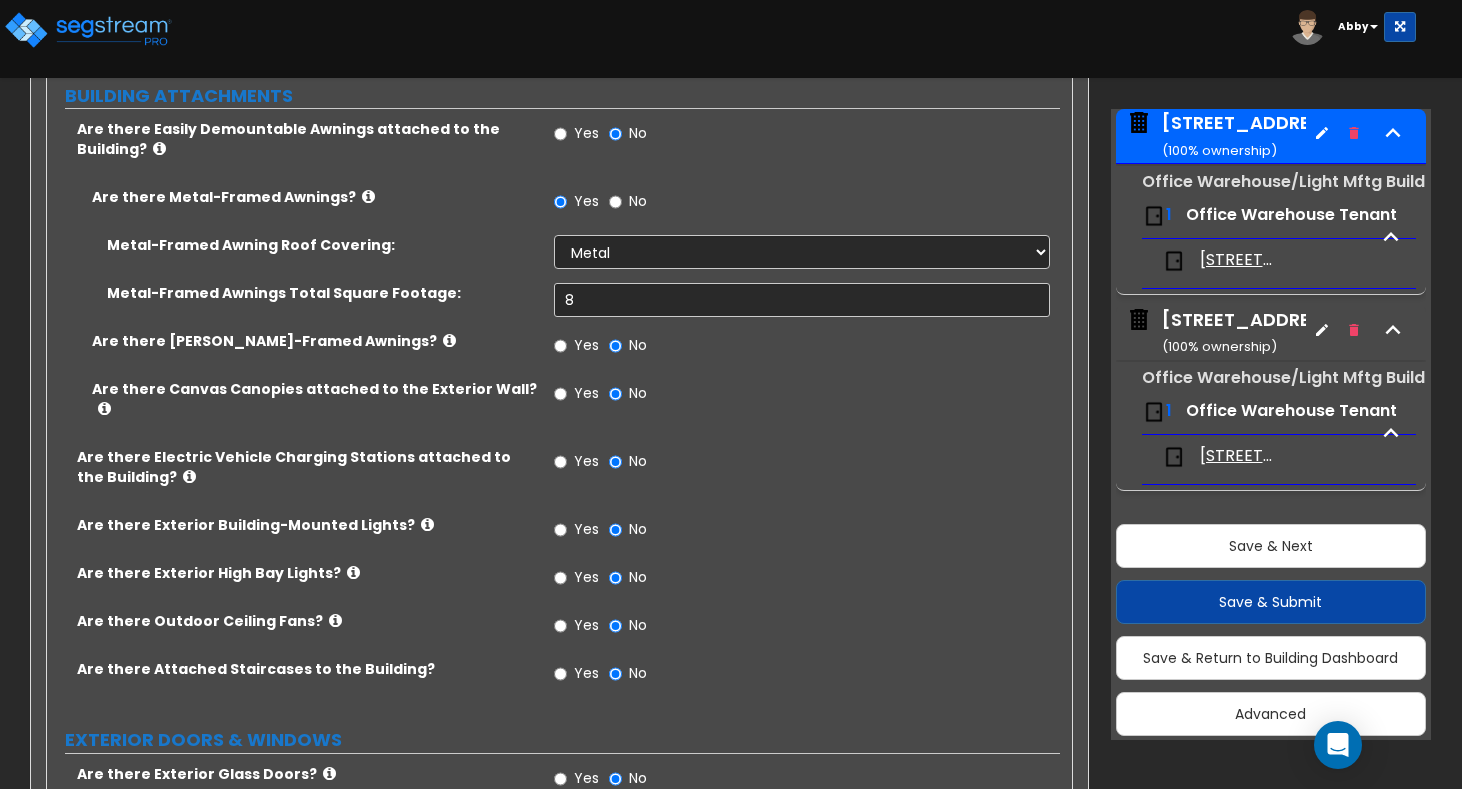 click on "Yes" at bounding box center (576, 532) 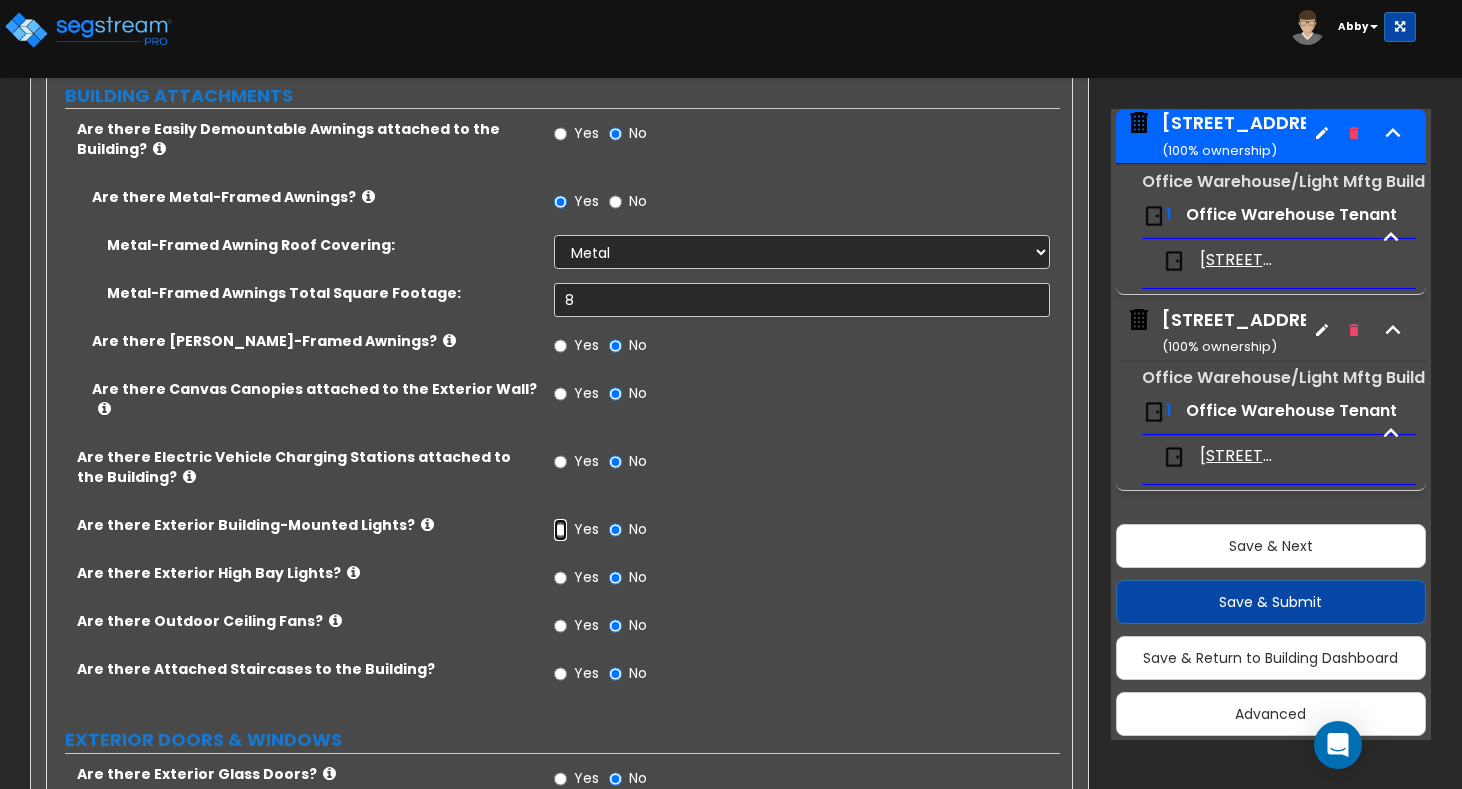 click on "Yes" at bounding box center (560, 530) 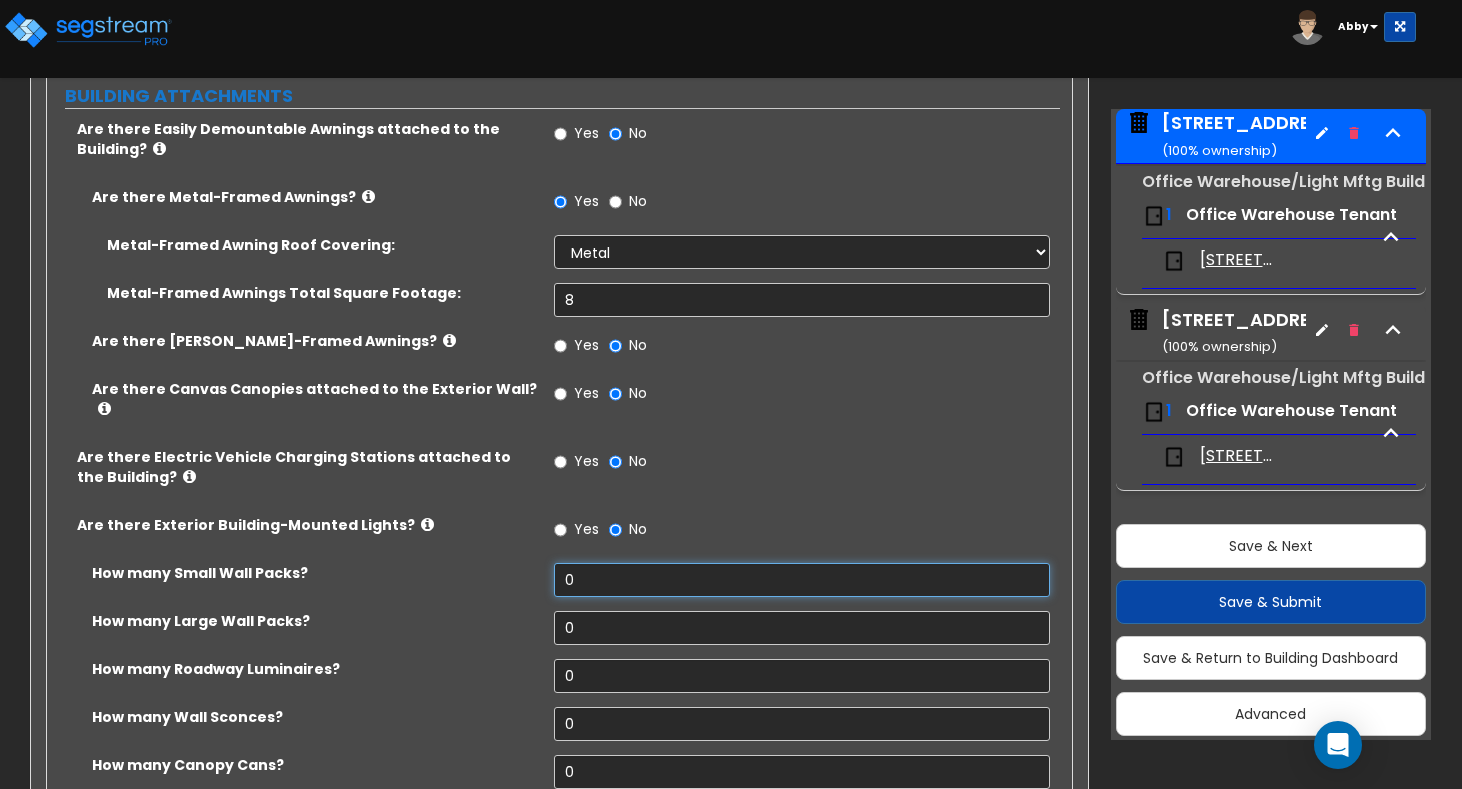 click on "0" at bounding box center [802, 580] 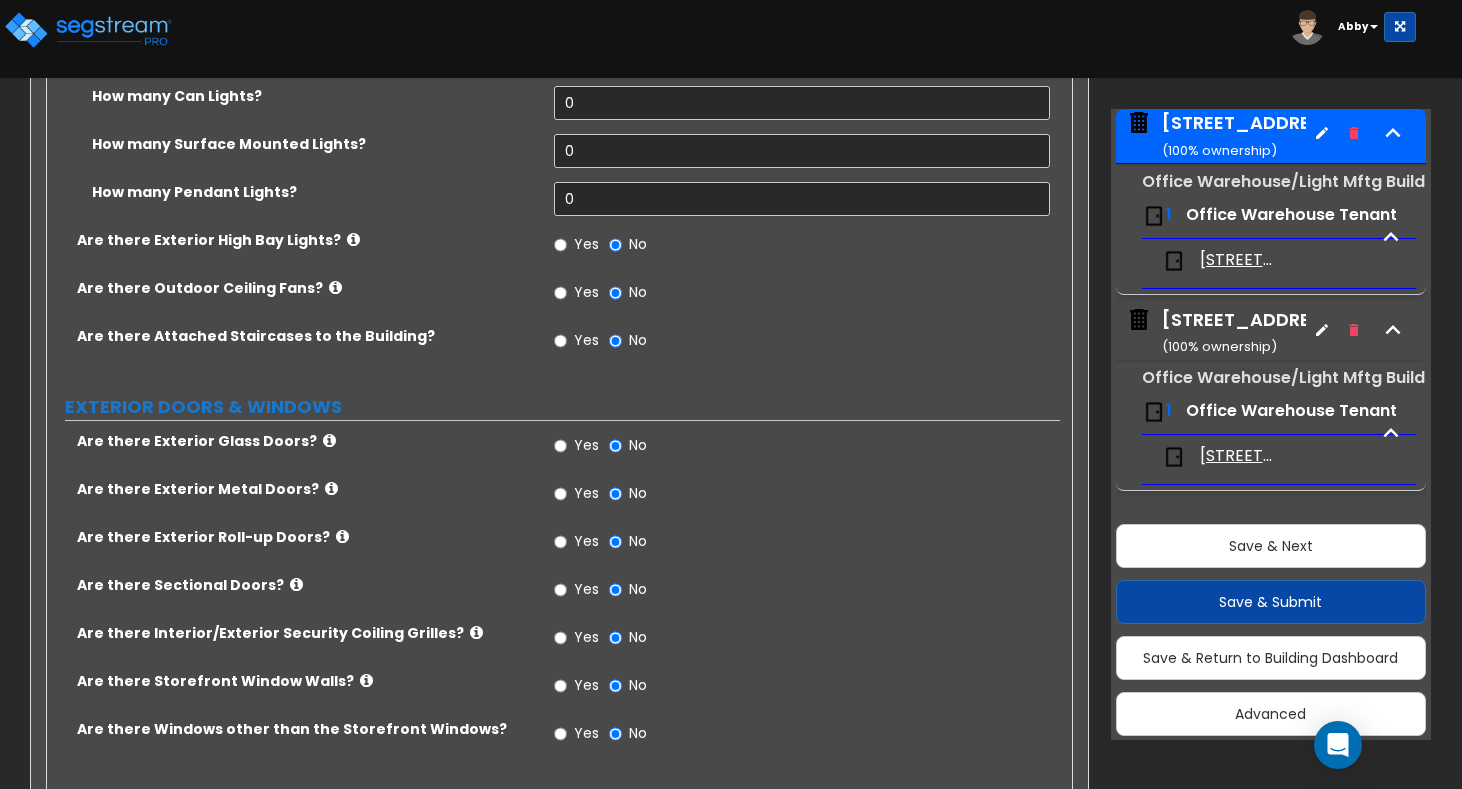 scroll, scrollTop: 1900, scrollLeft: 0, axis: vertical 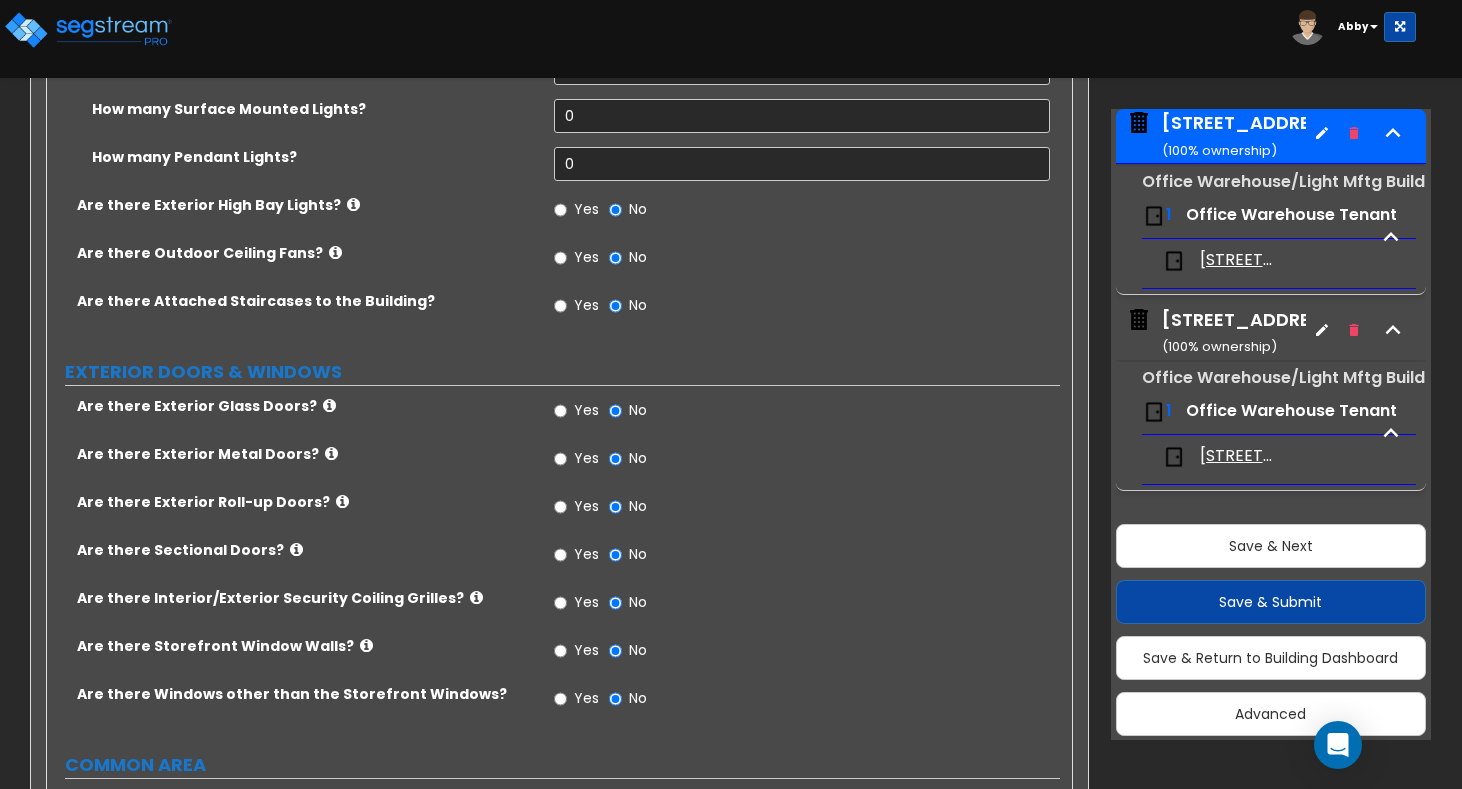 type on "8" 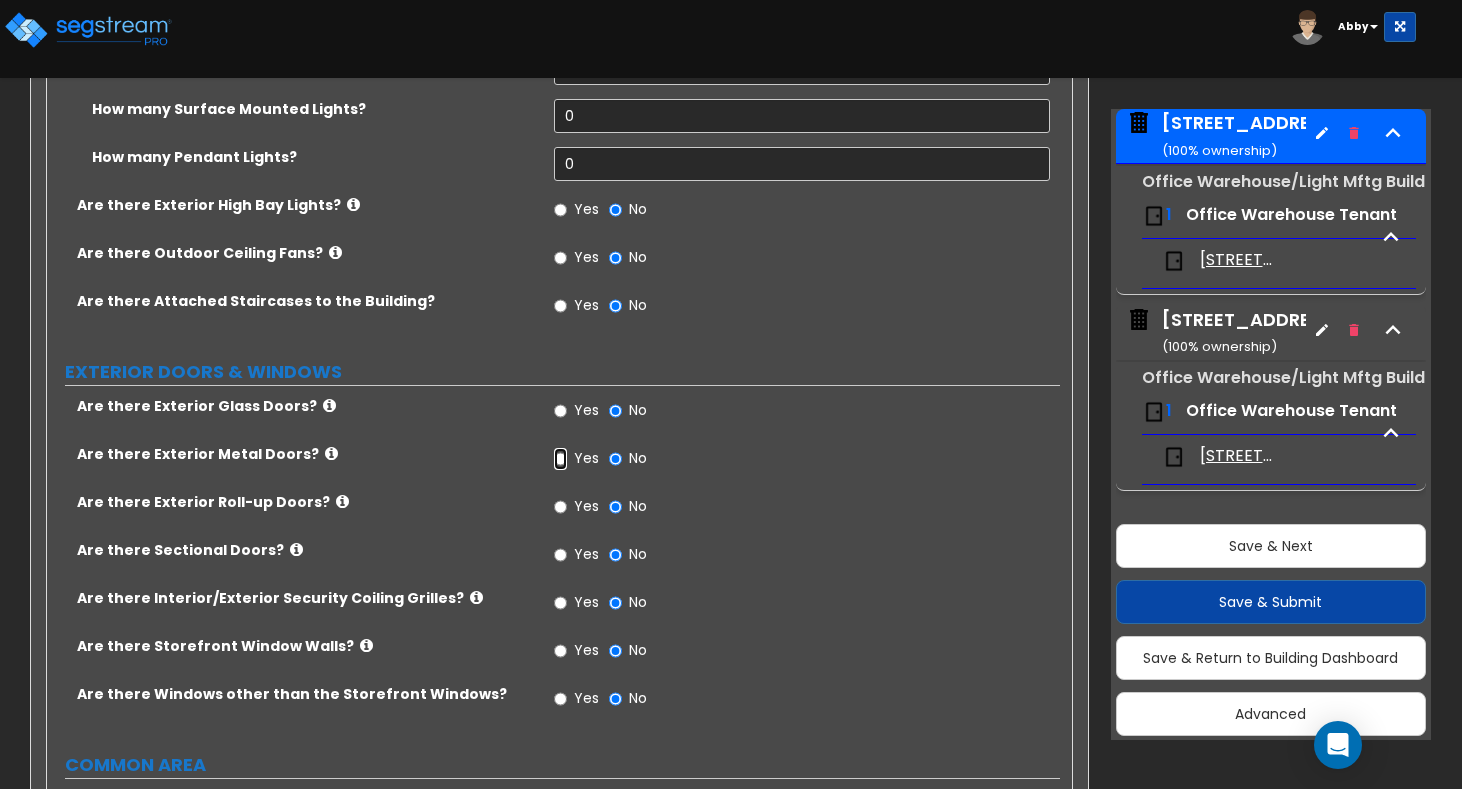 click on "Yes" at bounding box center [560, 459] 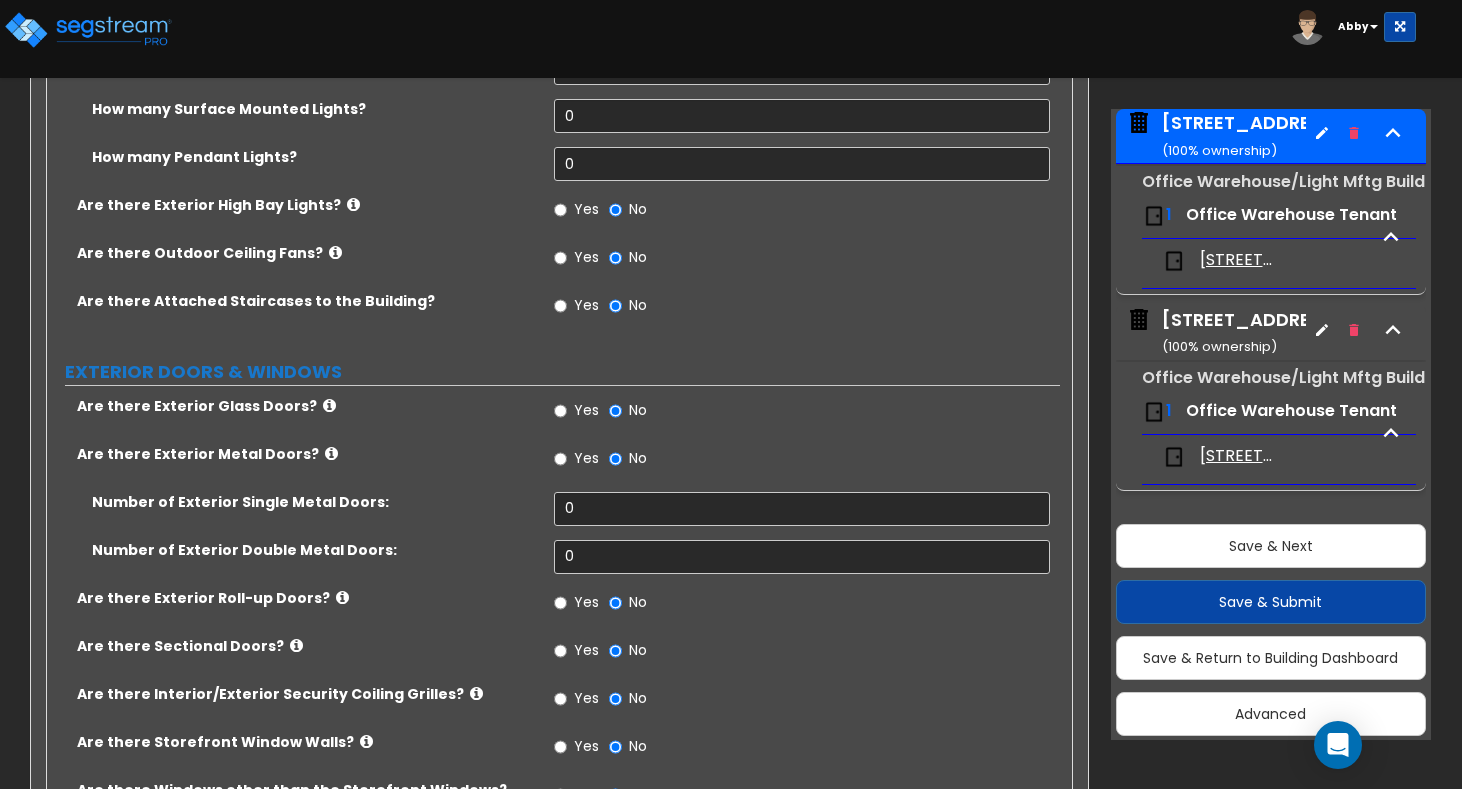 click on "Are there Exterior Metal Doors? Yes No" at bounding box center (553, 468) 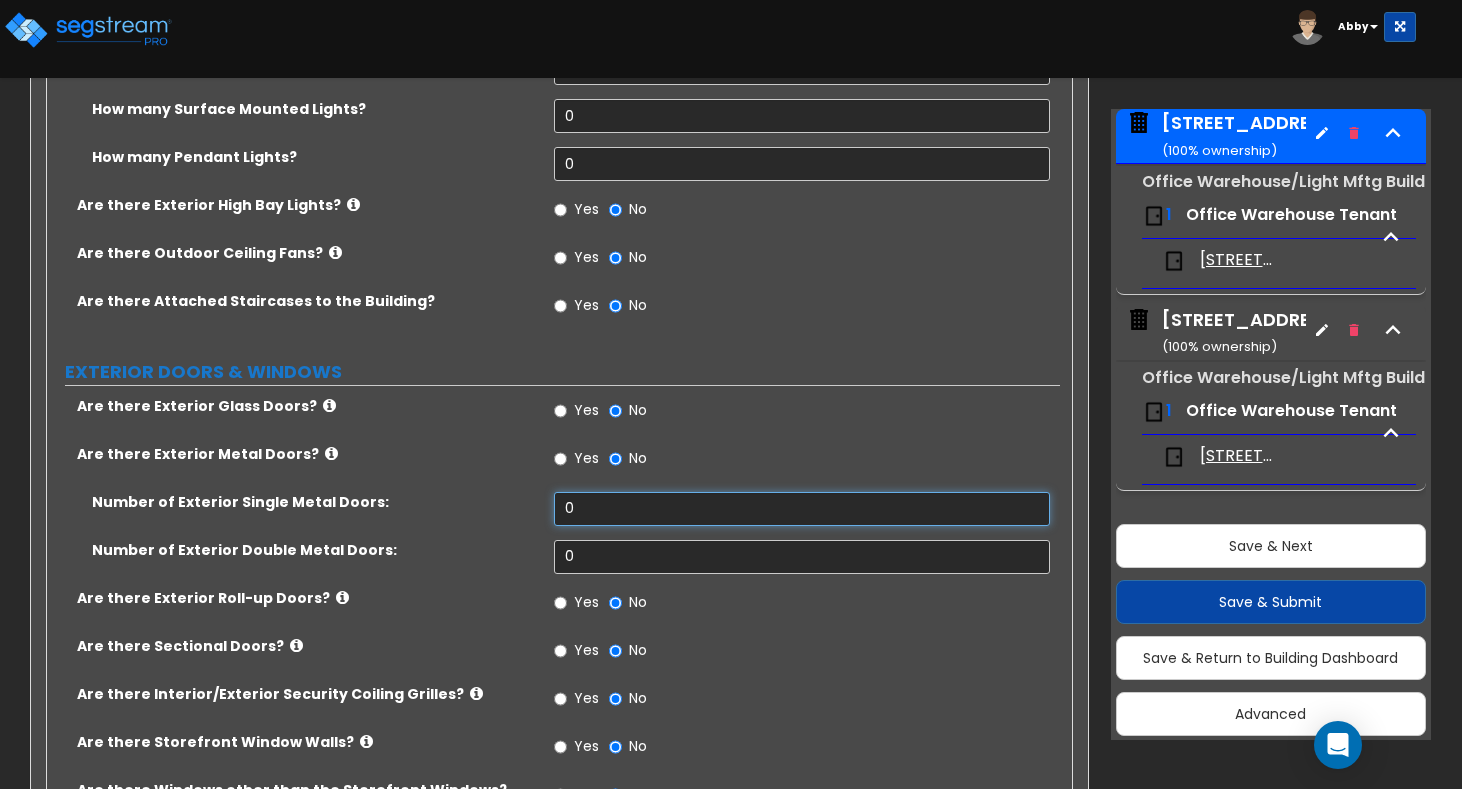 click on "0" at bounding box center (802, 509) 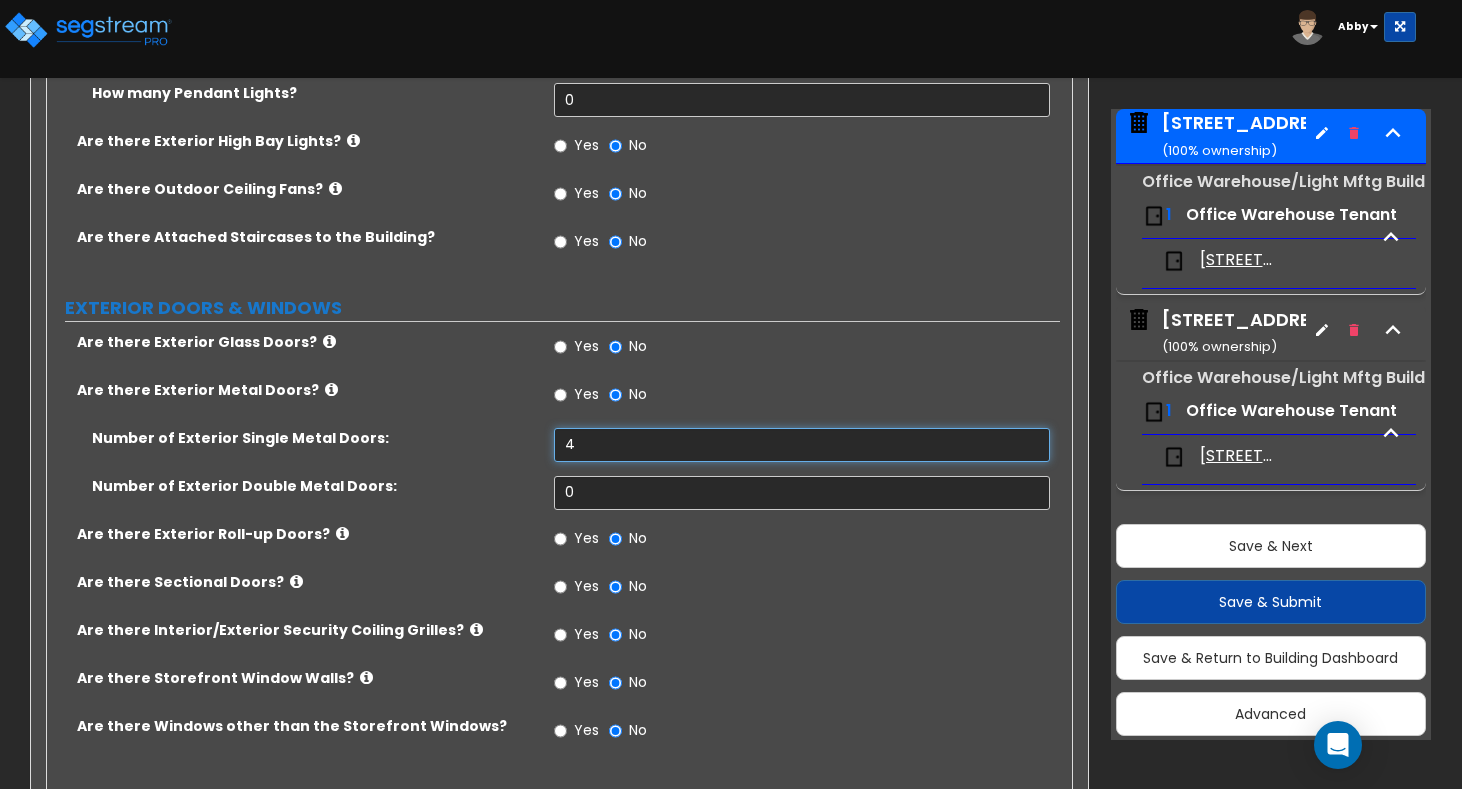 scroll, scrollTop: 2000, scrollLeft: 0, axis: vertical 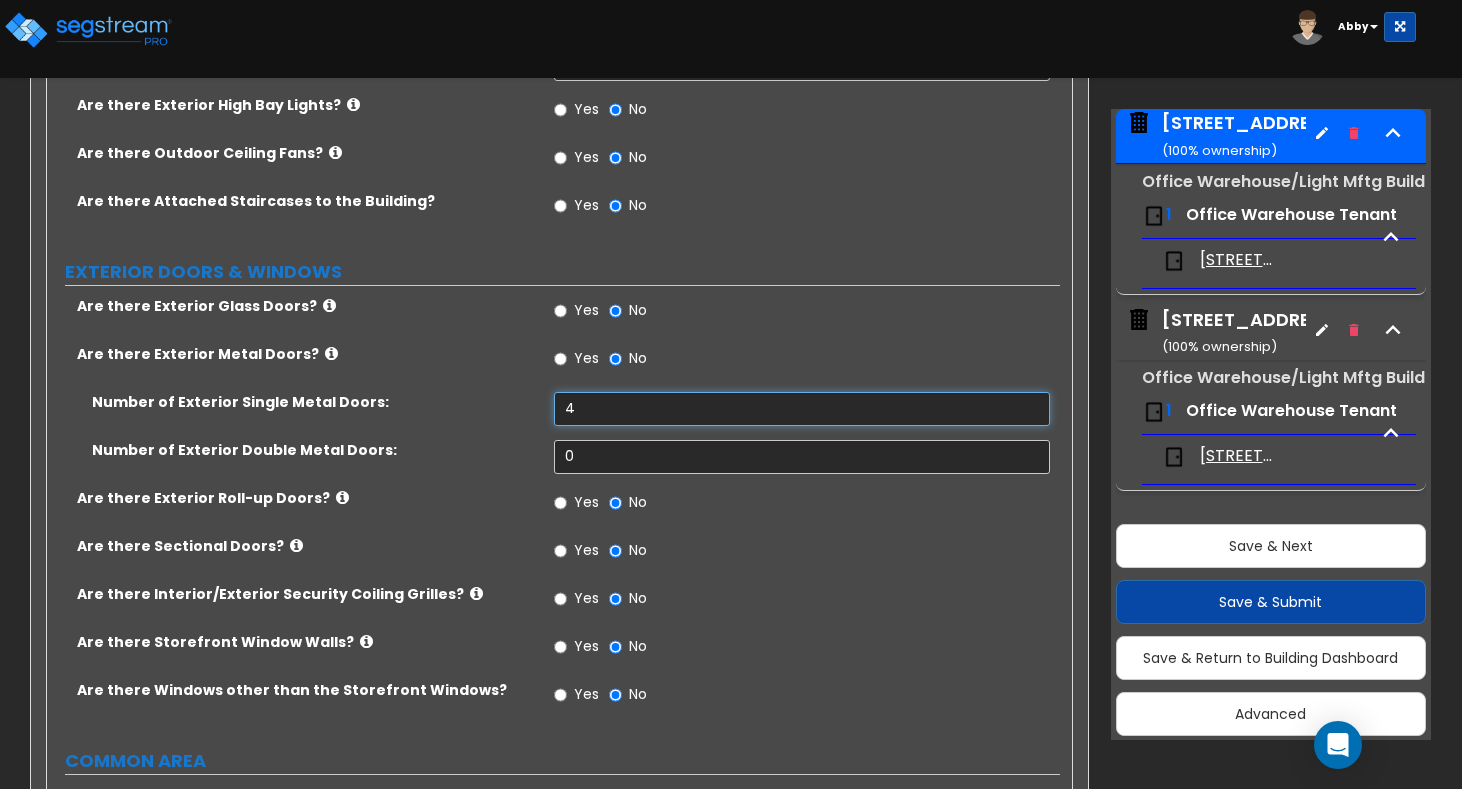 type on "4" 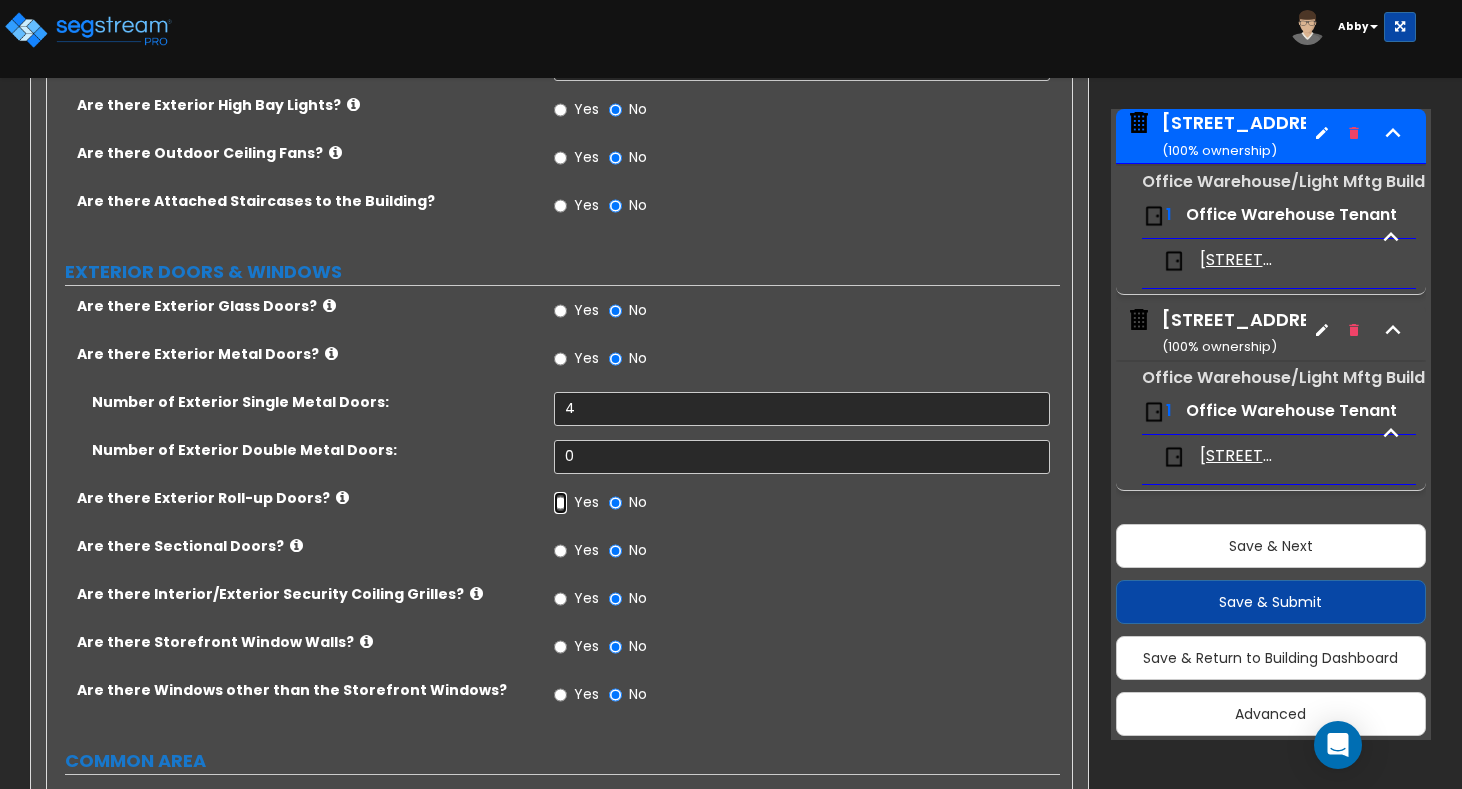 click on "Yes" at bounding box center [560, 503] 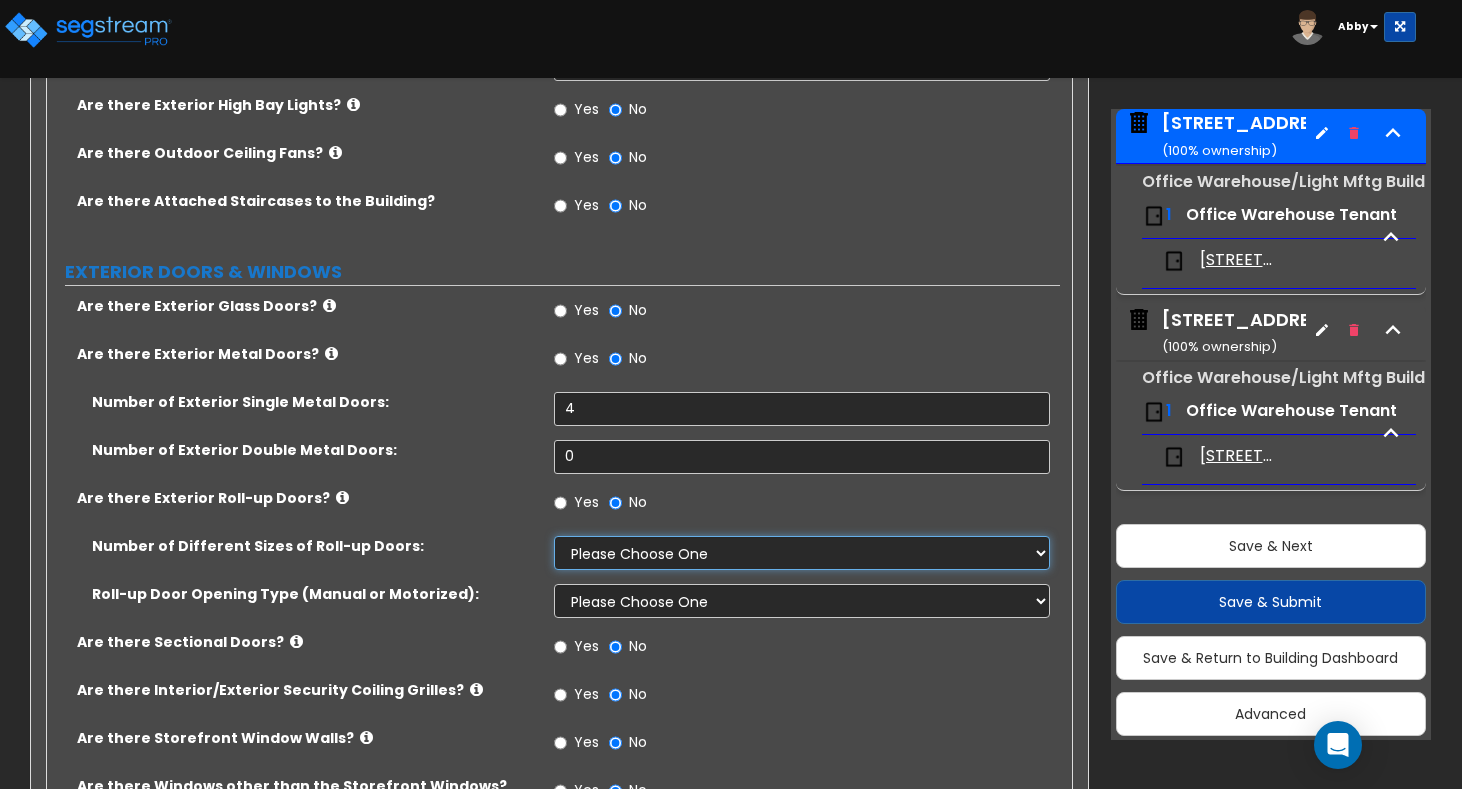 click on "Please Choose One 1 2 3" at bounding box center (802, 553) 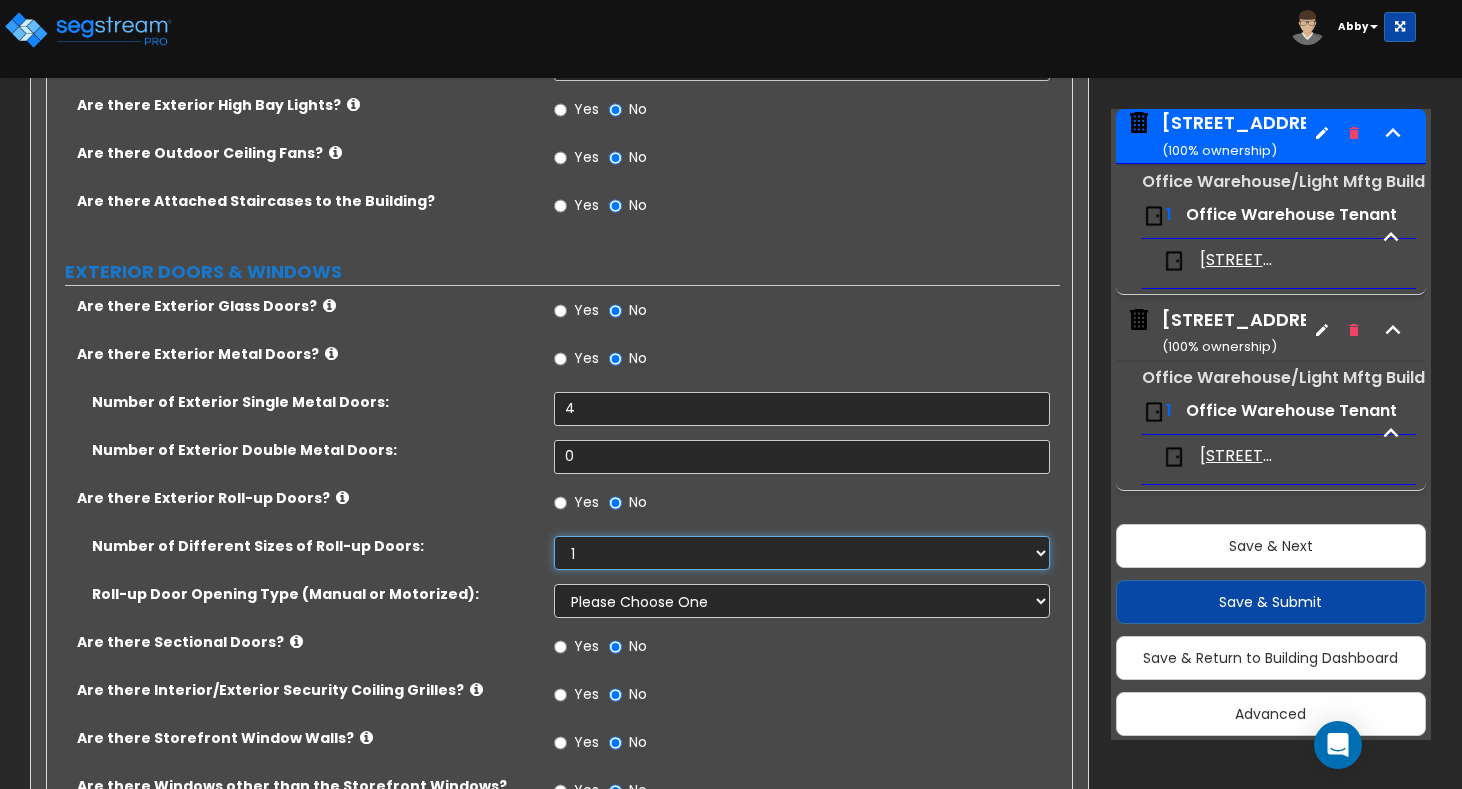 click on "Please Choose One 1 2 3" at bounding box center [802, 553] 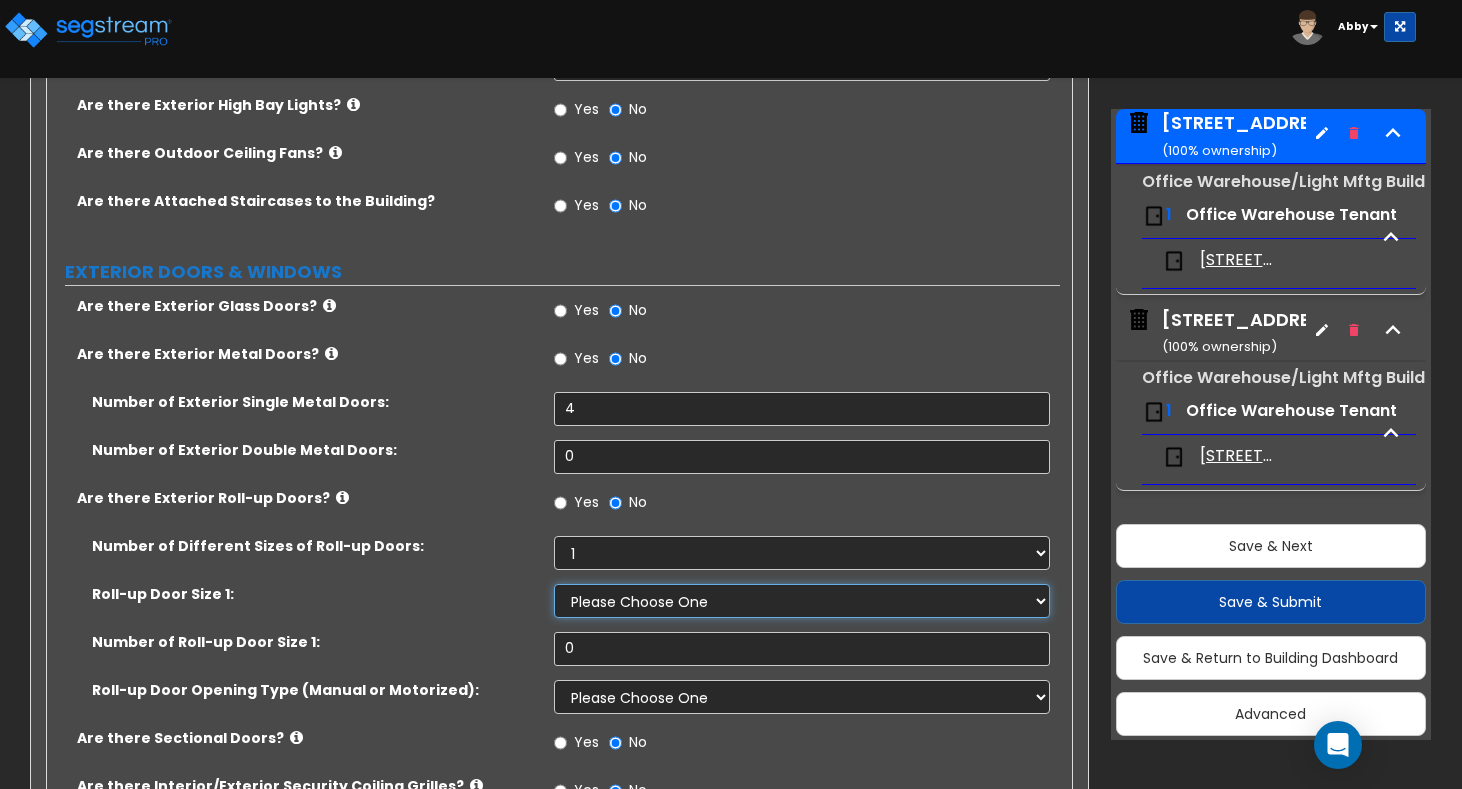 click on "Please Choose One 8' x 8' 10' x 10' 12' x 12' 14' x 14' 20' x 12' 20' x 16'" at bounding box center [802, 601] 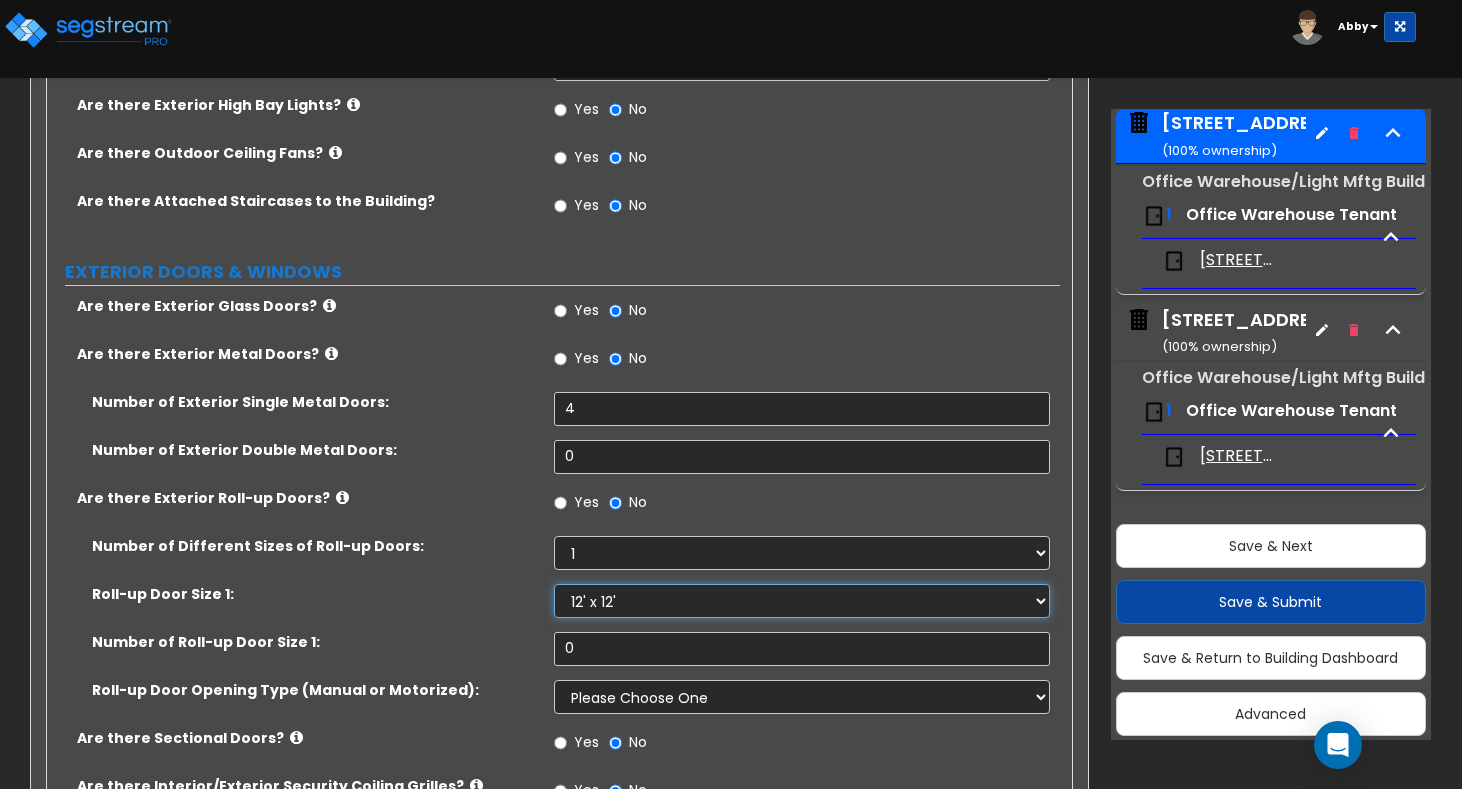 click on "Please Choose One 8' x 8' 10' x 10' 12' x 12' 14' x 14' 20' x 12' 20' x 16'" at bounding box center (802, 601) 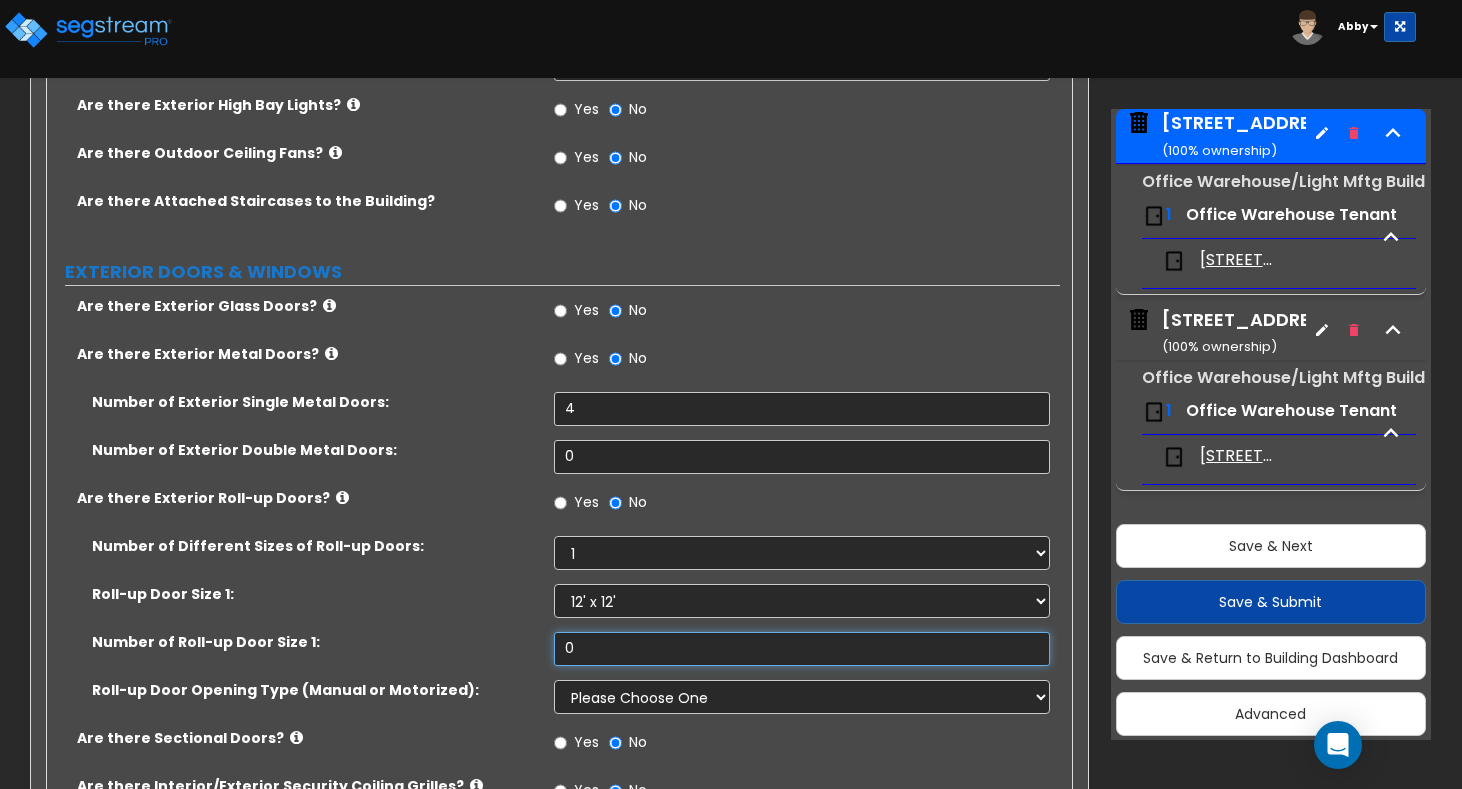 click on "0" at bounding box center [802, 649] 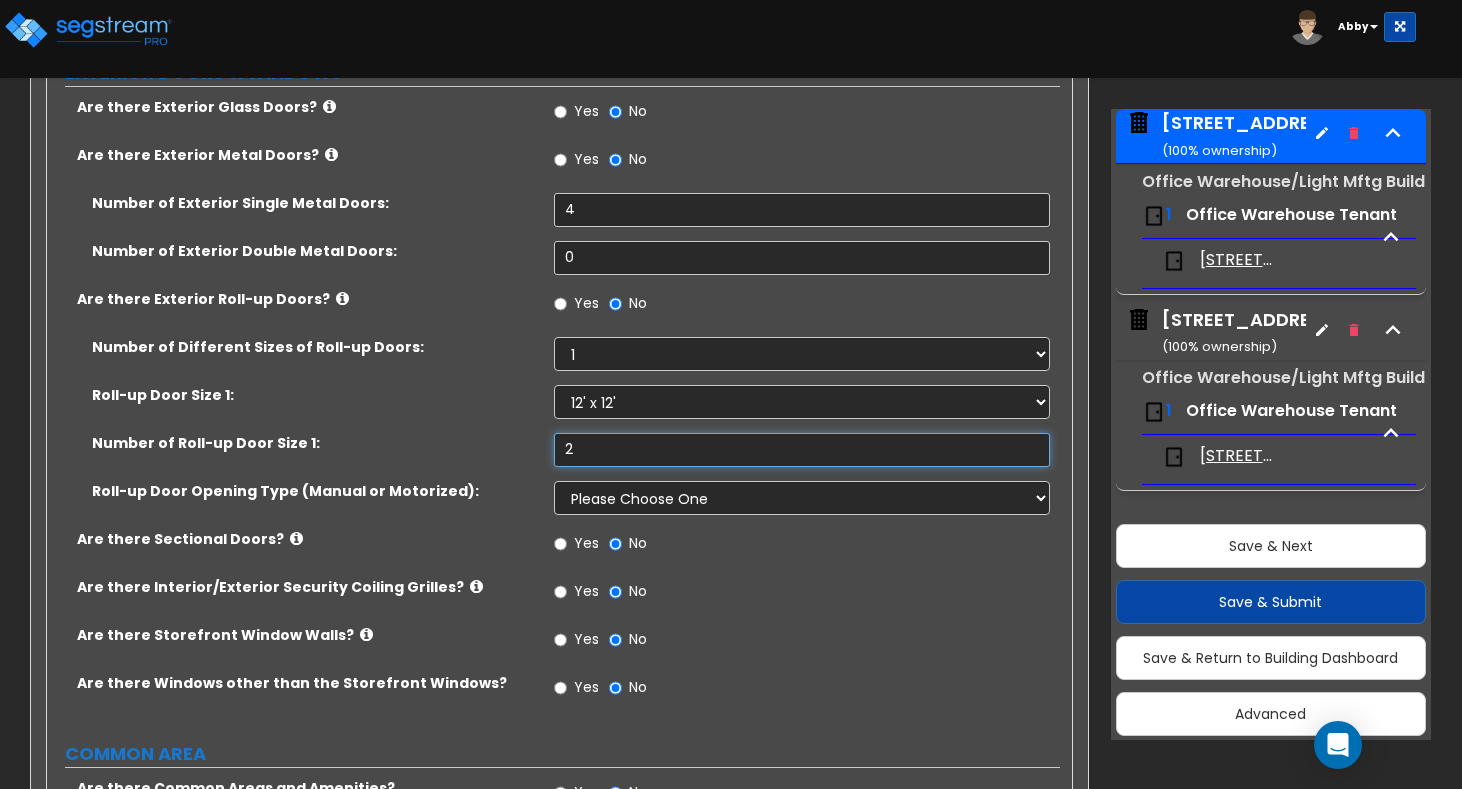 scroll, scrollTop: 2200, scrollLeft: 0, axis: vertical 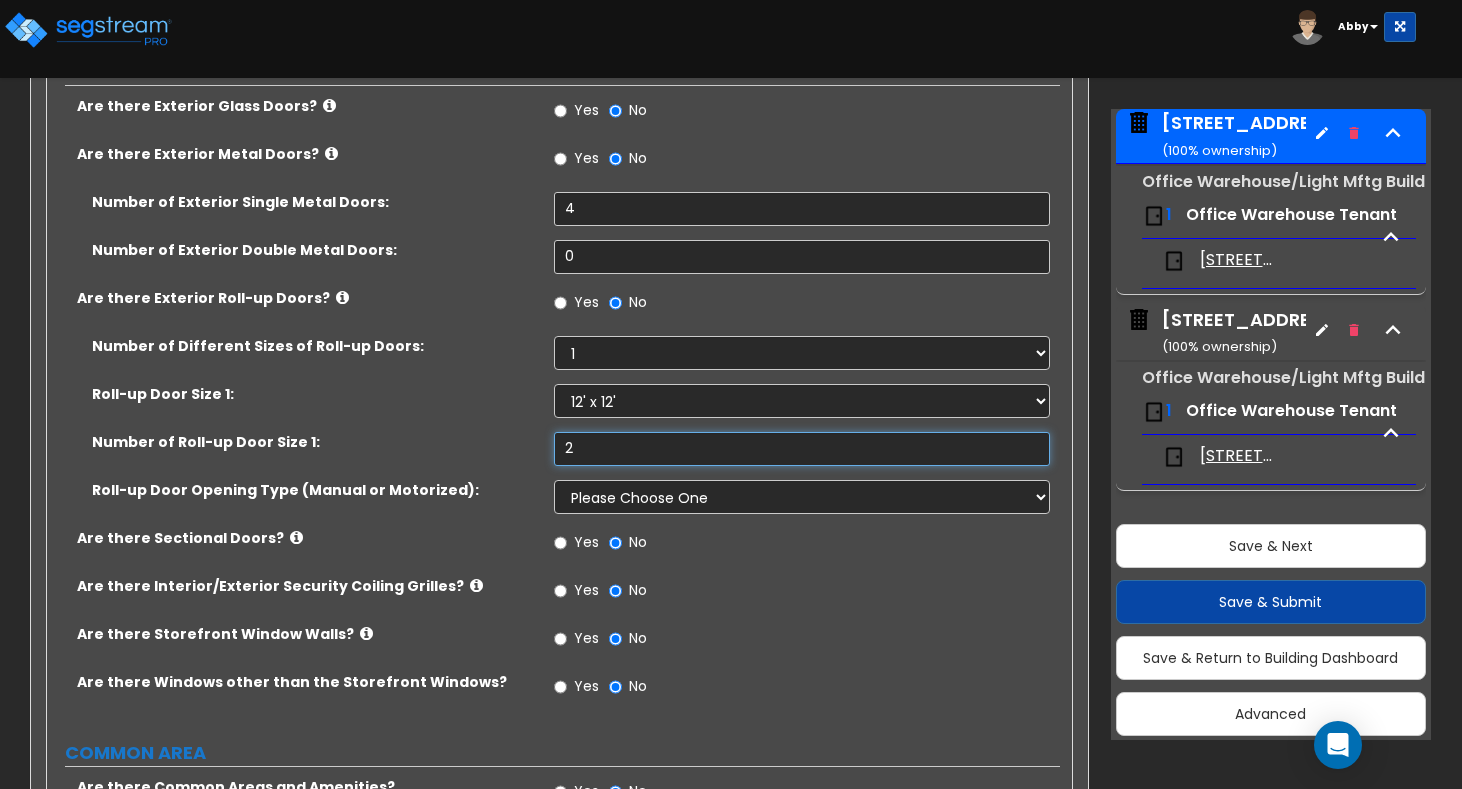 type on "2" 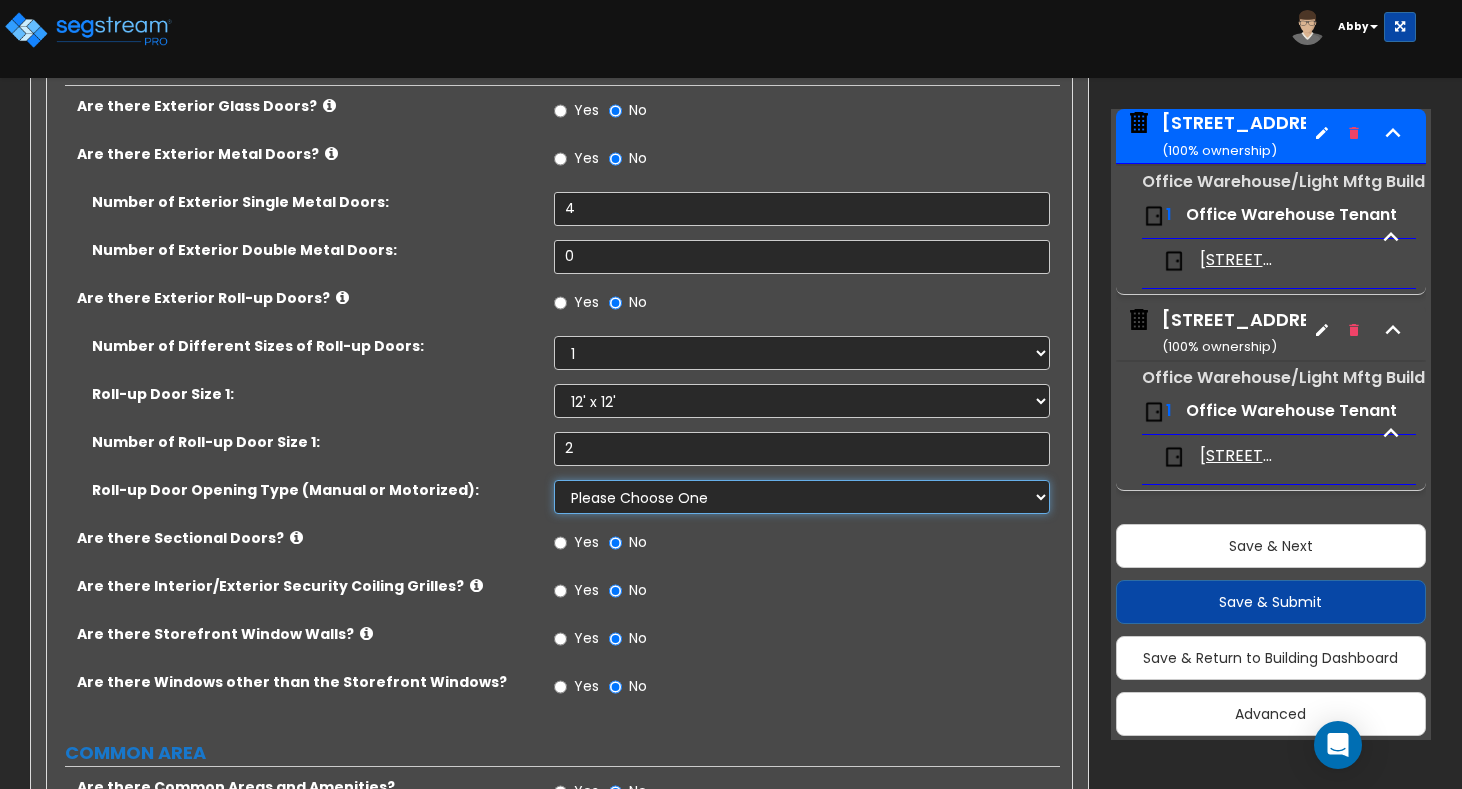 click on "Please Choose One All Manual All Motorized Some are Motorized" at bounding box center [802, 497] 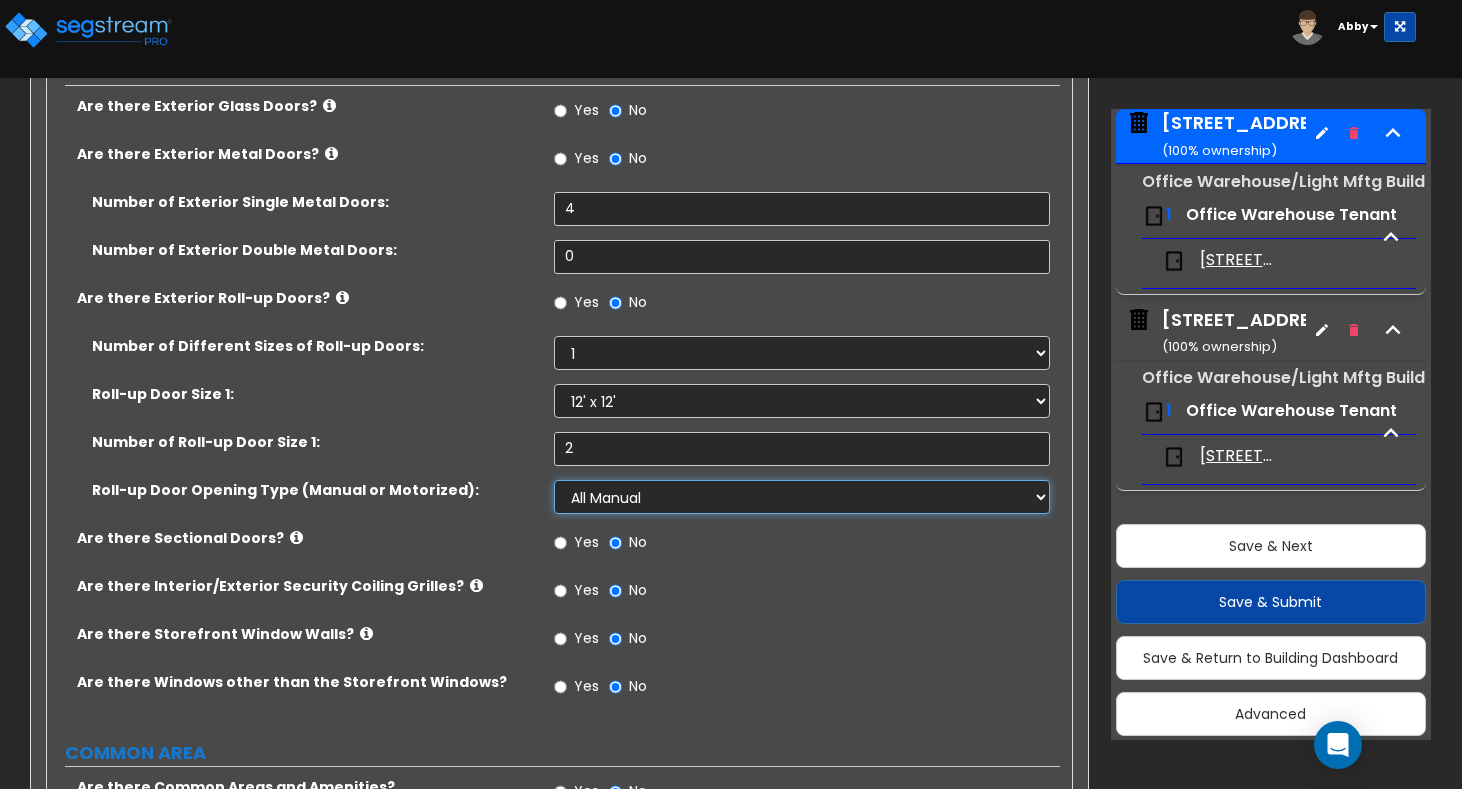 click on "Please Choose One All Manual All Motorized Some are Motorized" at bounding box center [802, 497] 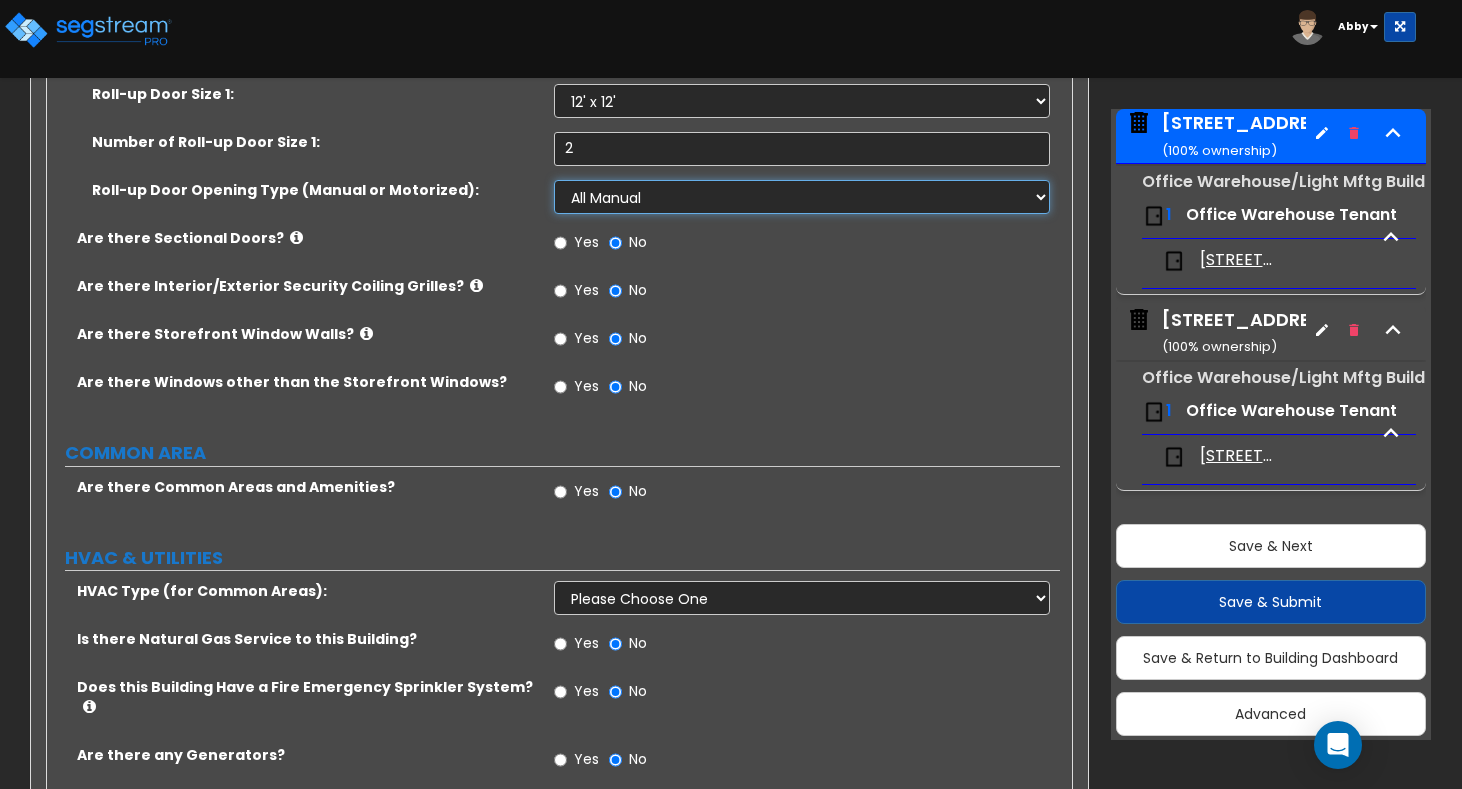 scroll, scrollTop: 2524, scrollLeft: 0, axis: vertical 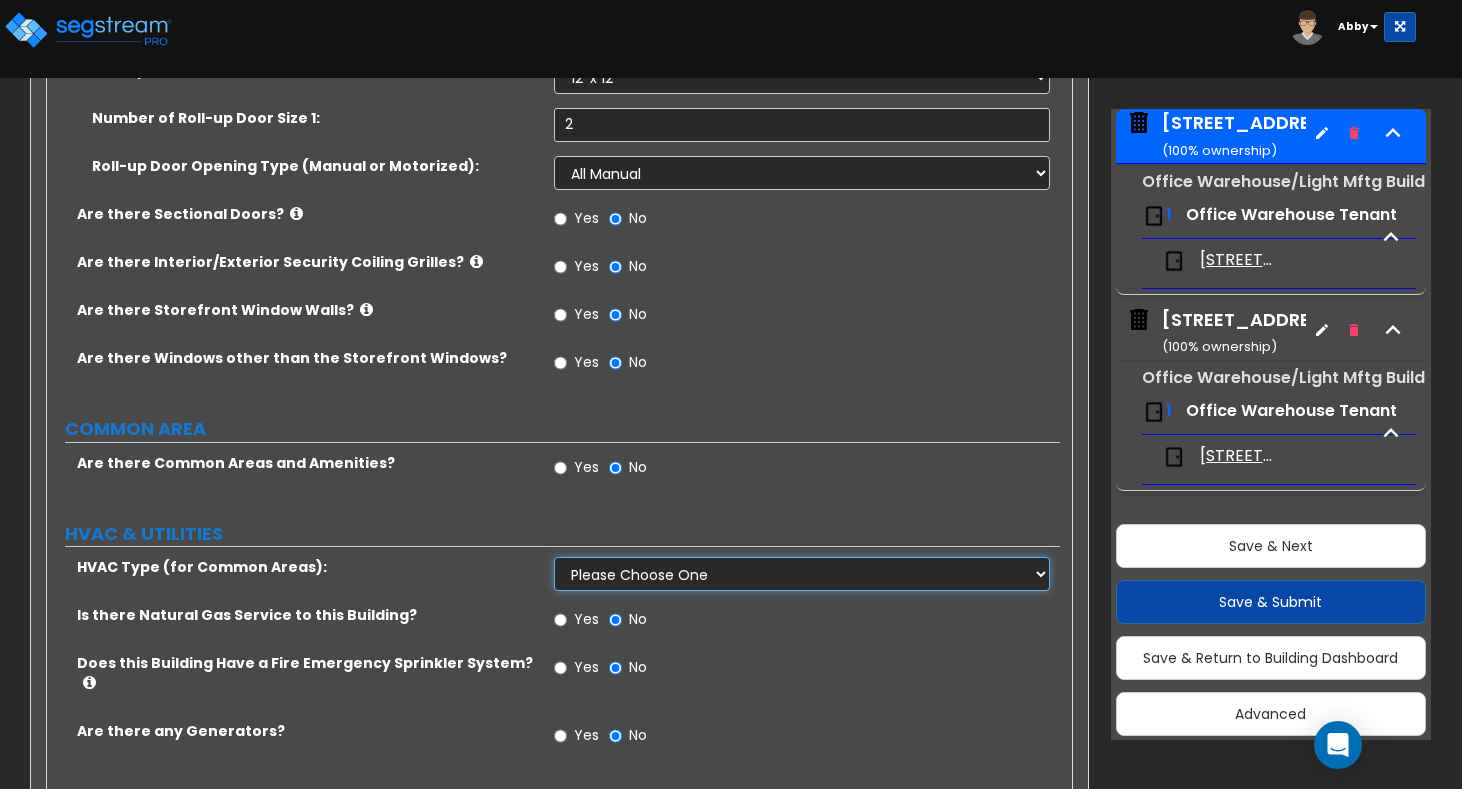 click on "Please Choose One Rooftop Unit Furnace-Condenser Forced Air Split Heating/Cooling Systems Heat Pump Air to Air Split Heating/Cooling Systems" at bounding box center (802, 574) 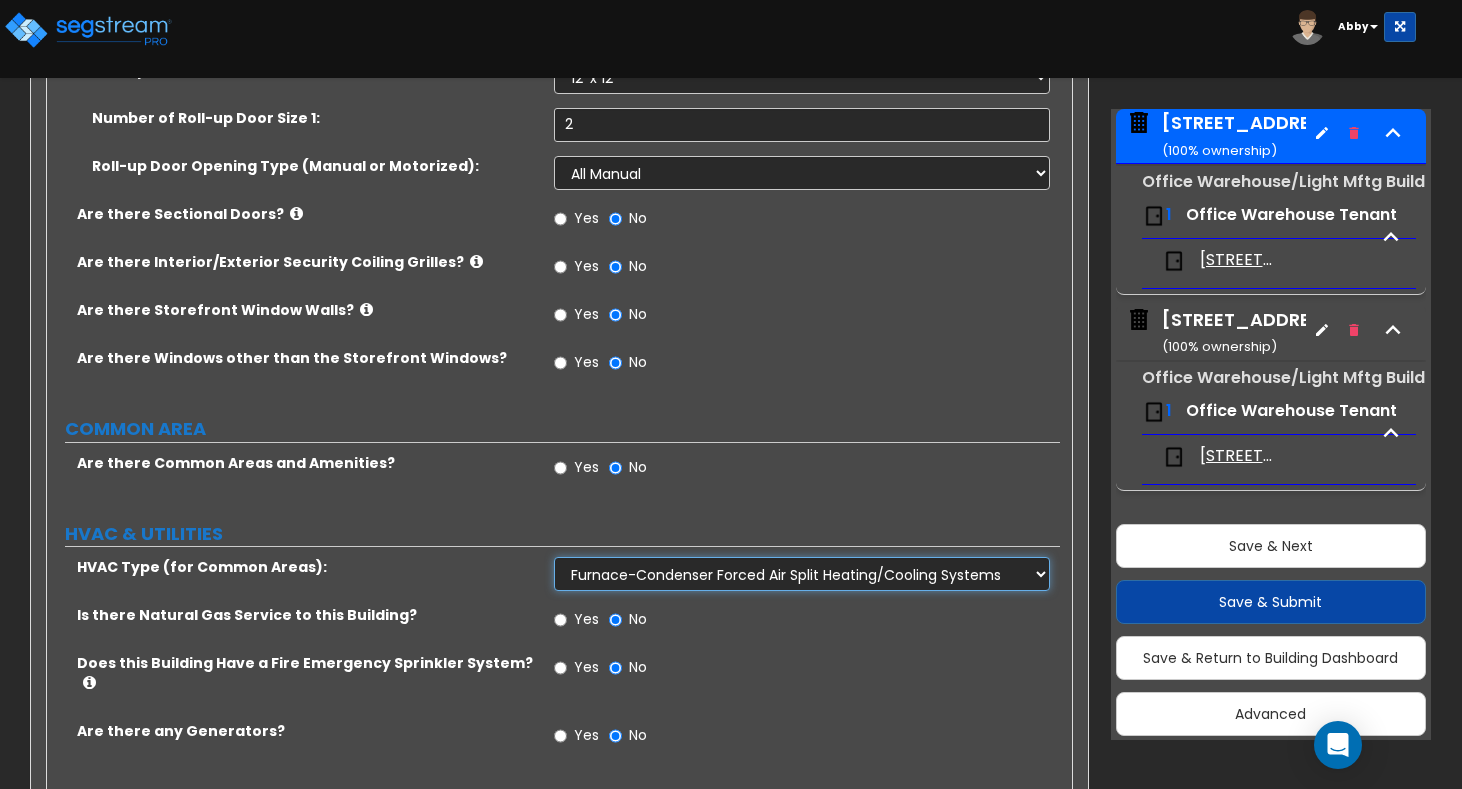 click on "Please Choose One Rooftop Unit Furnace-Condenser Forced Air Split Heating/Cooling Systems Heat Pump Air to Air Split Heating/Cooling Systems" at bounding box center (802, 574) 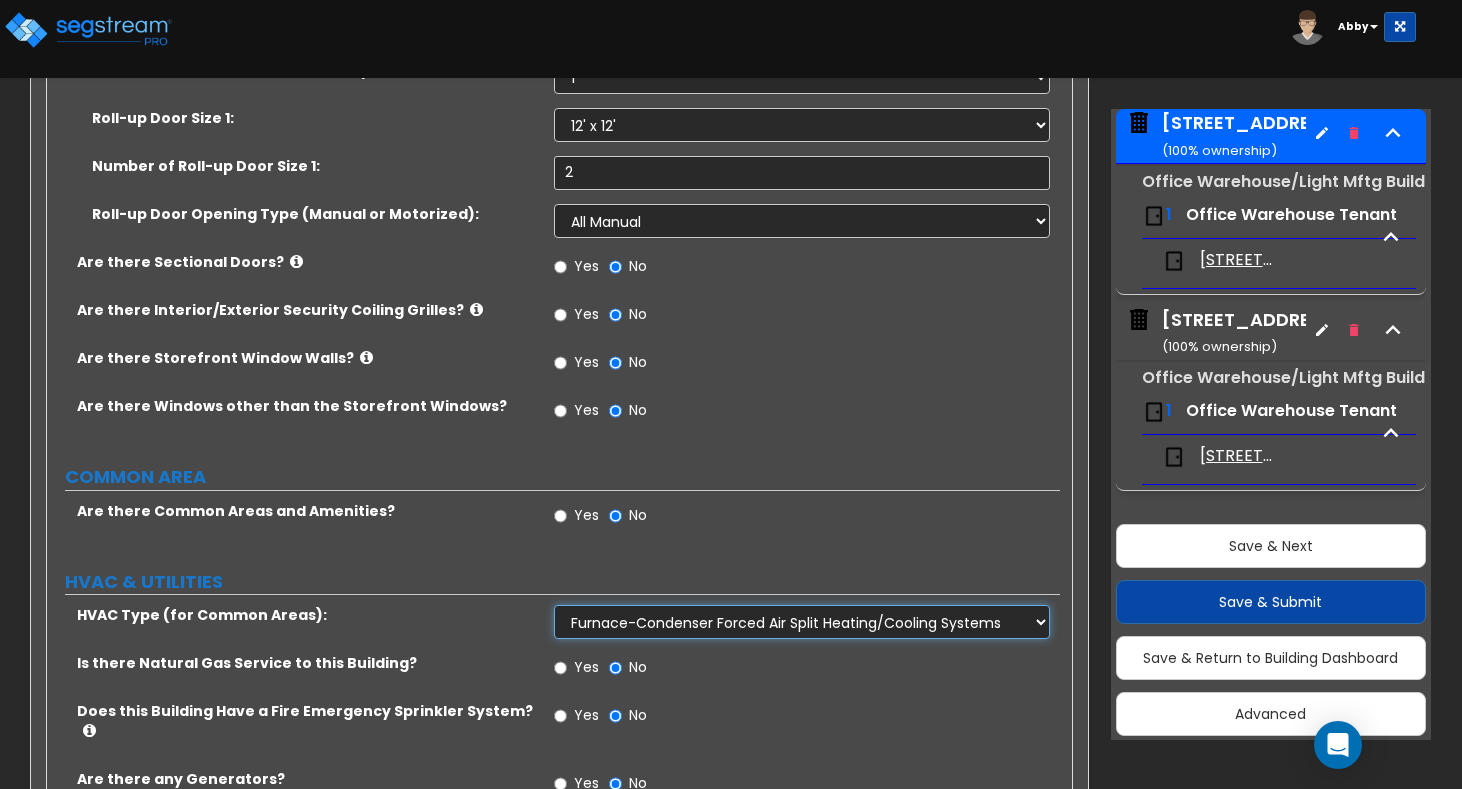 scroll, scrollTop: 2524, scrollLeft: 0, axis: vertical 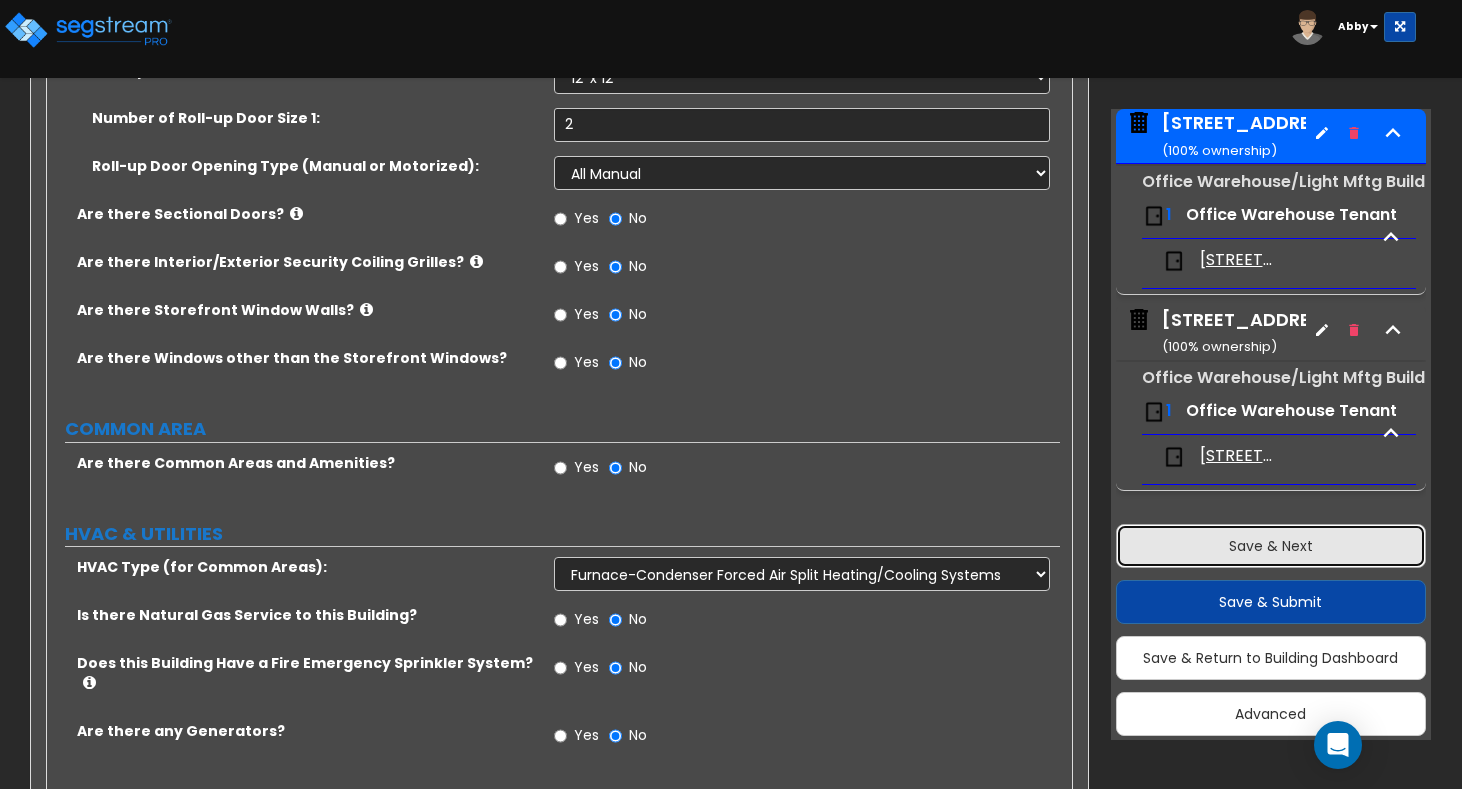 click on "Save & Next" at bounding box center (1271, 546) 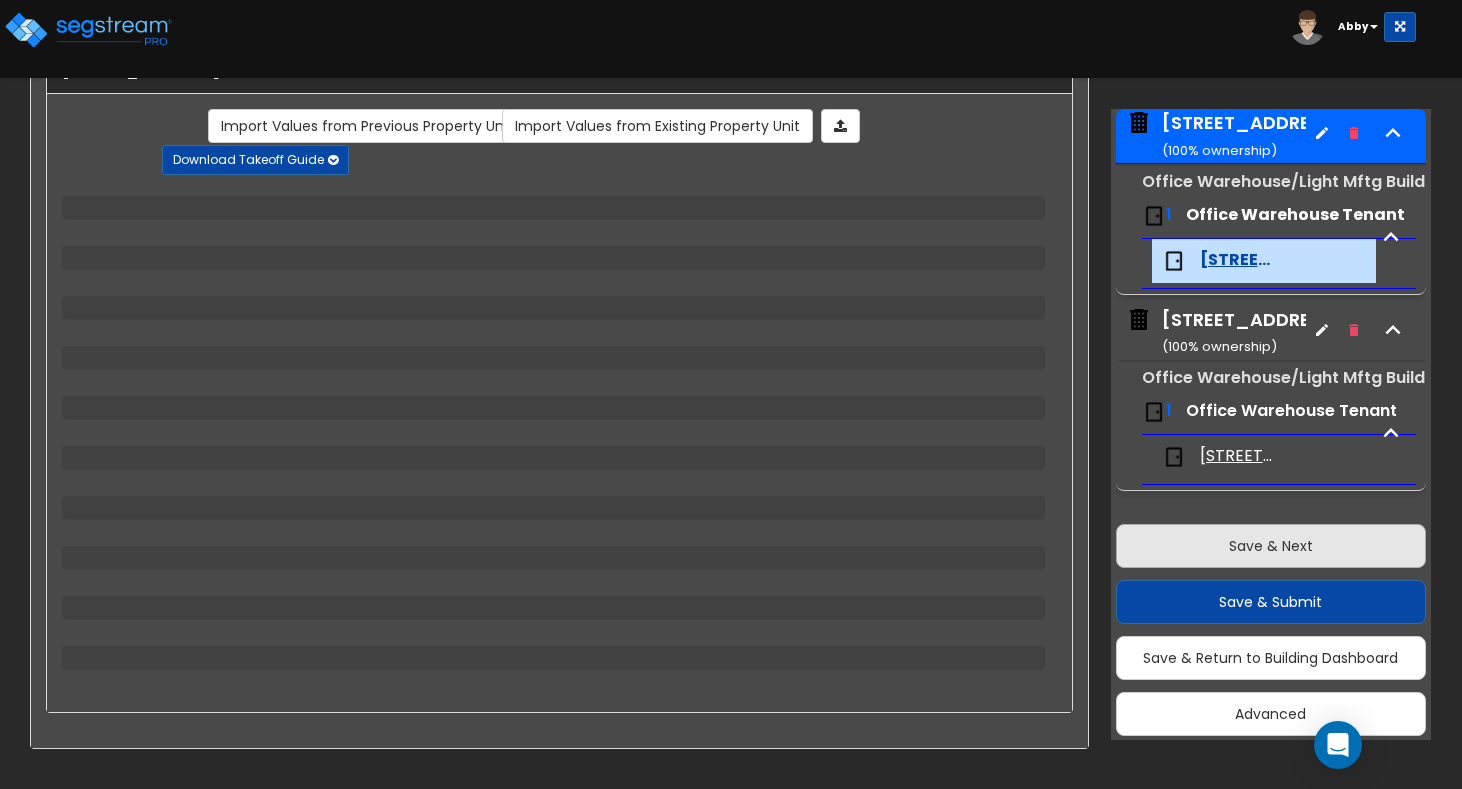 scroll, scrollTop: 93, scrollLeft: 0, axis: vertical 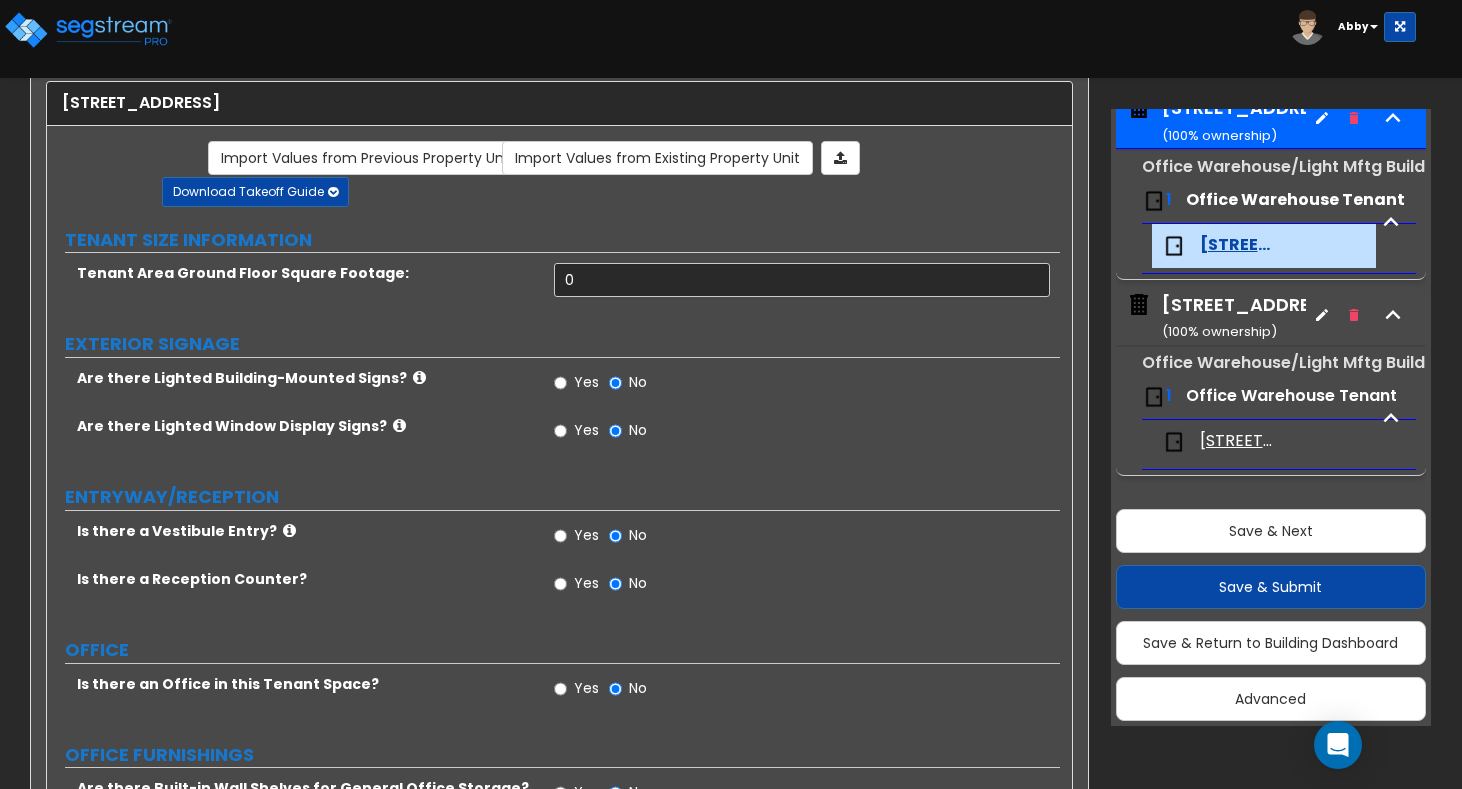 click on "Yes" at bounding box center (576, 538) 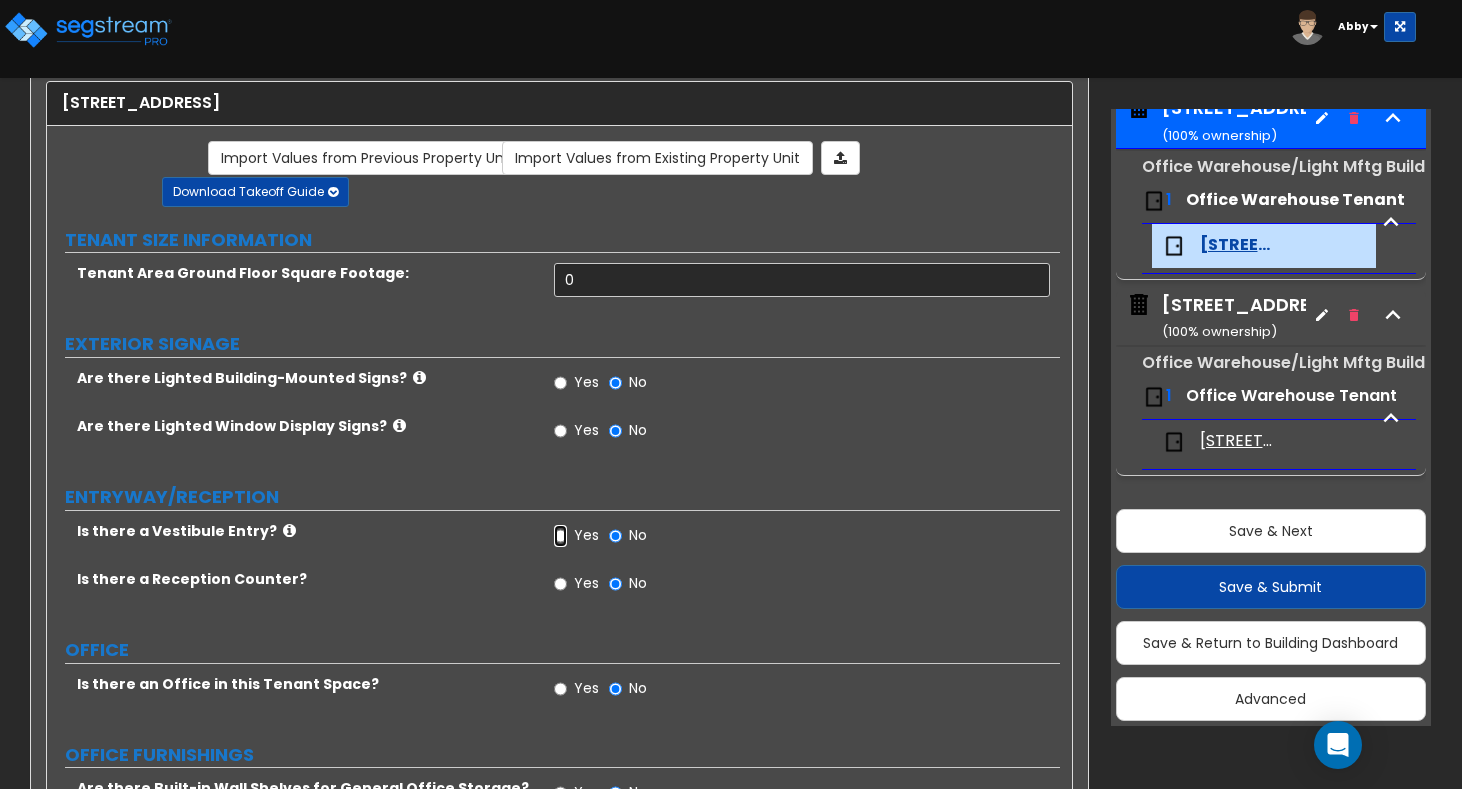 click on "Yes" at bounding box center [560, 536] 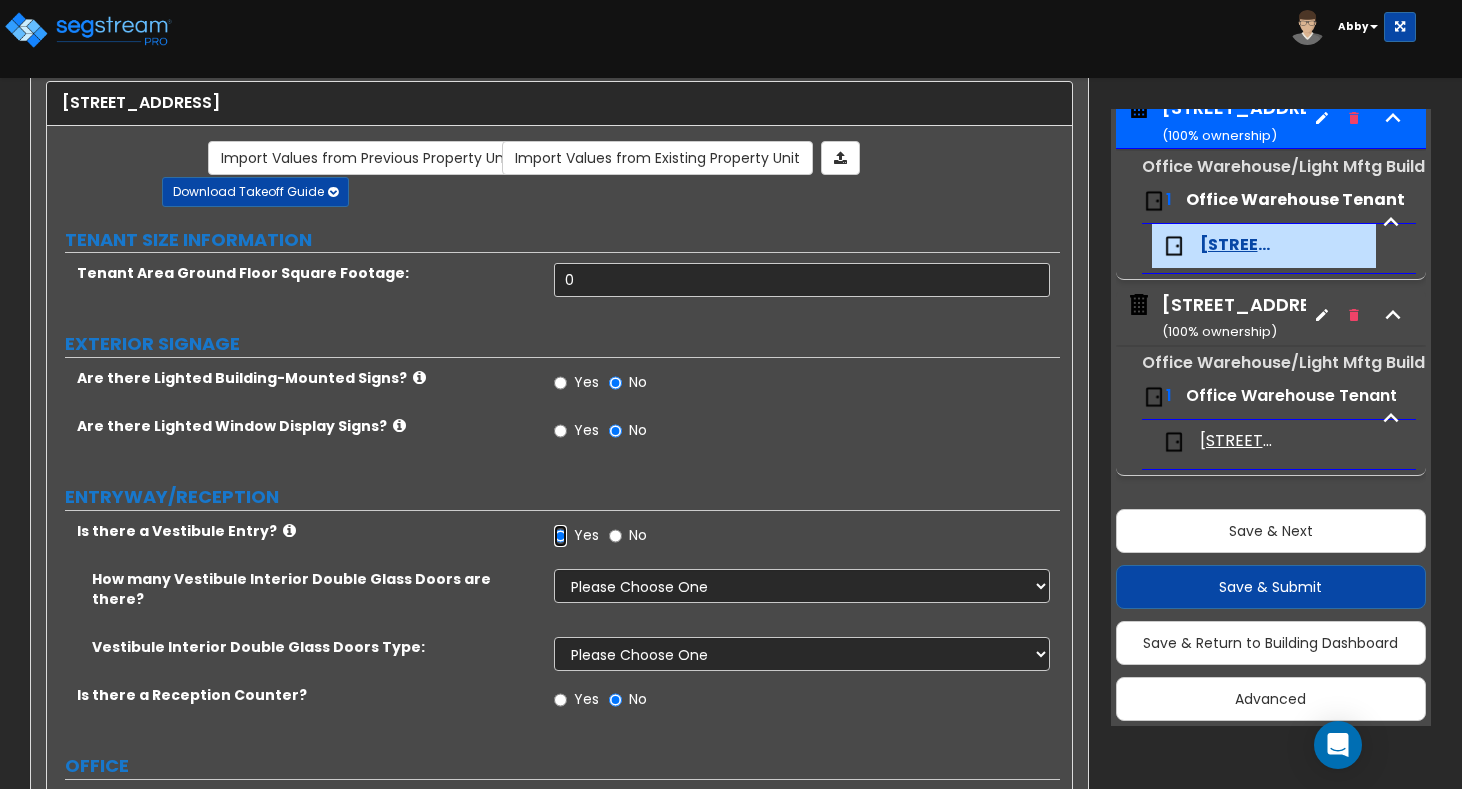 scroll, scrollTop: 193, scrollLeft: 0, axis: vertical 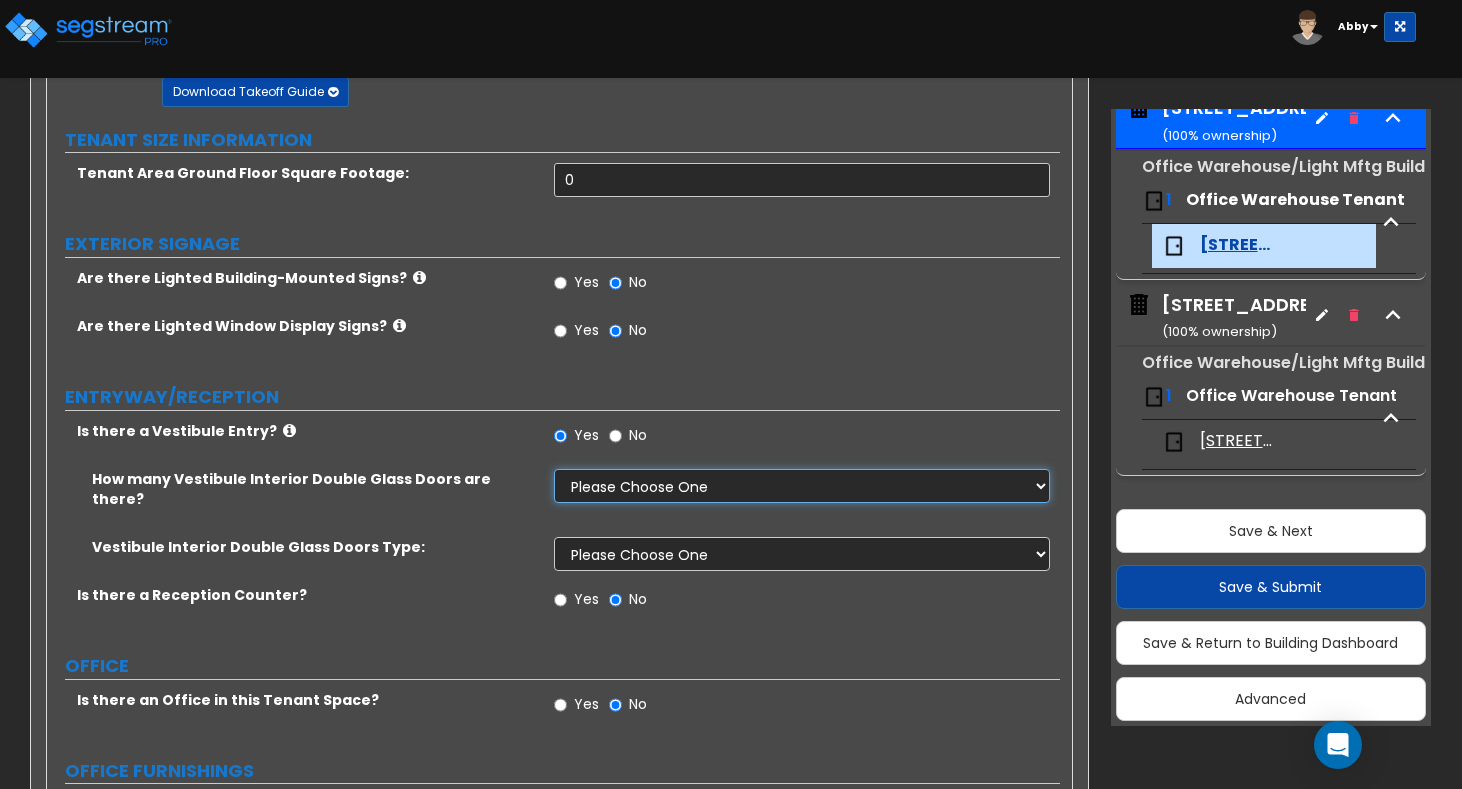 click on "Please Choose One 1 2 3" at bounding box center [802, 486] 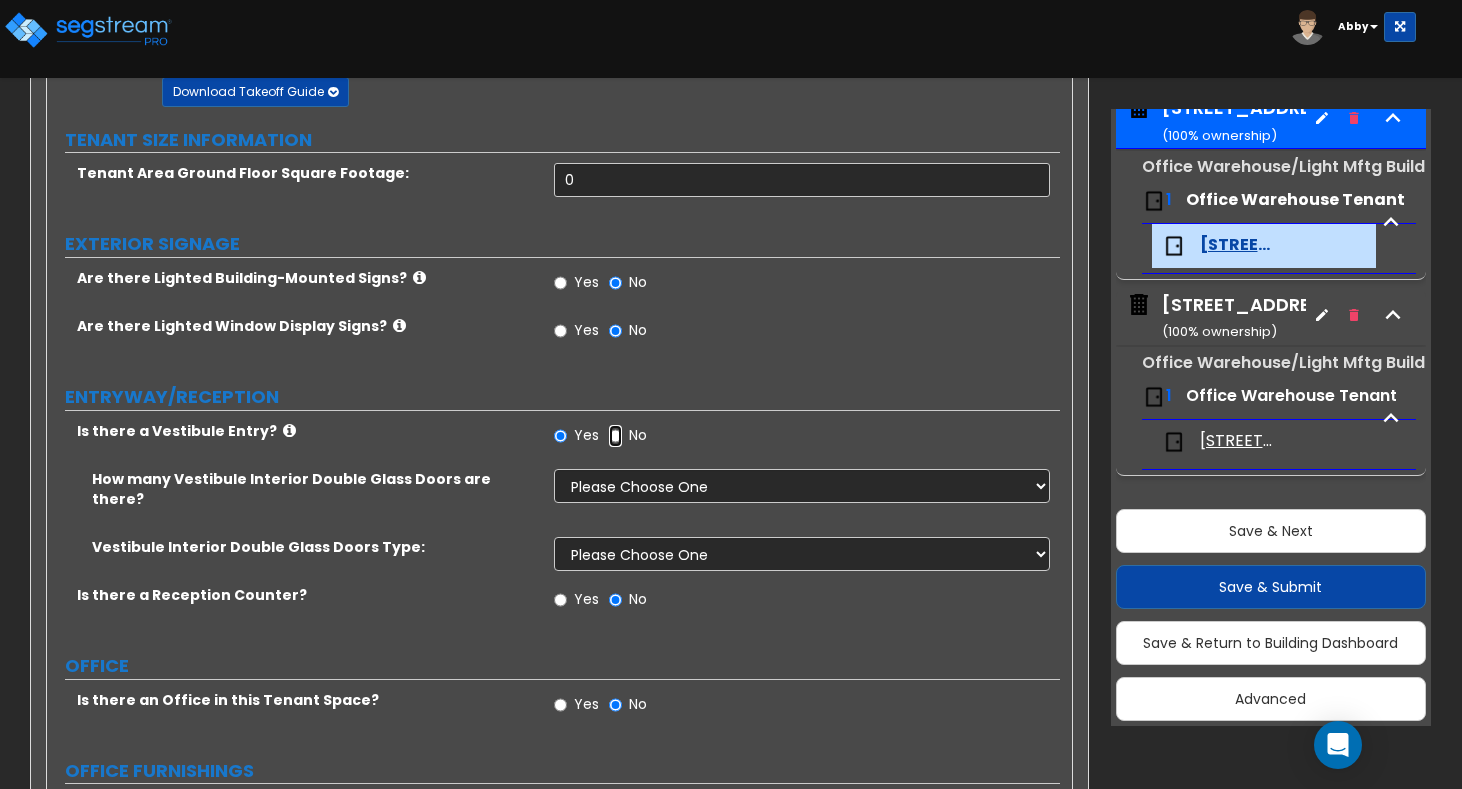 click on "No" at bounding box center [615, 436] 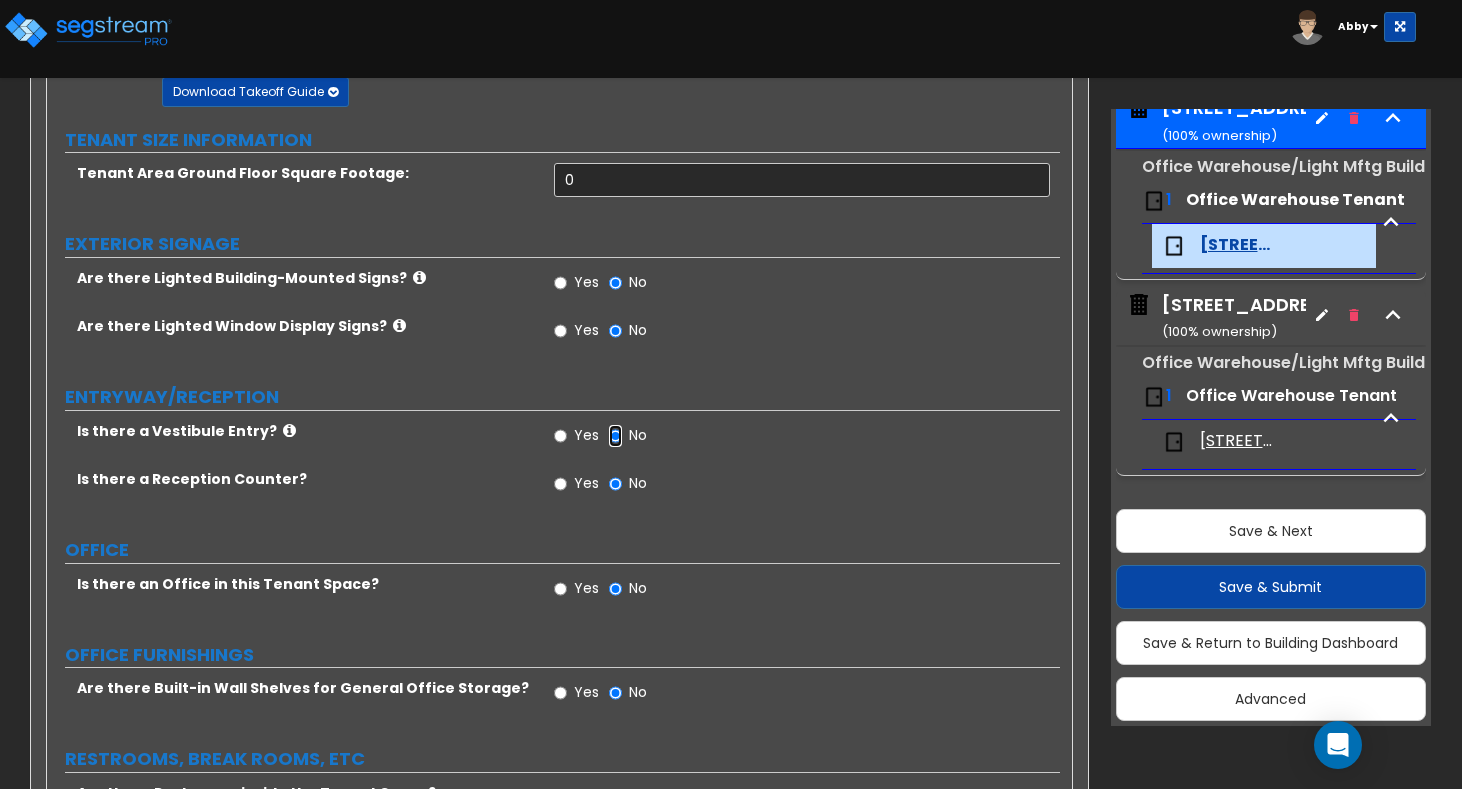 scroll, scrollTop: 293, scrollLeft: 0, axis: vertical 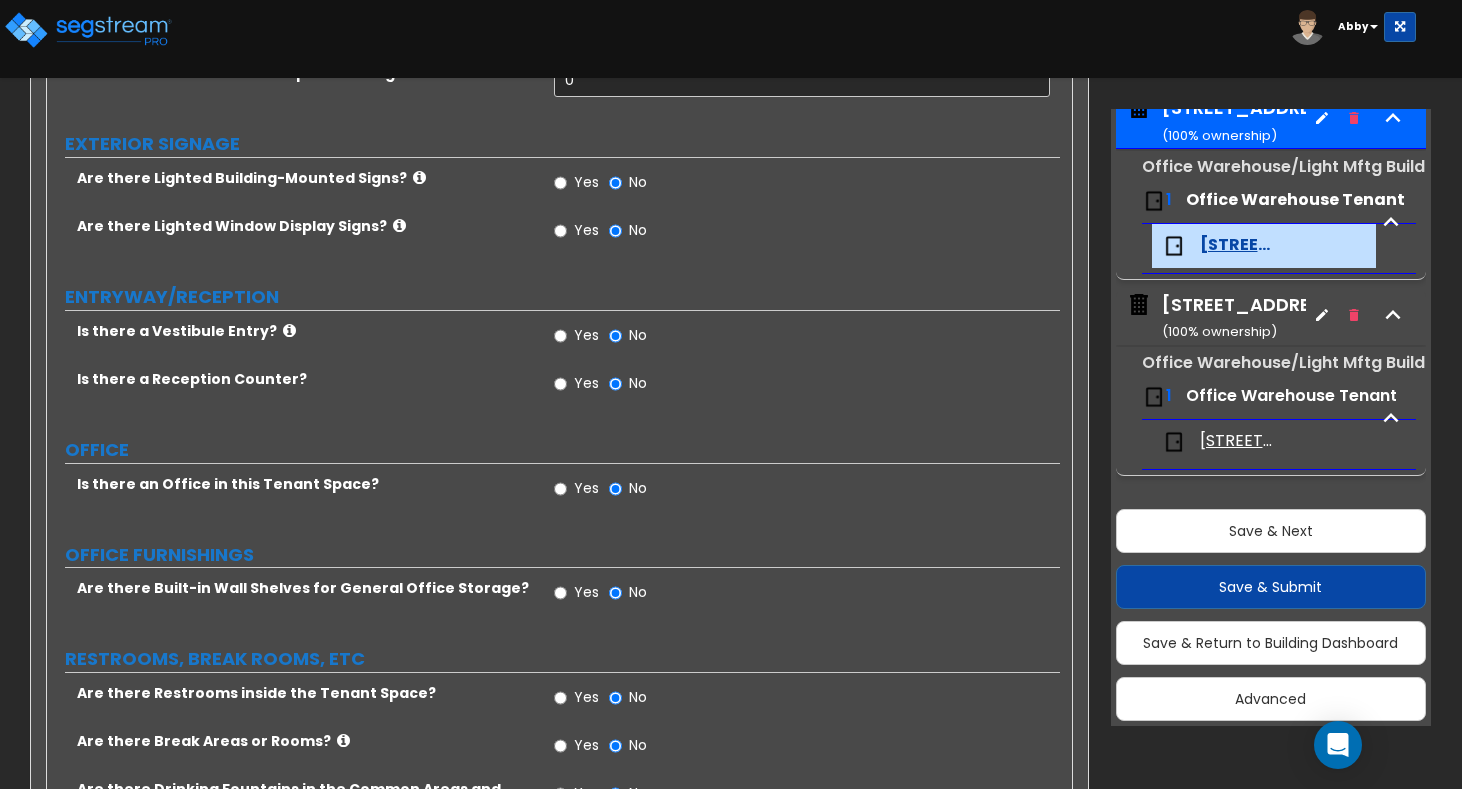 click on "Yes" at bounding box center (576, 491) 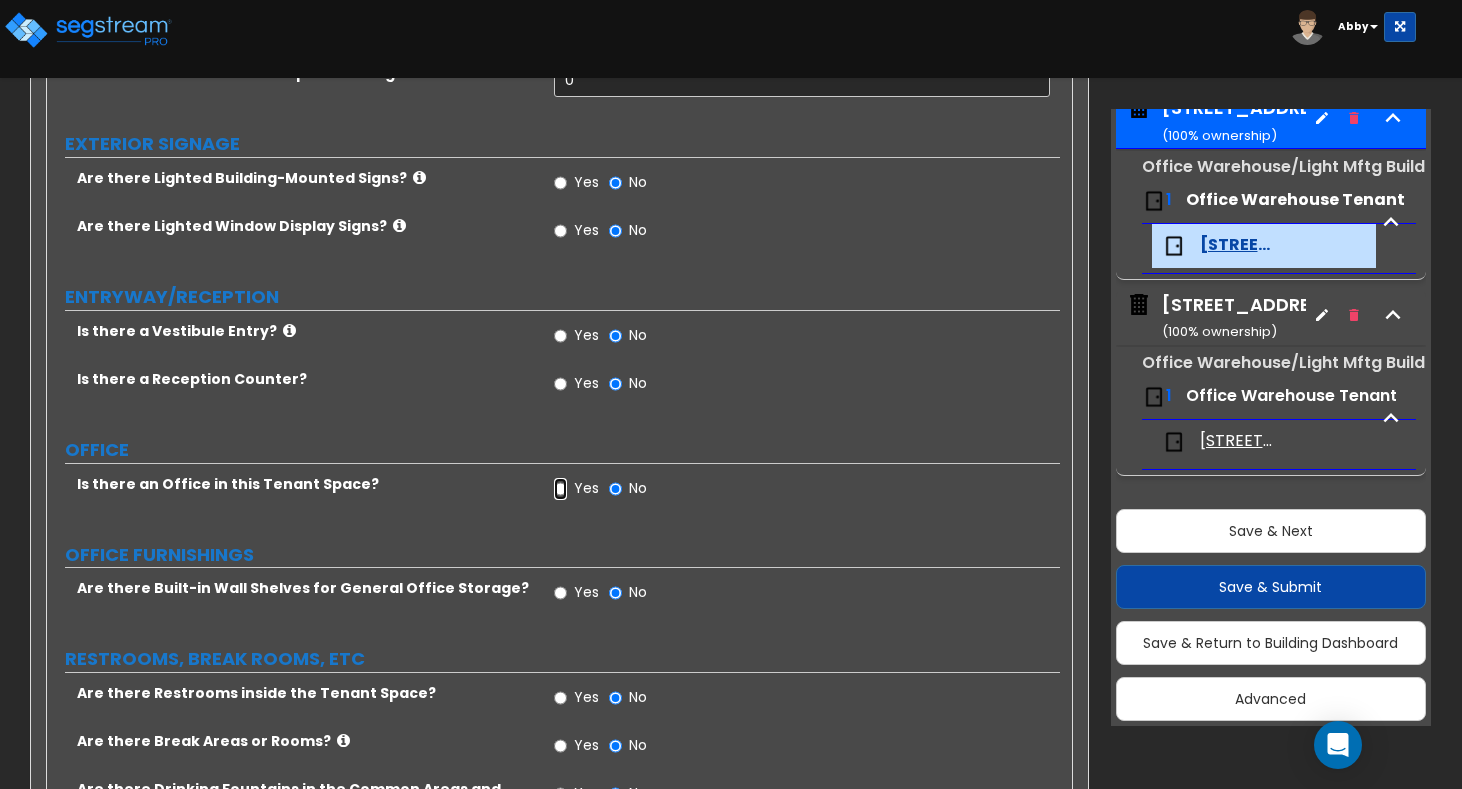 click on "Yes" at bounding box center (560, 489) 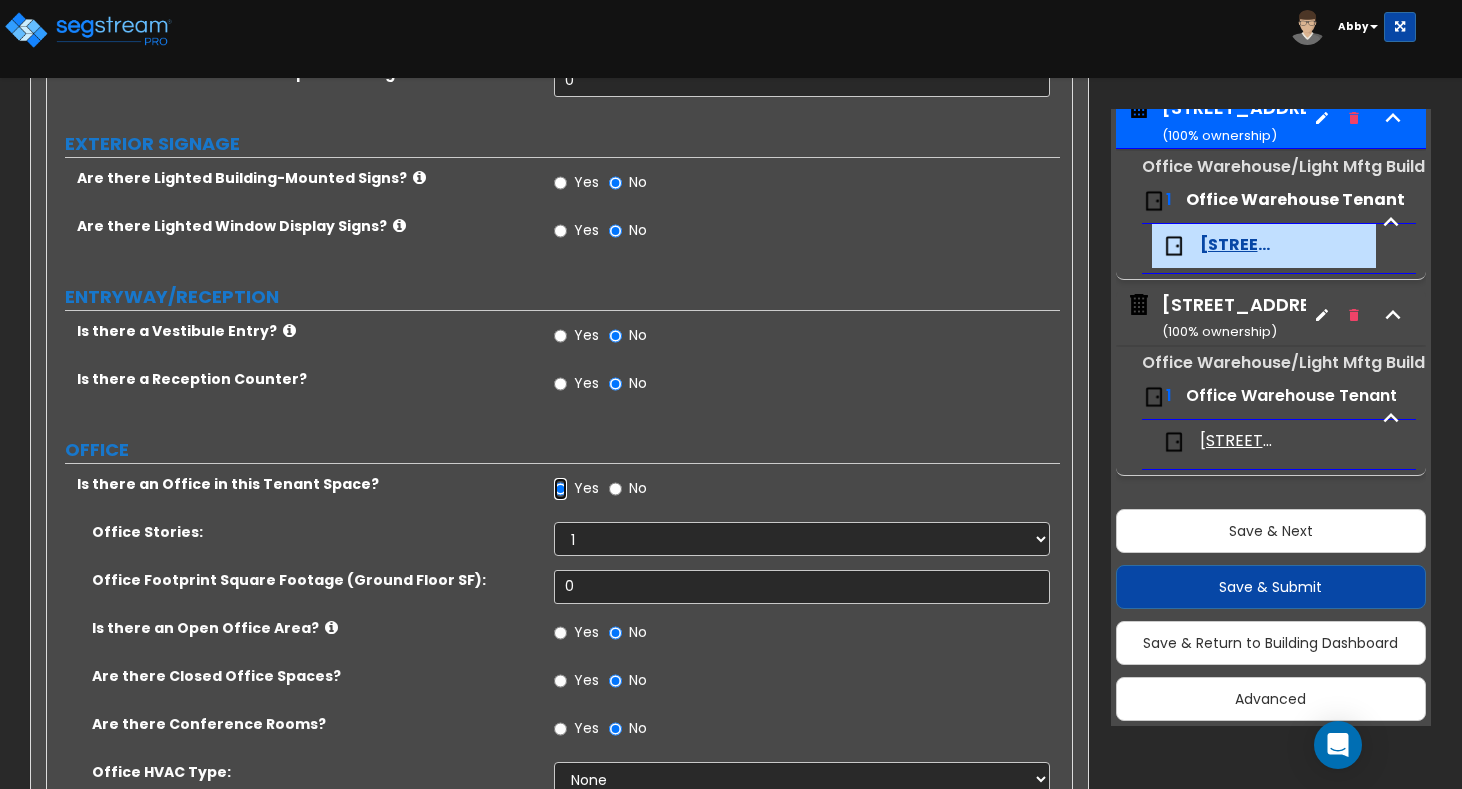 scroll, scrollTop: 393, scrollLeft: 0, axis: vertical 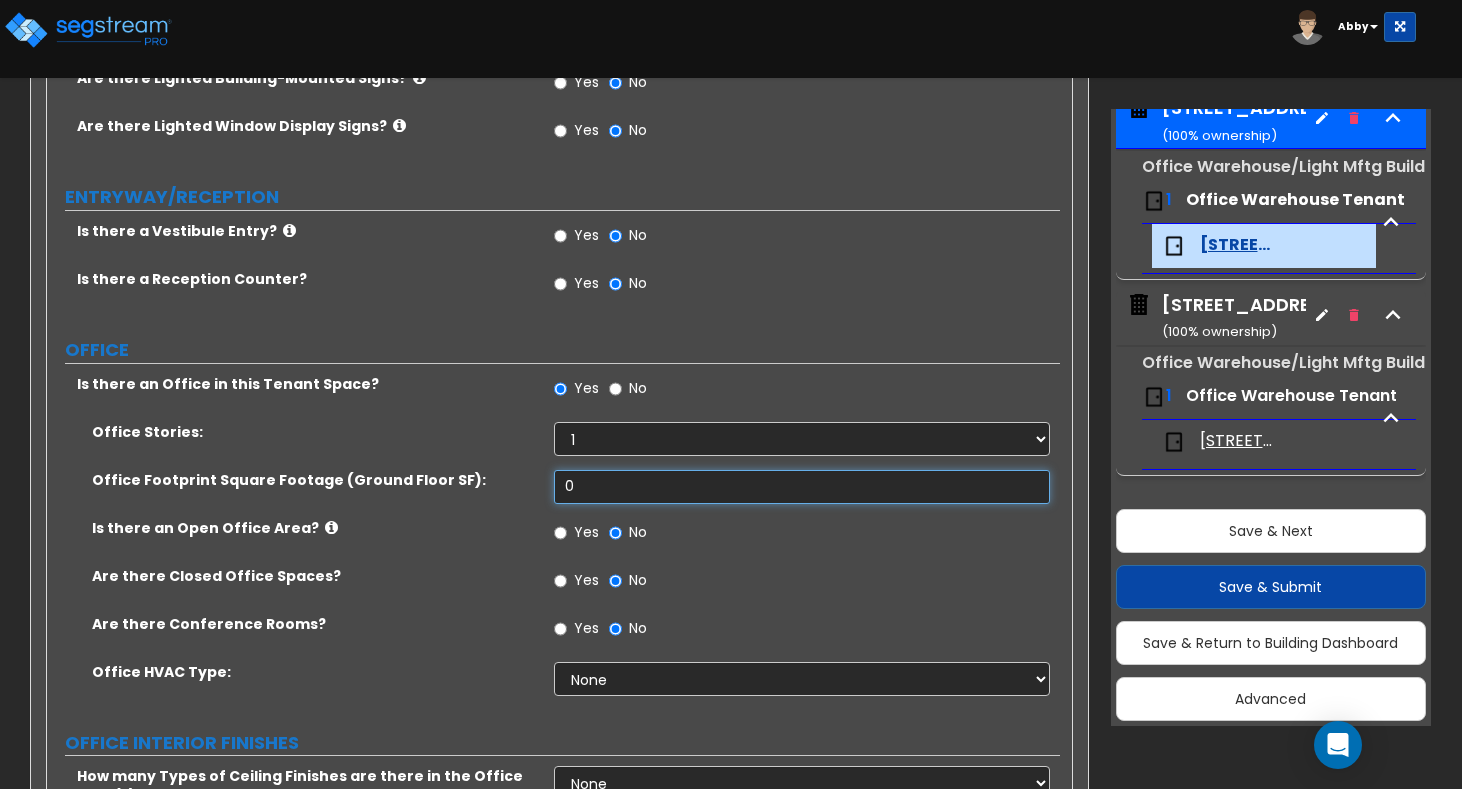 click on "0" at bounding box center [802, 487] 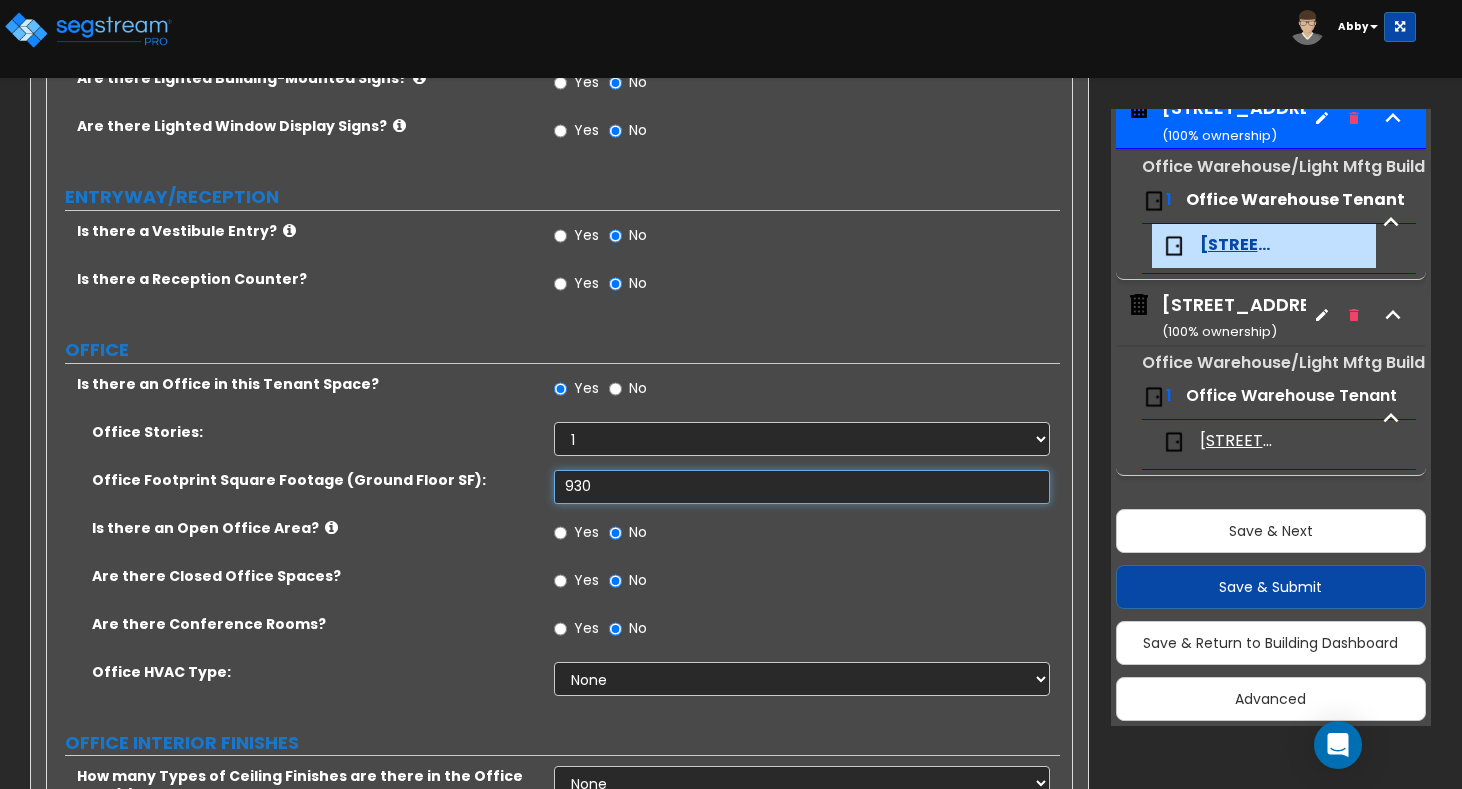 type on "930" 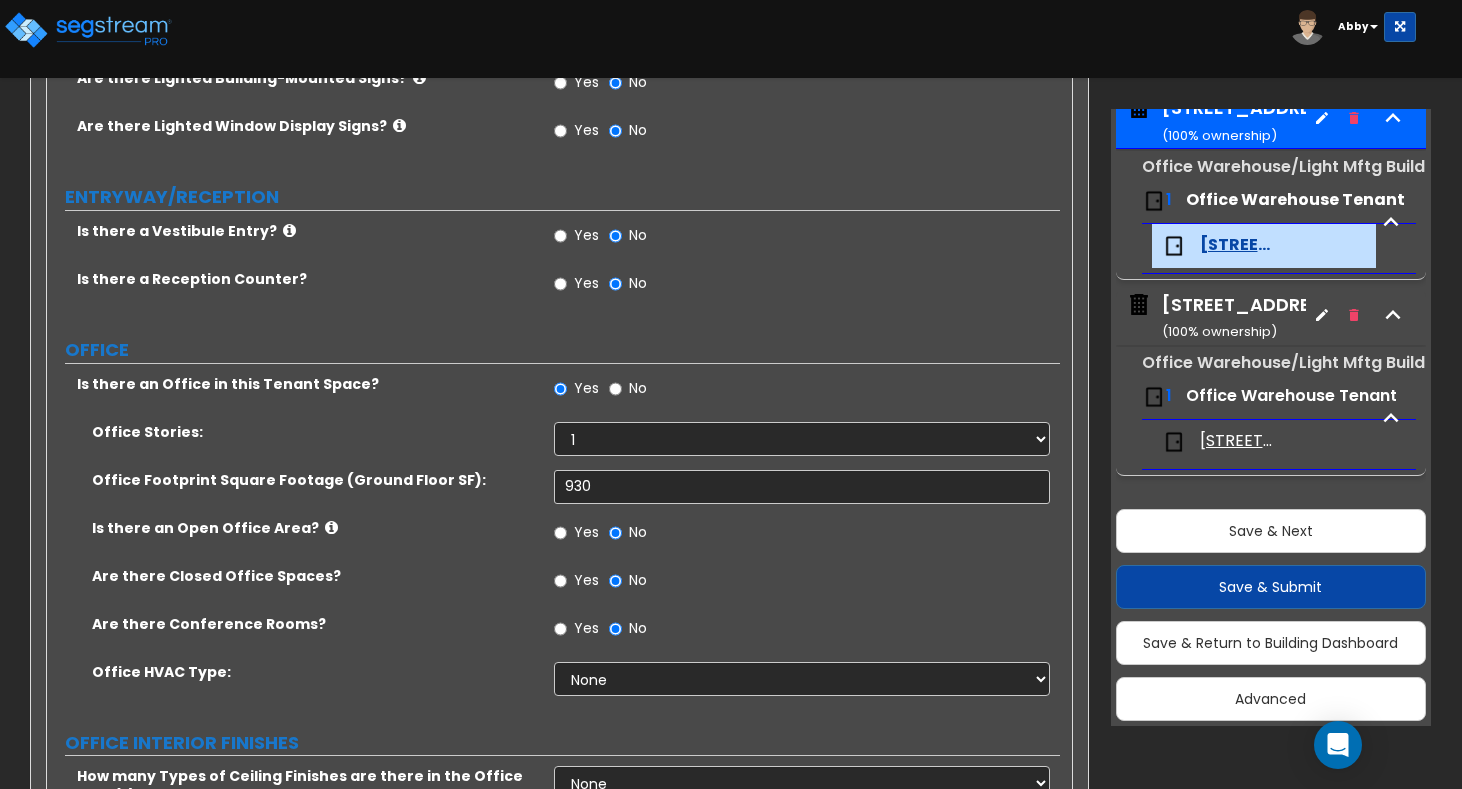click on "Are there Conference Rooms? Yes No" at bounding box center (553, 638) 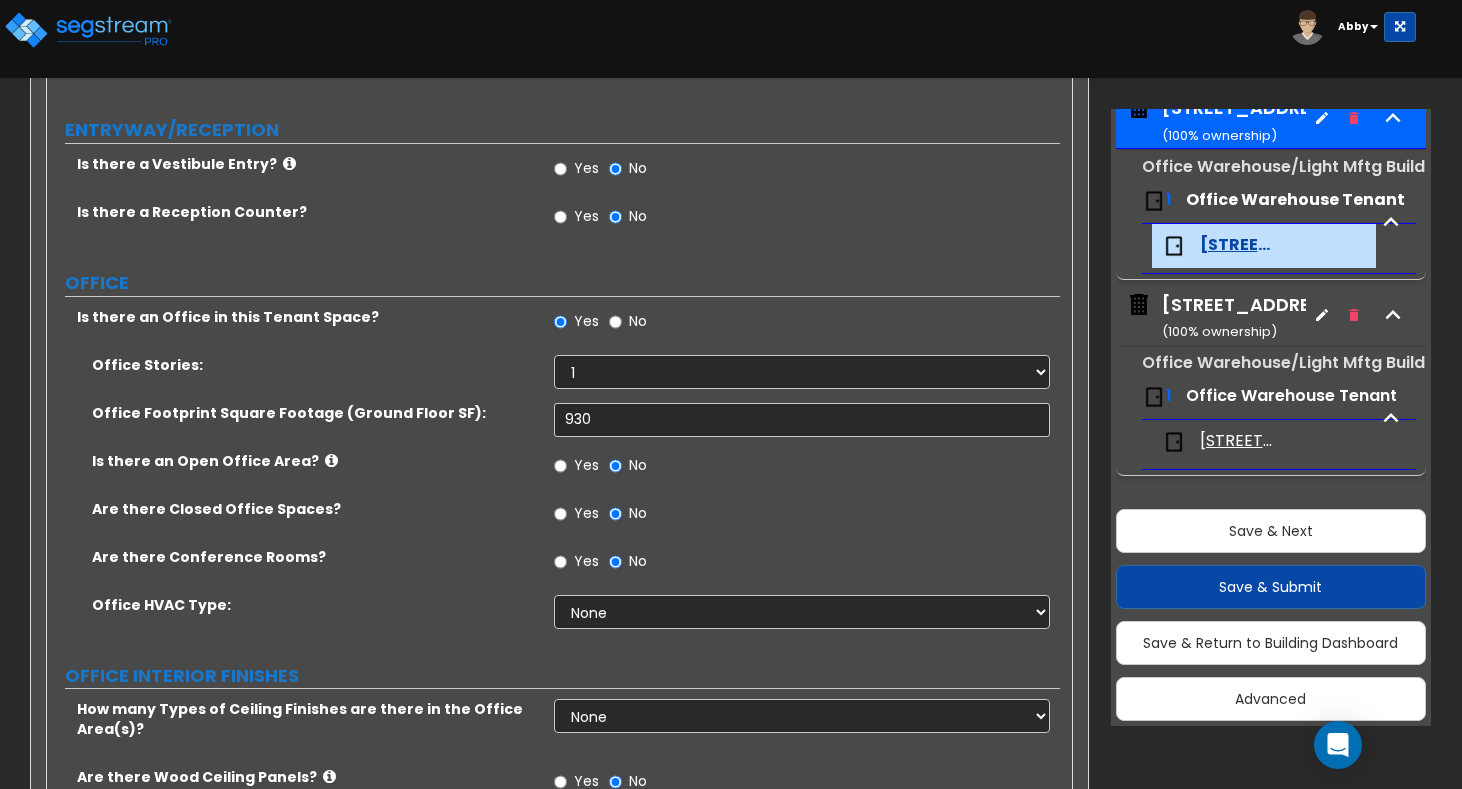 scroll, scrollTop: 493, scrollLeft: 0, axis: vertical 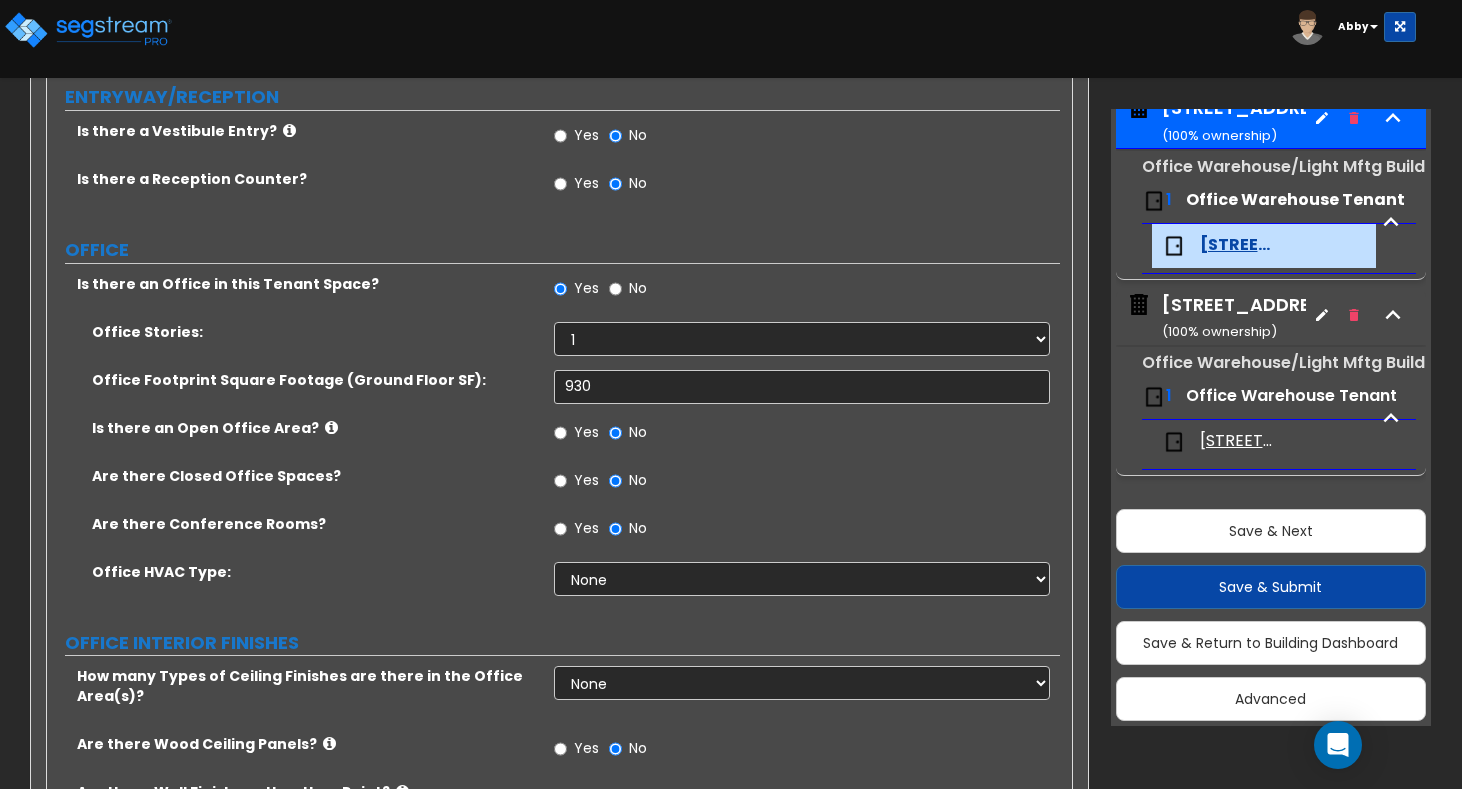 click on "Yes" at bounding box center (586, 480) 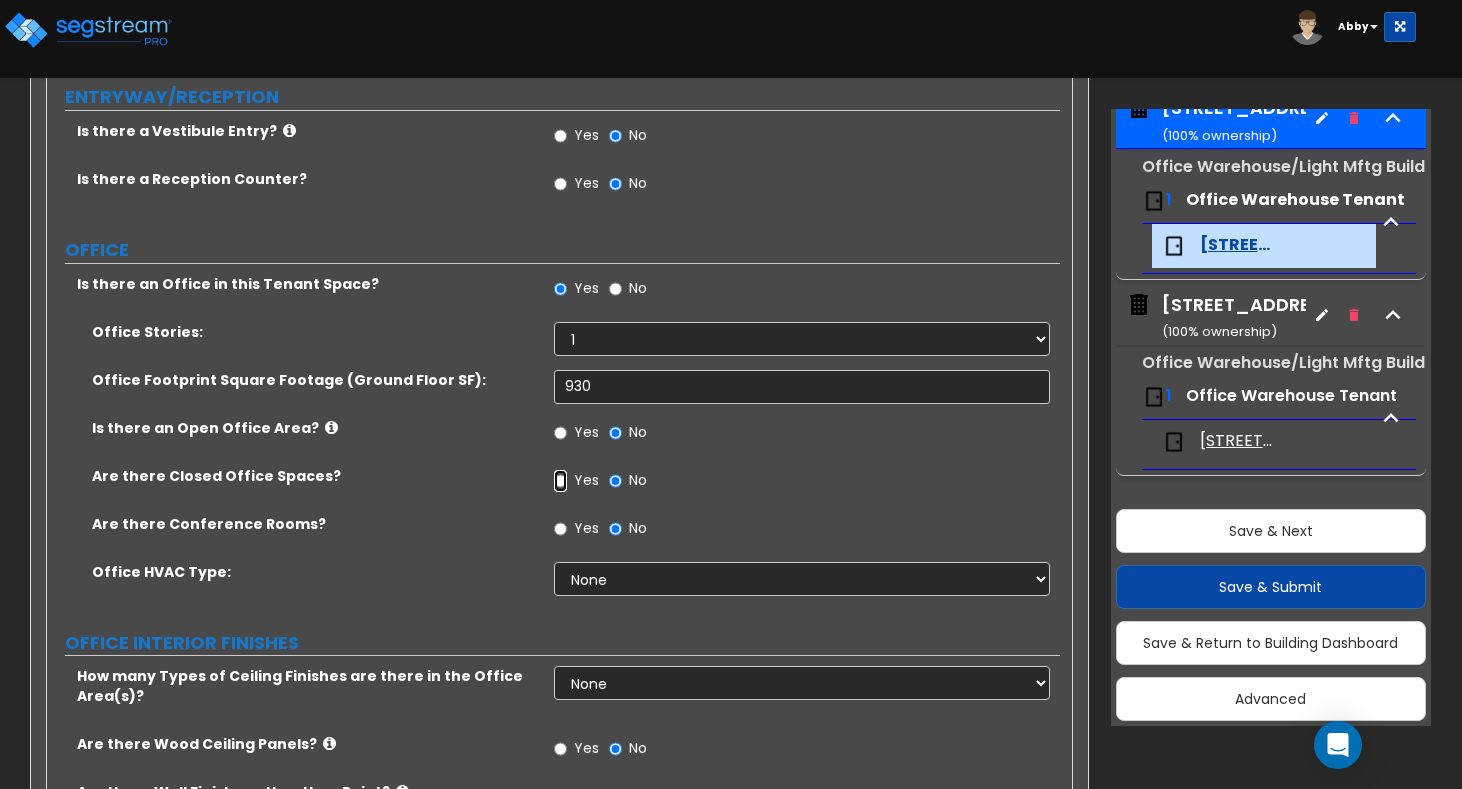 click on "Yes" at bounding box center [560, 481] 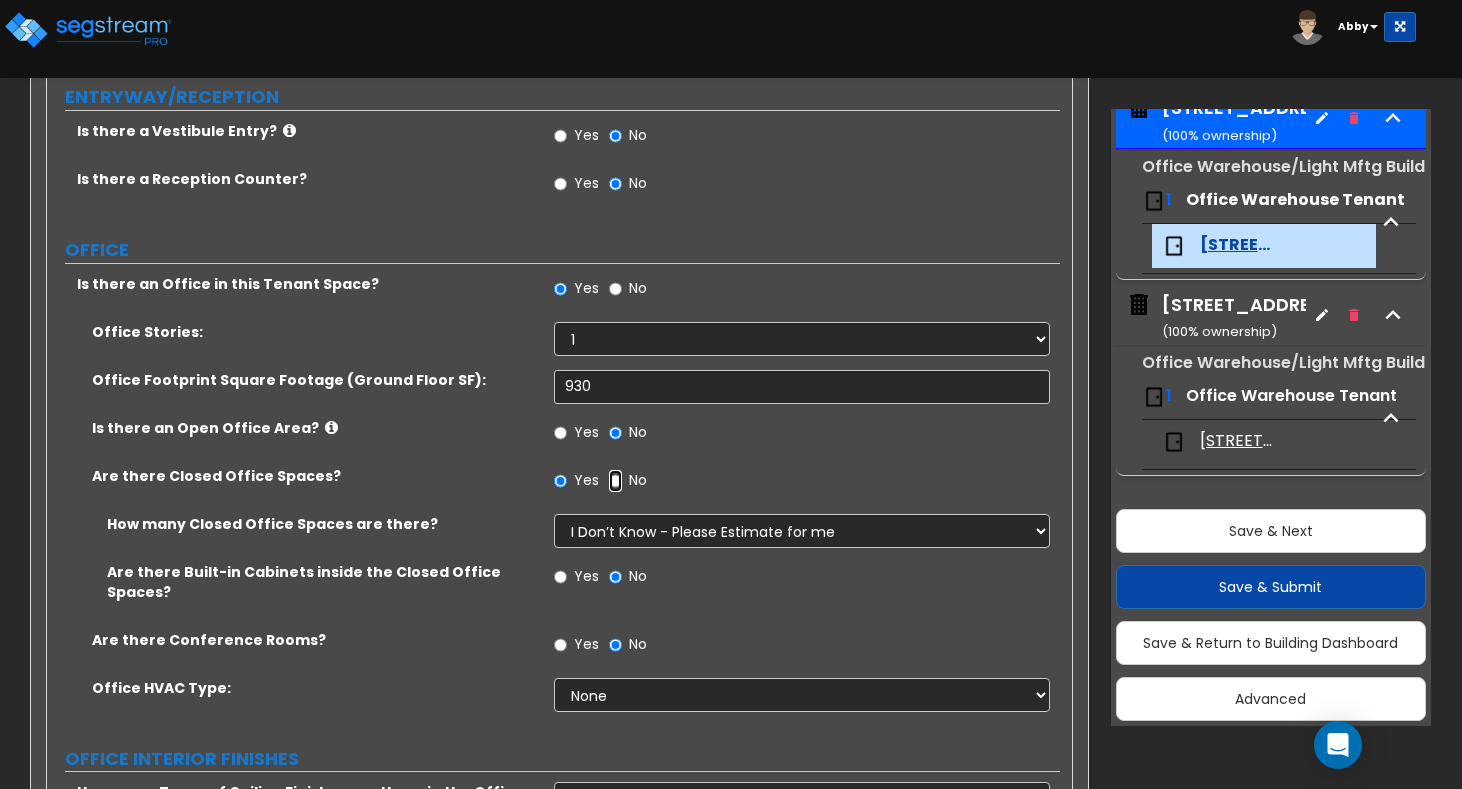click on "No" at bounding box center (615, 481) 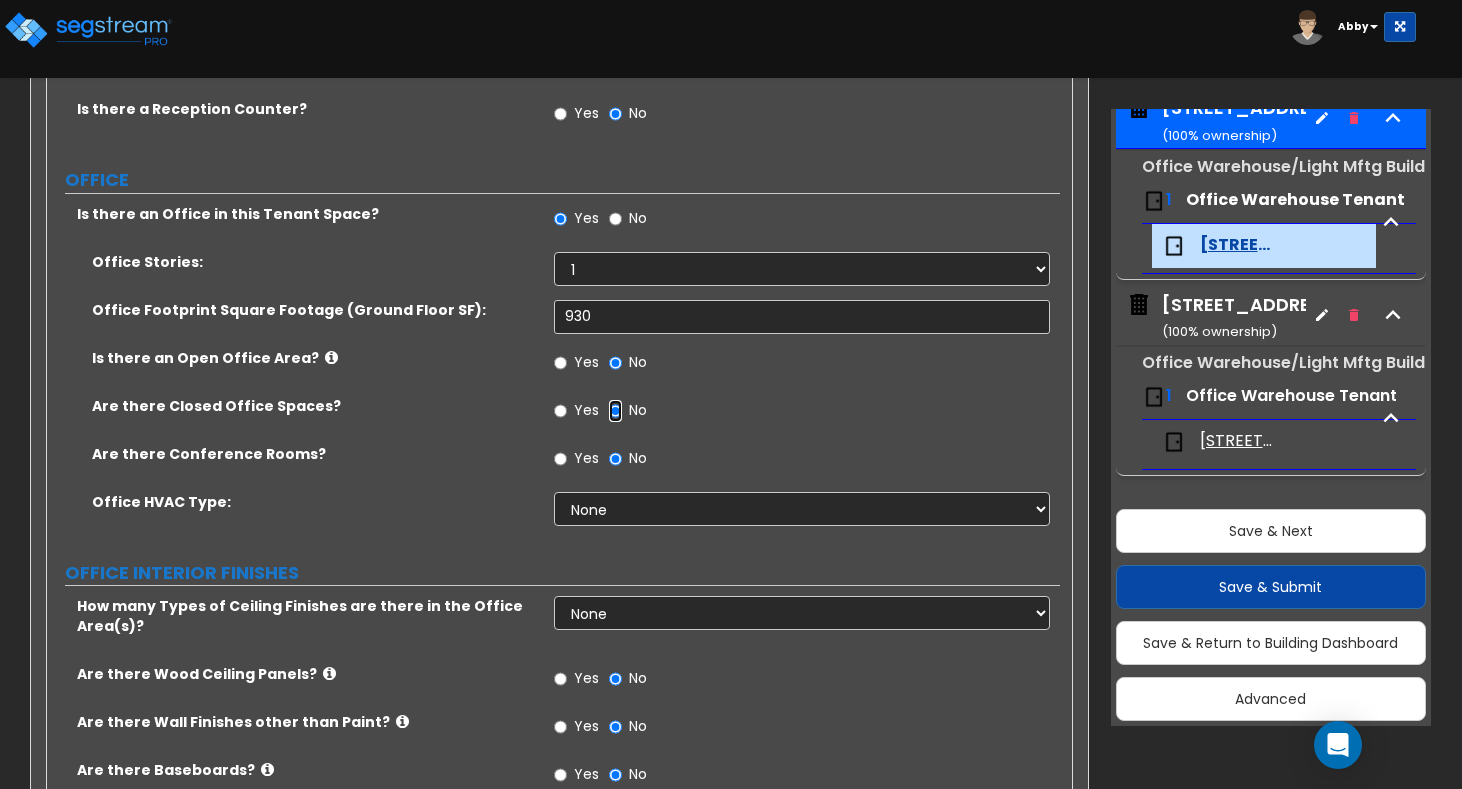 scroll, scrollTop: 593, scrollLeft: 0, axis: vertical 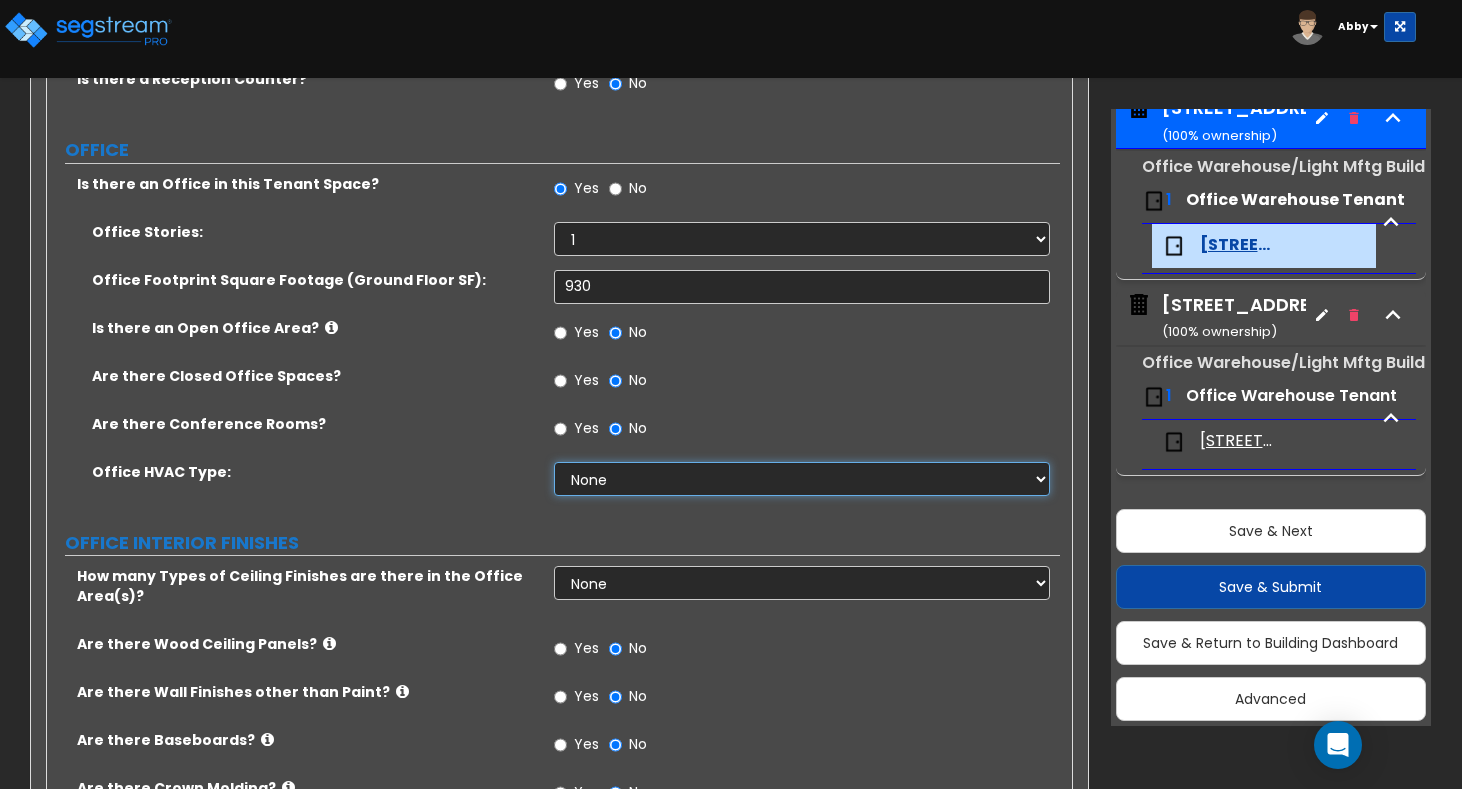 click on "None Rooftop Unit Furnace-Condenser Forced Air Split Heating/Cooling Systems Heat Pump Air to Air Split Heating/Cooling Systems" at bounding box center (802, 479) 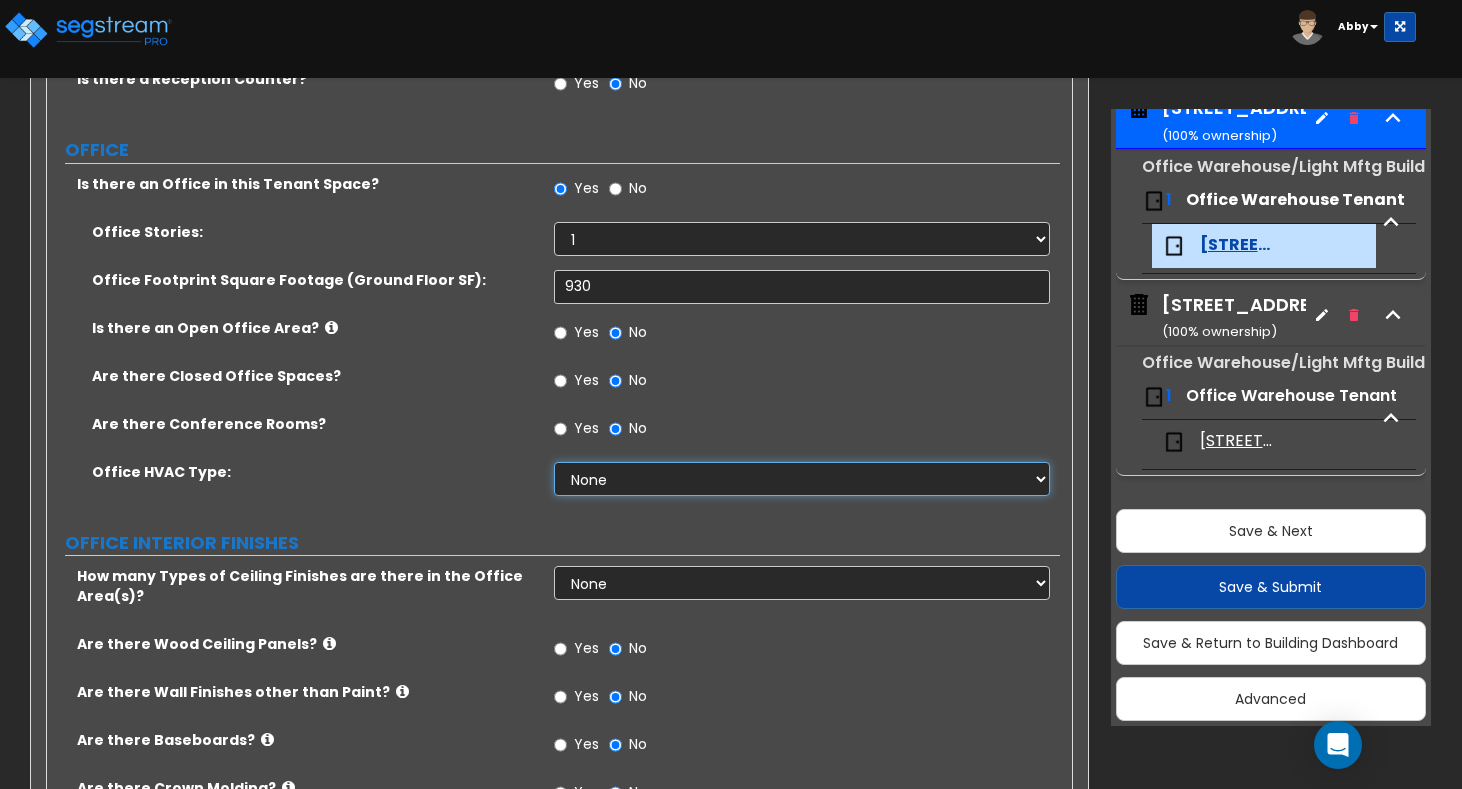 select on "2" 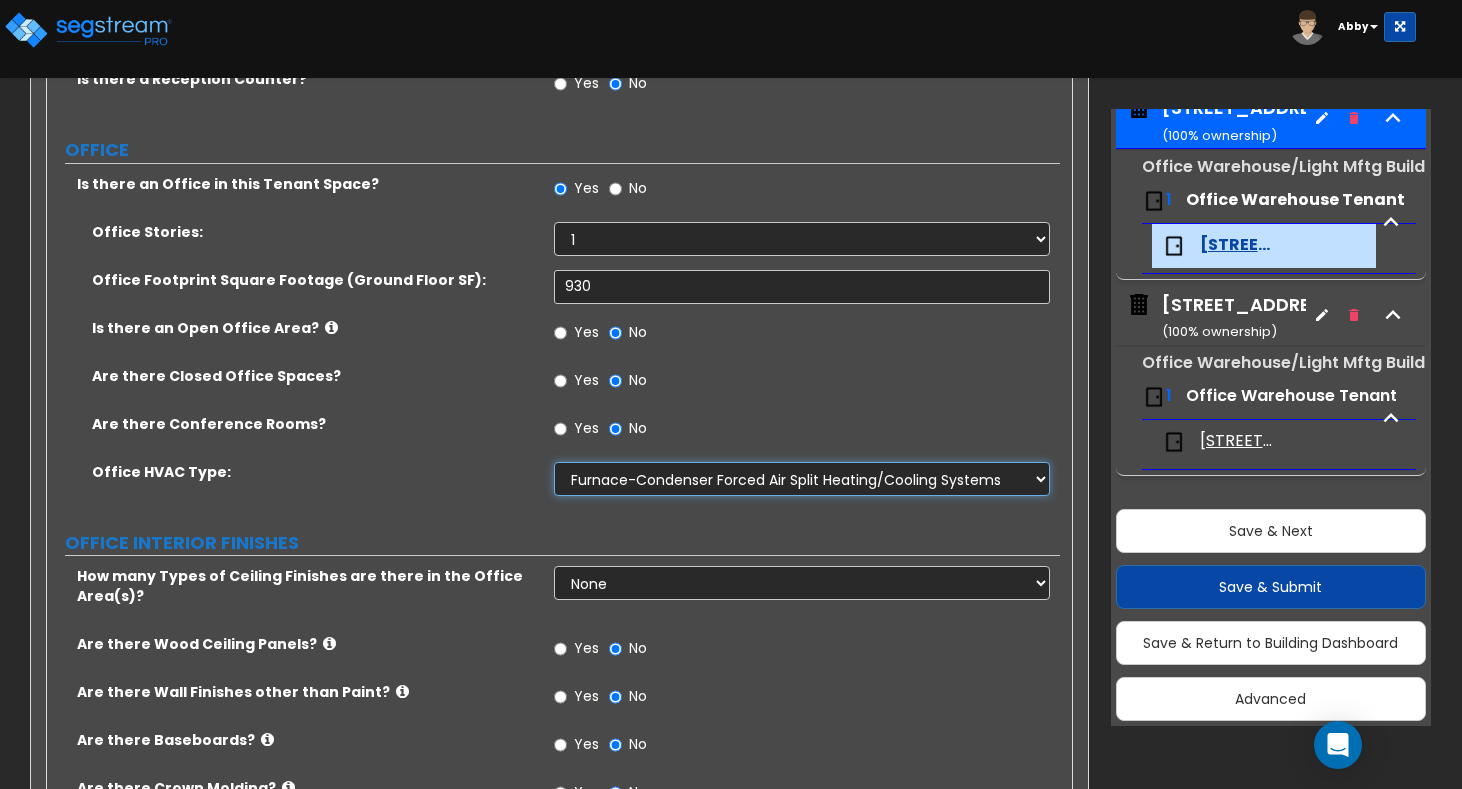 click on "None Rooftop Unit Furnace-Condenser Forced Air Split Heating/Cooling Systems Heat Pump Air to Air Split Heating/Cooling Systems" at bounding box center [802, 479] 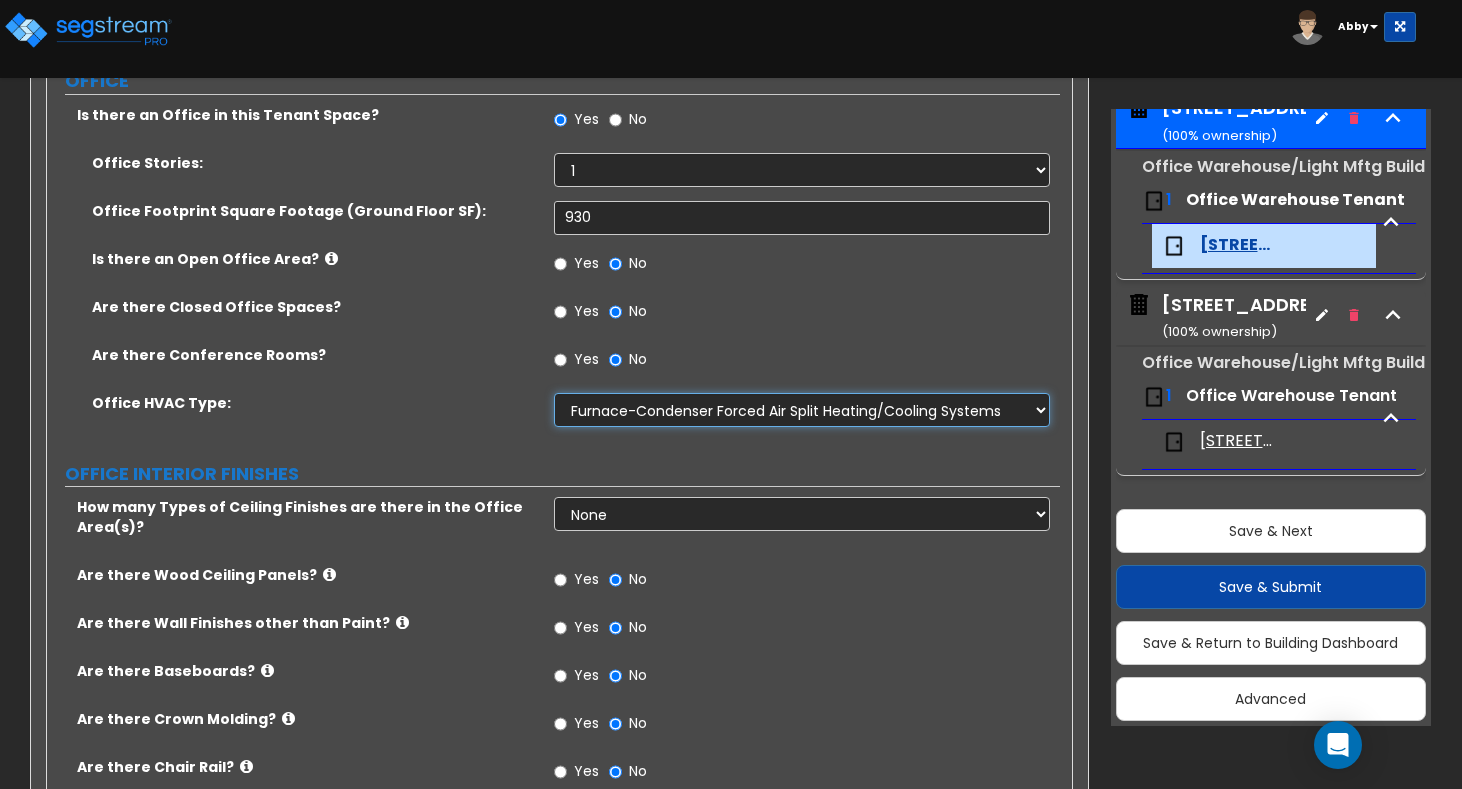 scroll, scrollTop: 693, scrollLeft: 0, axis: vertical 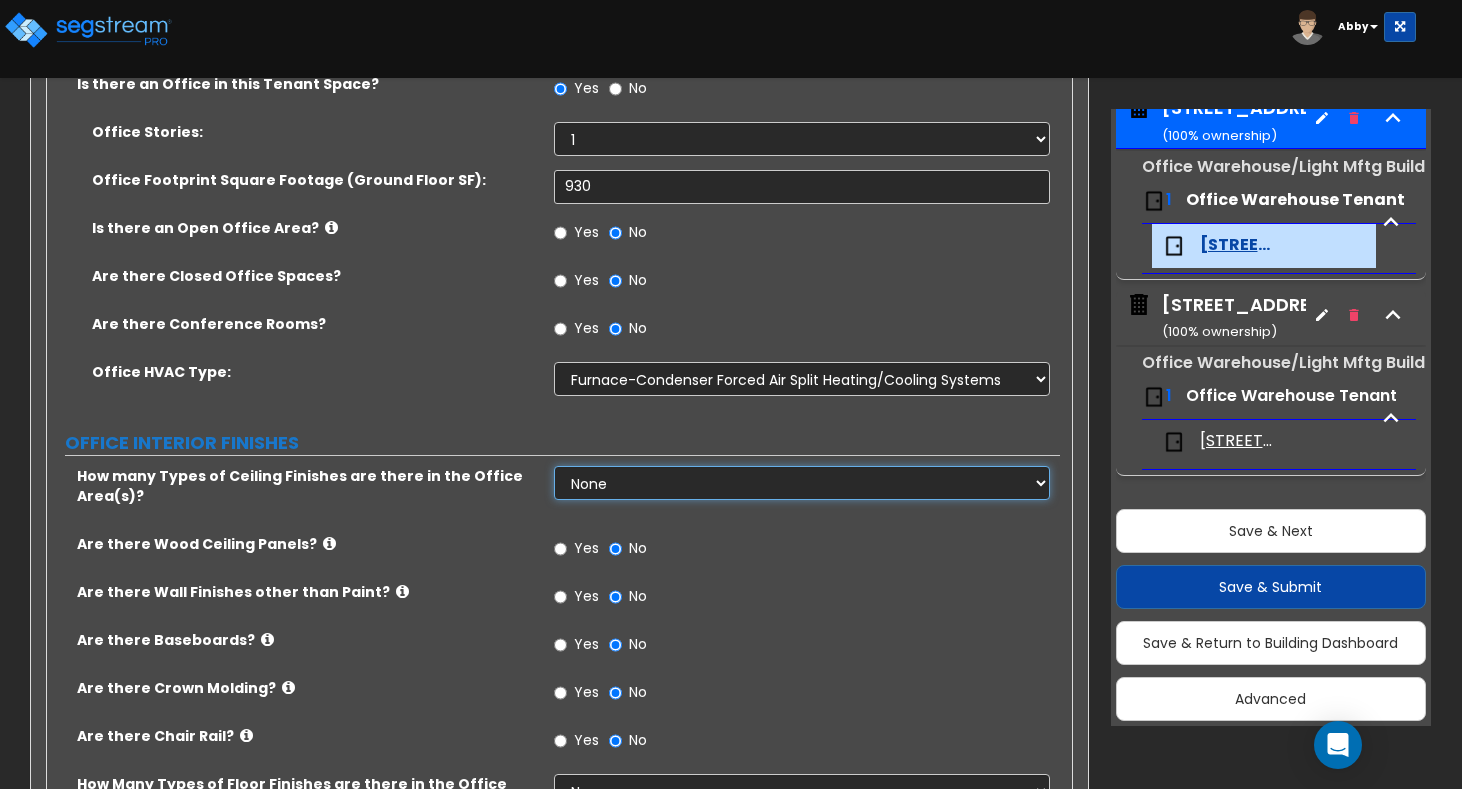 click on "None 1 2 3" at bounding box center (802, 483) 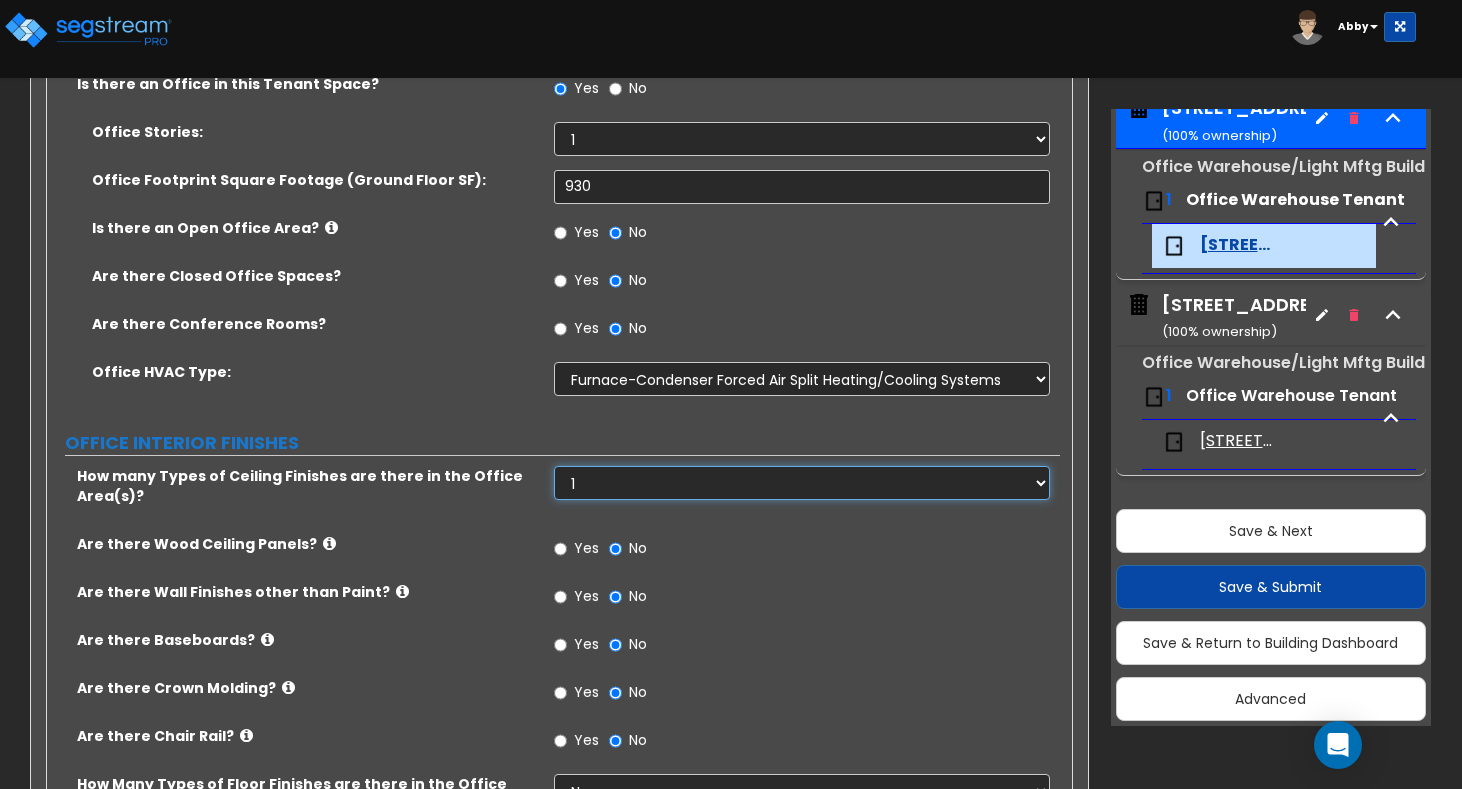 click on "None 1 2 3" at bounding box center (802, 483) 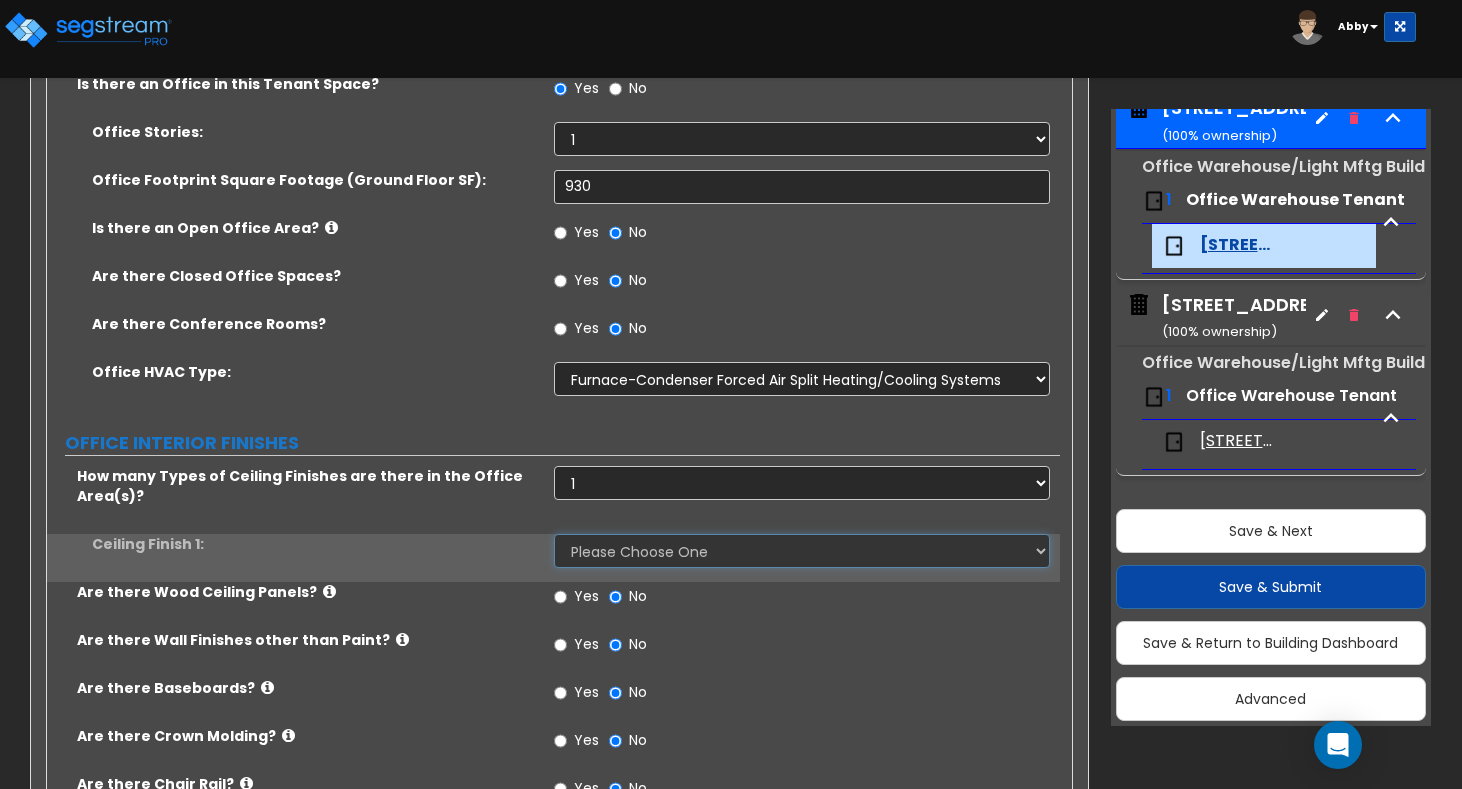 drag, startPoint x: 604, startPoint y: 470, endPoint x: 584, endPoint y: 513, distance: 47.423622 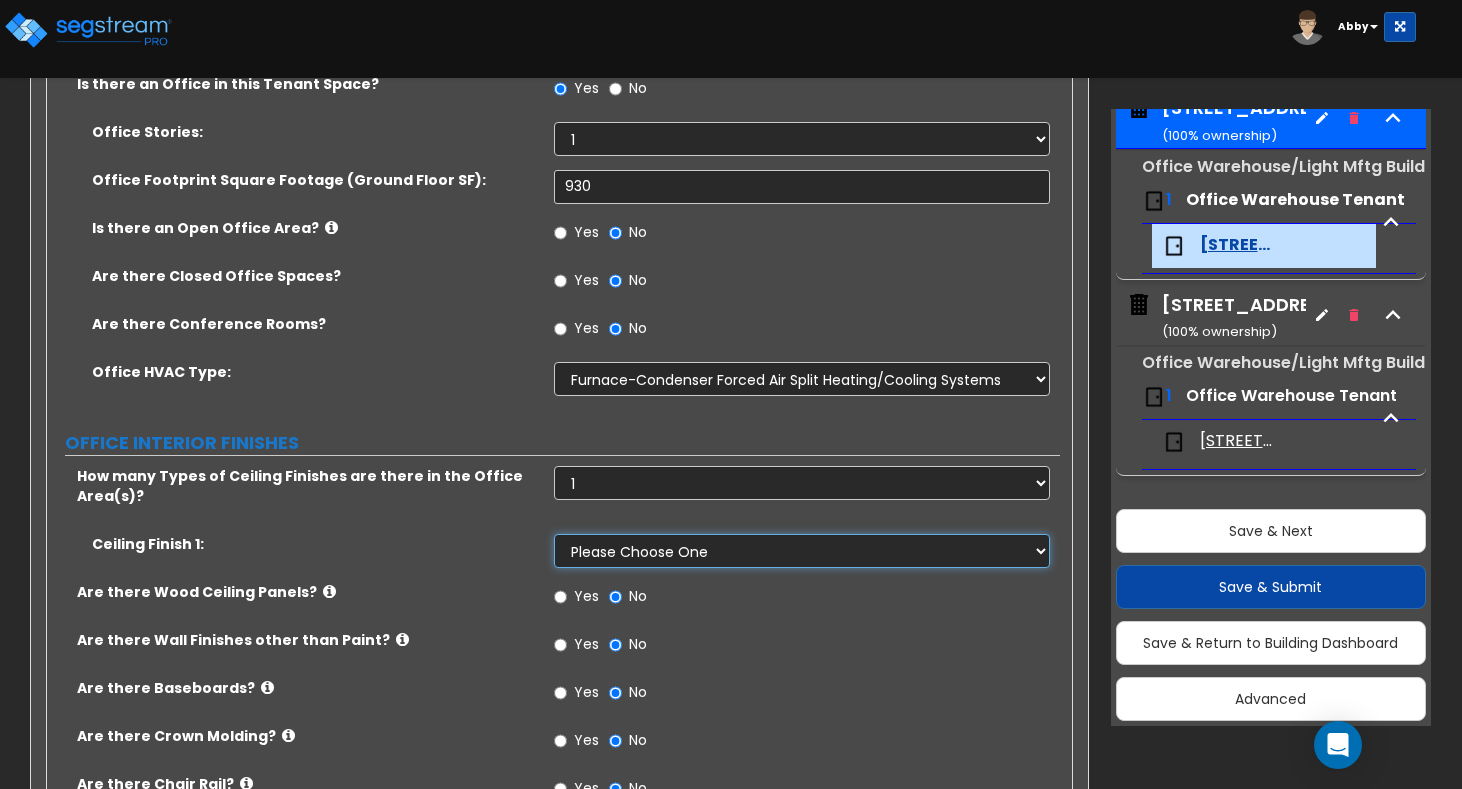 select on "3" 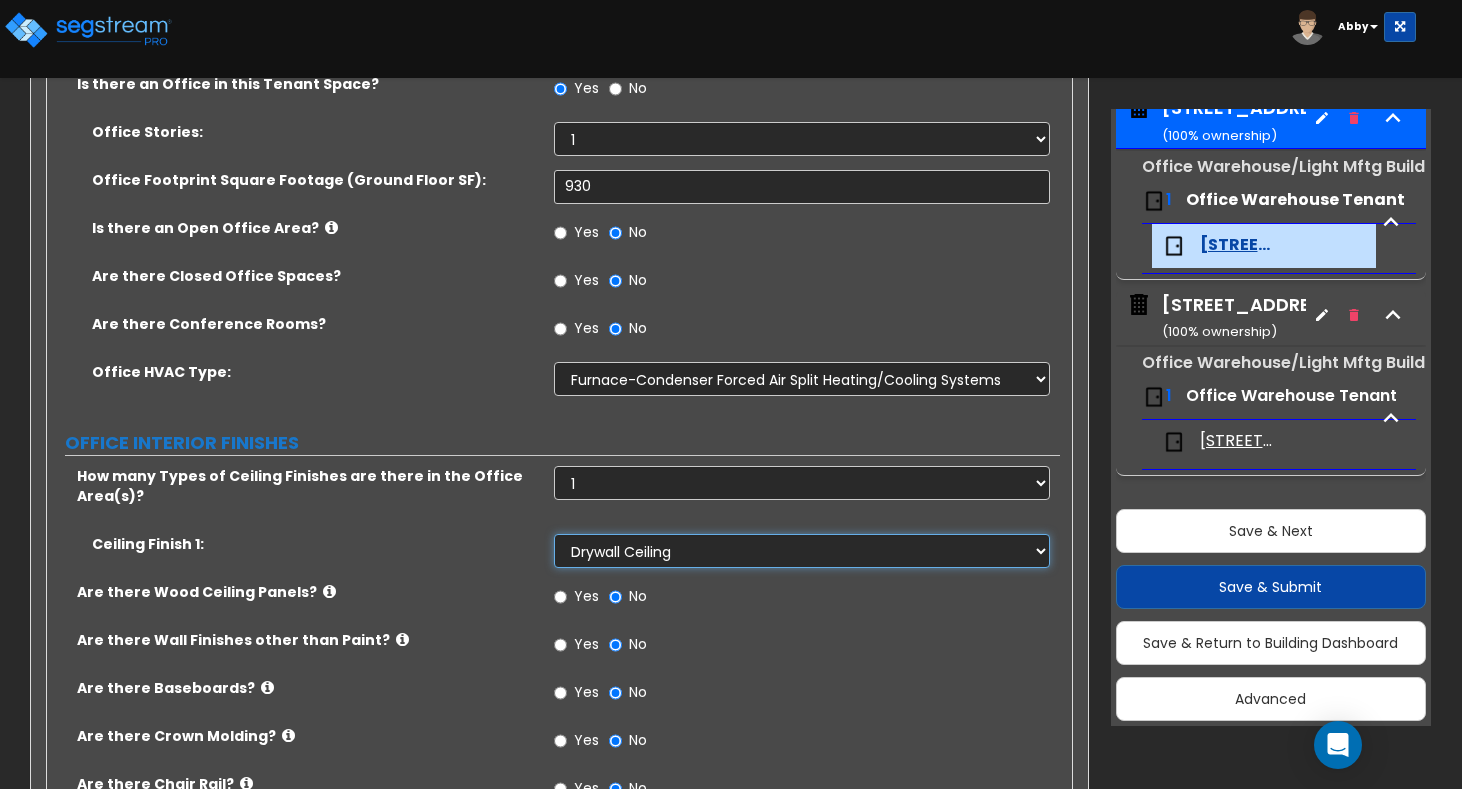 click on "Please Choose One Drop Ceiling Open Ceiling Drywall Ceiling" at bounding box center (802, 551) 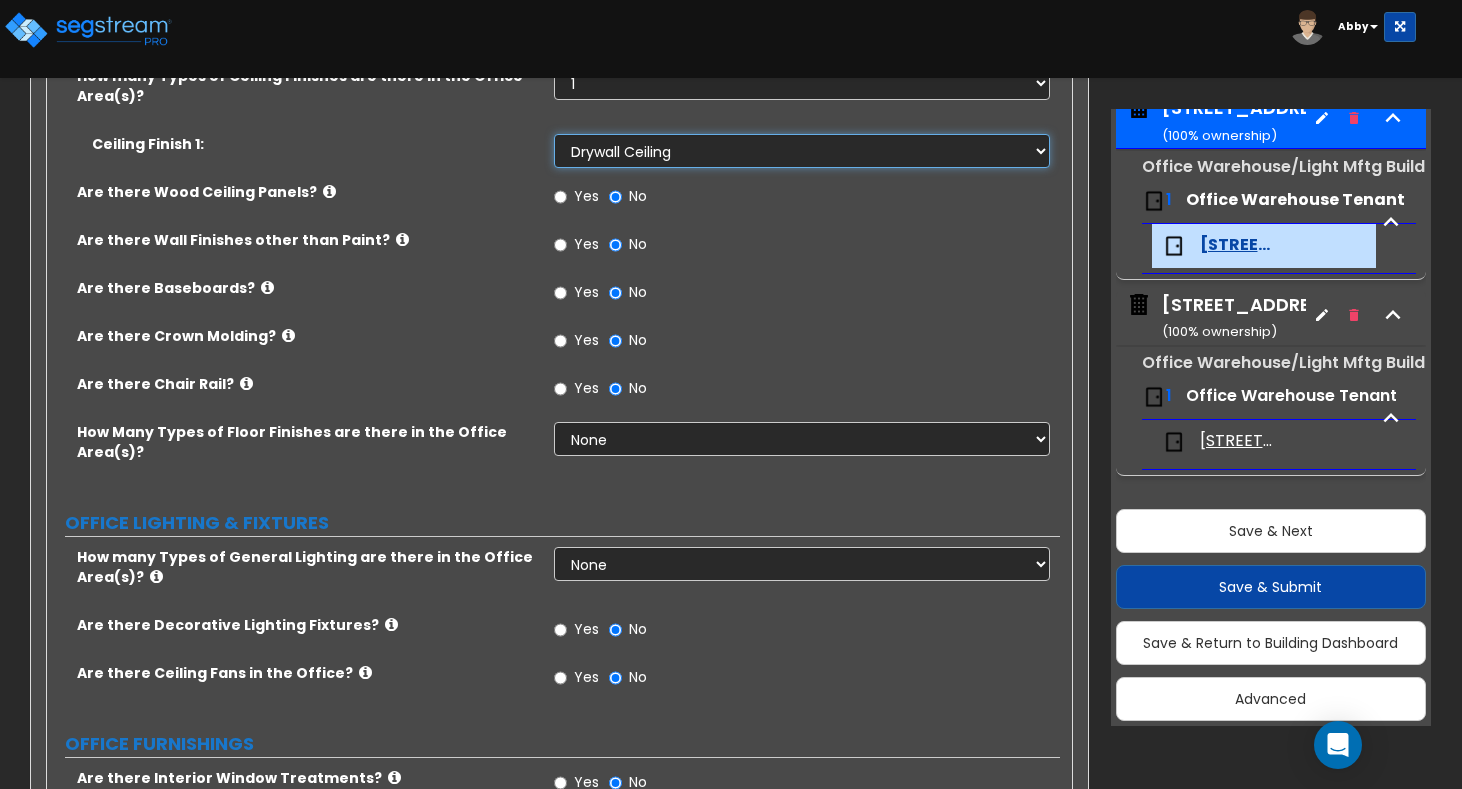 scroll, scrollTop: 1193, scrollLeft: 0, axis: vertical 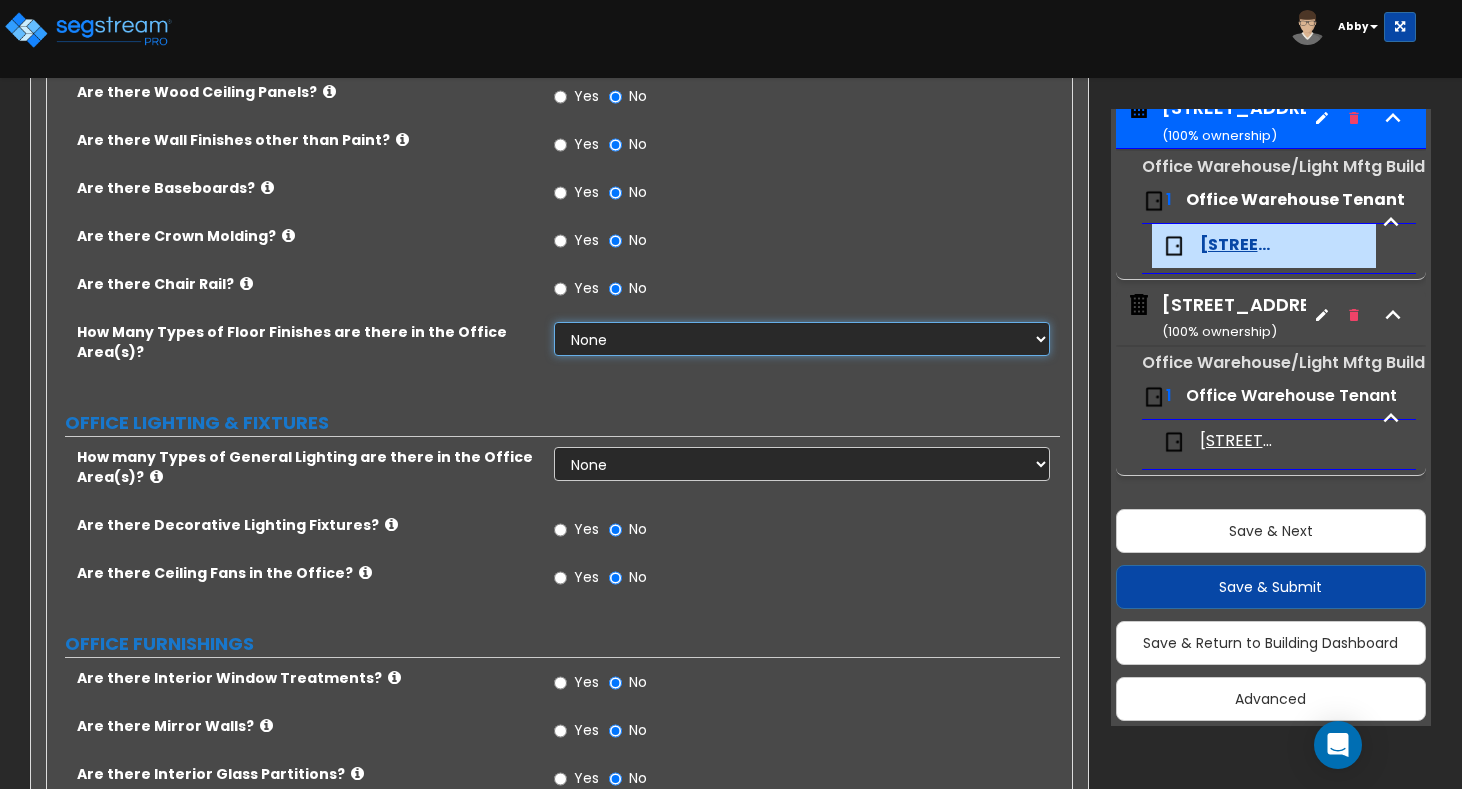 click on "None 1 2 3" at bounding box center (802, 339) 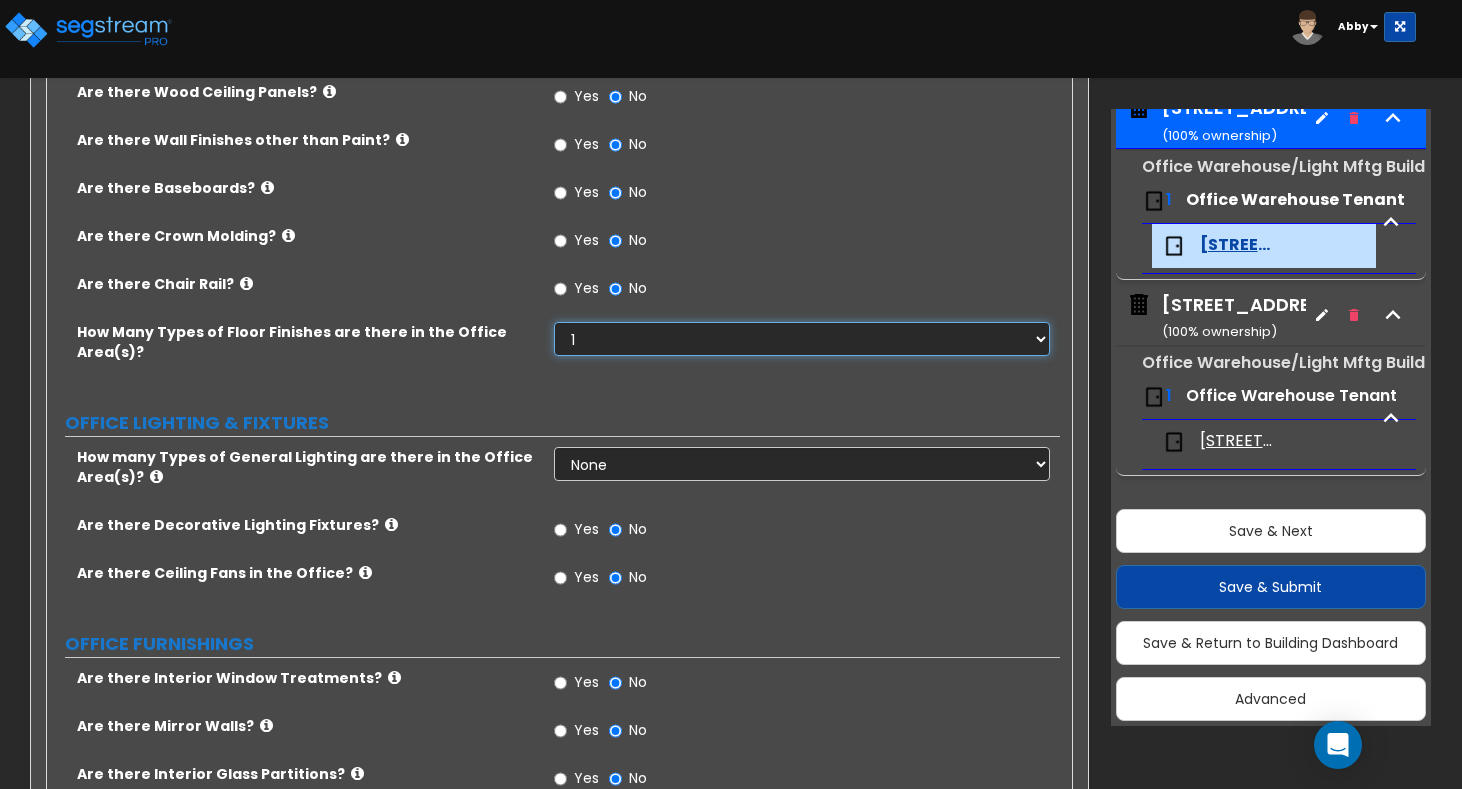 click on "None 1 2 3" at bounding box center (802, 339) 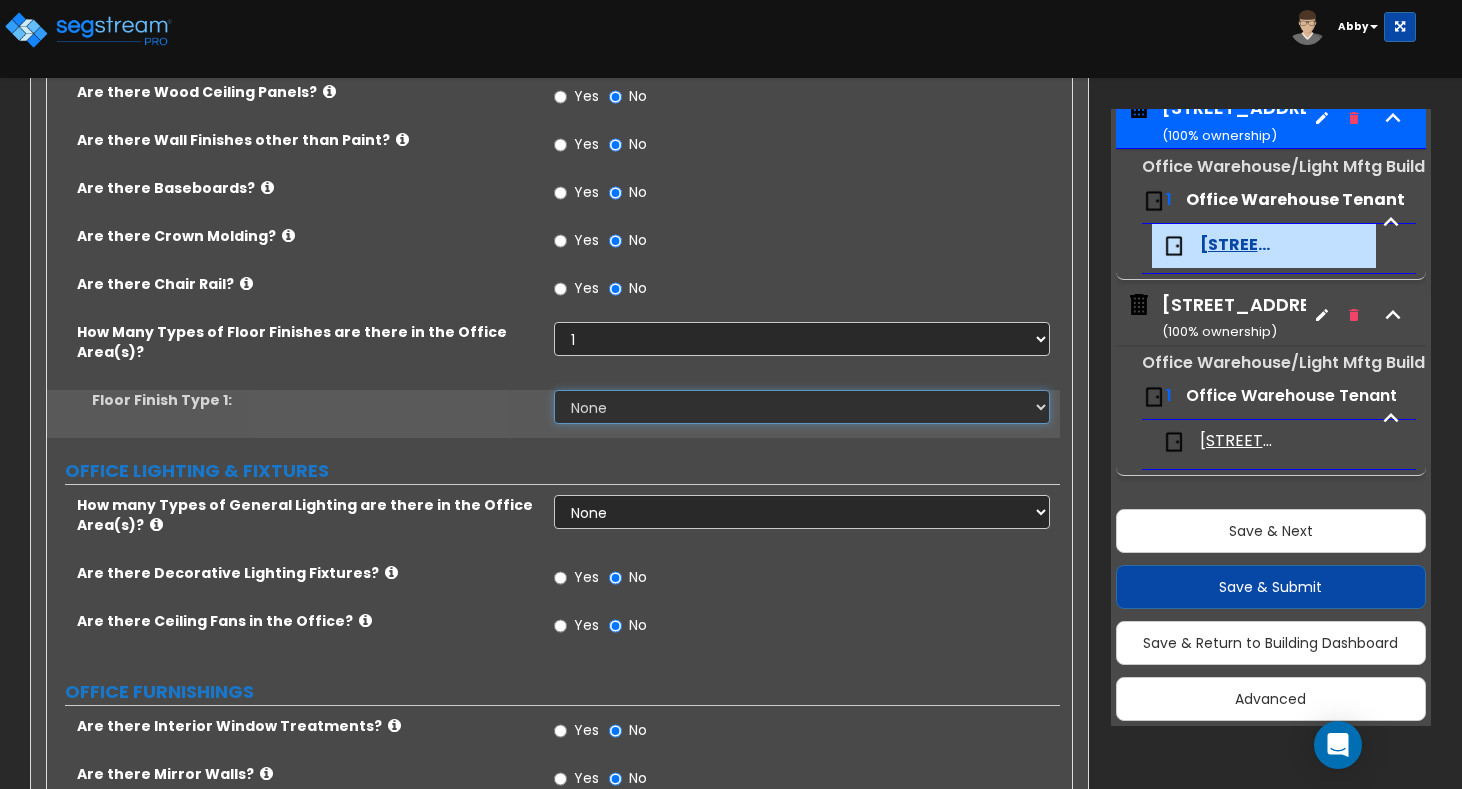 click on "None Tile Flooring Hardwood Flooring Resilient Laminate Flooring VCT Flooring Sheet Carpet Flooring Sheet Vinyl Flooring Carpet Tile Flooring" at bounding box center [802, 407] 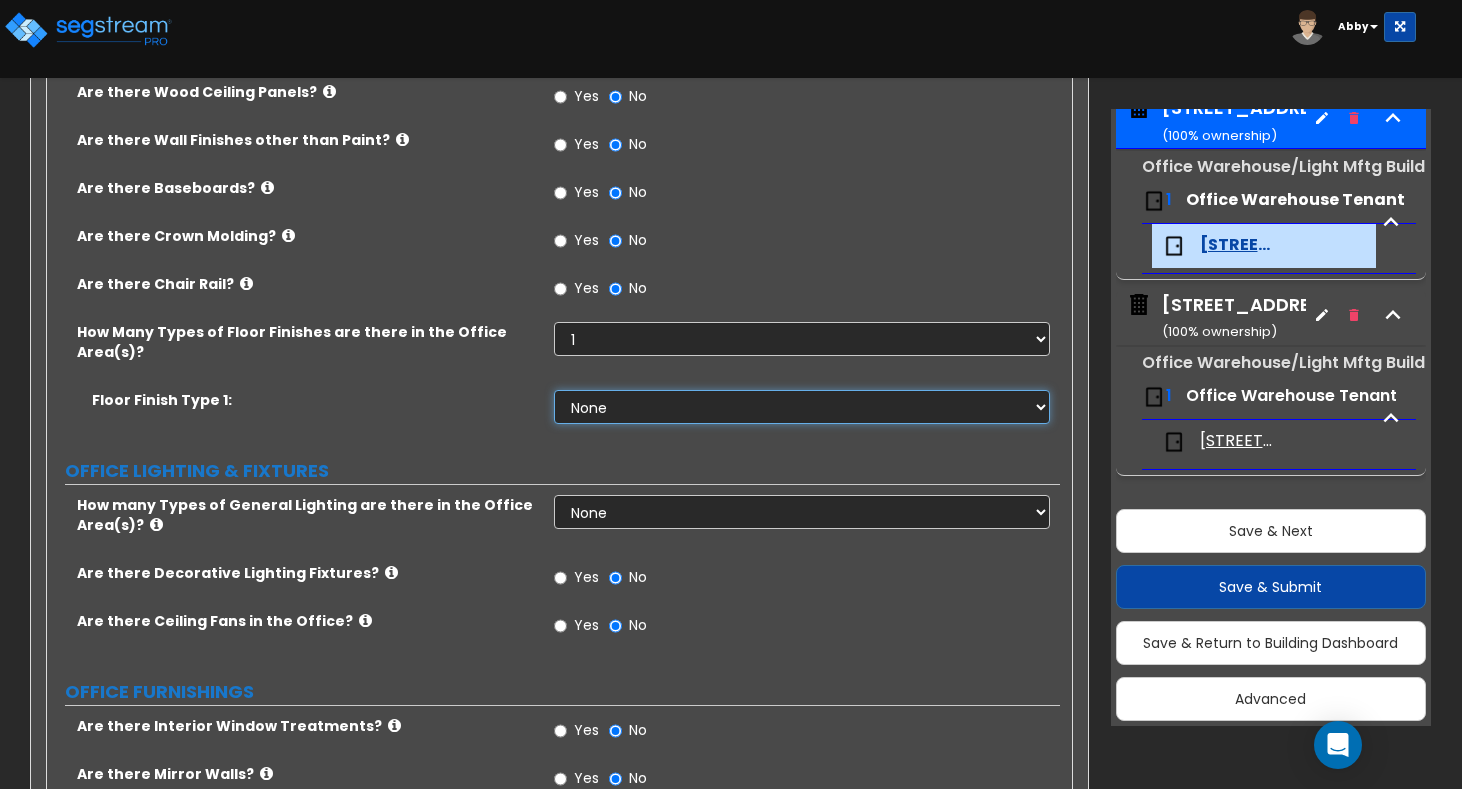 select on "1" 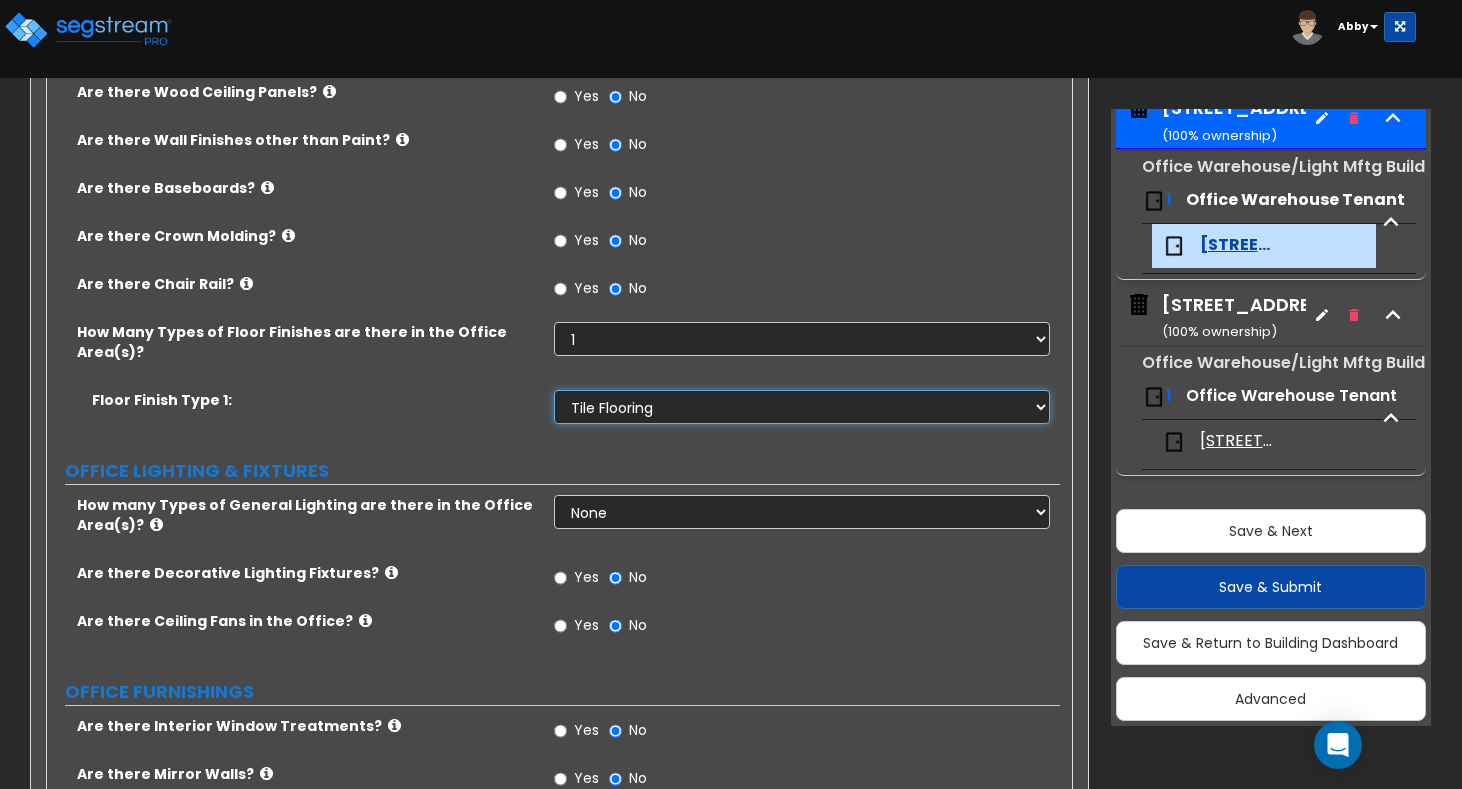 click on "None Tile Flooring Hardwood Flooring Resilient Laminate Flooring VCT Flooring Sheet Carpet Flooring Sheet Vinyl Flooring Carpet Tile Flooring" at bounding box center (802, 407) 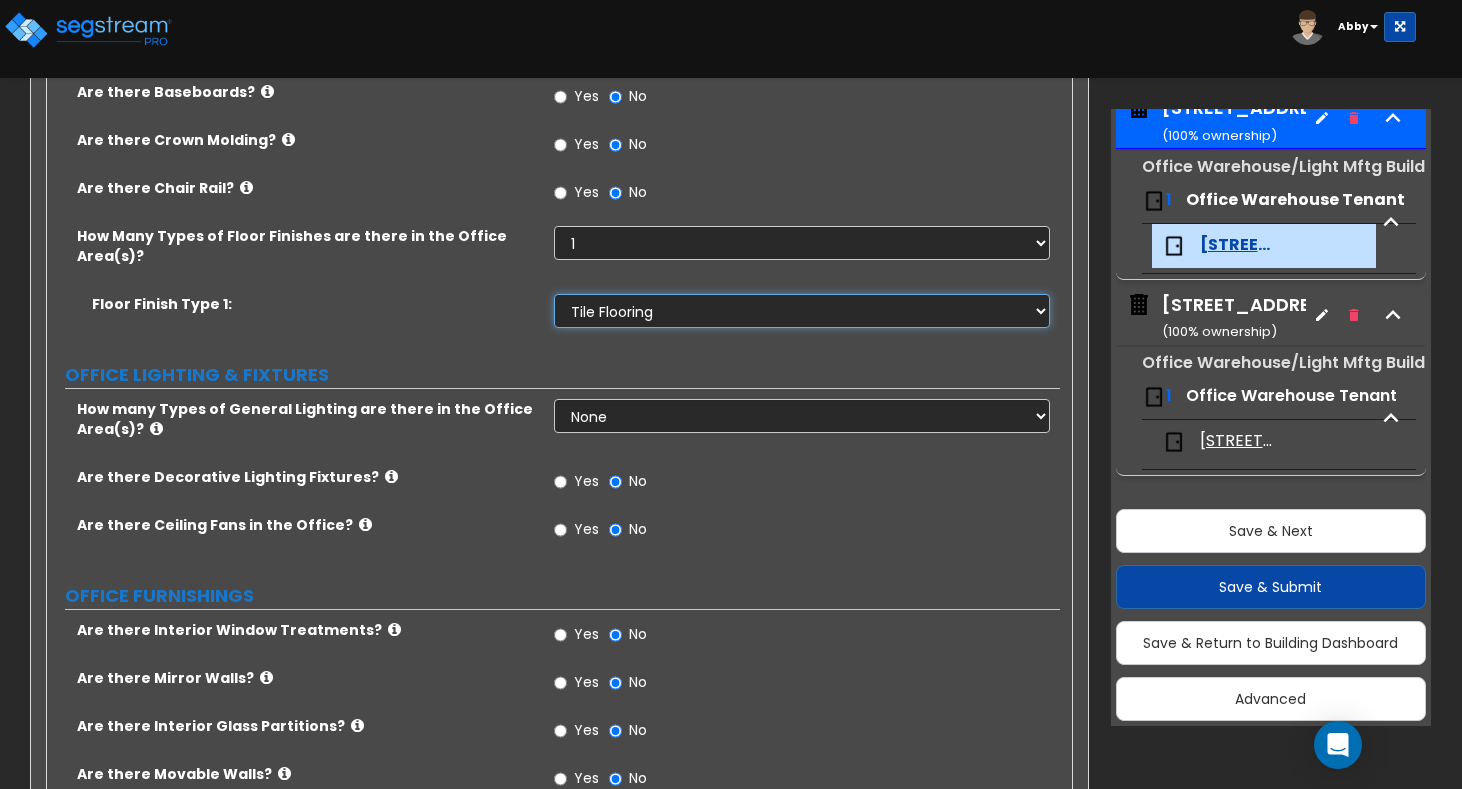 scroll, scrollTop: 1393, scrollLeft: 0, axis: vertical 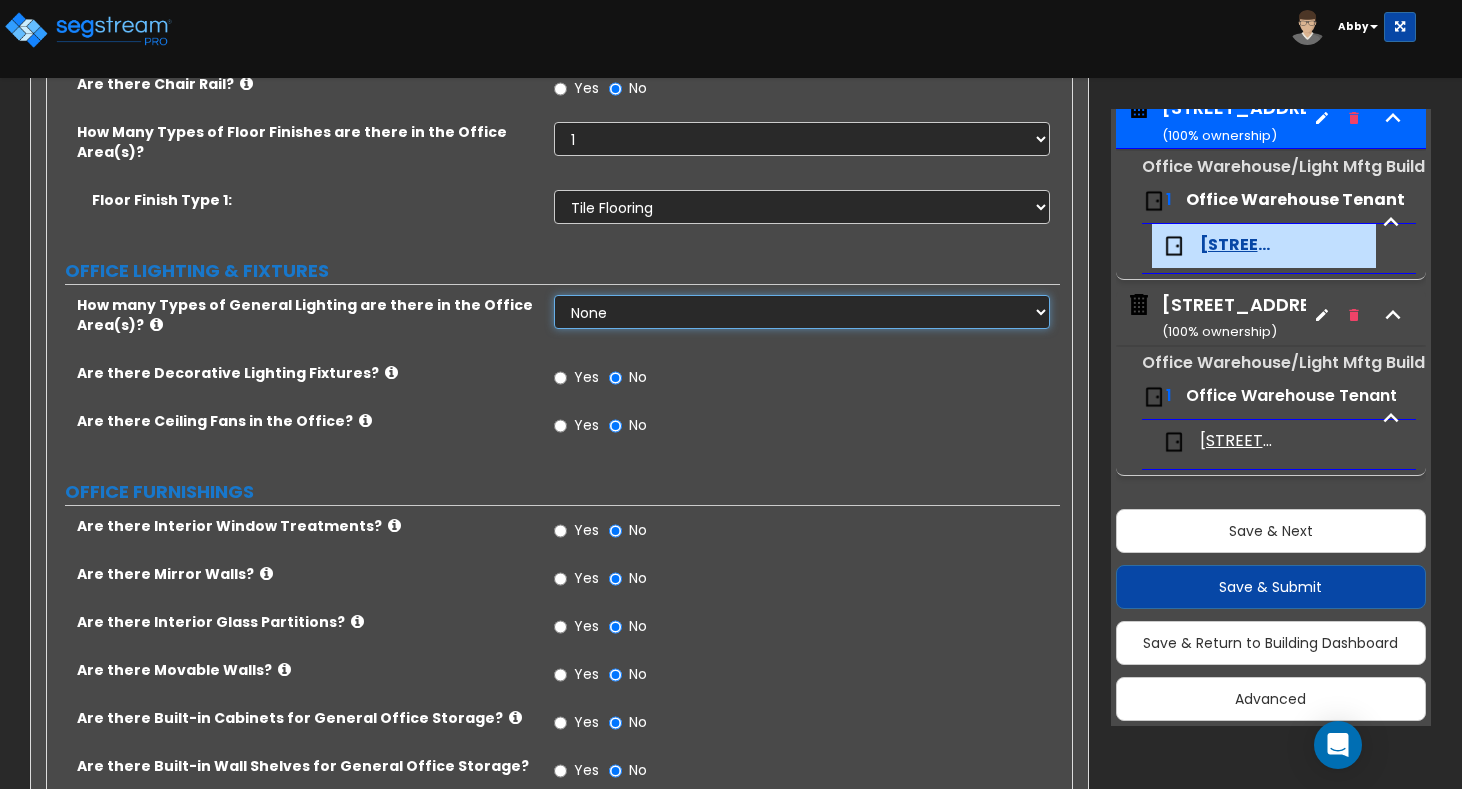 click on "None 1 2 3" at bounding box center (802, 312) 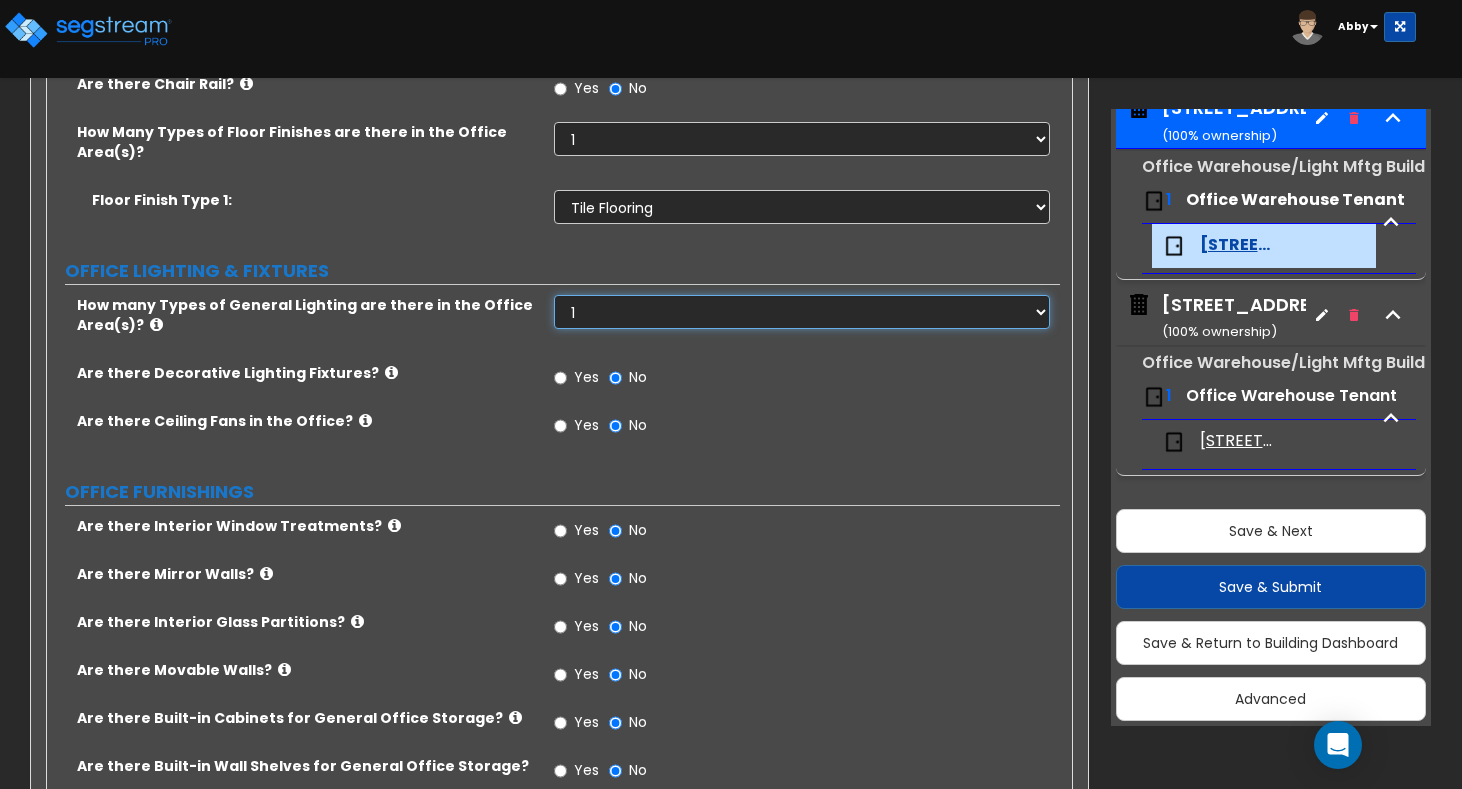 click on "None 1 2 3" at bounding box center [802, 312] 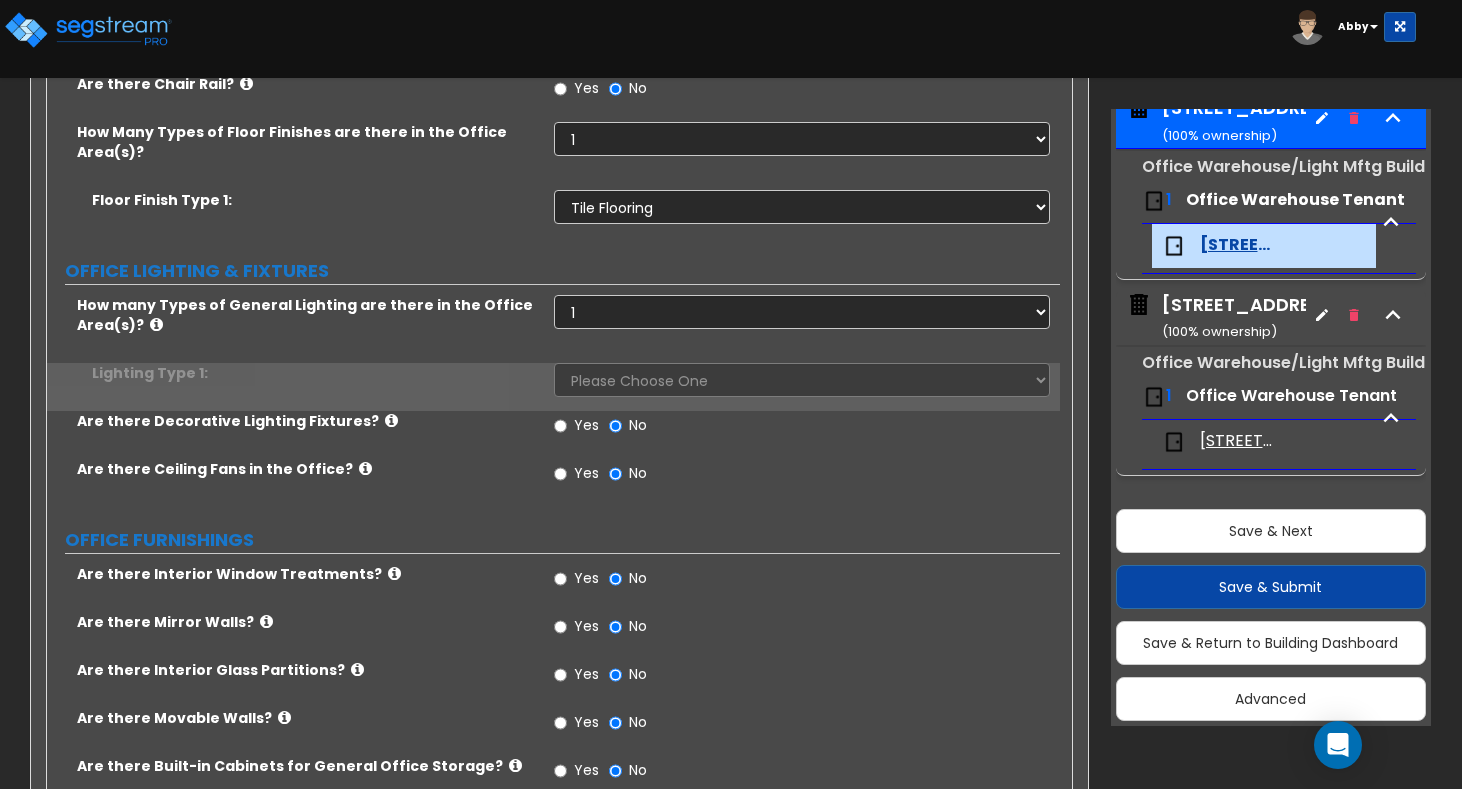click on "How many Types of General Lighting are there in the Office Area(s)? None 1 2 3" at bounding box center [553, 329] 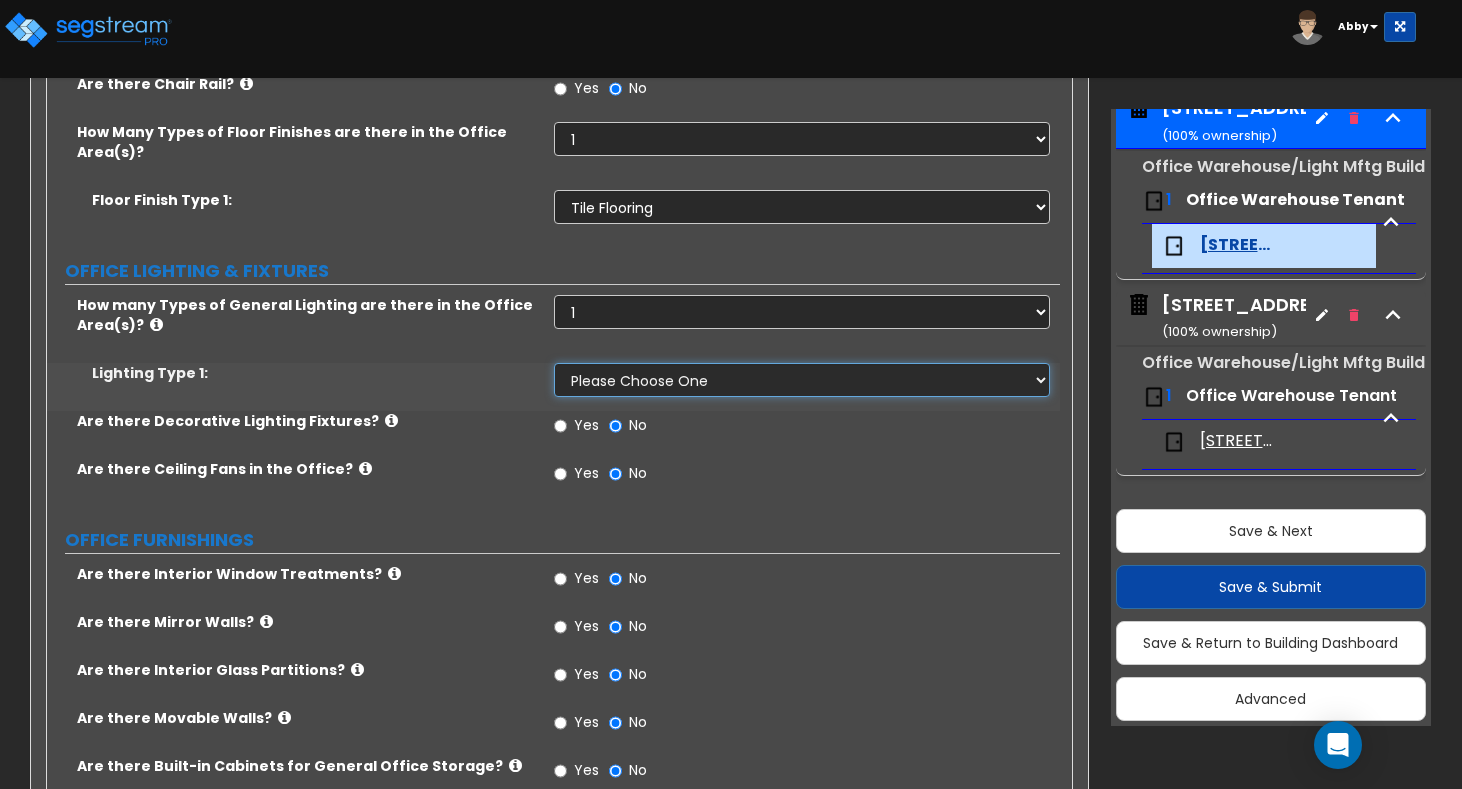 click on "Please Choose One LED Surface-Mounted LED Recessed Fluorescent Surface-Mounted Fluorescent Recessed Incandescent Can Incandescent Surface-Mounted" at bounding box center [802, 380] 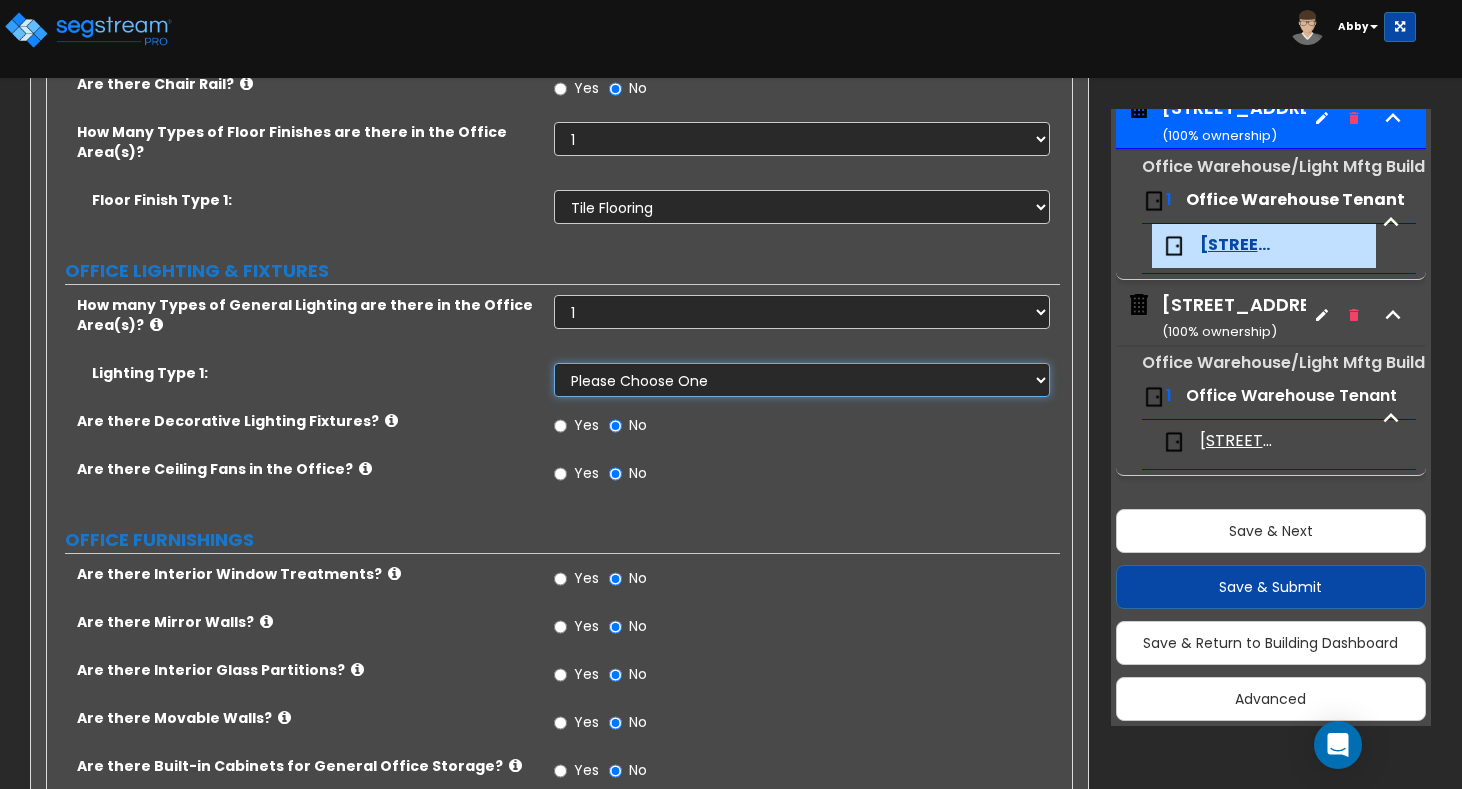 select on "1" 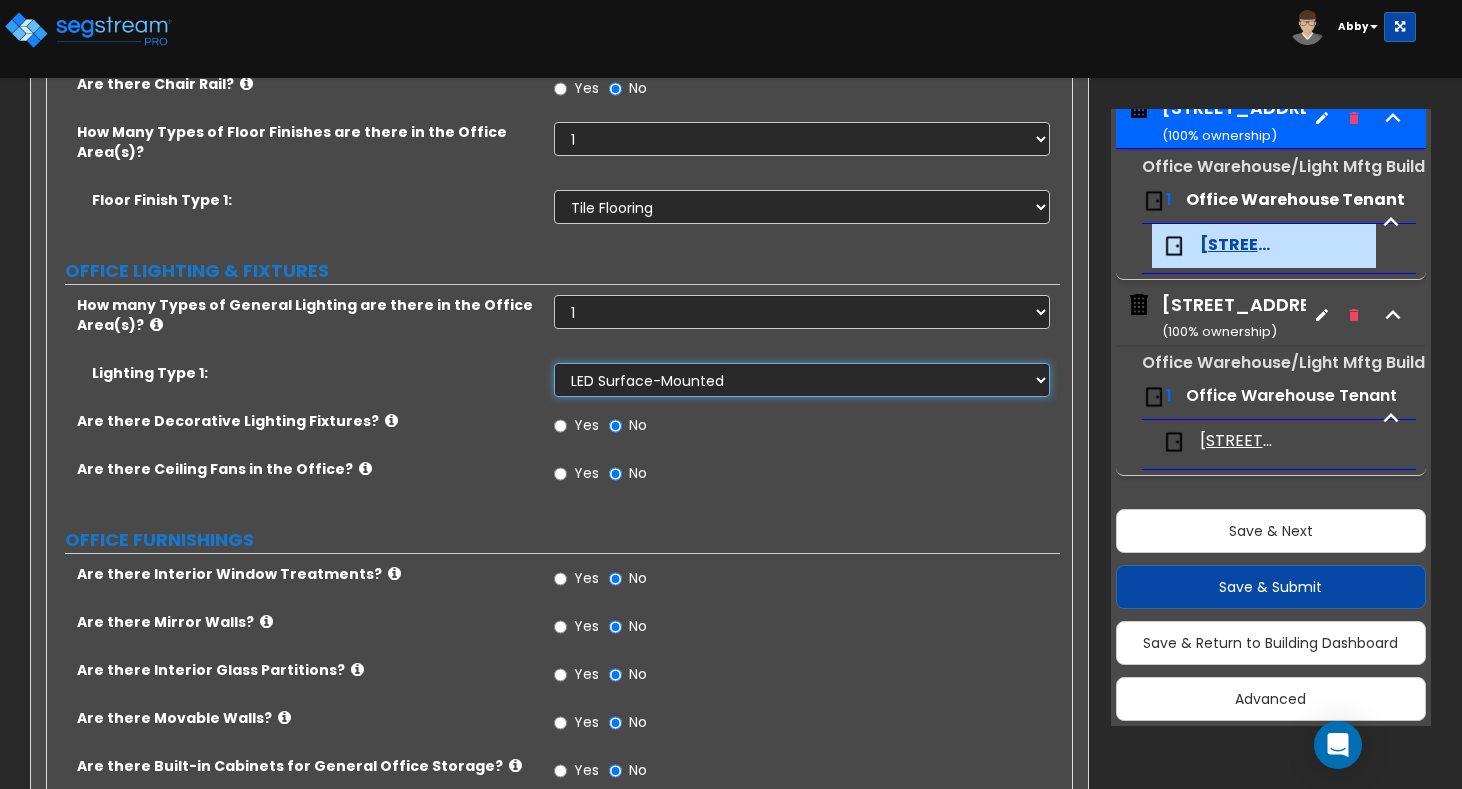 click on "Please Choose One LED Surface-Mounted LED Recessed Fluorescent Surface-Mounted Fluorescent Recessed Incandescent Can Incandescent Surface-Mounted" at bounding box center [802, 380] 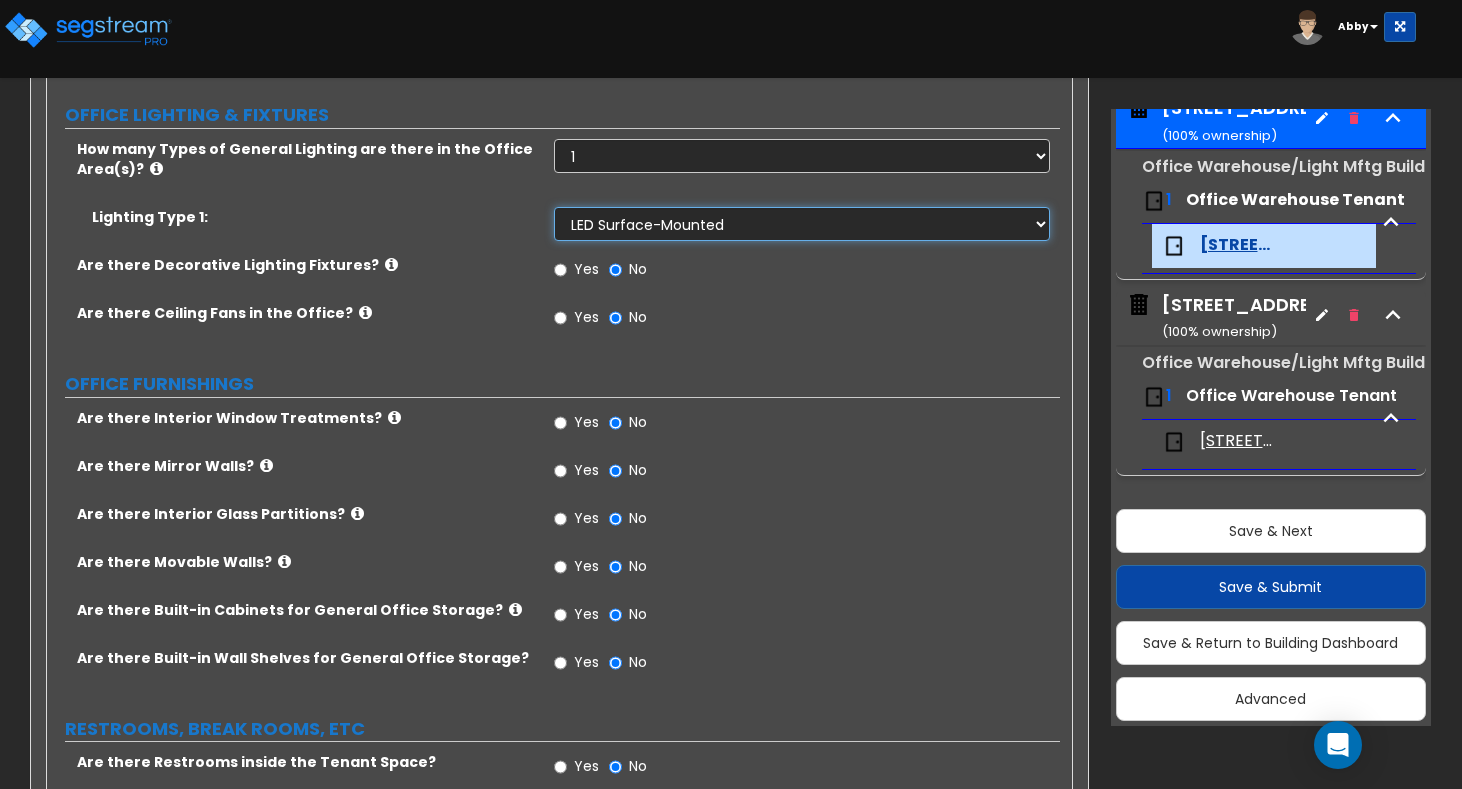 scroll, scrollTop: 1593, scrollLeft: 0, axis: vertical 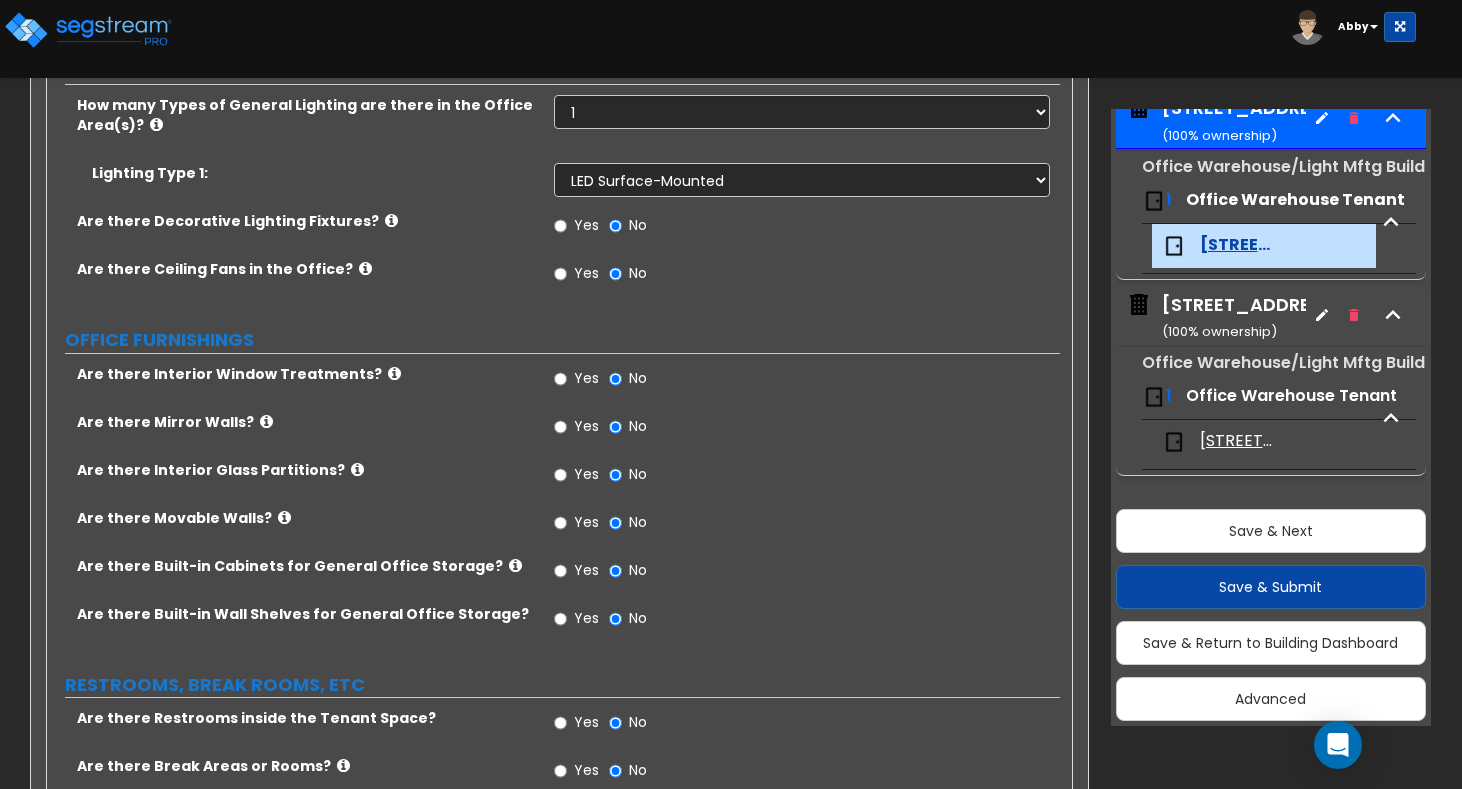 click on "Yes" at bounding box center (586, 378) 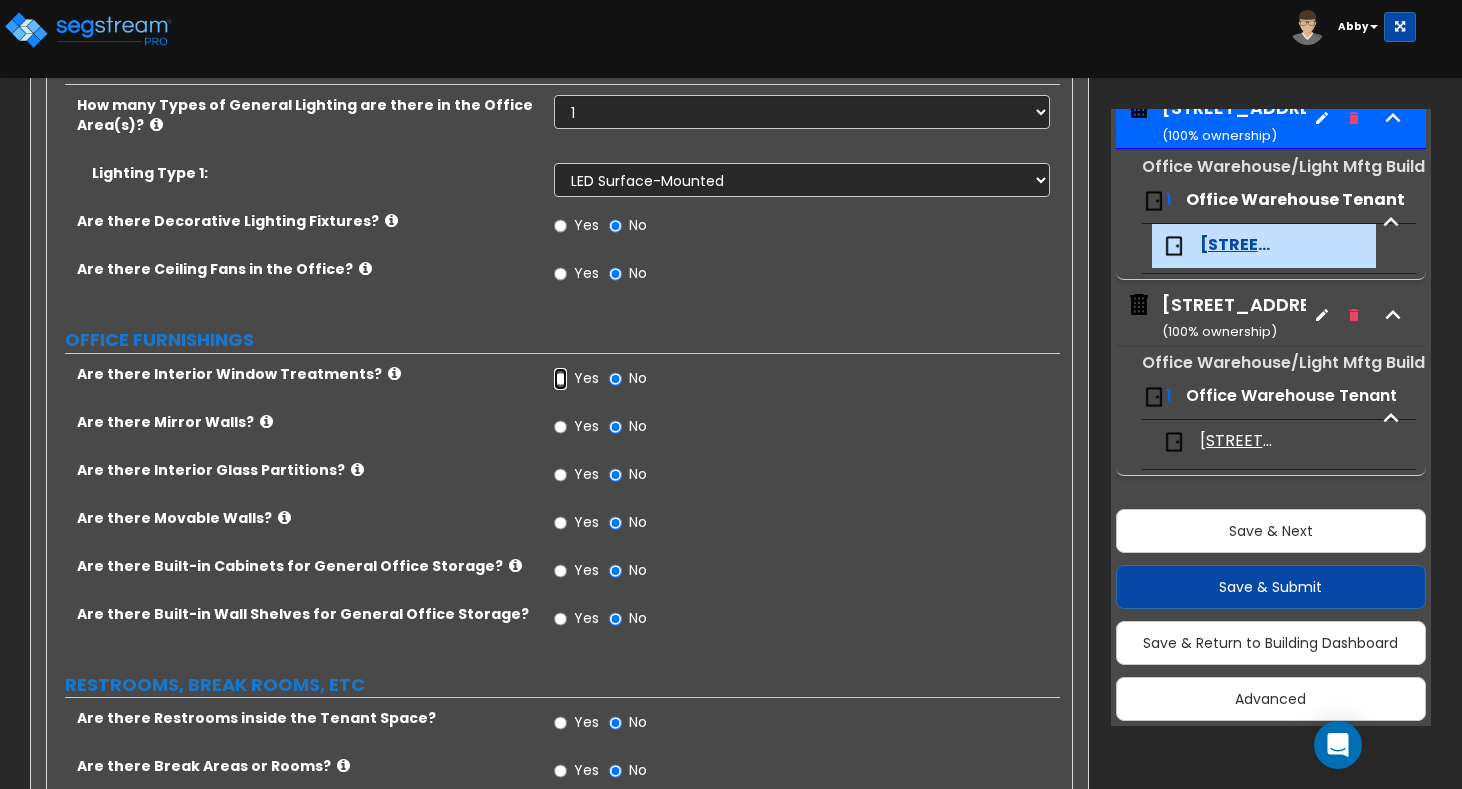 click on "Yes" at bounding box center (560, 379) 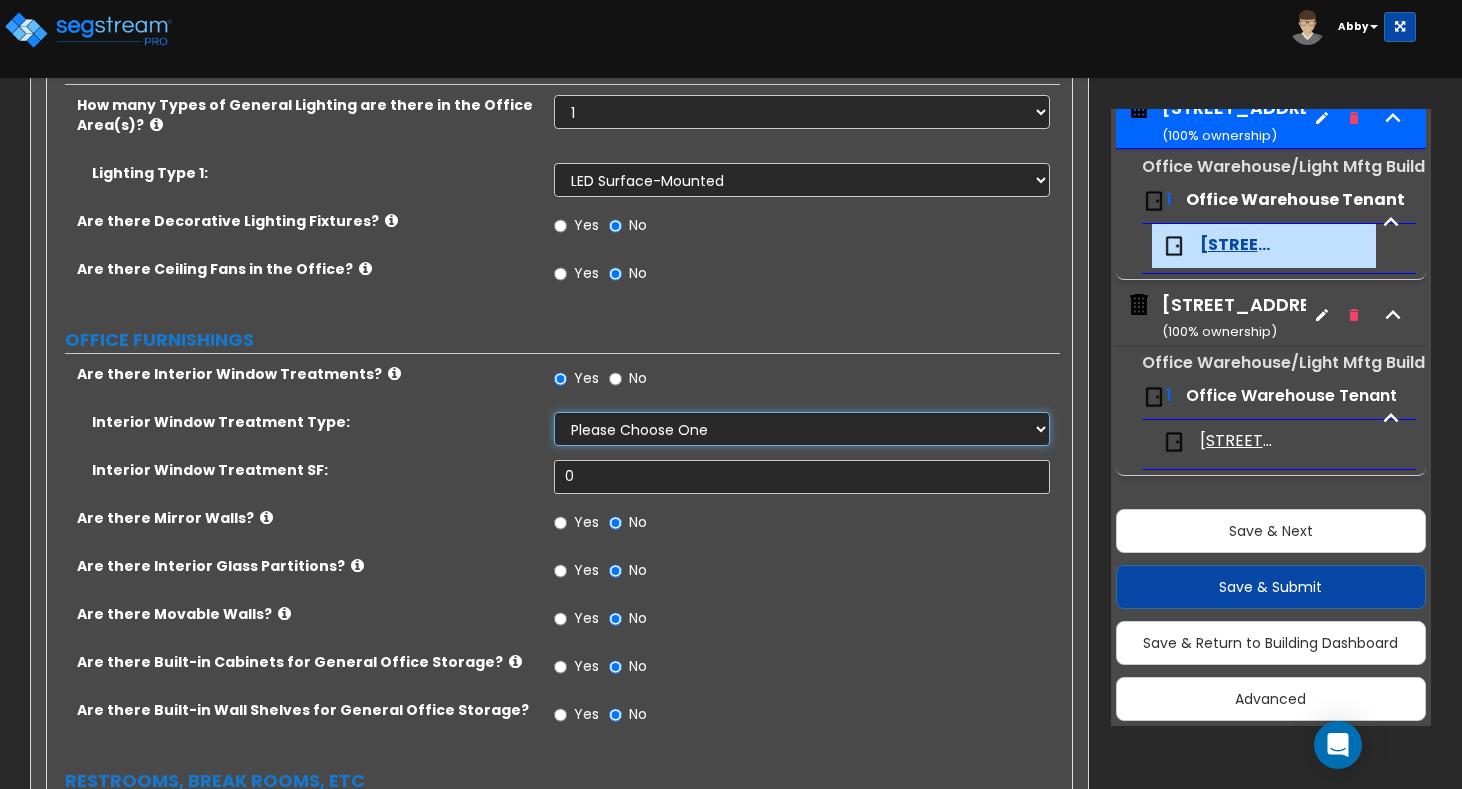 click on "Please Choose One Vertical Blinds Window Shades Venetian Blinds Wood Shutters" at bounding box center [802, 429] 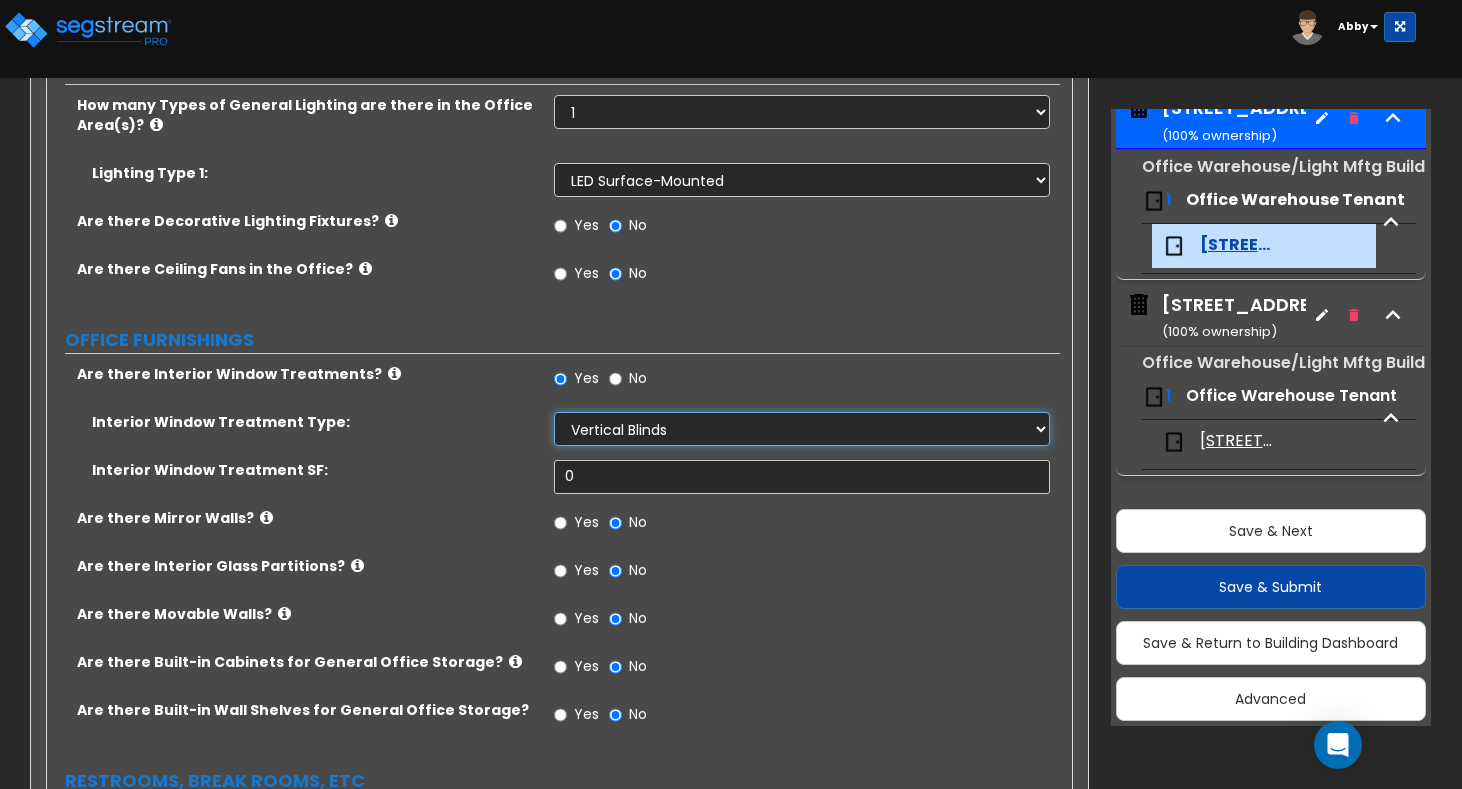 click on "Please Choose One Vertical Blinds Window Shades Venetian Blinds Wood Shutters" at bounding box center [802, 429] 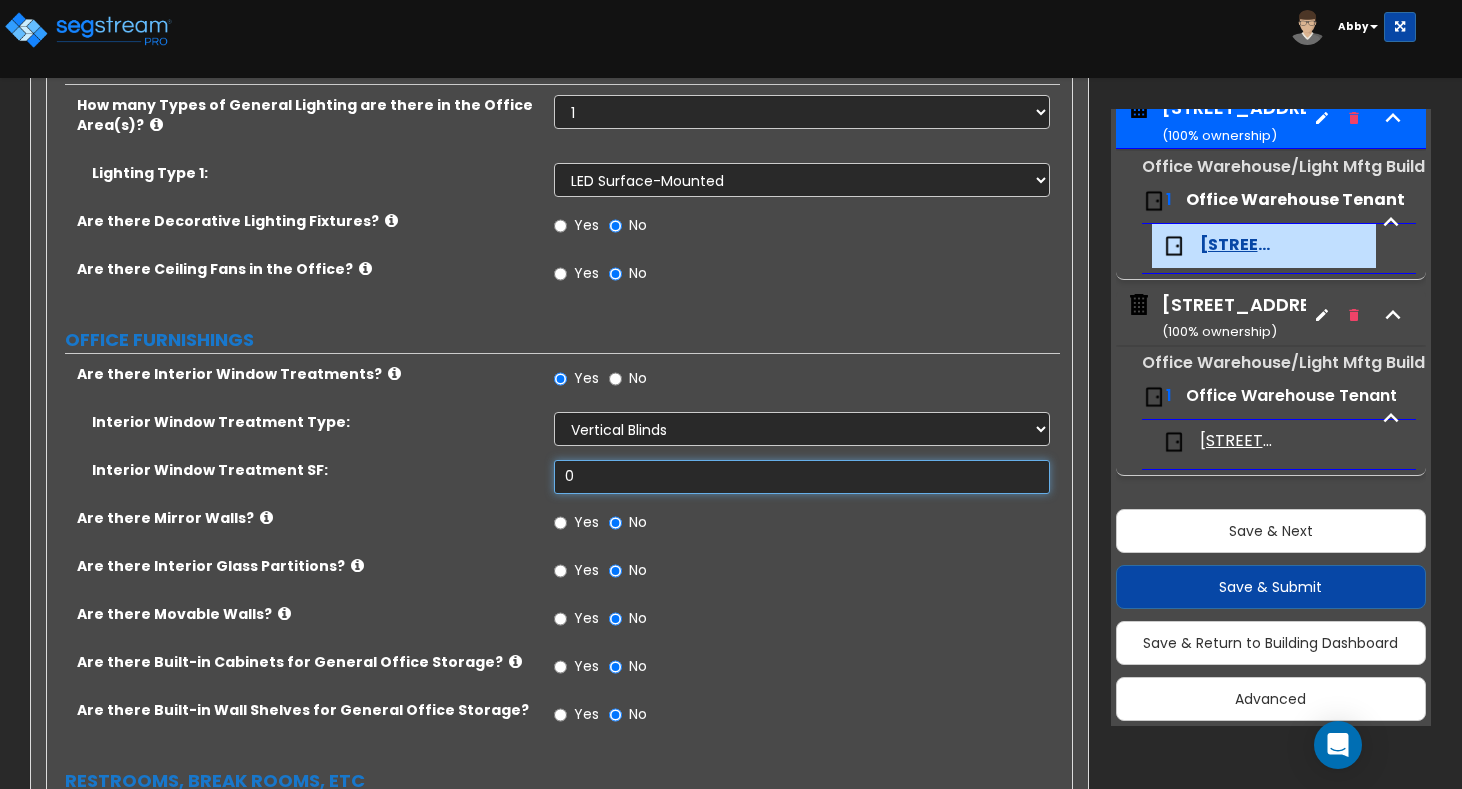 click on "0" at bounding box center (802, 477) 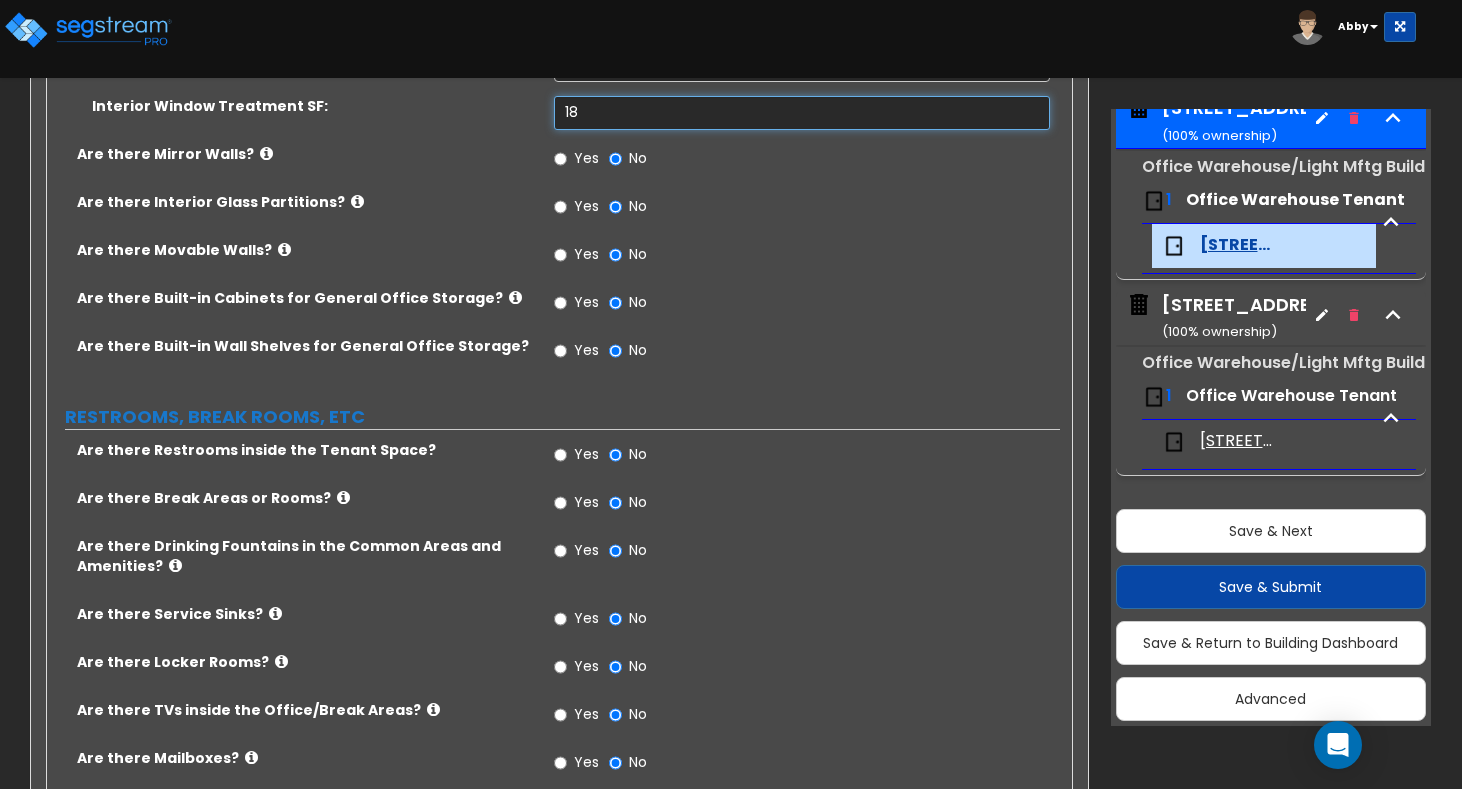 scroll, scrollTop: 1993, scrollLeft: 0, axis: vertical 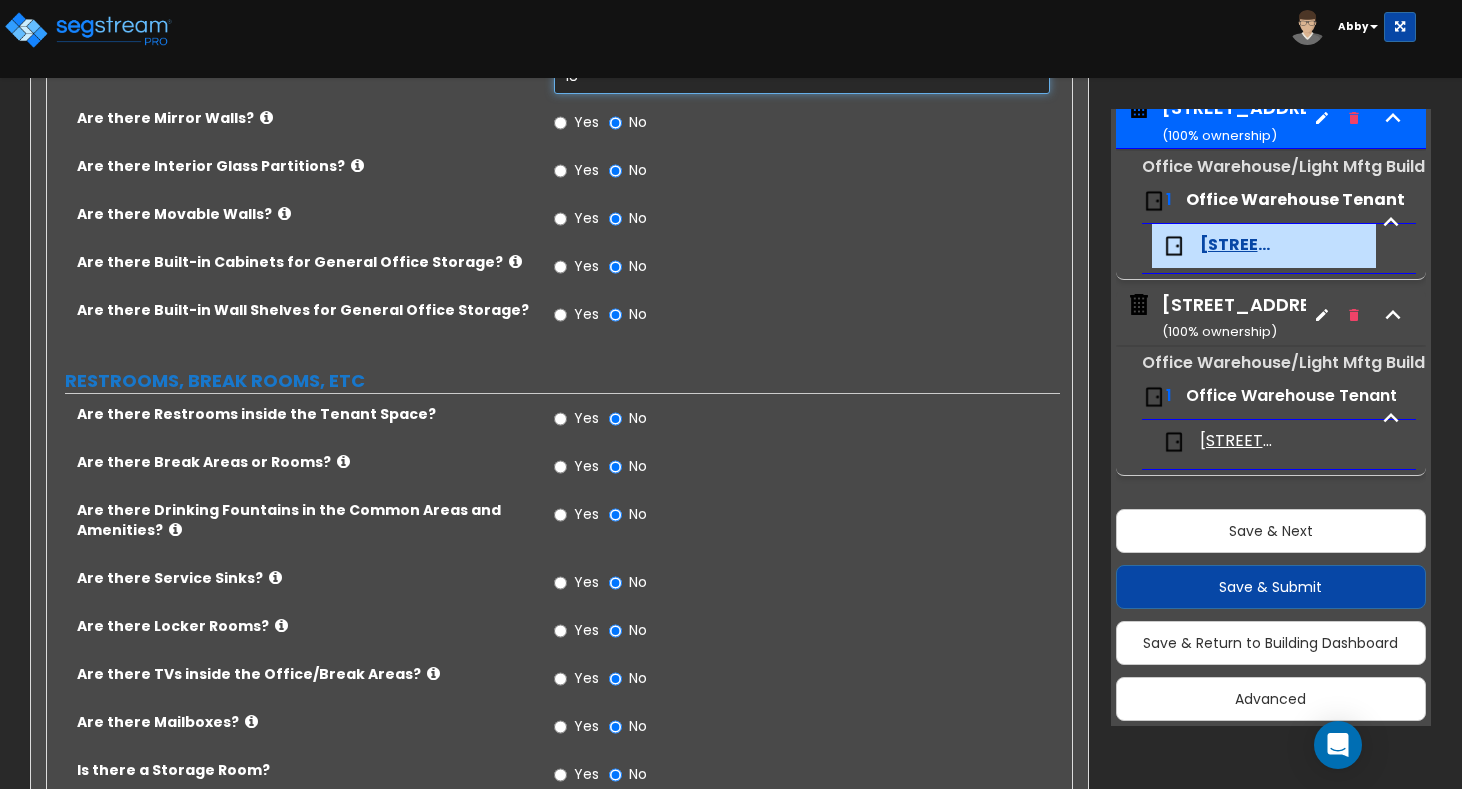 type on "18" 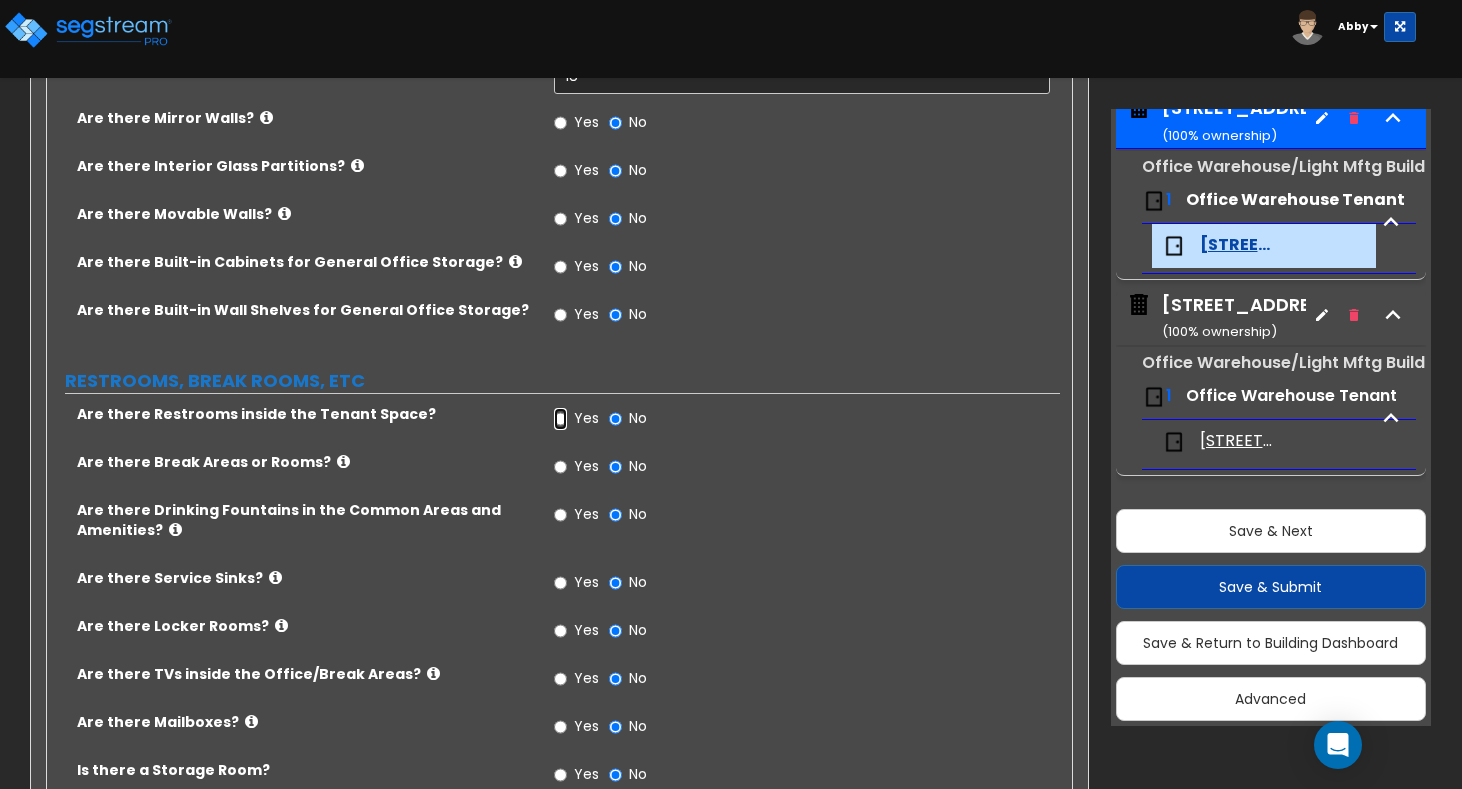 click on "Yes" at bounding box center [560, 419] 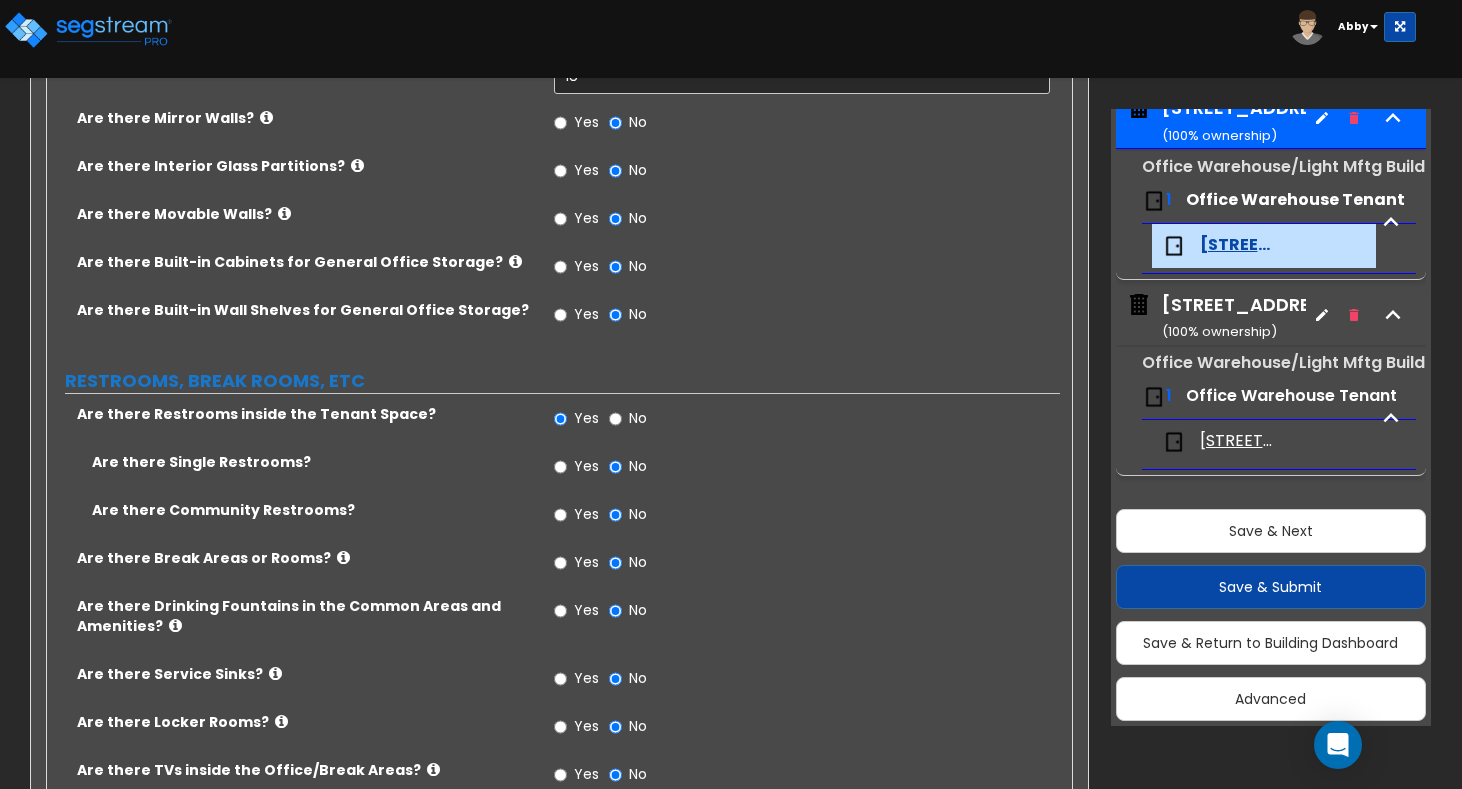 click on "Yes" at bounding box center [586, 466] 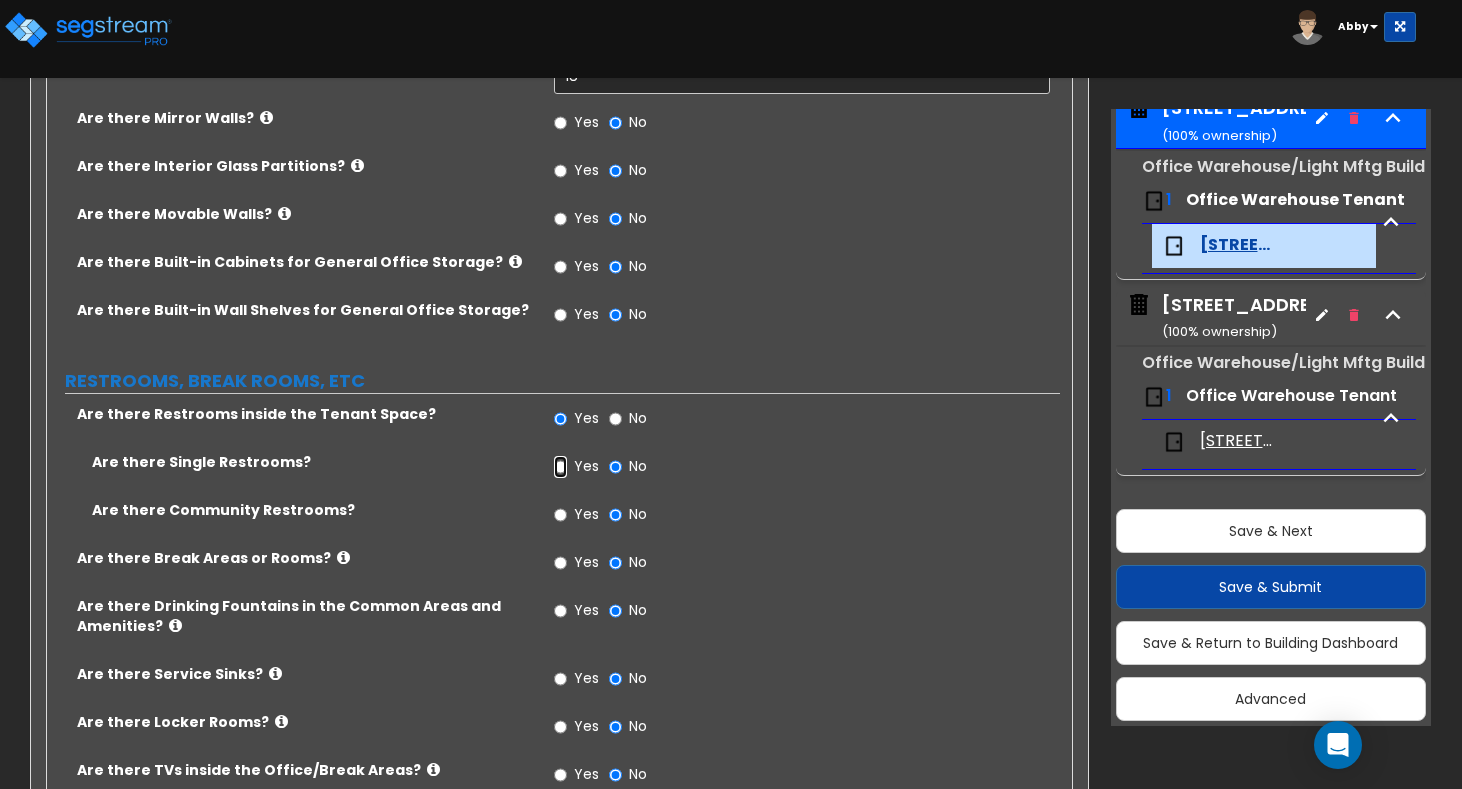 click on "Yes" at bounding box center [560, 467] 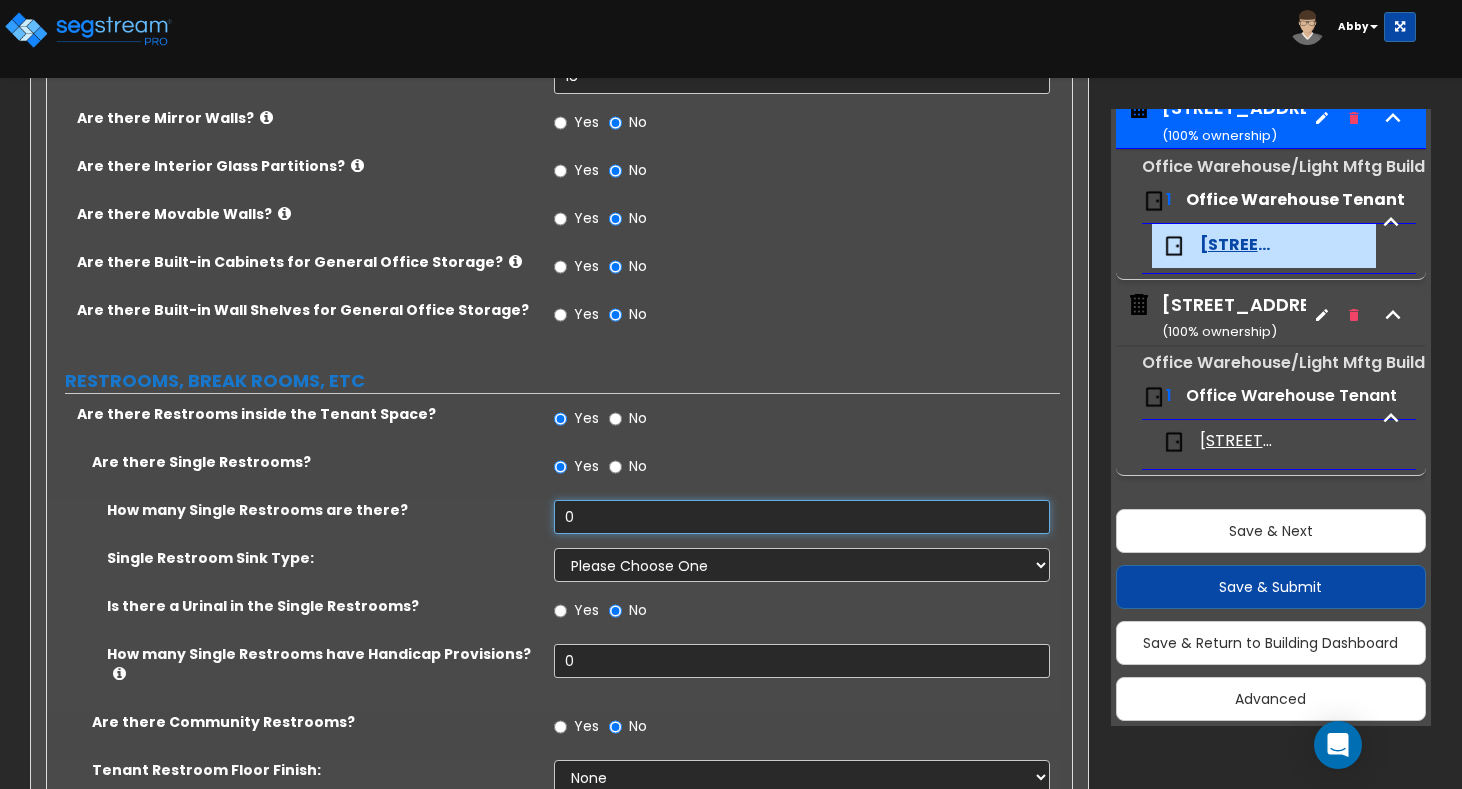 click on "0" at bounding box center (802, 517) 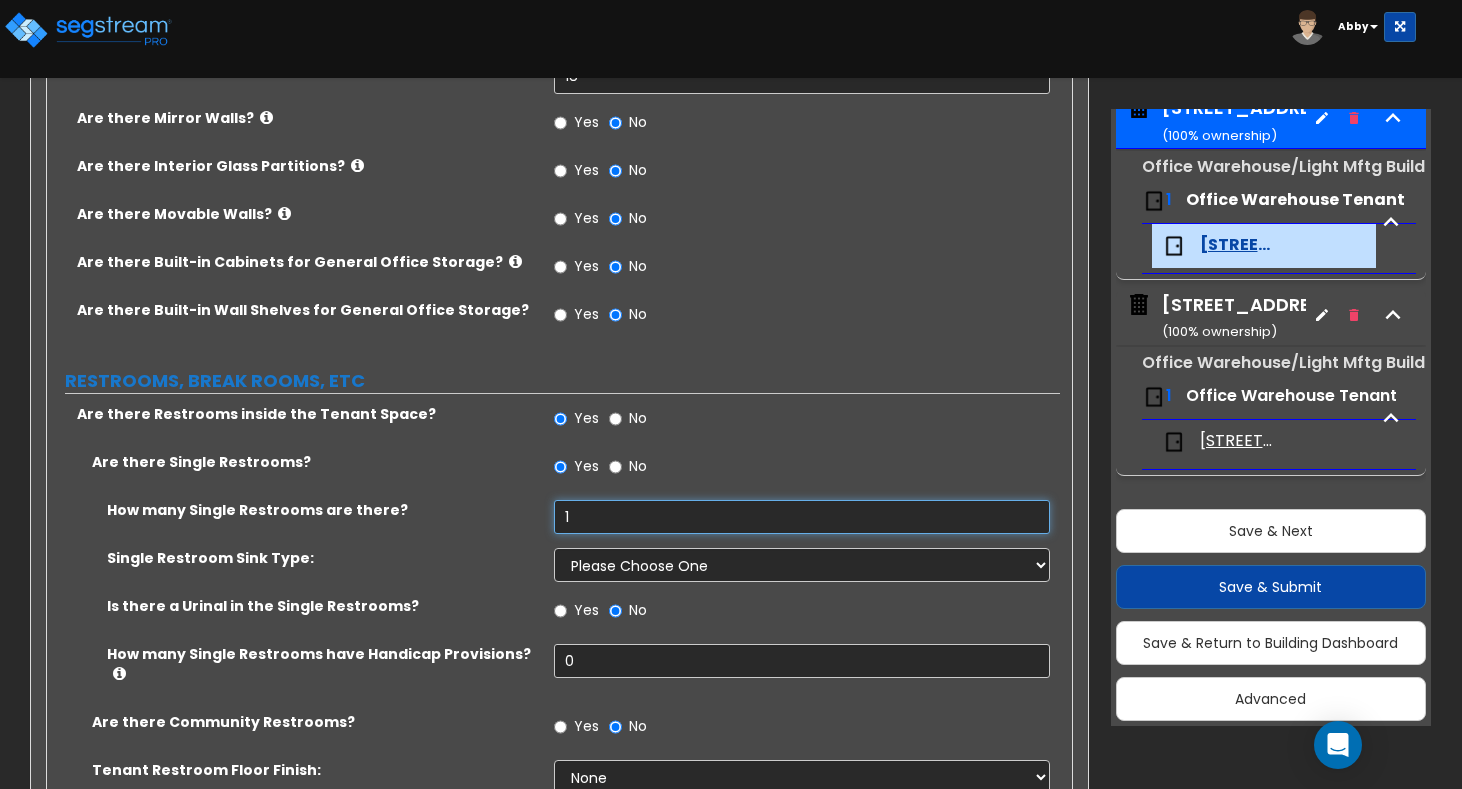 type on "1" 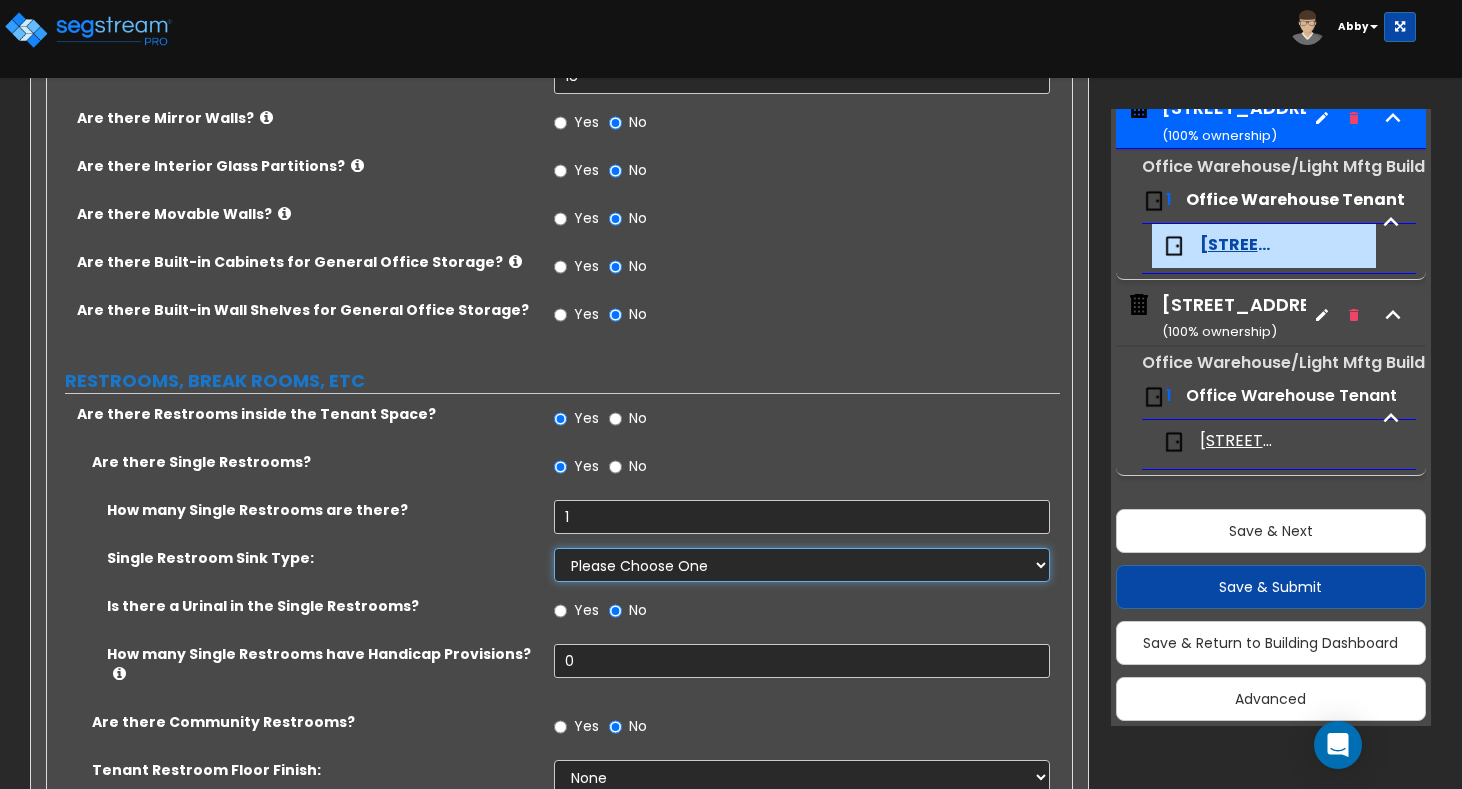 click on "Please Choose One Wall-mounted Vanity-mounted" at bounding box center [802, 565] 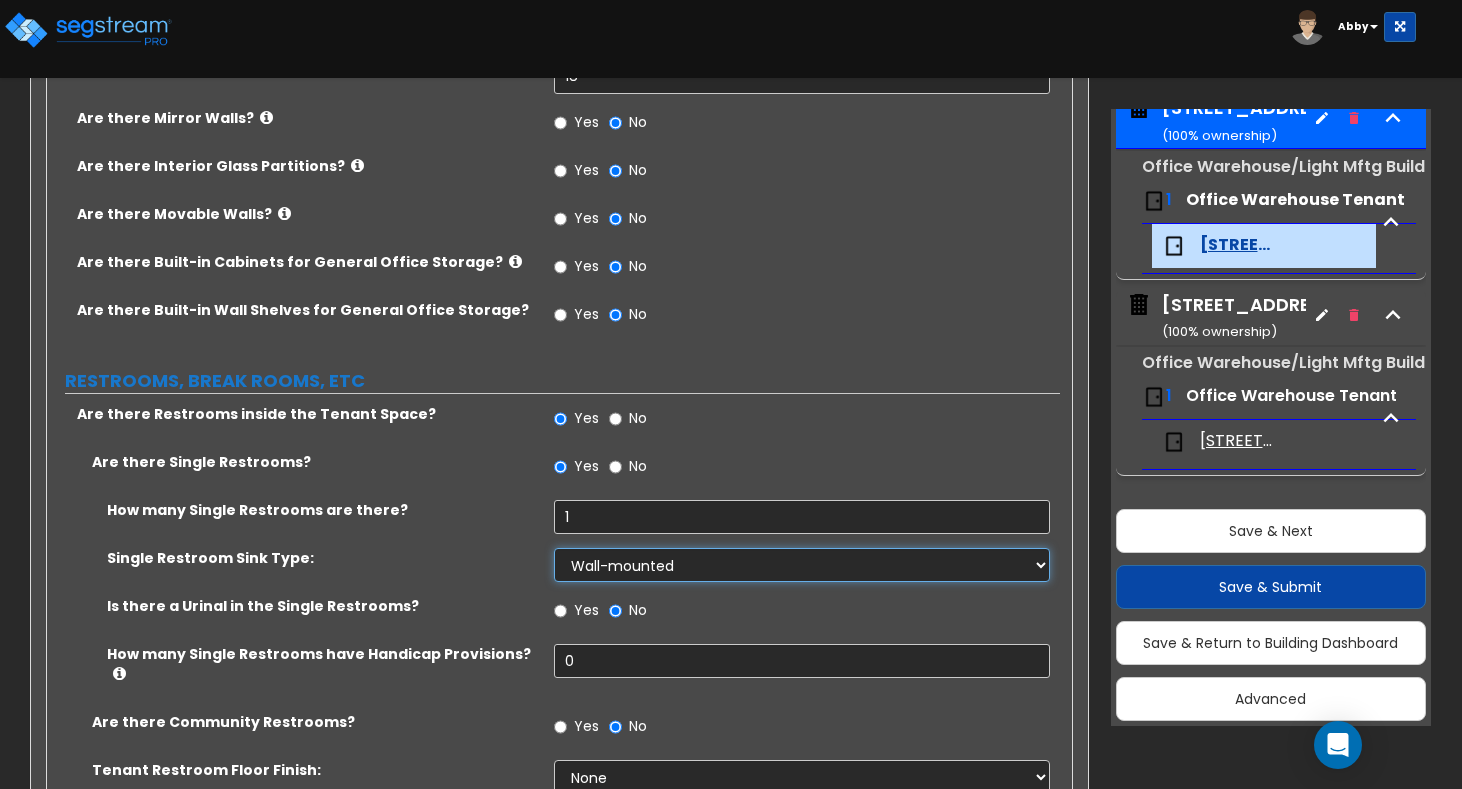 click on "Please Choose One Wall-mounted Vanity-mounted" at bounding box center (802, 565) 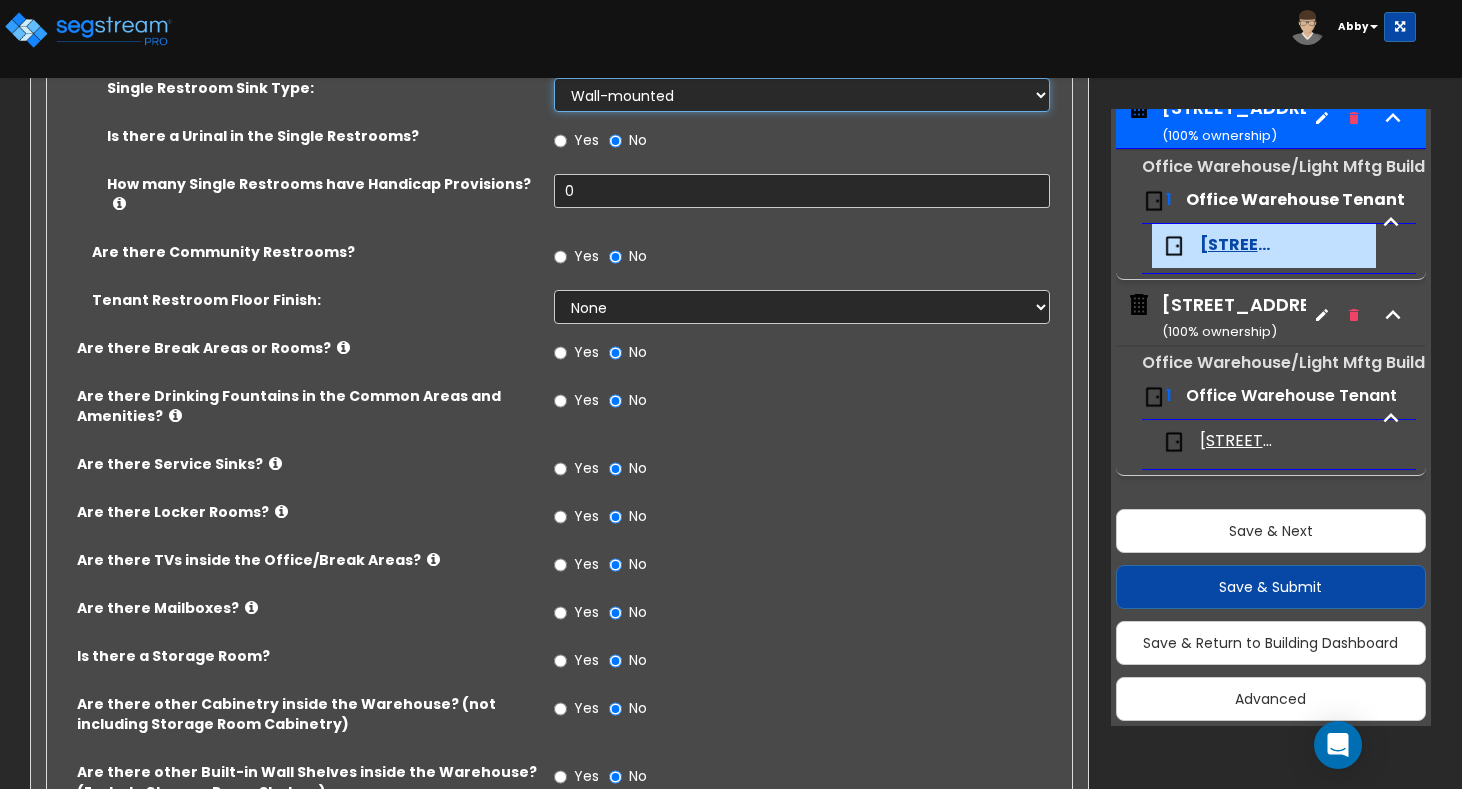 scroll, scrollTop: 2493, scrollLeft: 0, axis: vertical 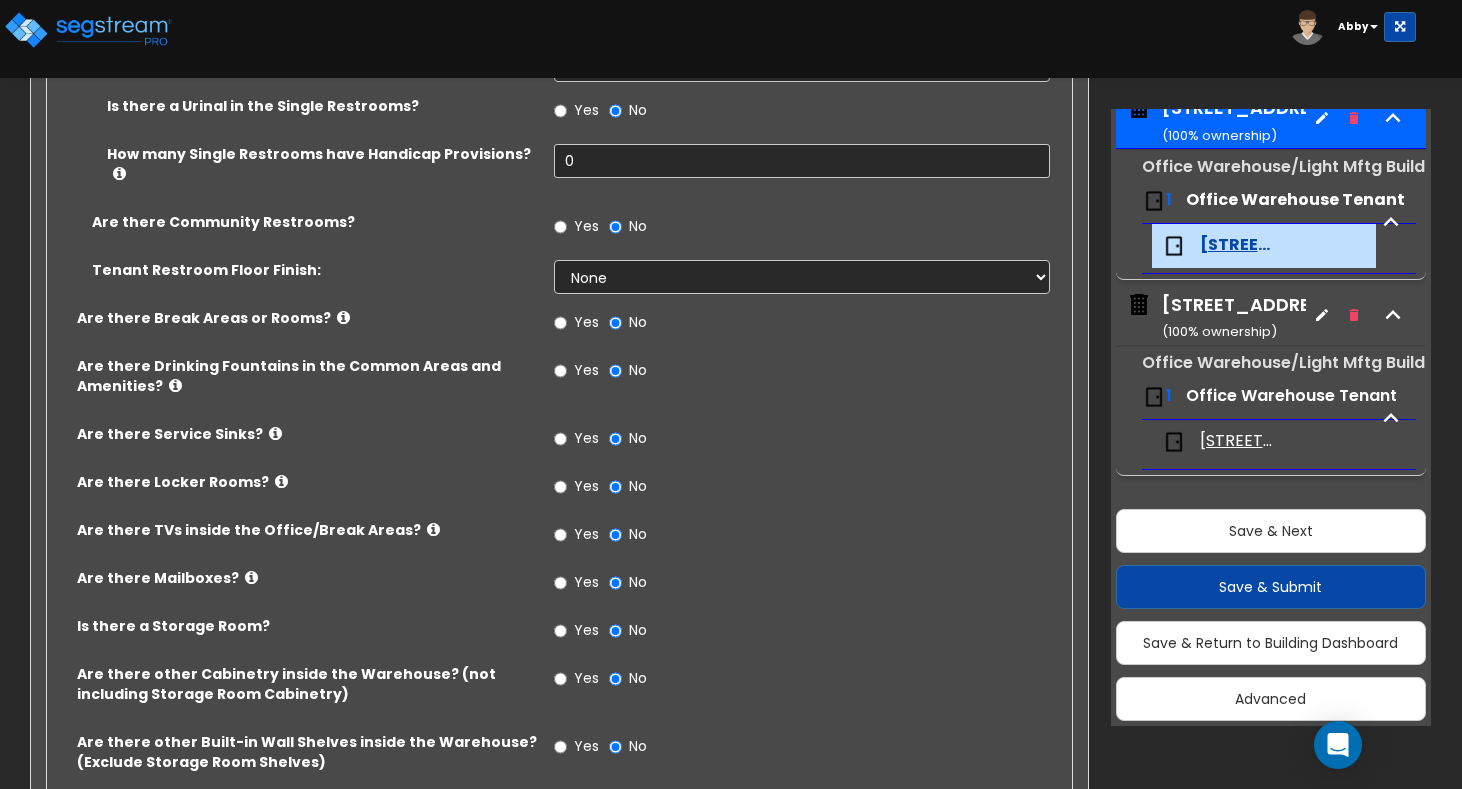 click on "Yes" at bounding box center [576, 537] 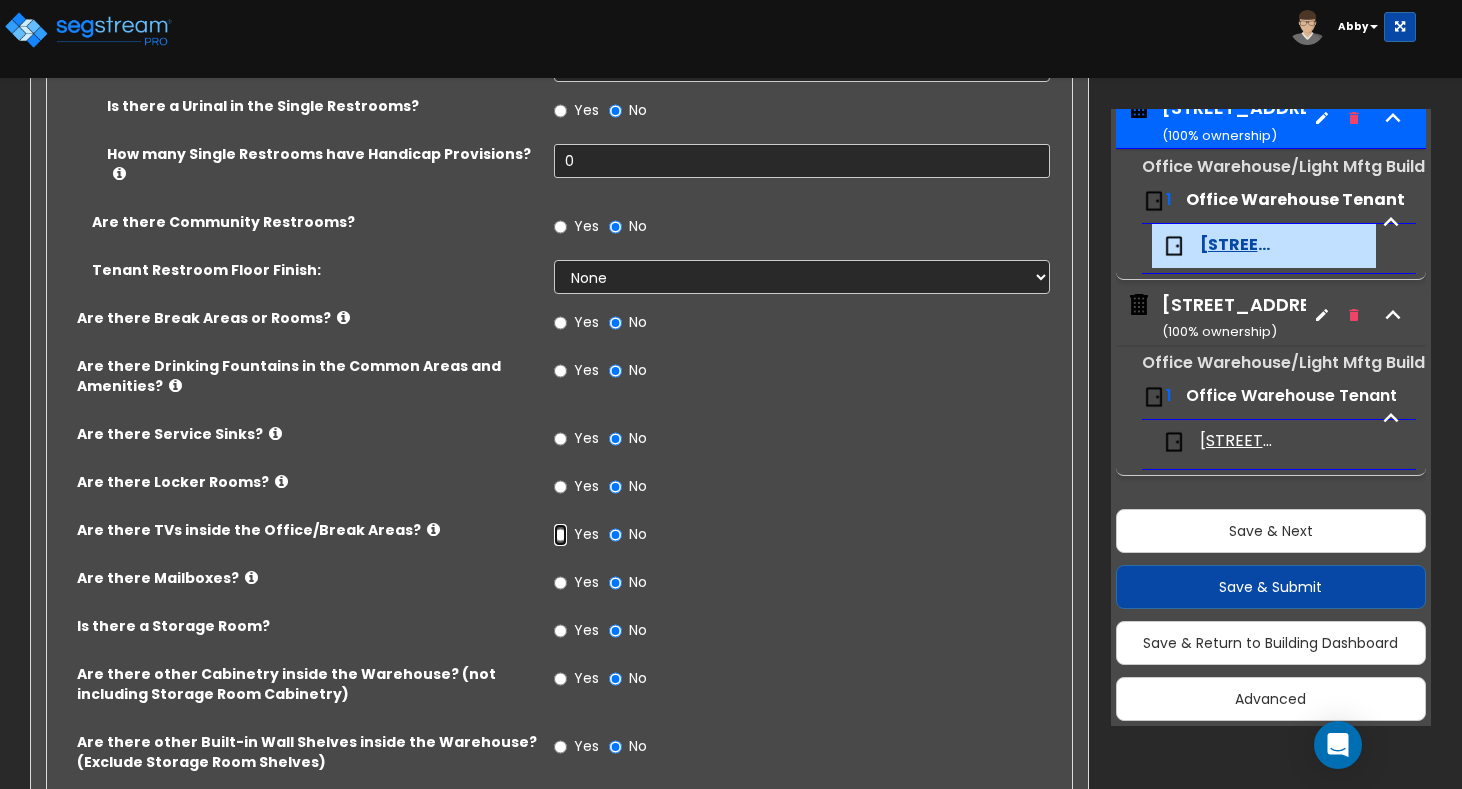 click on "Yes" at bounding box center [560, 535] 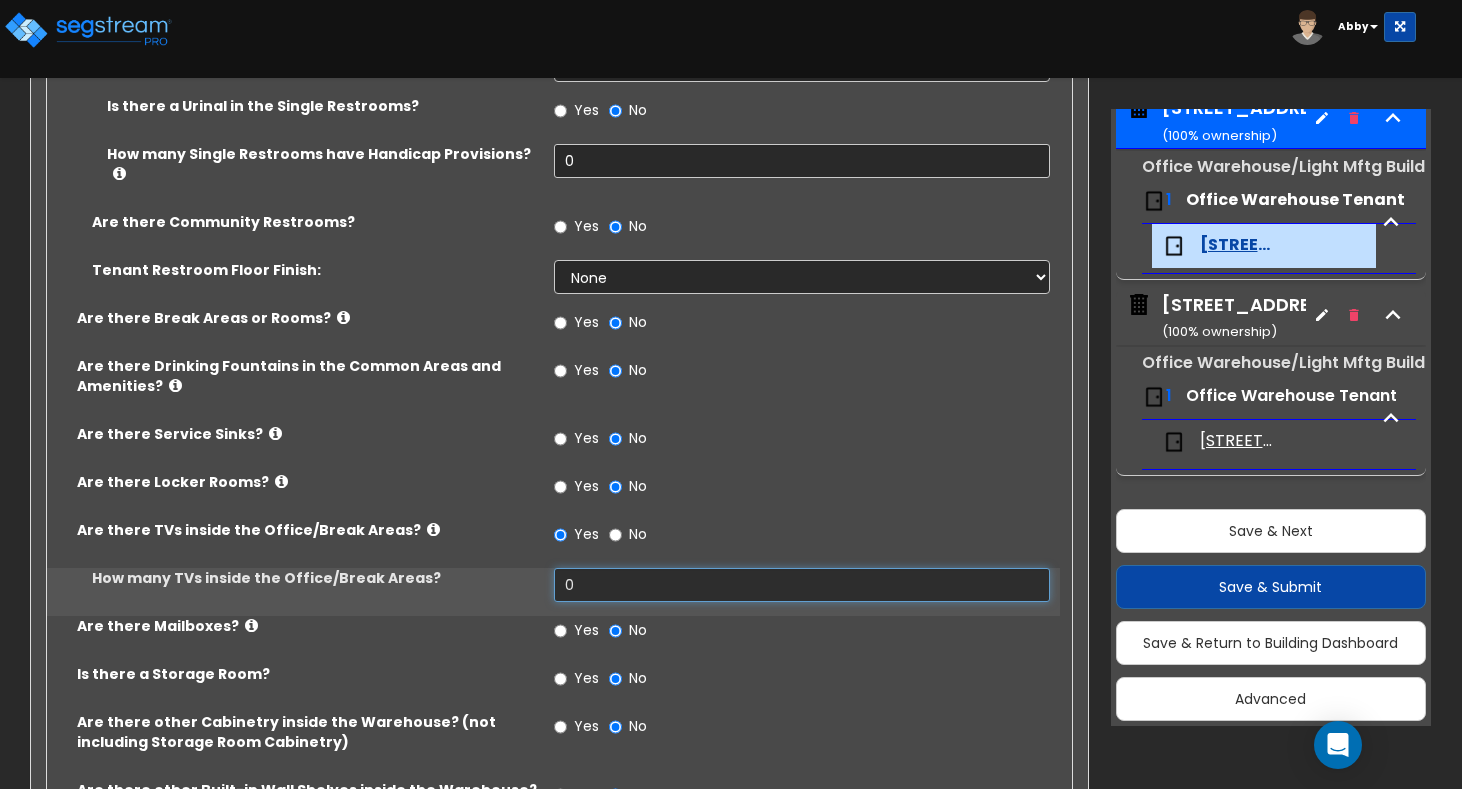 click on "0" at bounding box center (802, 585) 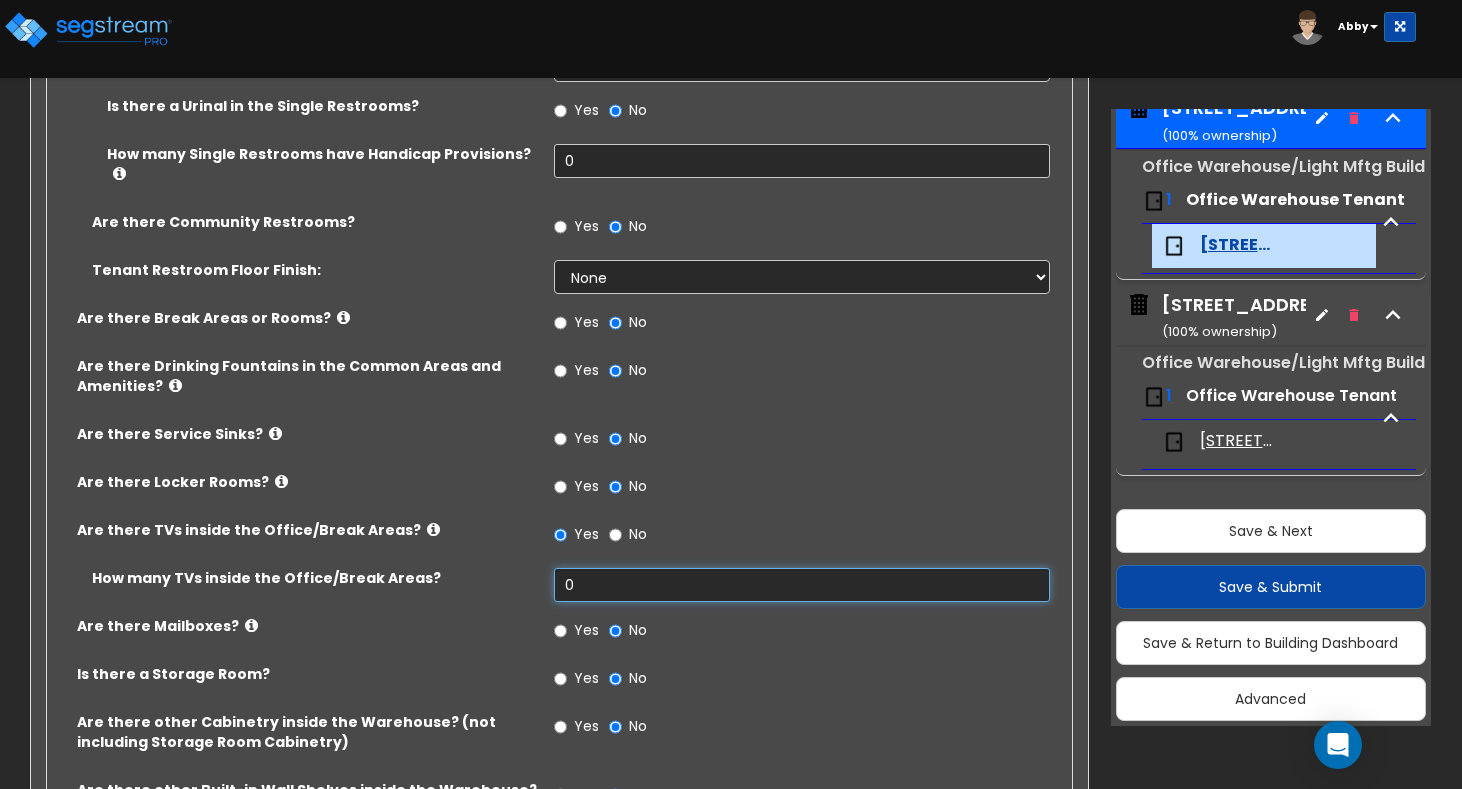 click on "0" at bounding box center (802, 585) 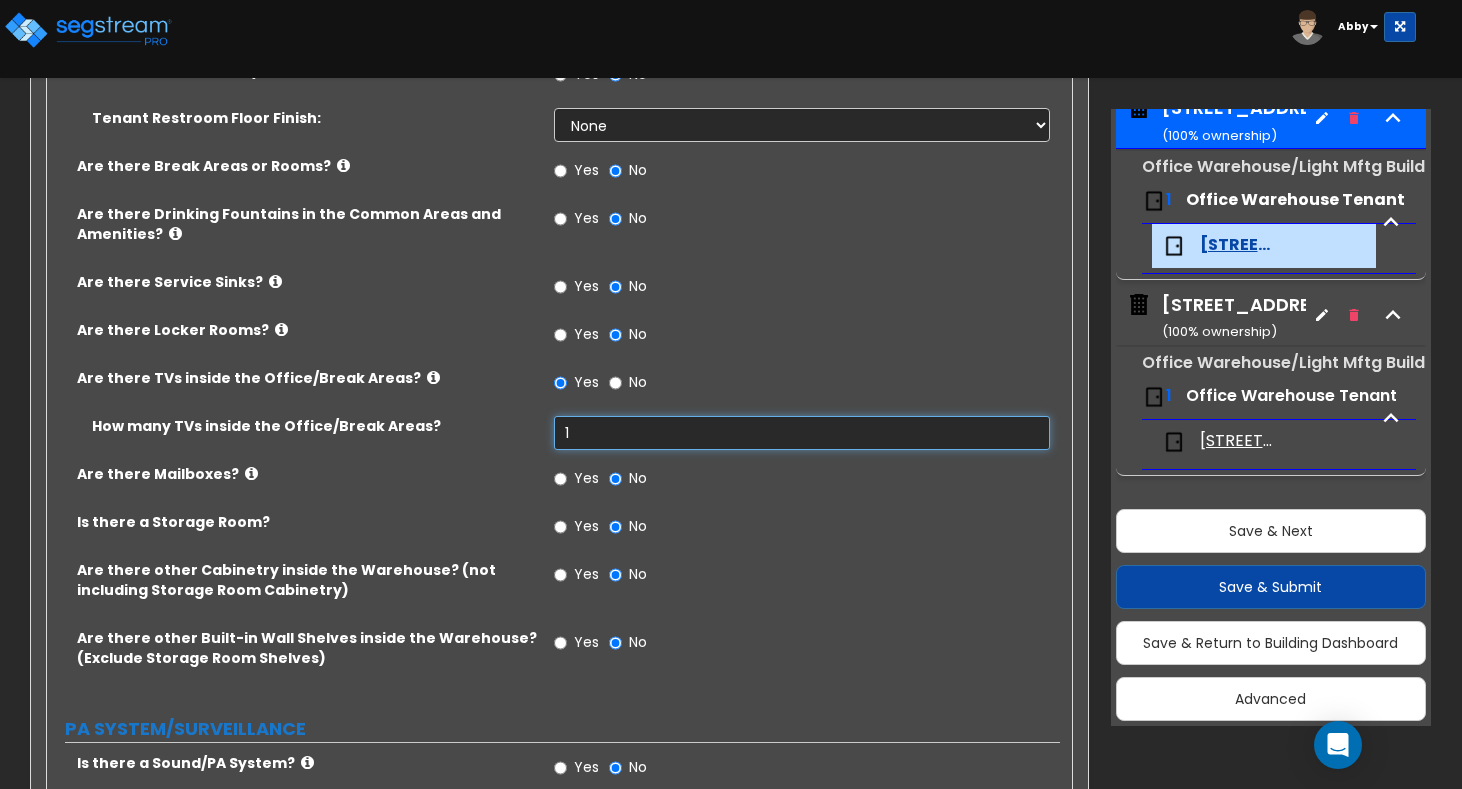 scroll, scrollTop: 2693, scrollLeft: 0, axis: vertical 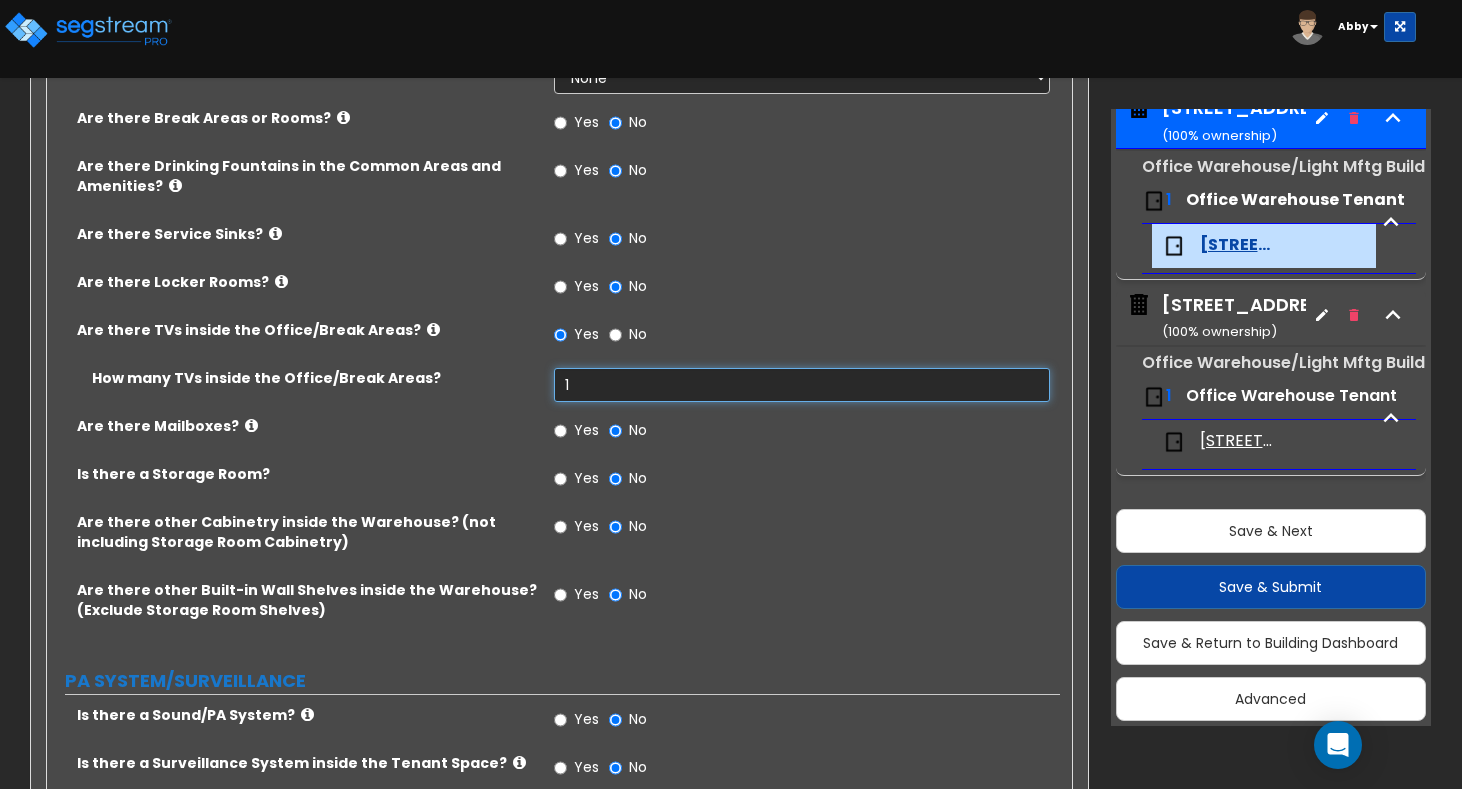 type on "1" 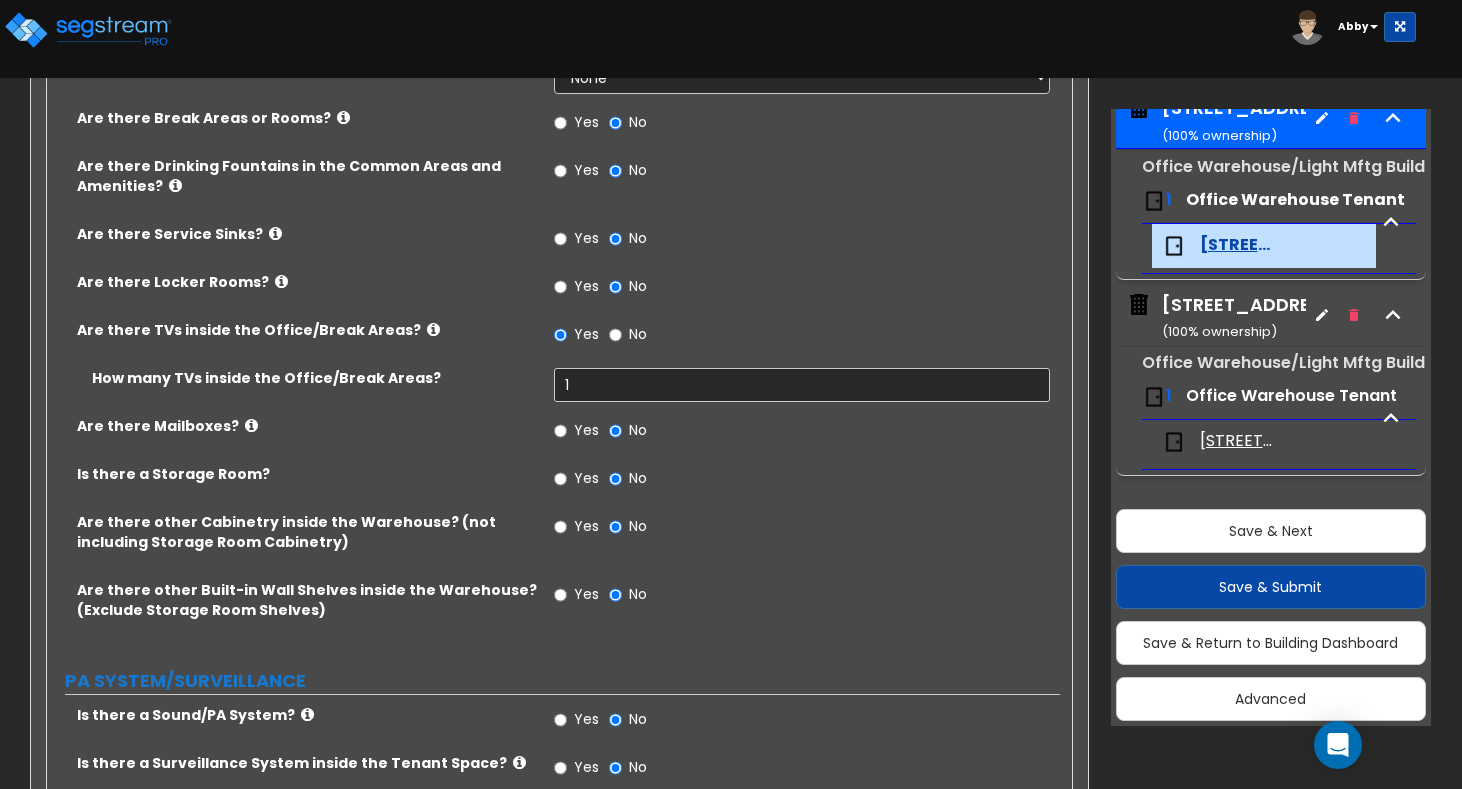 click on "Yes" at bounding box center [586, 526] 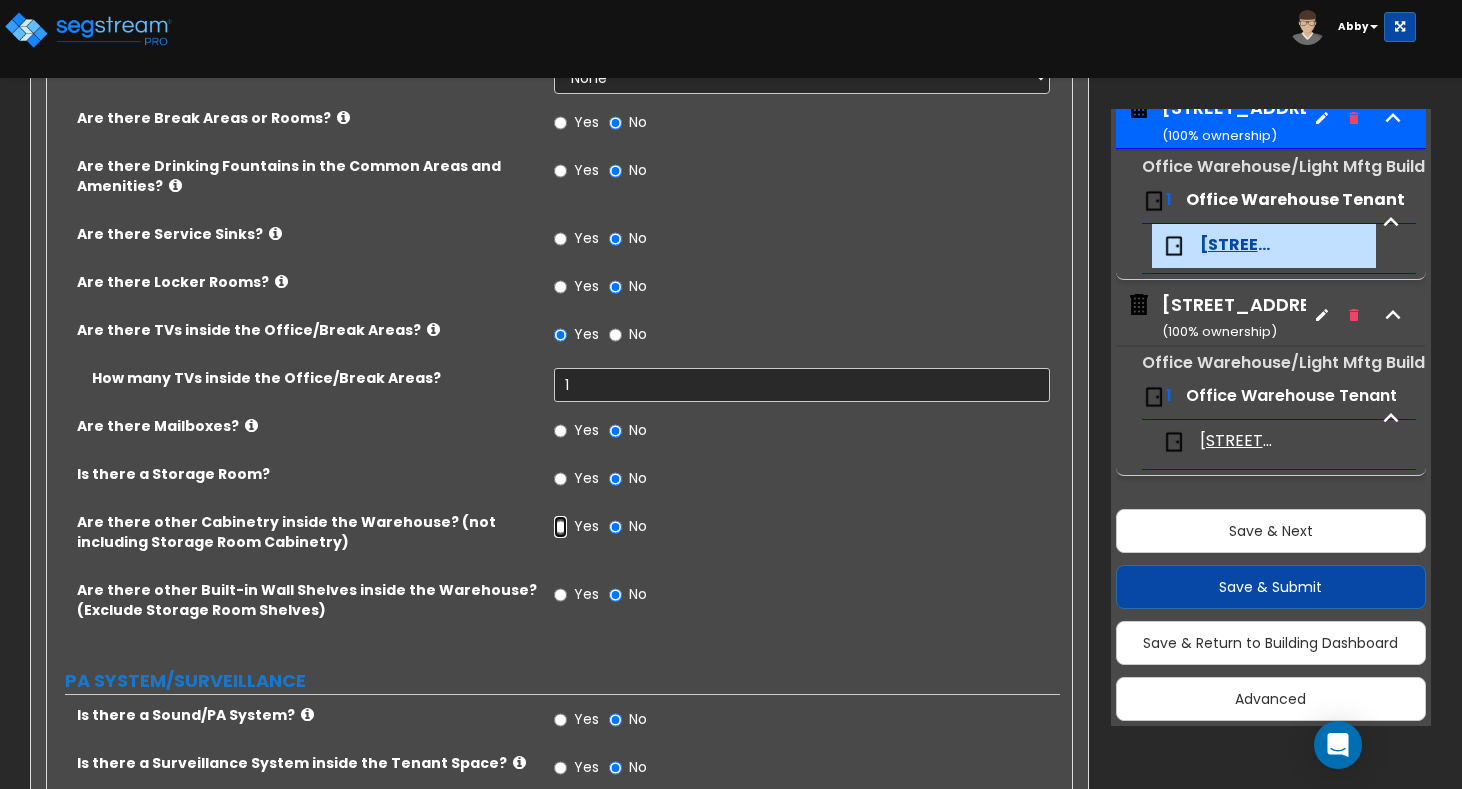 click on "Yes" at bounding box center [560, 527] 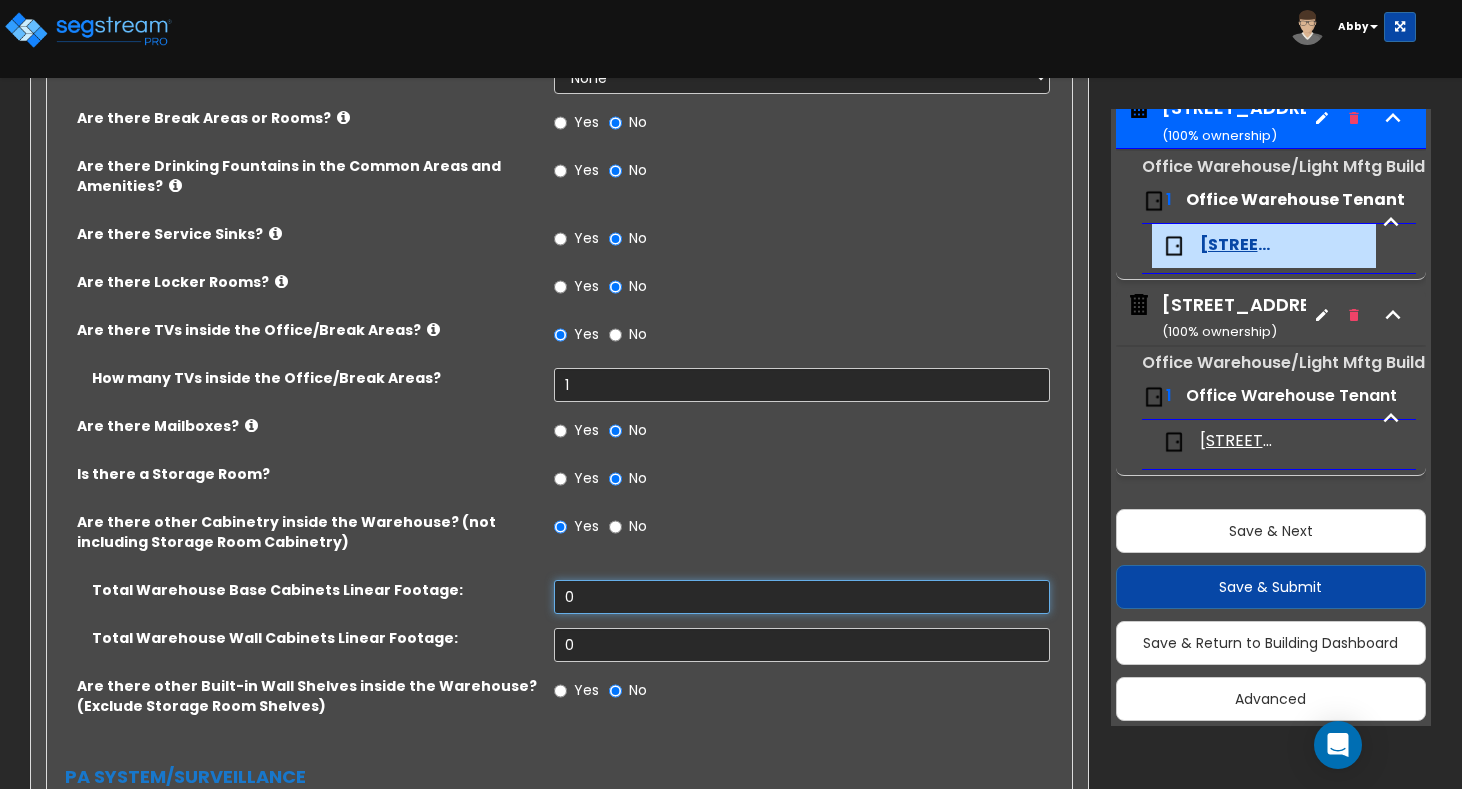 click on "0" at bounding box center (802, 597) 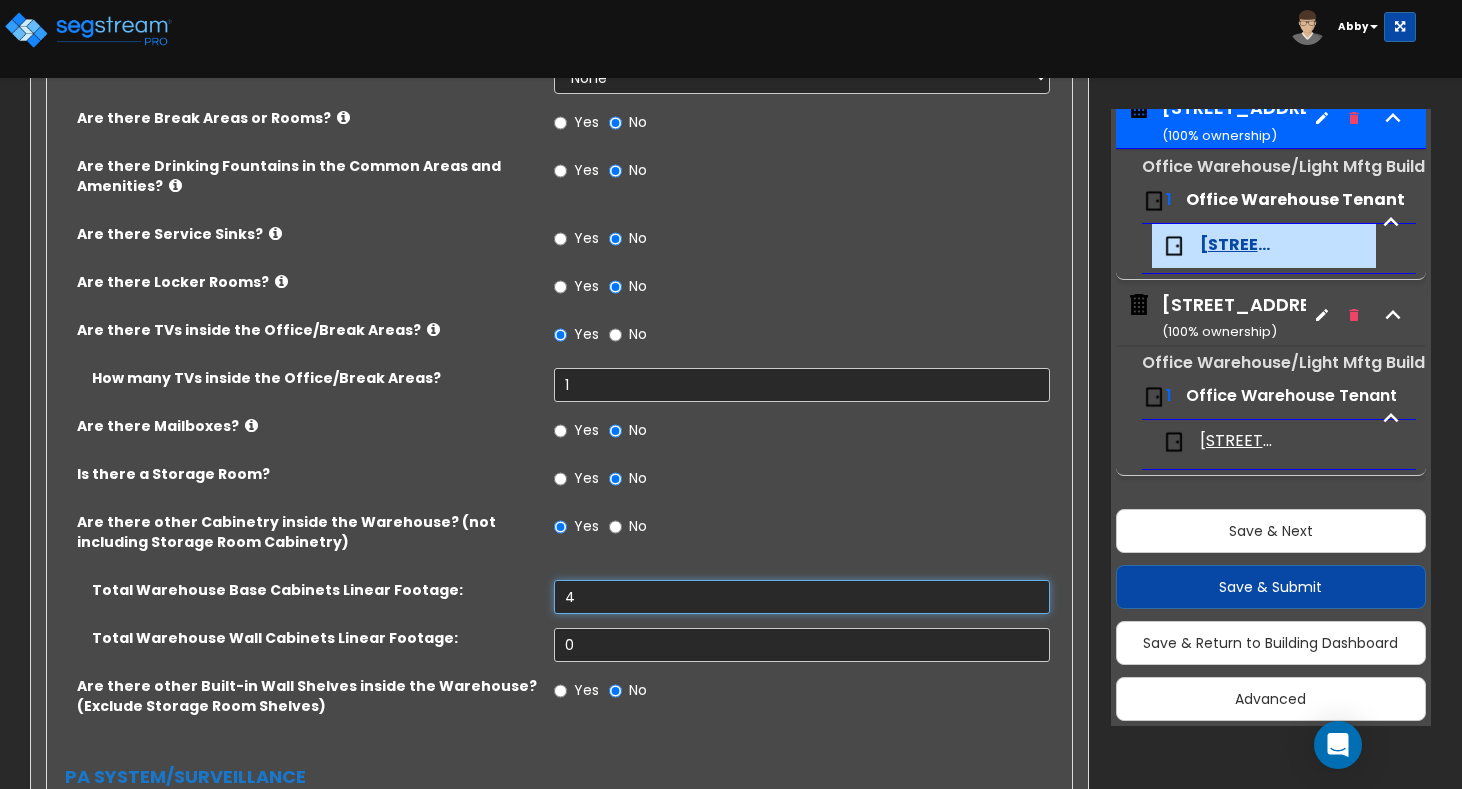 type on "4" 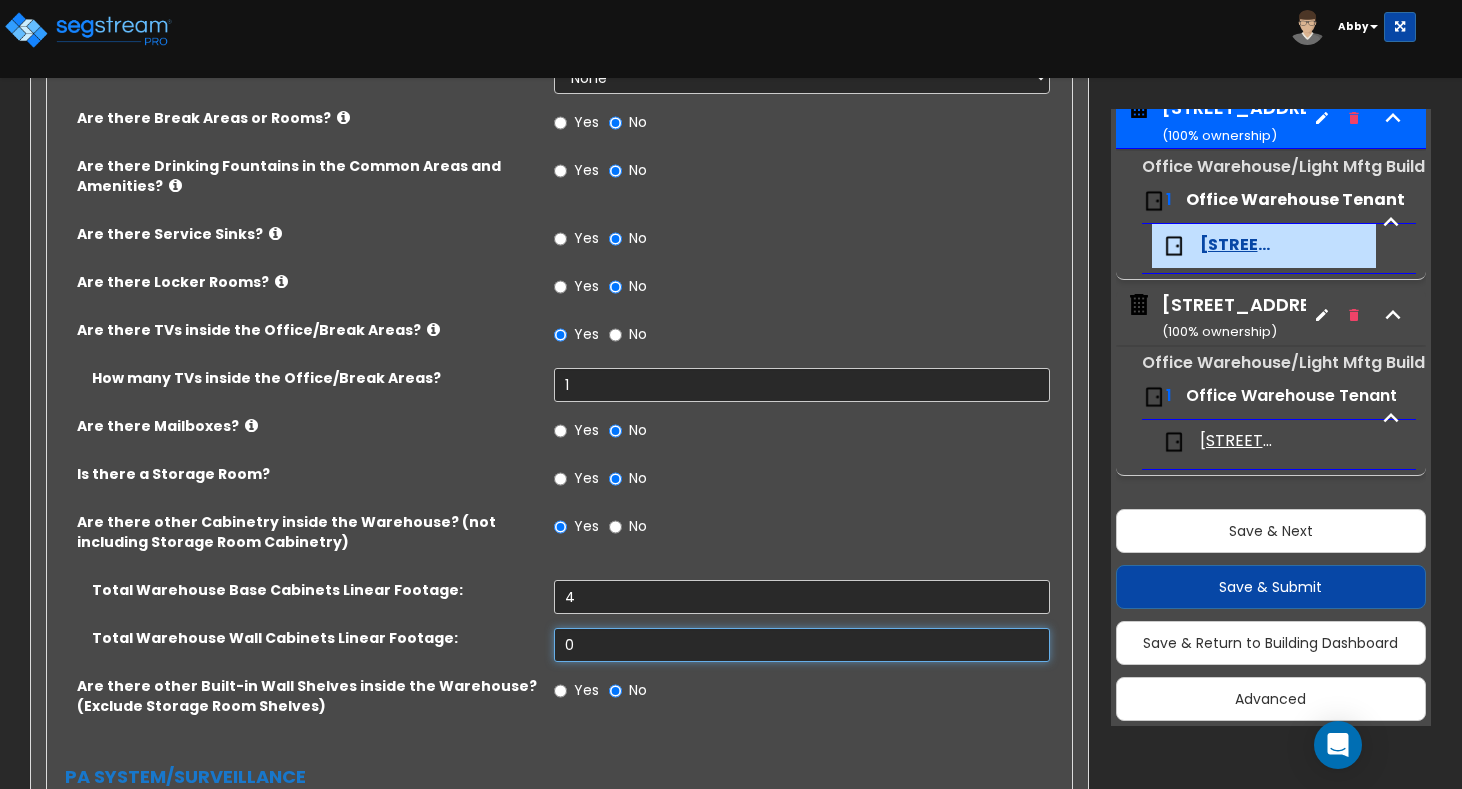 click on "0" at bounding box center (802, 645) 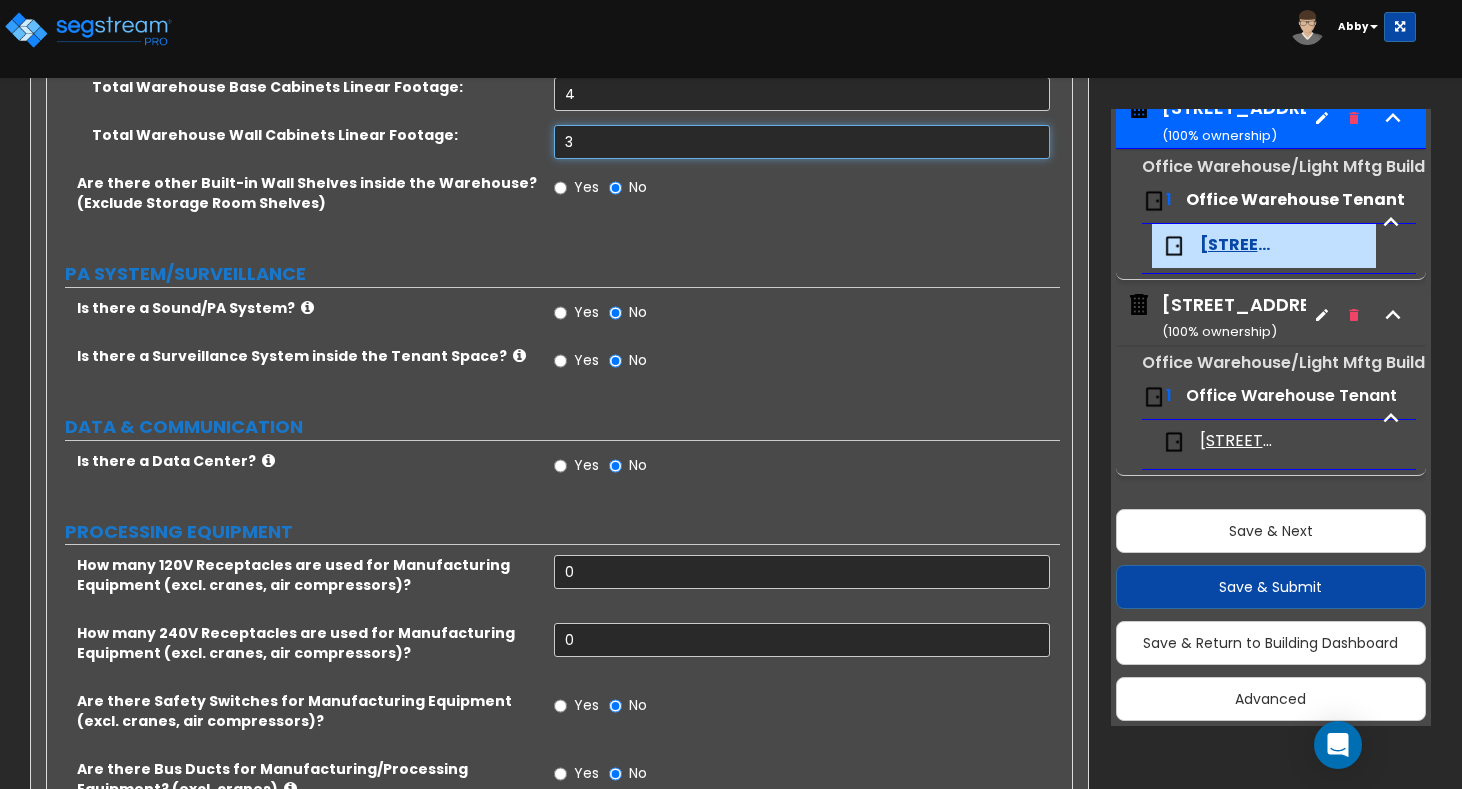 scroll, scrollTop: 3293, scrollLeft: 0, axis: vertical 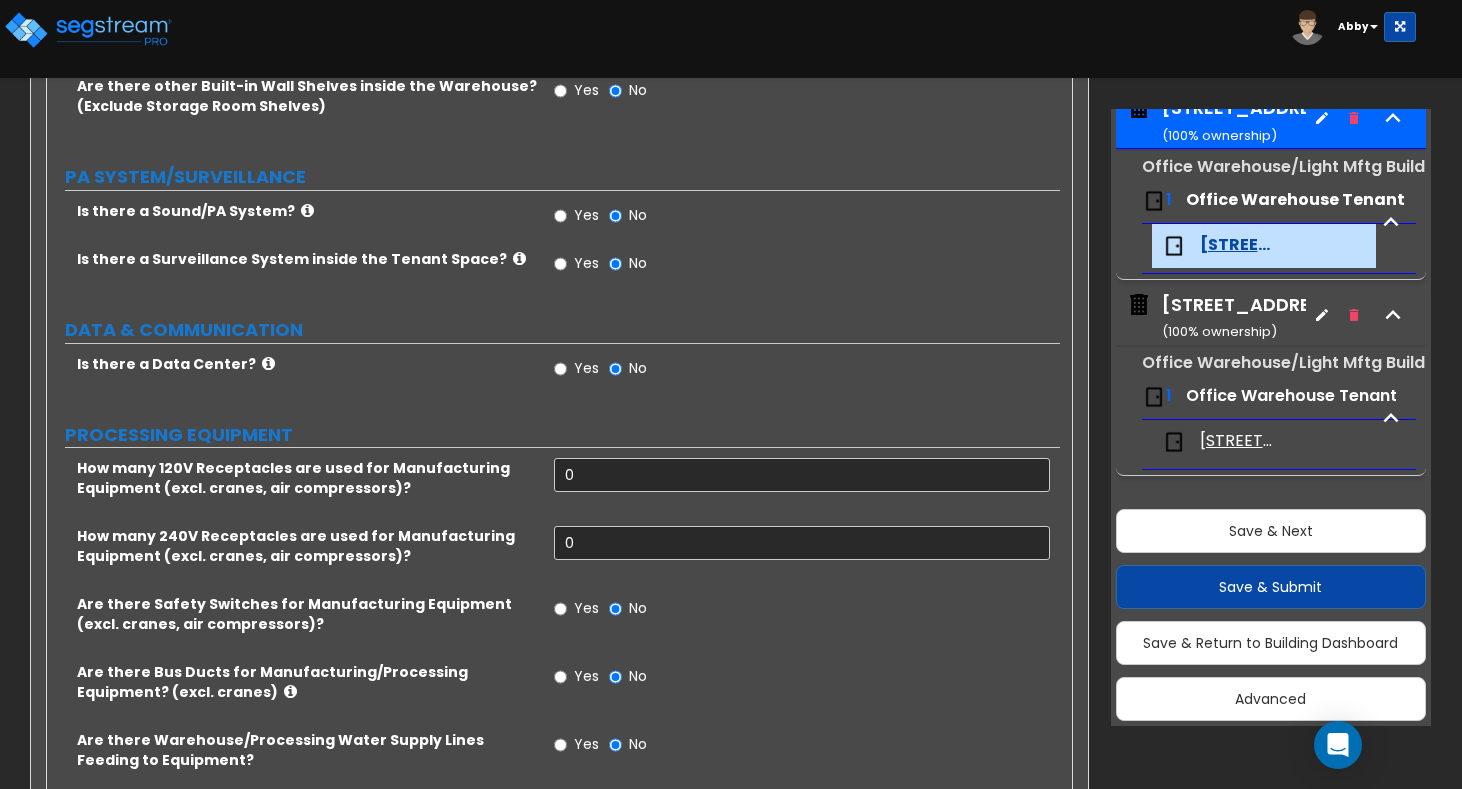 type on "3" 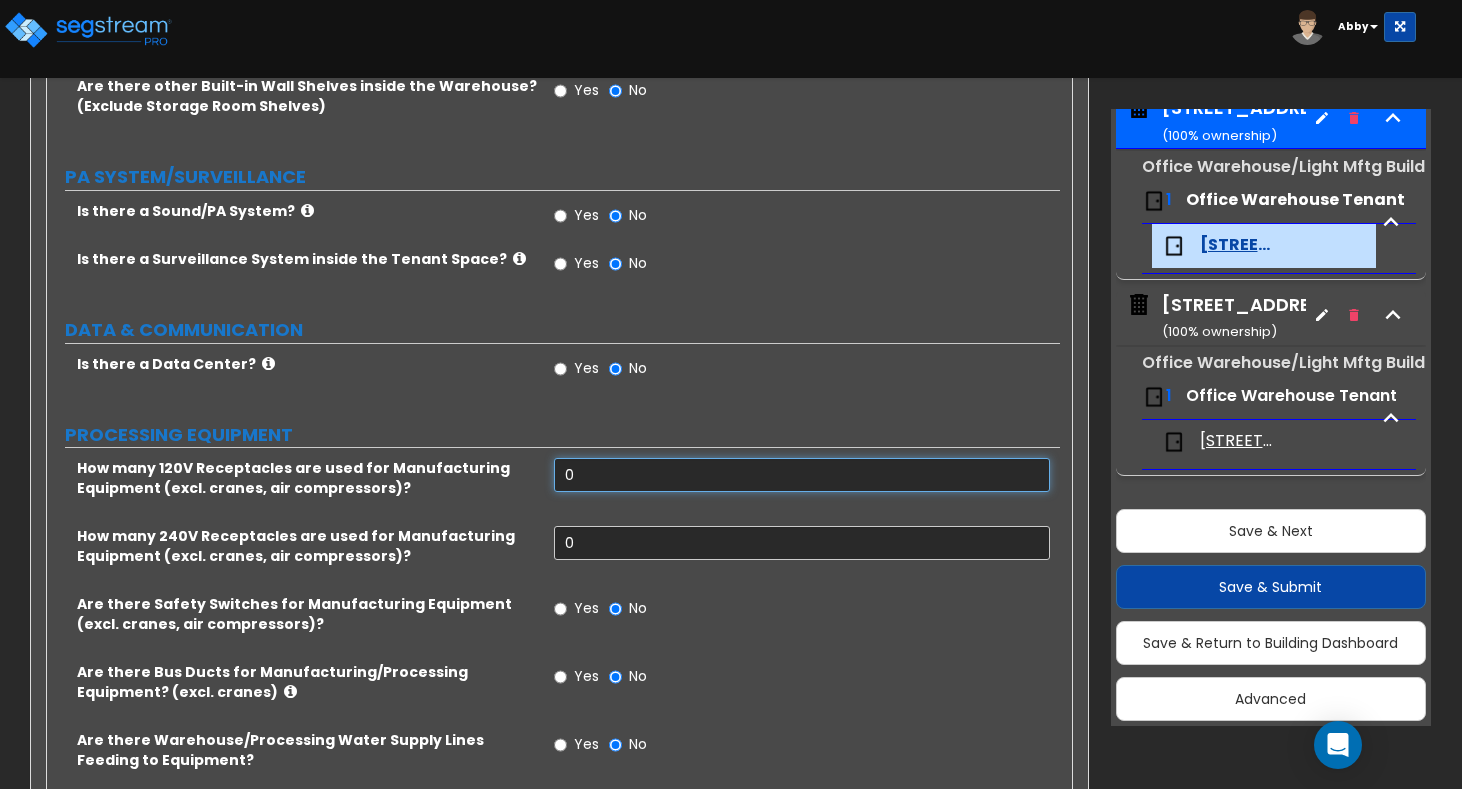 click on "0" at bounding box center [802, 475] 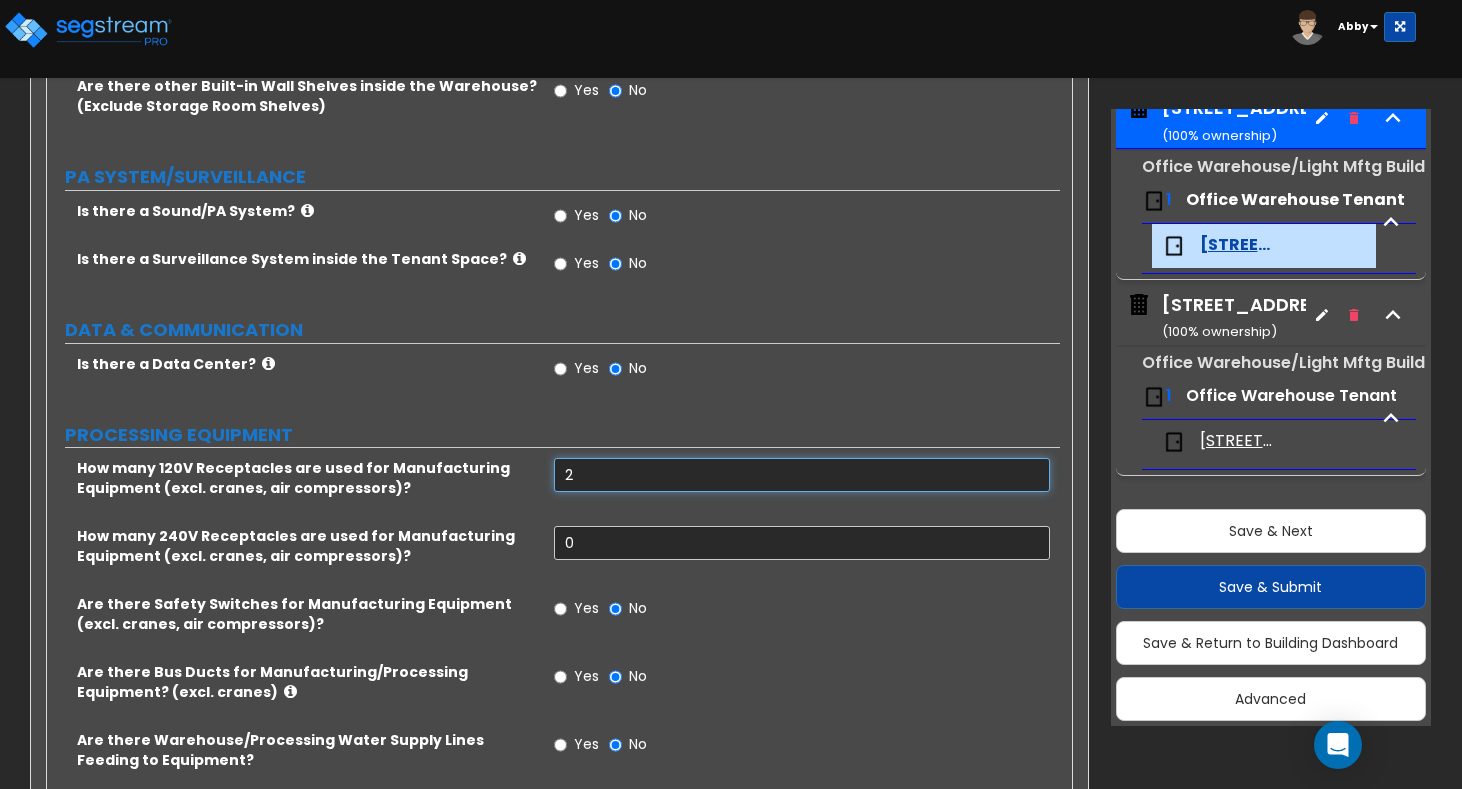 type on "2" 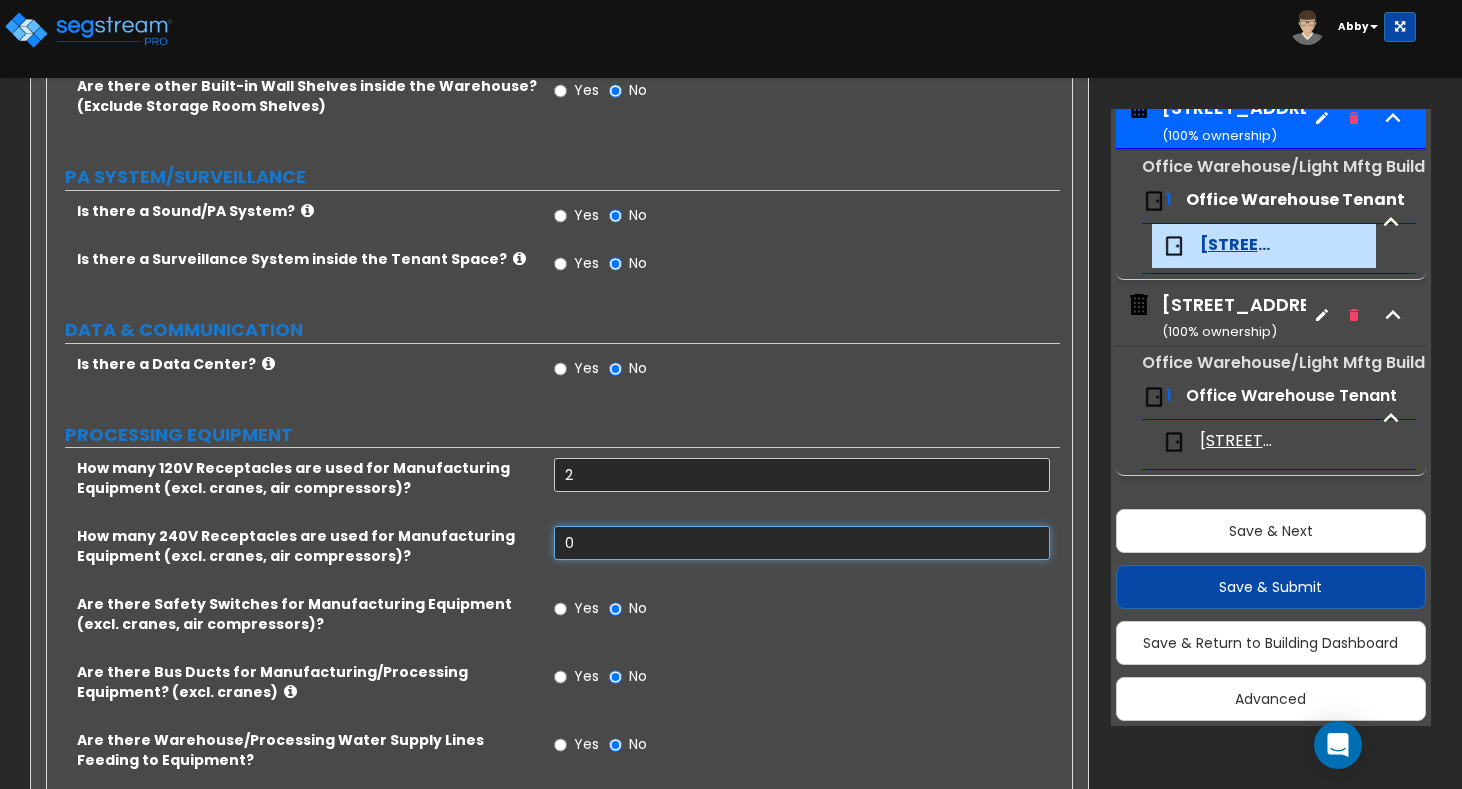 click on "0" at bounding box center (802, 543) 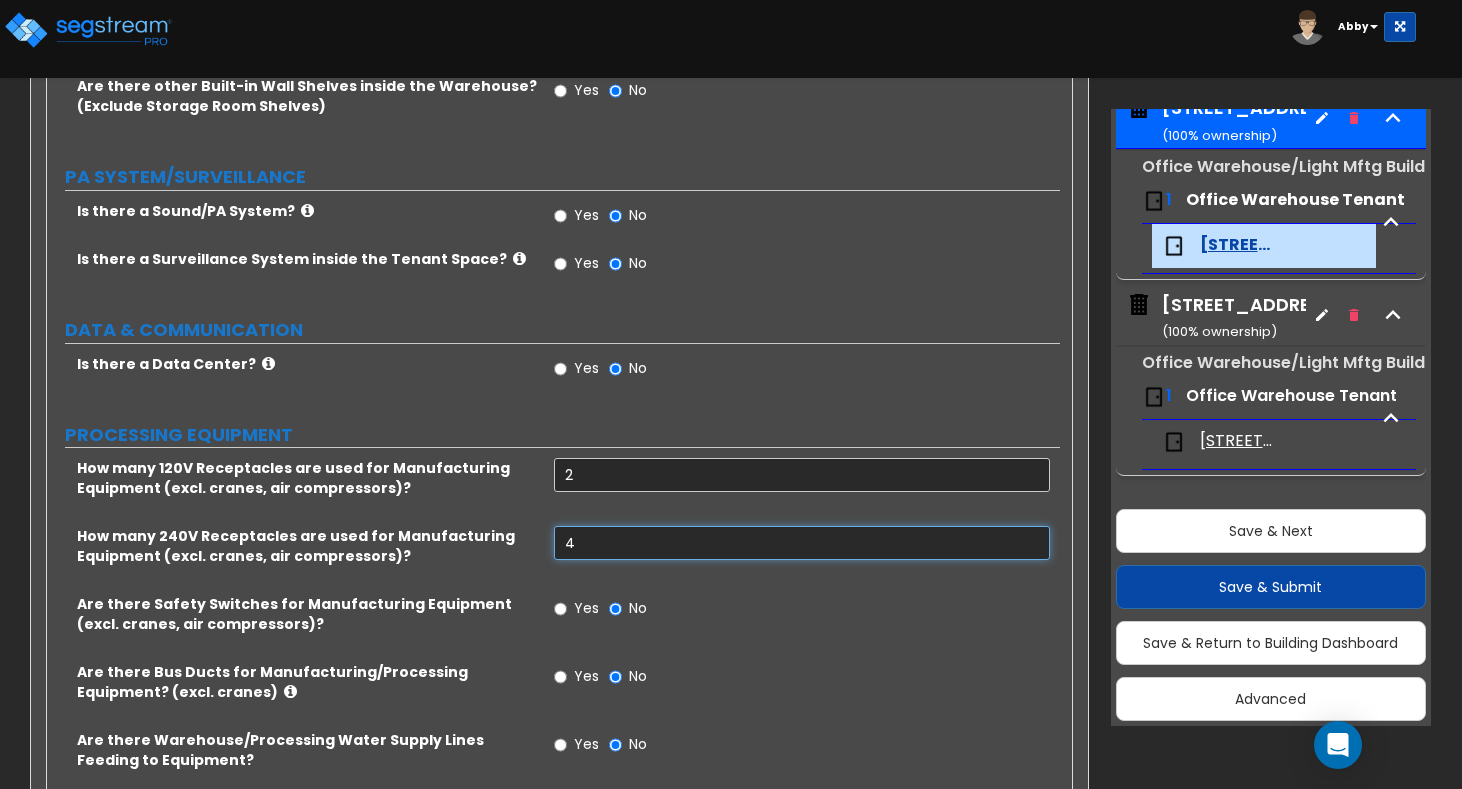 scroll, scrollTop: 3393, scrollLeft: 0, axis: vertical 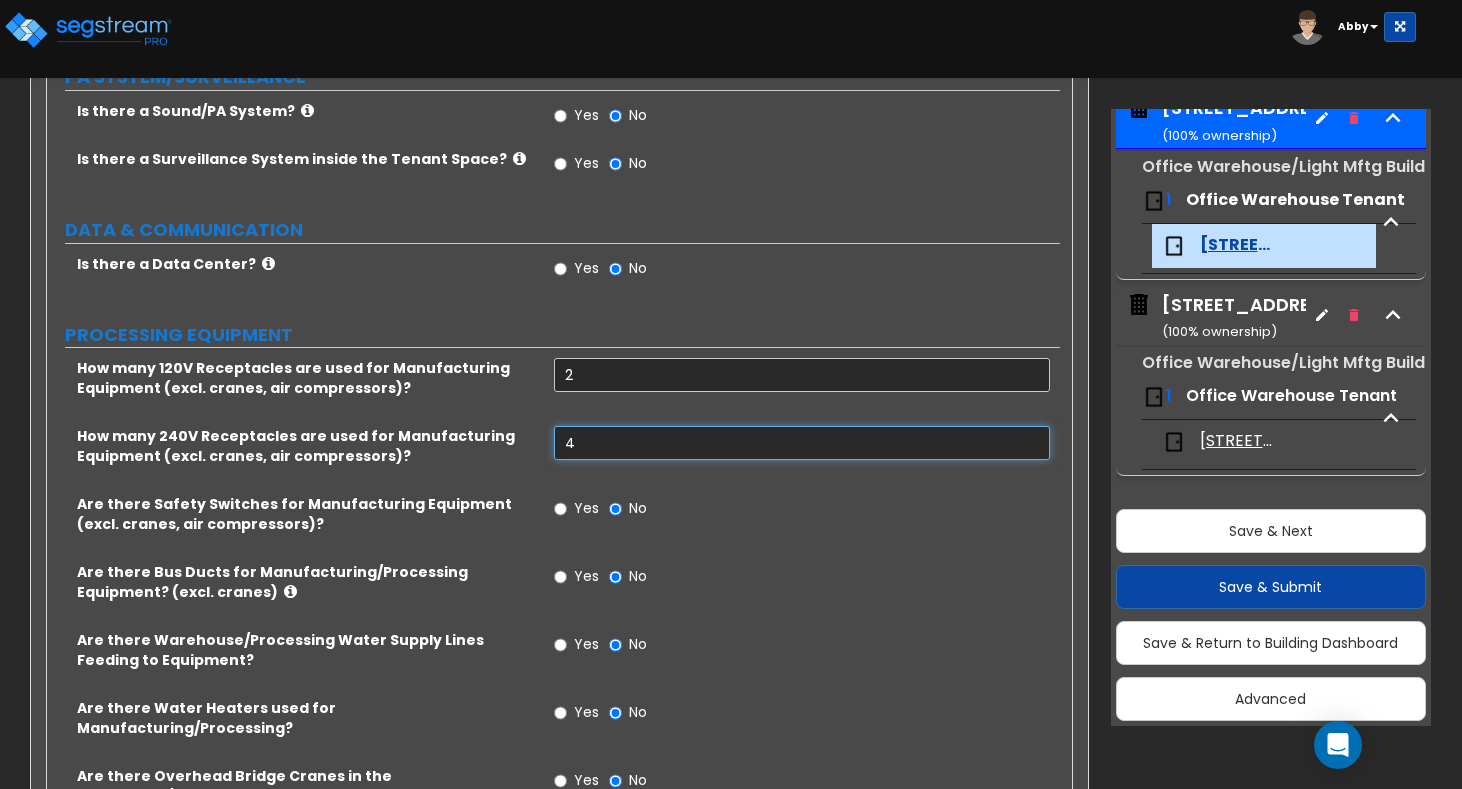 type on "4" 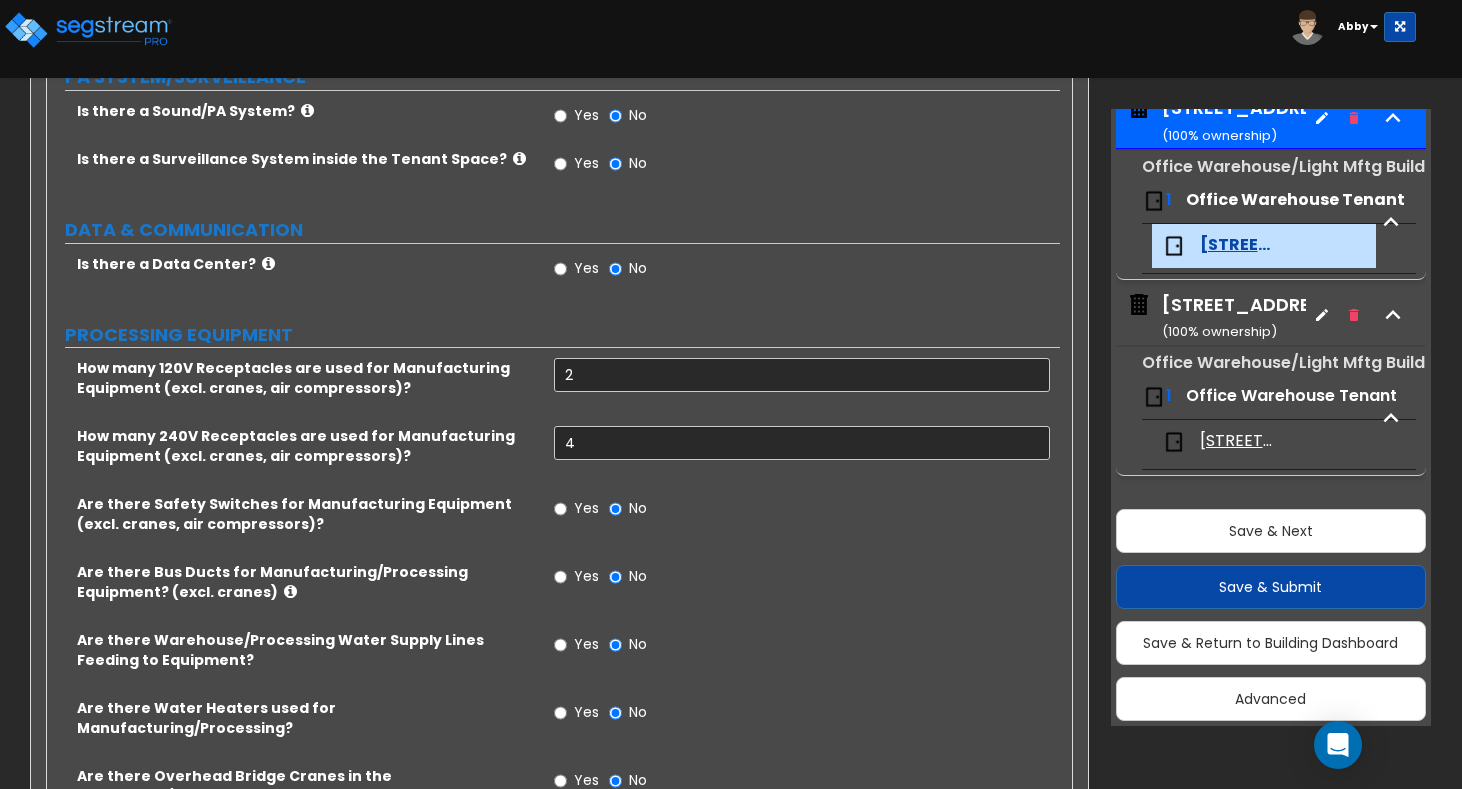 click on "Yes" at bounding box center (576, 511) 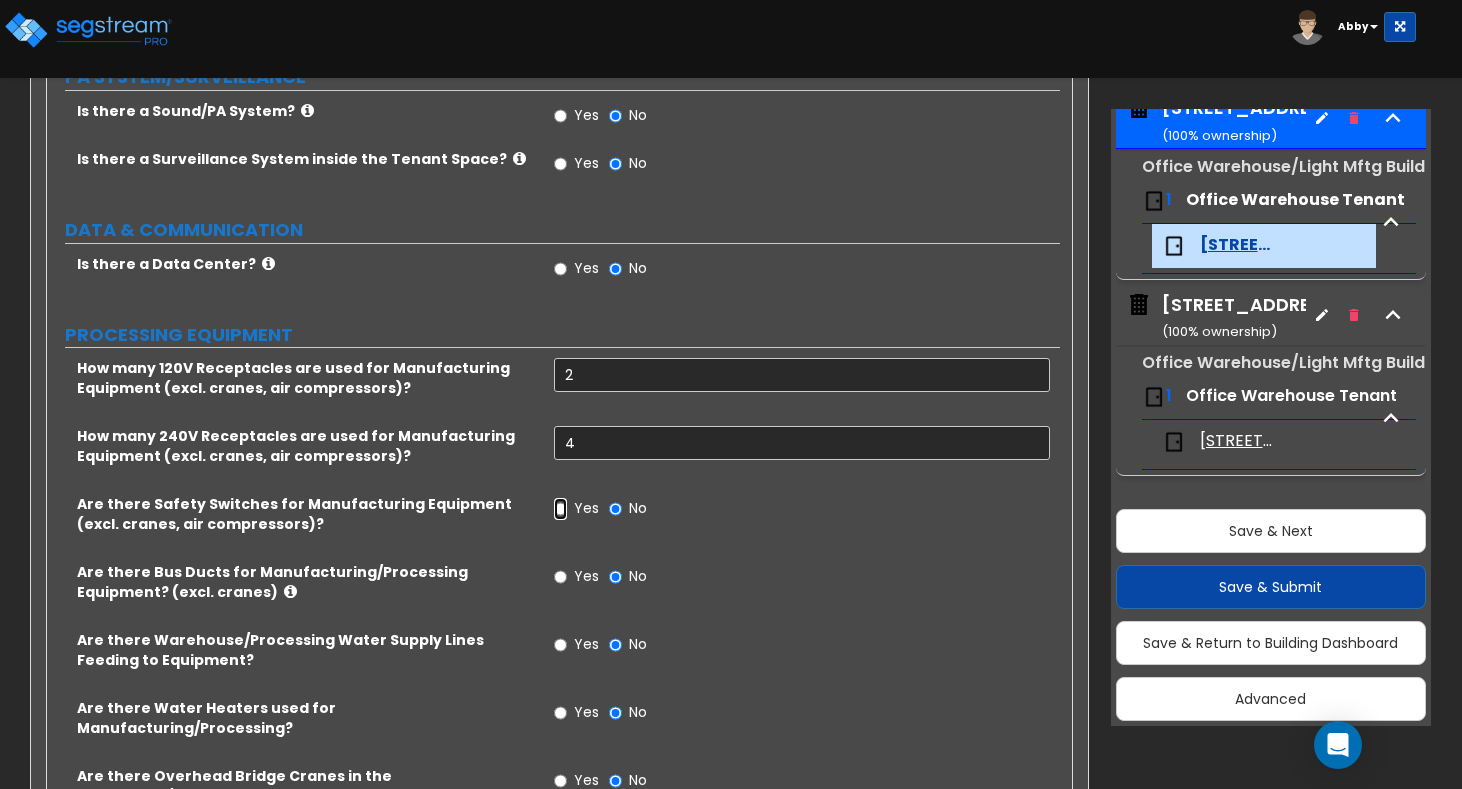 click on "Yes" at bounding box center (560, 509) 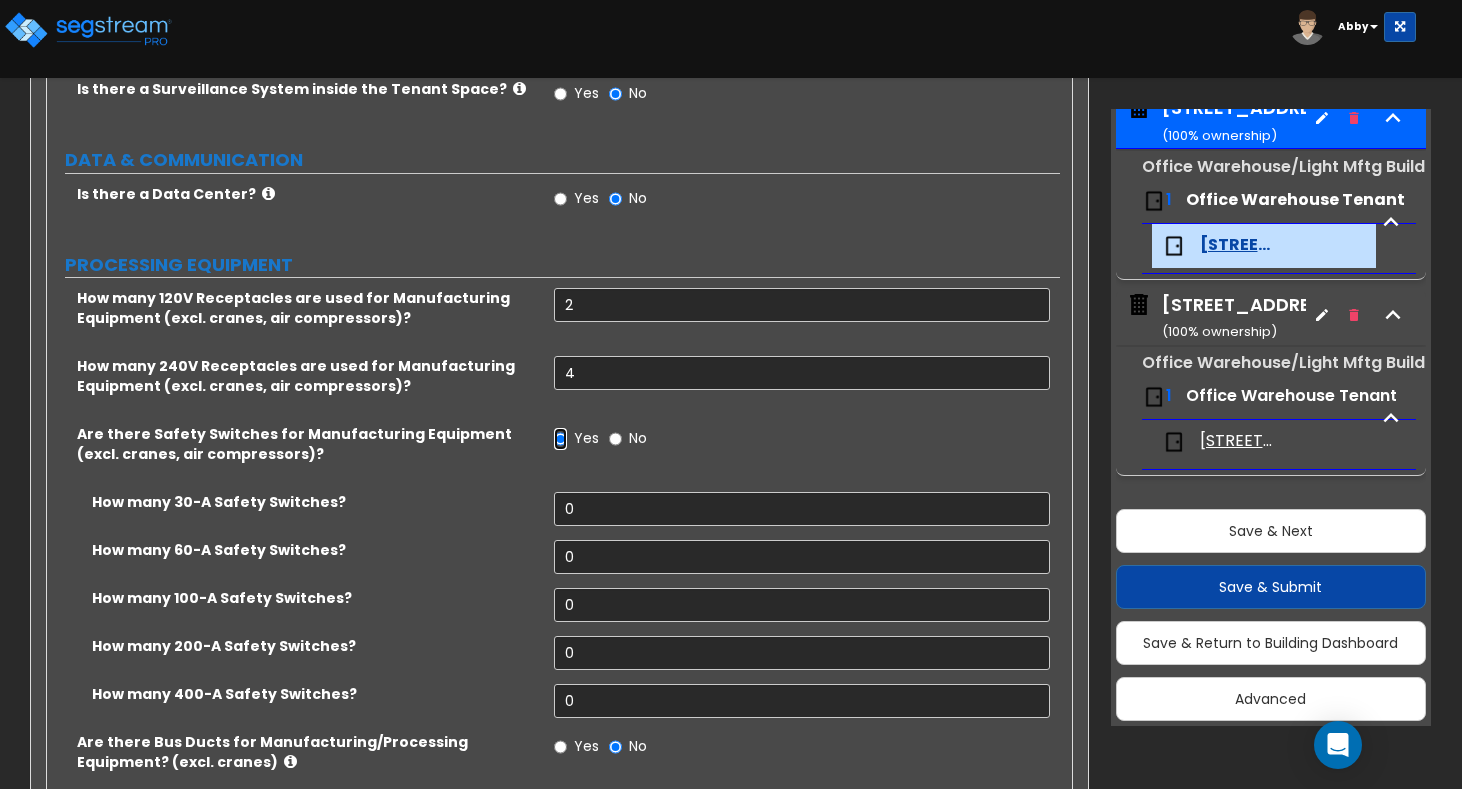 scroll, scrollTop: 3493, scrollLeft: 0, axis: vertical 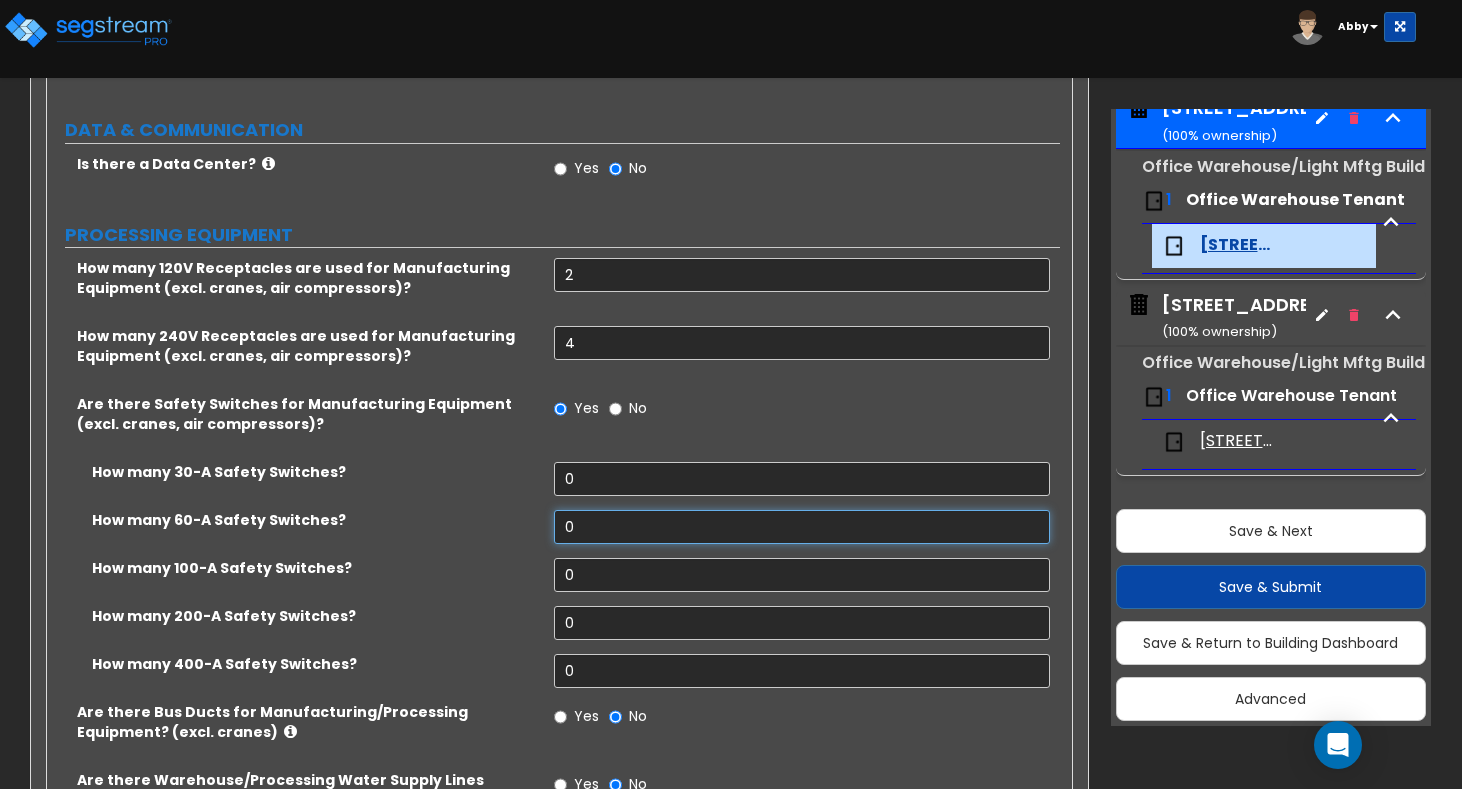 click on "0" at bounding box center [802, 527] 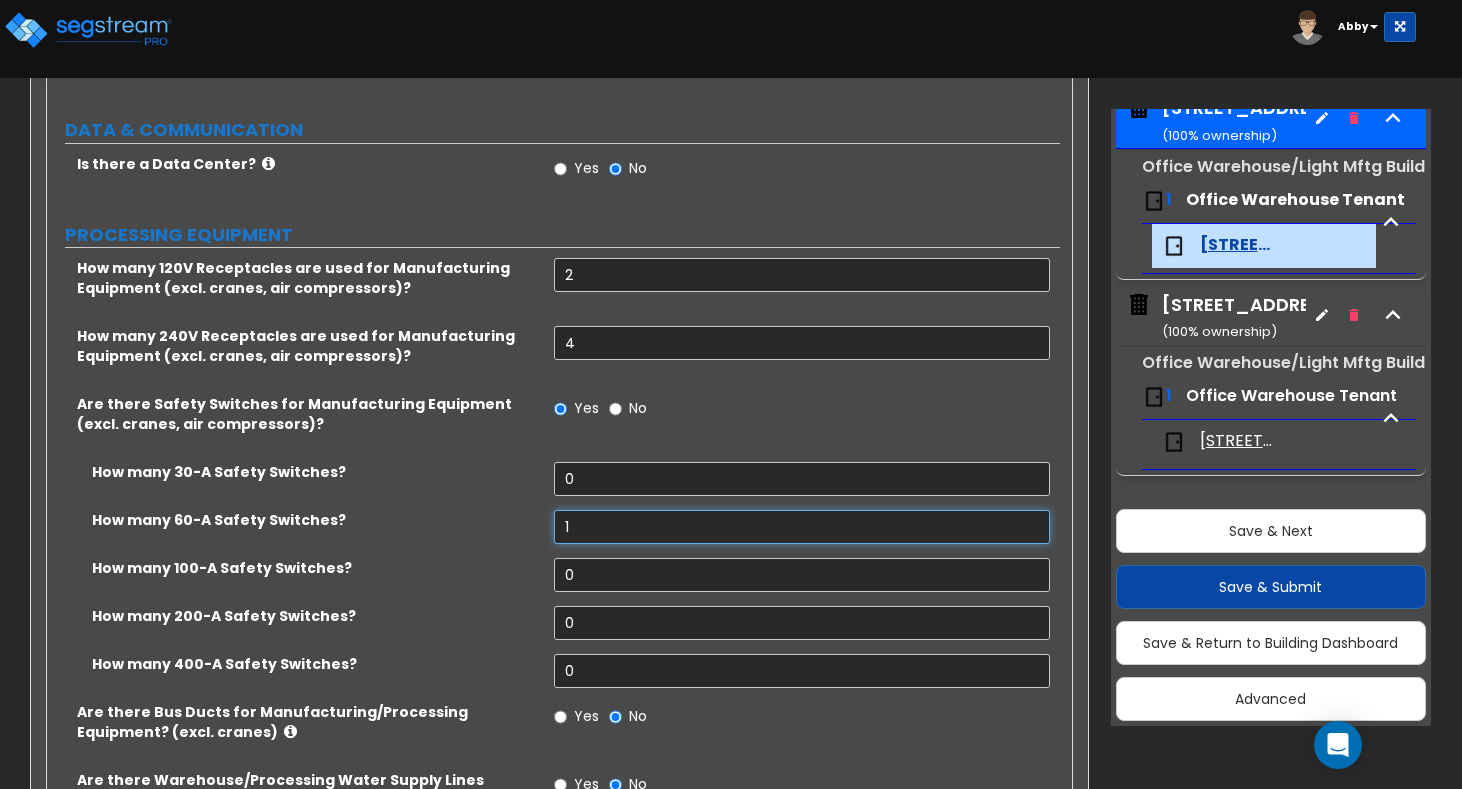 scroll, scrollTop: 3593, scrollLeft: 0, axis: vertical 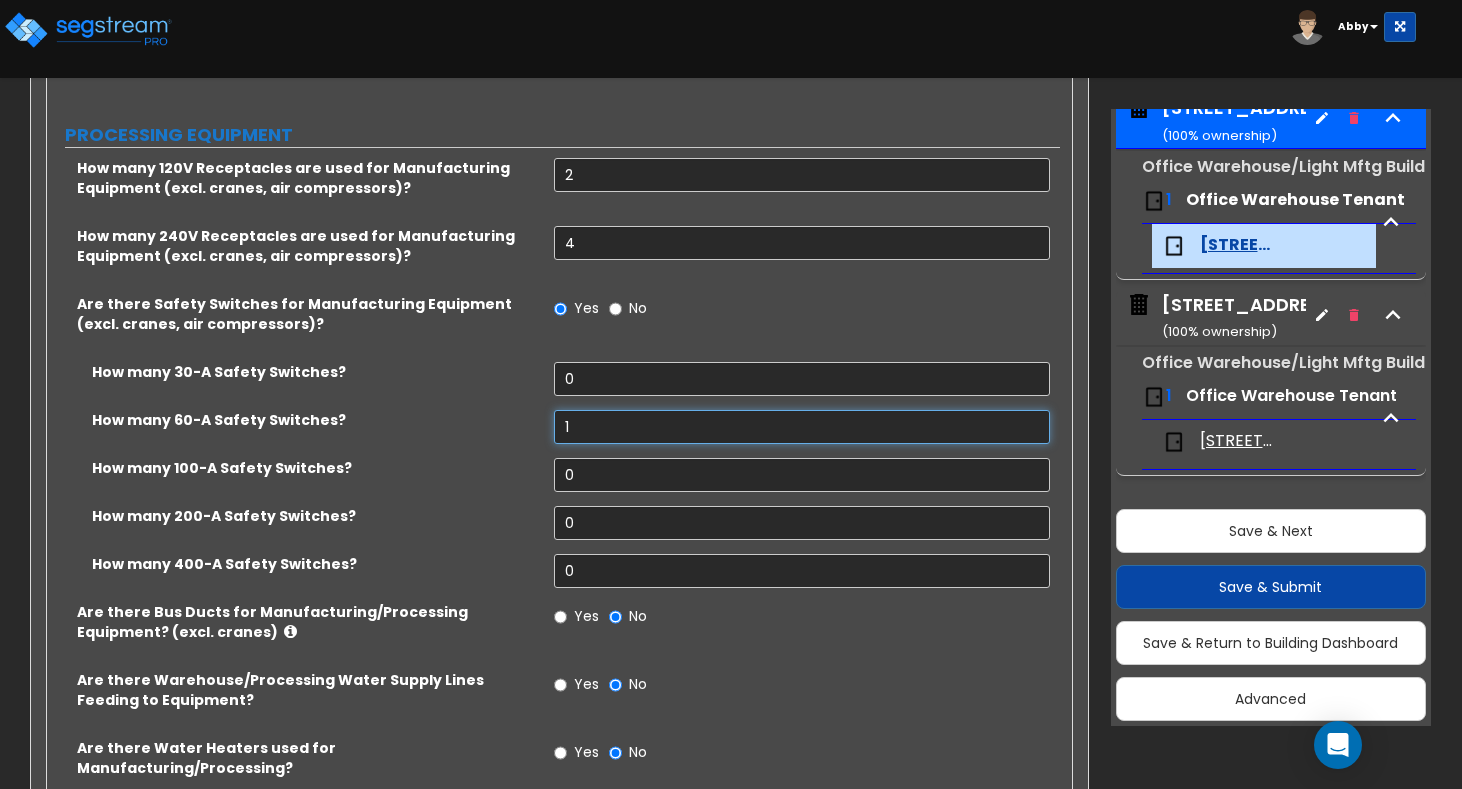 type on "1" 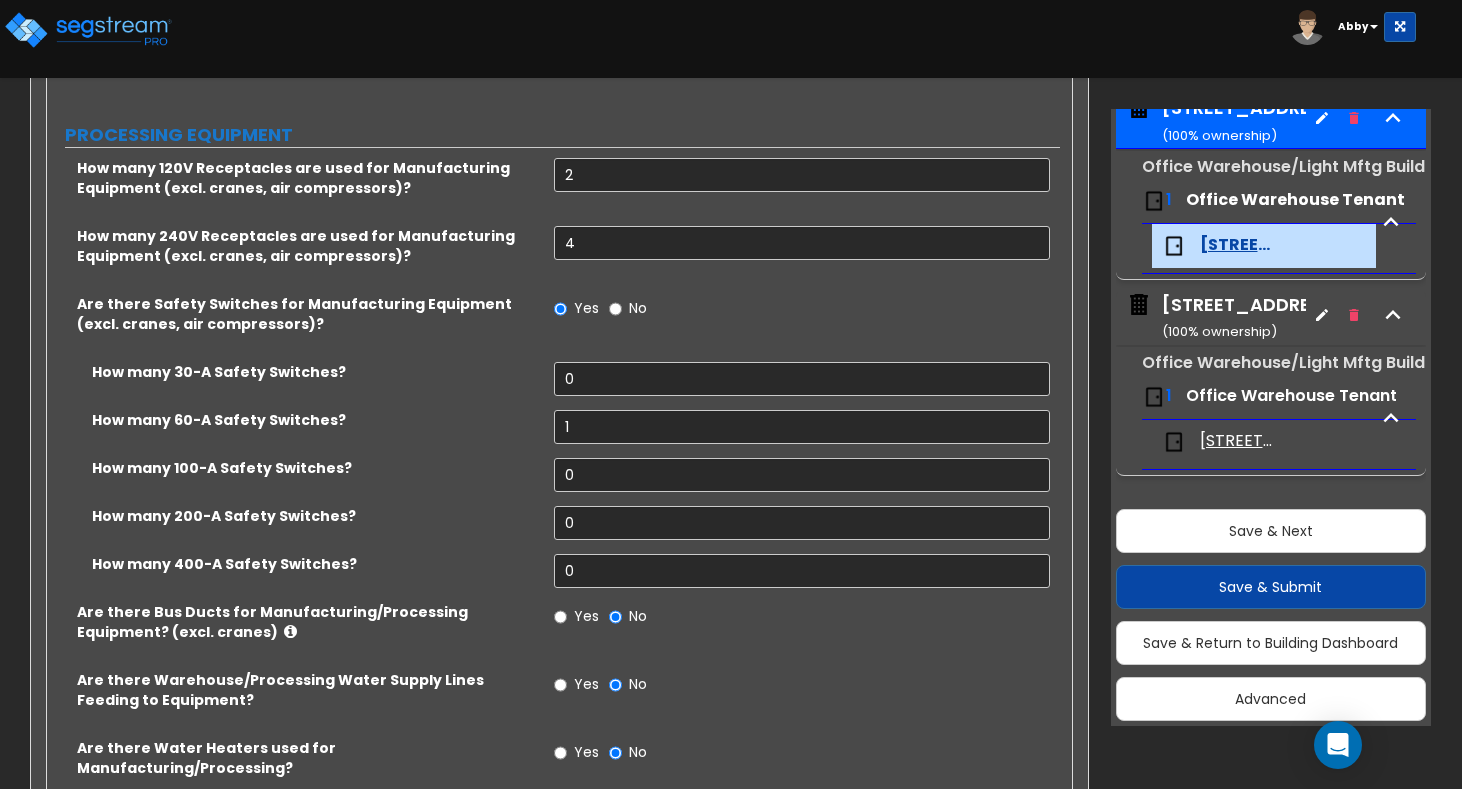 click on "Are there Bus Ducts for Manufacturing/Processing Equipment? (excl. cranes) Yes No" at bounding box center (553, 636) 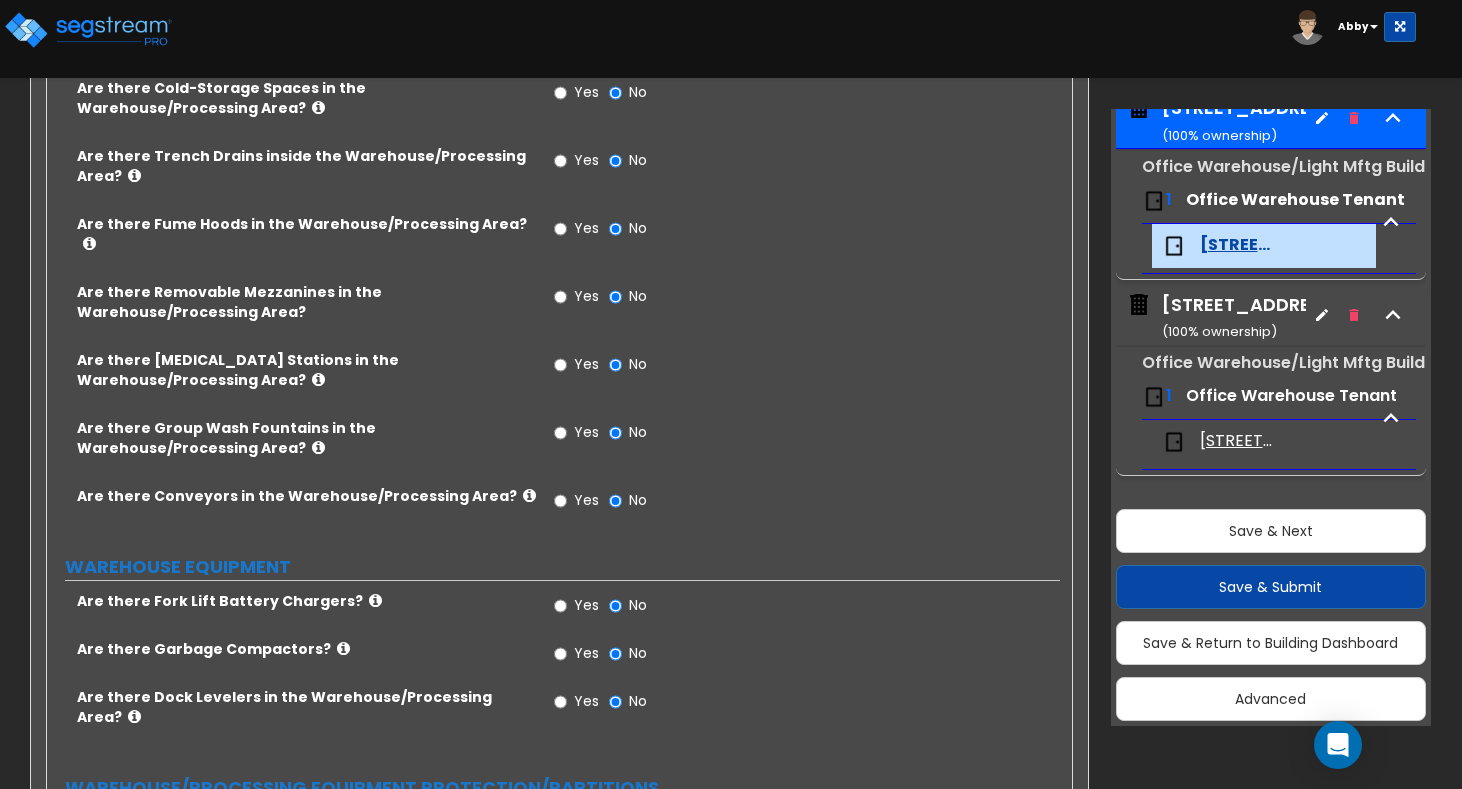 scroll, scrollTop: 4493, scrollLeft: 0, axis: vertical 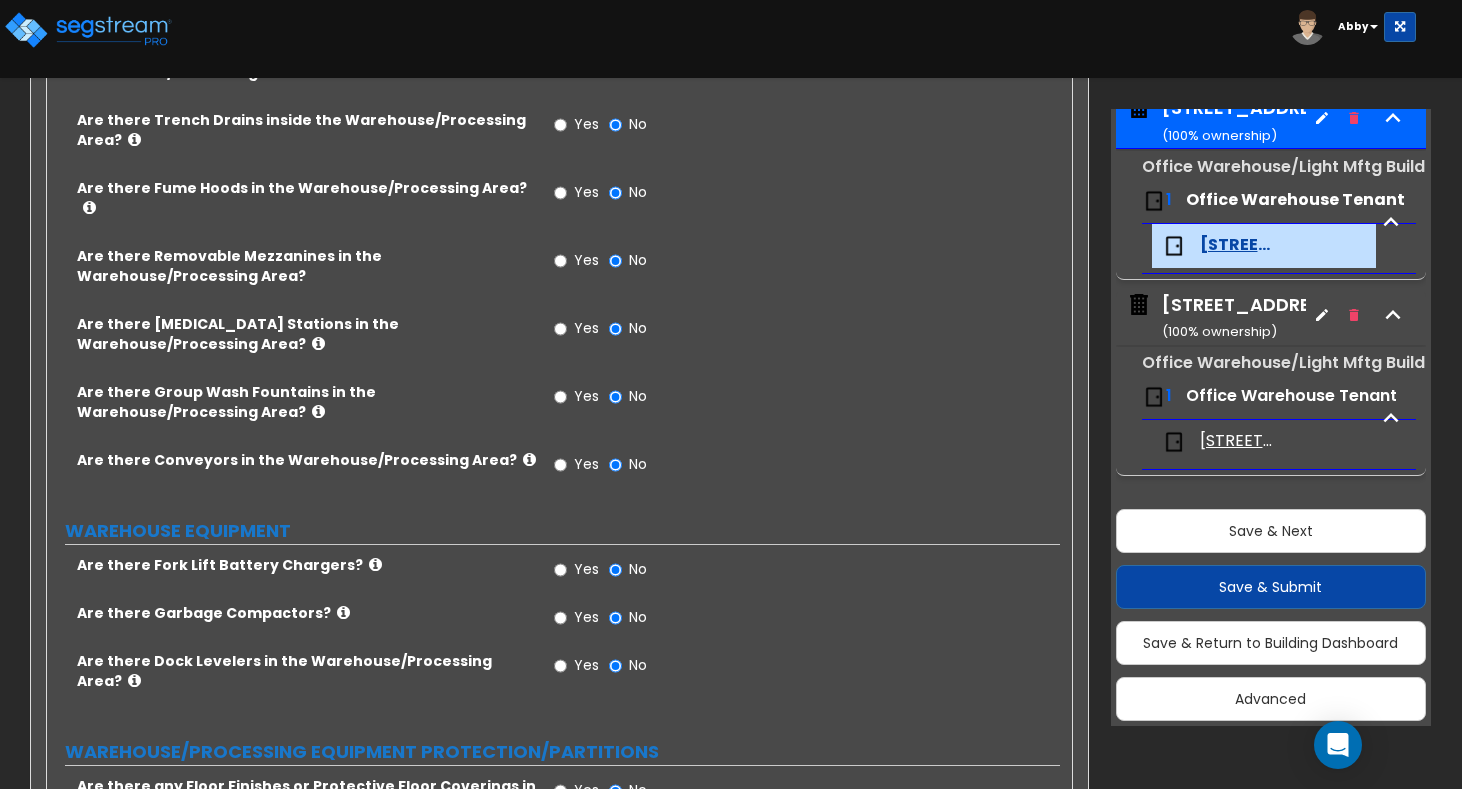 click at bounding box center (343, 612) 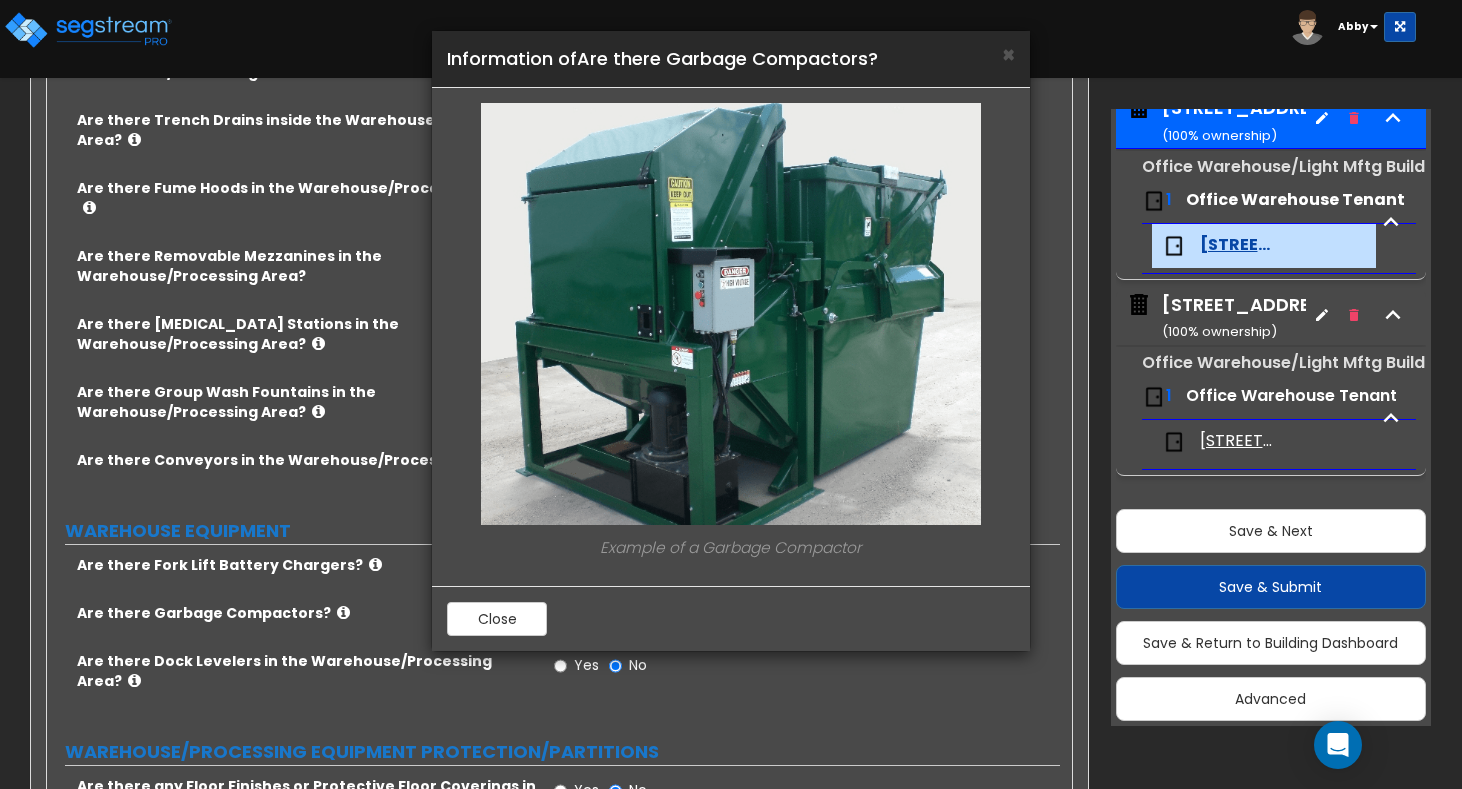 click on "× Information of  Are there Garbage Compactors?
Example of a Garbage Compactor Close" at bounding box center (731, 394) 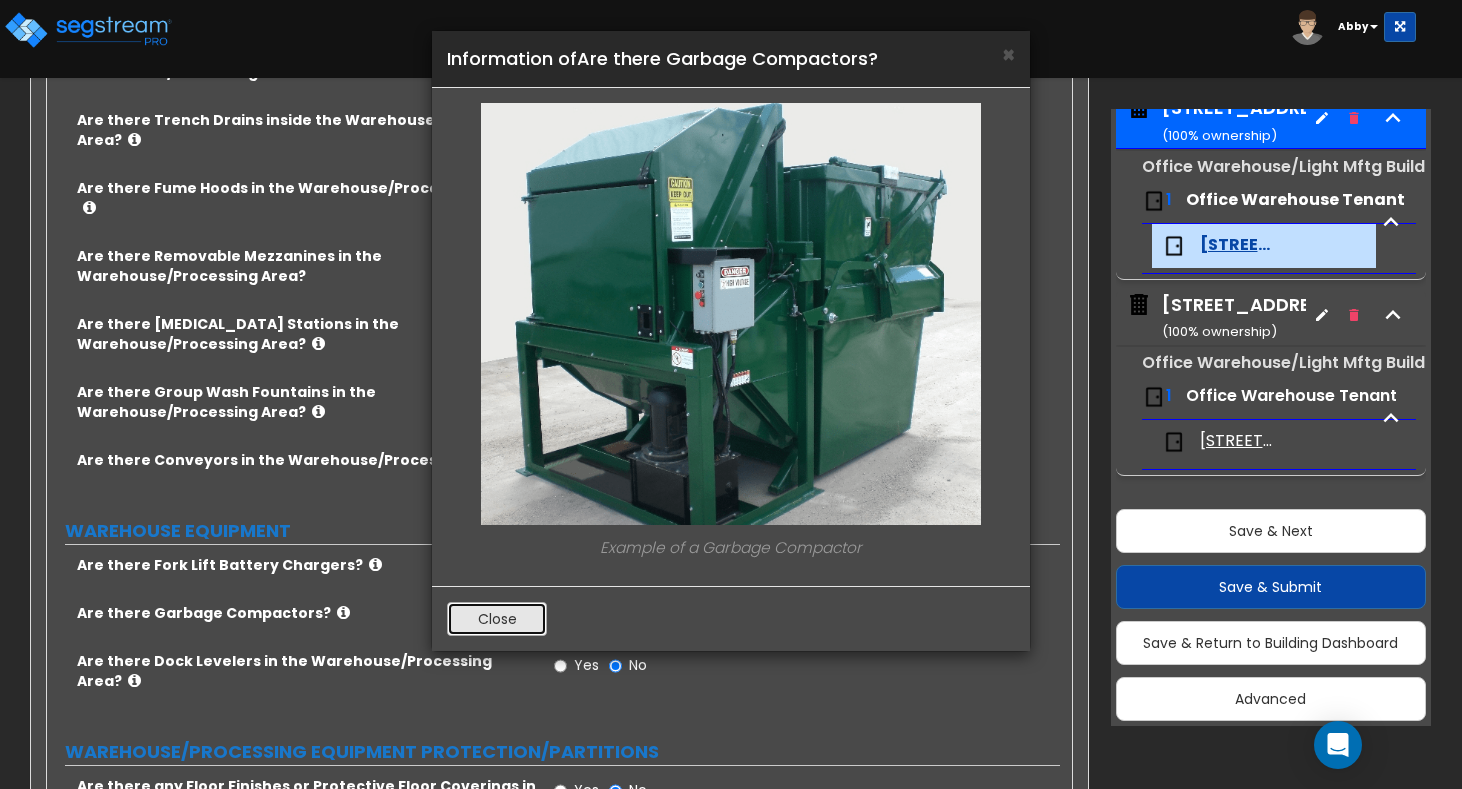 click on "Close" at bounding box center (497, 619) 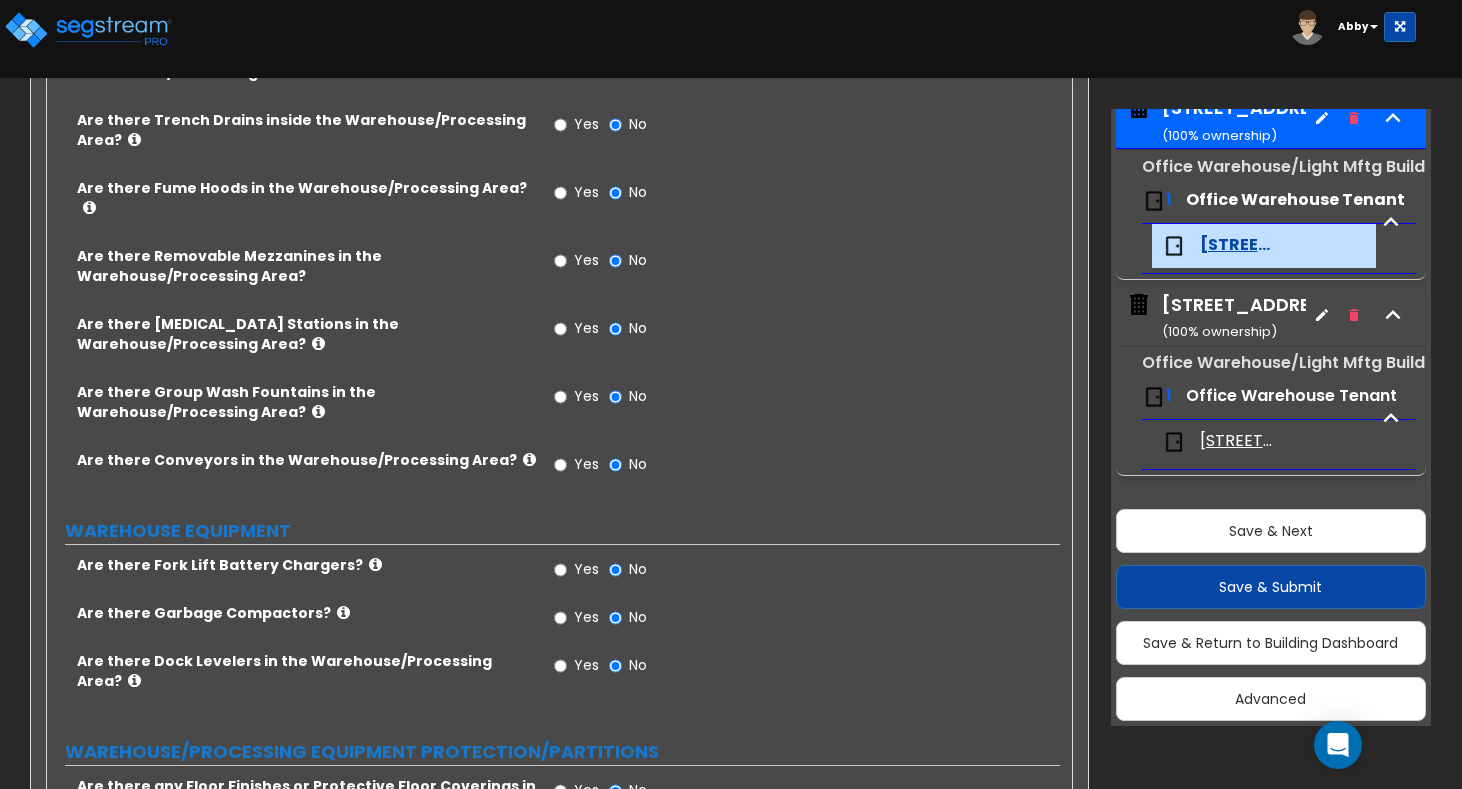 click at bounding box center (375, 564) 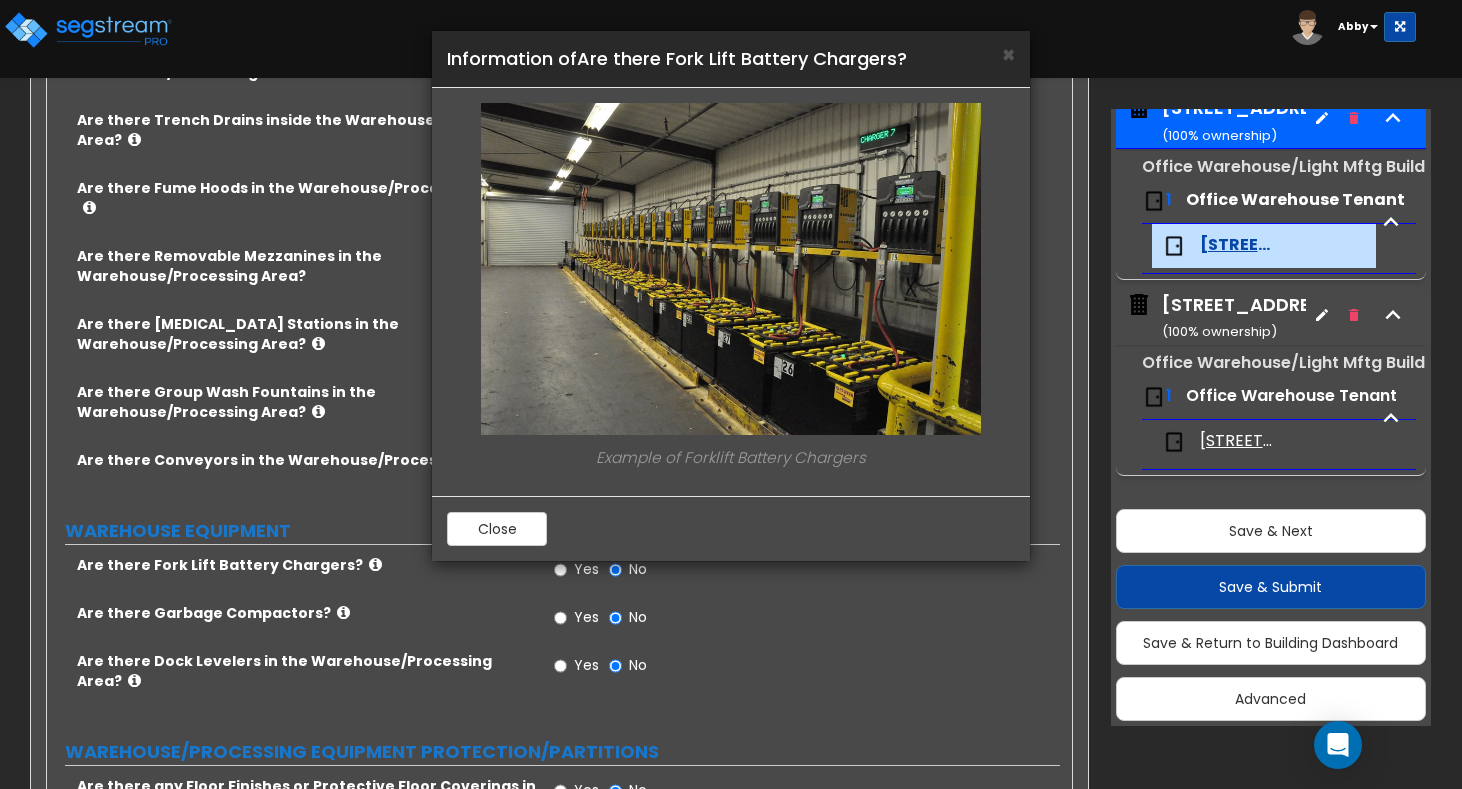 click on "× Information of  Are there Fork Lift Battery Chargers? Example of Forklift Battery Chargers Close" at bounding box center [731, 394] 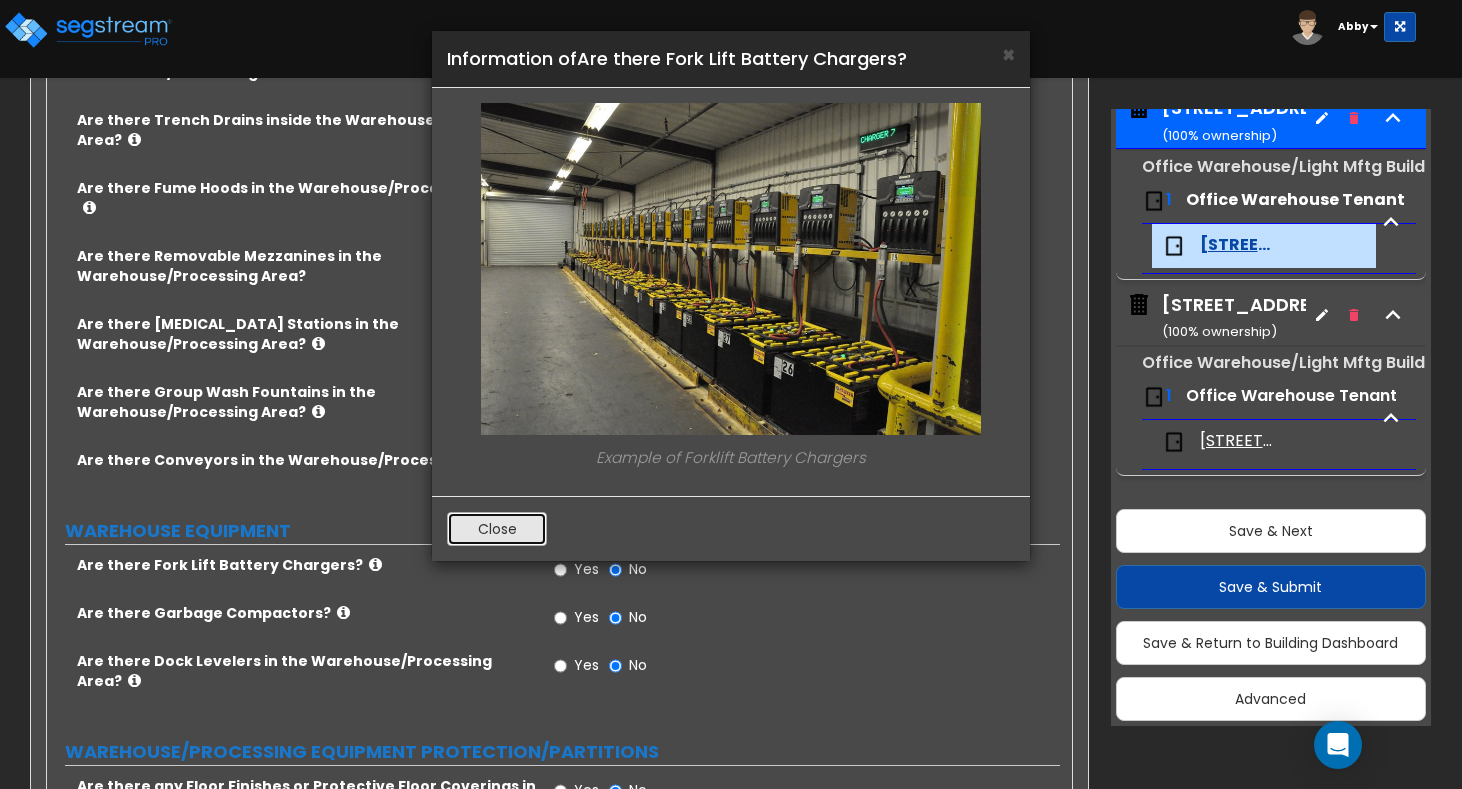 click on "Close" at bounding box center (497, 529) 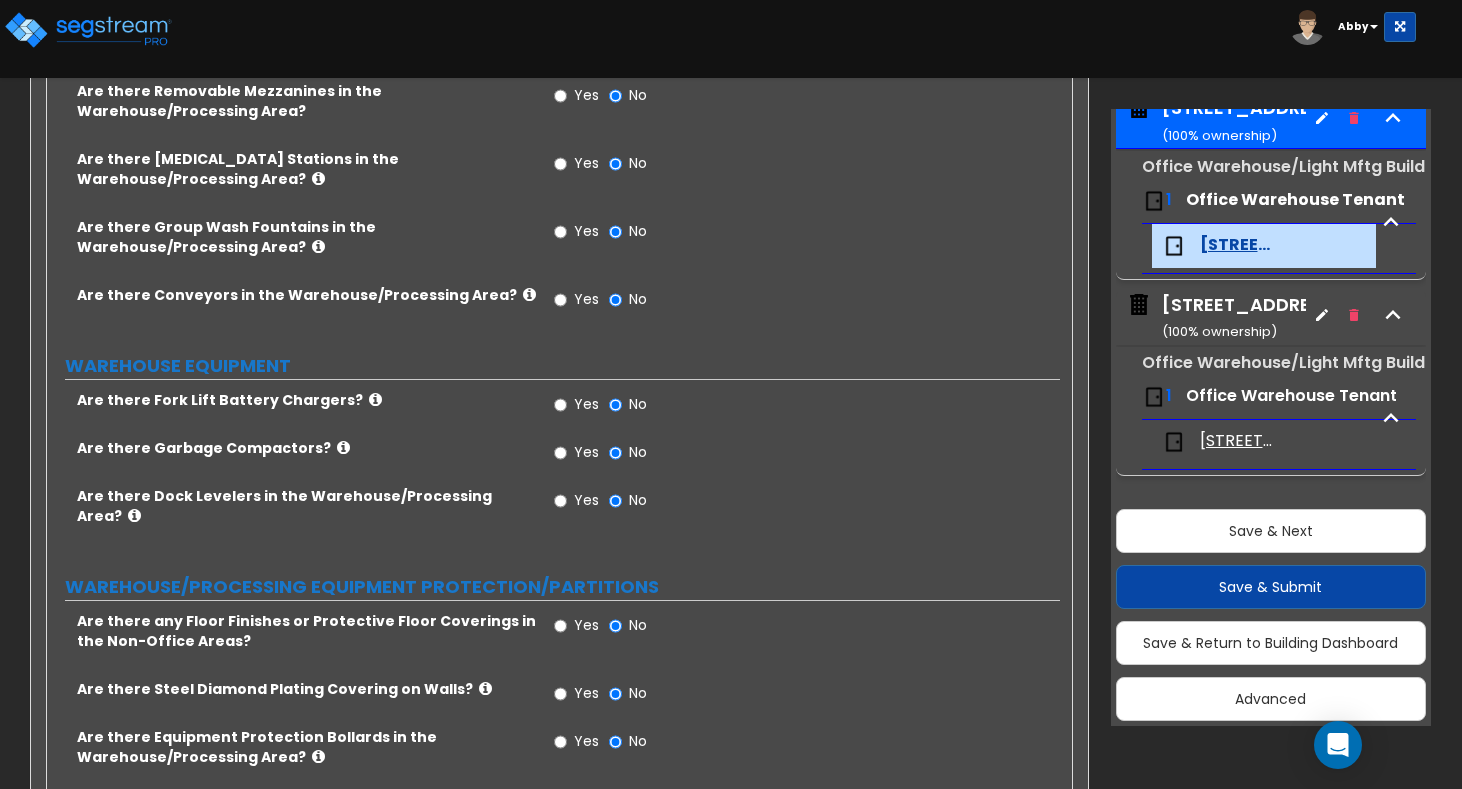 scroll, scrollTop: 4693, scrollLeft: 0, axis: vertical 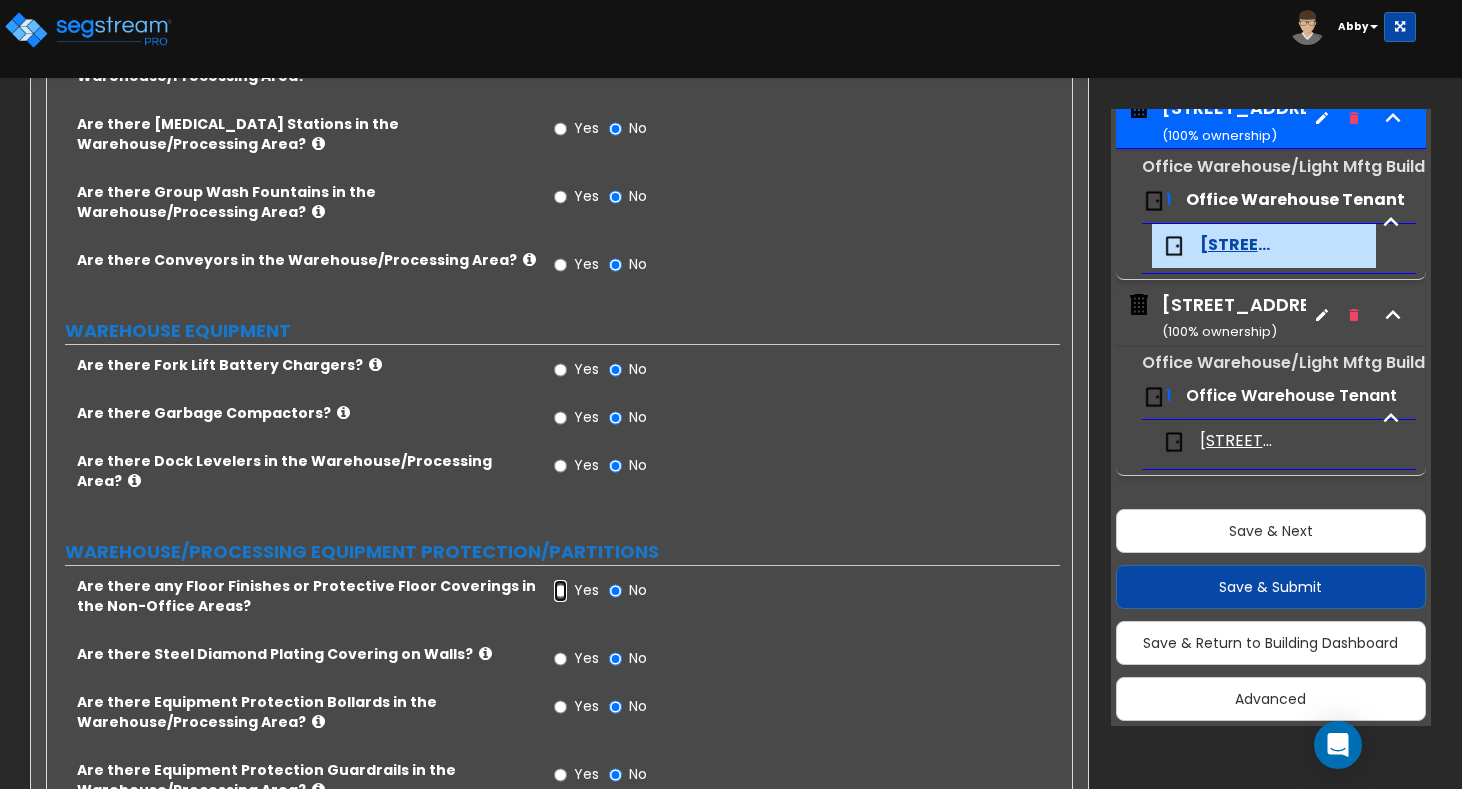 click on "Yes" at bounding box center [560, 591] 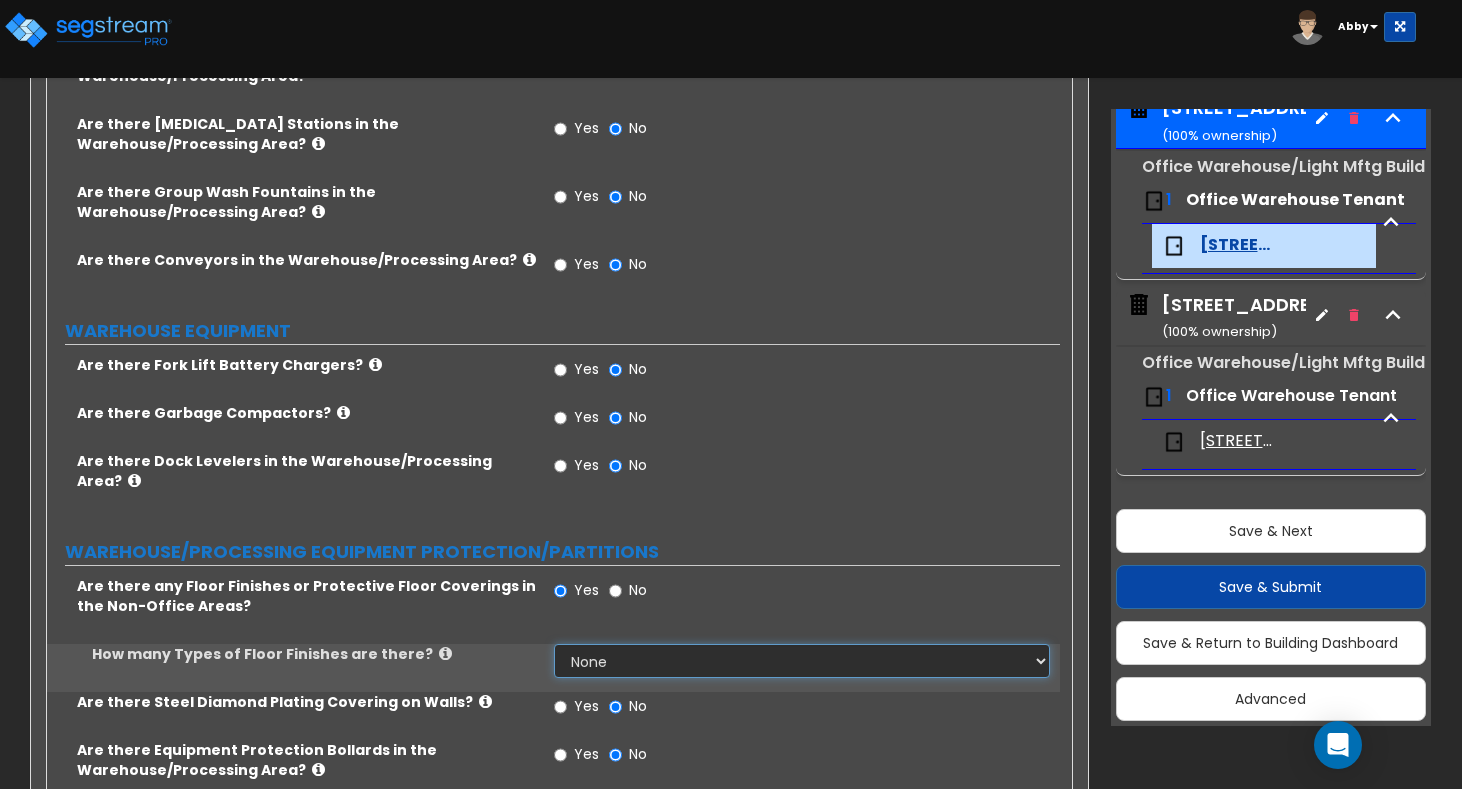 click on "None 1 2 3 4" at bounding box center [802, 661] 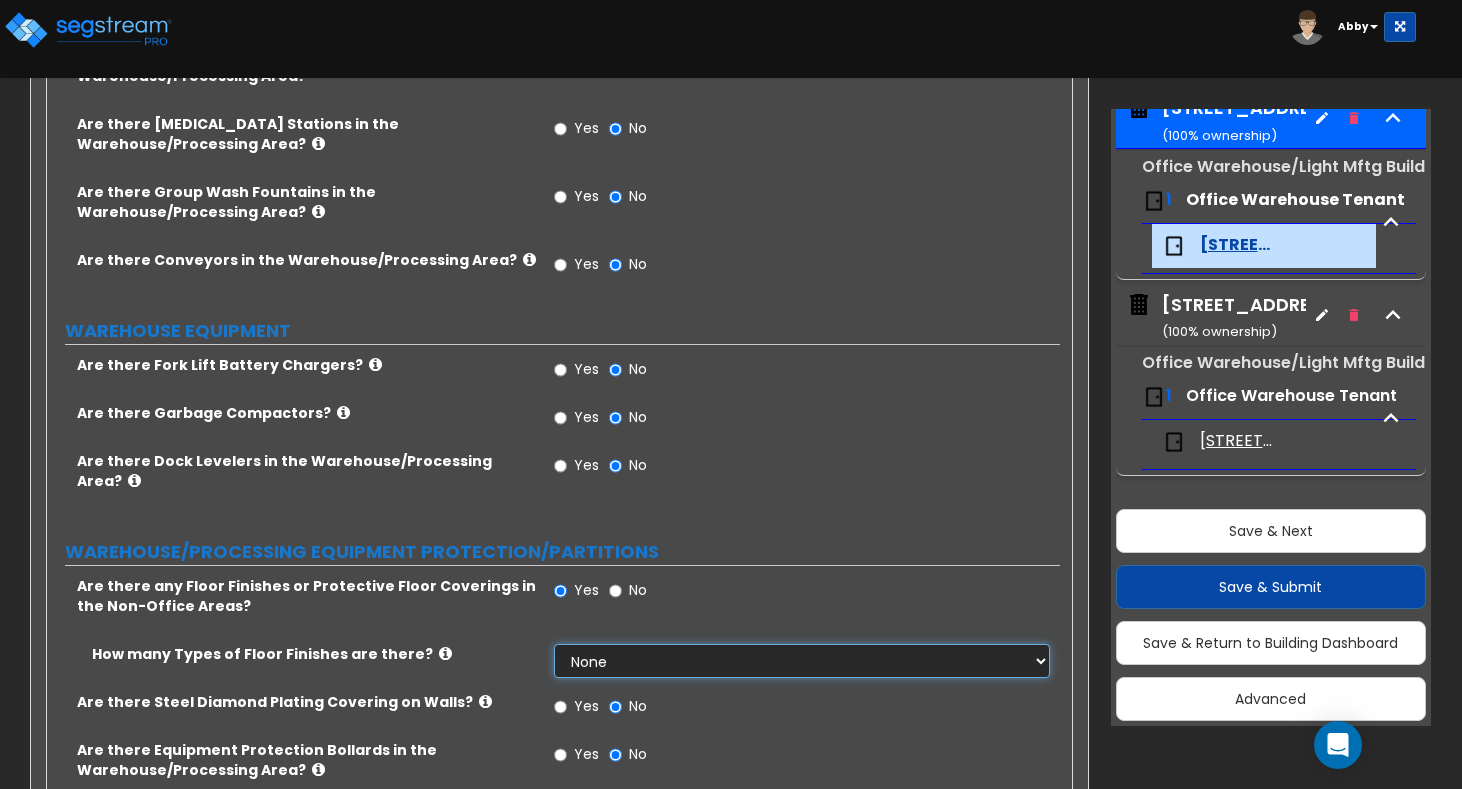 select on "1" 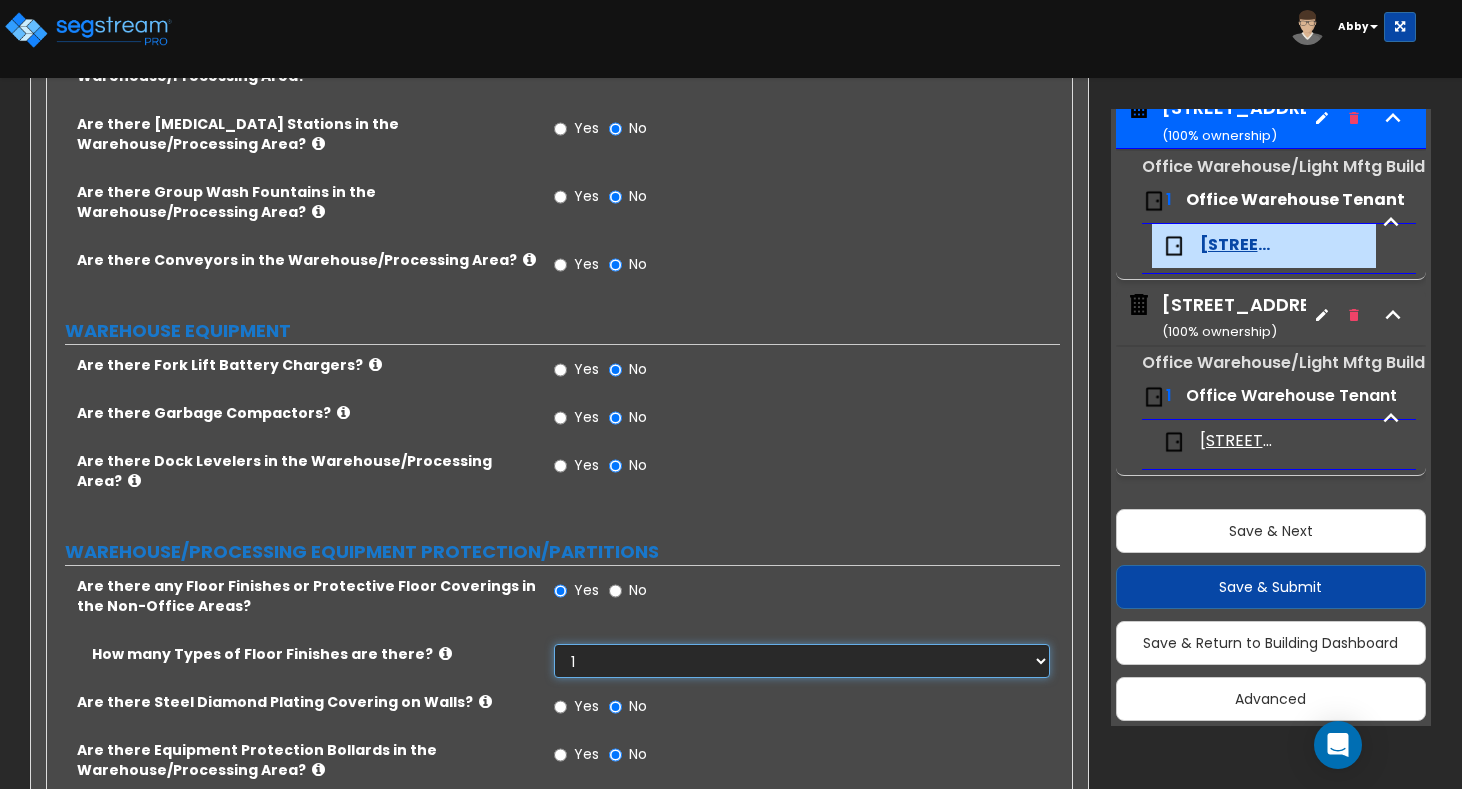 click on "None 1 2 3 4" at bounding box center [802, 661] 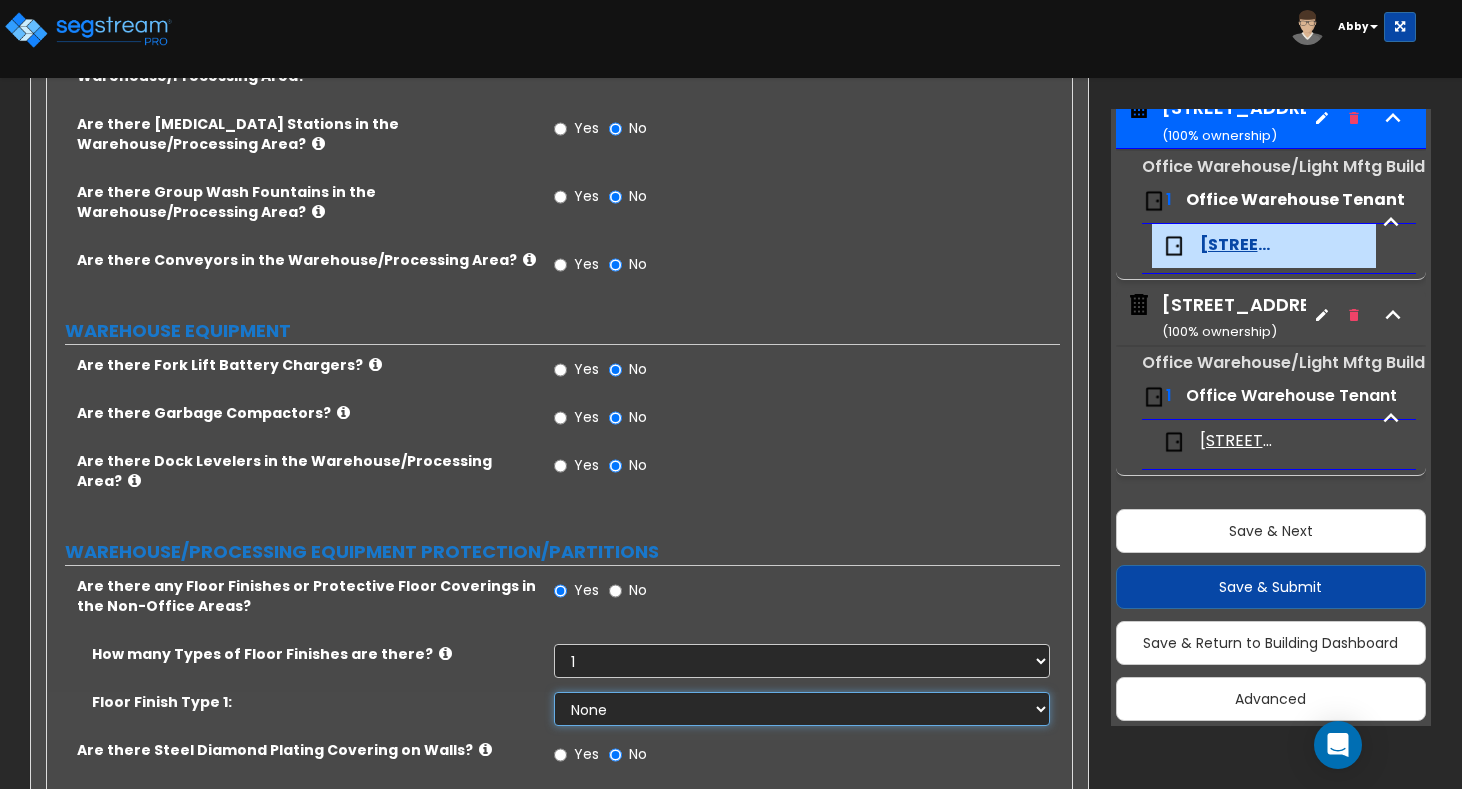 click on "None Ceramic Tile Flooring Hardwood Flooring Resilient Laminate Flooring Vinyl Composition Tile Flooring Sheet Carpet Flooring Sheet Vinyl Flooring Carpet Tile Flooring Polished Concrete Flooring Epoxy Paint Flooring Synthetic Turf Flooring Sheet Rubber Flooring Rubber Tile Flooring" at bounding box center [802, 709] 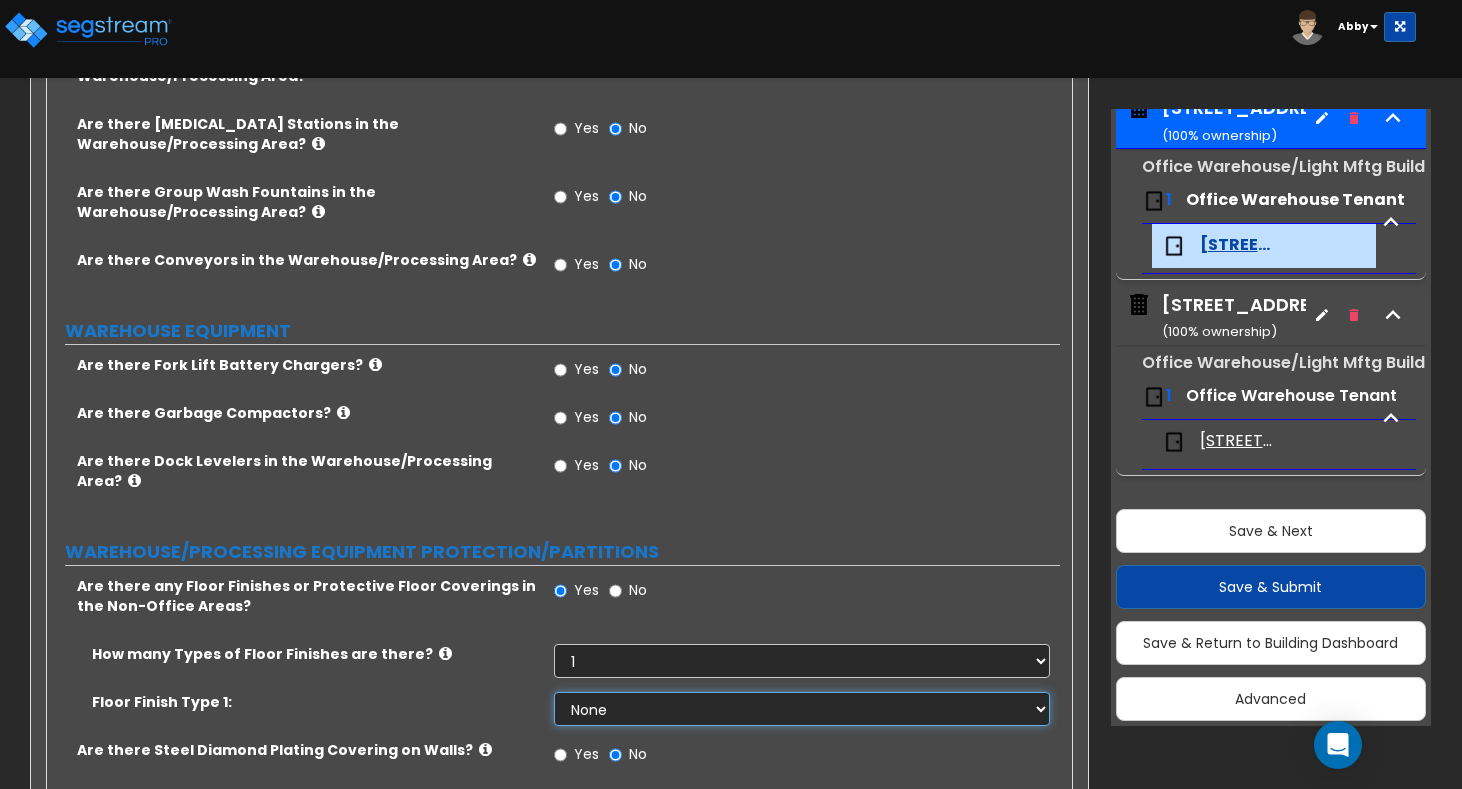 select on "1" 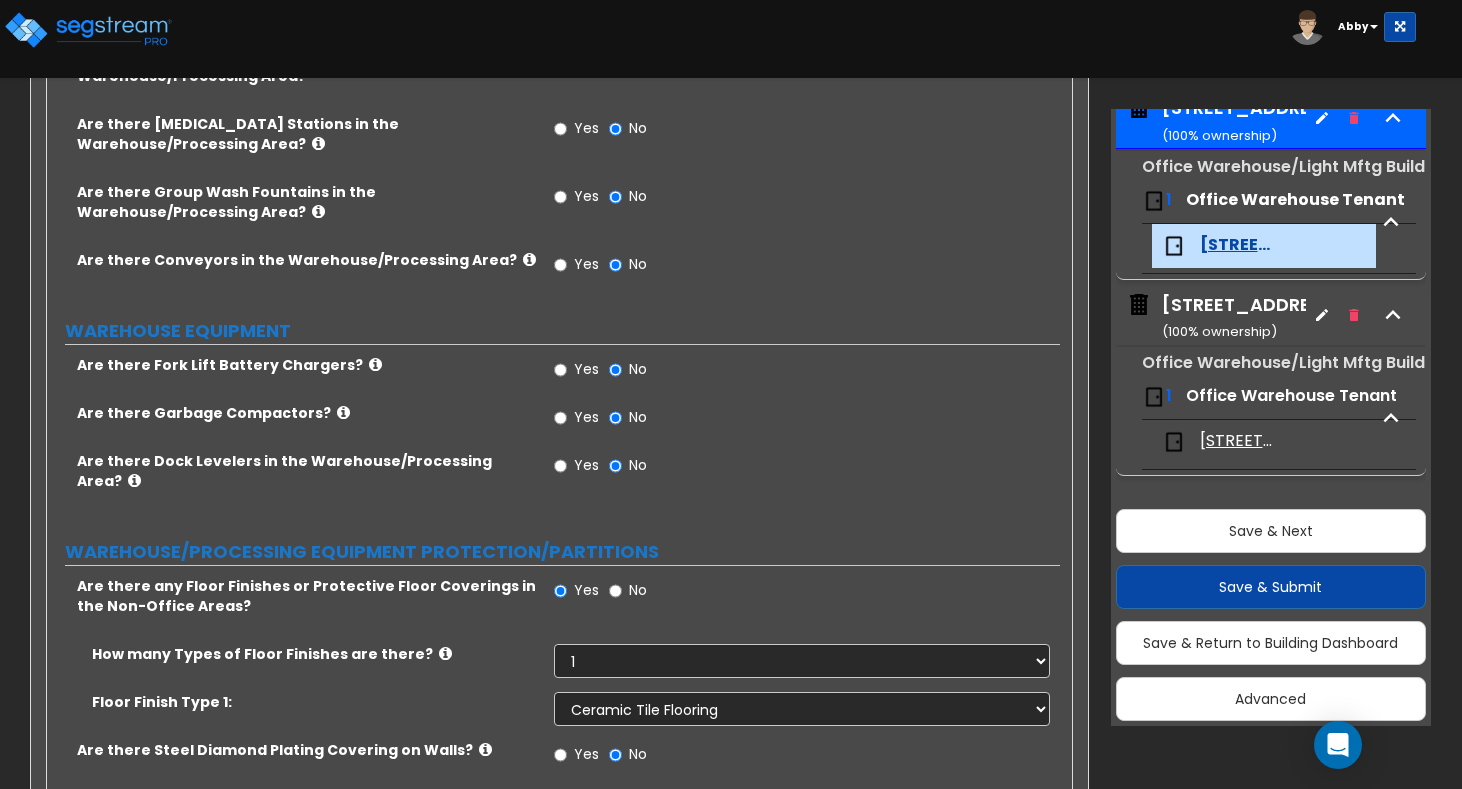 click on "How many Types of Floor Finishes are there? None 1 2 3 4" at bounding box center [553, 668] 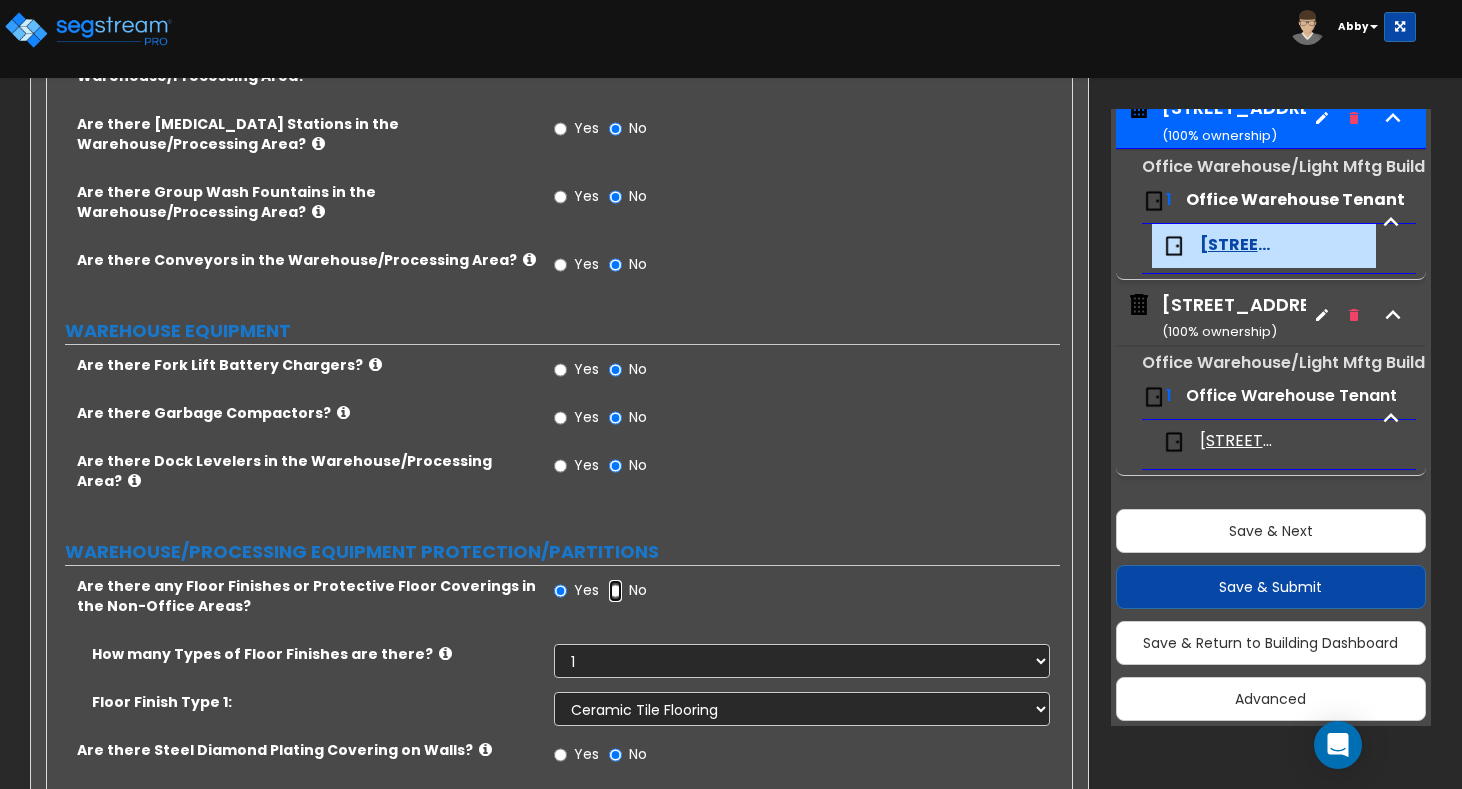 click on "No" at bounding box center (615, 591) 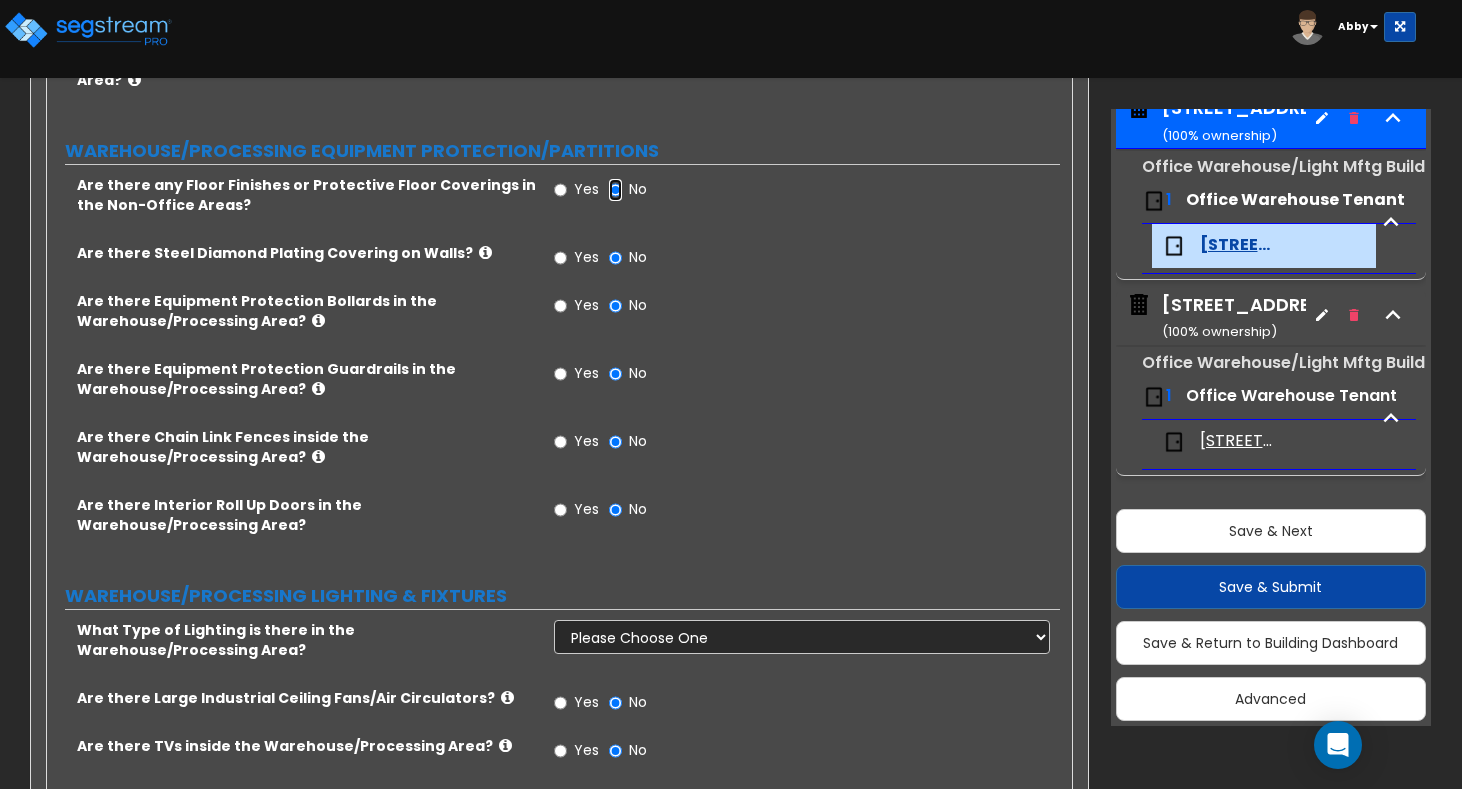 scroll, scrollTop: 5193, scrollLeft: 0, axis: vertical 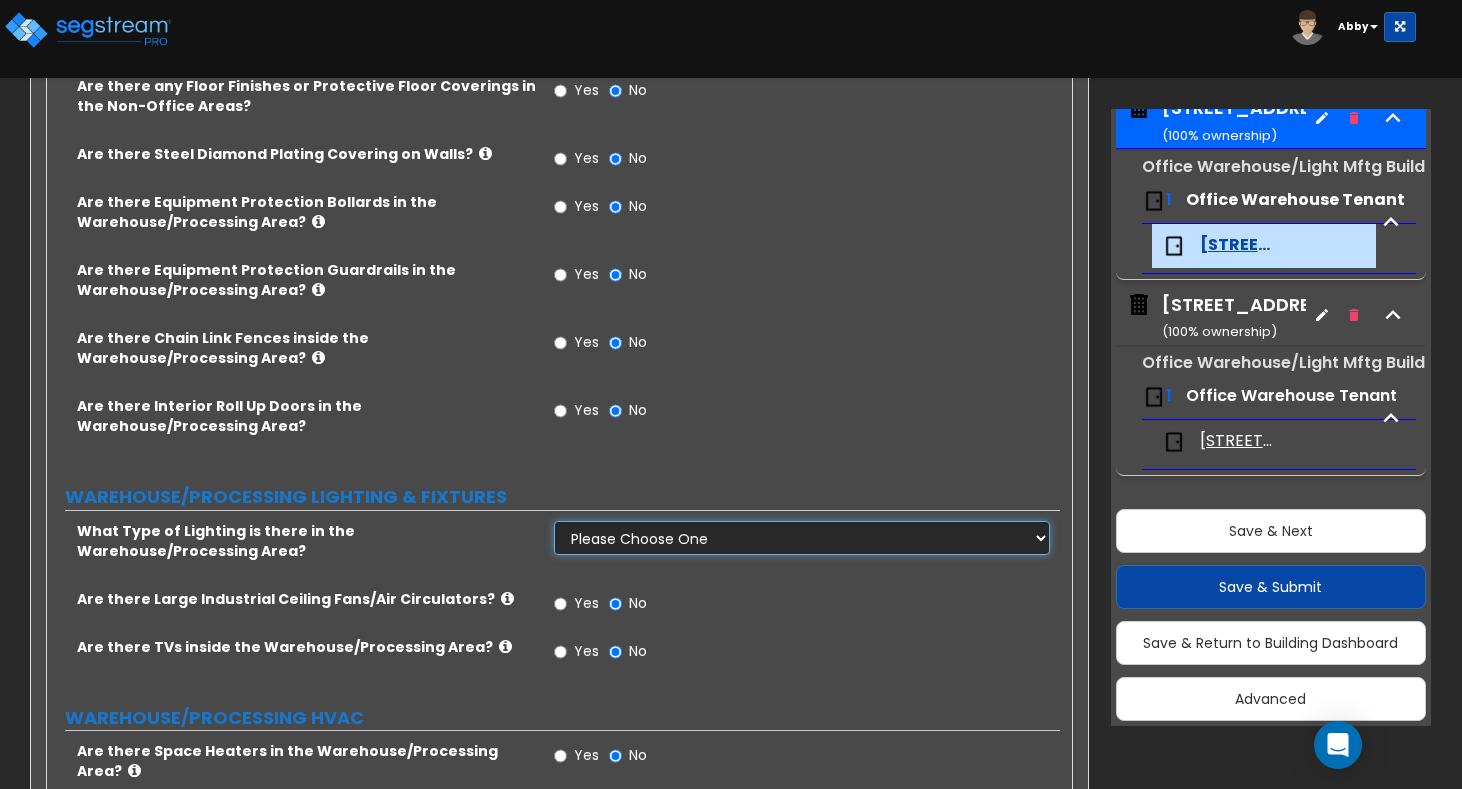 click on "Please Choose One High Bay Round Fixtures High Bay Fluorescent Tube Lighting High Bay LED Lighting" at bounding box center (802, 538) 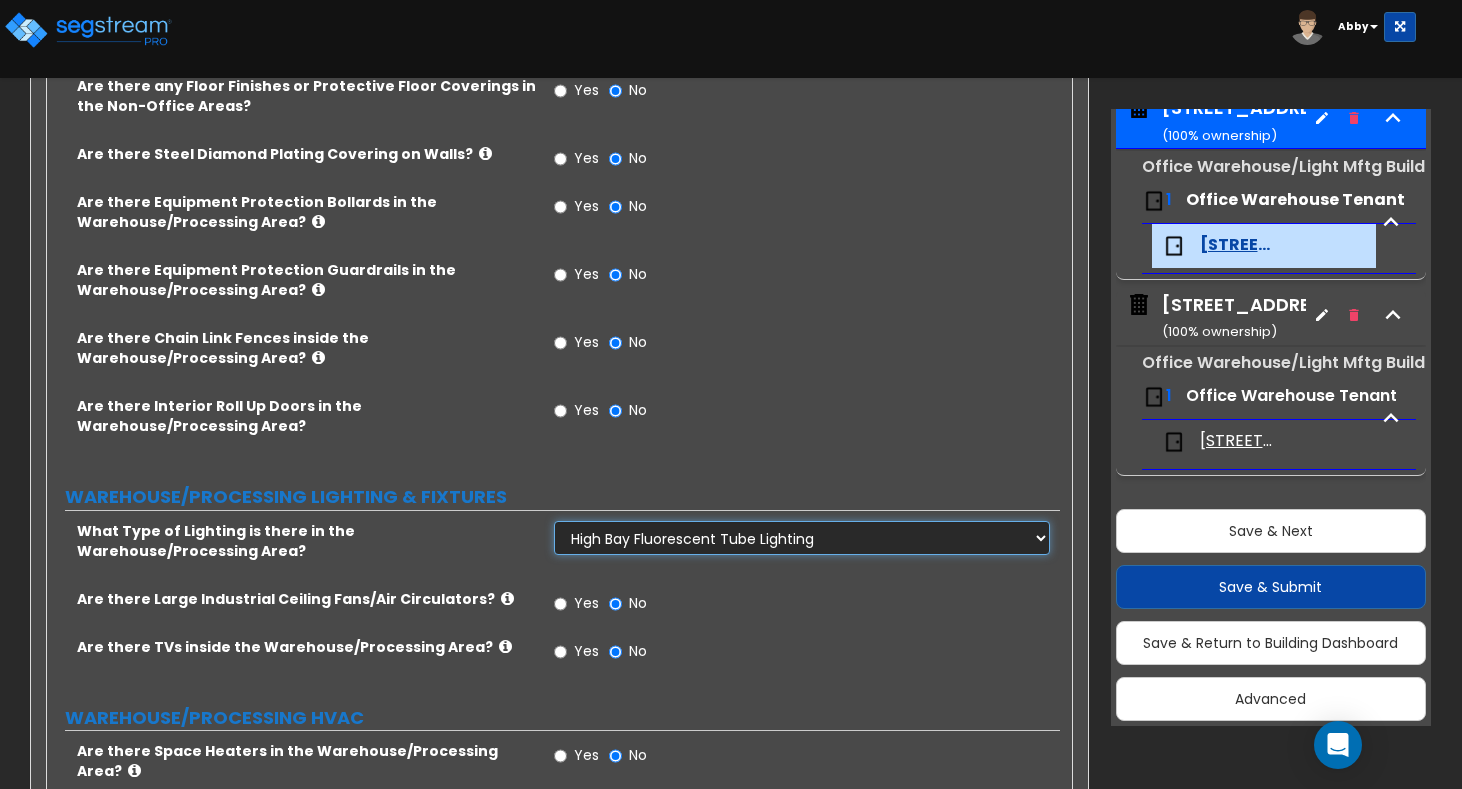 click on "Please Choose One High Bay Round Fixtures High Bay Fluorescent Tube Lighting High Bay LED Lighting" at bounding box center [802, 538] 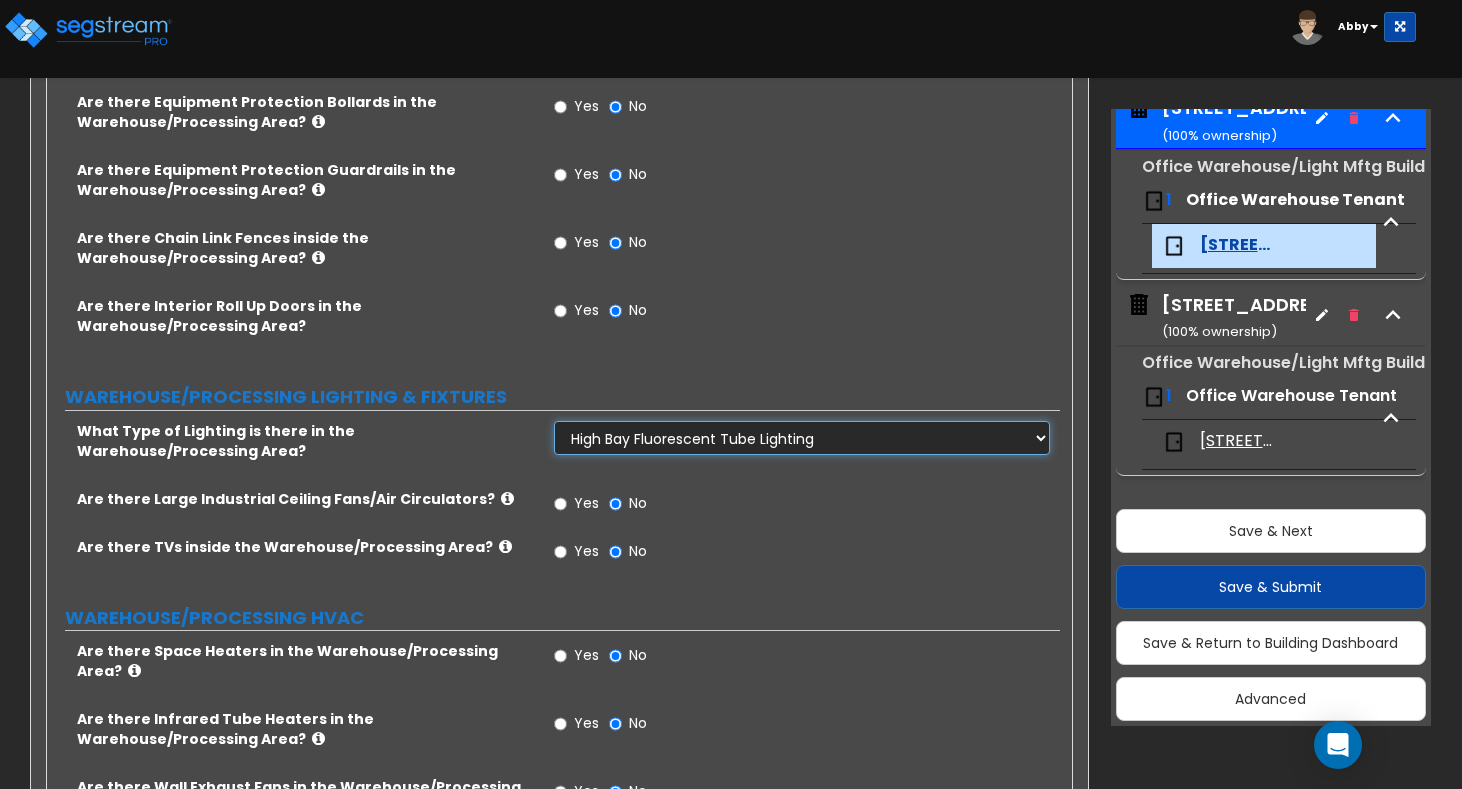 scroll, scrollTop: 5393, scrollLeft: 0, axis: vertical 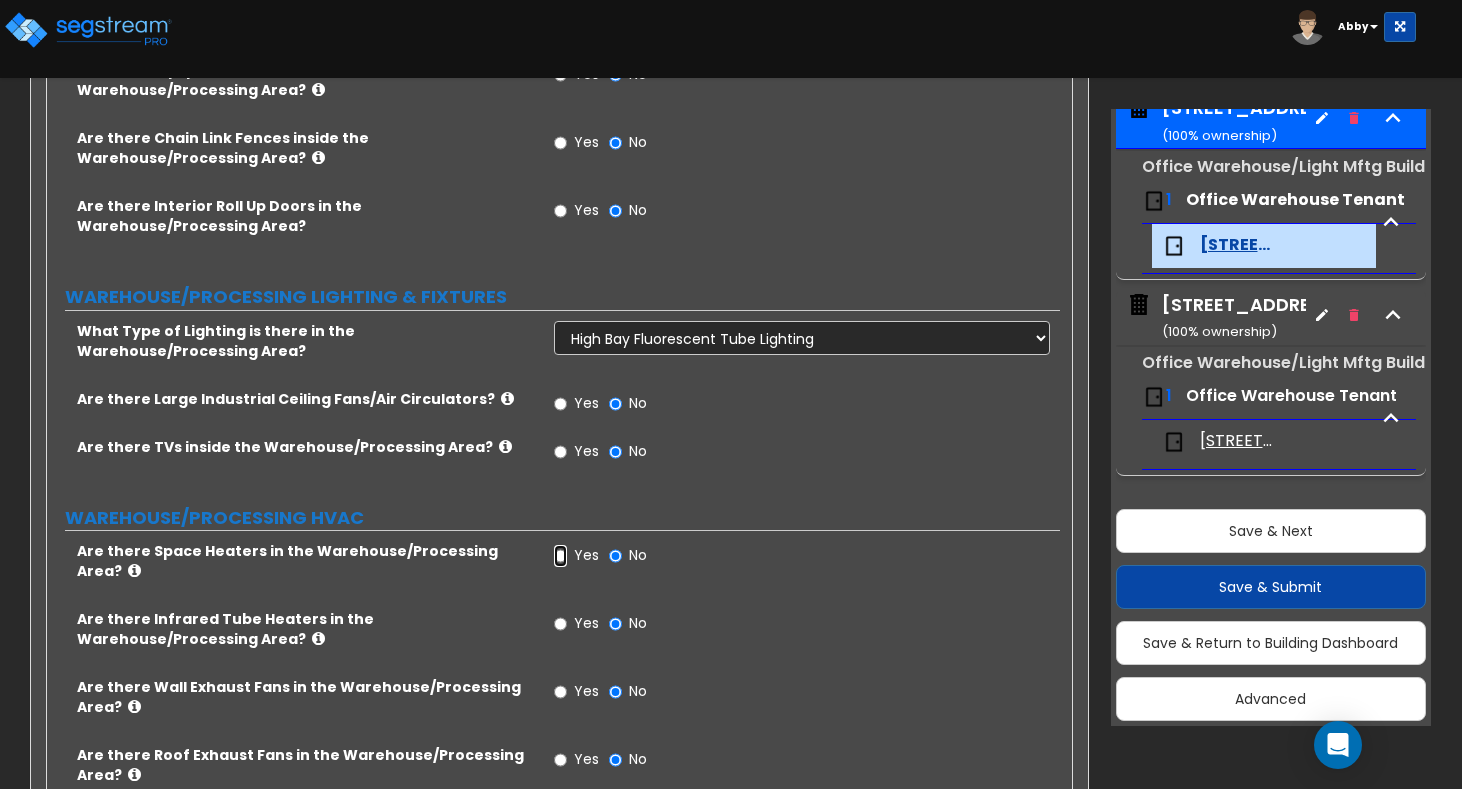 click on "Yes" at bounding box center (560, 556) 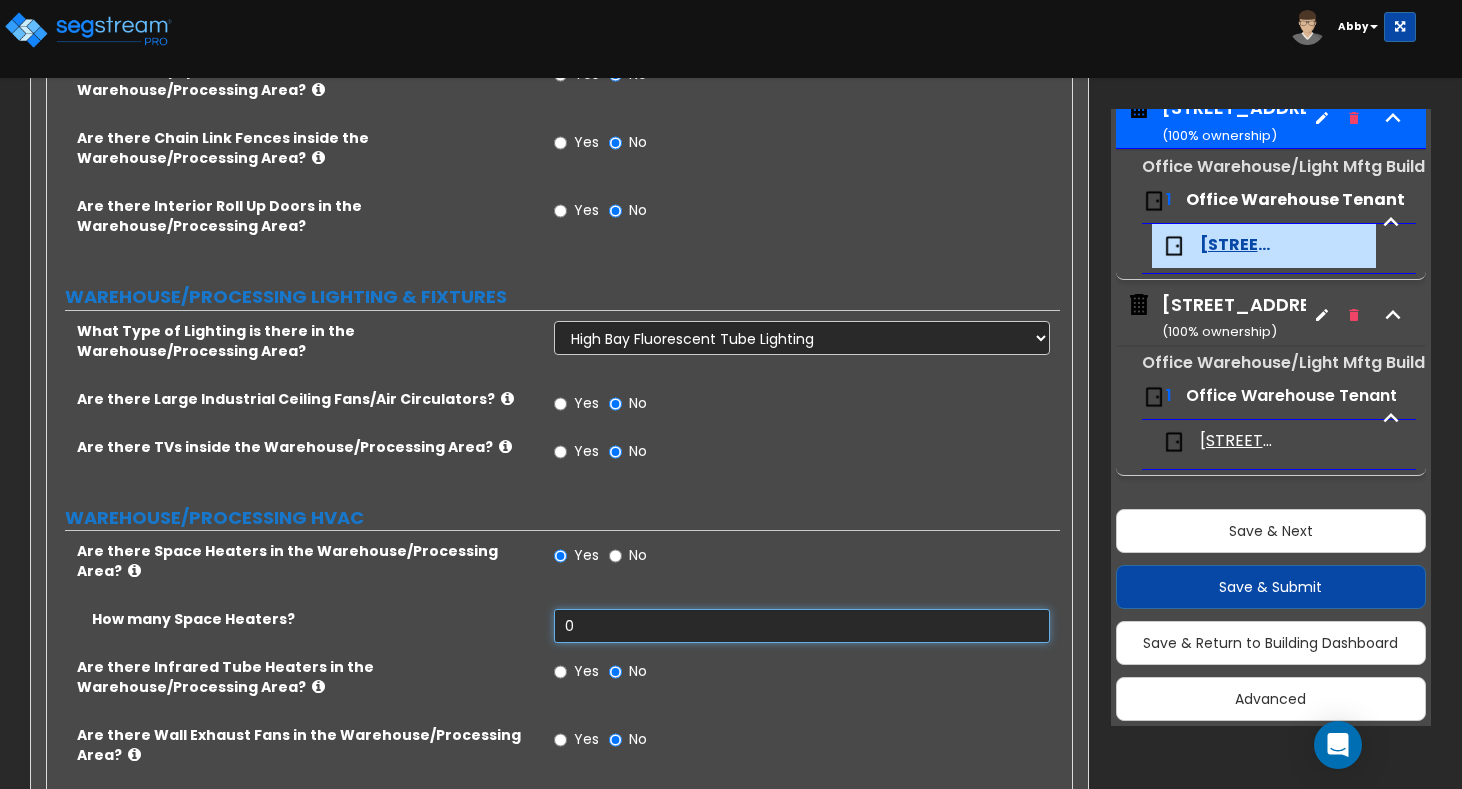 click on "0" at bounding box center (802, 626) 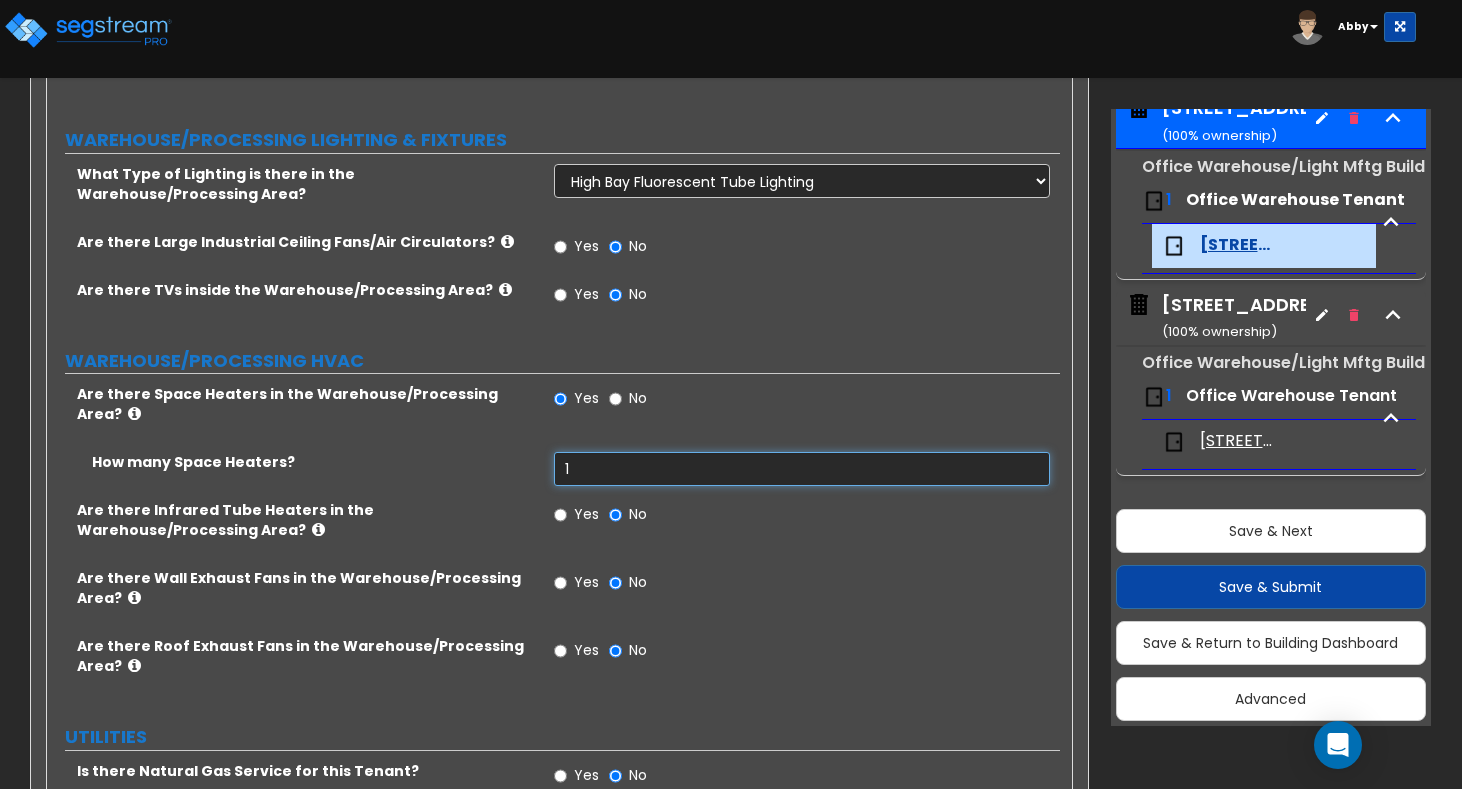 scroll, scrollTop: 5626, scrollLeft: 0, axis: vertical 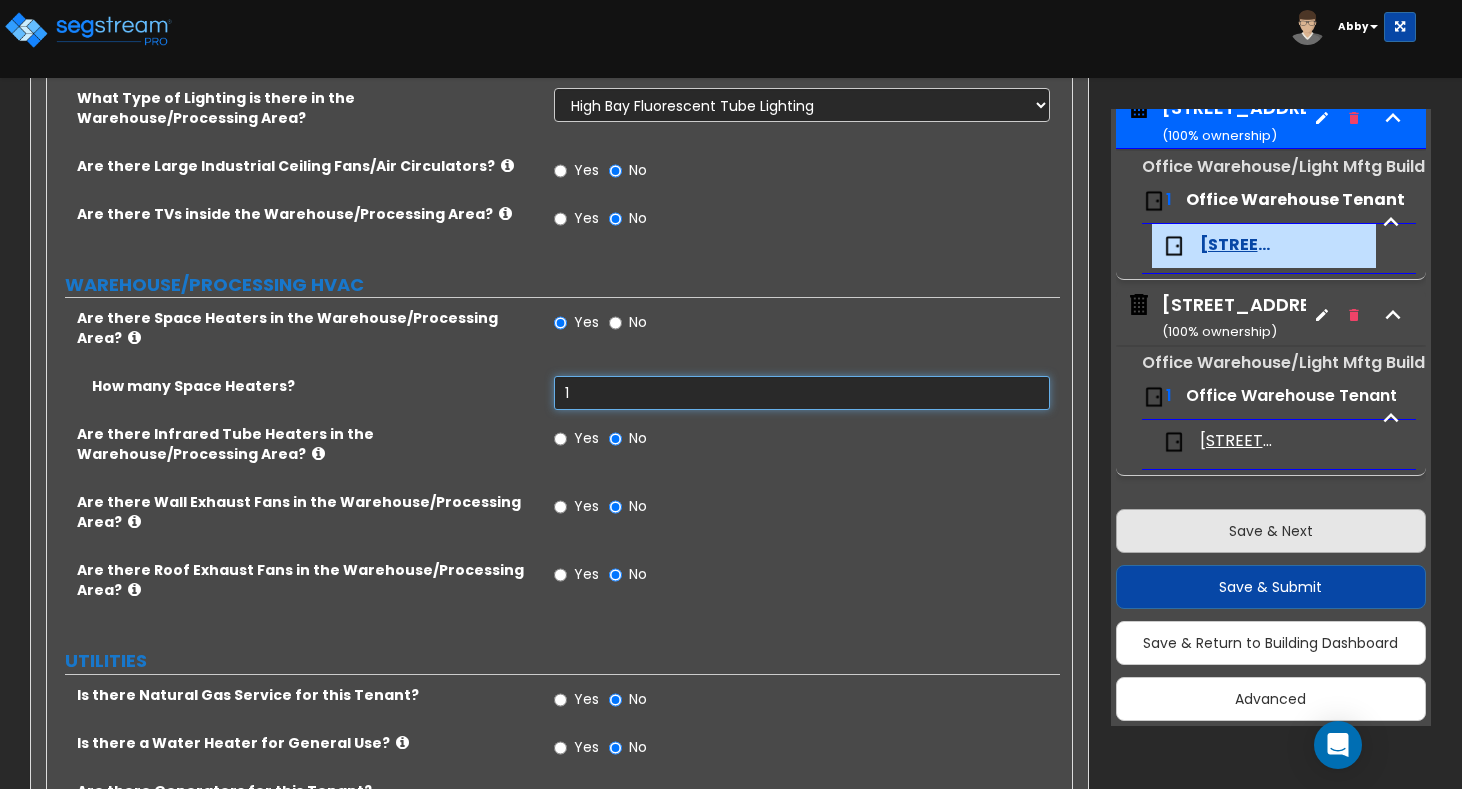 type on "1" 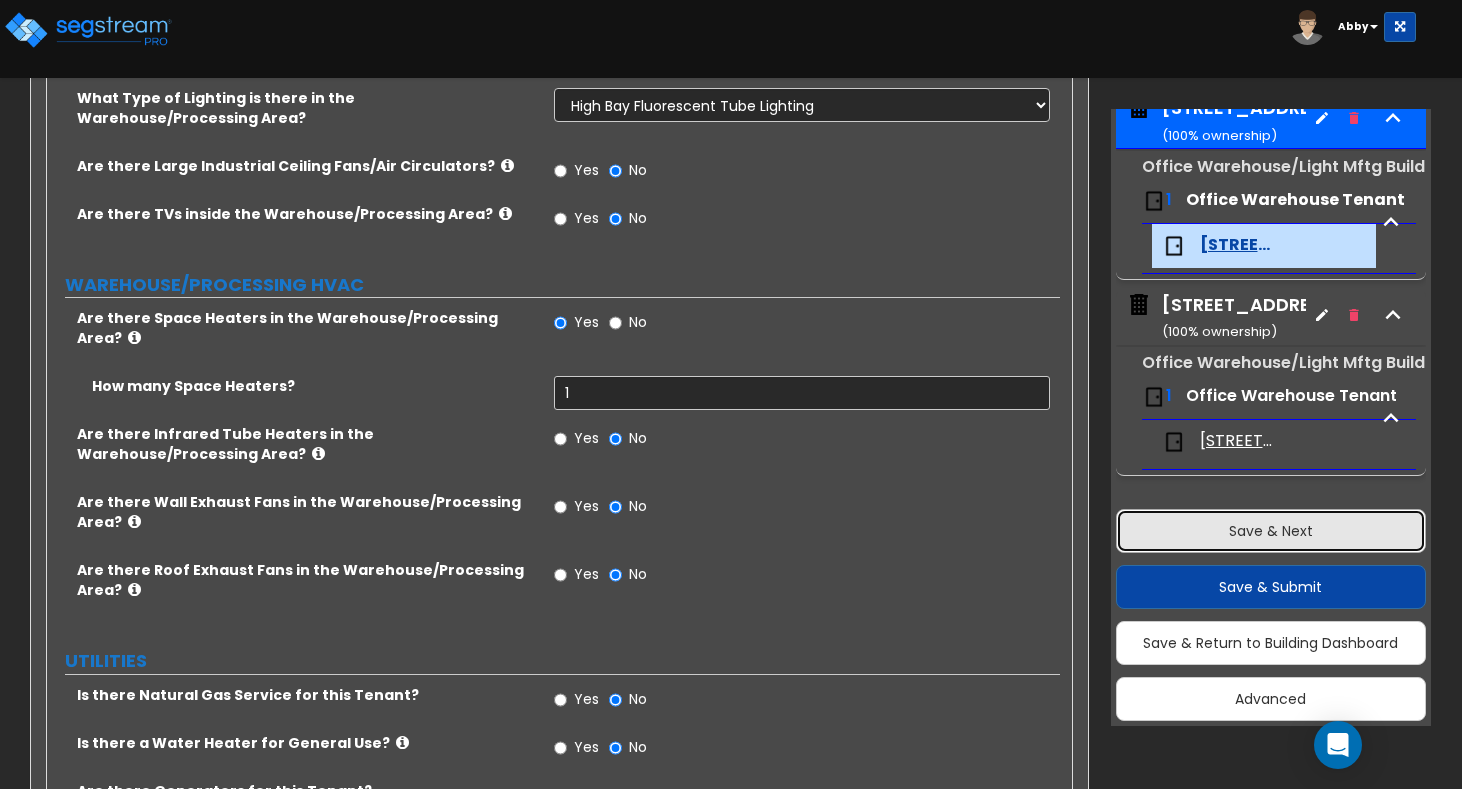 click on "Save & Next" at bounding box center [1271, 531] 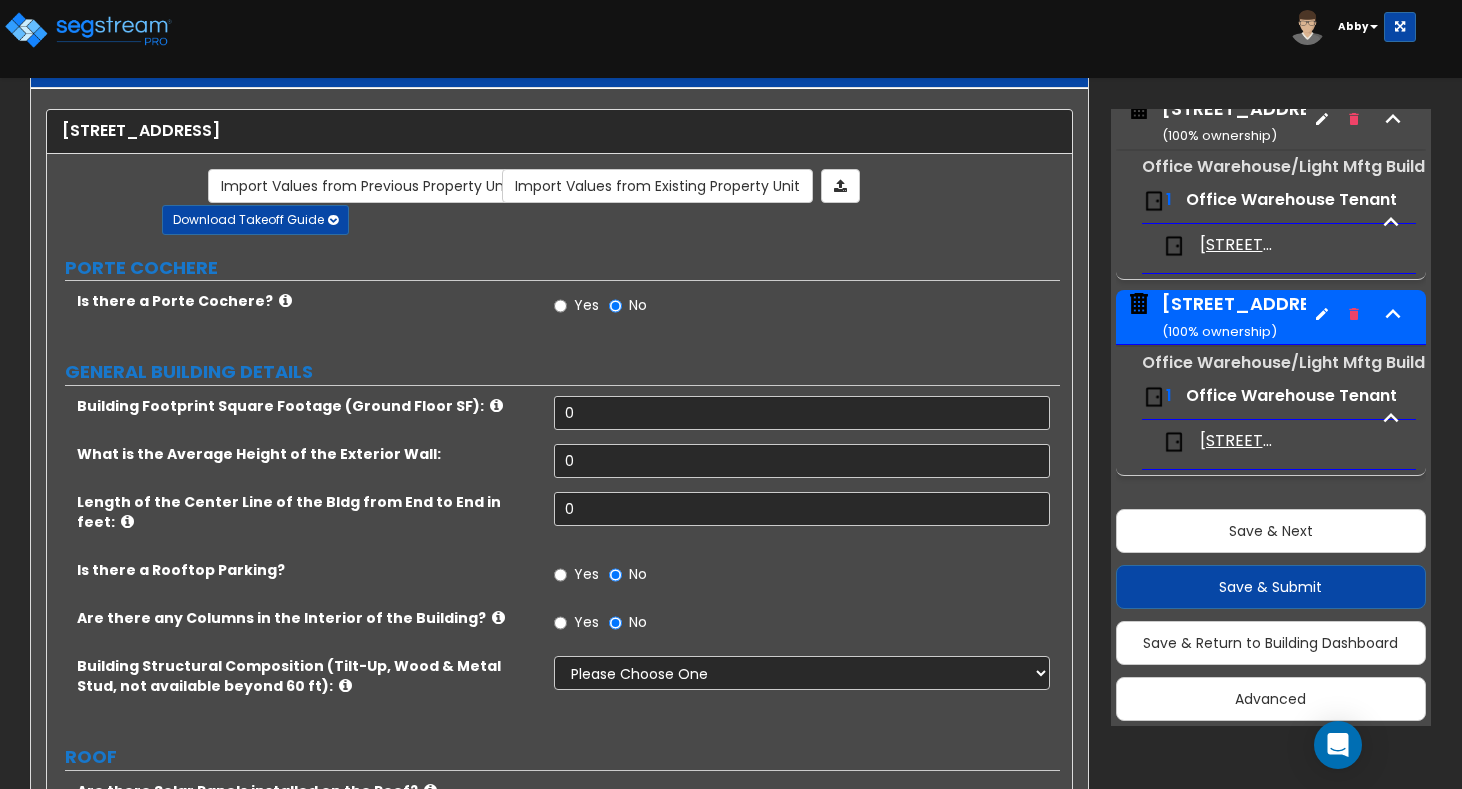 scroll, scrollTop: 100, scrollLeft: 0, axis: vertical 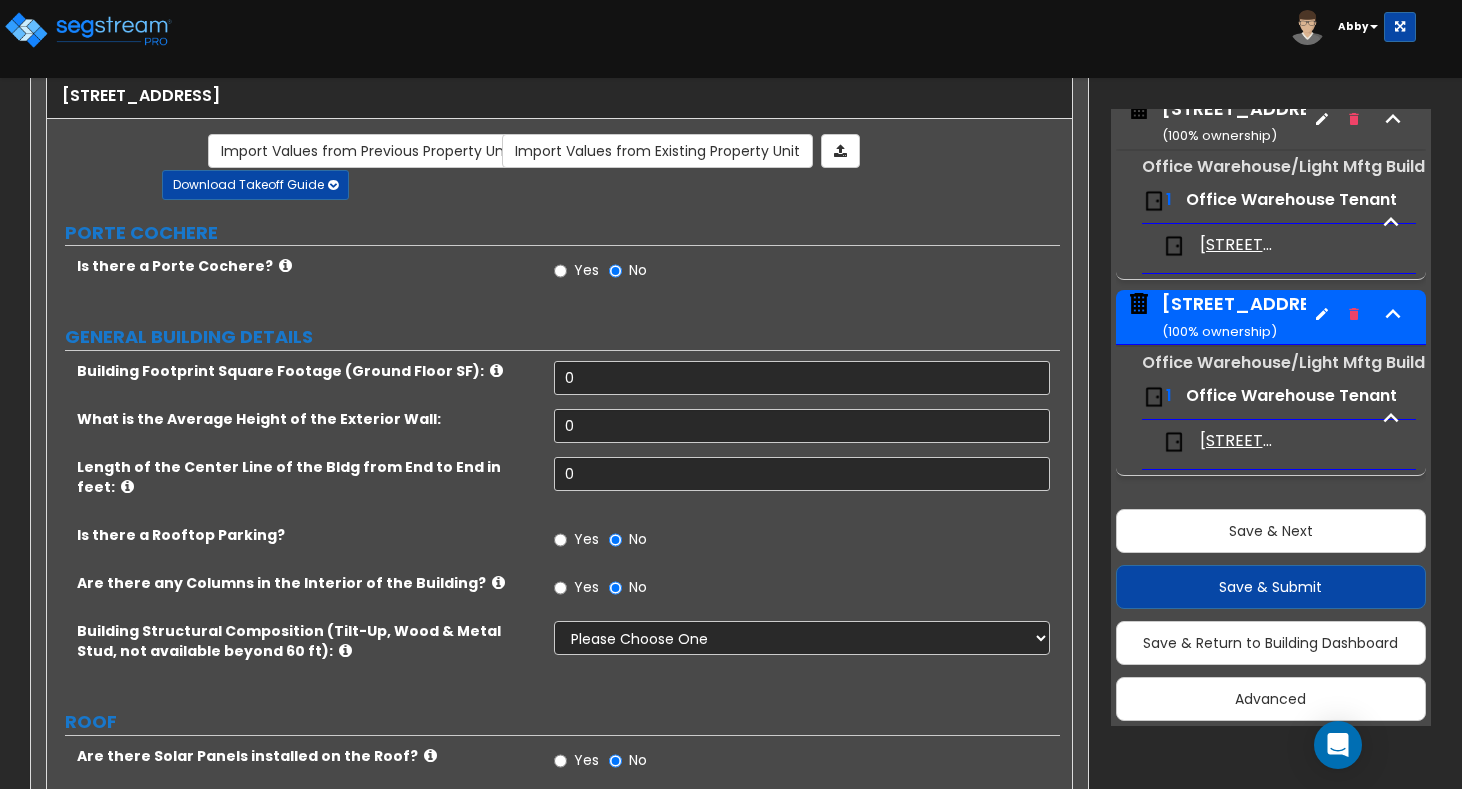 click on "PORTE COCHERE Is there a Porte Cochere? Yes No GENERAL BUILDING DETAILS Building Footprint Square Footage (Ground Floor SF): 0 What is the Average Height of the Exterior Wall: 0 Length of the Center Line of the Bldg from End to End in feet: 0 Is there a Rooftop Parking? Yes No Are there any Columns in the Interior of the Building? Yes No Building Structural Composition (Tilt-Up, Wood & Metal Stud, not available beyond 60 ft): Please Choose One Pre-Engineered Metal Building Tilt-up Wall Construction Reinforced Concrete Structural Steel Brick Masonry CMU Masonry Wood Stud Metal Stud ROOF Are there Solar Panels installed on the Roof? Yes No Are there Skylights through the Roof? Yes No BUILDING ATTACHMENTS Are there Easily Demountable Awnings attached to the Building? Yes No Are there Electric Vehicle Charging Stations attached to the Building? Yes No Are there Exterior Building-Mounted Lights? Yes No Are there Exterior High Bay Lights? Yes No Are there Outdoor Ceiling Fans? Yes No Yes No EXTERIOR DOORS & WINDOWS" at bounding box center [553, 1106] 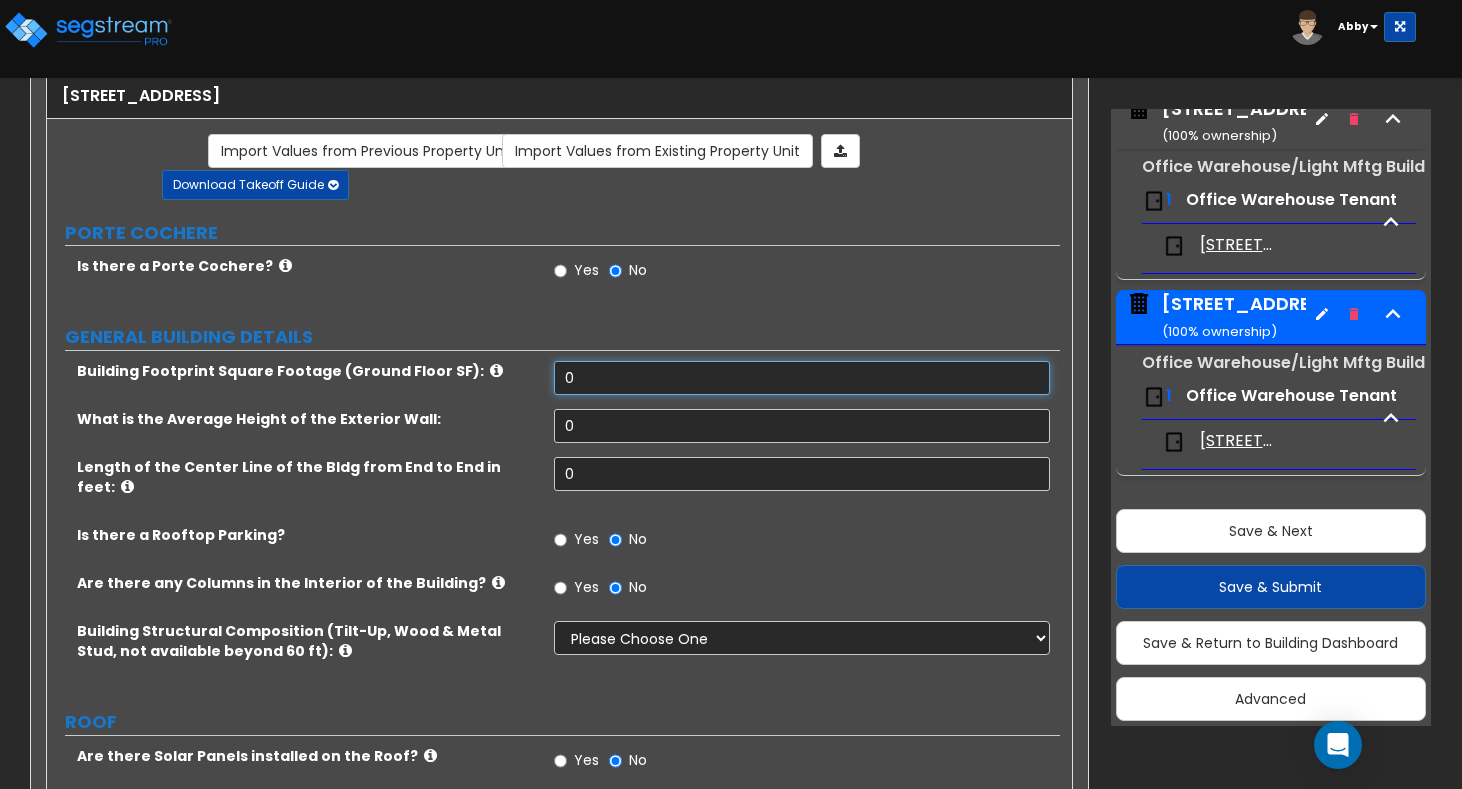 click on "0" at bounding box center [802, 378] 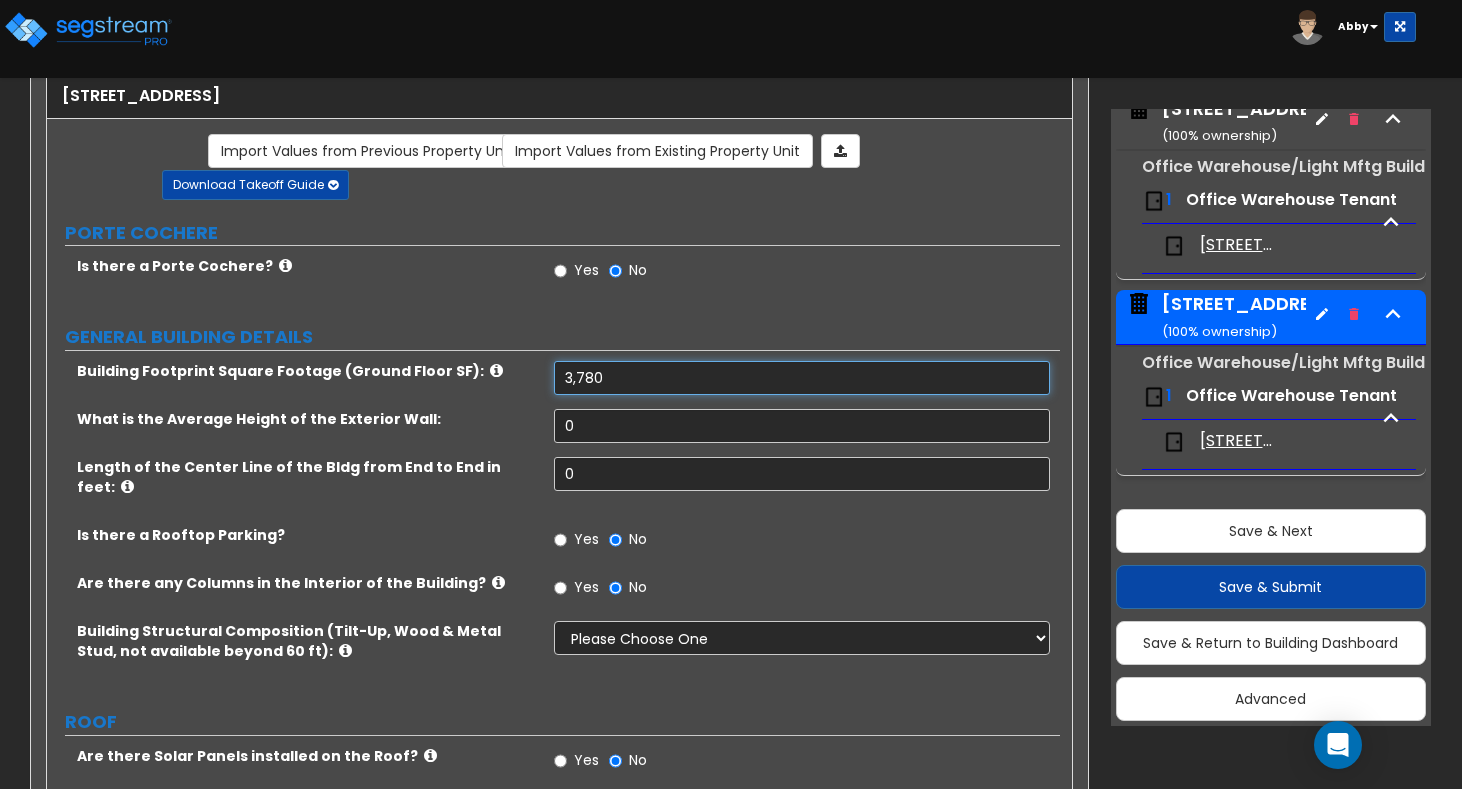 type on "3,780" 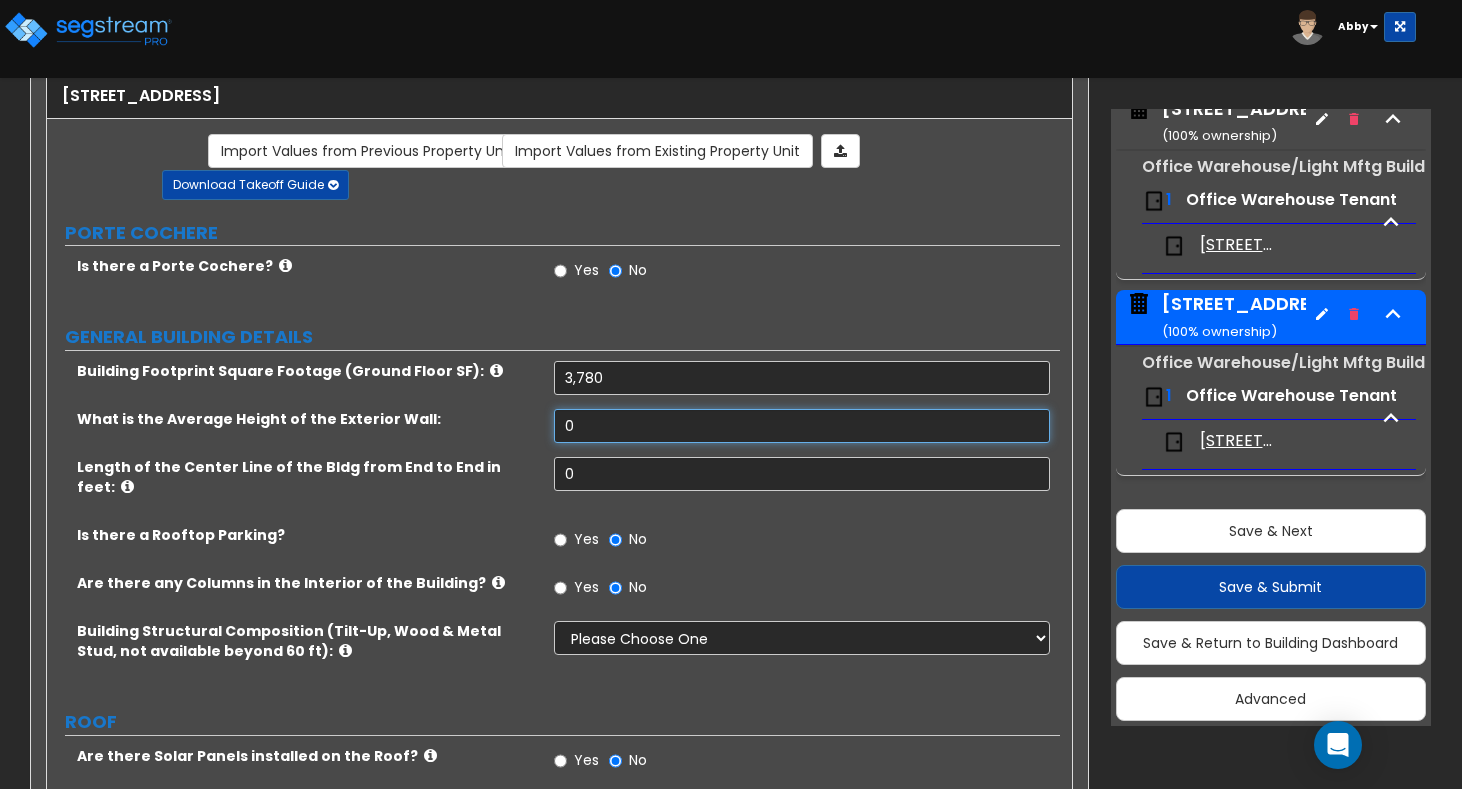 click on "0" at bounding box center [802, 426] 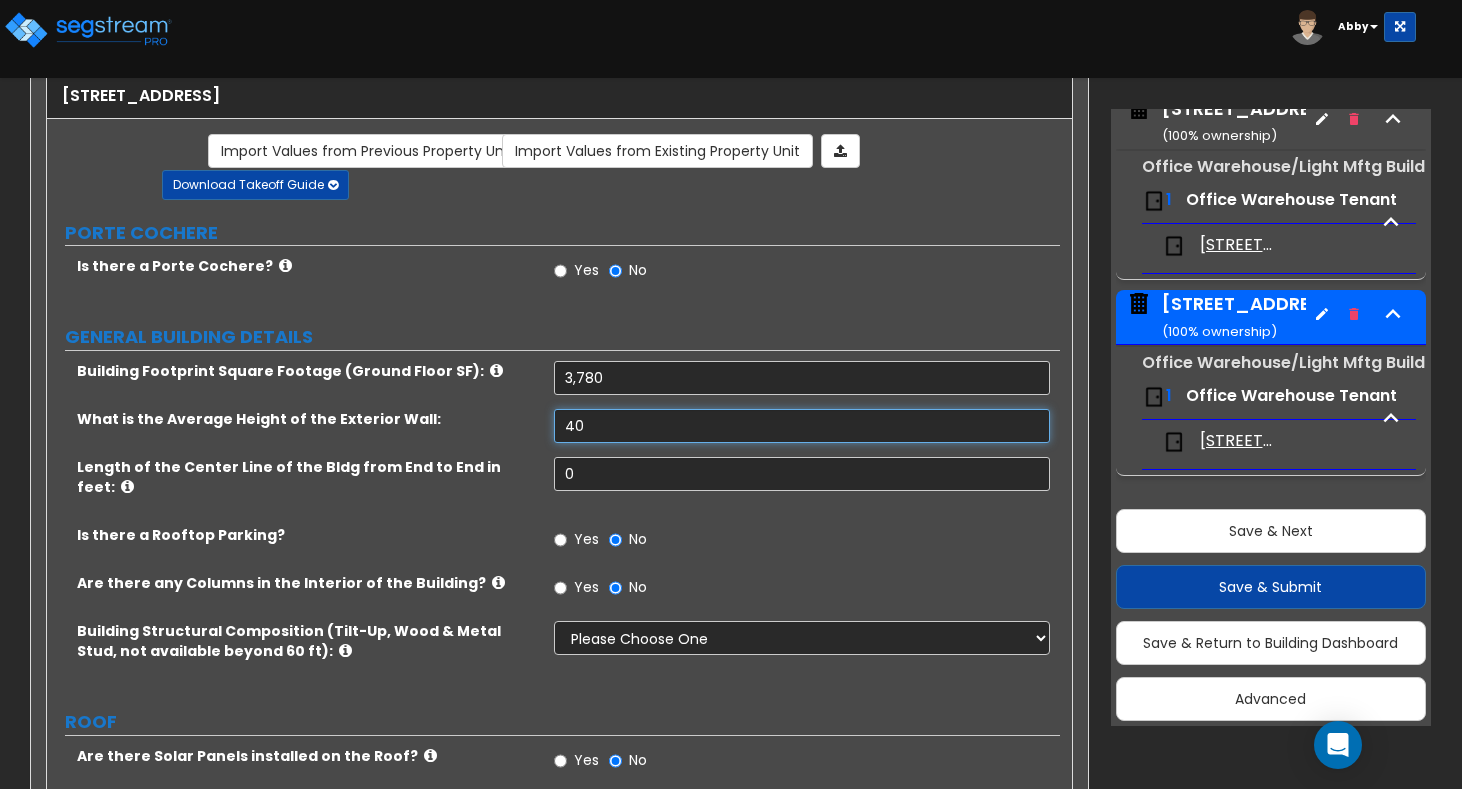 type on "40" 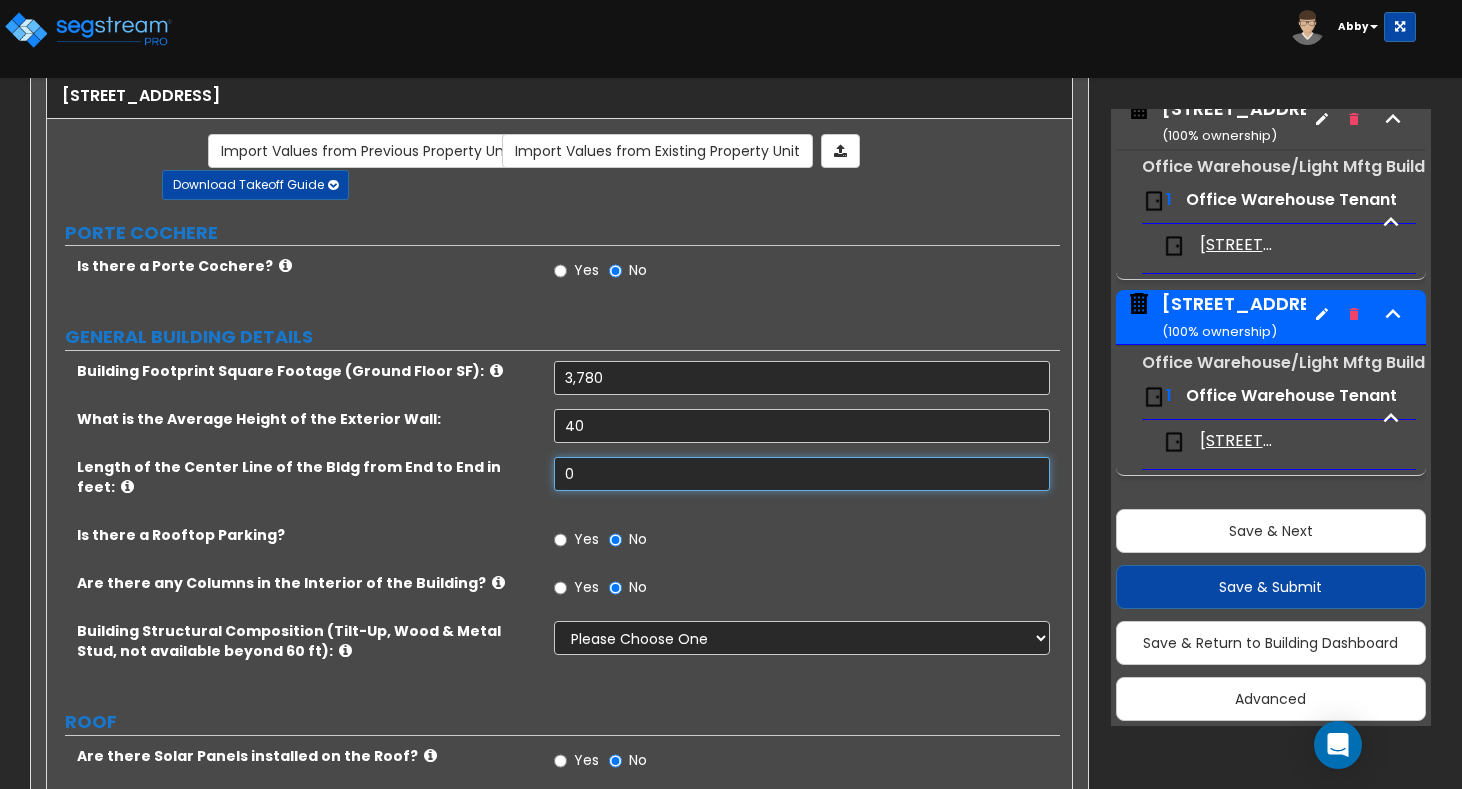 click on "0" at bounding box center (802, 474) 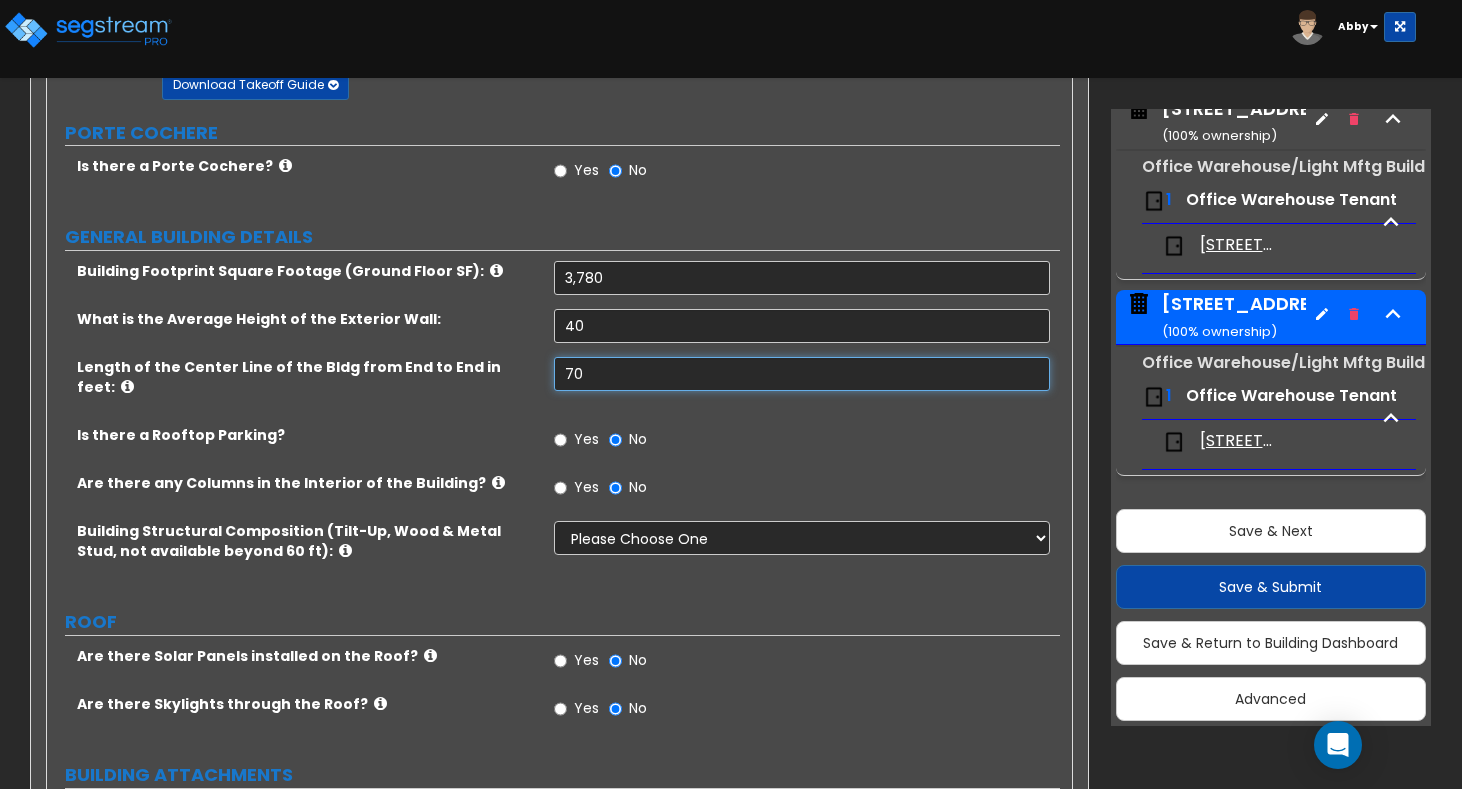 scroll, scrollTop: 300, scrollLeft: 0, axis: vertical 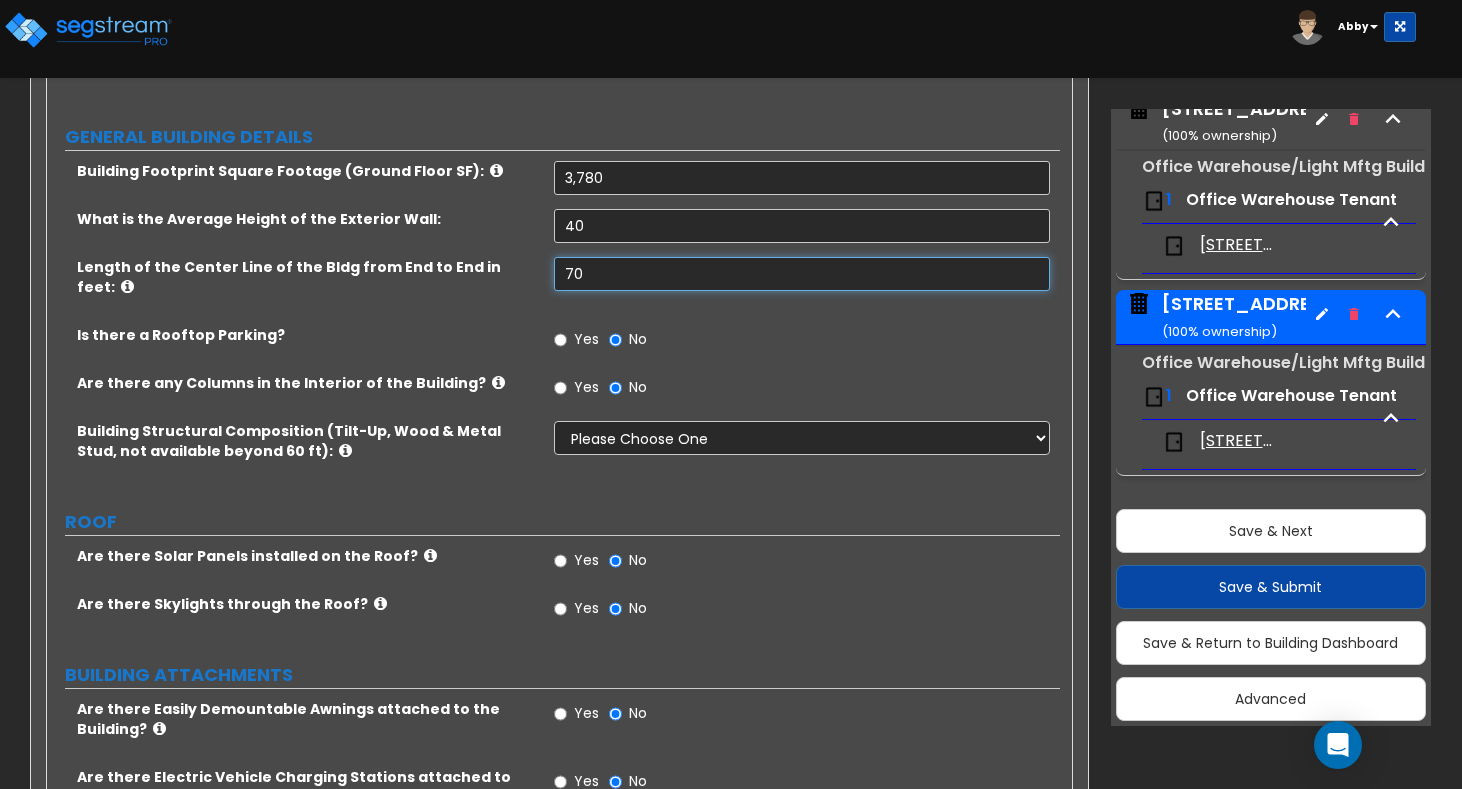type on "70" 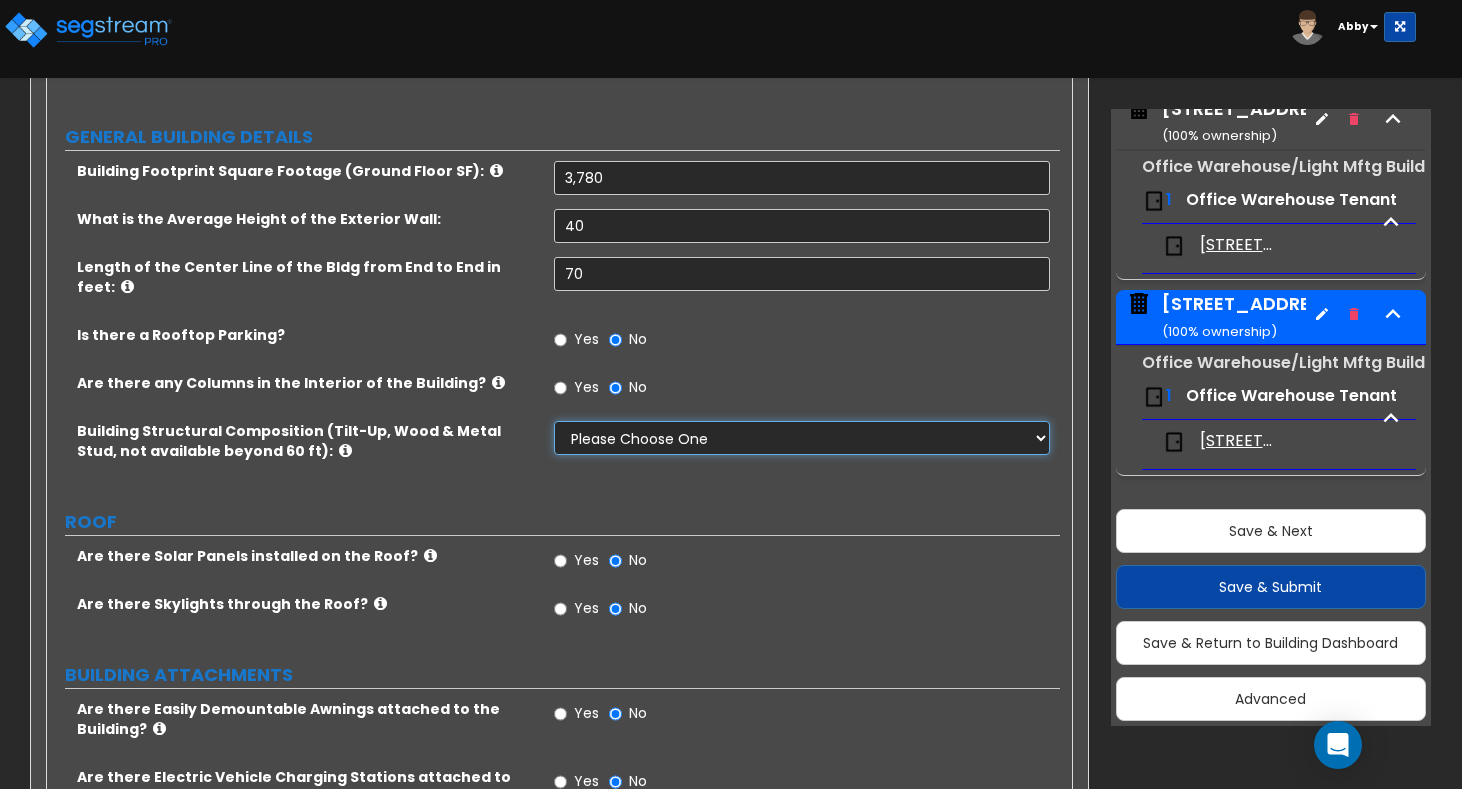 click on "Please Choose One Pre-Engineered Metal Building Tilt-up Wall Construction Reinforced Concrete Structural Steel Brick Masonry CMU Masonry Wood Stud Metal Stud" at bounding box center [802, 438] 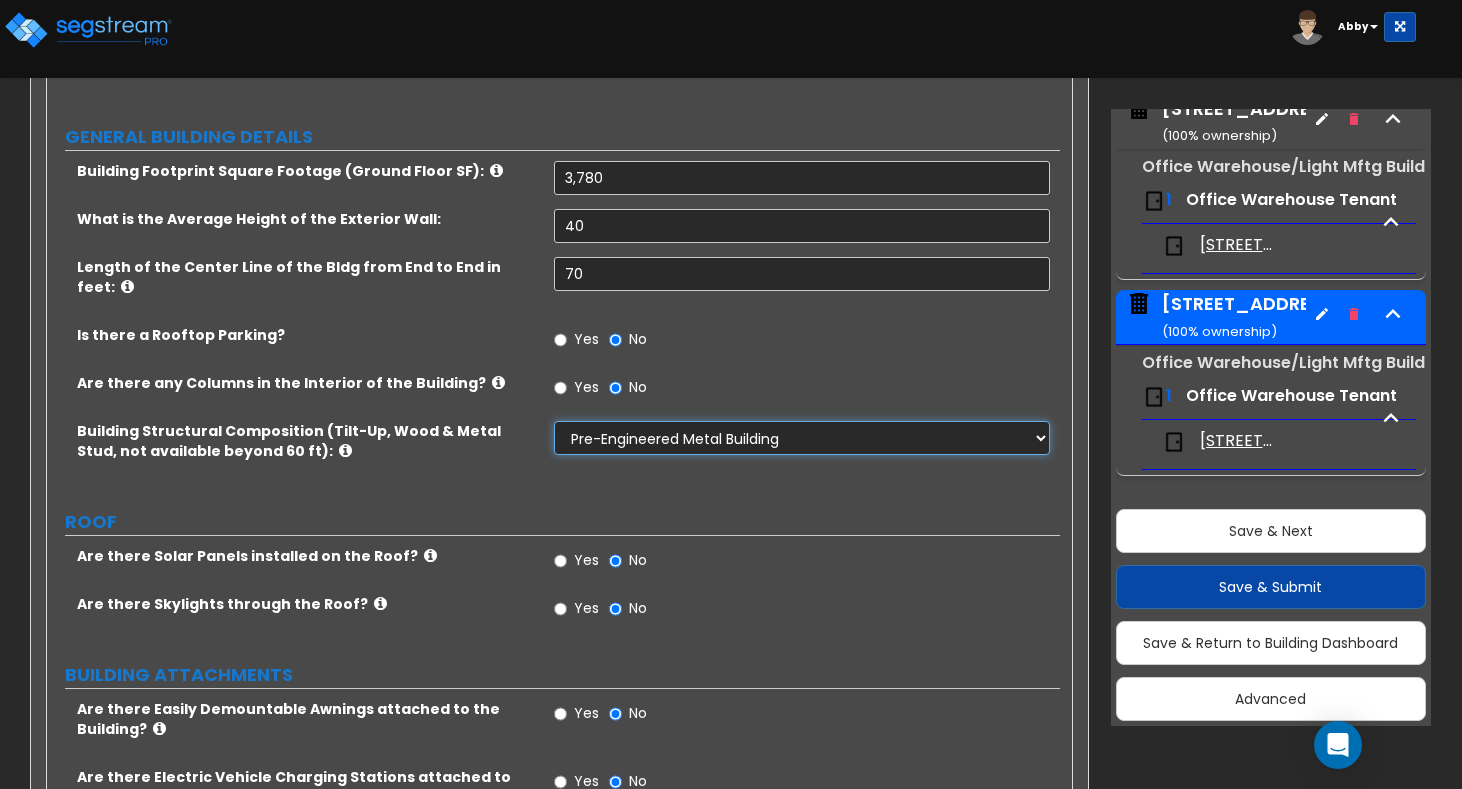click on "Please Choose One Pre-Engineered Metal Building Tilt-up Wall Construction Reinforced Concrete Structural Steel Brick Masonry CMU Masonry Wood Stud Metal Stud" at bounding box center (802, 438) 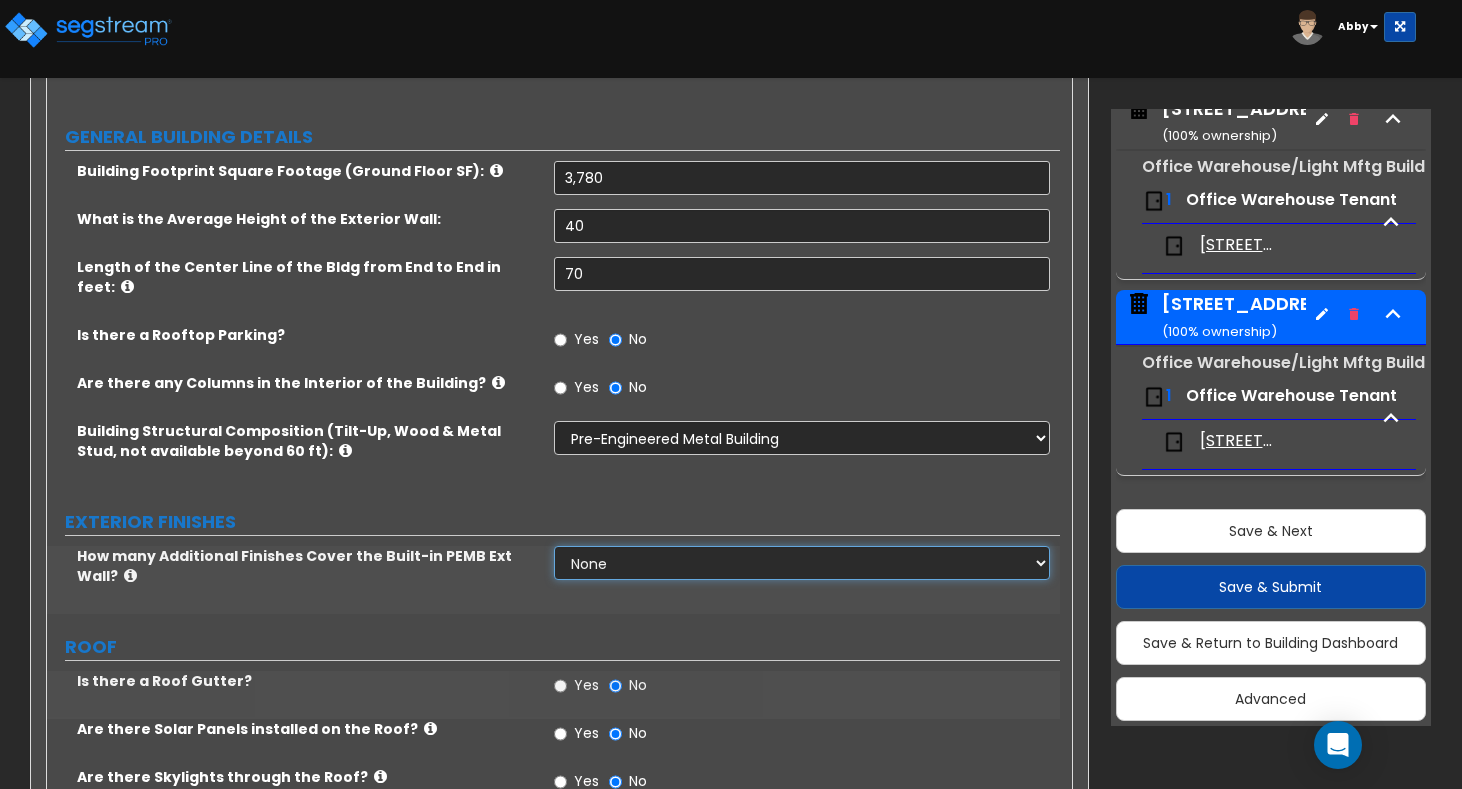 click on "None 1 2 3" at bounding box center [802, 563] 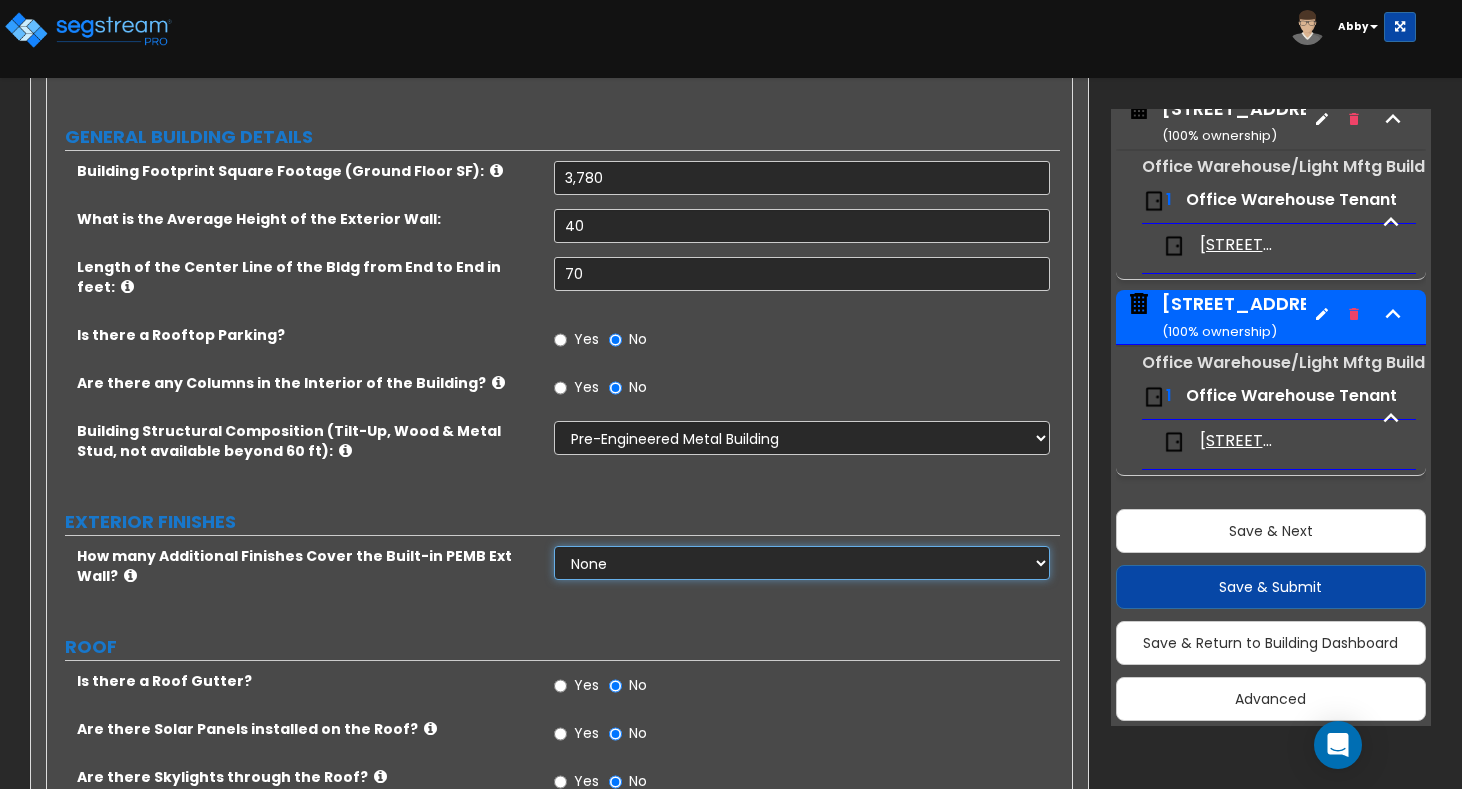 select on "1" 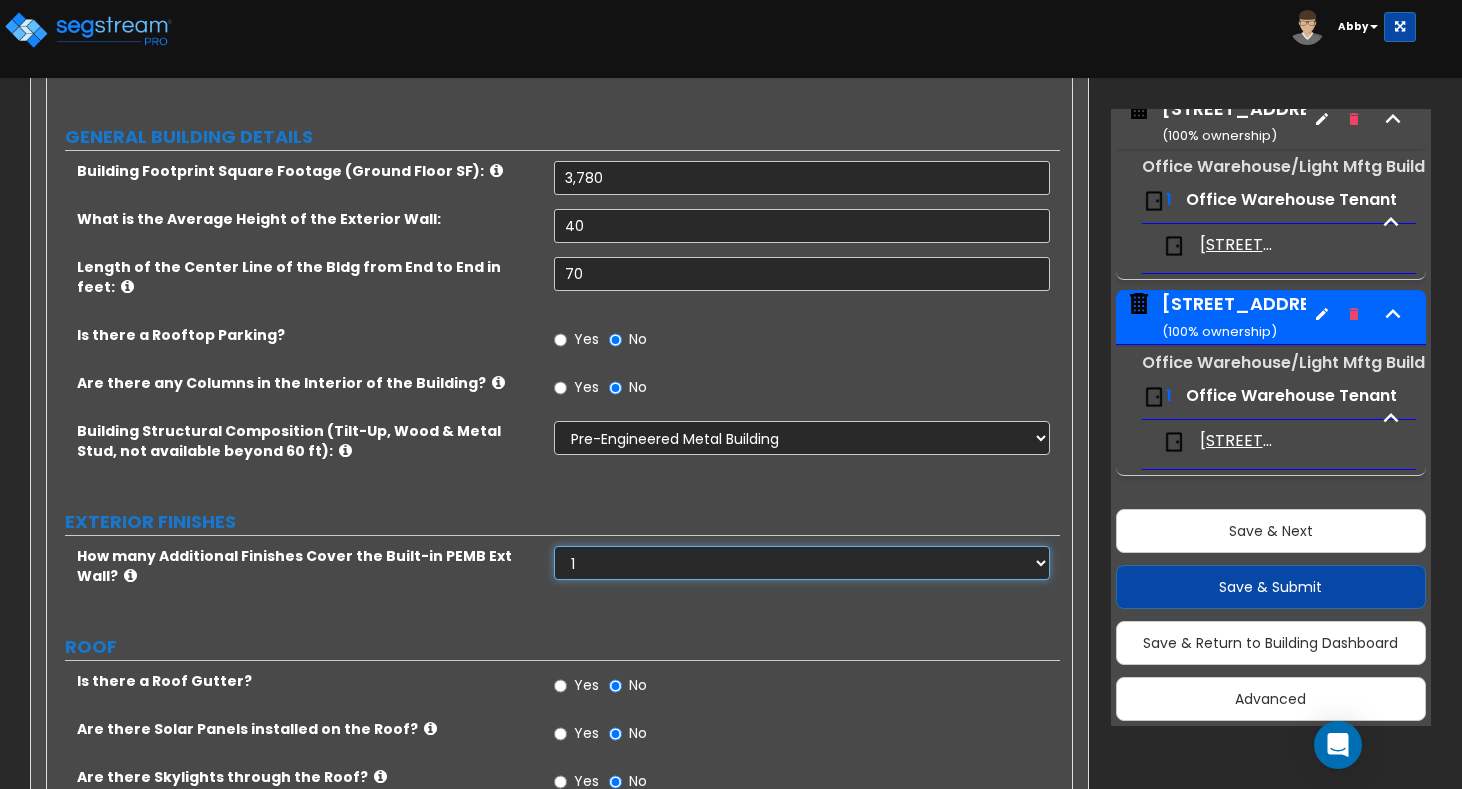 click on "None 1 2 3" at bounding box center (802, 563) 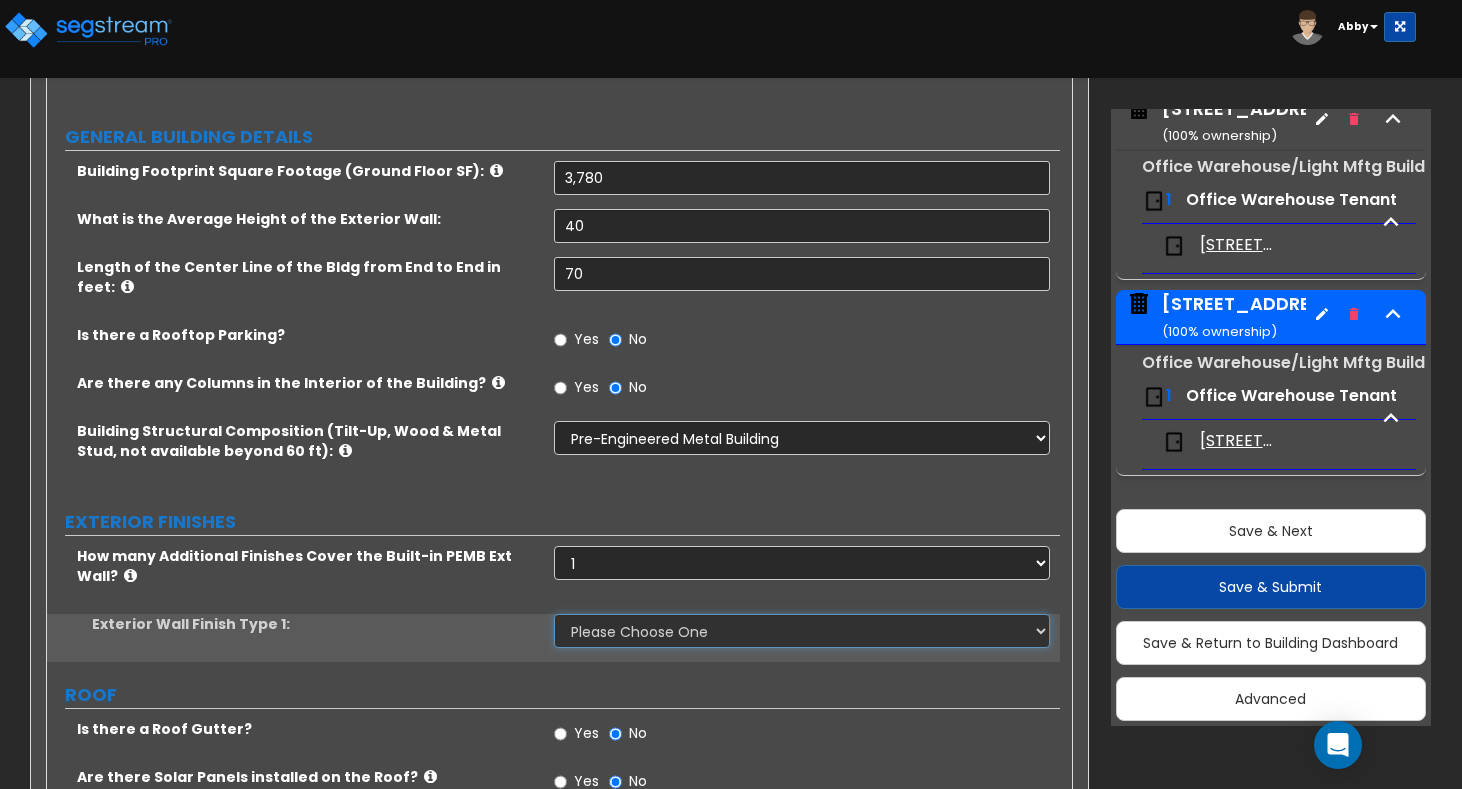click on "Please Choose One No Finish/Shared Wall No Wall Brick Veneer Stone Veneer Wood Siding Vinyl Siding Metal Siding Stucco EIFS Finish Fiber Cement Siding Metal Composite Panels Glass Curtain Wall" at bounding box center (802, 631) 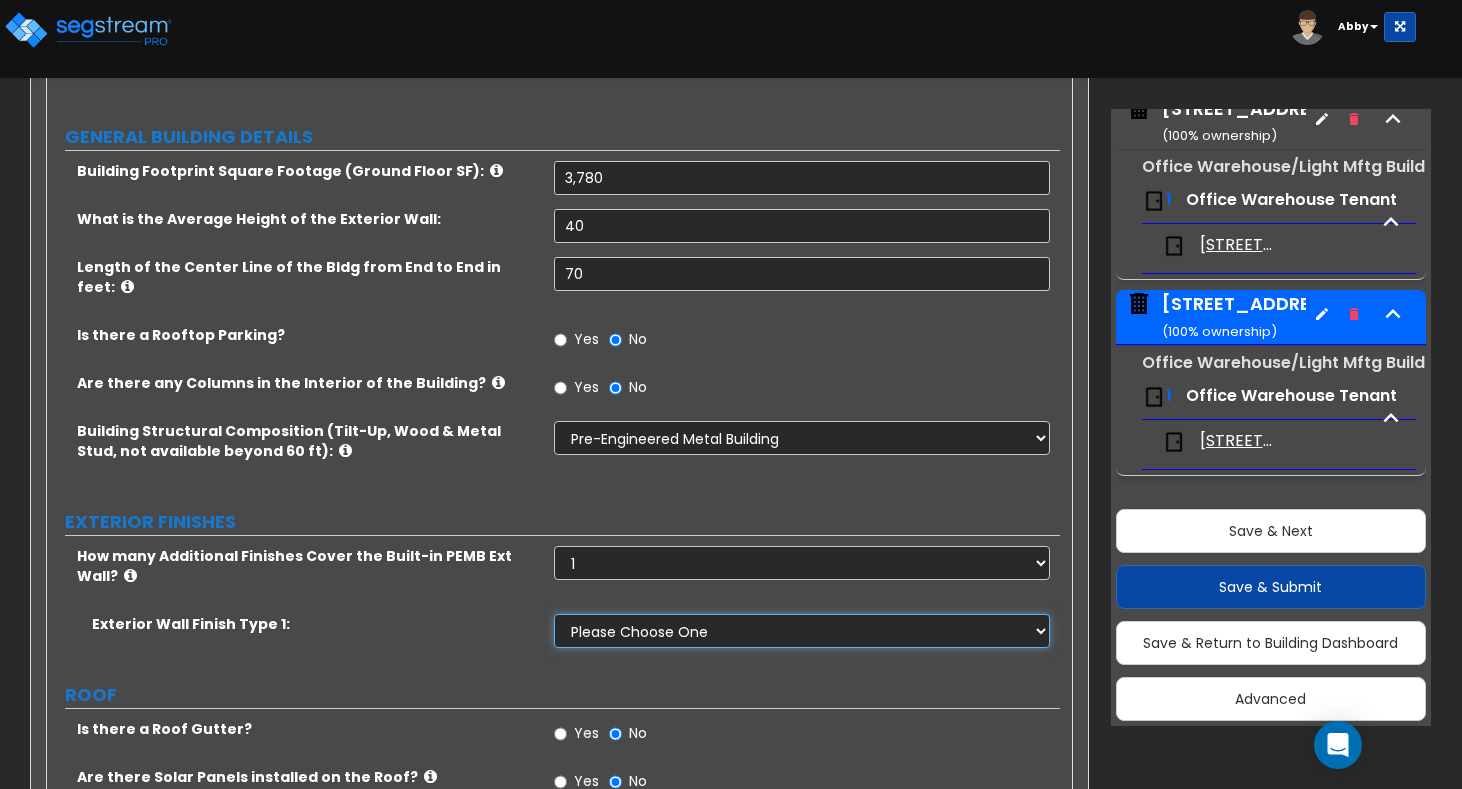 select on "6" 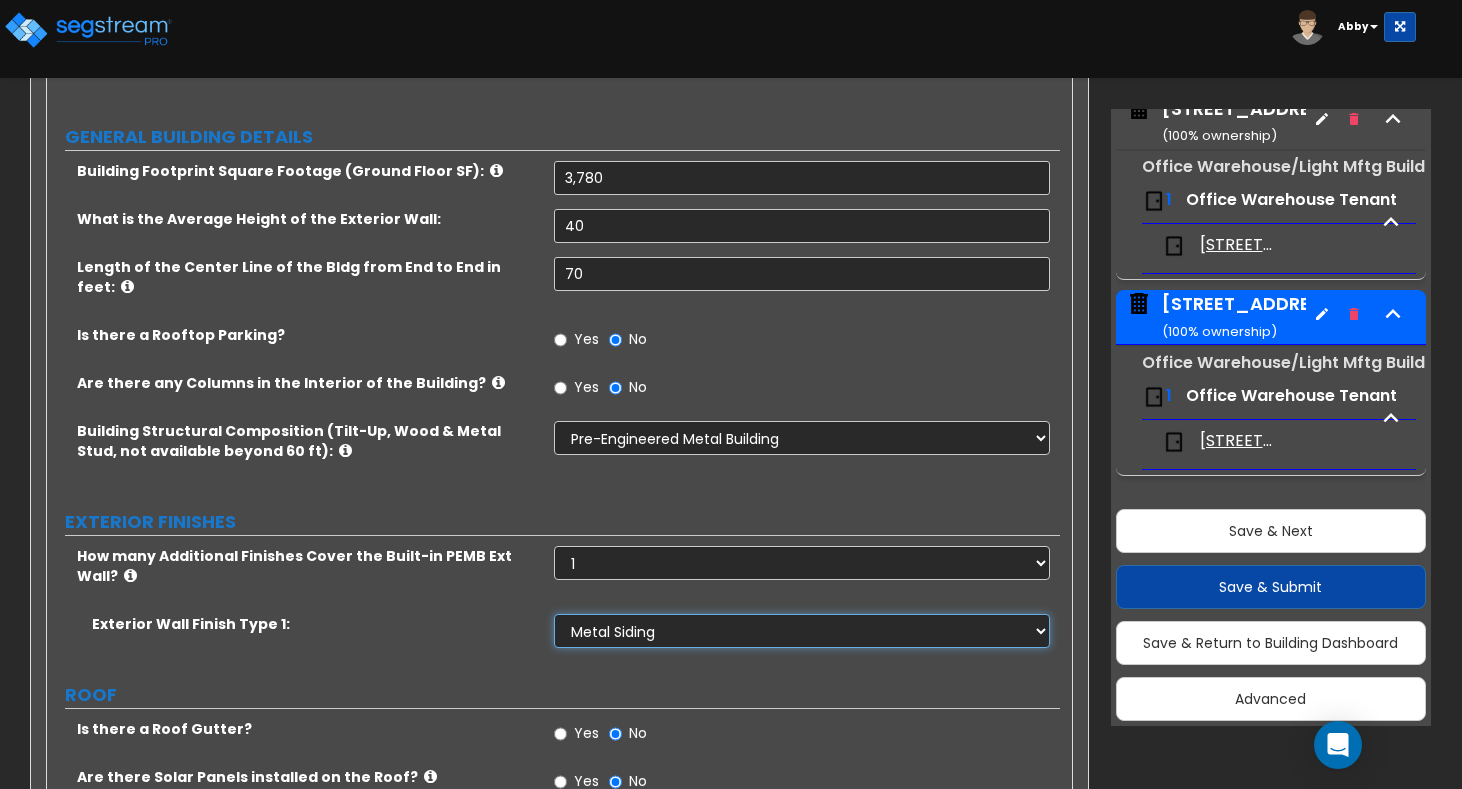 click on "Please Choose One No Finish/Shared Wall No Wall Brick Veneer Stone Veneer Wood Siding Vinyl Siding Metal Siding Stucco EIFS Finish Fiber Cement Siding Metal Composite Panels Glass Curtain Wall" at bounding box center [802, 631] 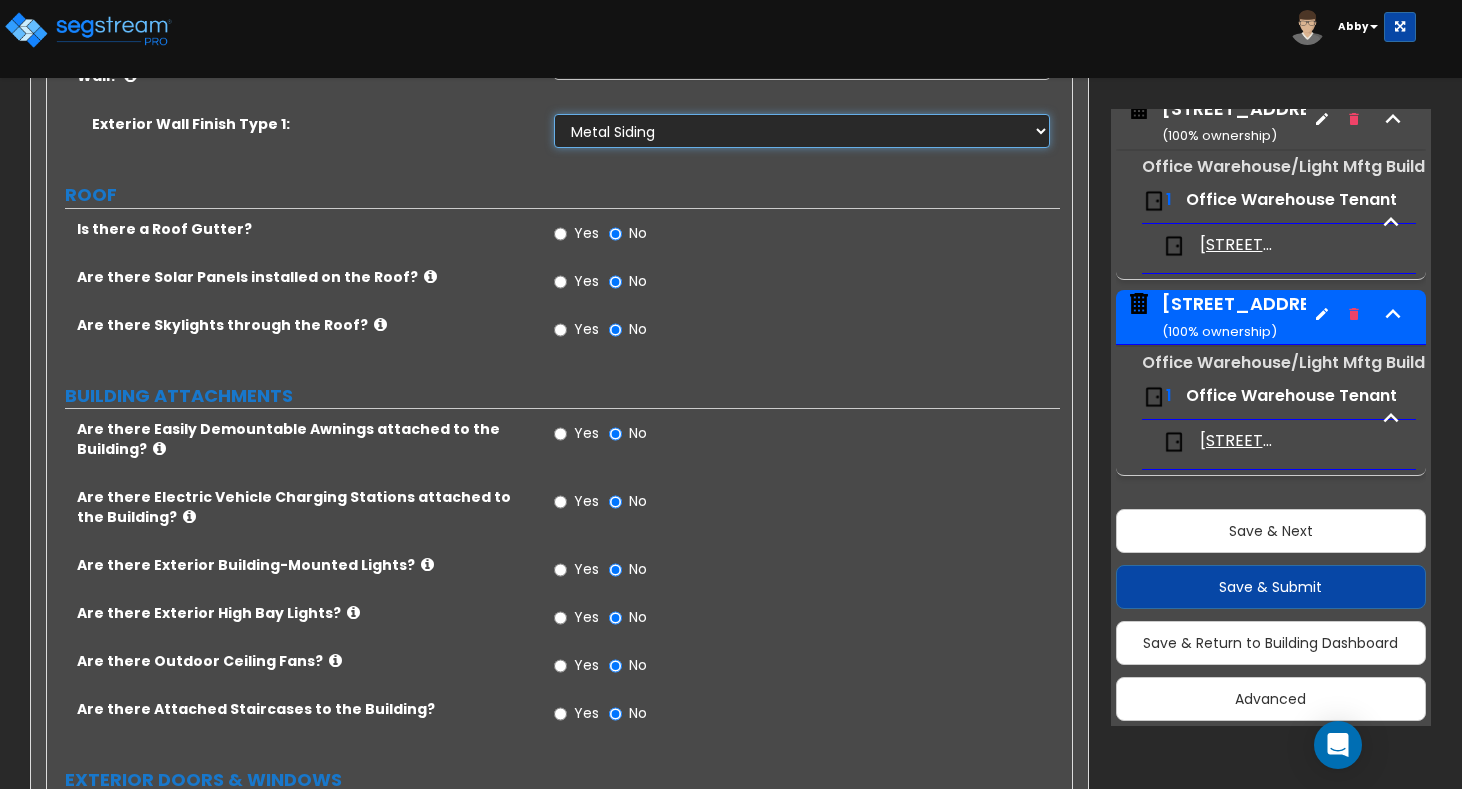 scroll, scrollTop: 900, scrollLeft: 0, axis: vertical 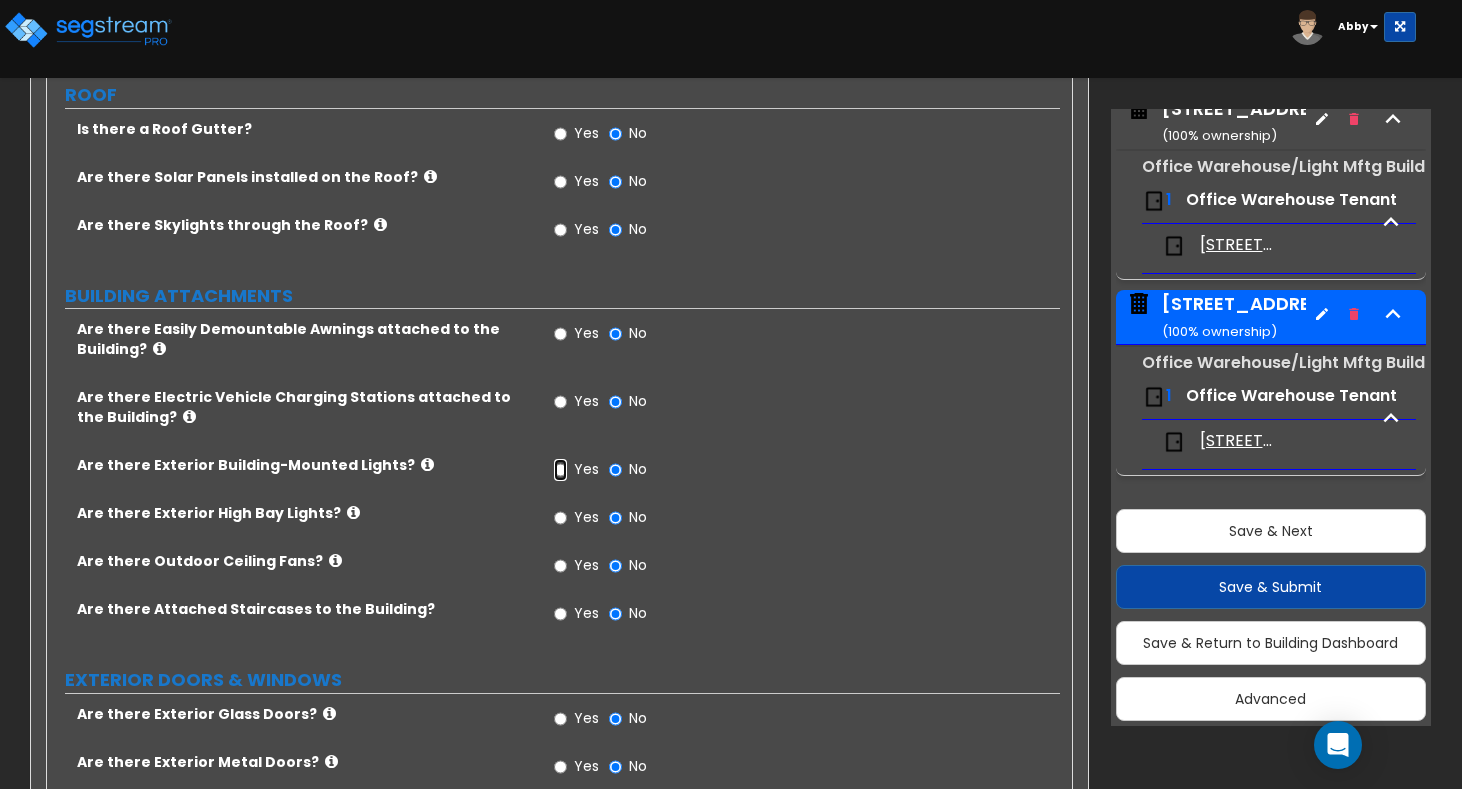 click on "Yes" at bounding box center (560, 470) 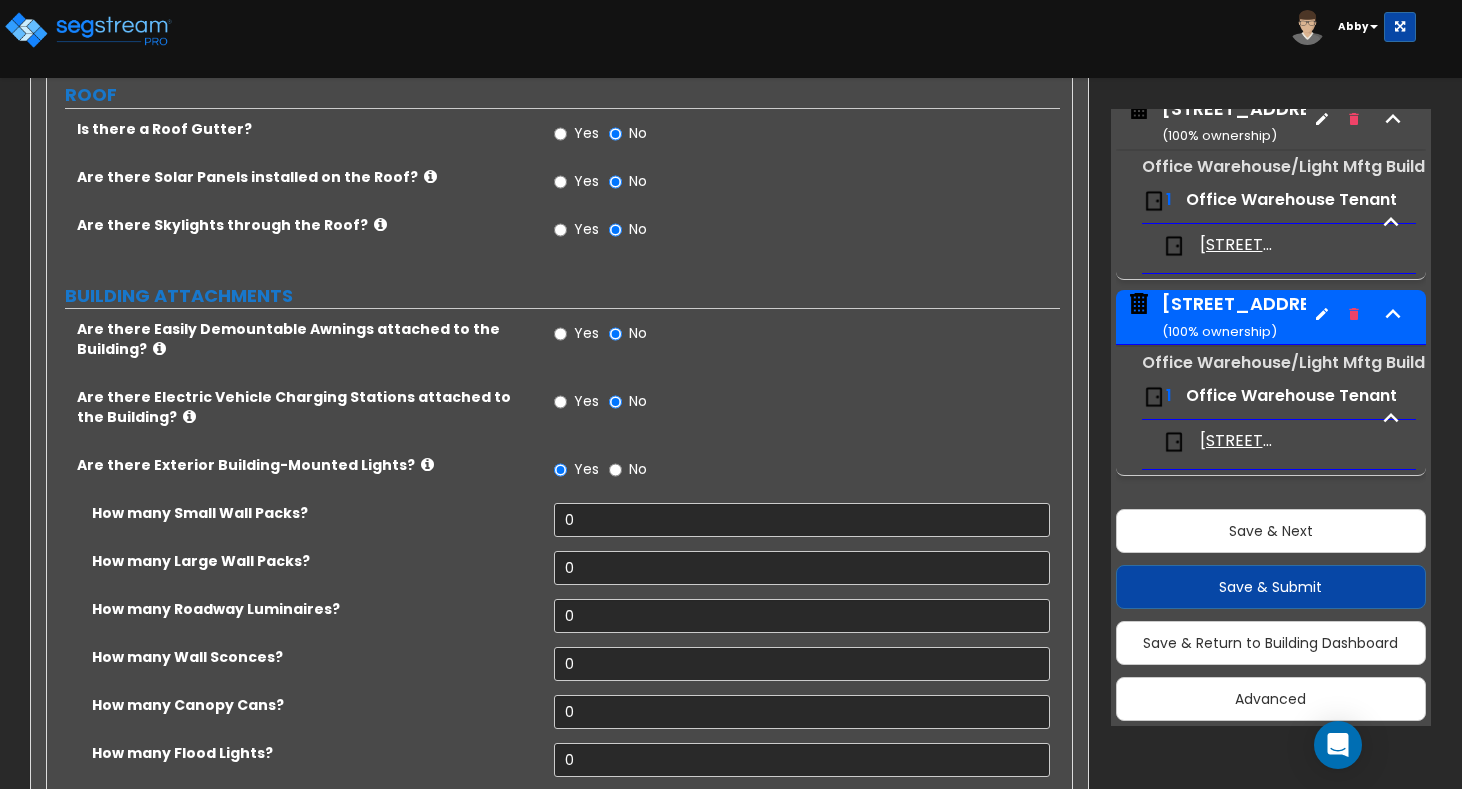 click on "How many Small Wall Packs? 0" at bounding box center [553, 527] 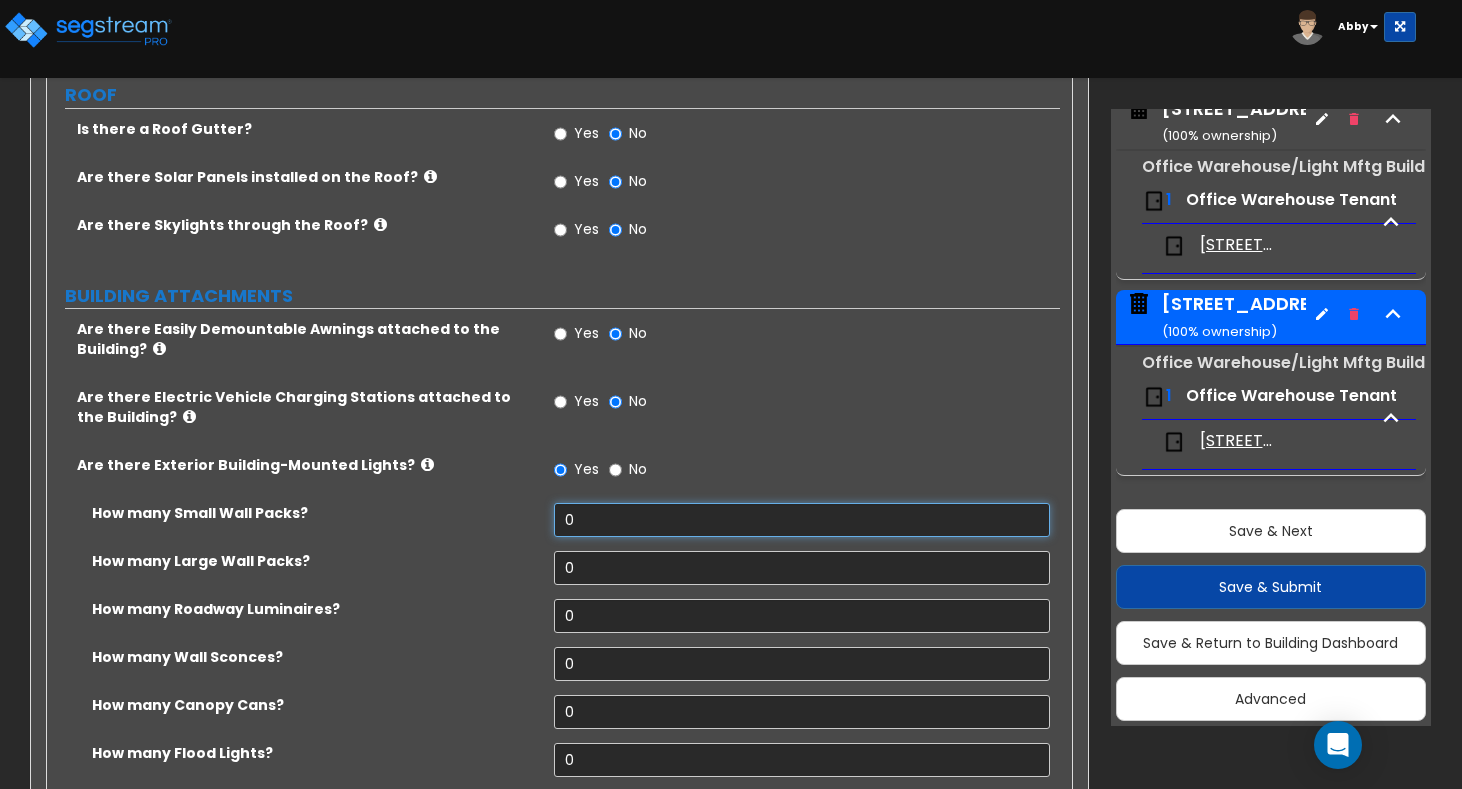 click on "0" at bounding box center [802, 520] 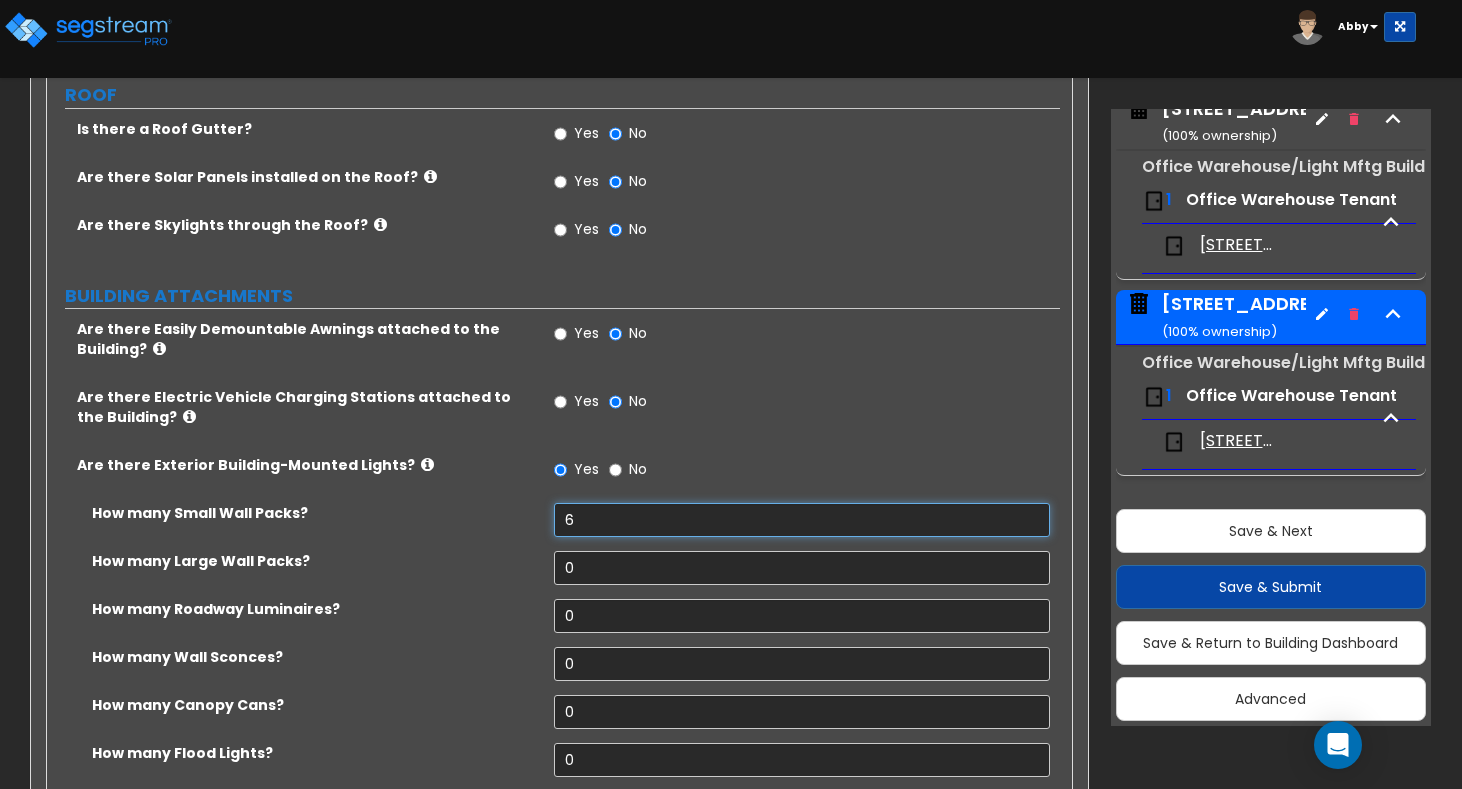 type on "6" 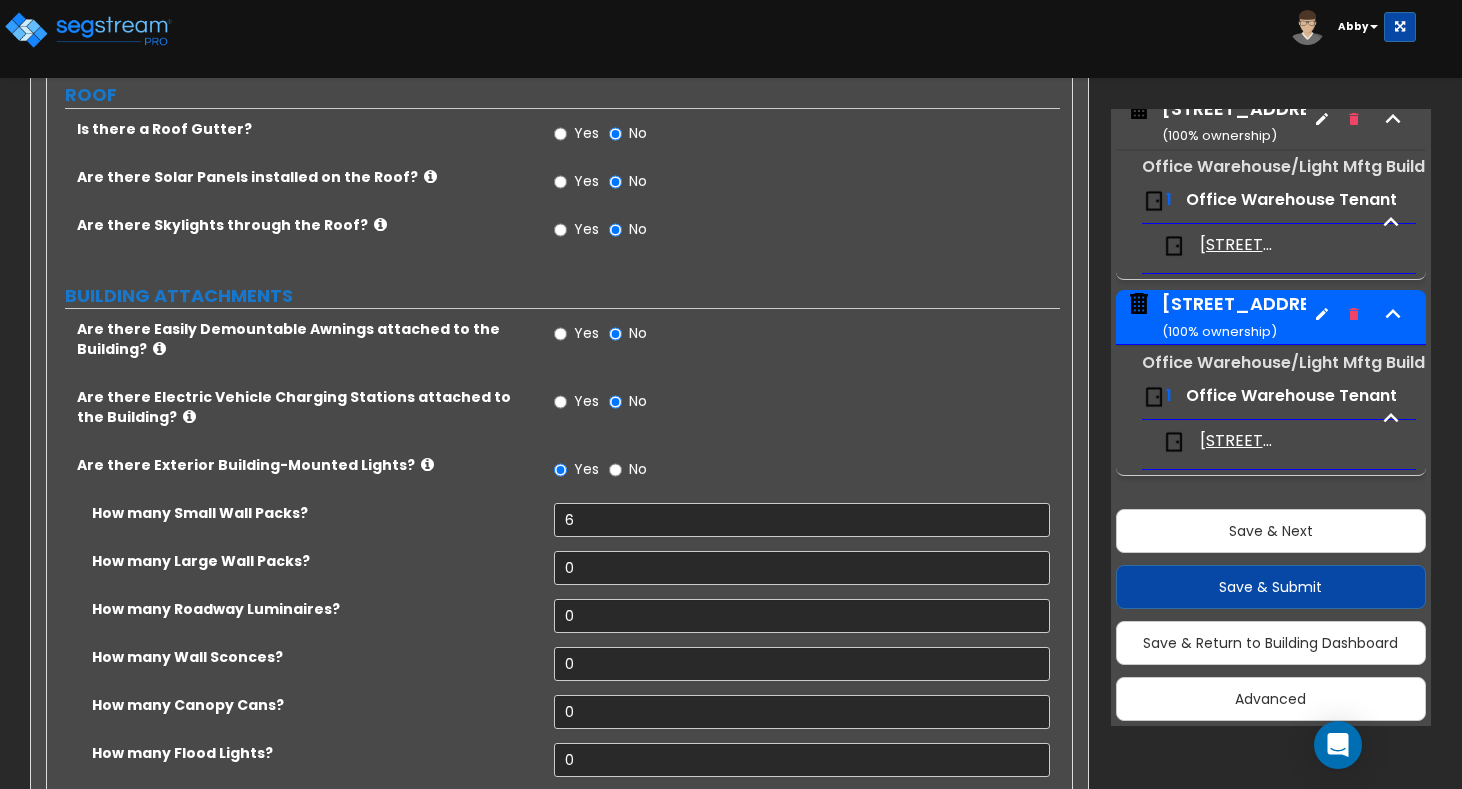 click on "Yes No" at bounding box center [807, 472] 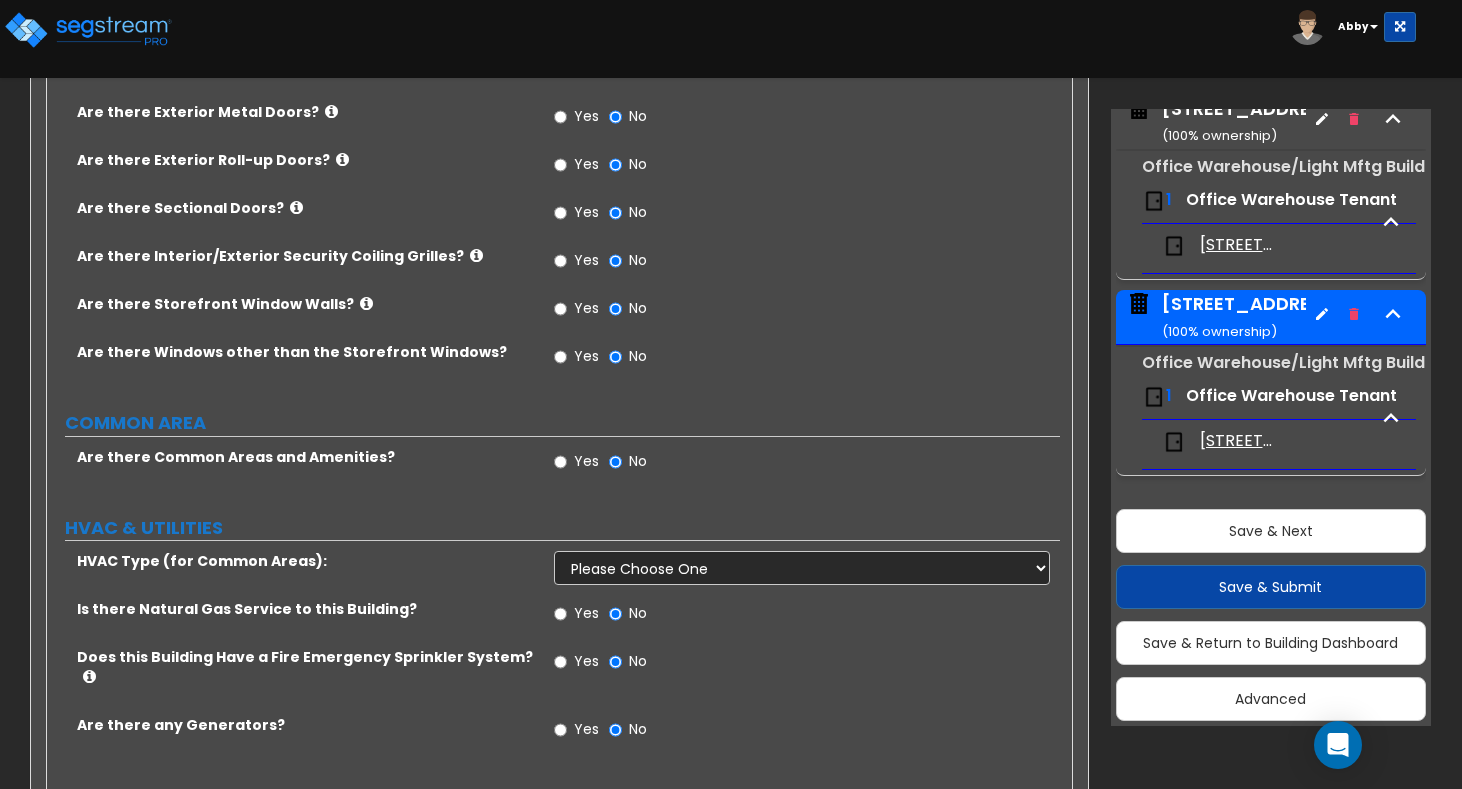 scroll, scrollTop: 1996, scrollLeft: 0, axis: vertical 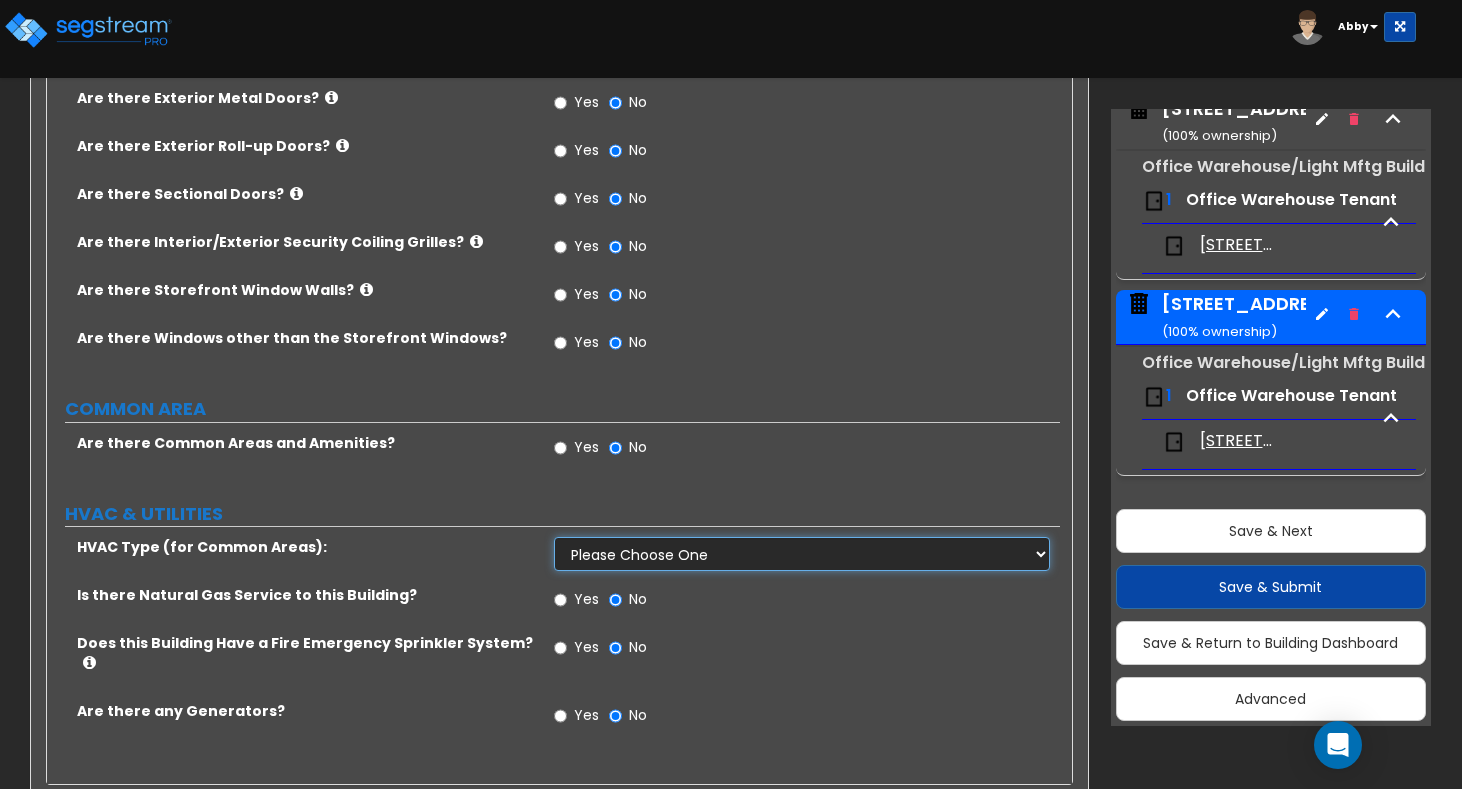 click on "Please Choose One Rooftop Unit Furnace-Condenser Forced Air Split Heating/Cooling Systems Heat Pump Air to Air Split Heating/Cooling Systems" at bounding box center (802, 554) 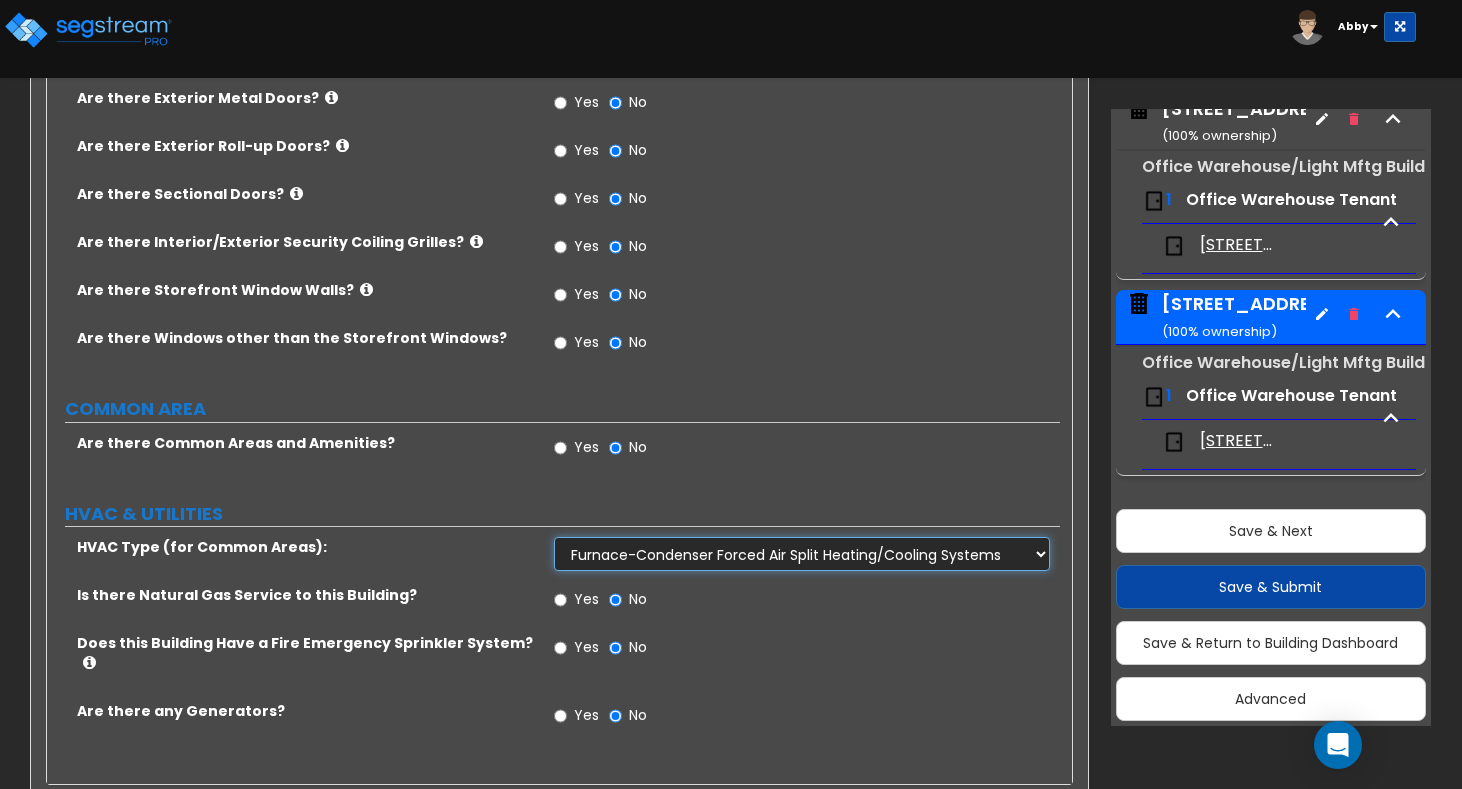 click on "Please Choose One Rooftop Unit Furnace-Condenser Forced Air Split Heating/Cooling Systems Heat Pump Air to Air Split Heating/Cooling Systems" at bounding box center [802, 554] 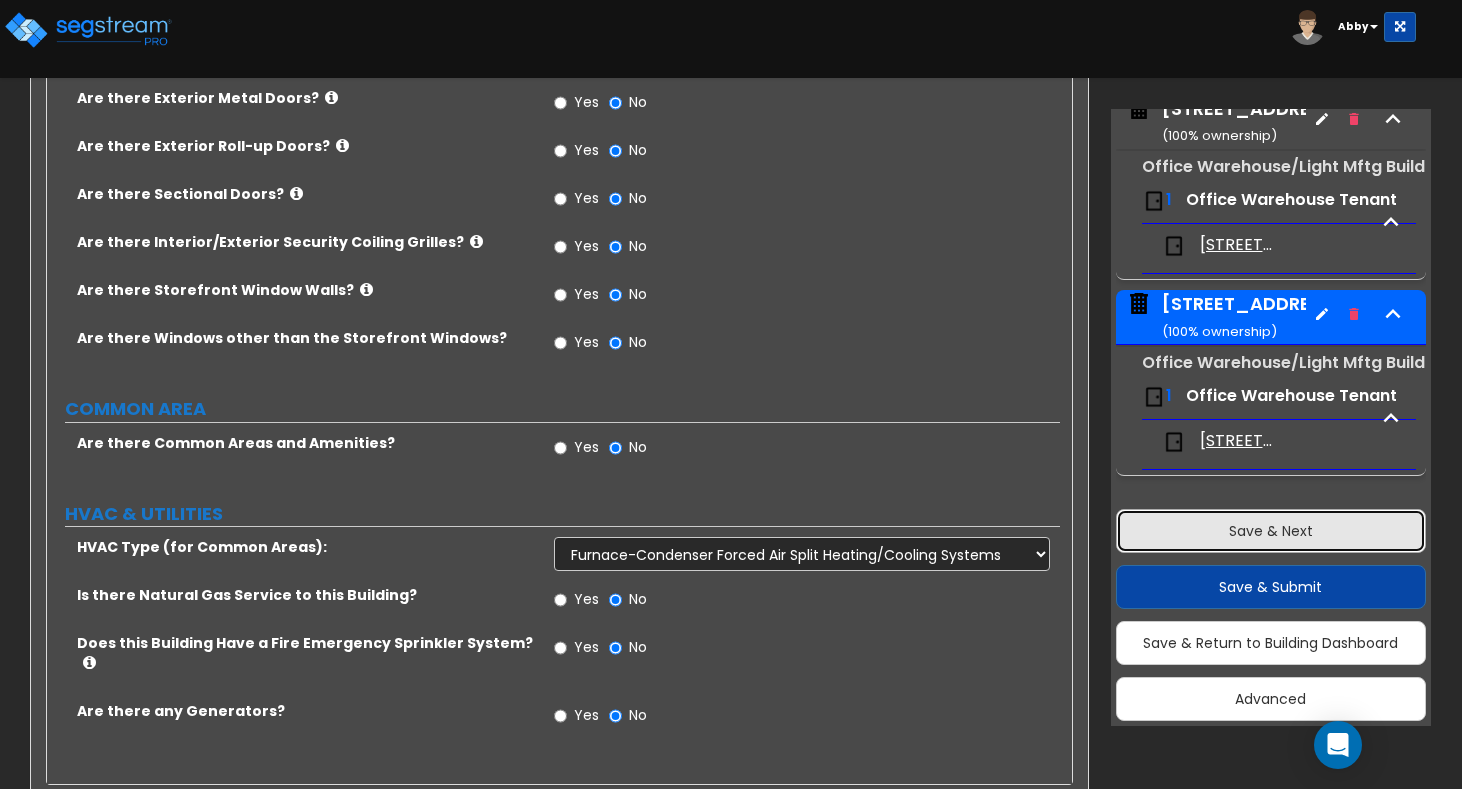 click on "Save & Next" at bounding box center (1271, 531) 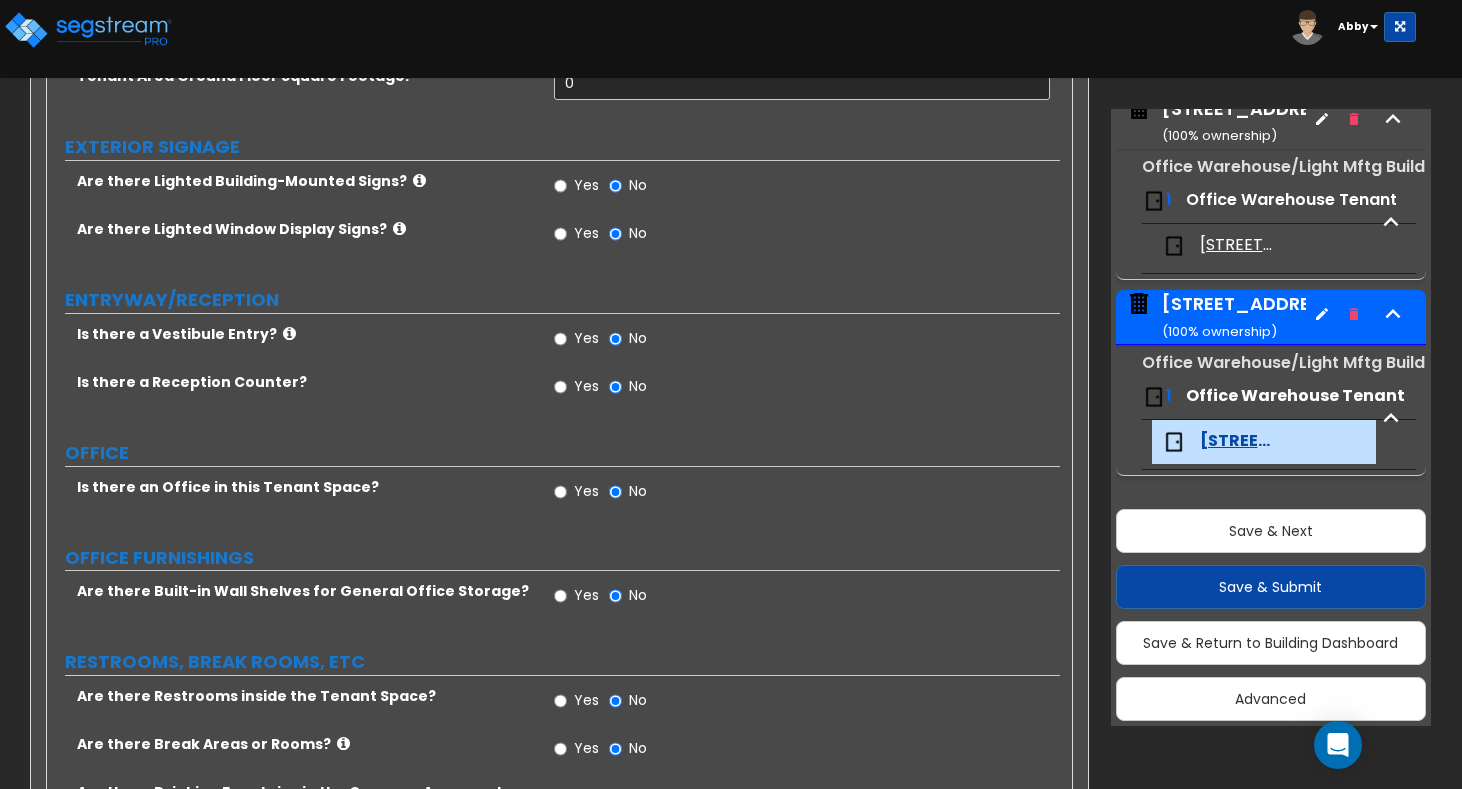 scroll, scrollTop: 0, scrollLeft: 0, axis: both 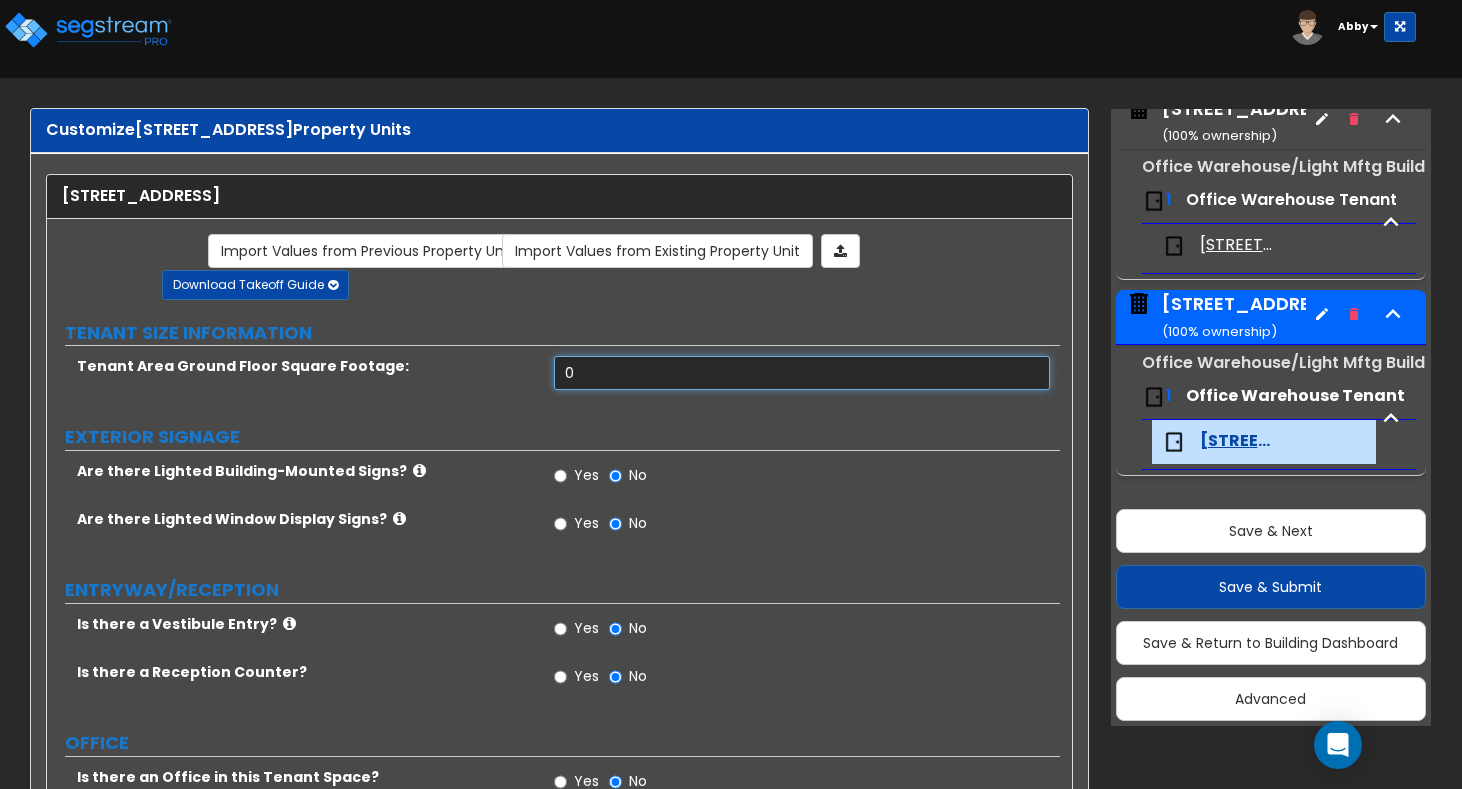 click on "0" at bounding box center (802, 373) 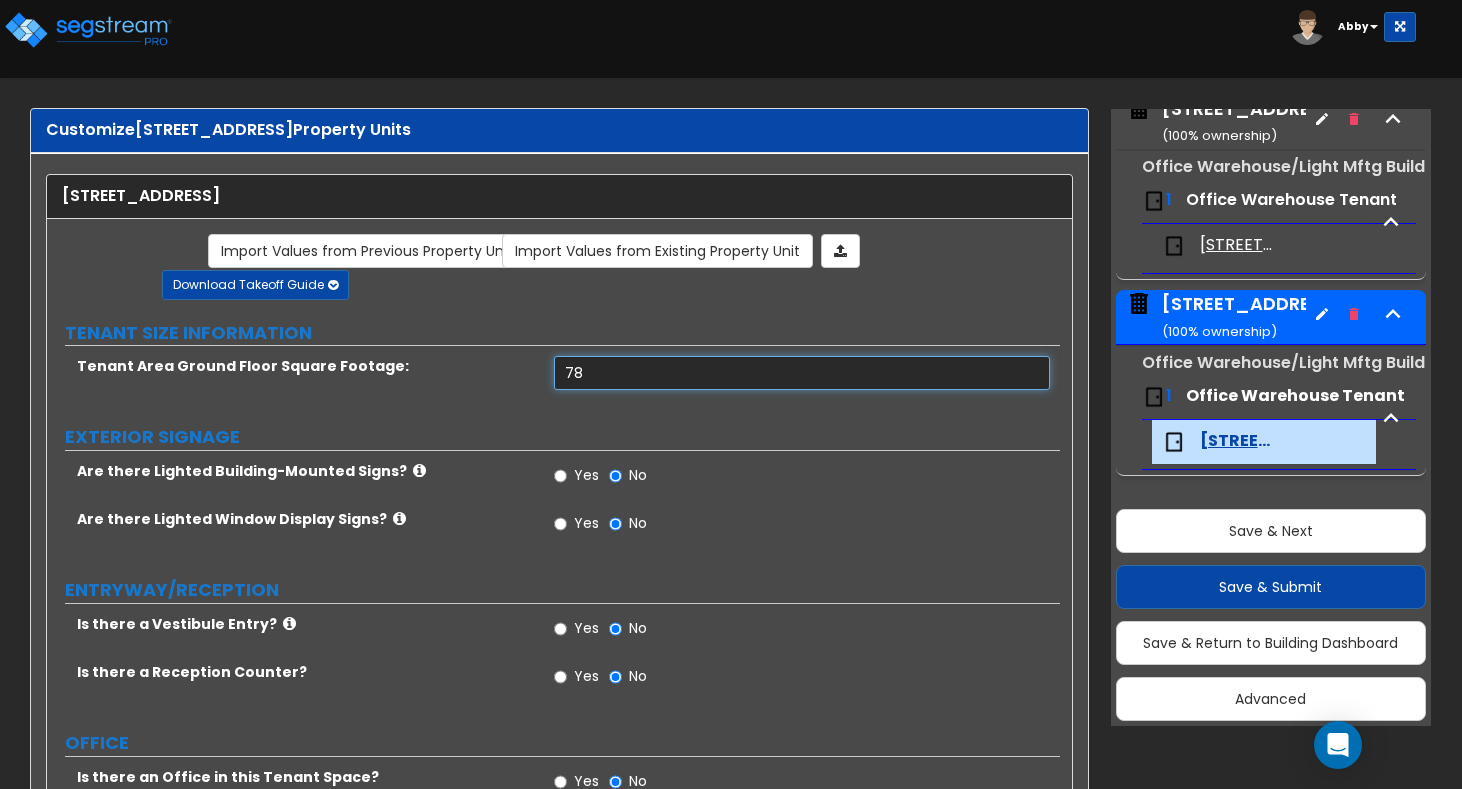 type on "7" 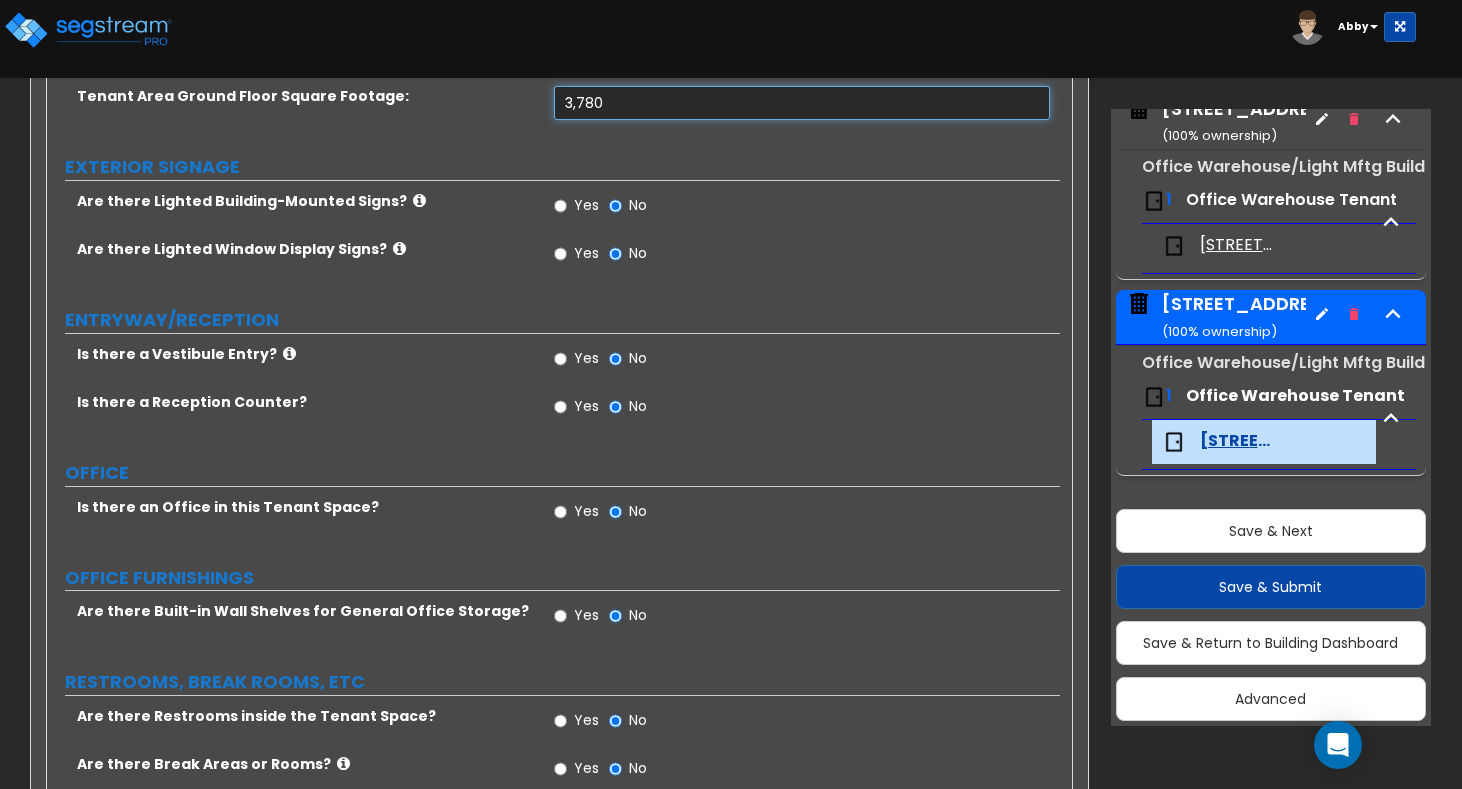 scroll, scrollTop: 300, scrollLeft: 0, axis: vertical 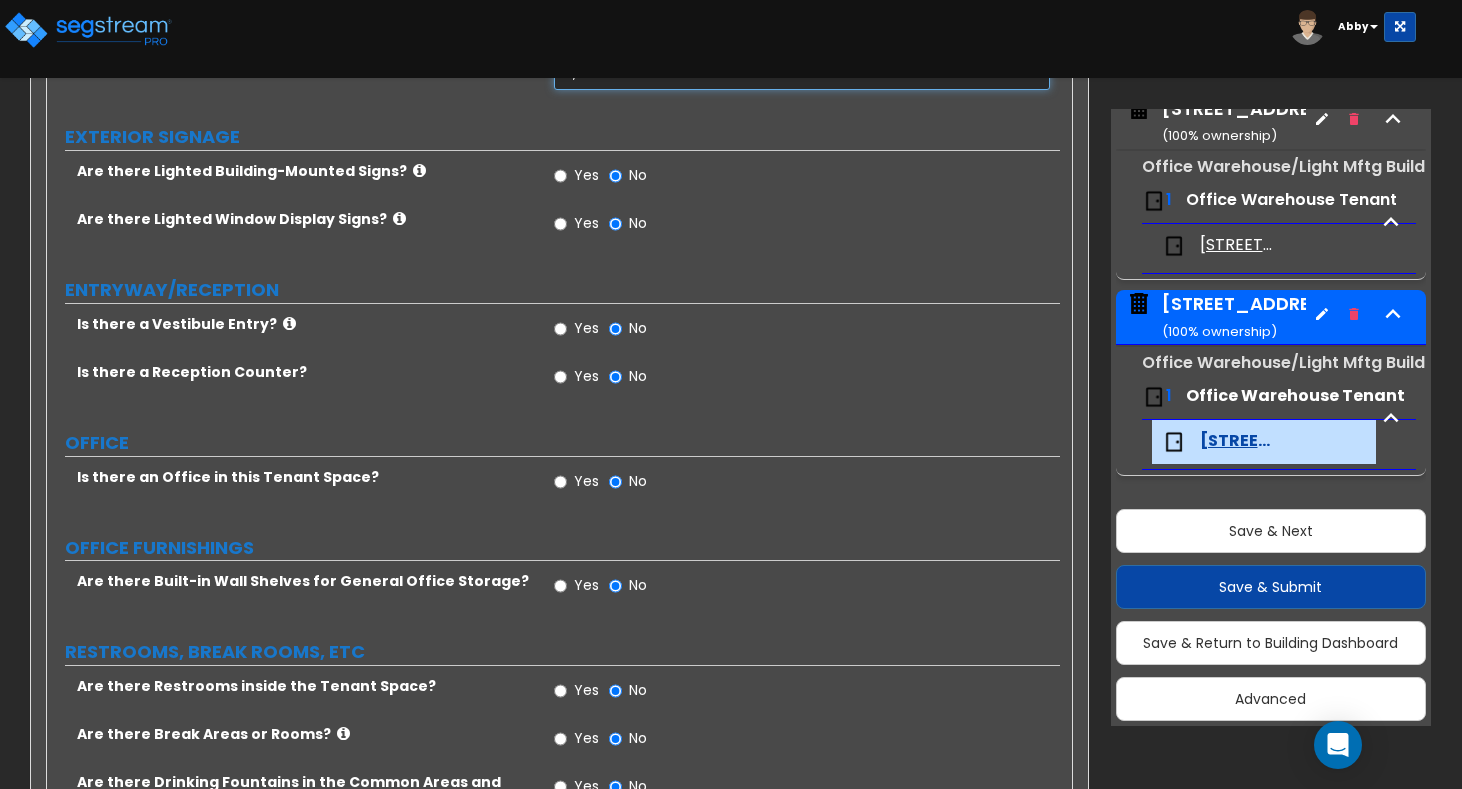 type on "3,780" 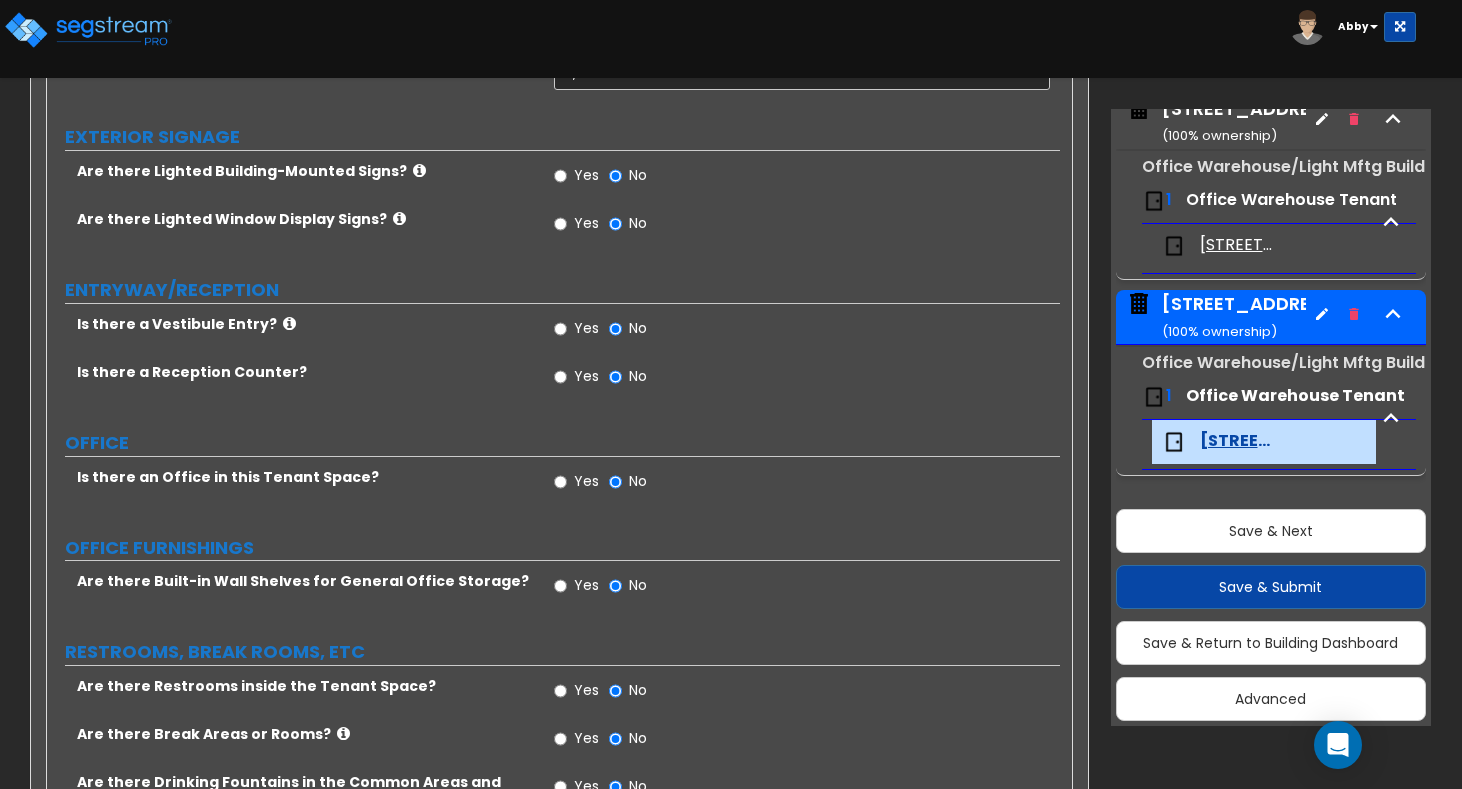 click on "Yes" at bounding box center (586, 481) 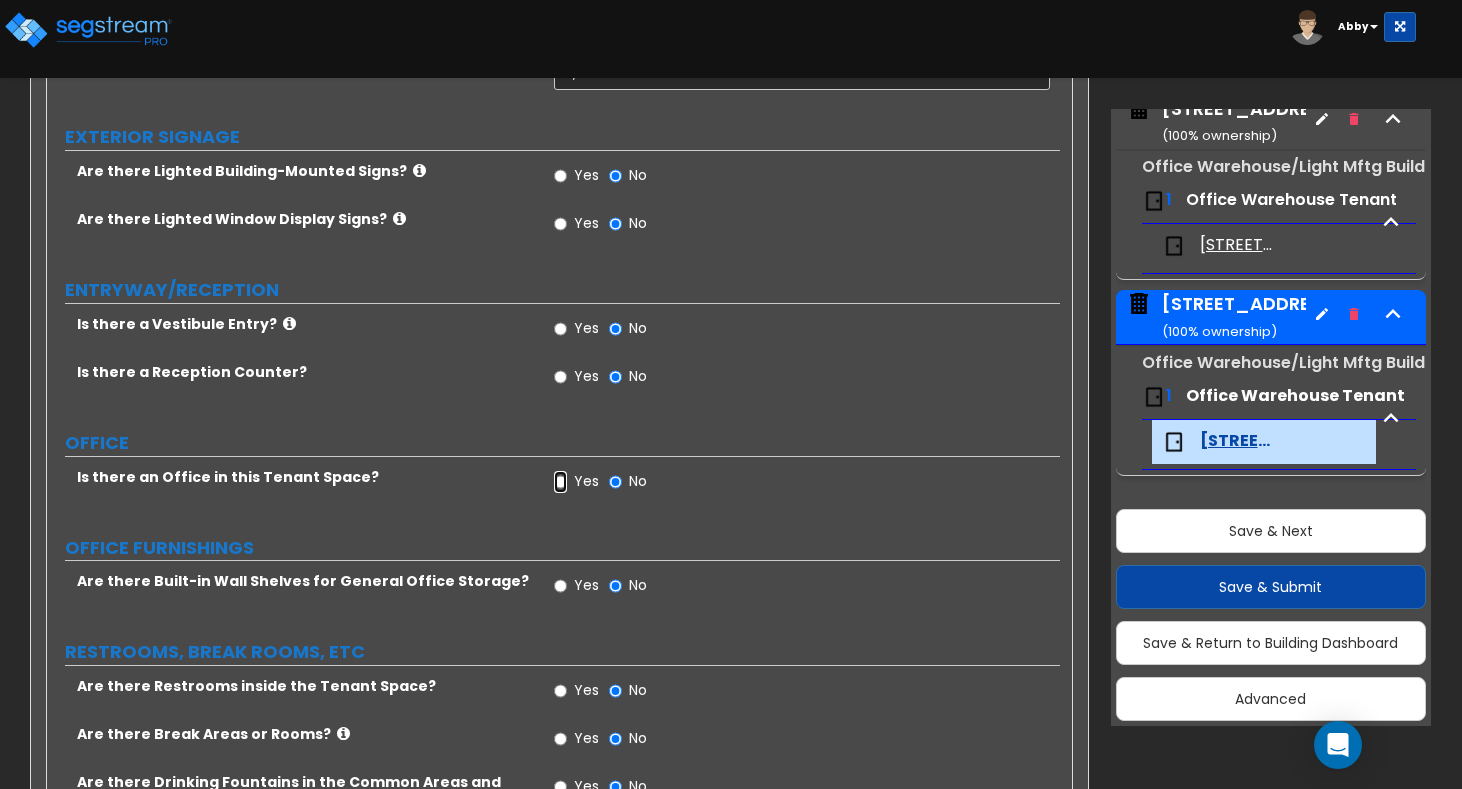 click on "Yes" at bounding box center (560, 482) 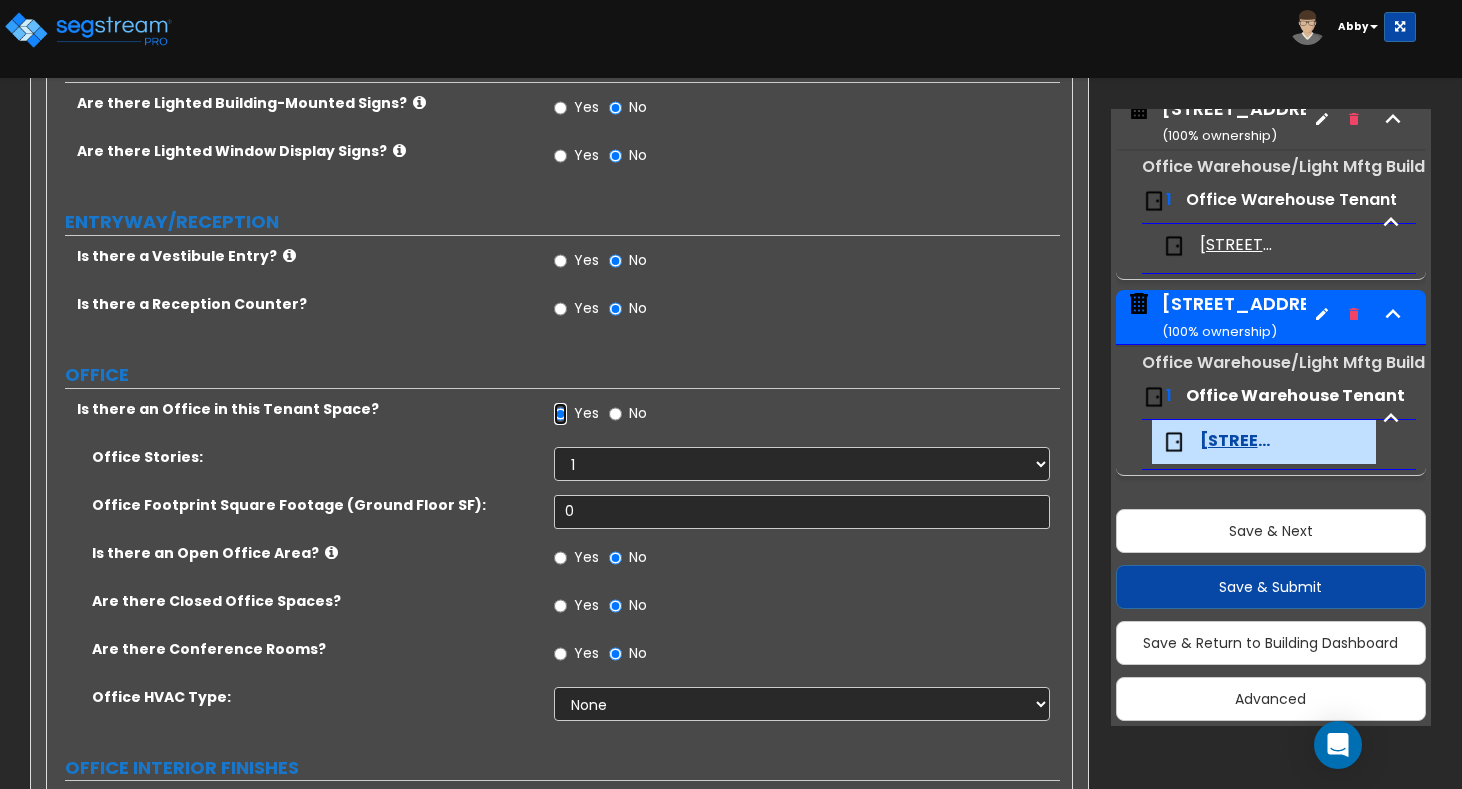 scroll, scrollTop: 400, scrollLeft: 0, axis: vertical 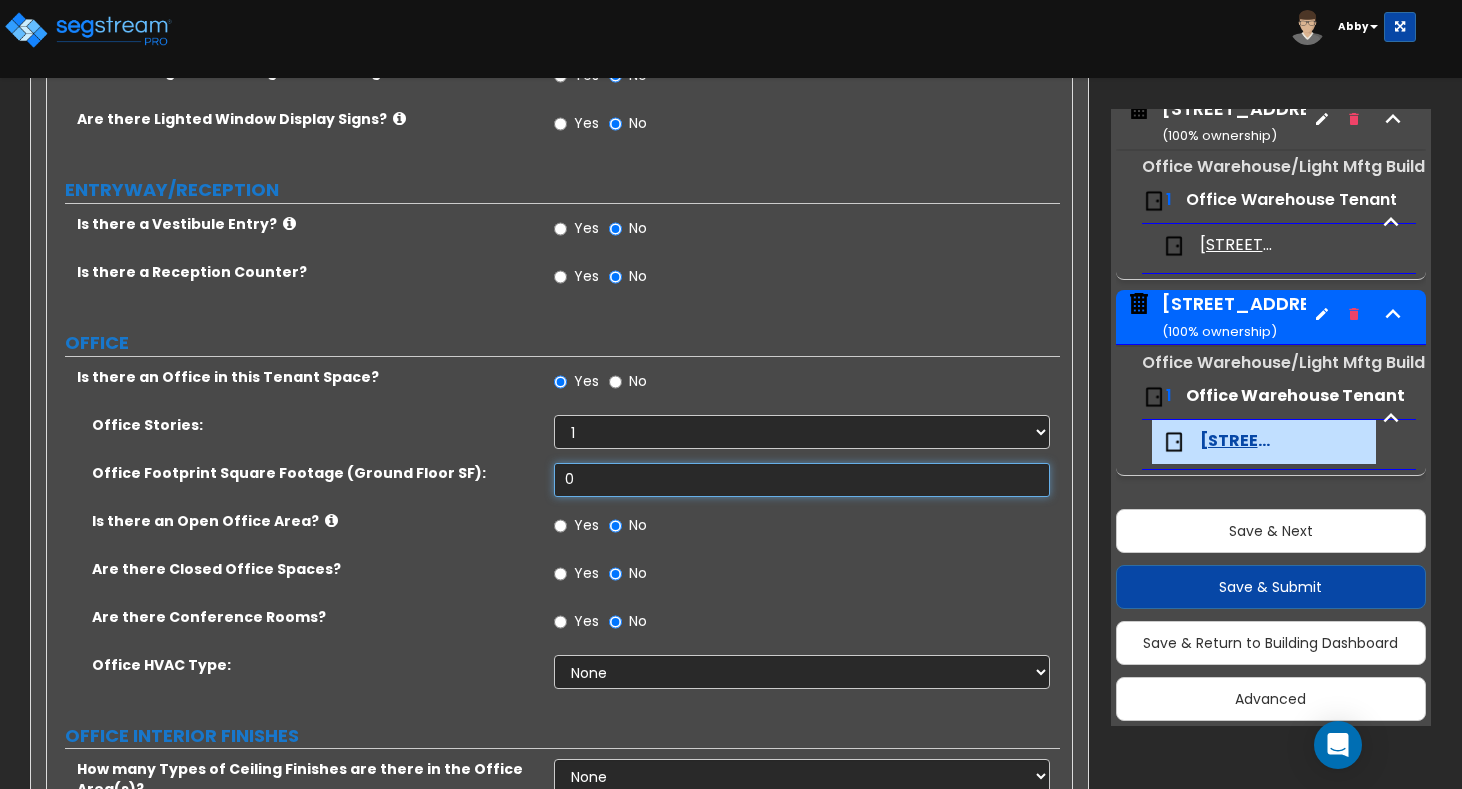 click on "0" at bounding box center (802, 480) 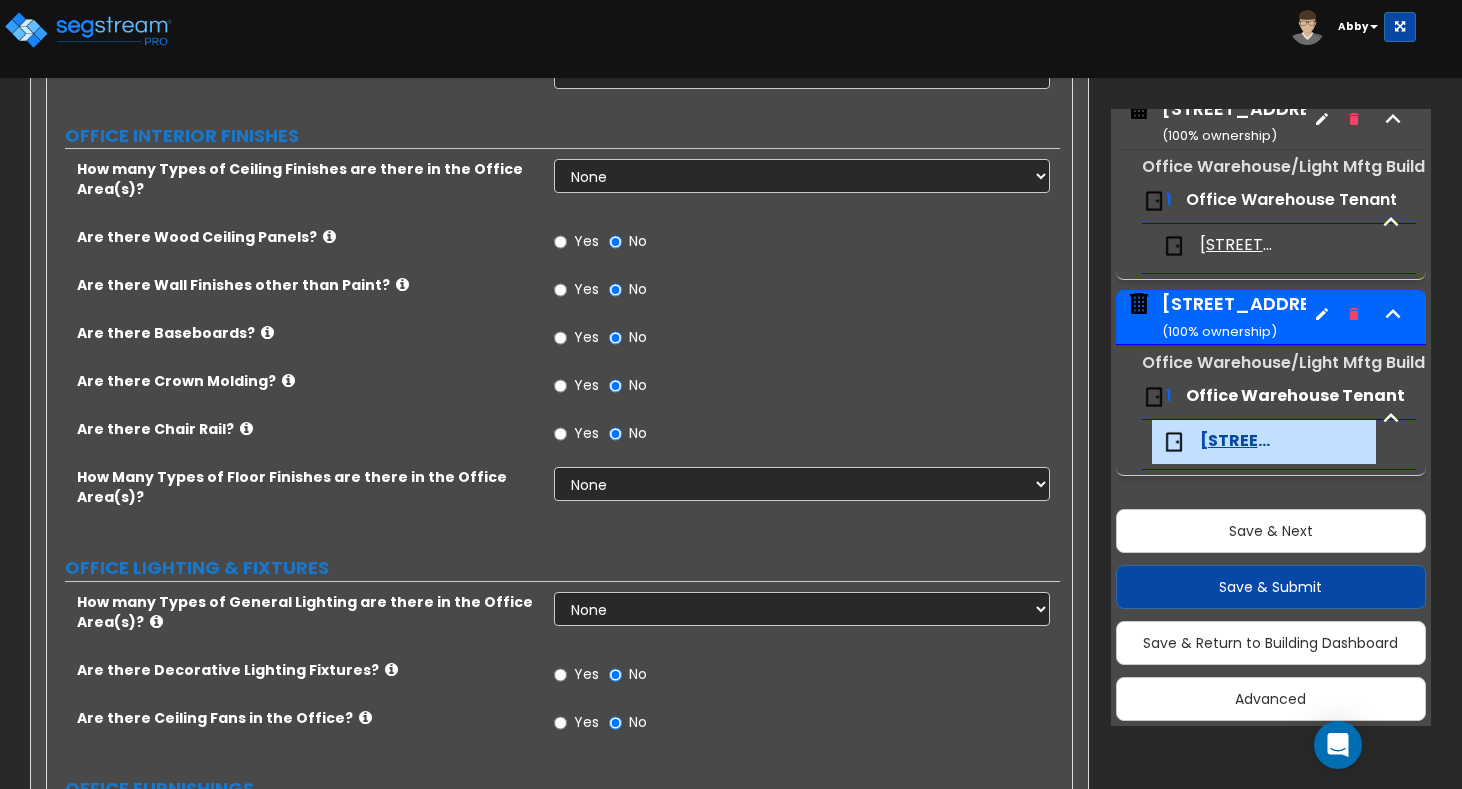 scroll, scrollTop: 1100, scrollLeft: 0, axis: vertical 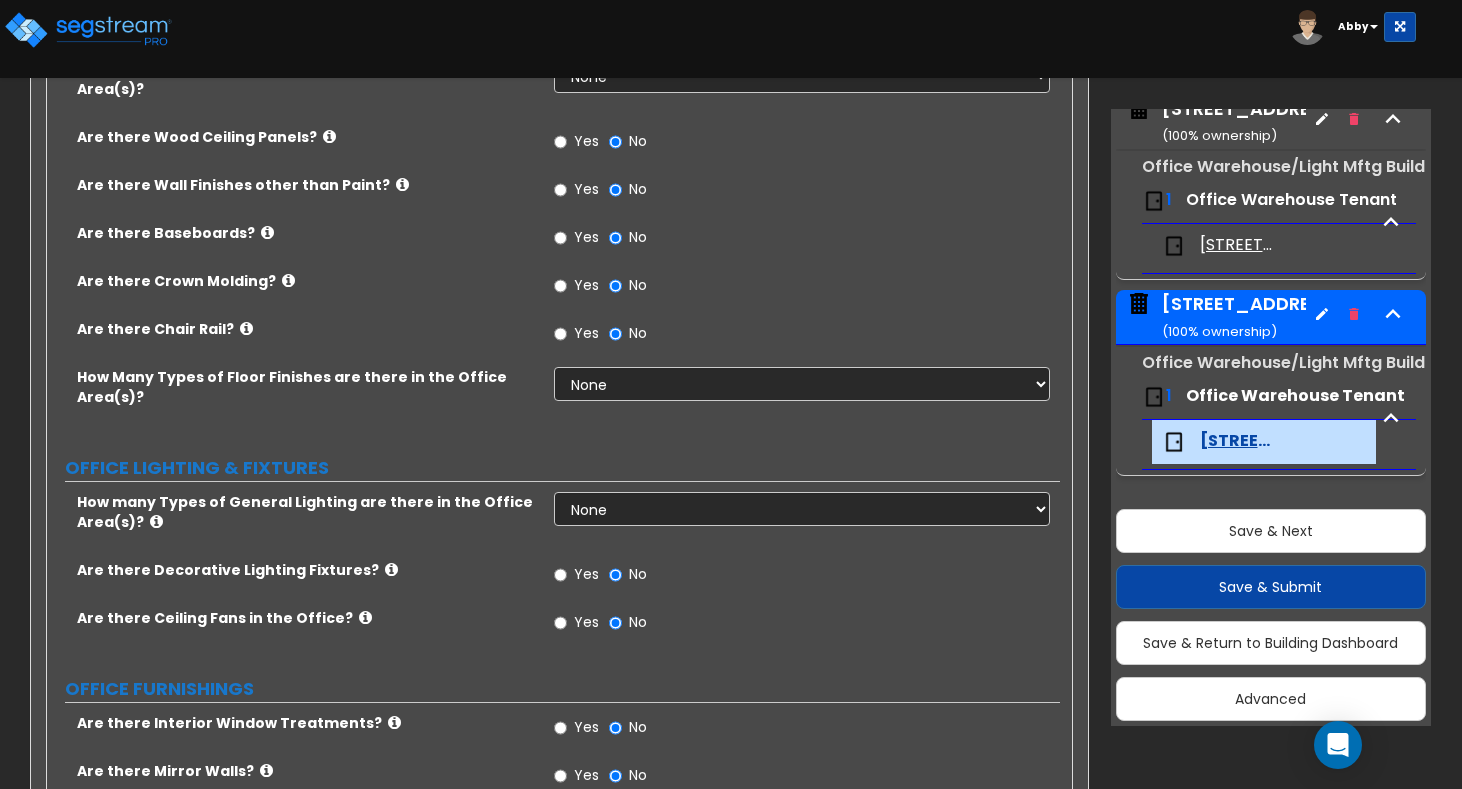 type on "600" 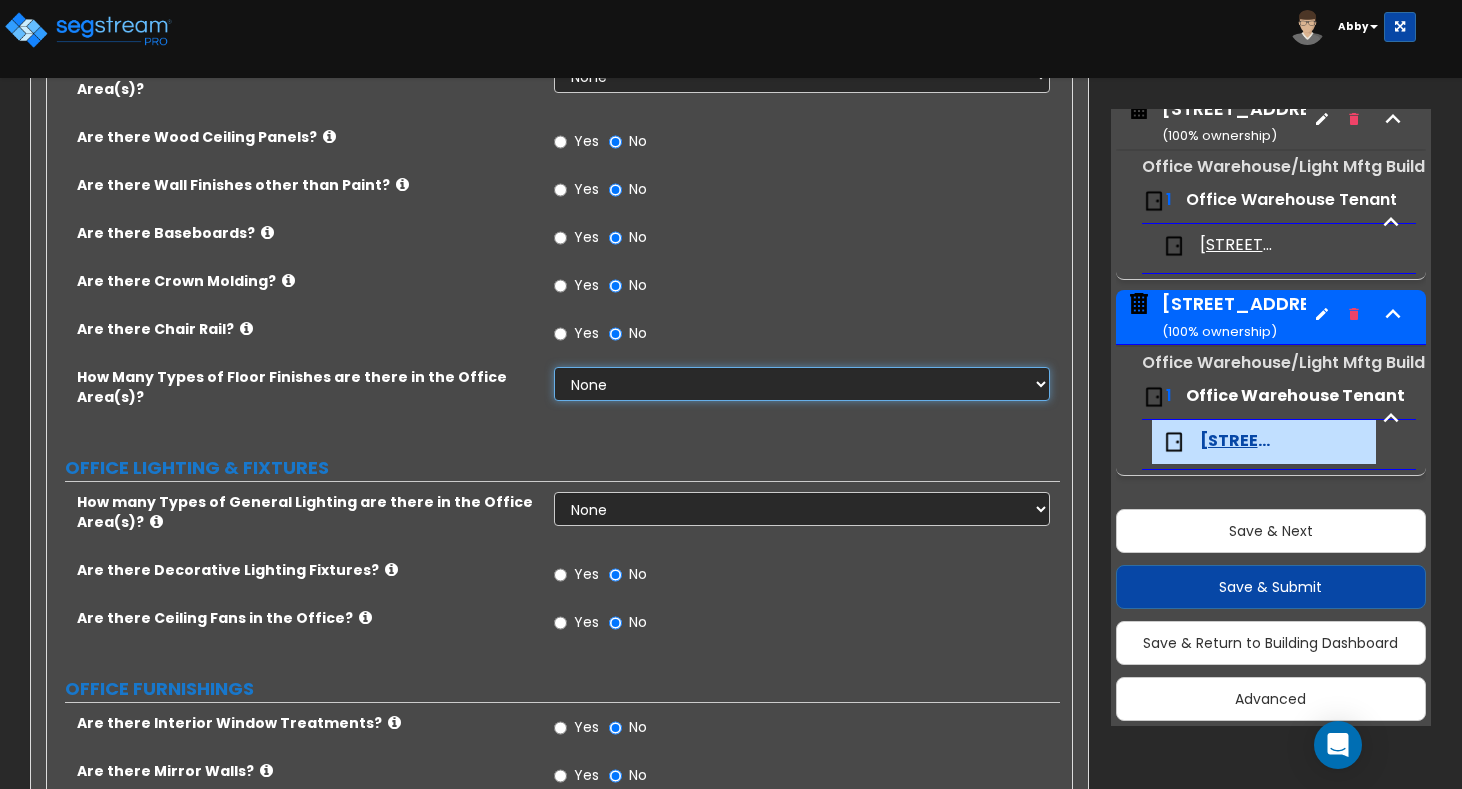 click on "None 1 2 3" at bounding box center [802, 384] 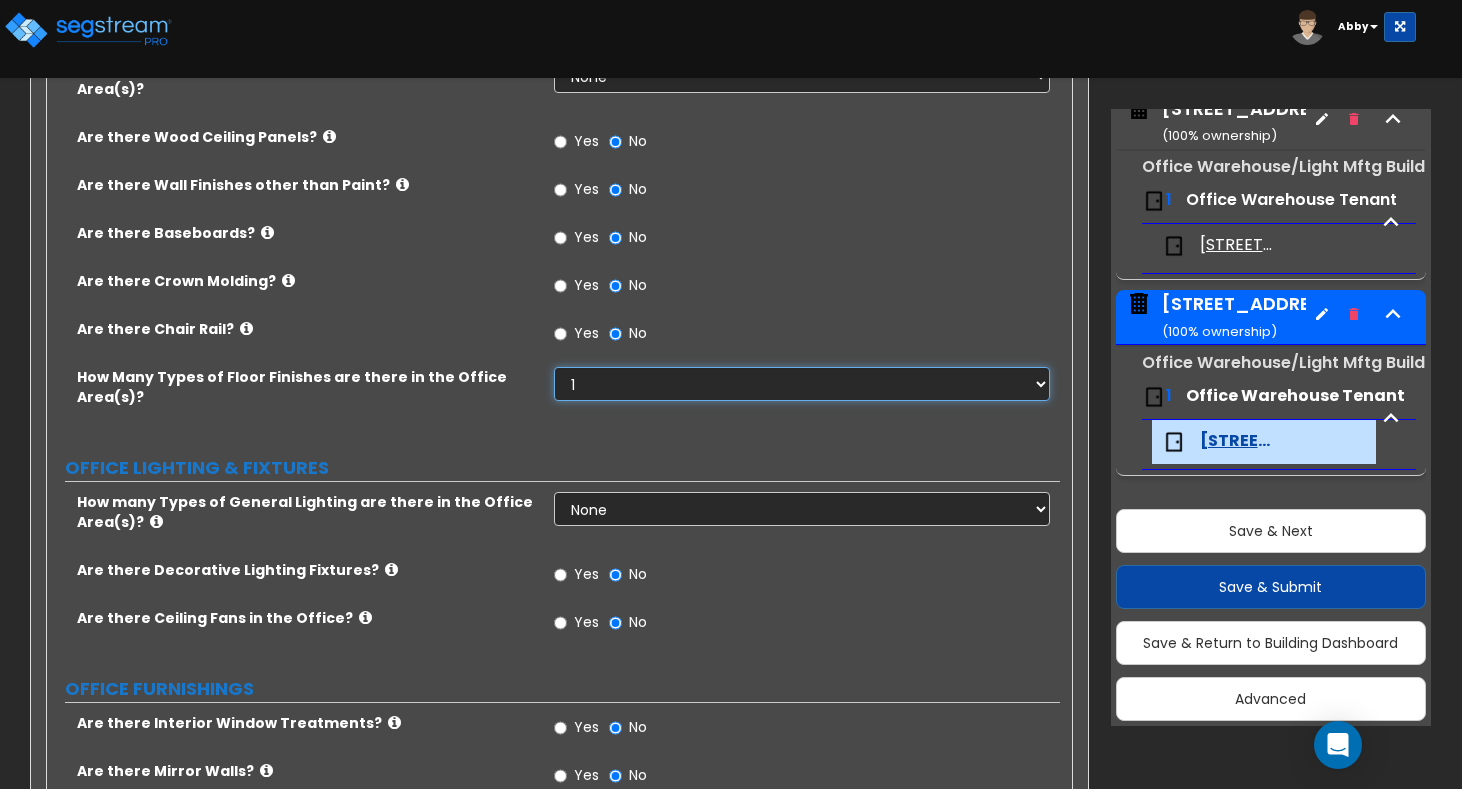 click on "None 1 2 3" at bounding box center [802, 384] 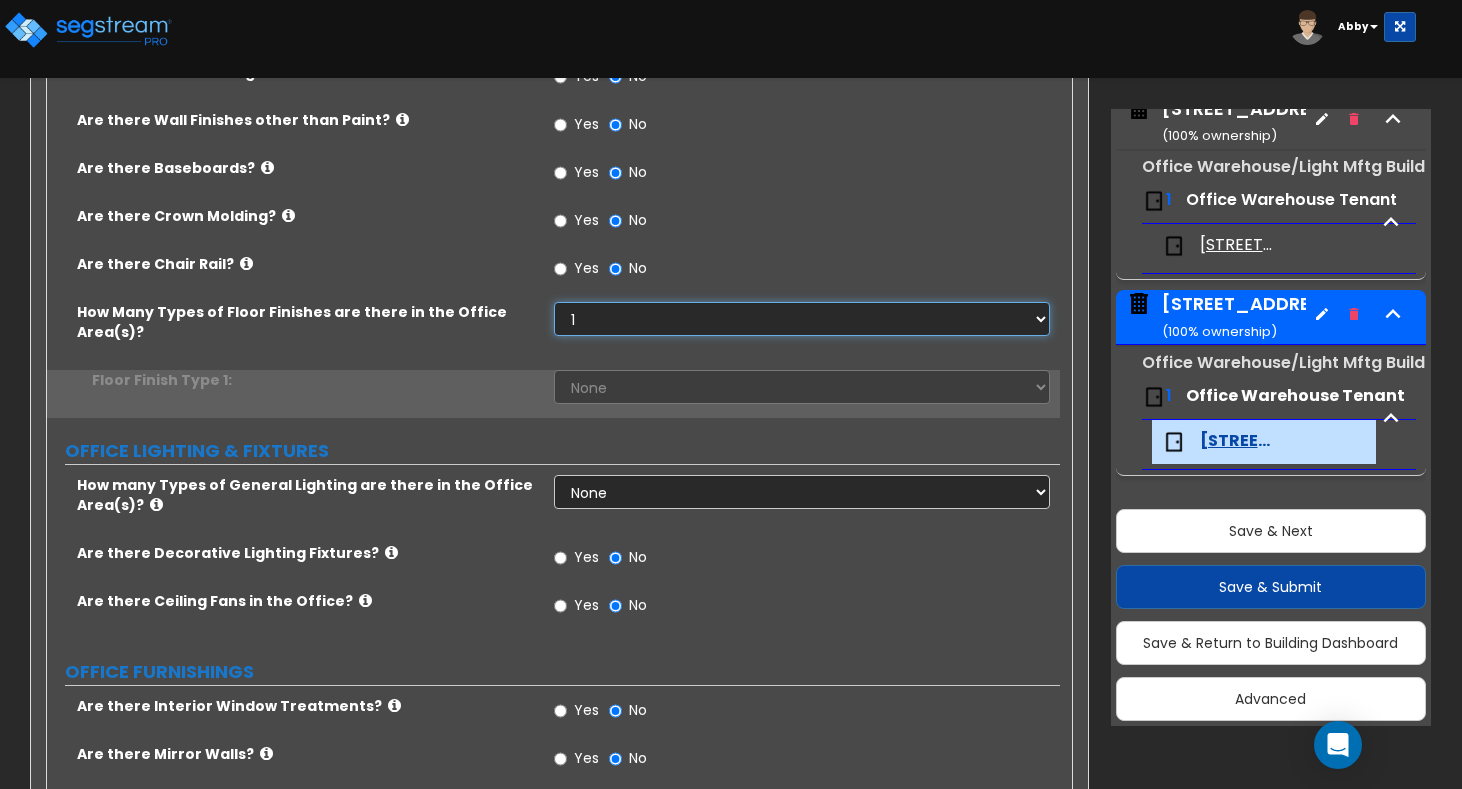 scroll, scrollTop: 1200, scrollLeft: 0, axis: vertical 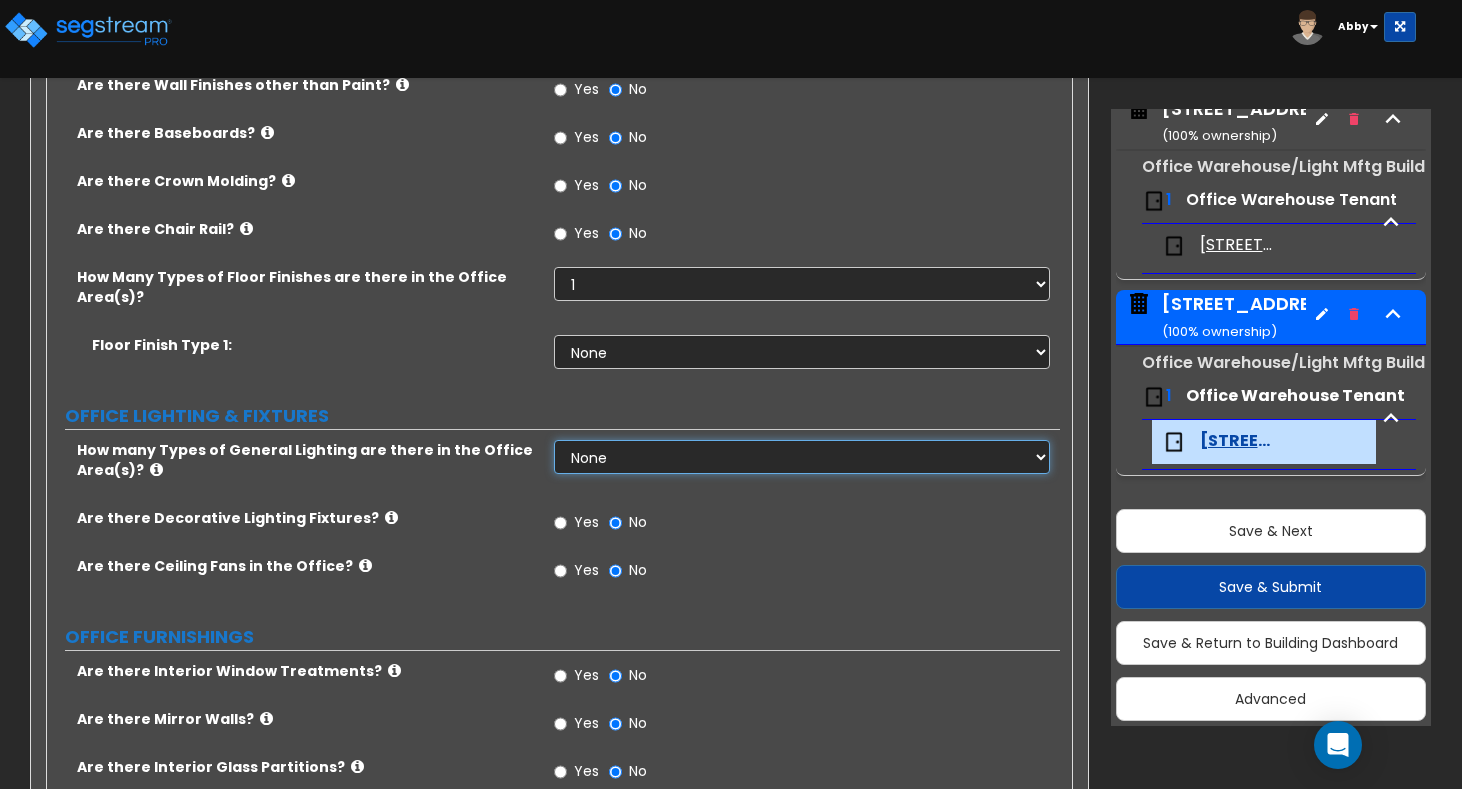 click on "None 1 2 3" at bounding box center [802, 457] 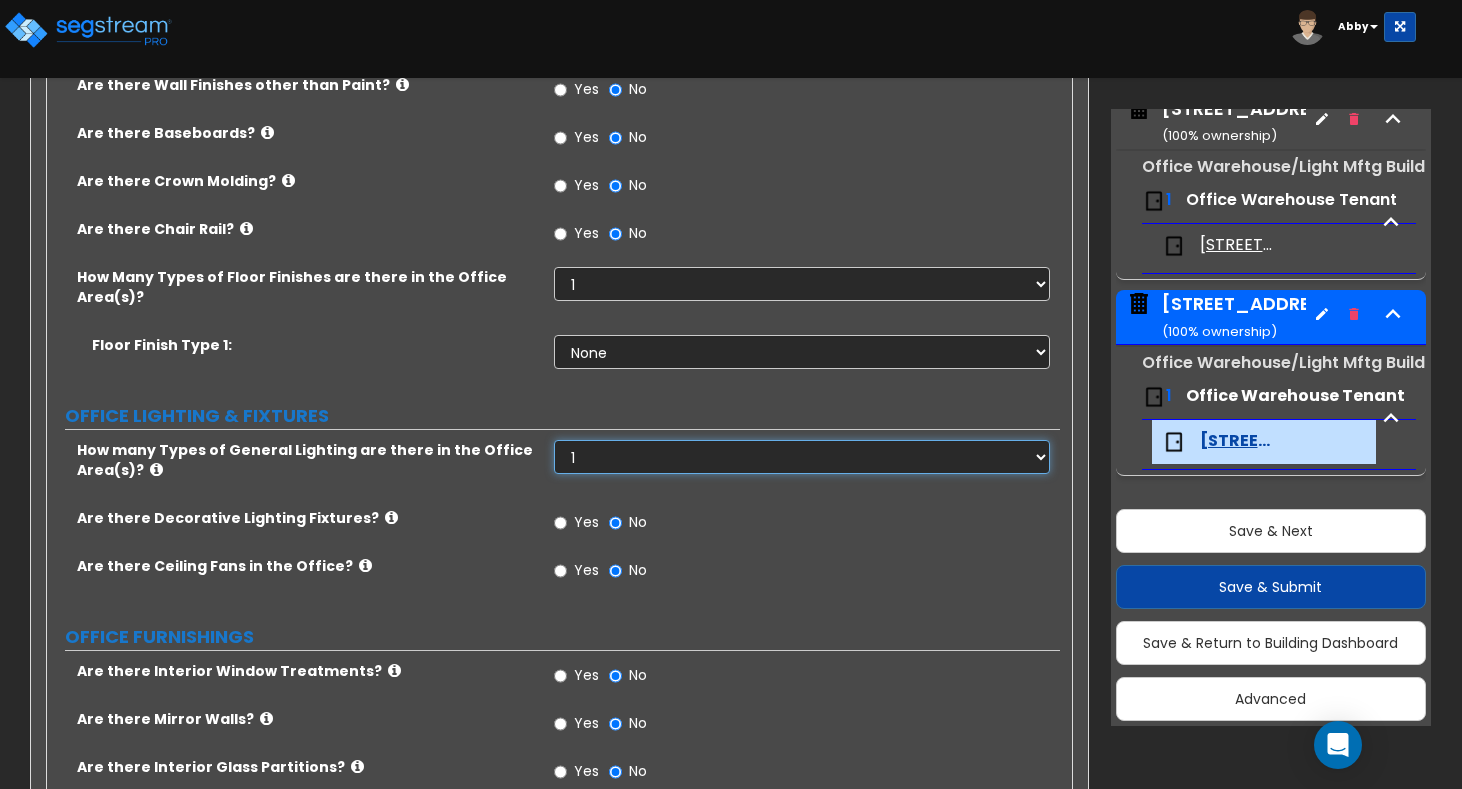 click on "None 1 2 3" at bounding box center [802, 457] 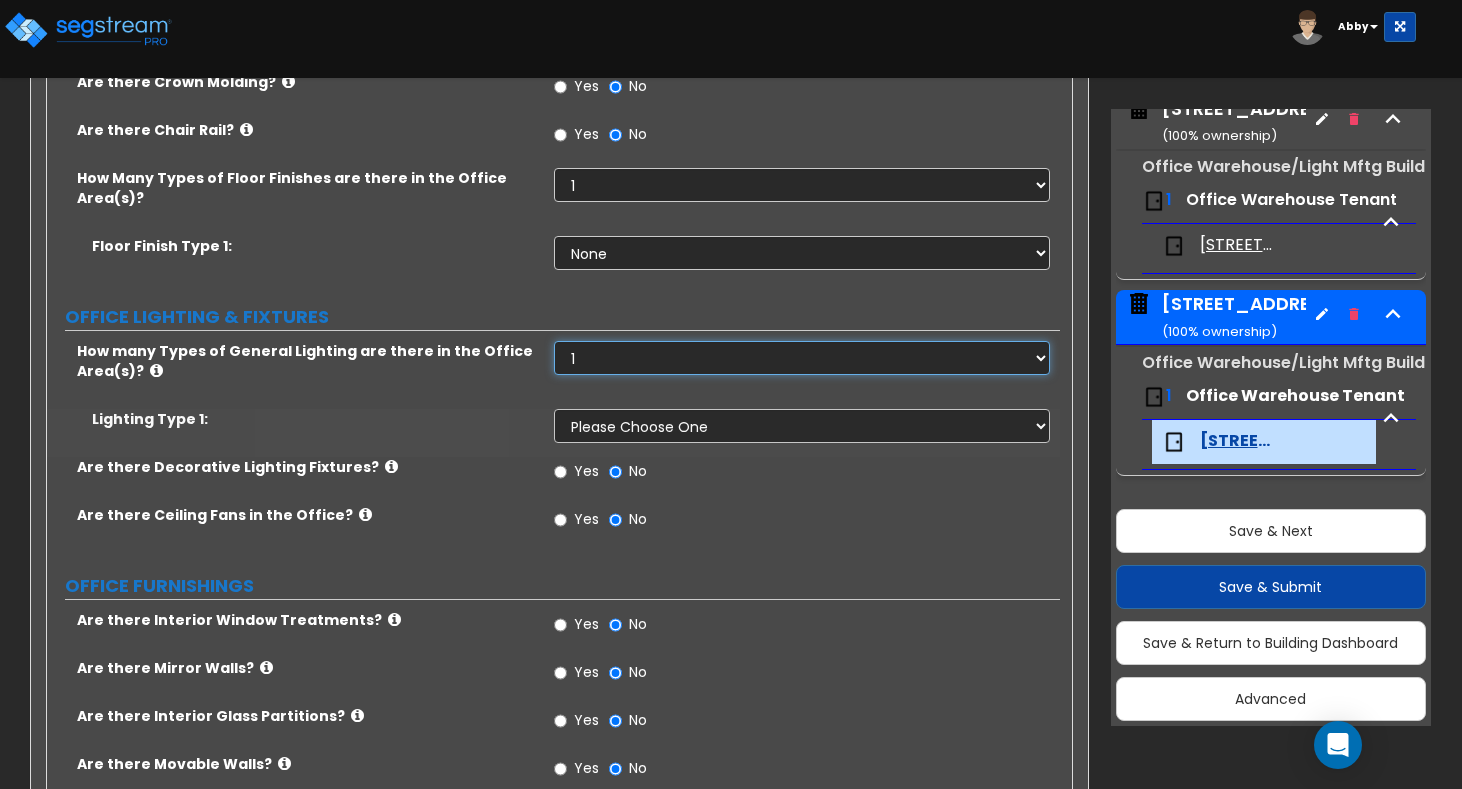 scroll, scrollTop: 1300, scrollLeft: 0, axis: vertical 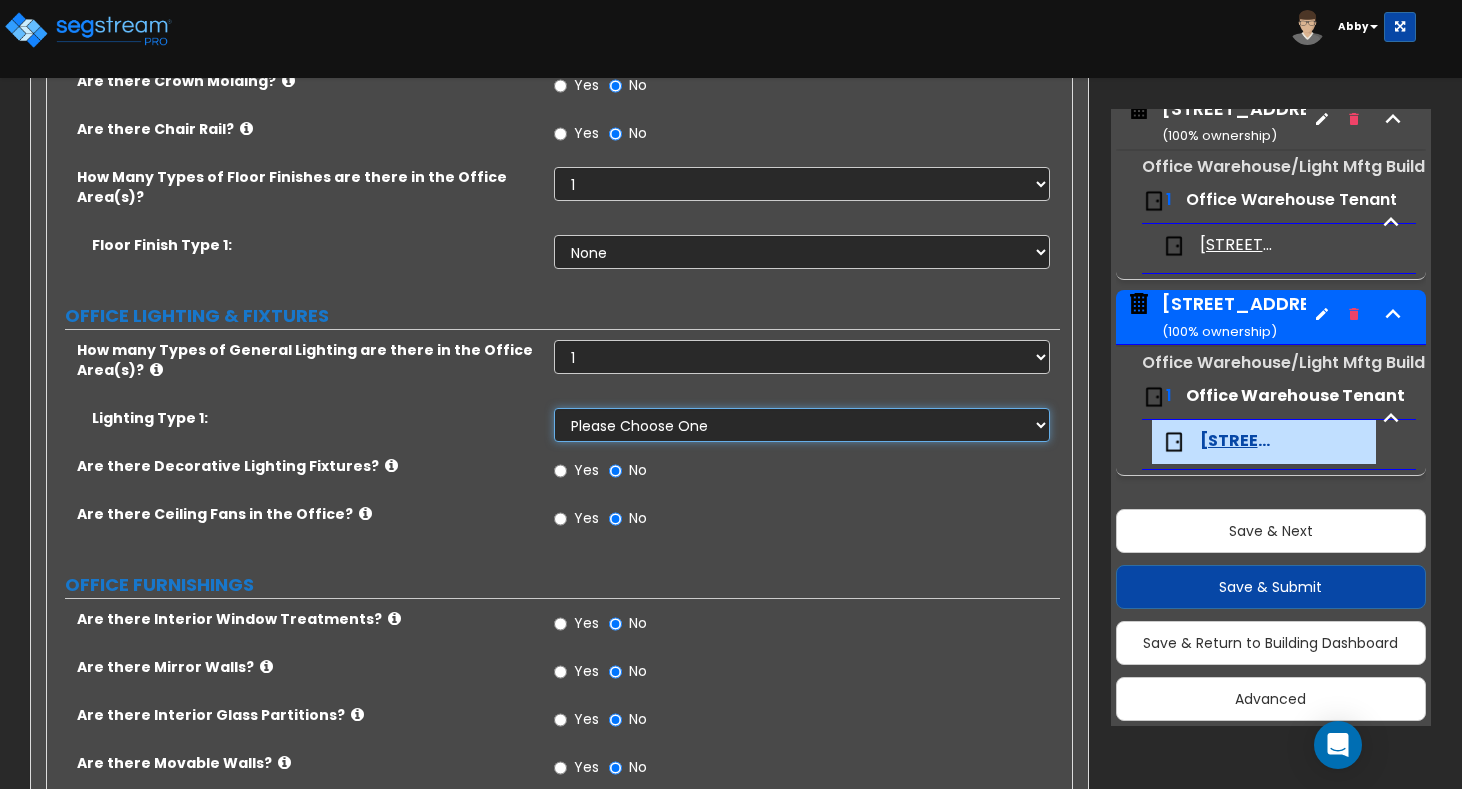 click on "Please Choose One LED Surface-Mounted LED Recessed Fluorescent Surface-Mounted Fluorescent Recessed Incandescent Can Incandescent Surface-Mounted" at bounding box center (802, 425) 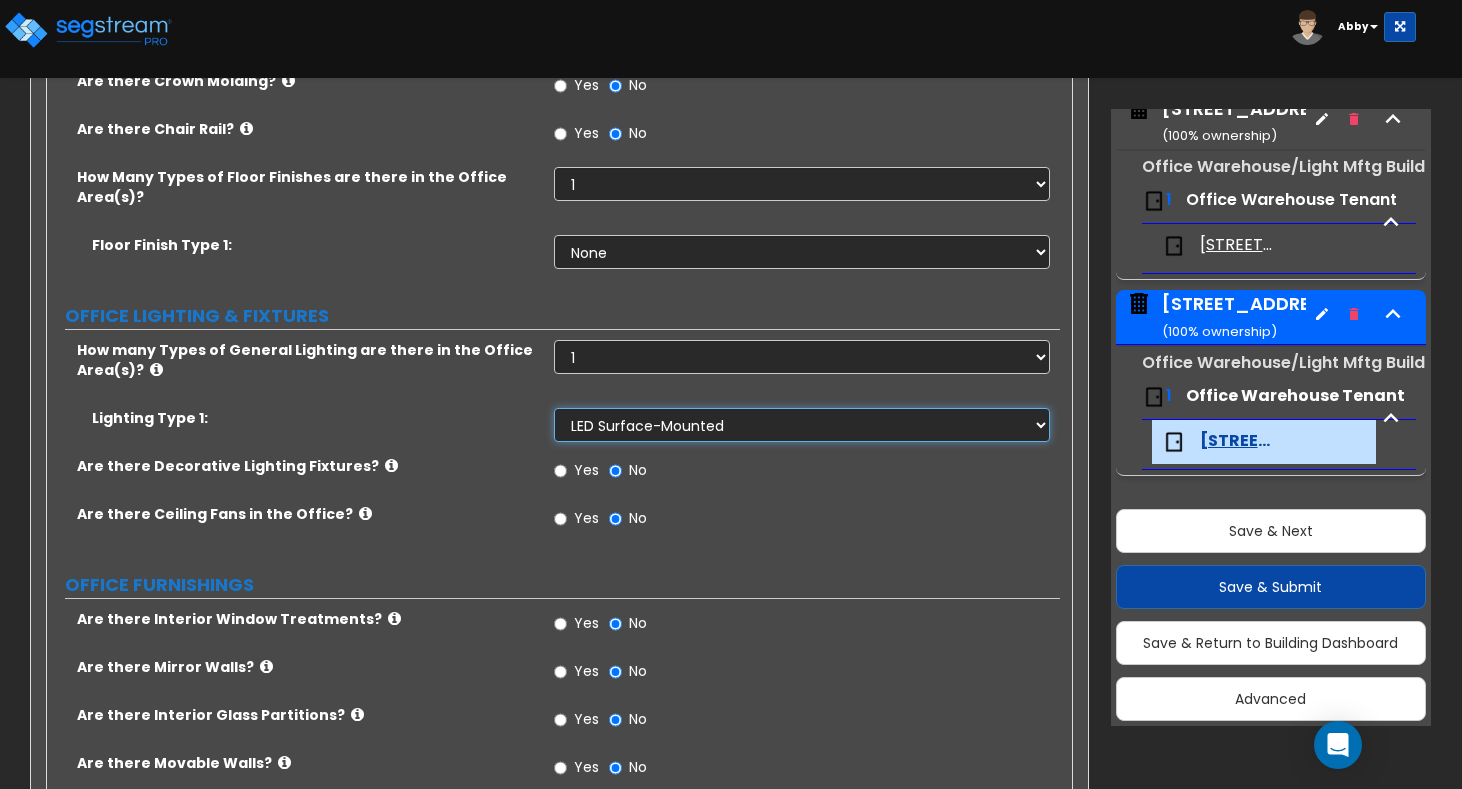 click on "Please Choose One LED Surface-Mounted LED Recessed Fluorescent Surface-Mounted Fluorescent Recessed Incandescent Can Incandescent Surface-Mounted" at bounding box center [802, 425] 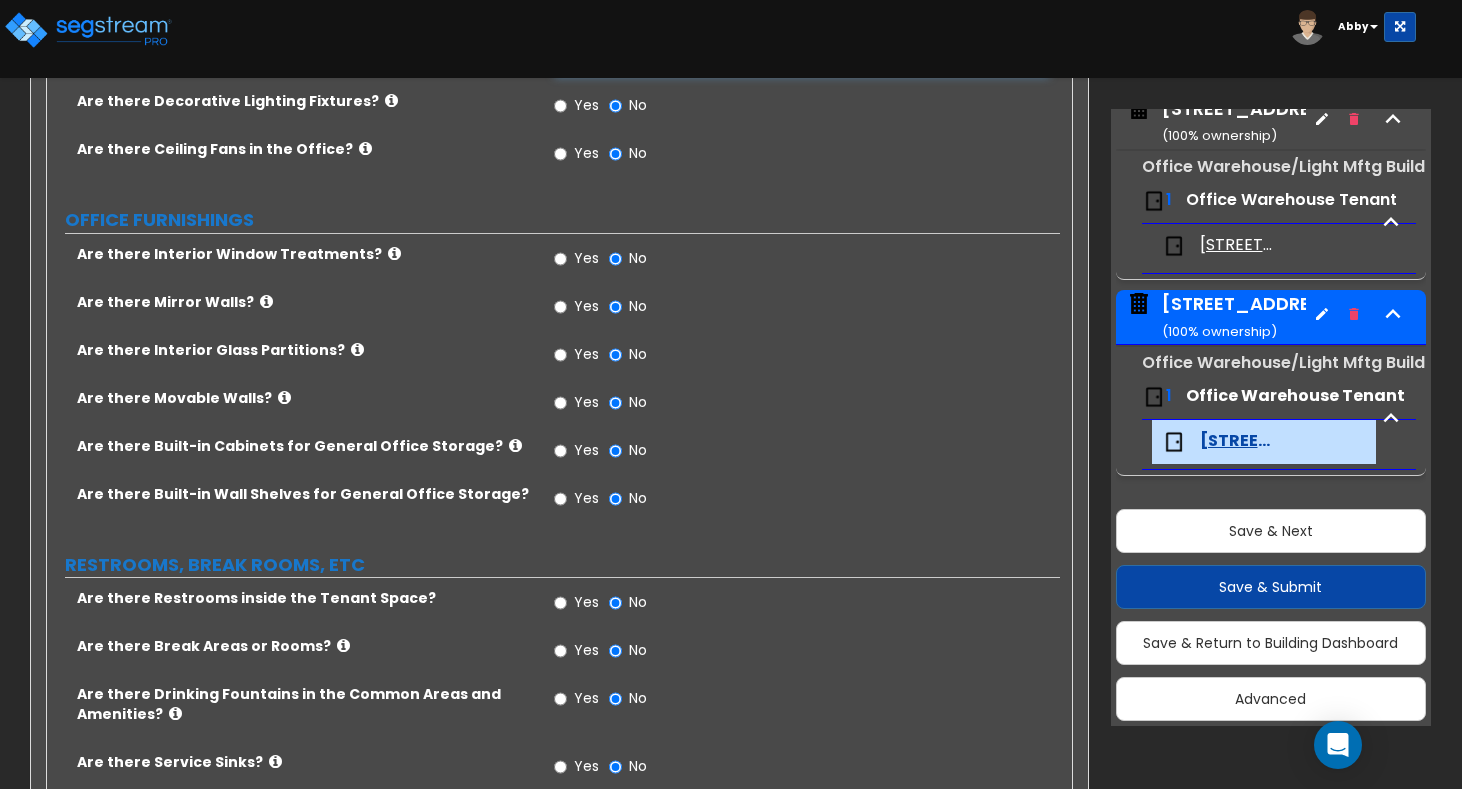 scroll, scrollTop: 1700, scrollLeft: 0, axis: vertical 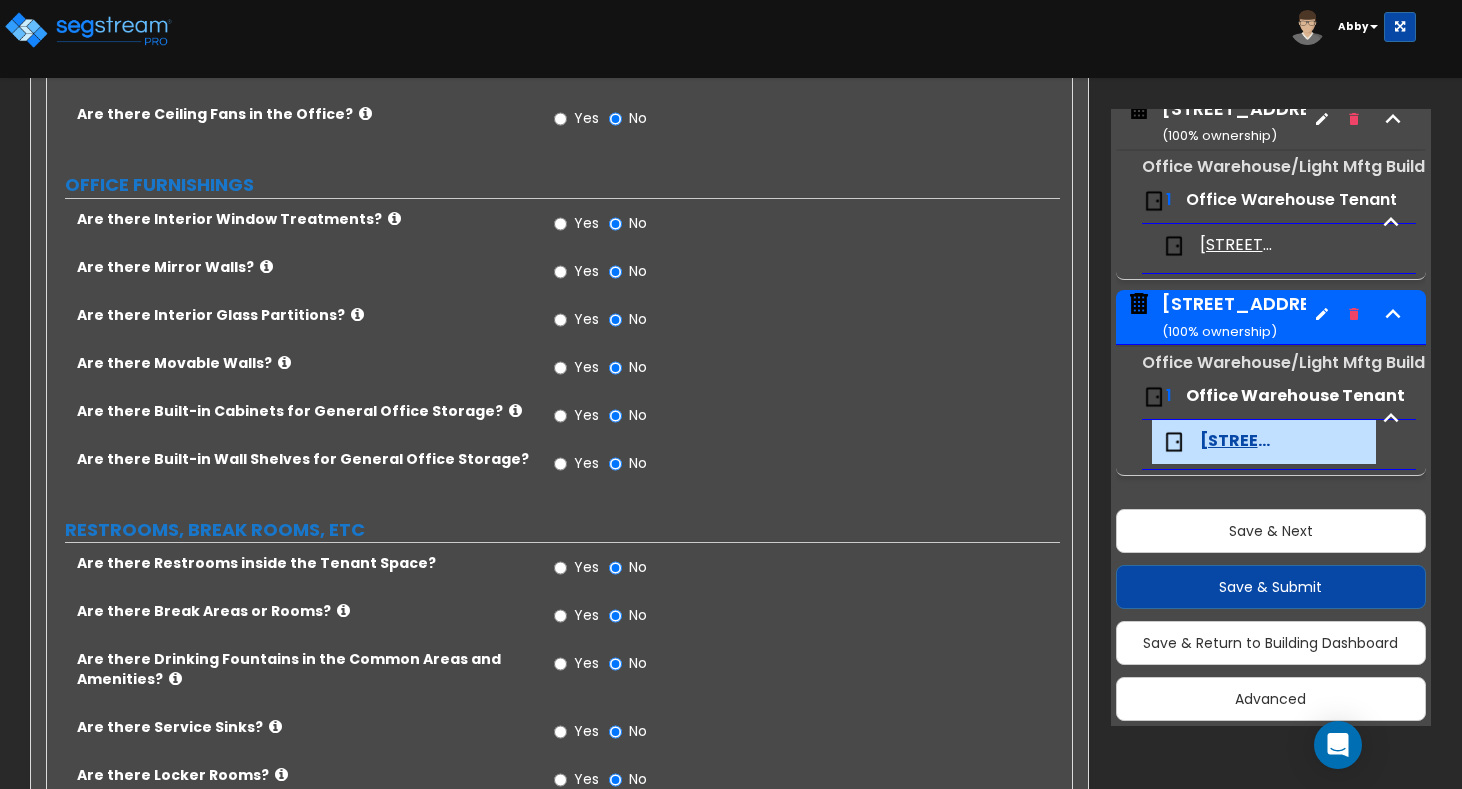 click on "Yes" at bounding box center [586, 567] 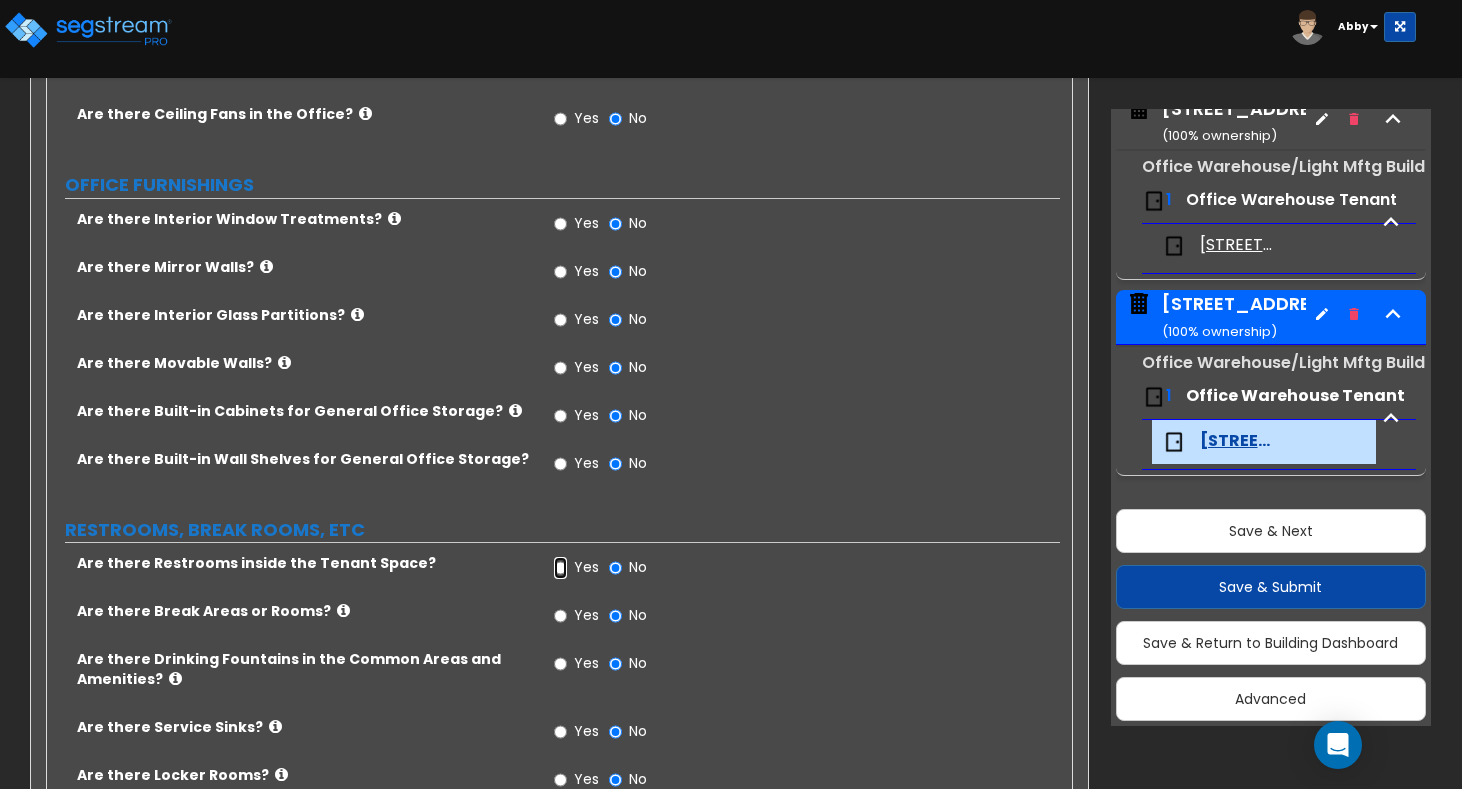 click on "Yes" at bounding box center (560, 568) 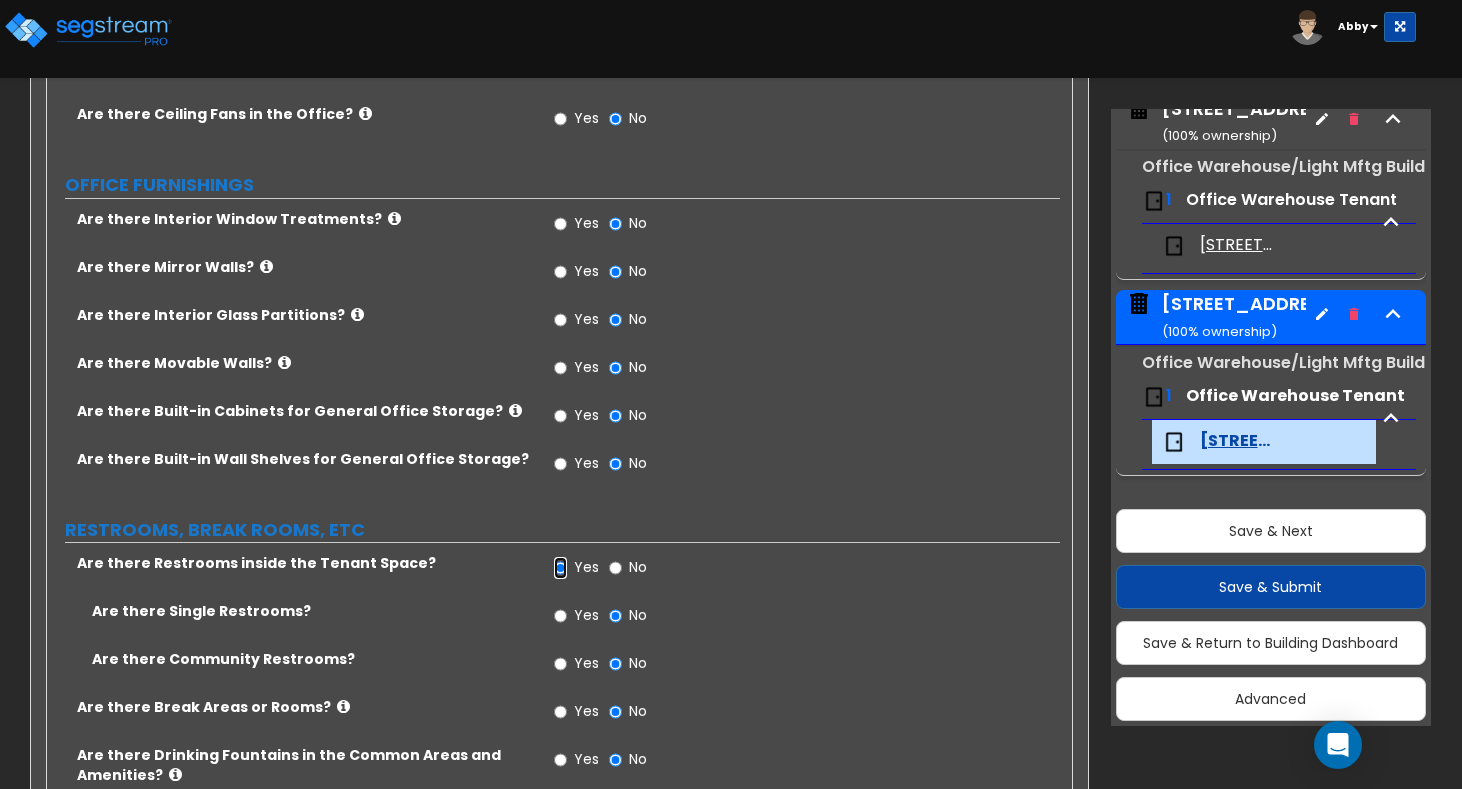 scroll, scrollTop: 1800, scrollLeft: 0, axis: vertical 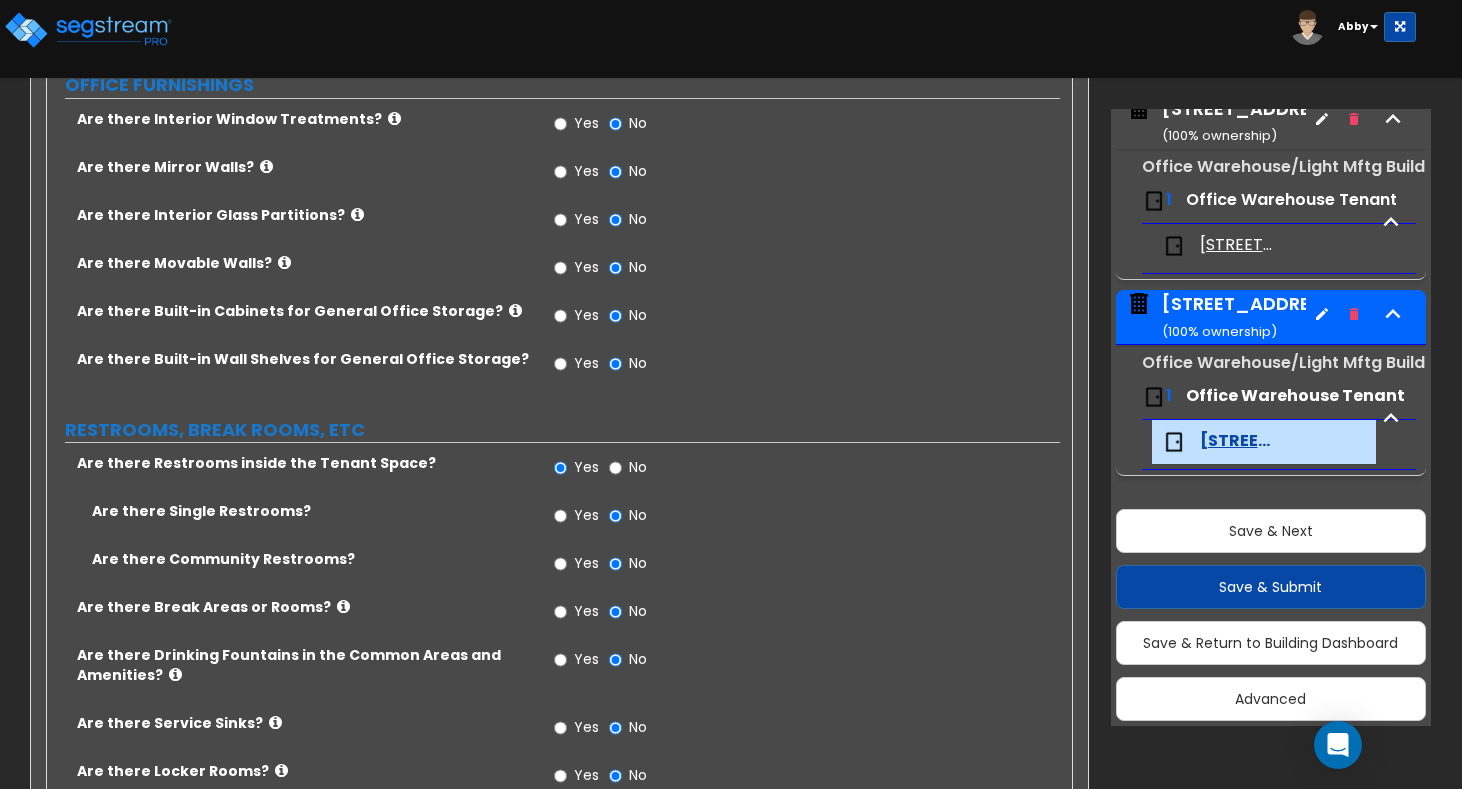 click on "Yes" at bounding box center [586, 515] 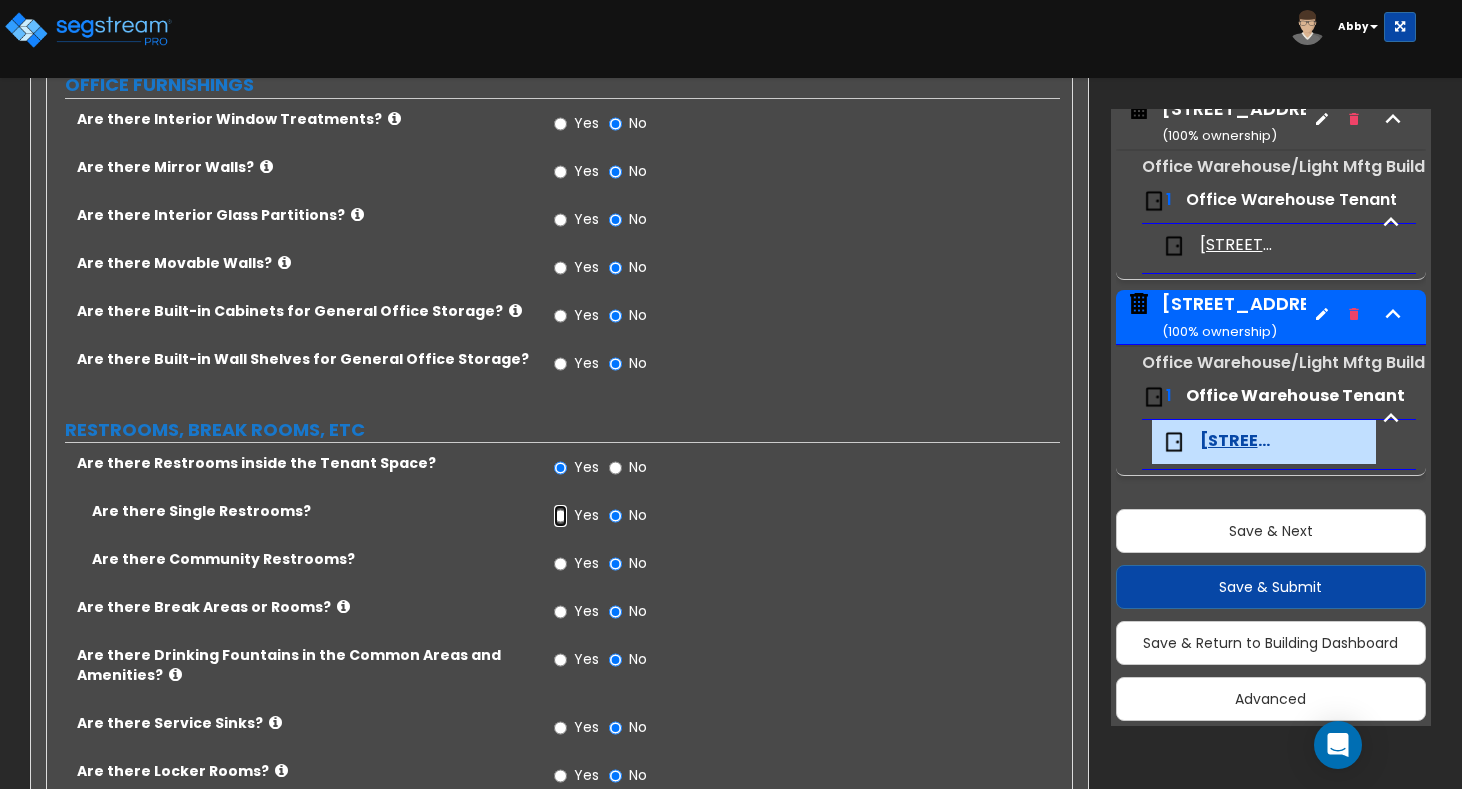 click on "Yes" at bounding box center (560, 516) 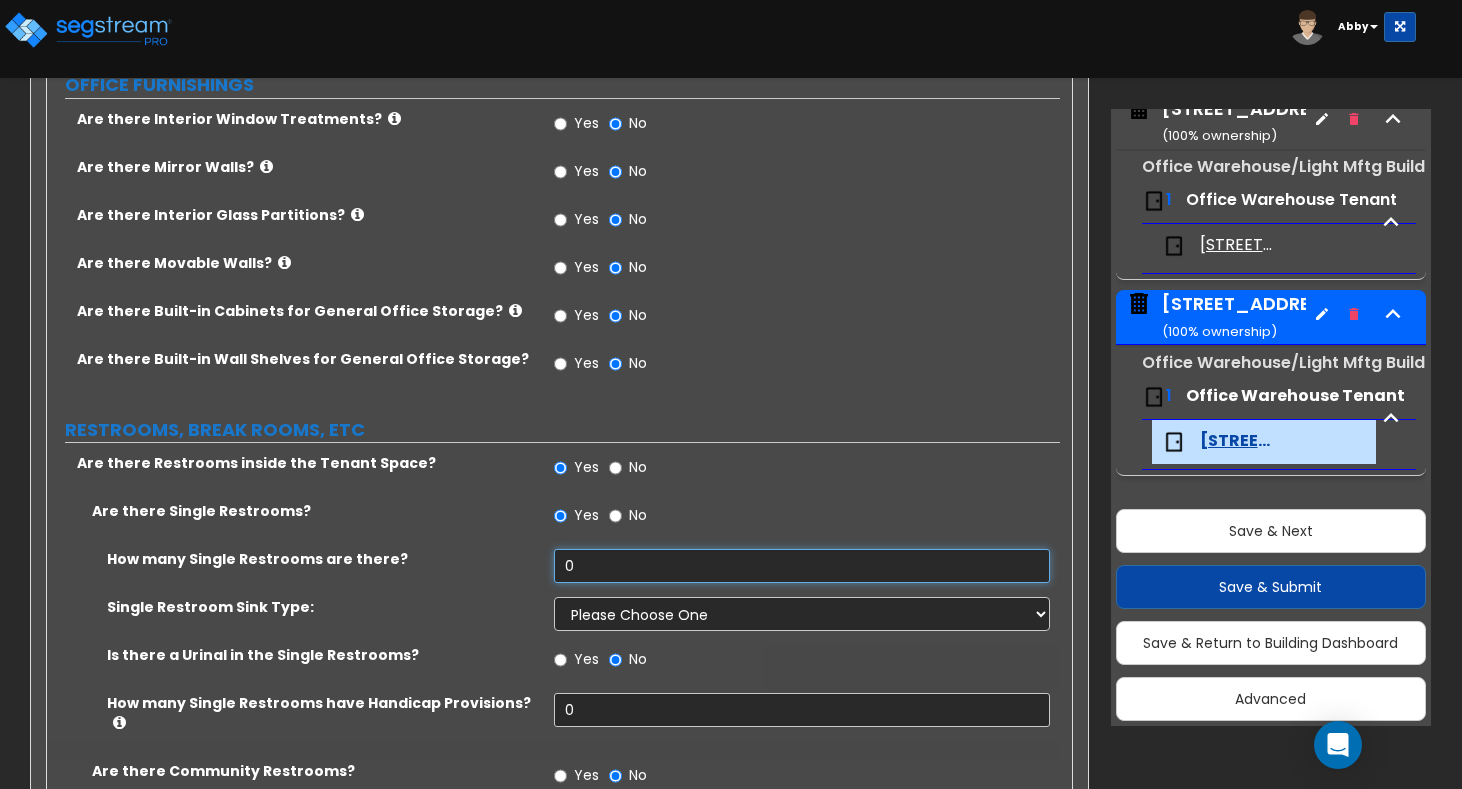 click on "0" at bounding box center [802, 566] 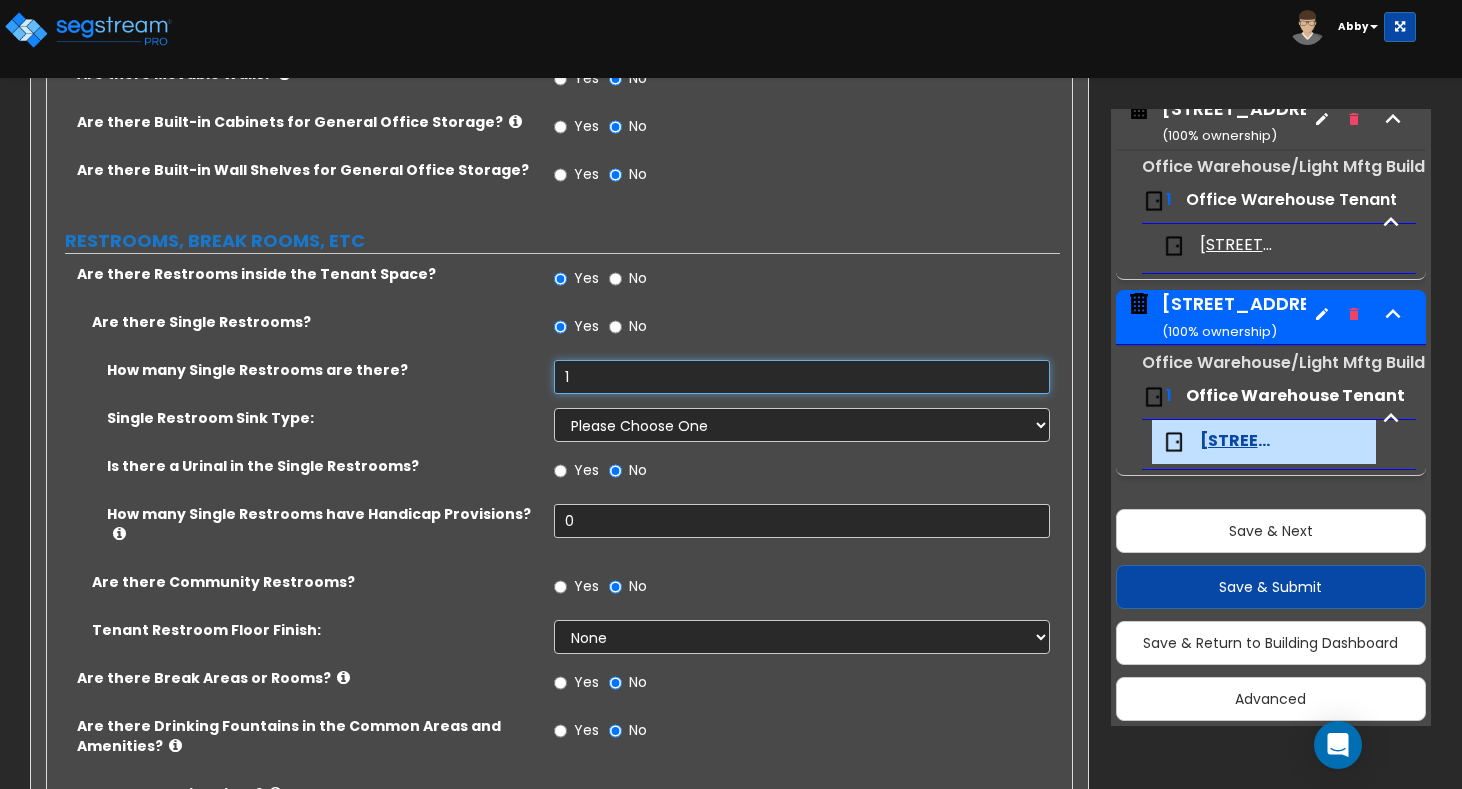 scroll, scrollTop: 2000, scrollLeft: 0, axis: vertical 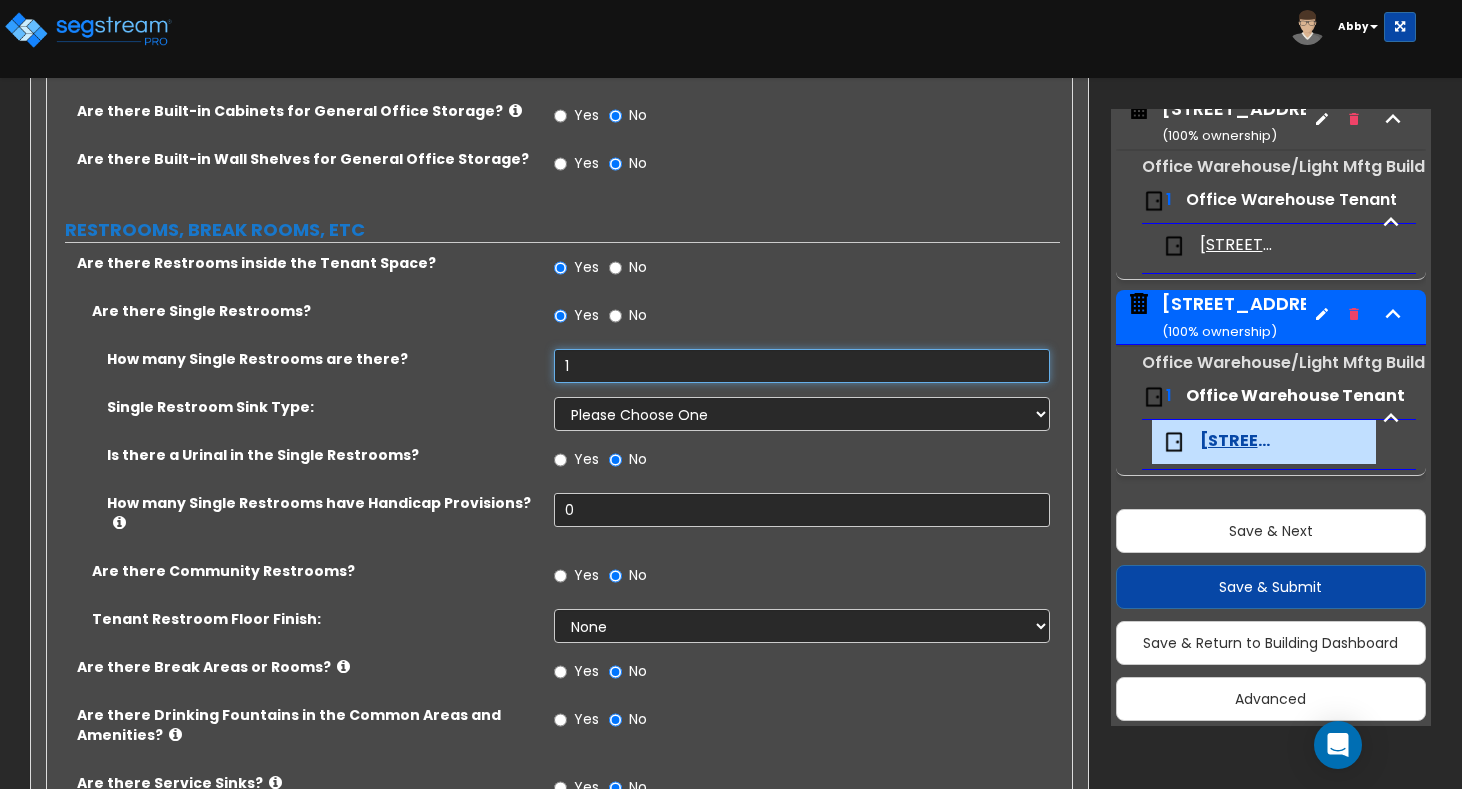 type on "1" 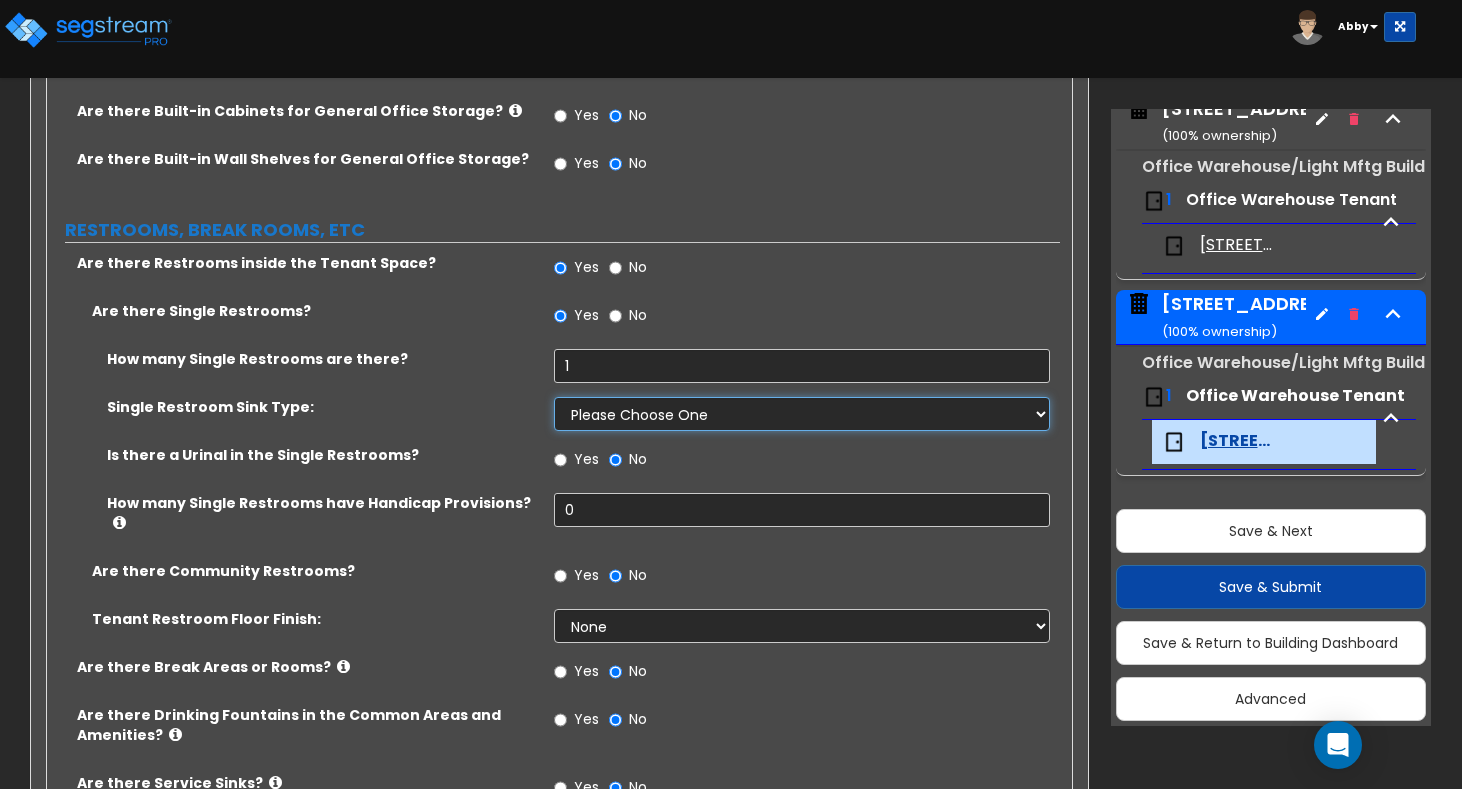 click on "Please Choose One Wall-mounted Vanity-mounted" at bounding box center (802, 414) 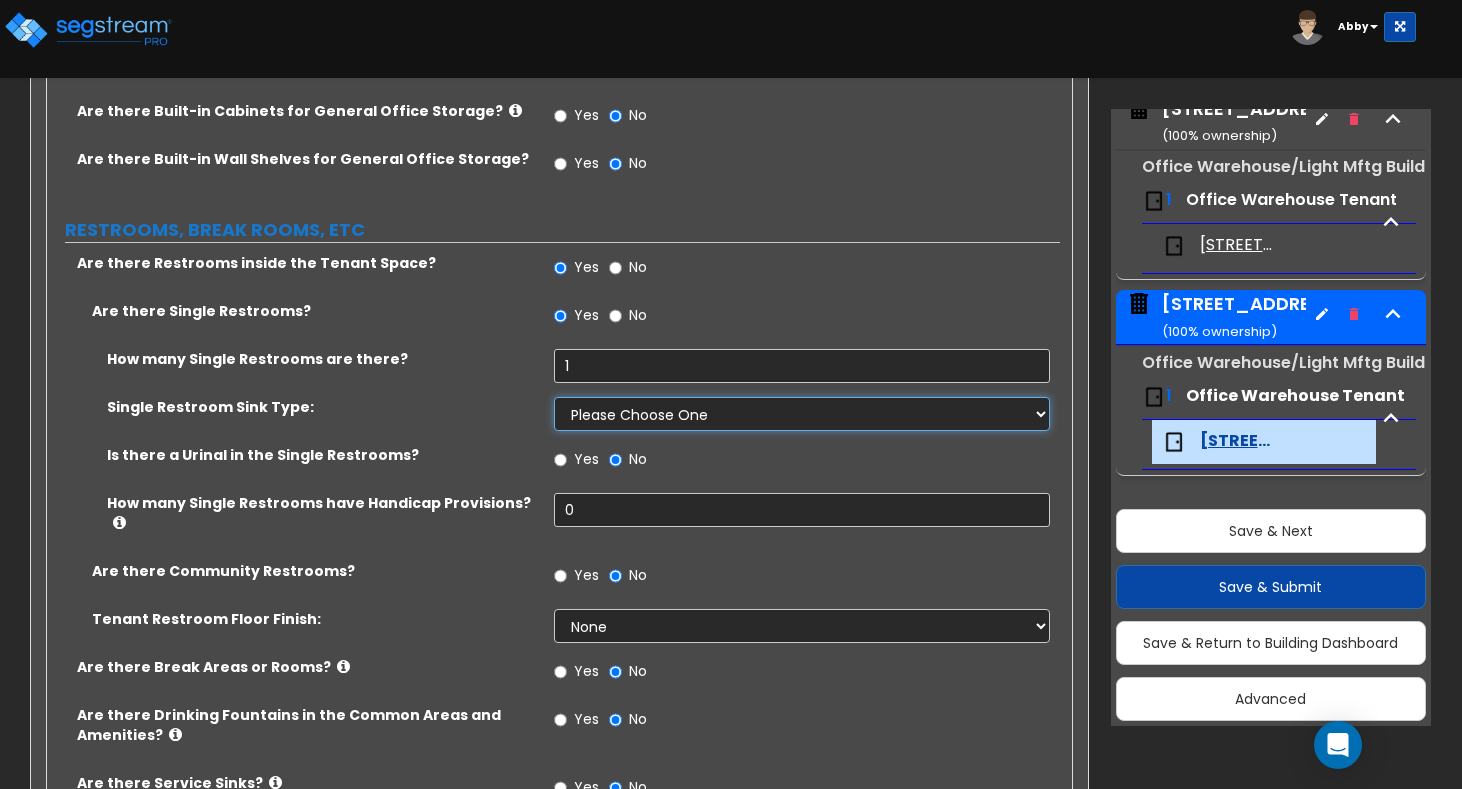 select on "1" 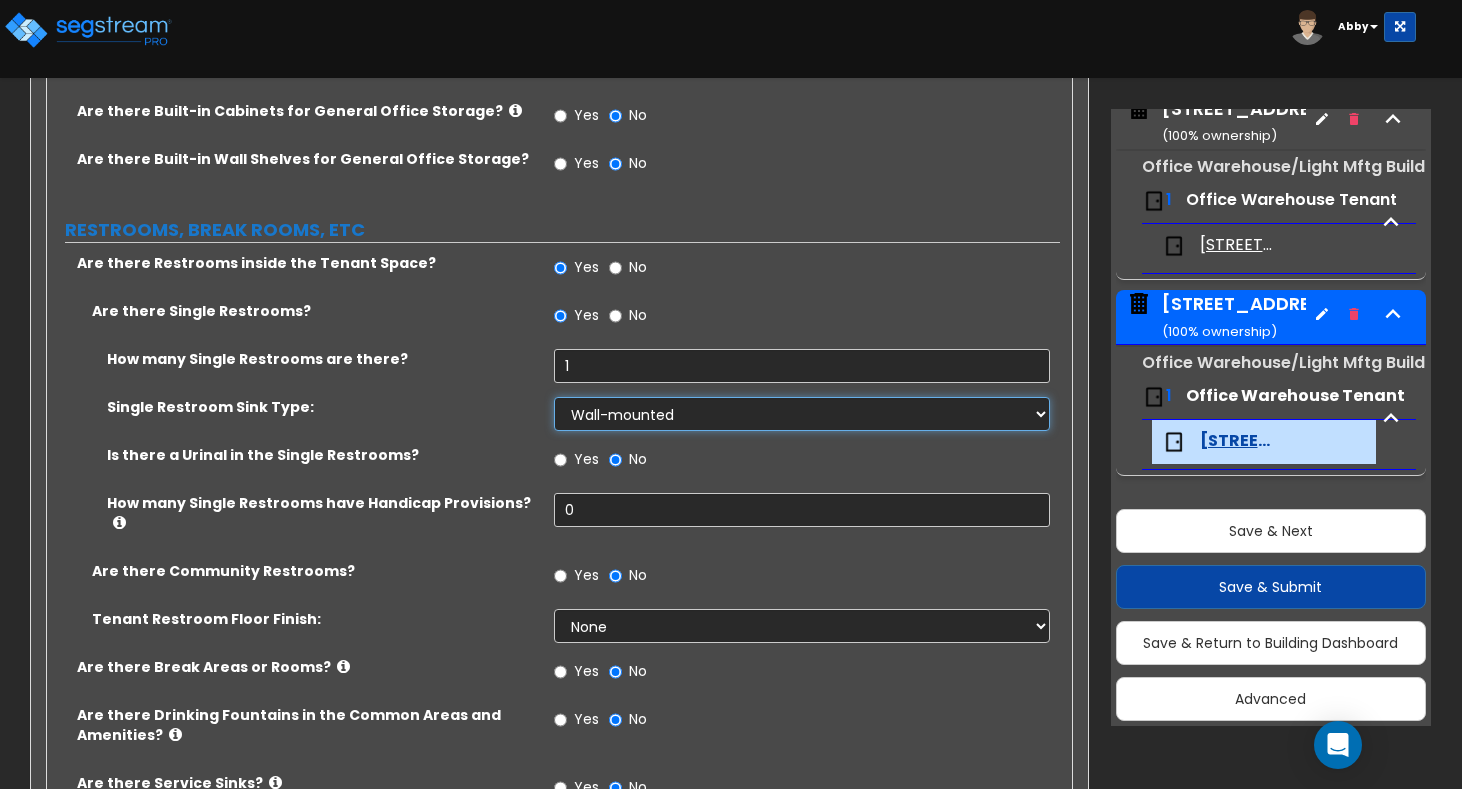 click on "Please Choose One Wall-mounted Vanity-mounted" at bounding box center (802, 414) 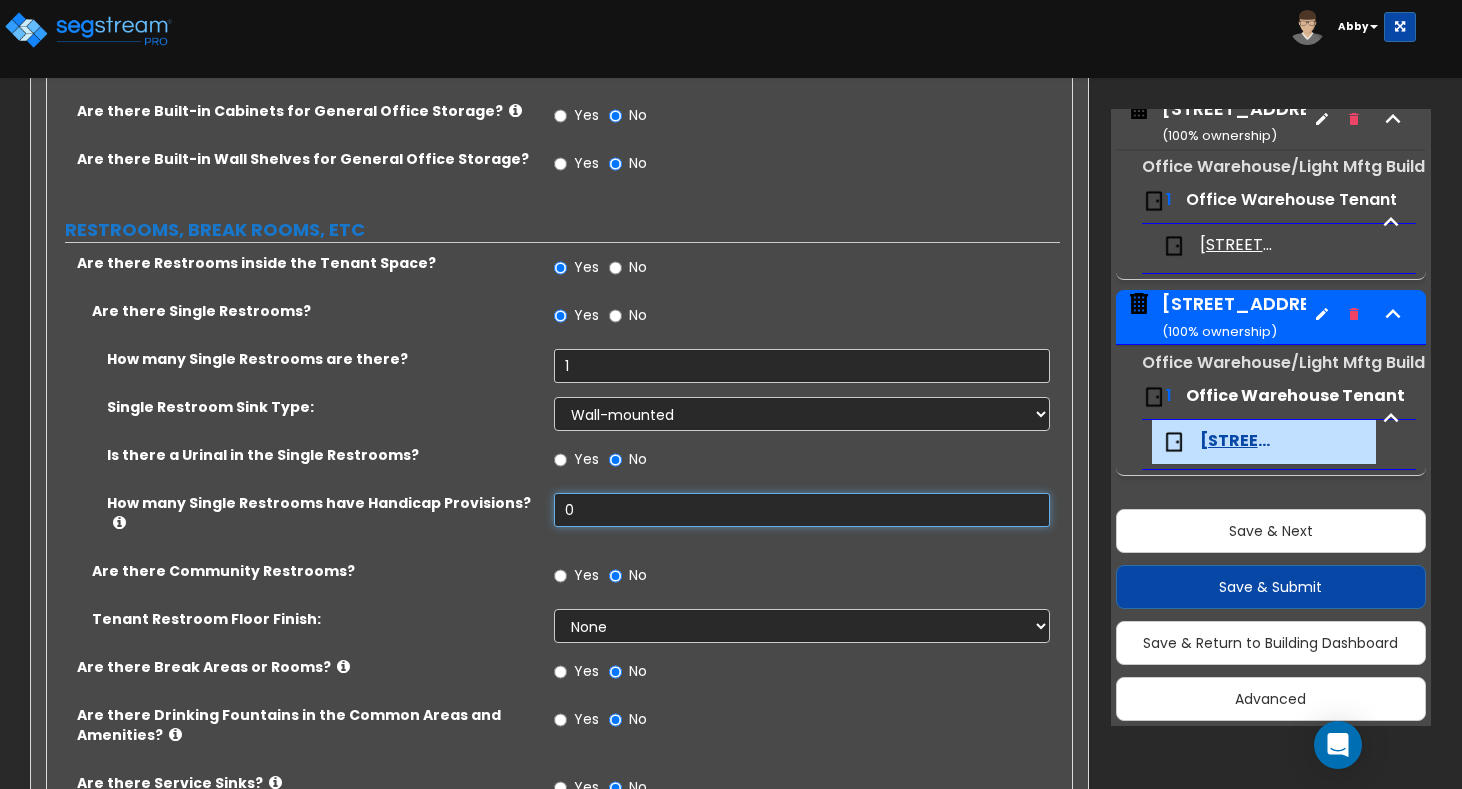 click on "0" at bounding box center [802, 510] 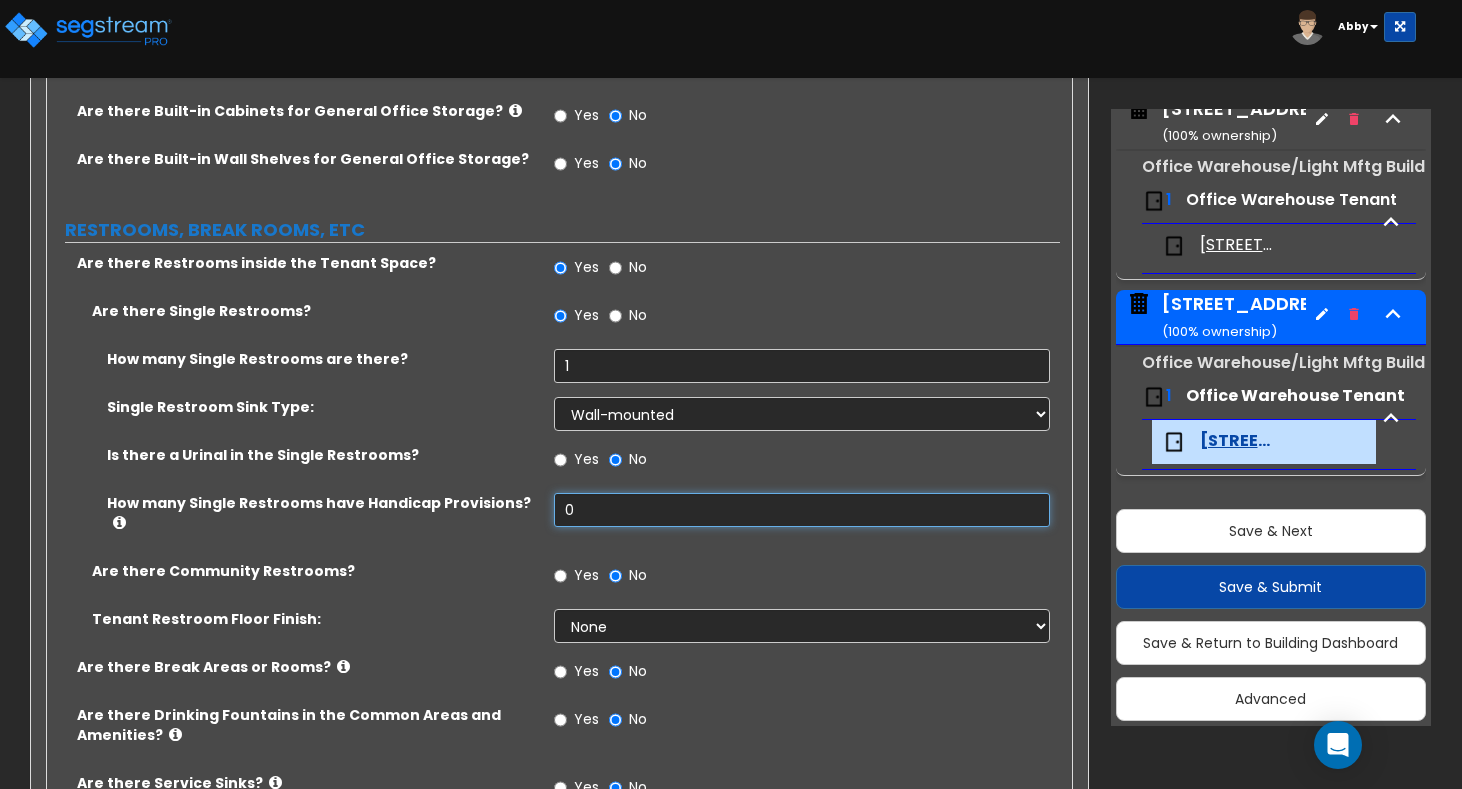 scroll, scrollTop: 2100, scrollLeft: 0, axis: vertical 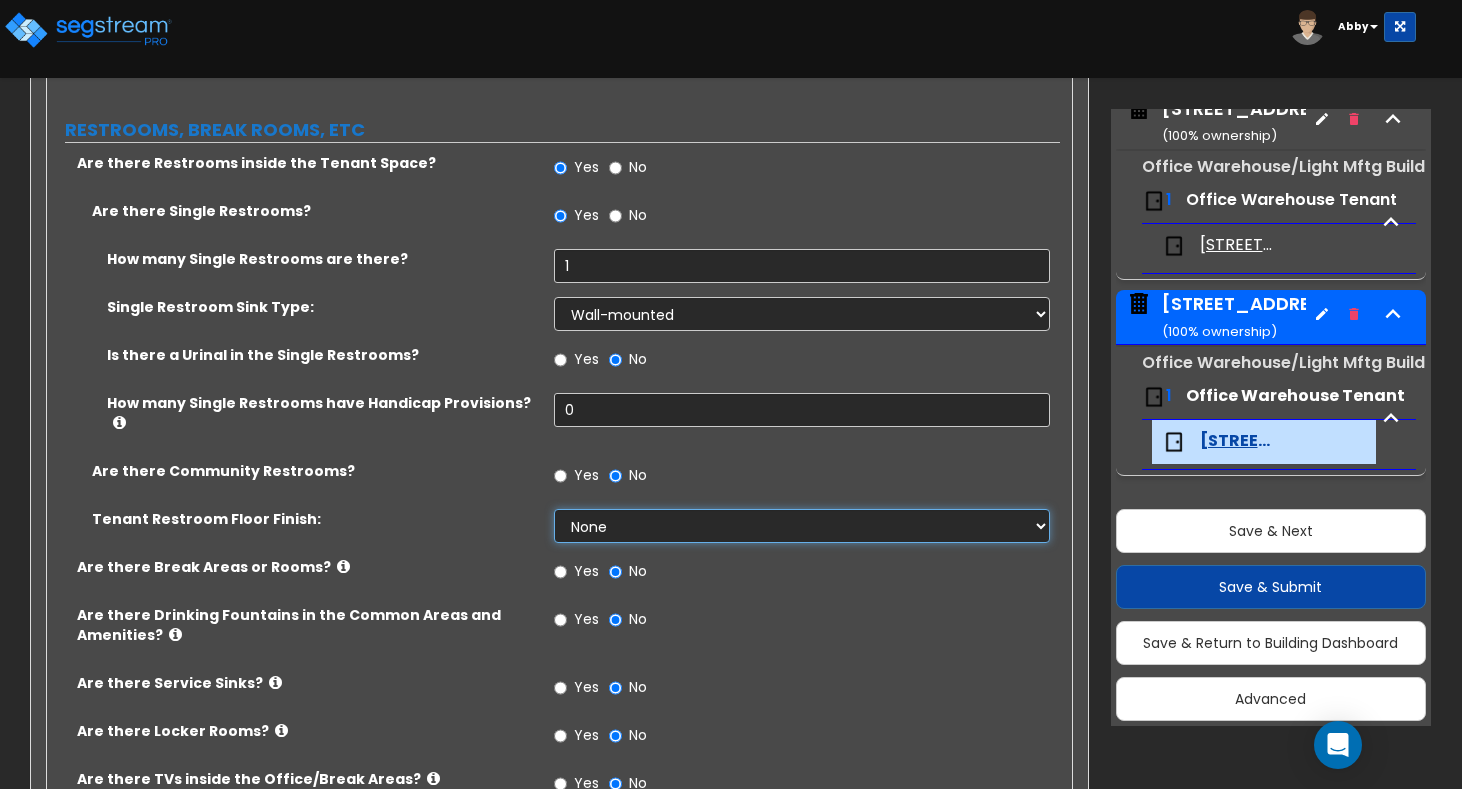 click on "None Tile Flooring Resilient Laminate Flooring VCT Flooring Sheet Vinyl Flooring" at bounding box center [802, 526] 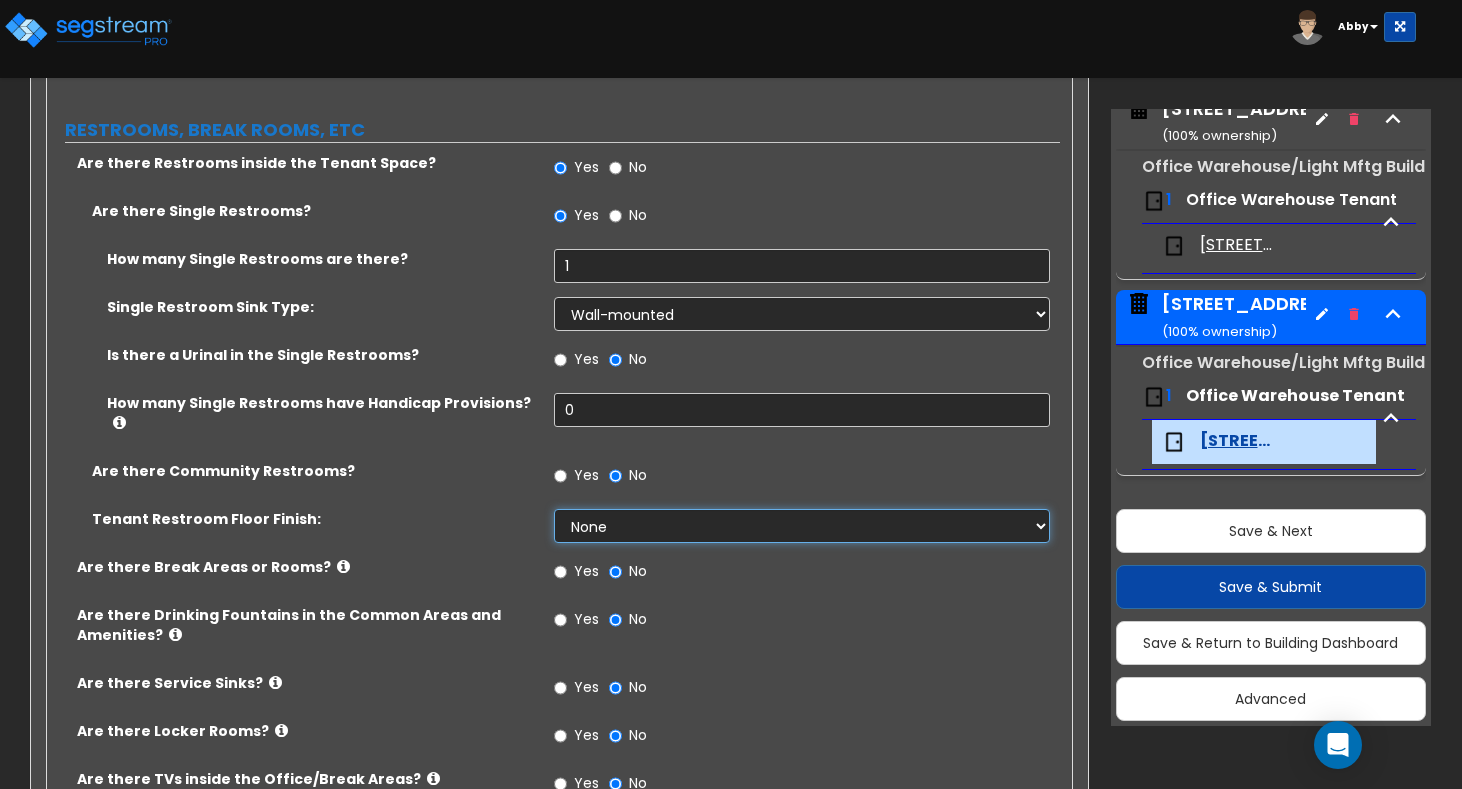 select on "1" 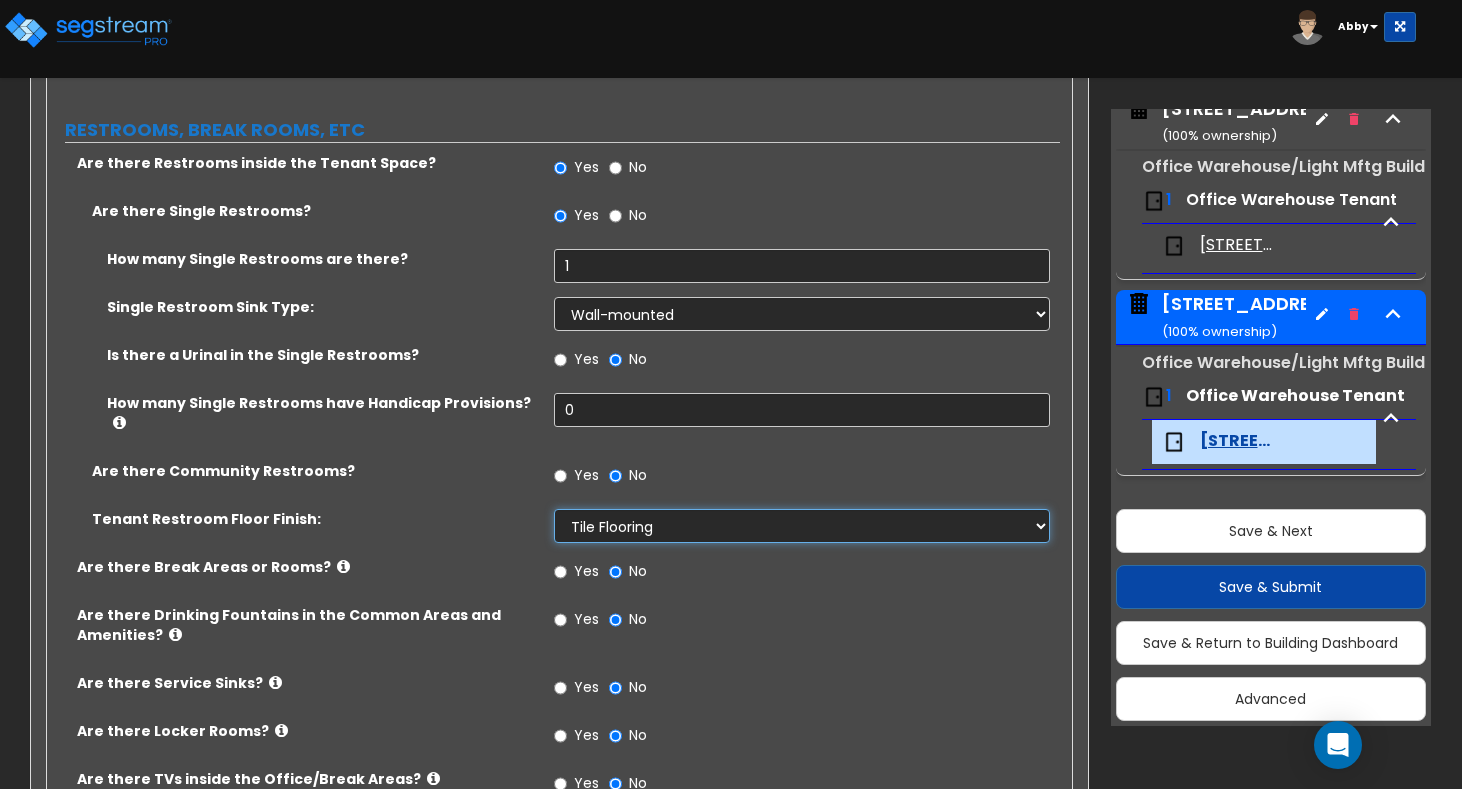 click on "None Tile Flooring Resilient Laminate Flooring VCT Flooring Sheet Vinyl Flooring" at bounding box center [802, 526] 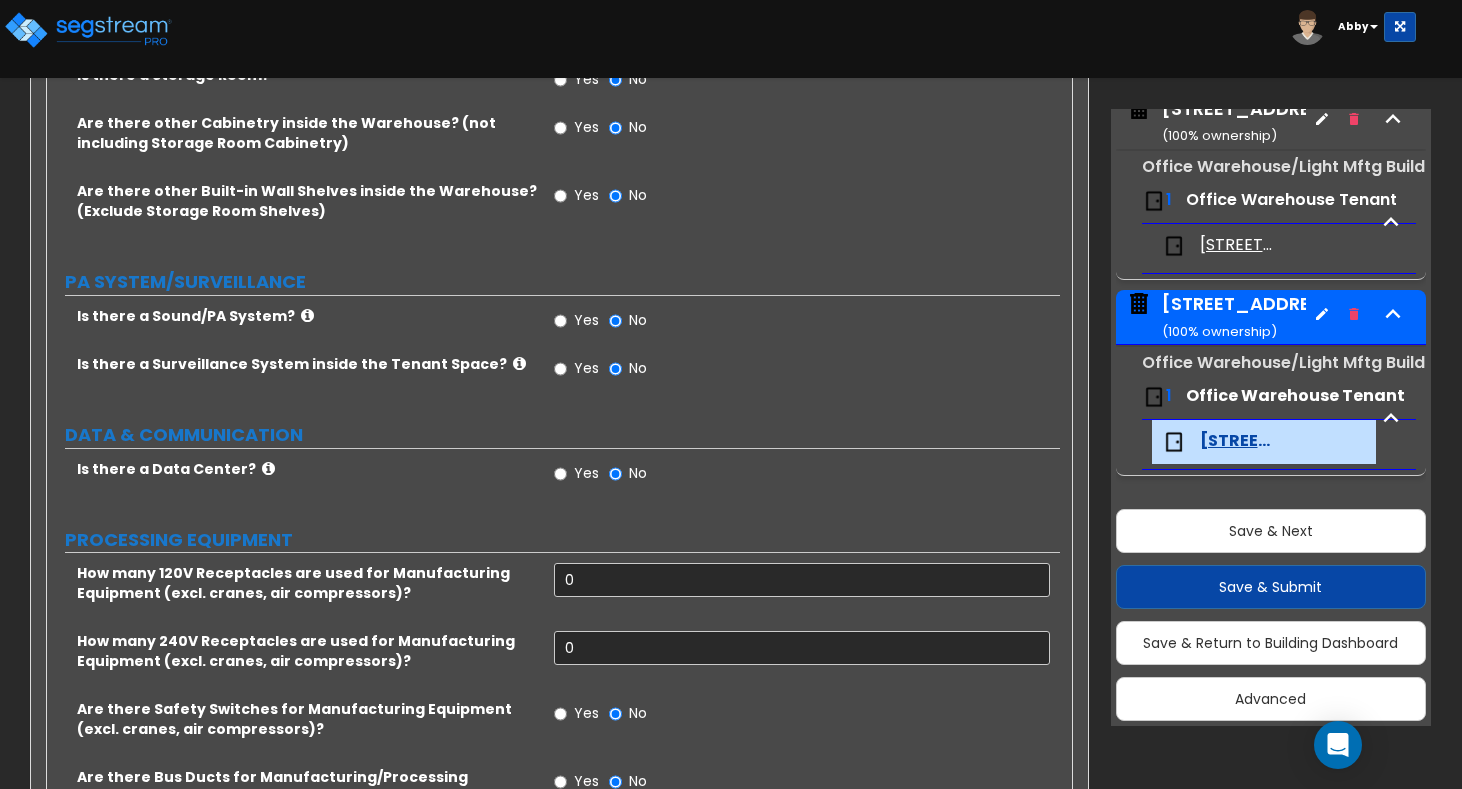 scroll, scrollTop: 3000, scrollLeft: 0, axis: vertical 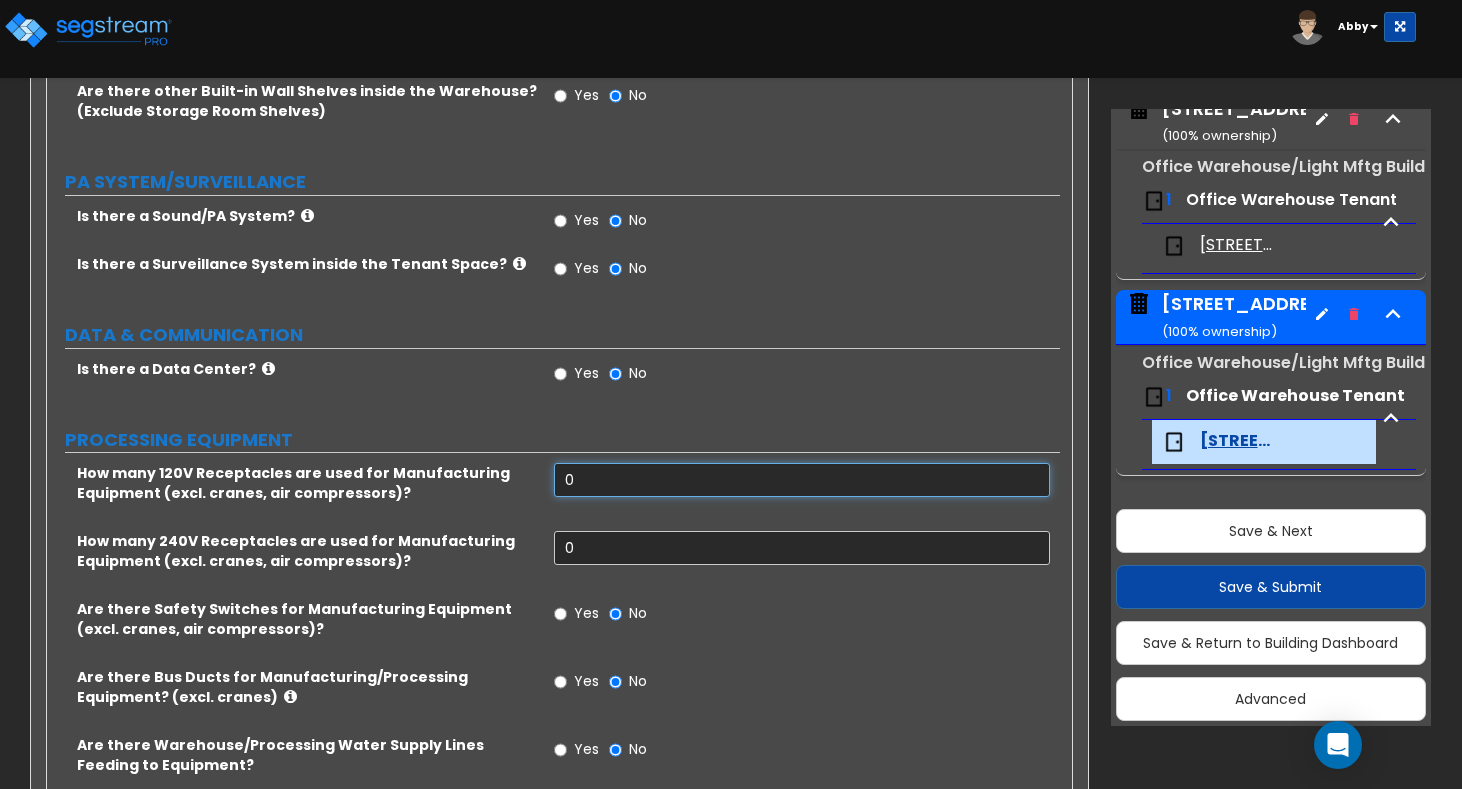 click on "0" at bounding box center [802, 480] 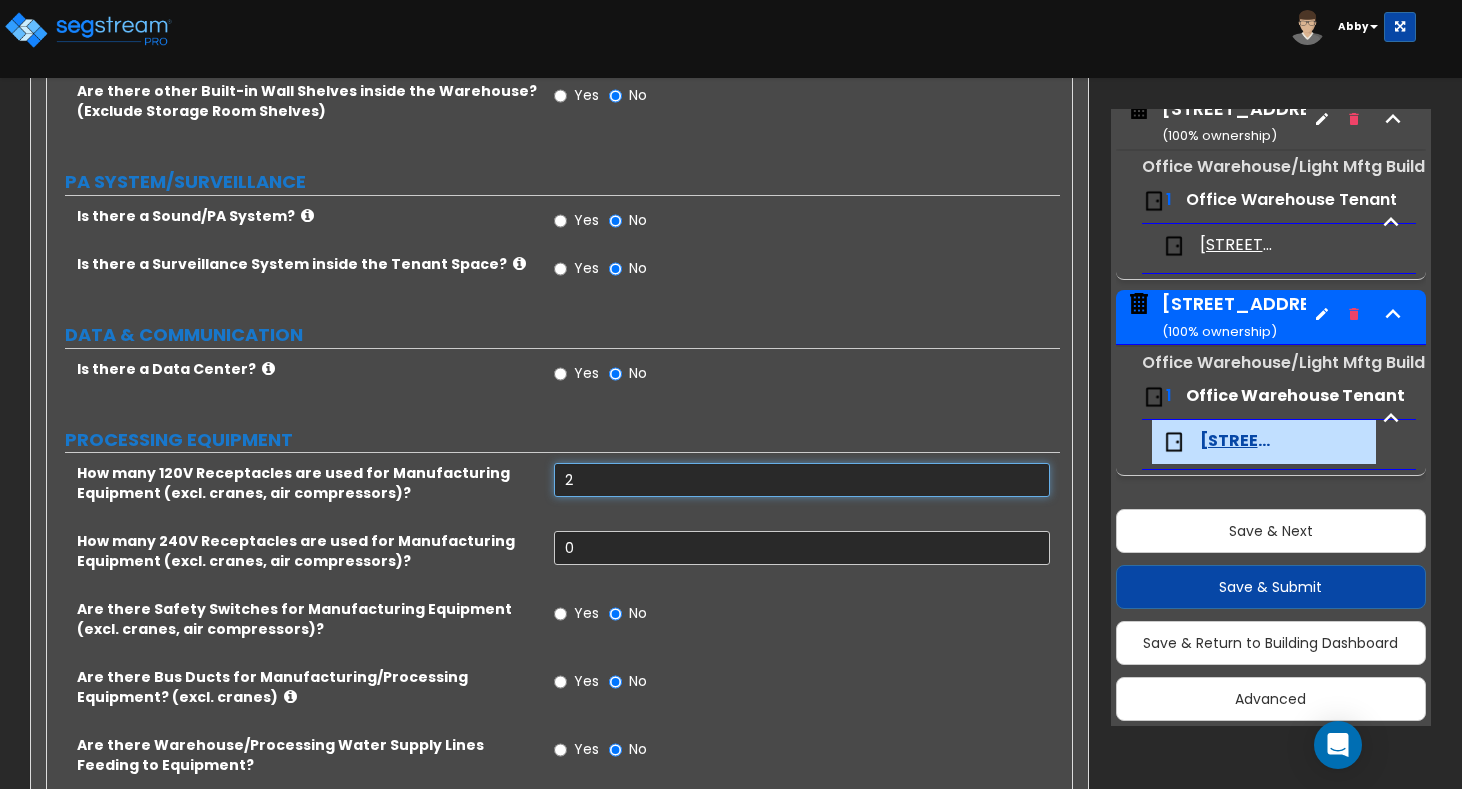 type on "2" 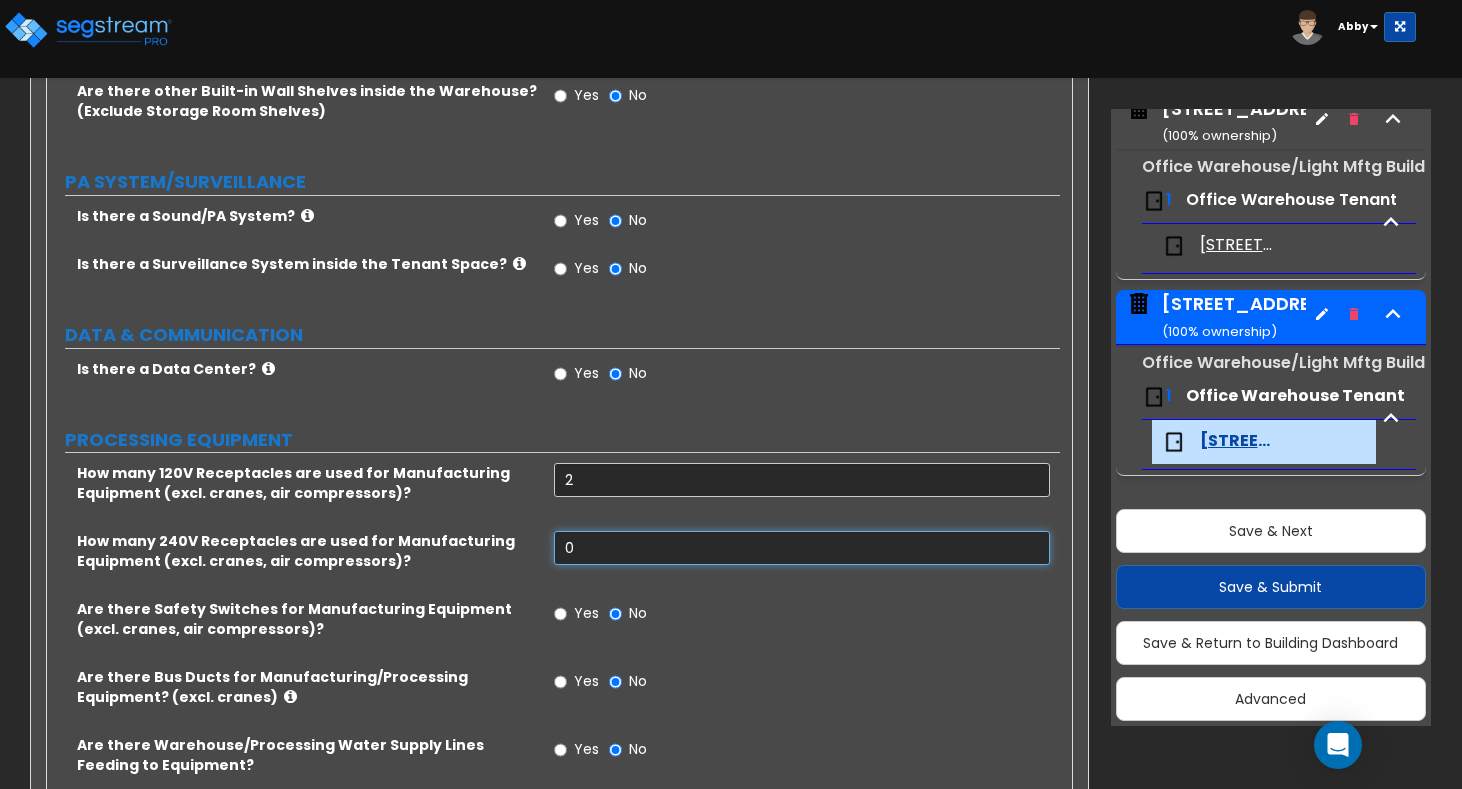 click on "0" at bounding box center [802, 548] 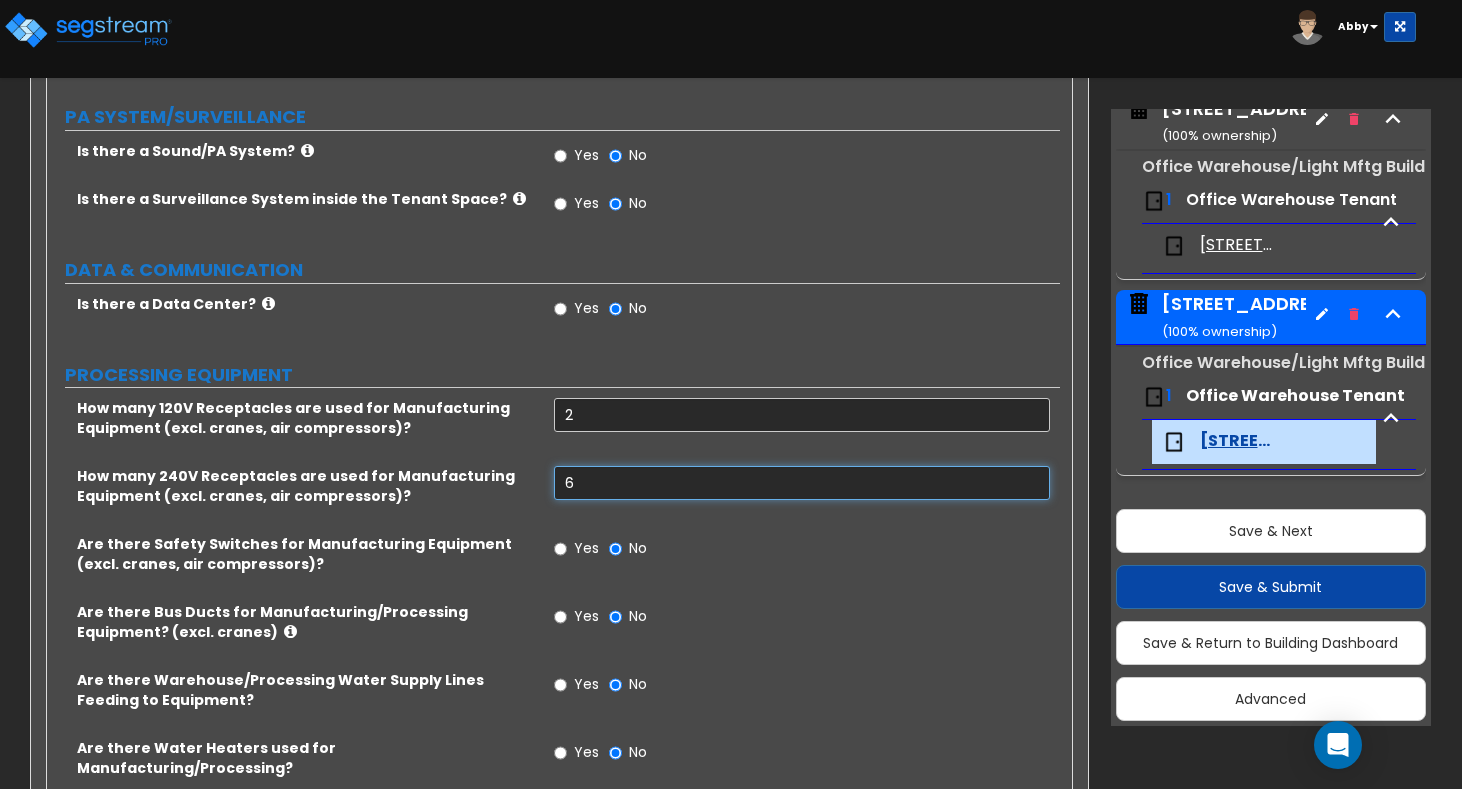 scroll, scrollTop: 3100, scrollLeft: 0, axis: vertical 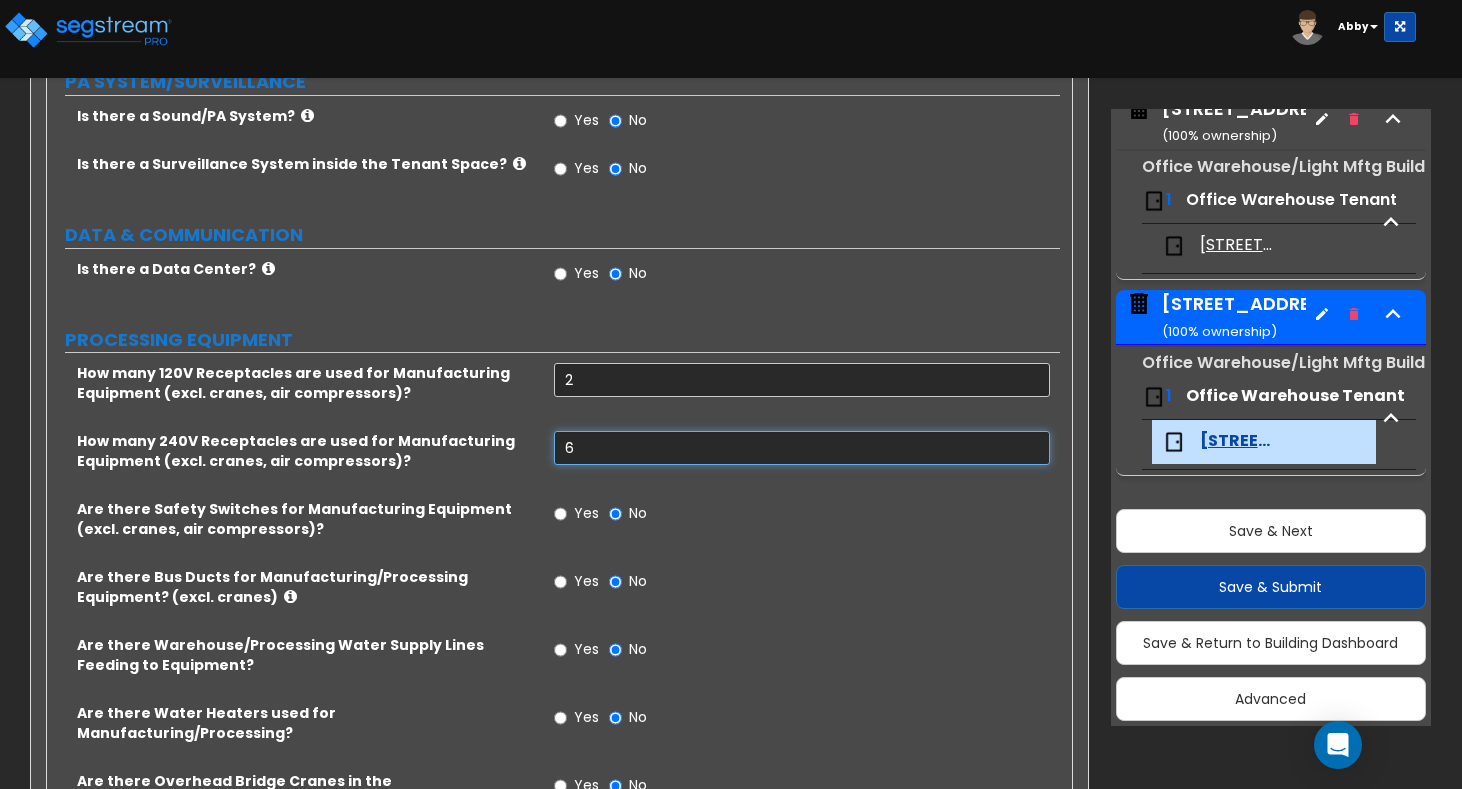 type on "6" 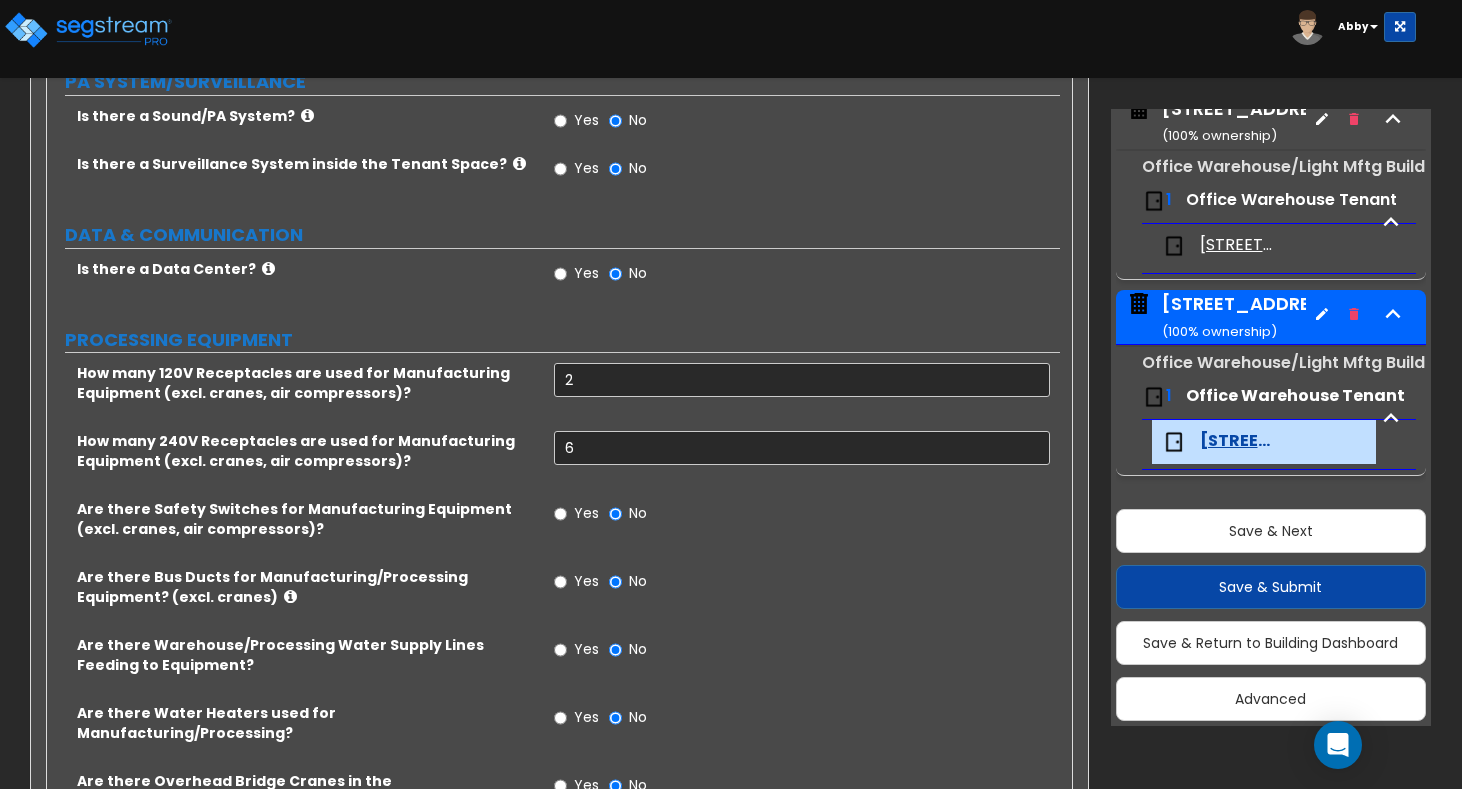 click on "How many 240V Receptacles are used for Manufacturing Equipment (excl. cranes, air compressors)? 6" at bounding box center (553, 465) 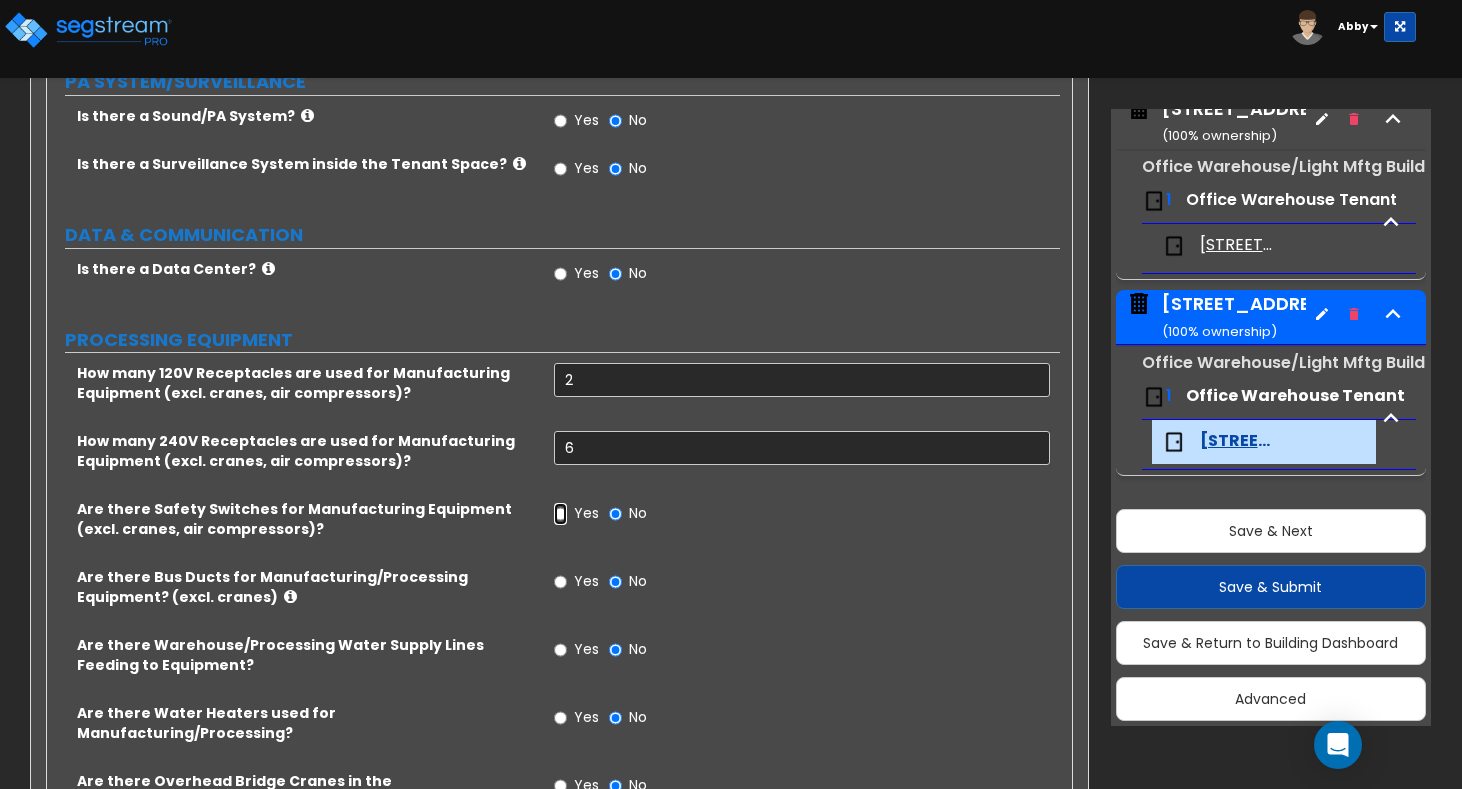 click on "Yes" at bounding box center [560, 514] 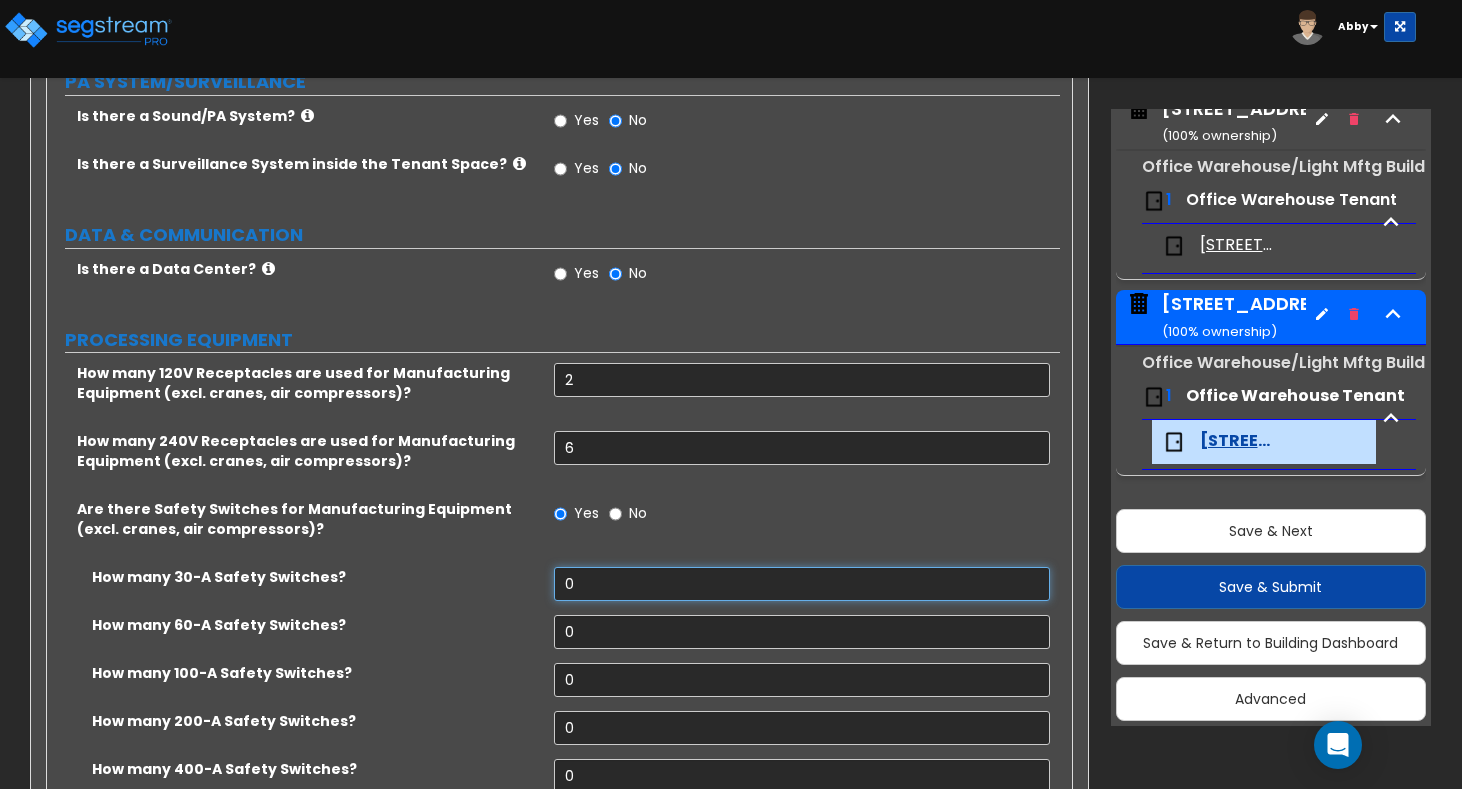 click on "0" at bounding box center (802, 584) 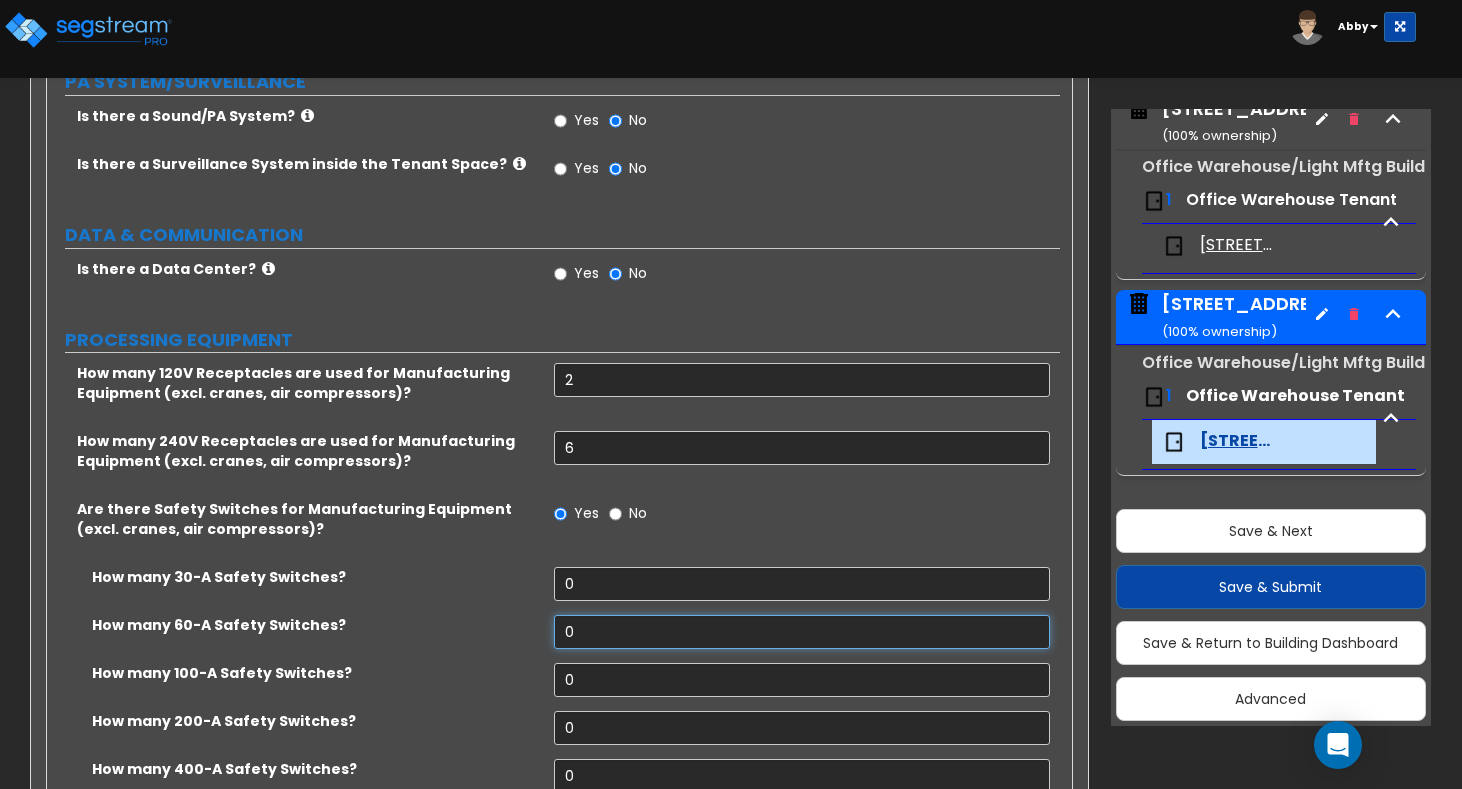 click on "0" at bounding box center [802, 632] 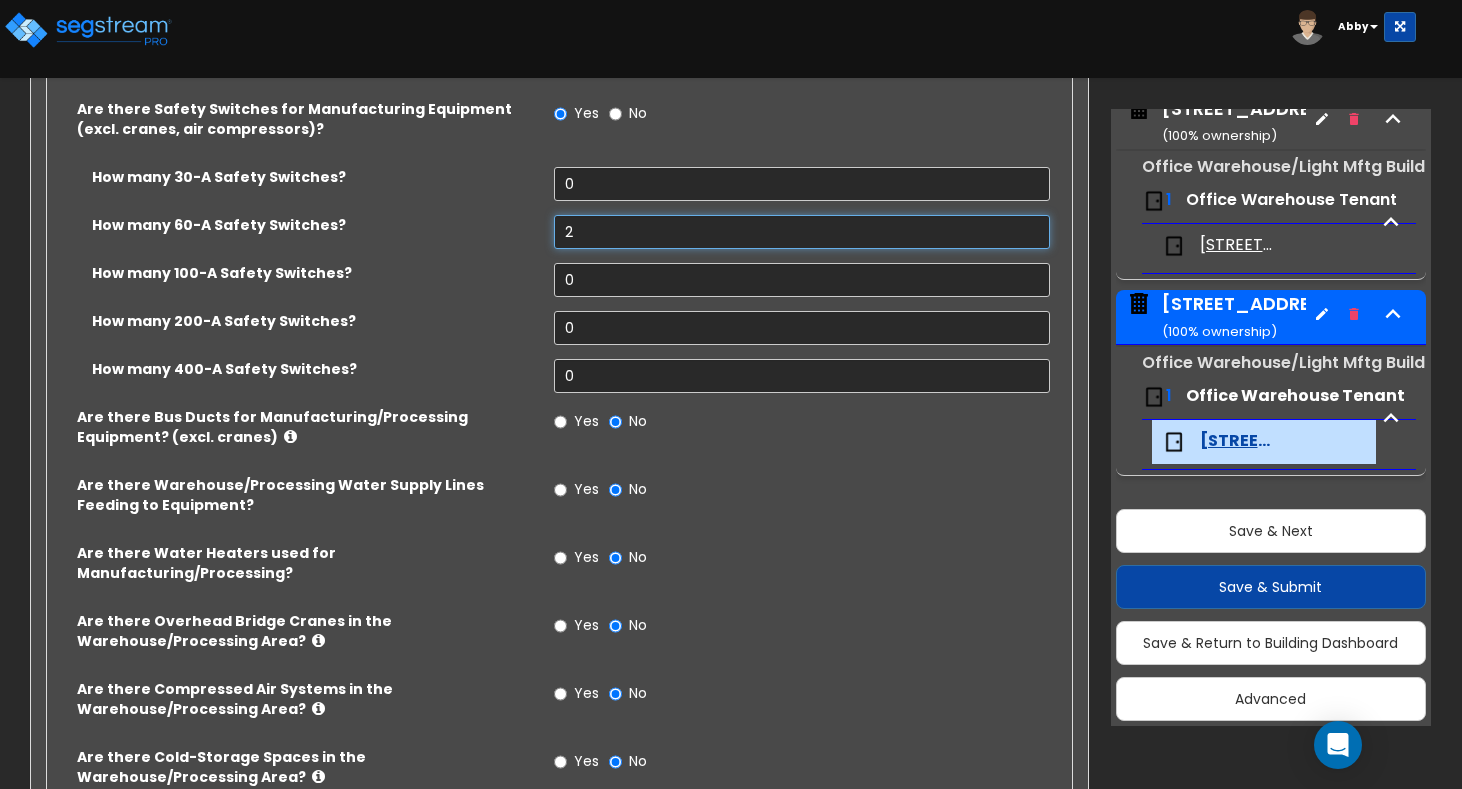 scroll, scrollTop: 3600, scrollLeft: 0, axis: vertical 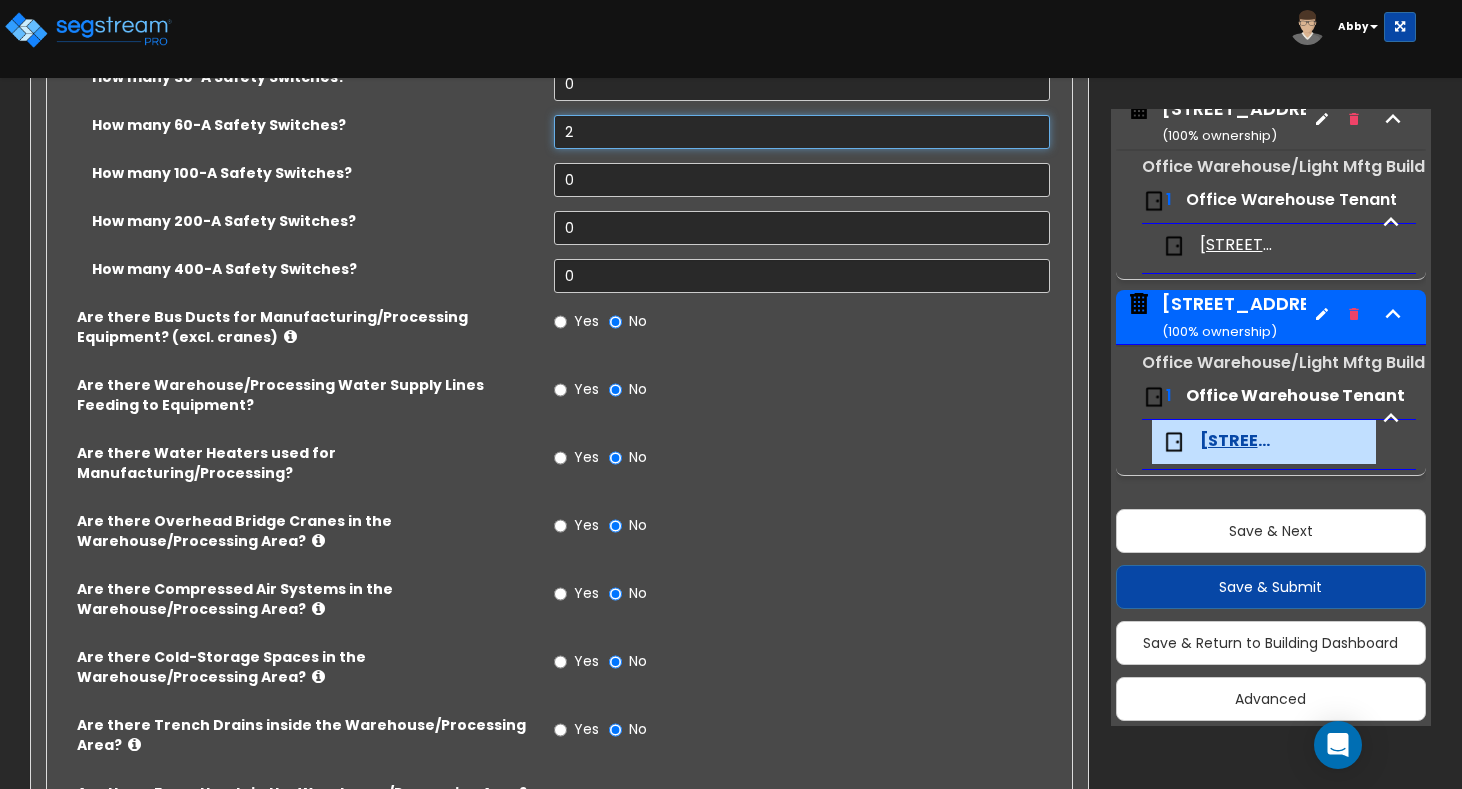 type on "2" 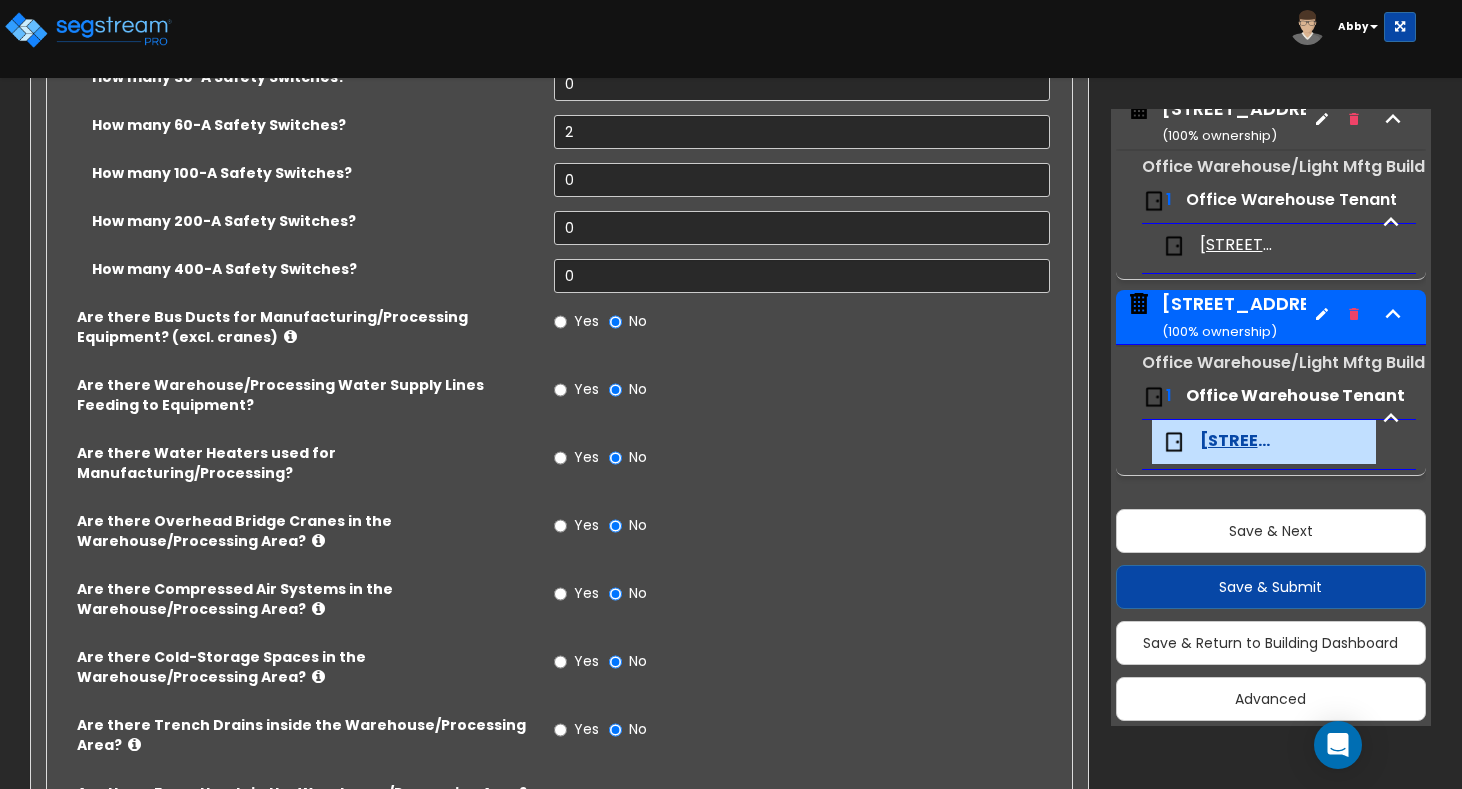 click at bounding box center [318, 540] 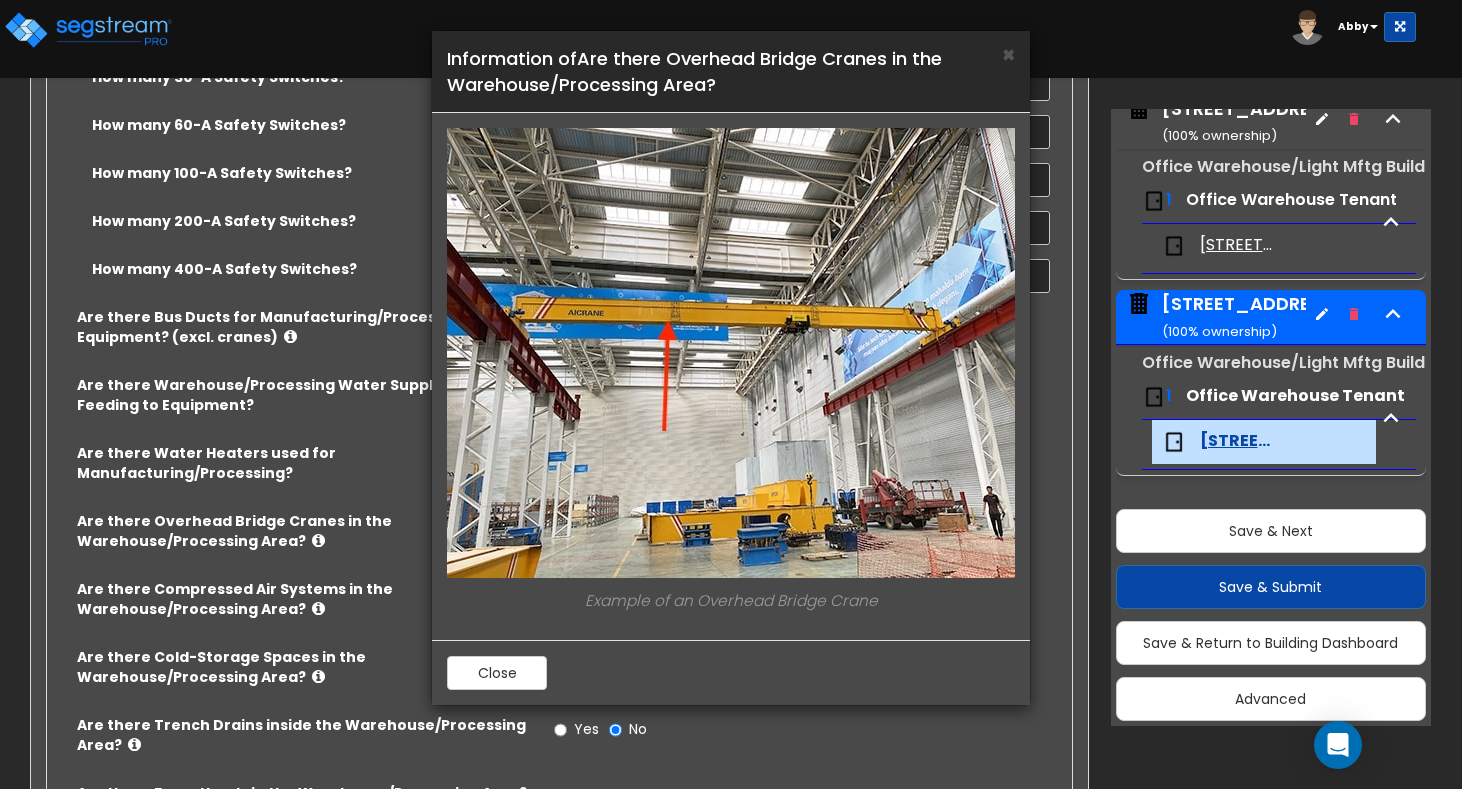 click on "× Information of  Are there Overhead Bridge Cranes in the Warehouse/Processing Area? Example of an Overhead Bridge Crane Close" at bounding box center [731, 394] 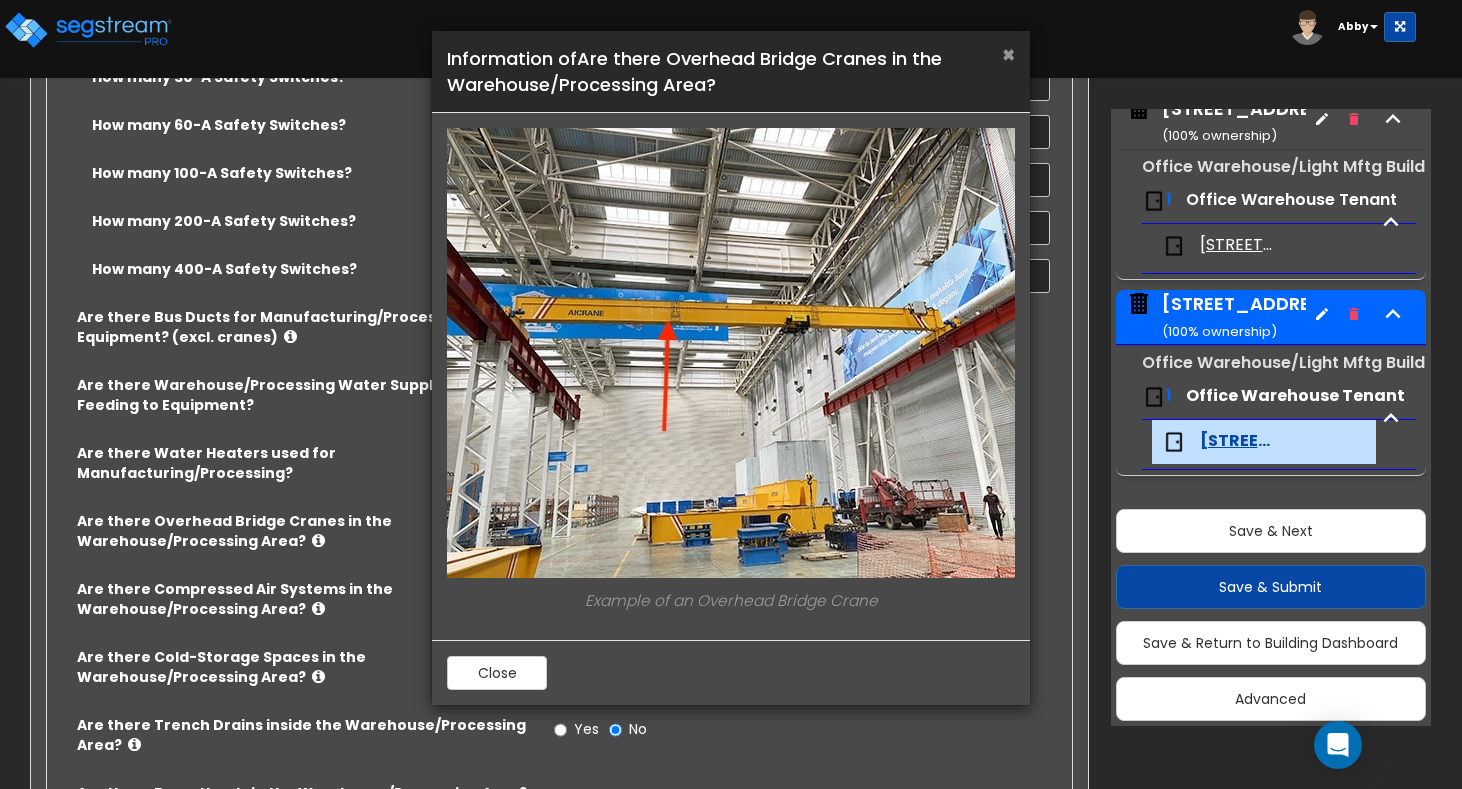 click on "×" at bounding box center (1008, 54) 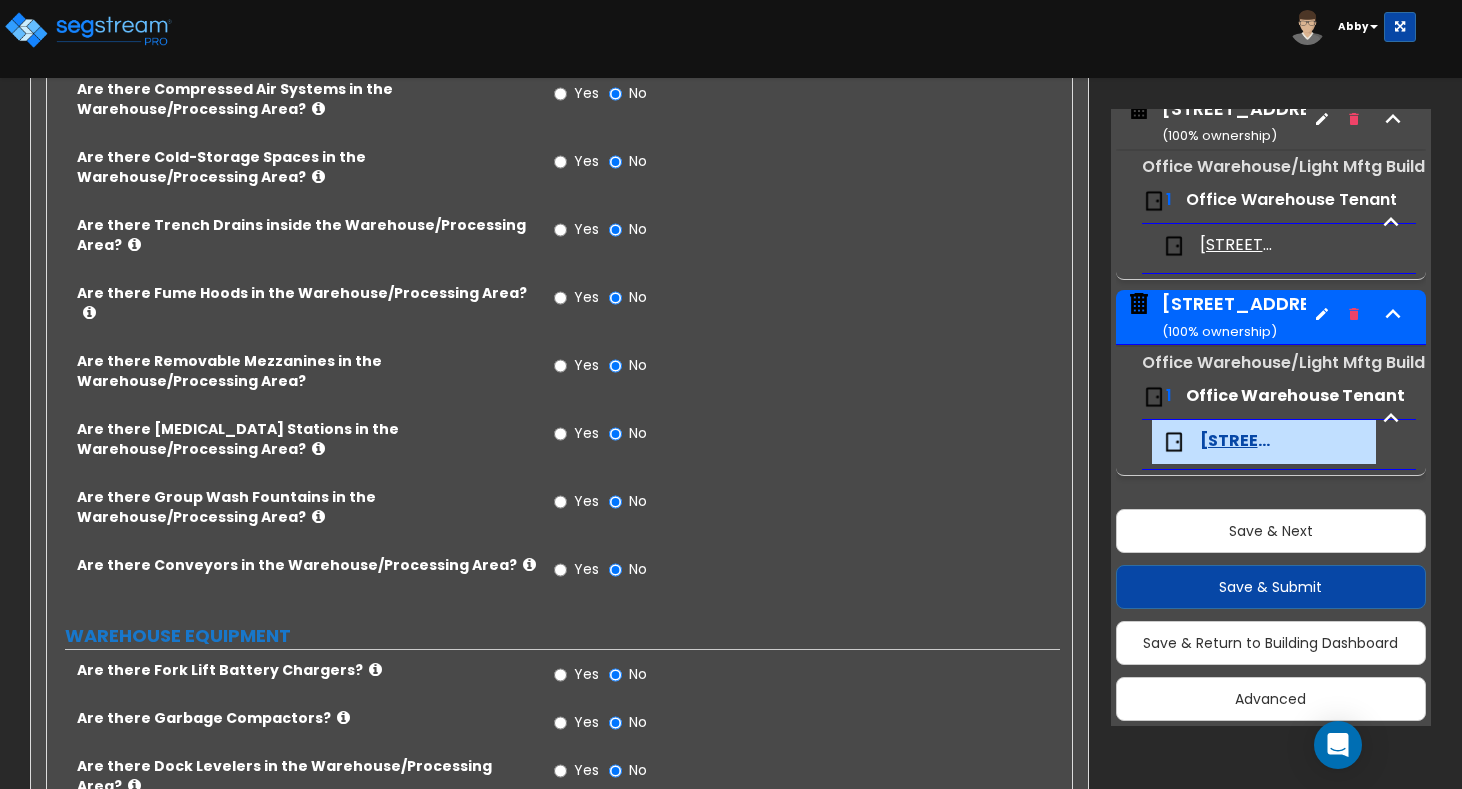 scroll, scrollTop: 4200, scrollLeft: 0, axis: vertical 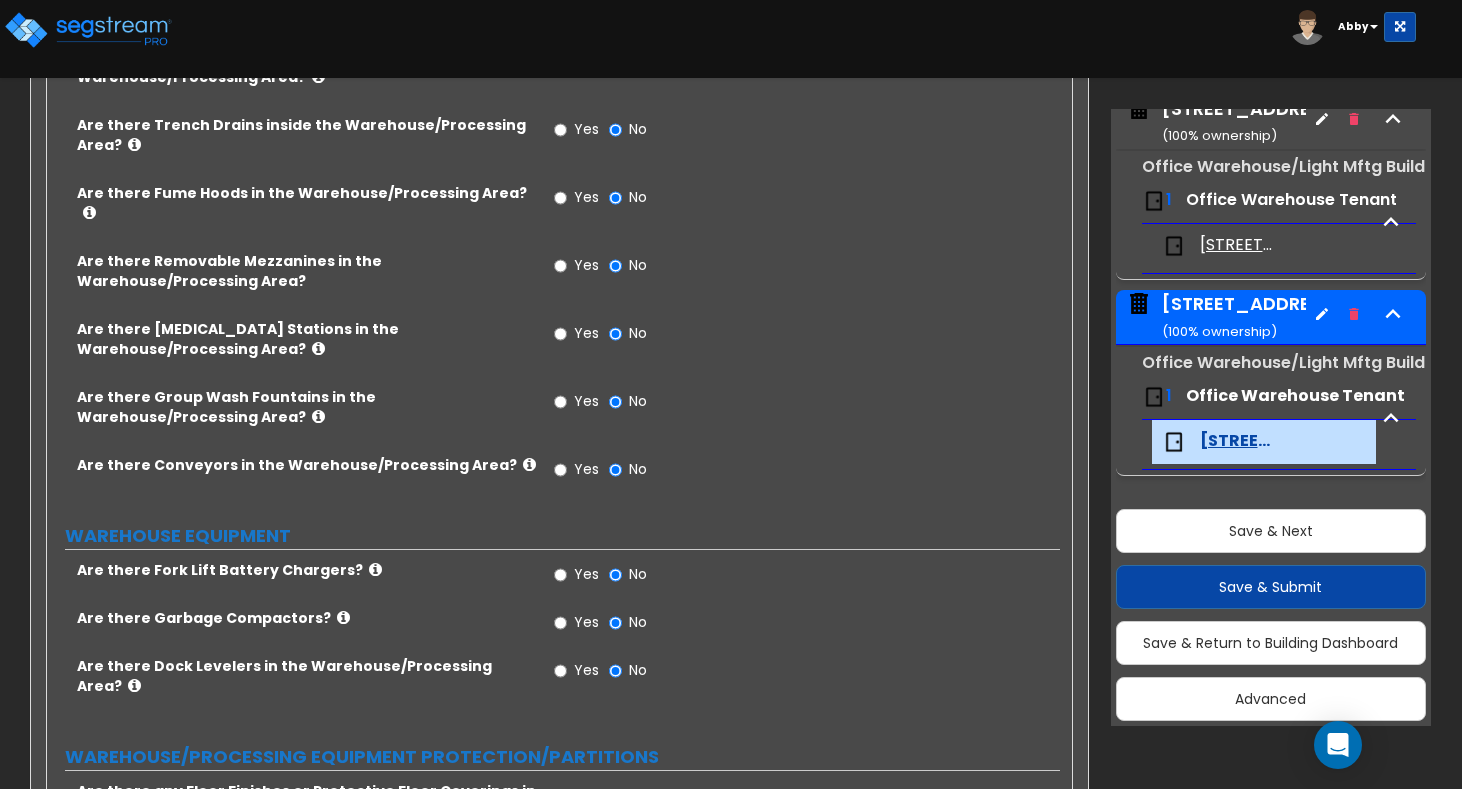 click on "Yes" at bounding box center [586, 574] 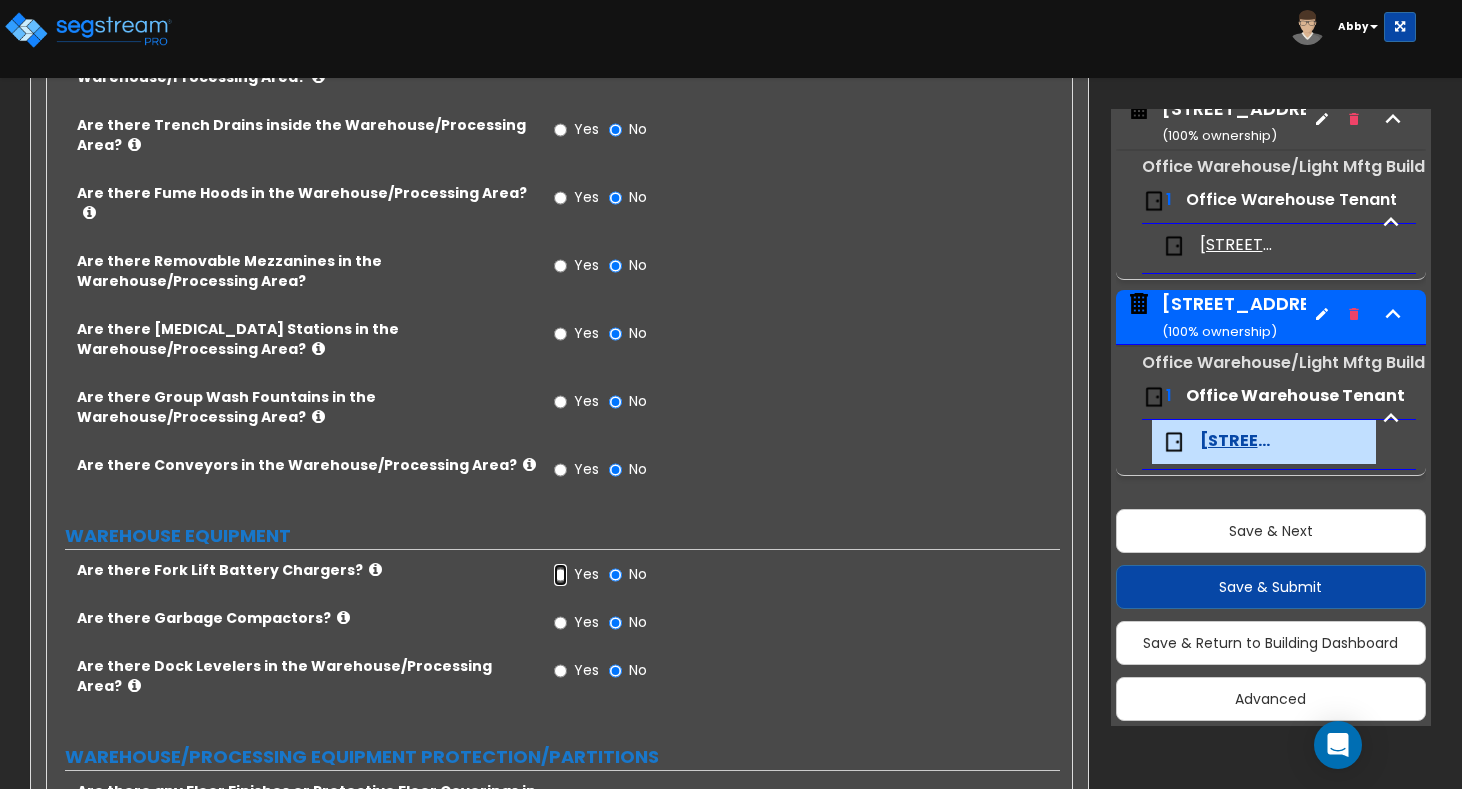 click on "Yes" at bounding box center (560, 575) 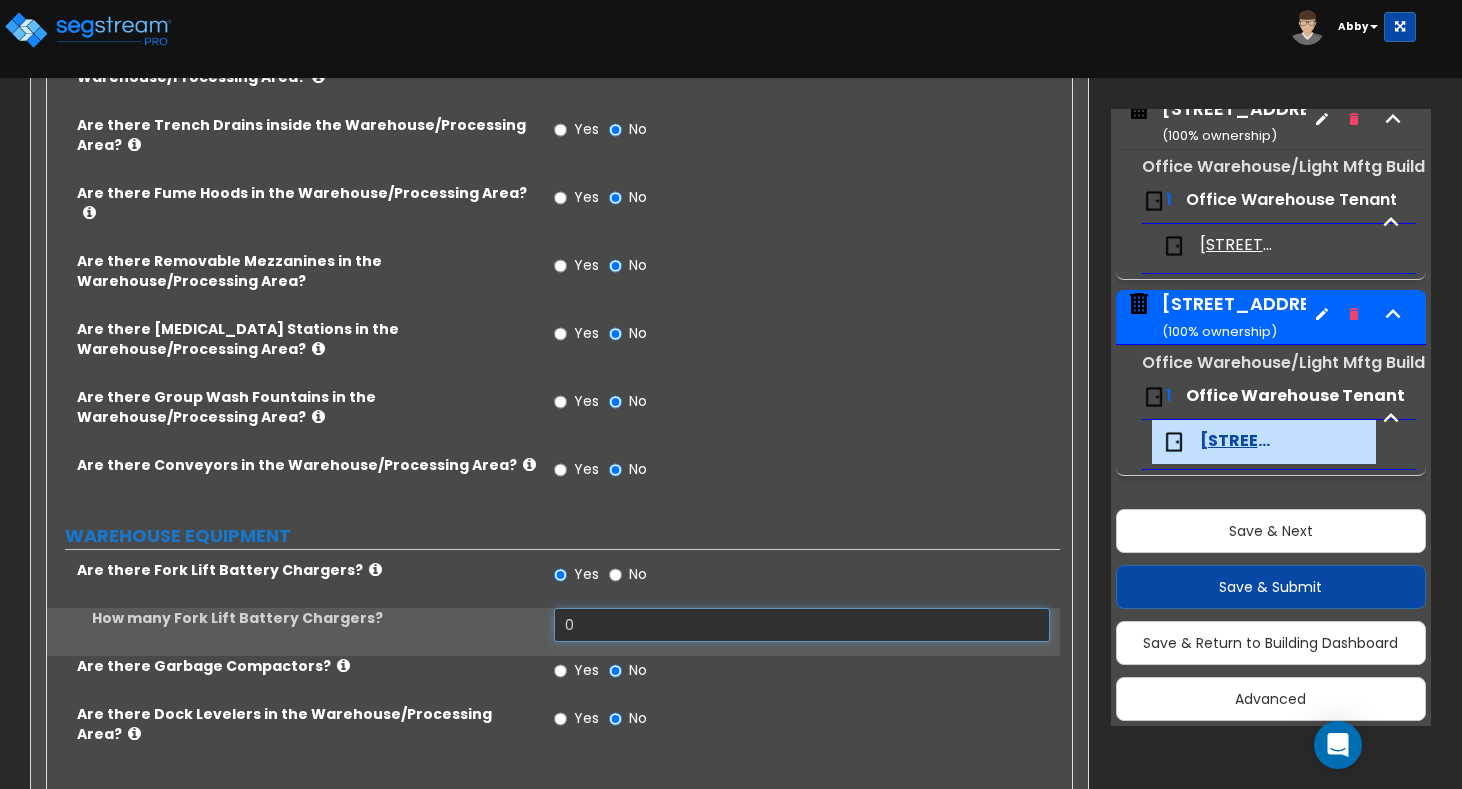 click on "0" at bounding box center [802, 625] 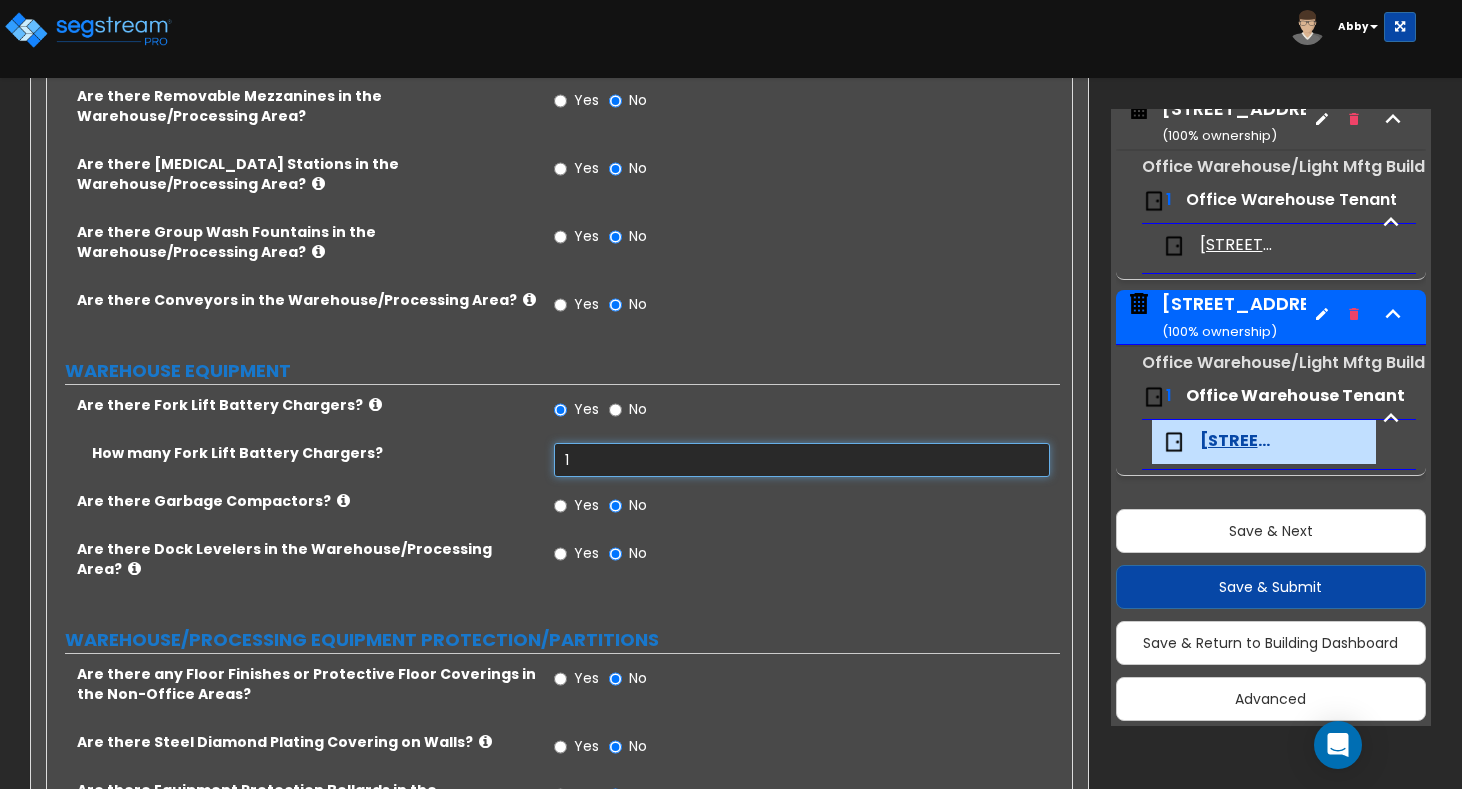 scroll, scrollTop: 4400, scrollLeft: 0, axis: vertical 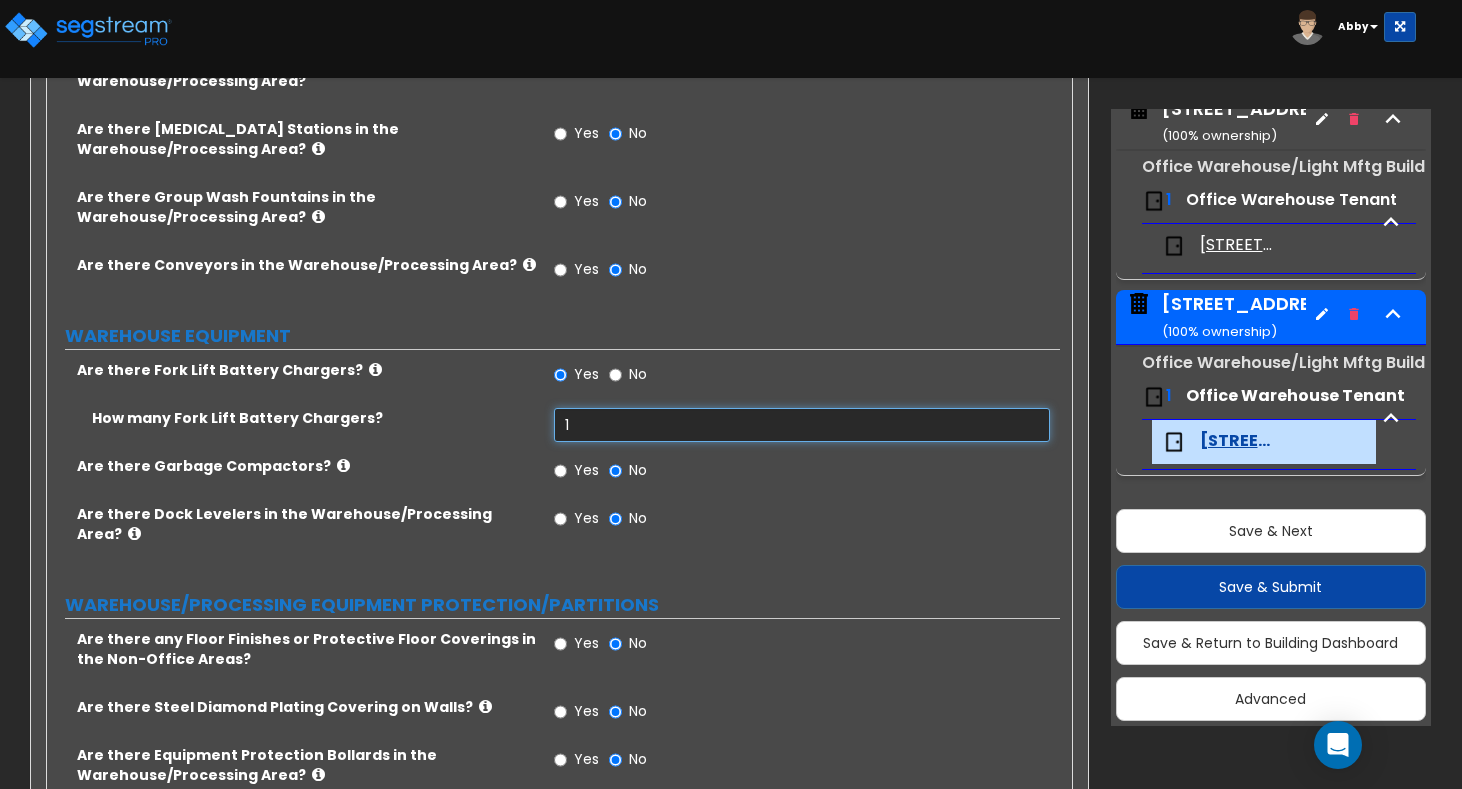 type on "1" 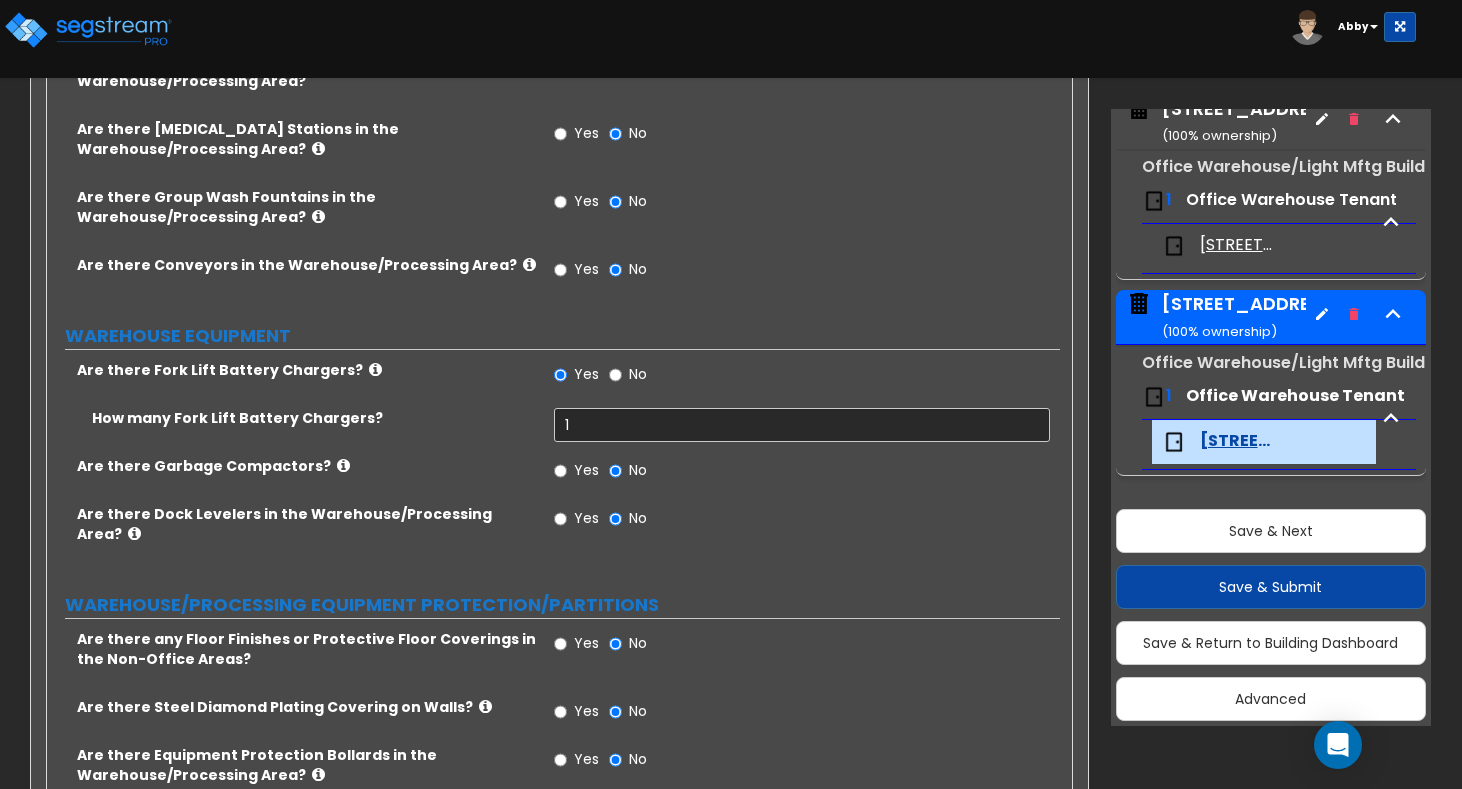 click at bounding box center [134, 533] 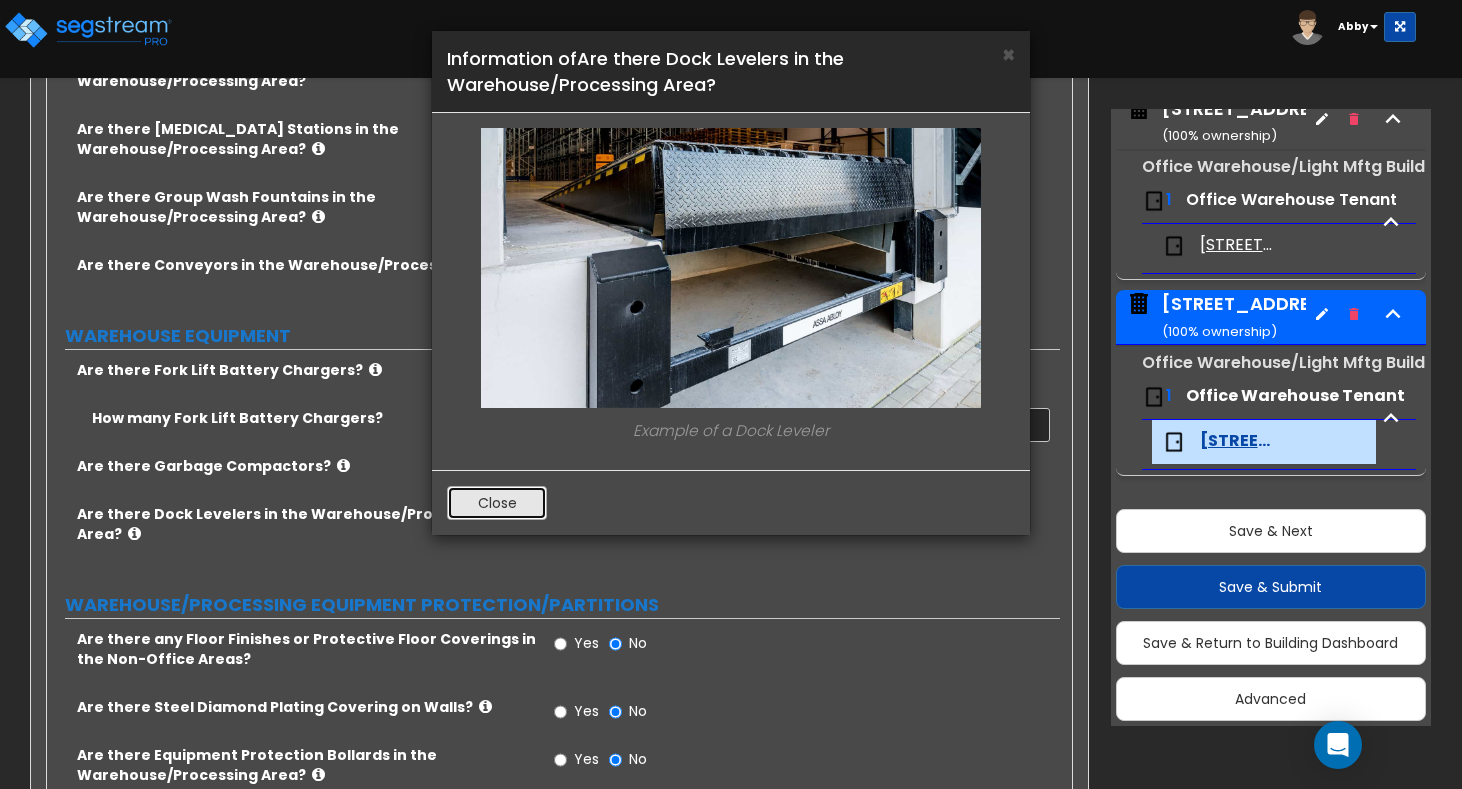 click on "Close" at bounding box center (497, 503) 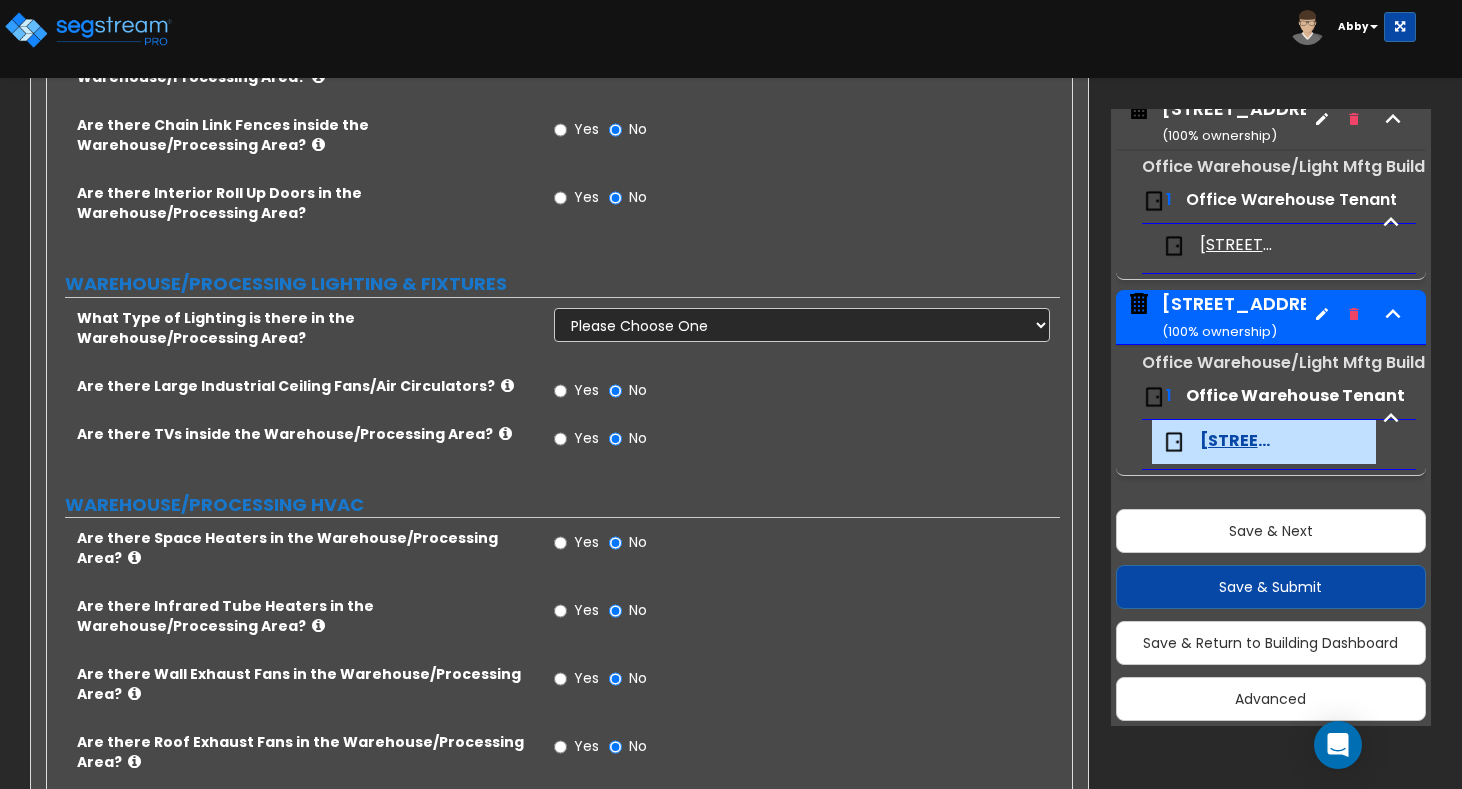 scroll, scrollTop: 5200, scrollLeft: 0, axis: vertical 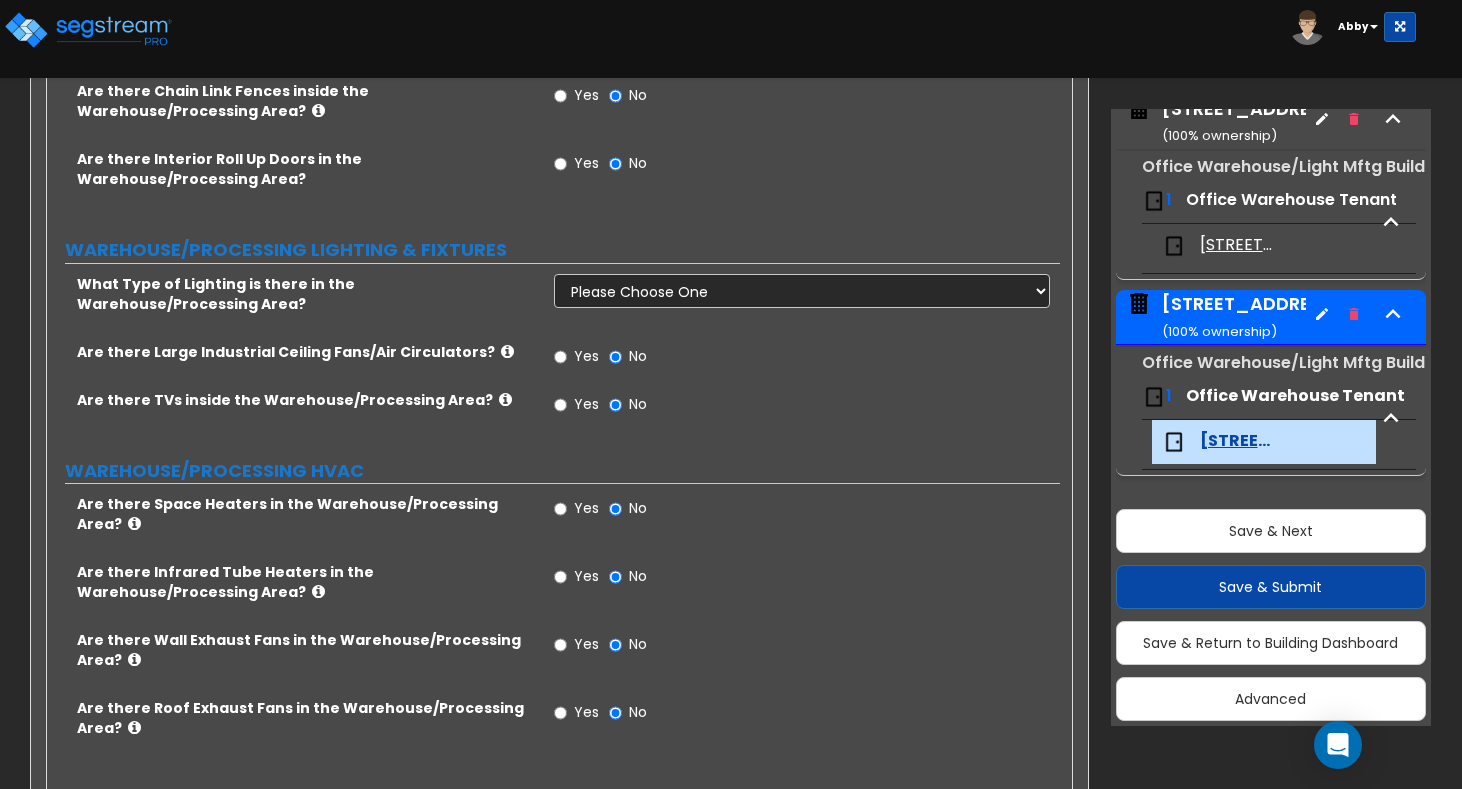 click on "Yes" at bounding box center (586, 508) 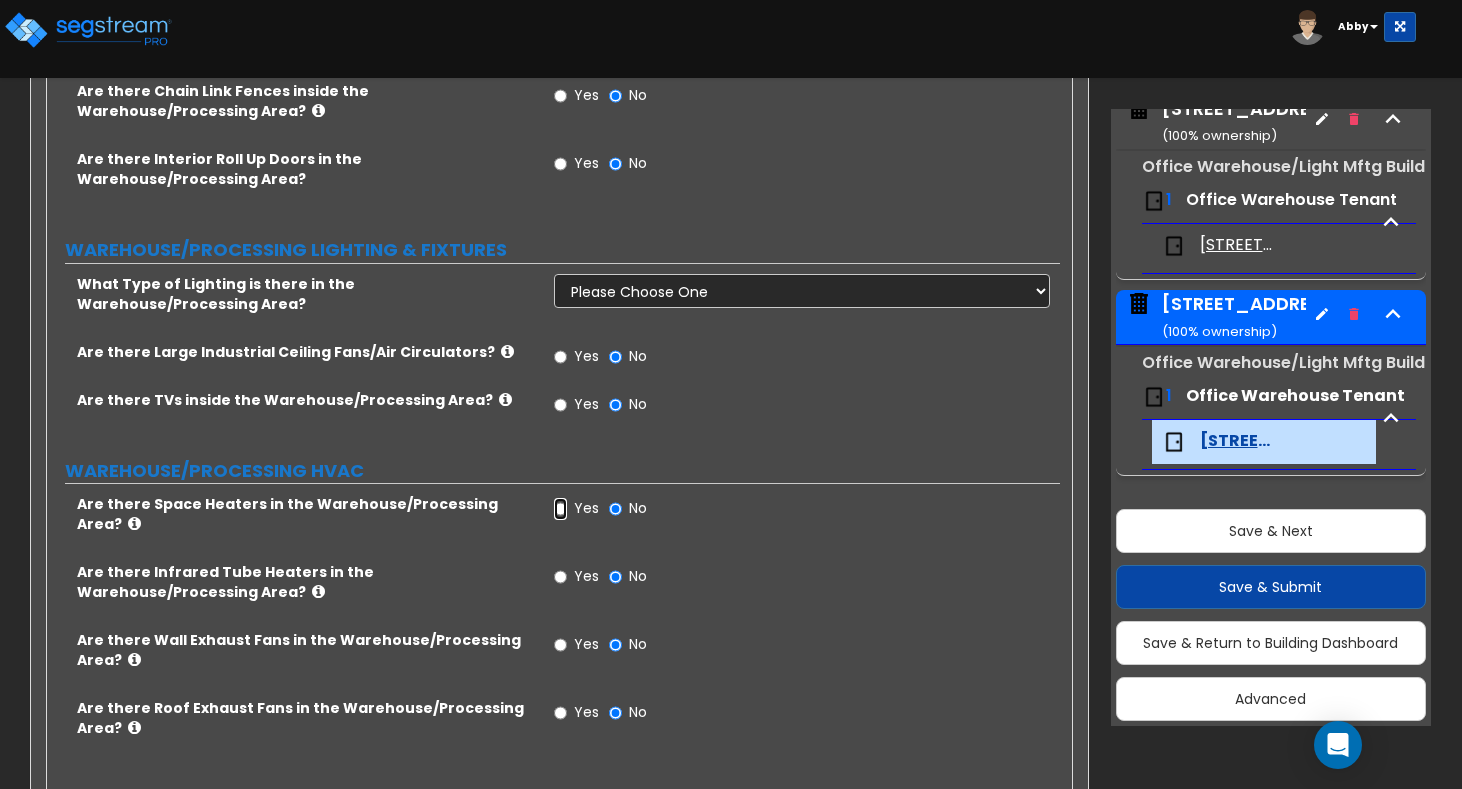 click on "Yes" at bounding box center (560, 509) 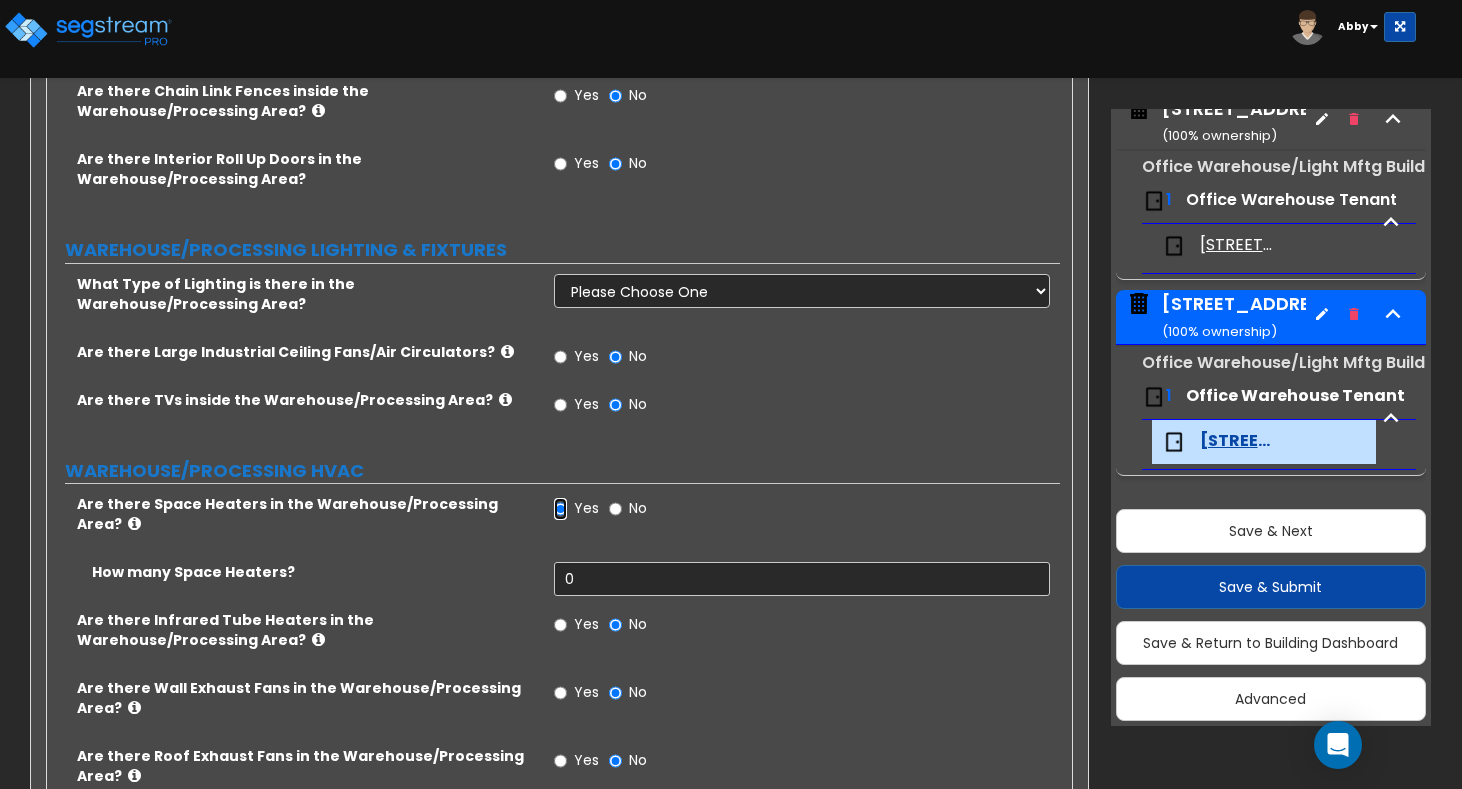 scroll, scrollTop: 5300, scrollLeft: 0, axis: vertical 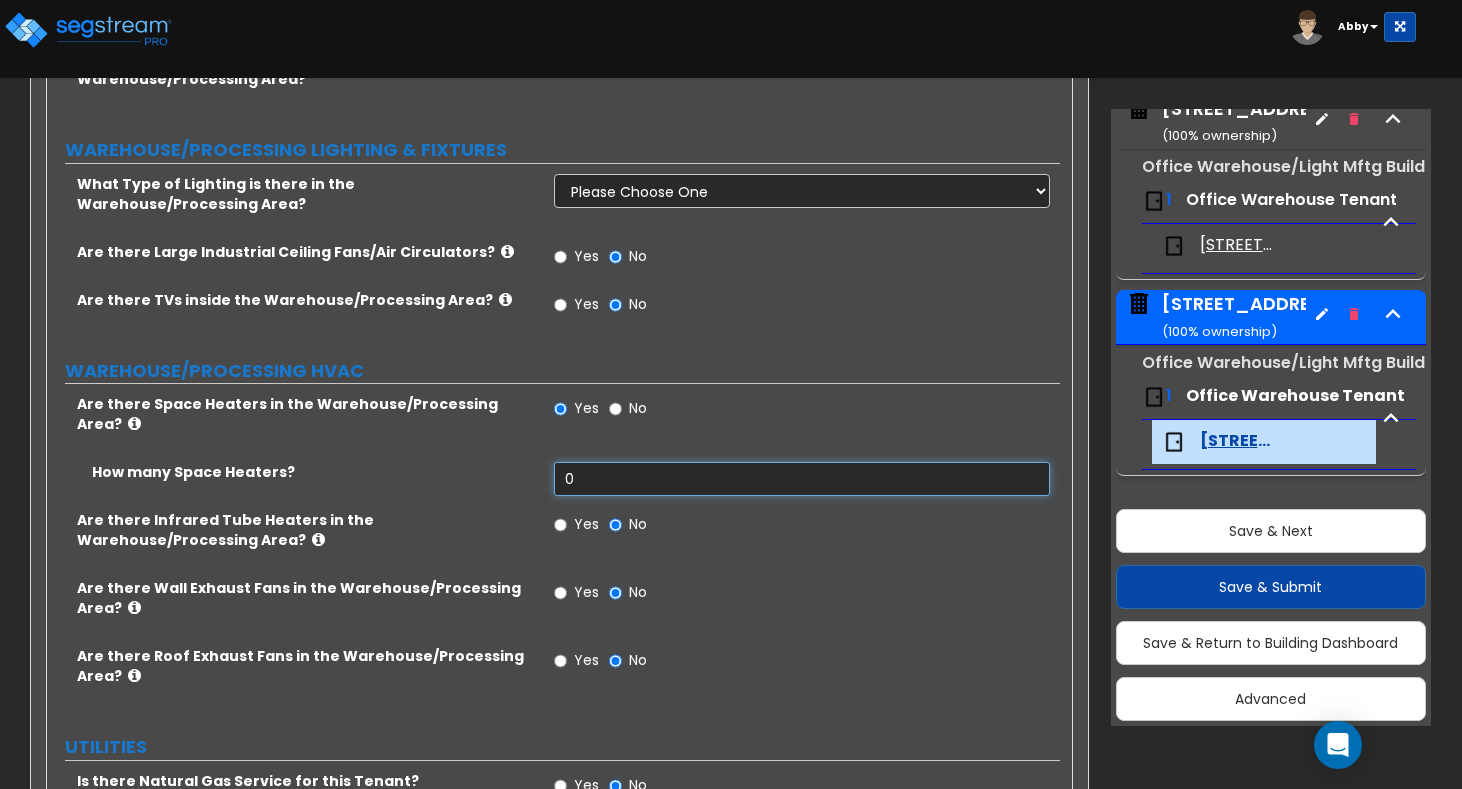 click on "0" at bounding box center (802, 479) 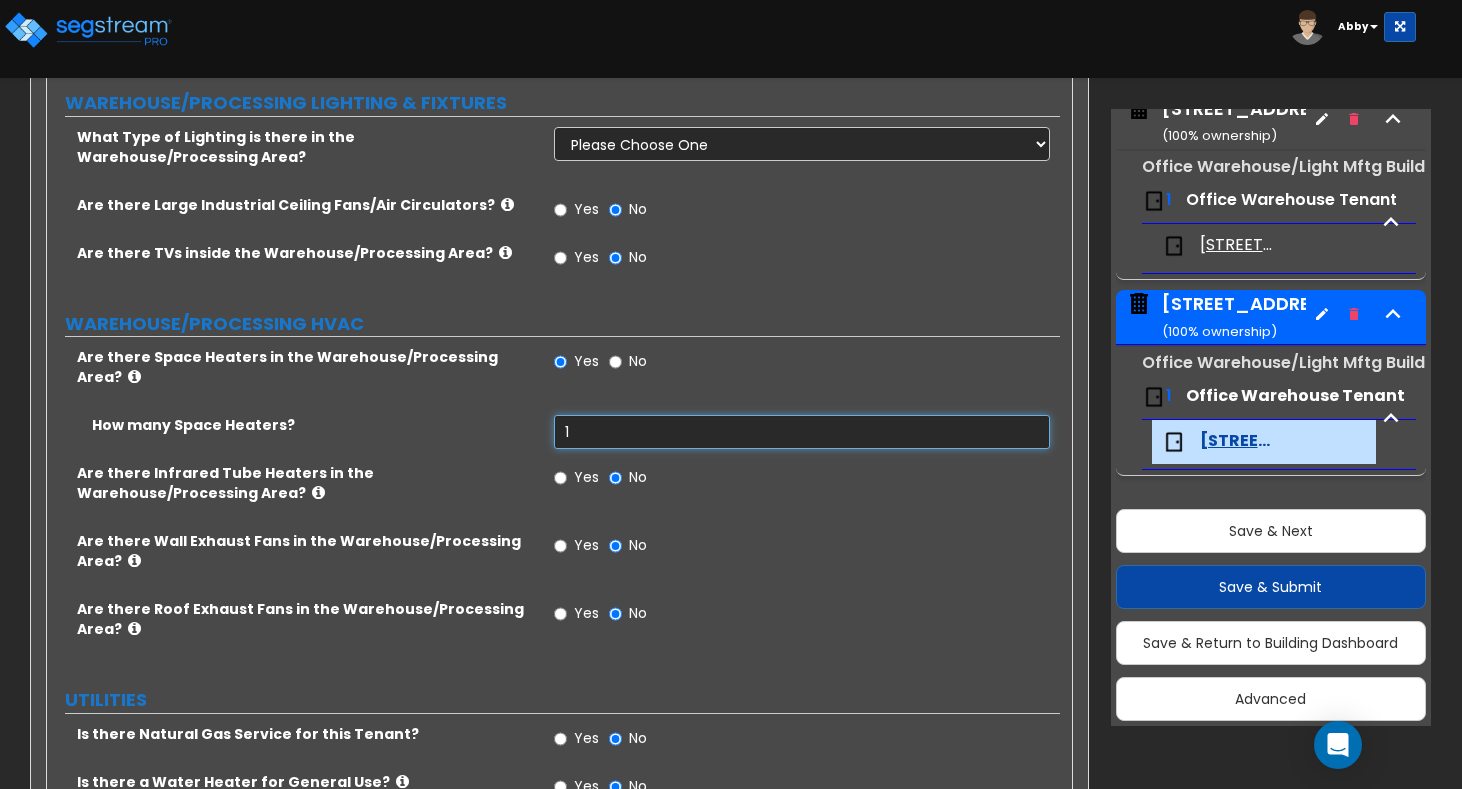 scroll, scrollTop: 5386, scrollLeft: 0, axis: vertical 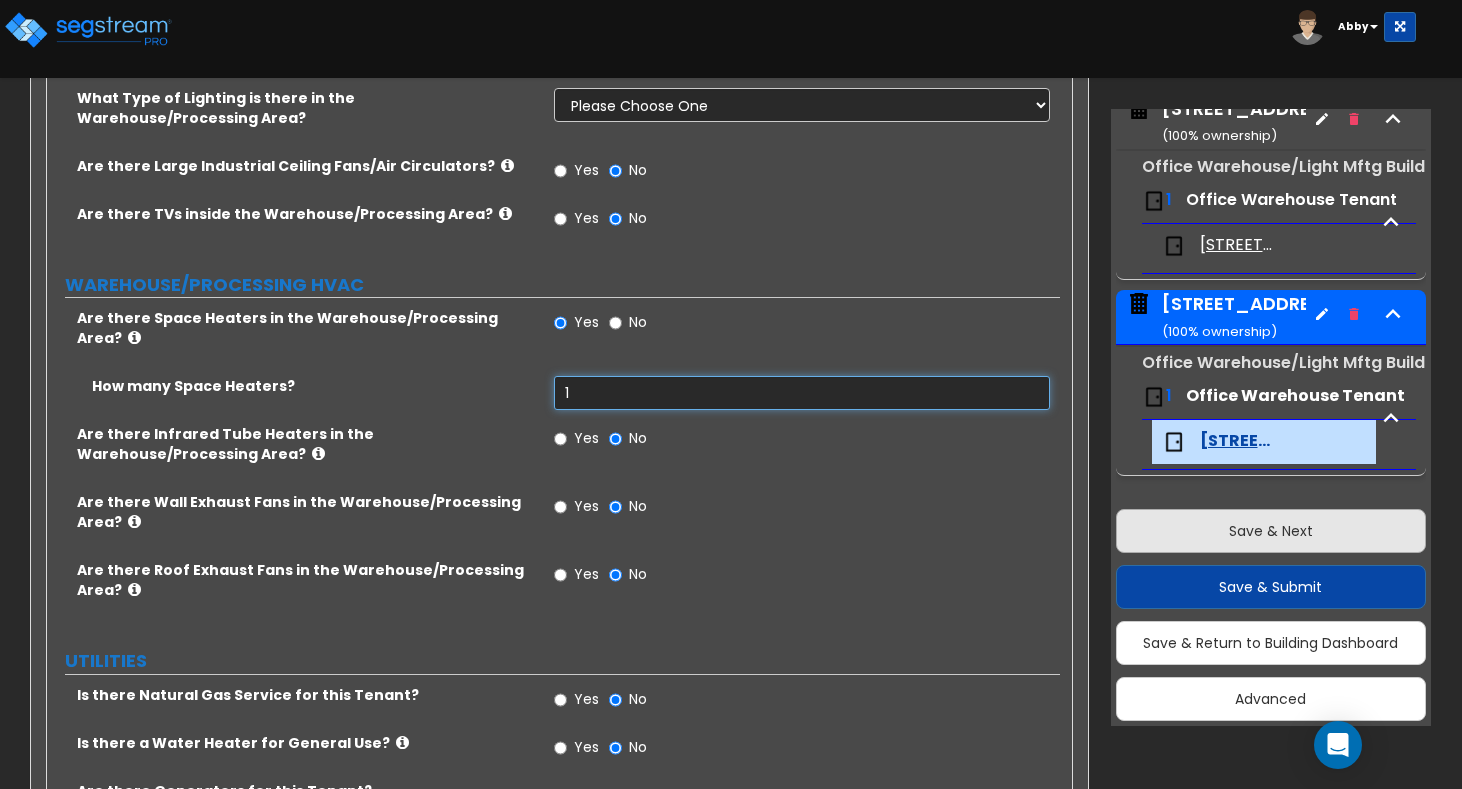 type on "1" 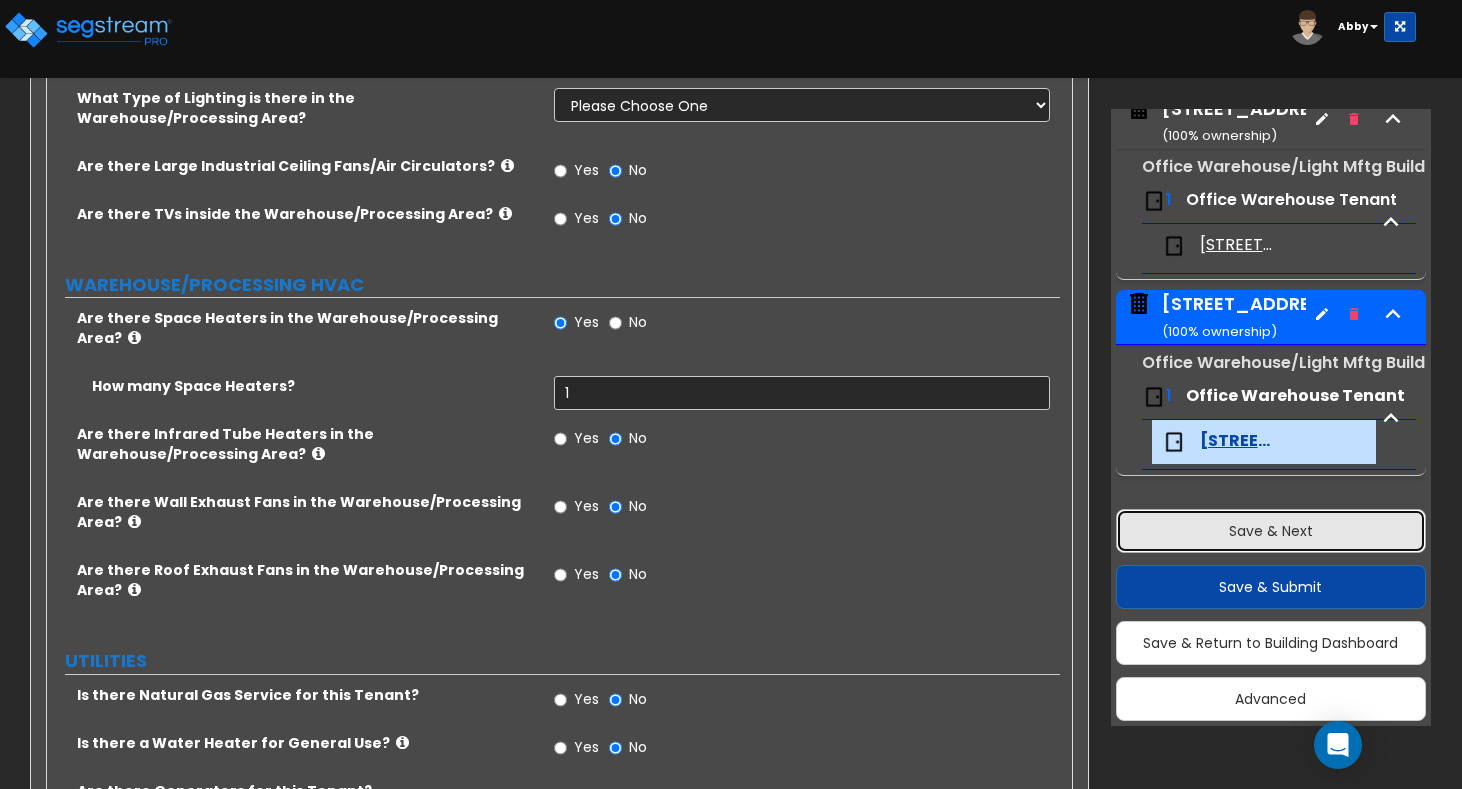click on "Save & Next" at bounding box center (1271, 531) 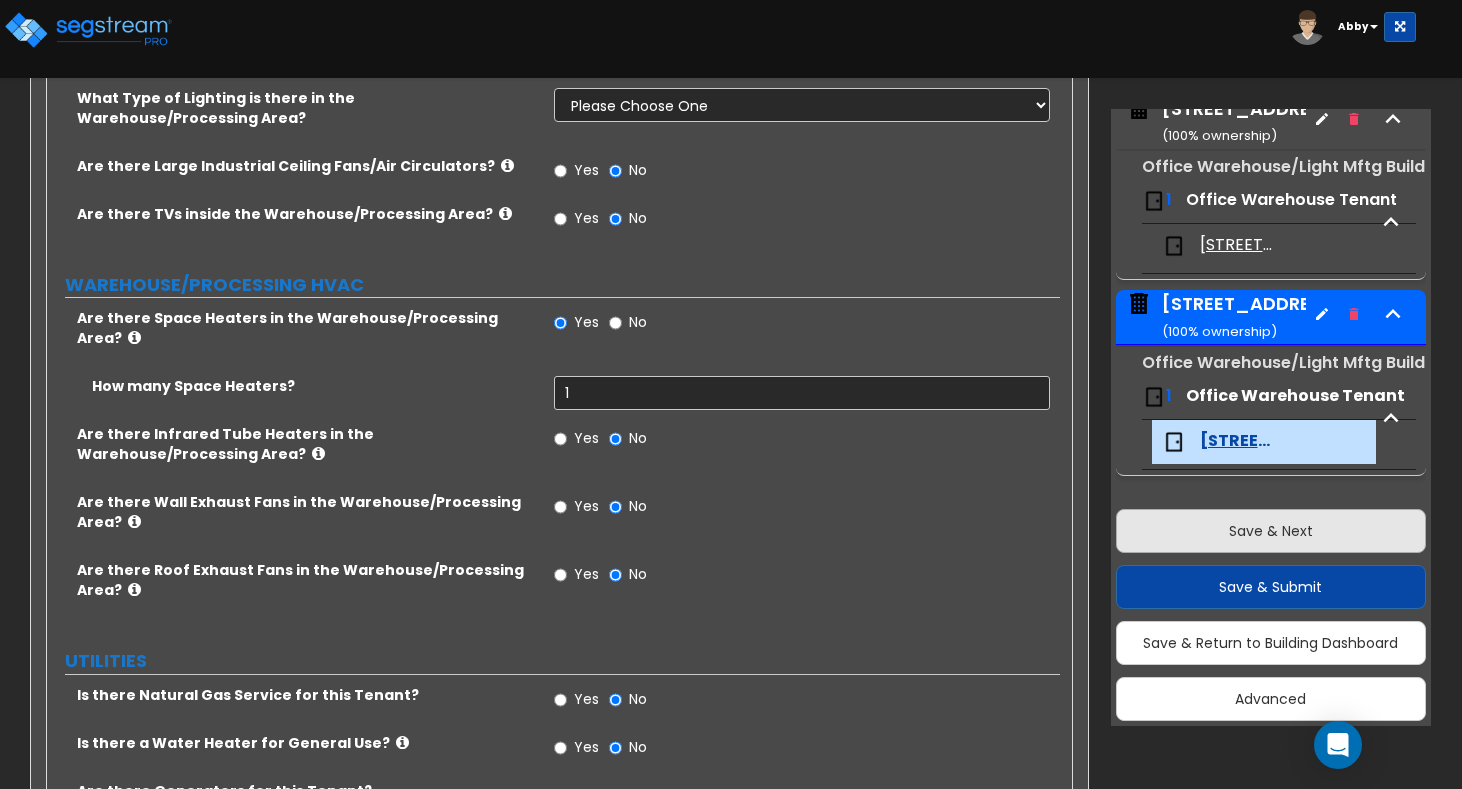 select on "2" 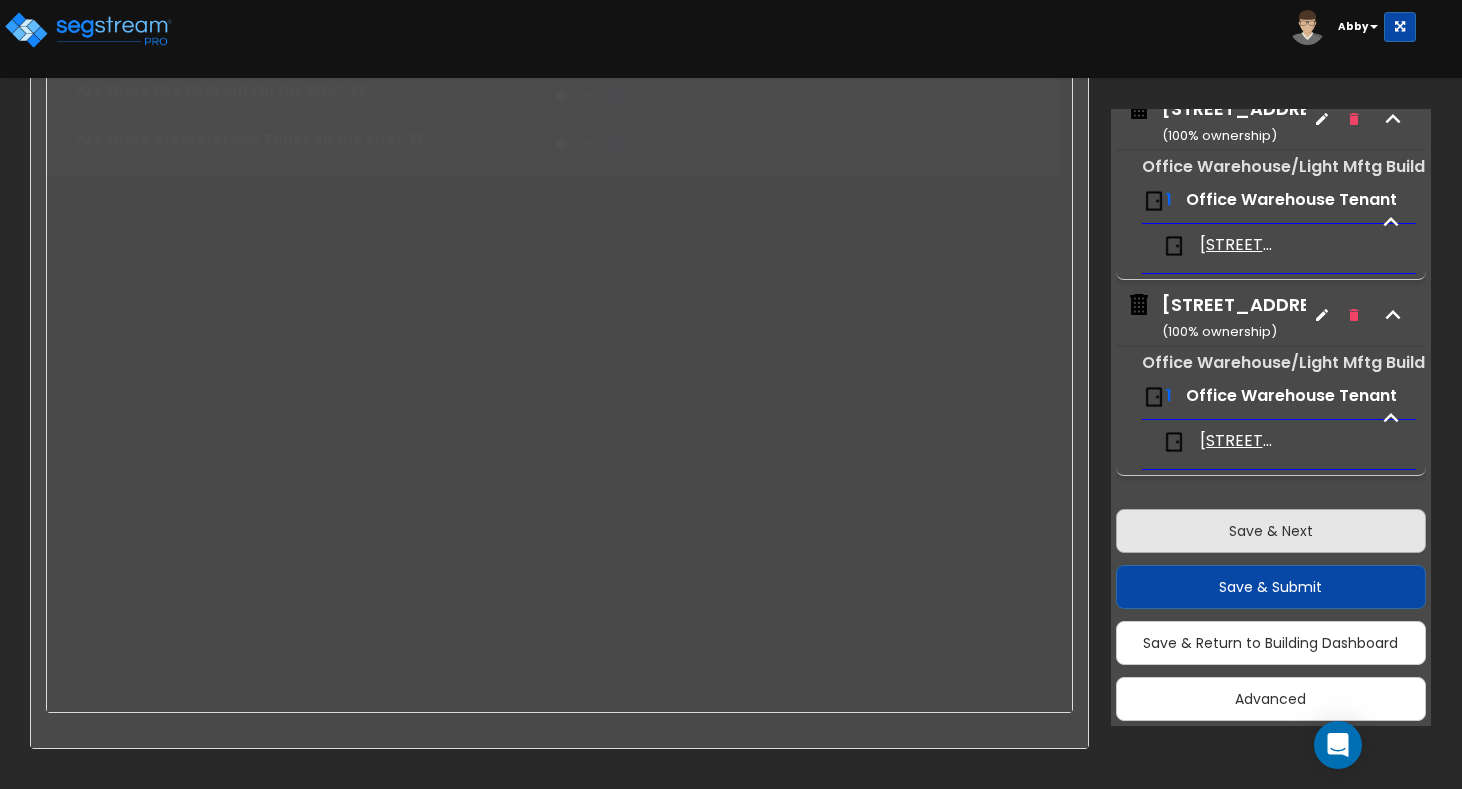 scroll, scrollTop: 4516, scrollLeft: 0, axis: vertical 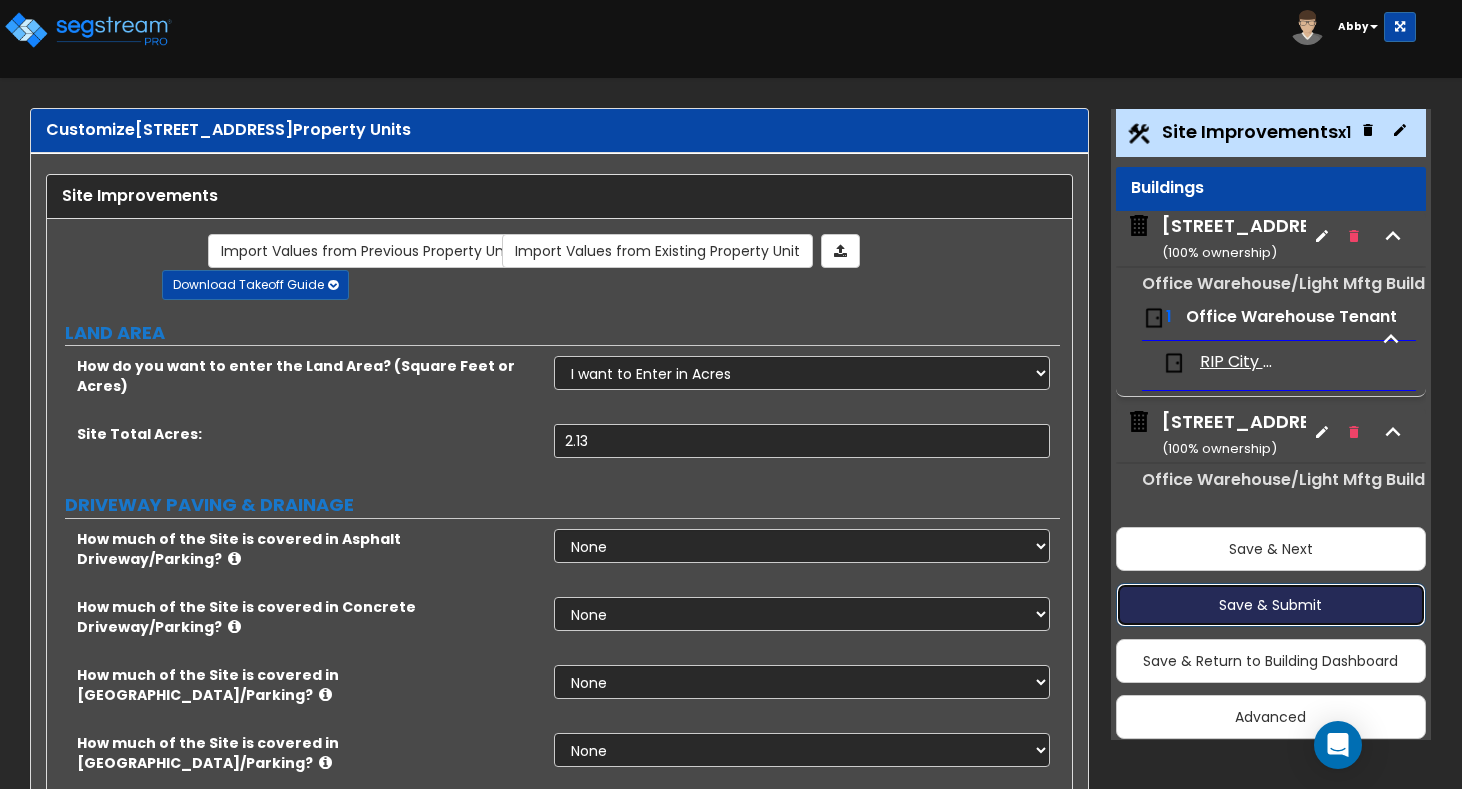 click on "Save & Submit" at bounding box center [1271, 605] 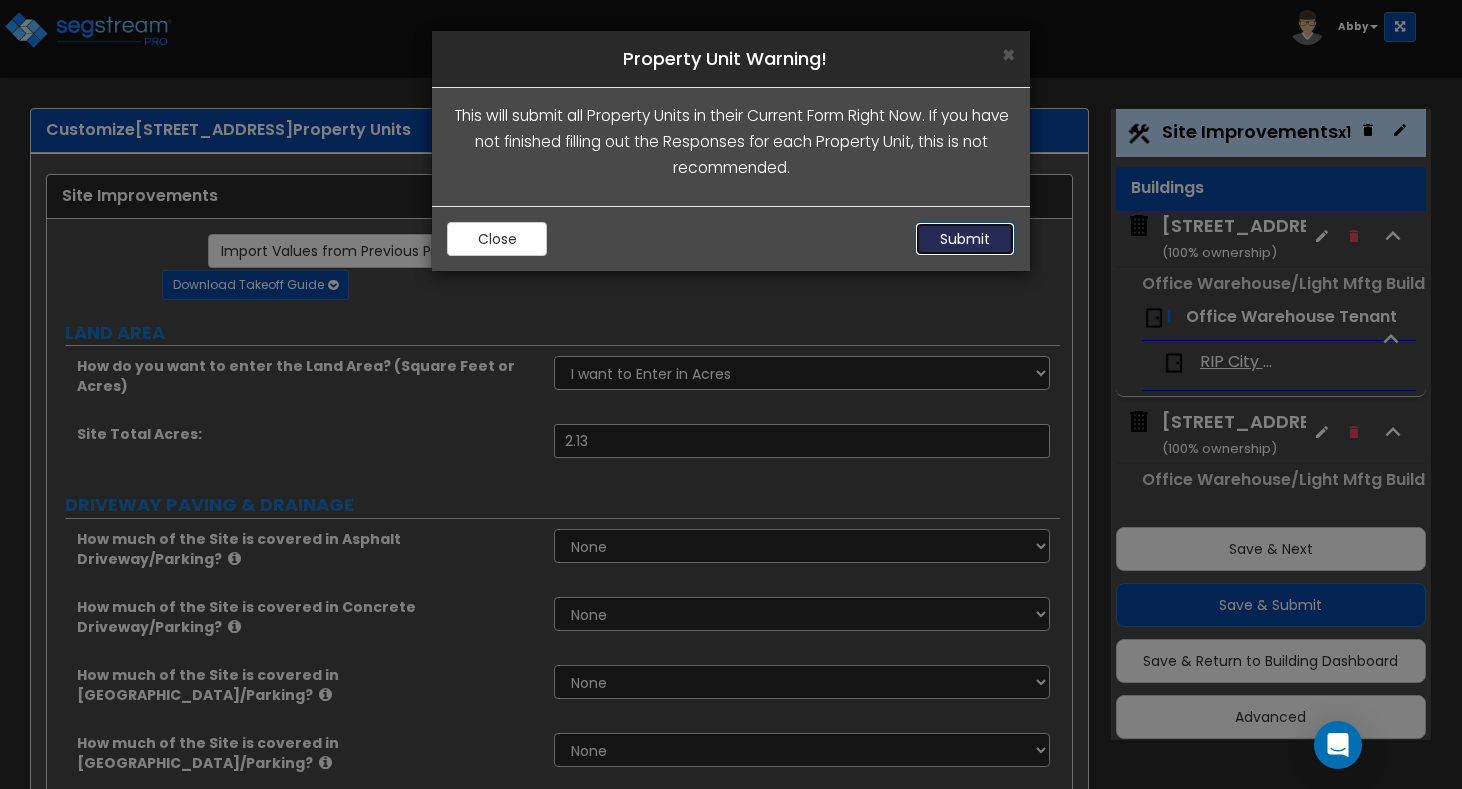 click on "Submit" at bounding box center (965, 239) 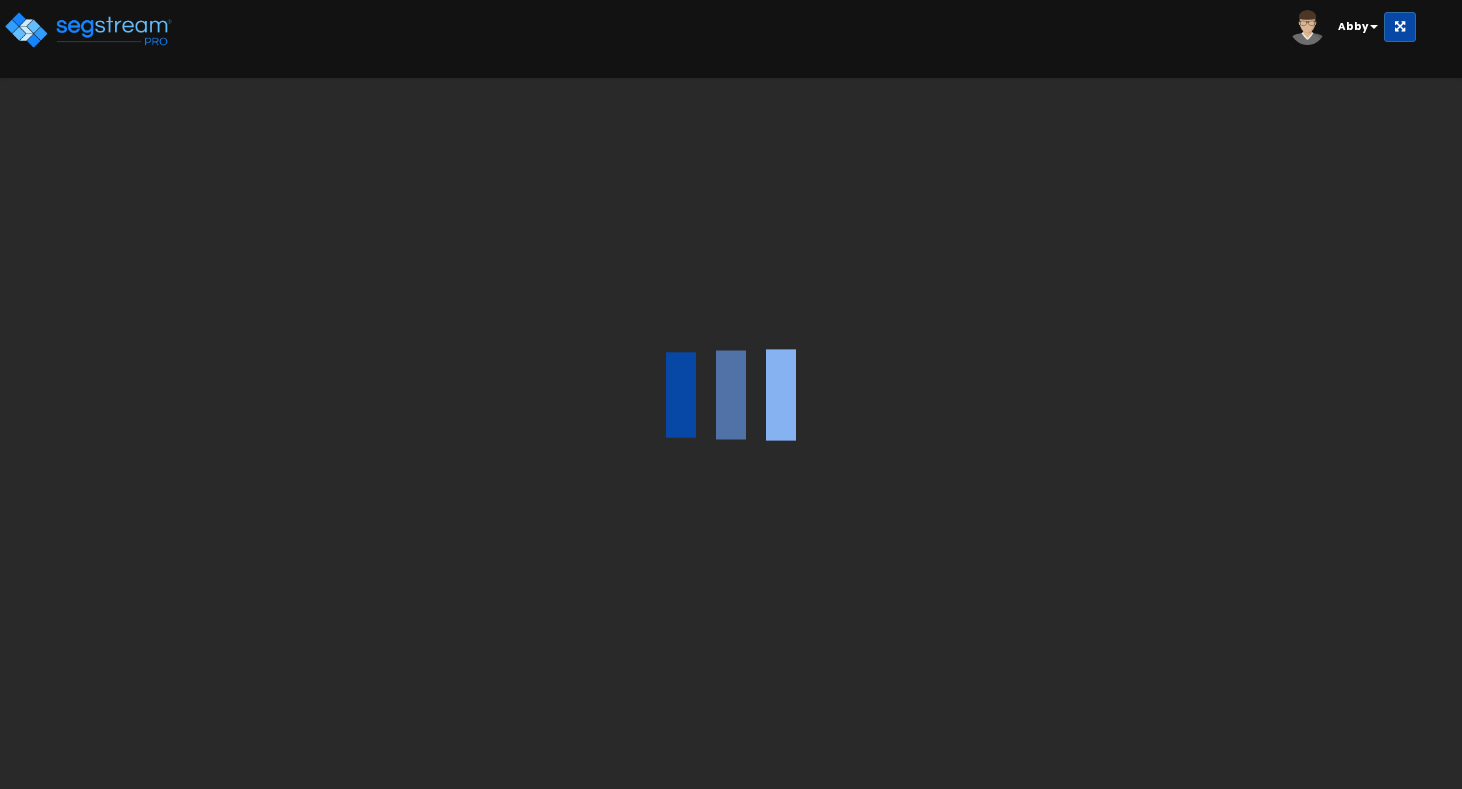 scroll, scrollTop: 0, scrollLeft: 0, axis: both 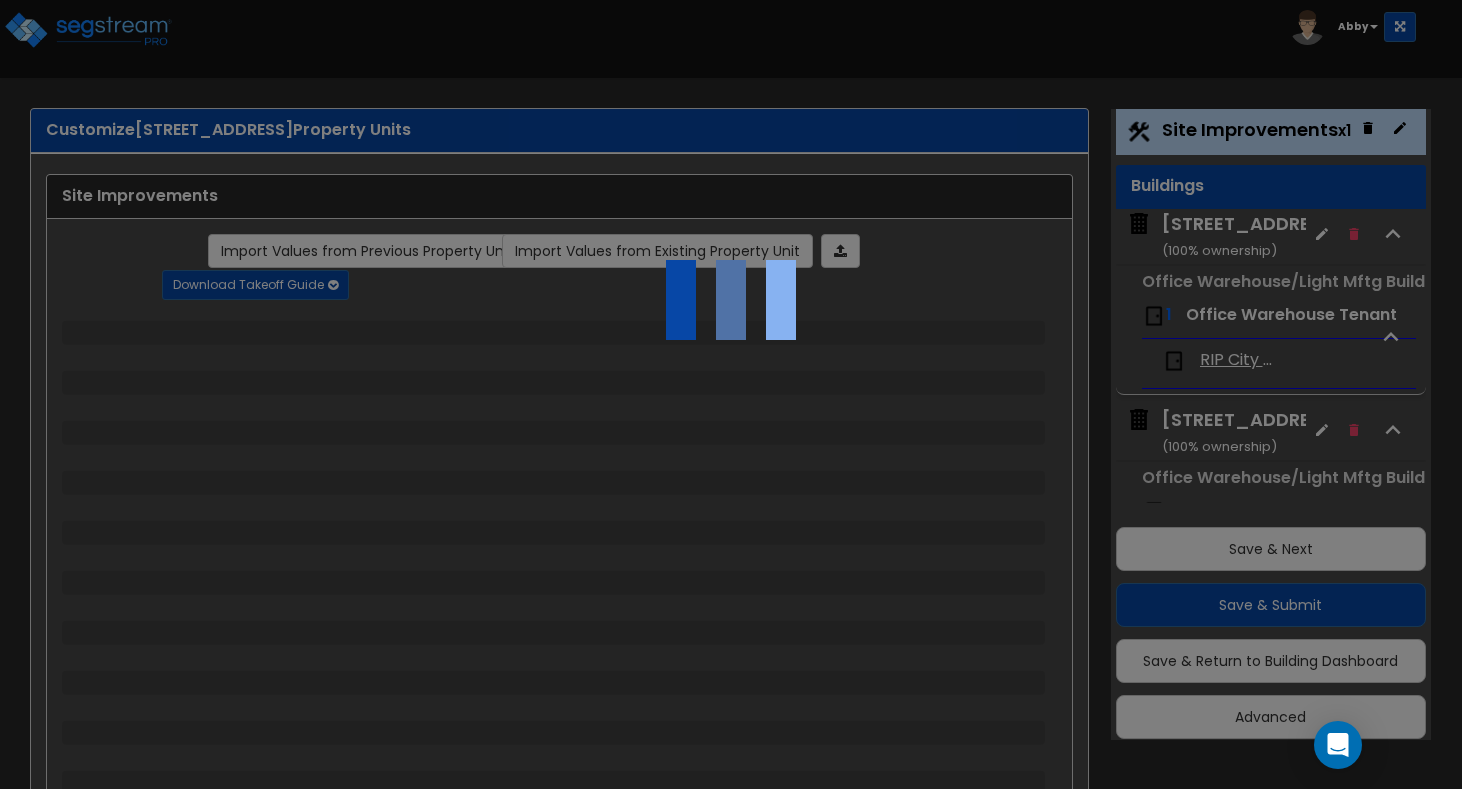 select on "2" 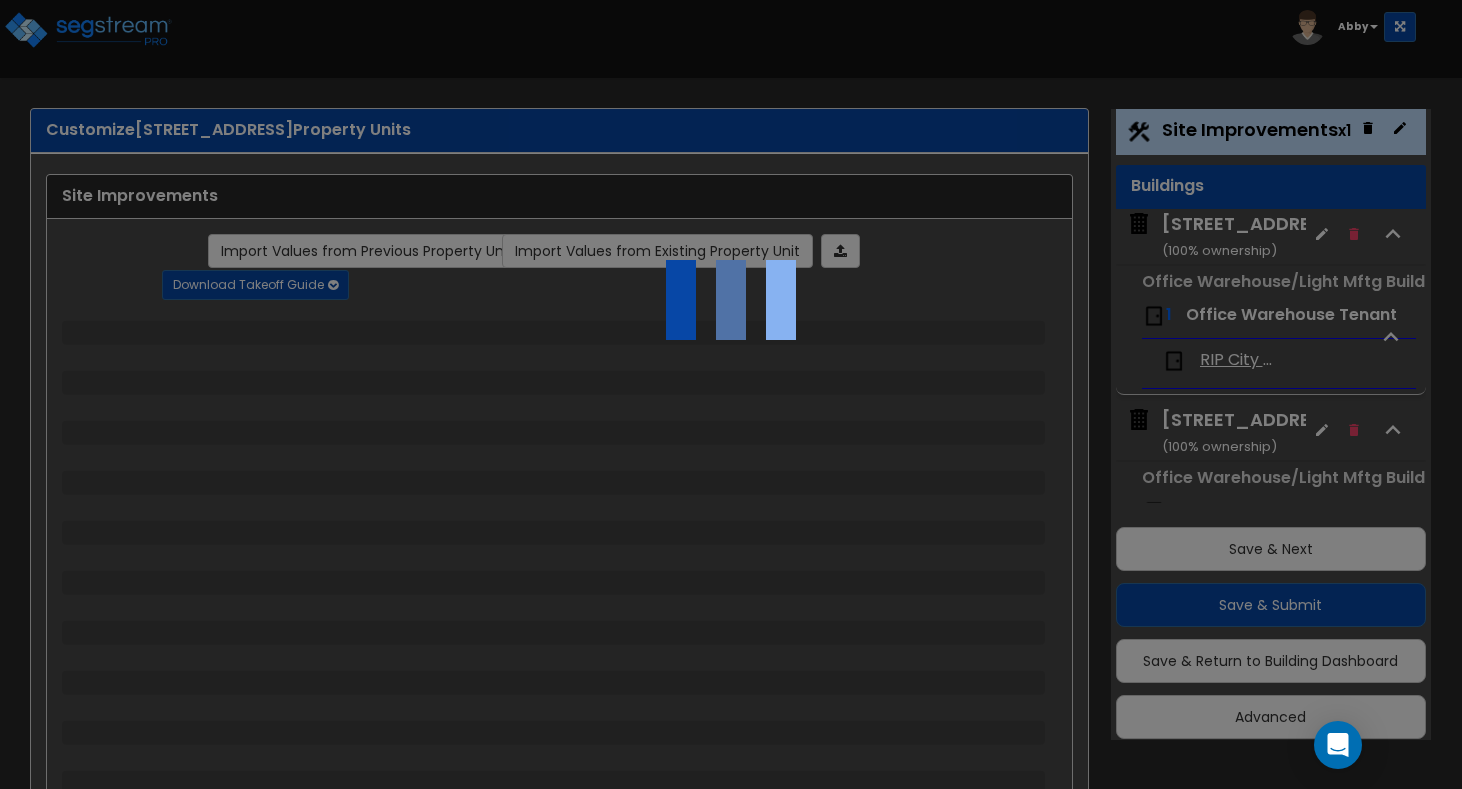 select on "1" 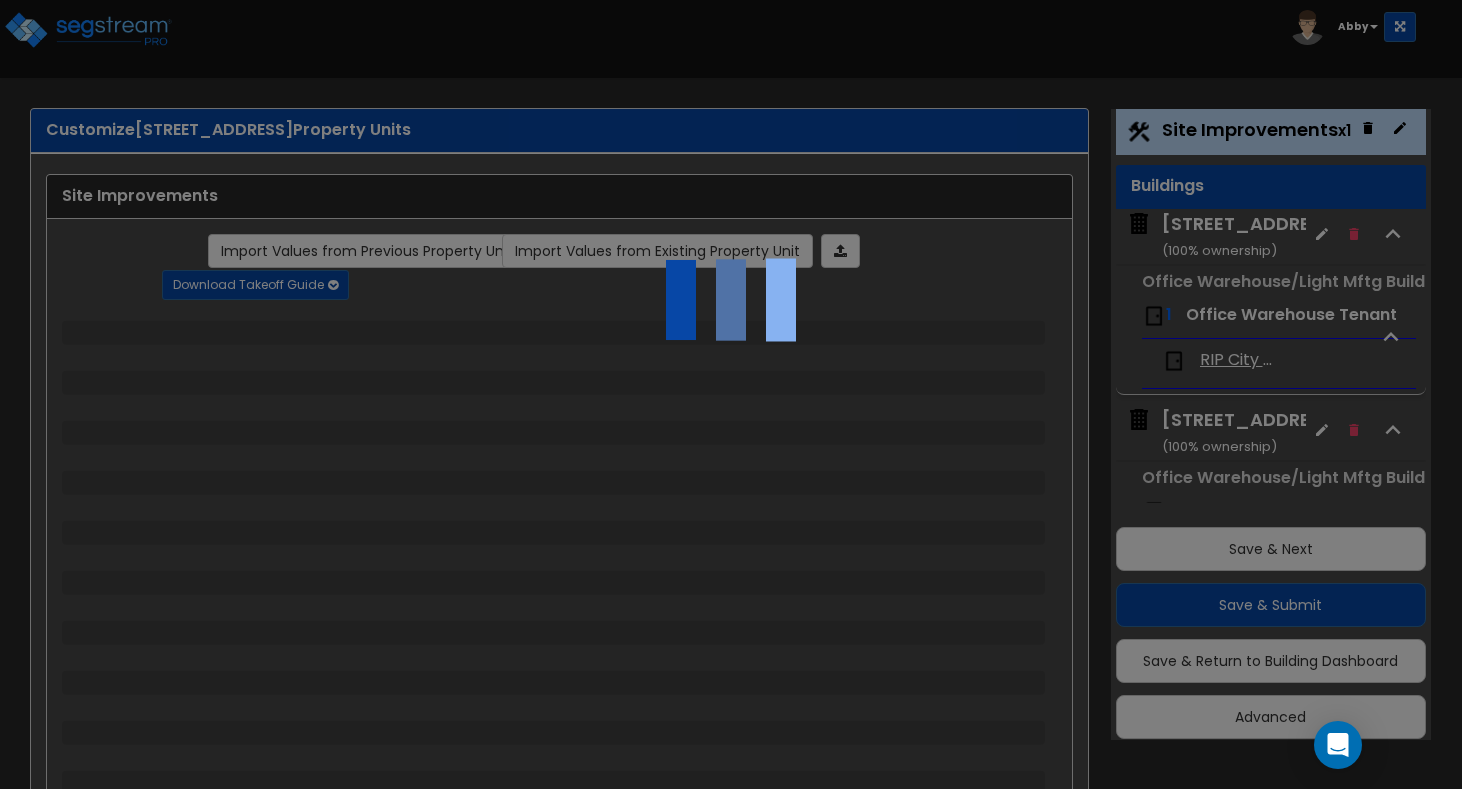 select on "2" 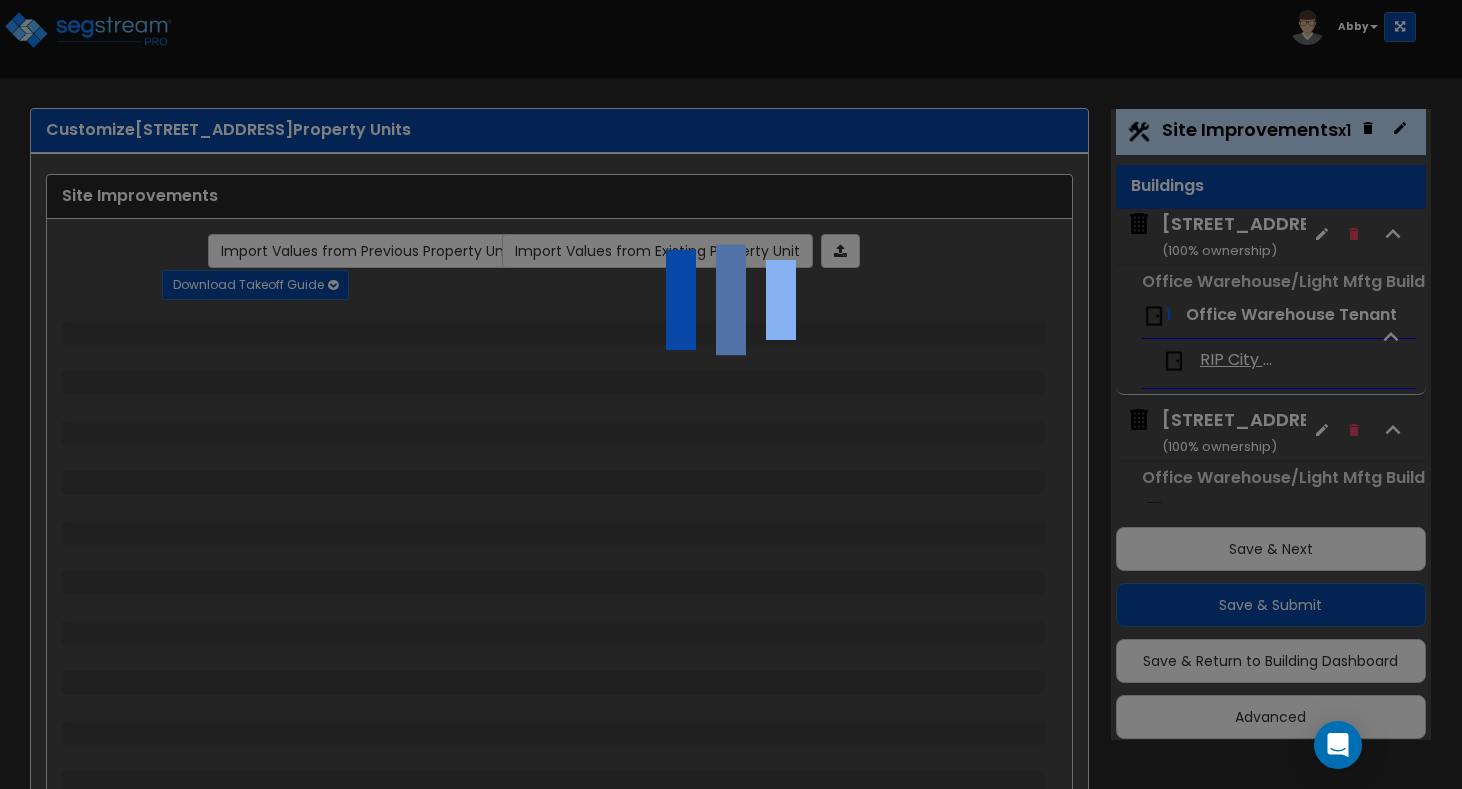 select on "1" 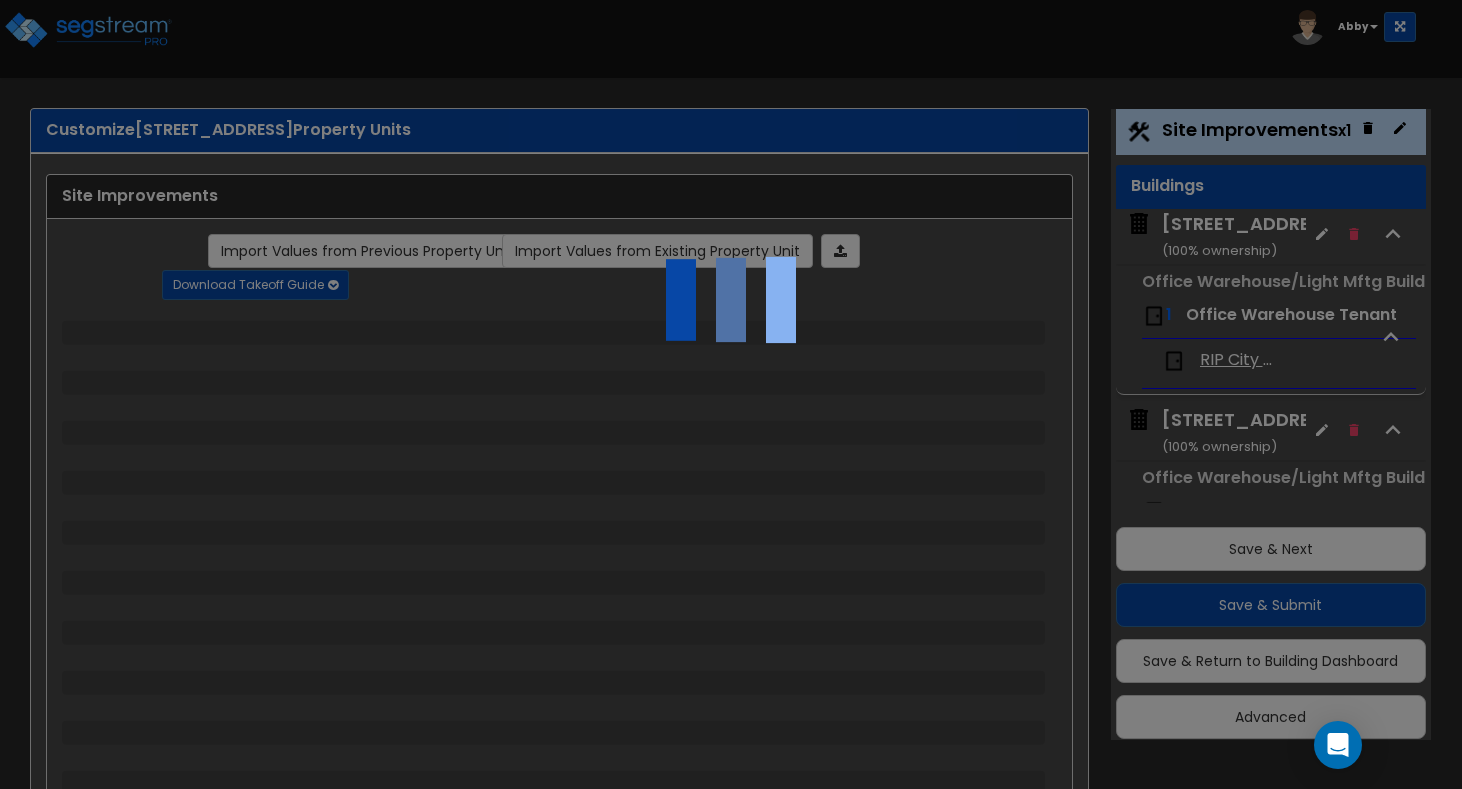 select on "1" 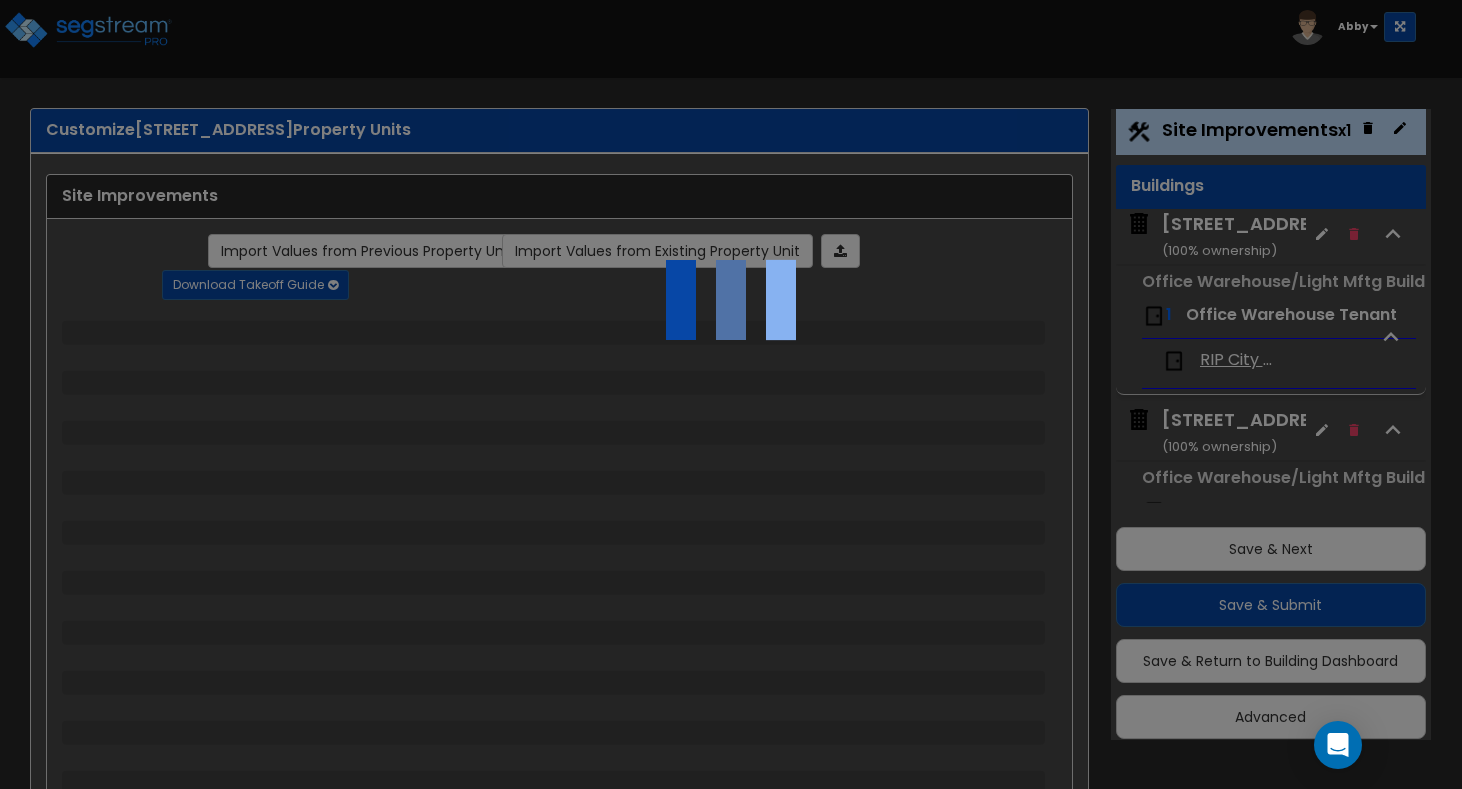 select on "4" 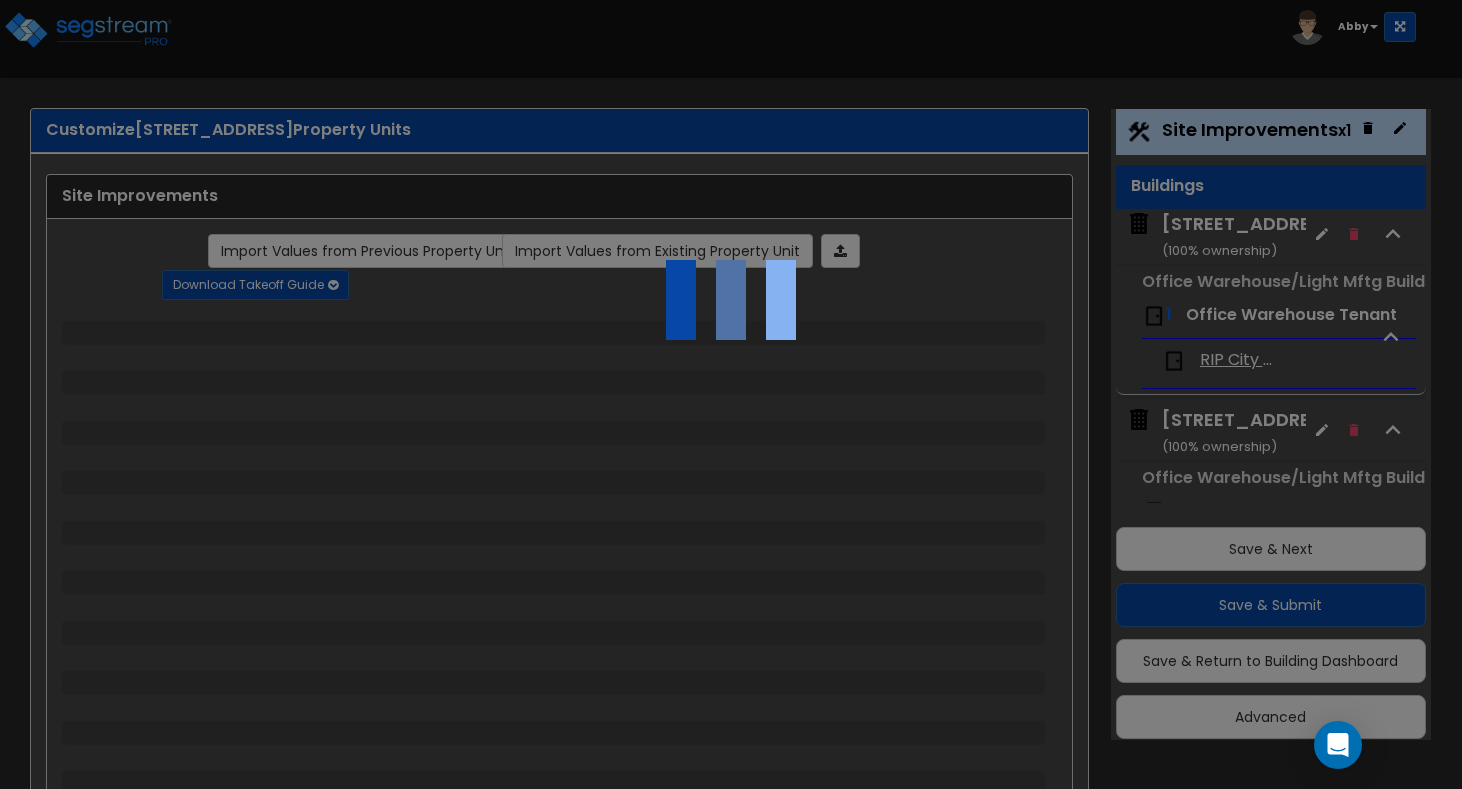 select on "1" 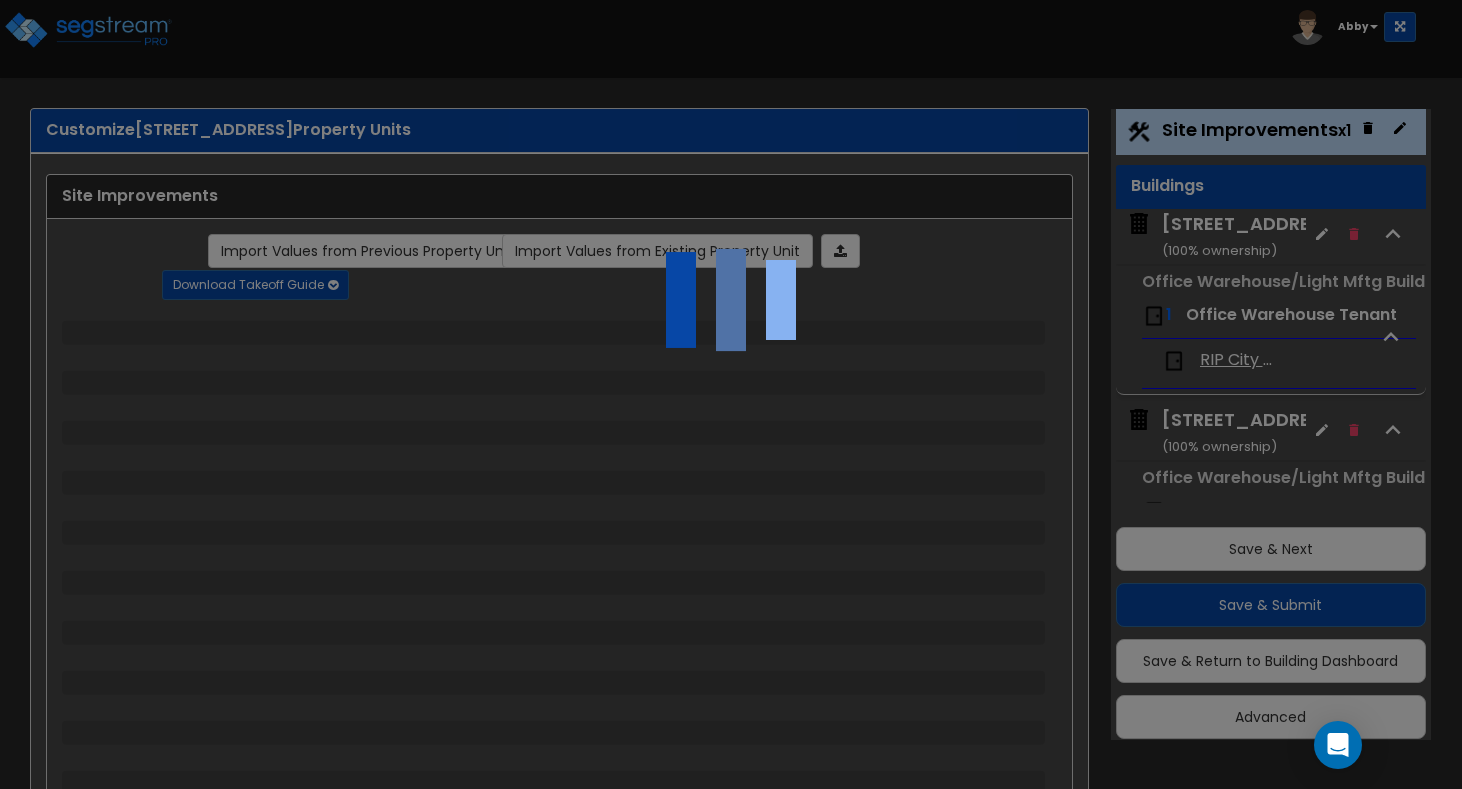 select on "2" 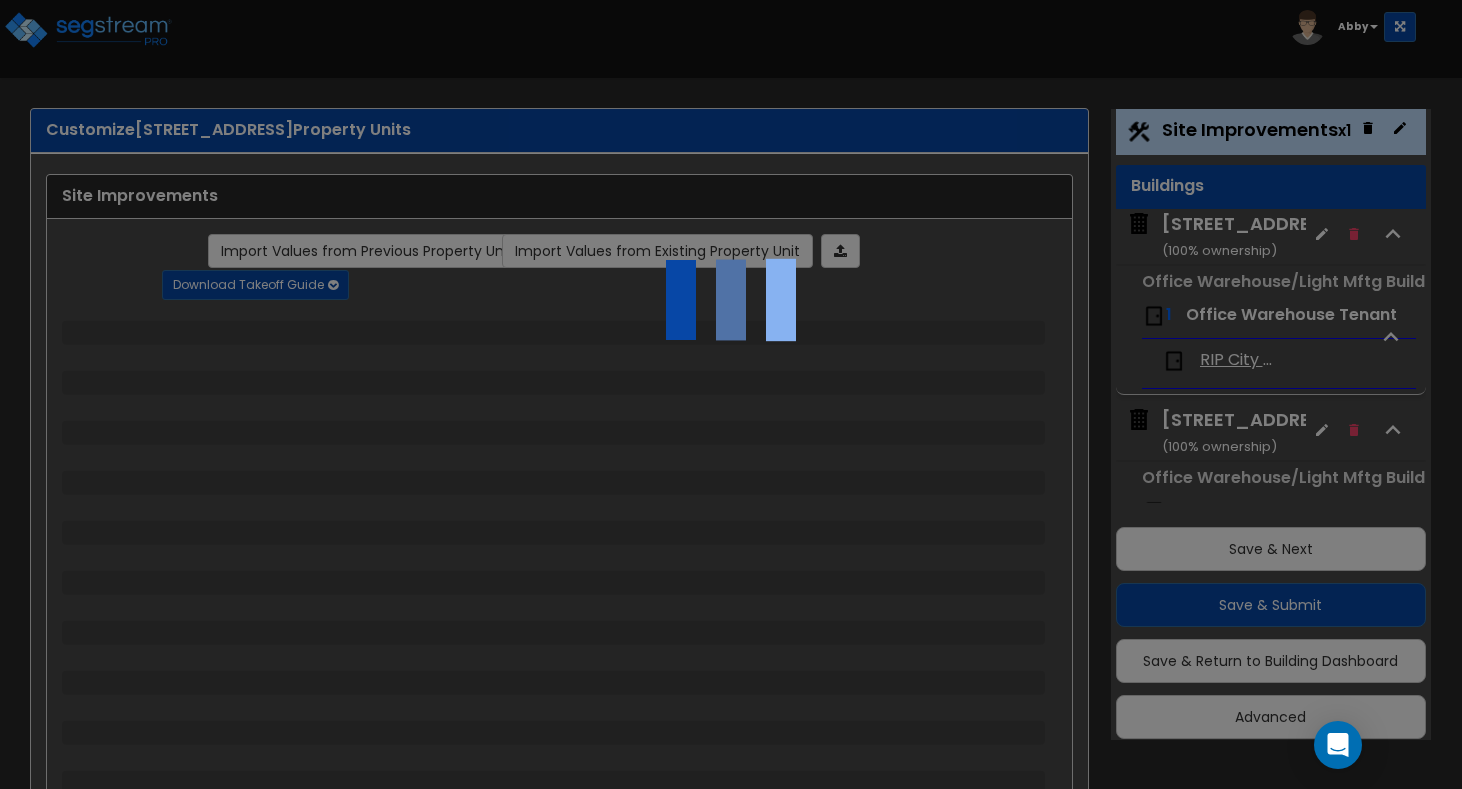 select on "1" 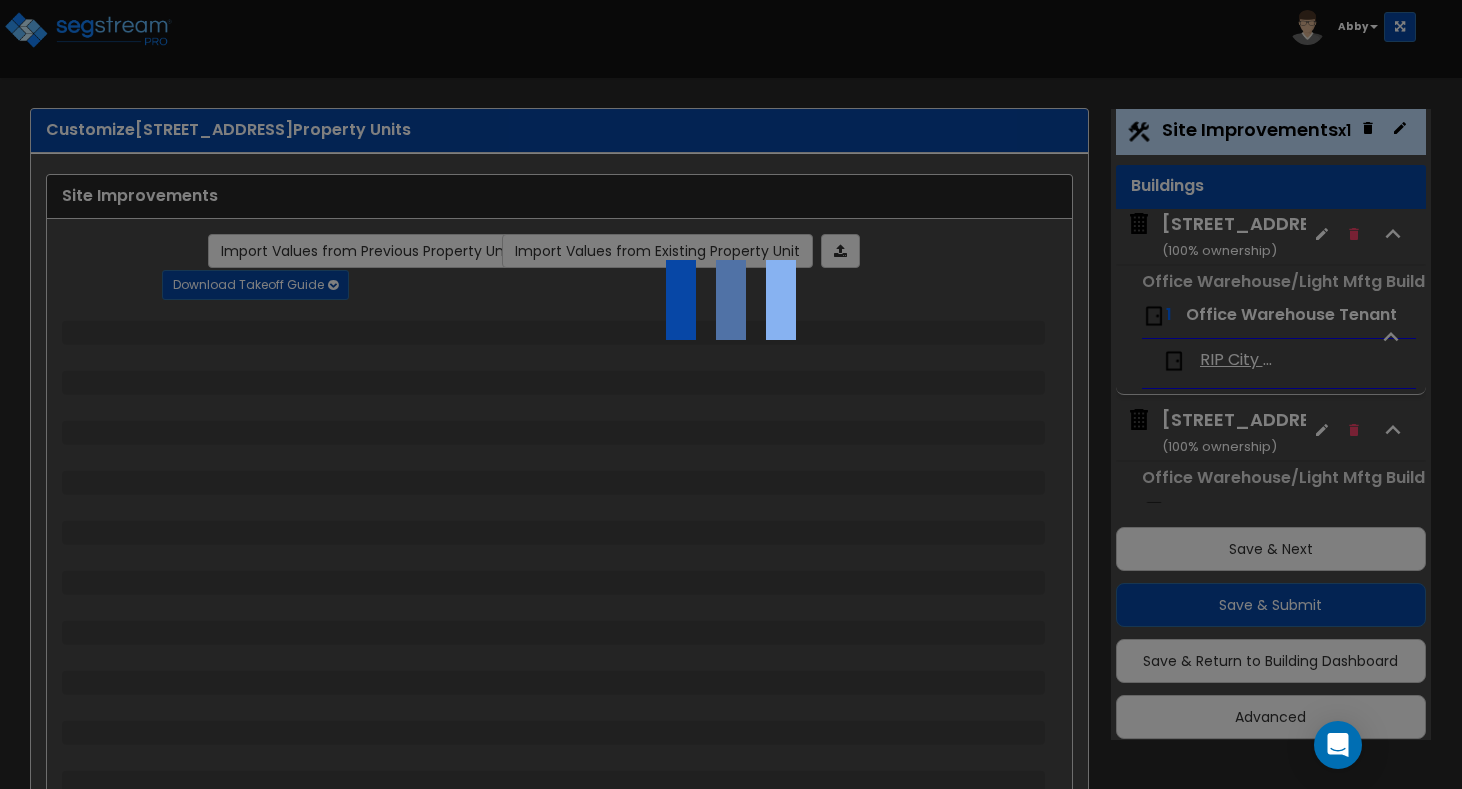 select on "3" 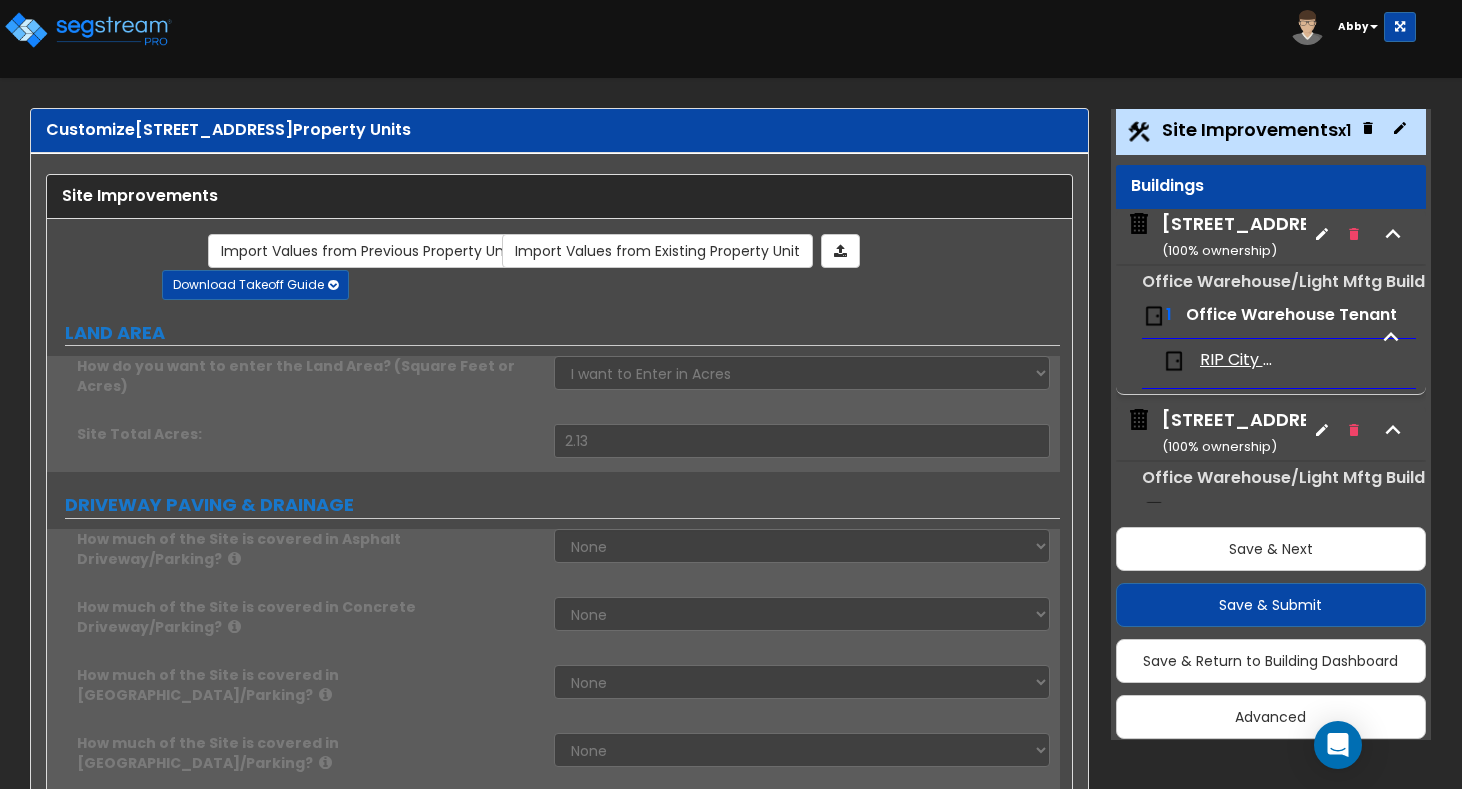 scroll, scrollTop: 0, scrollLeft: 0, axis: both 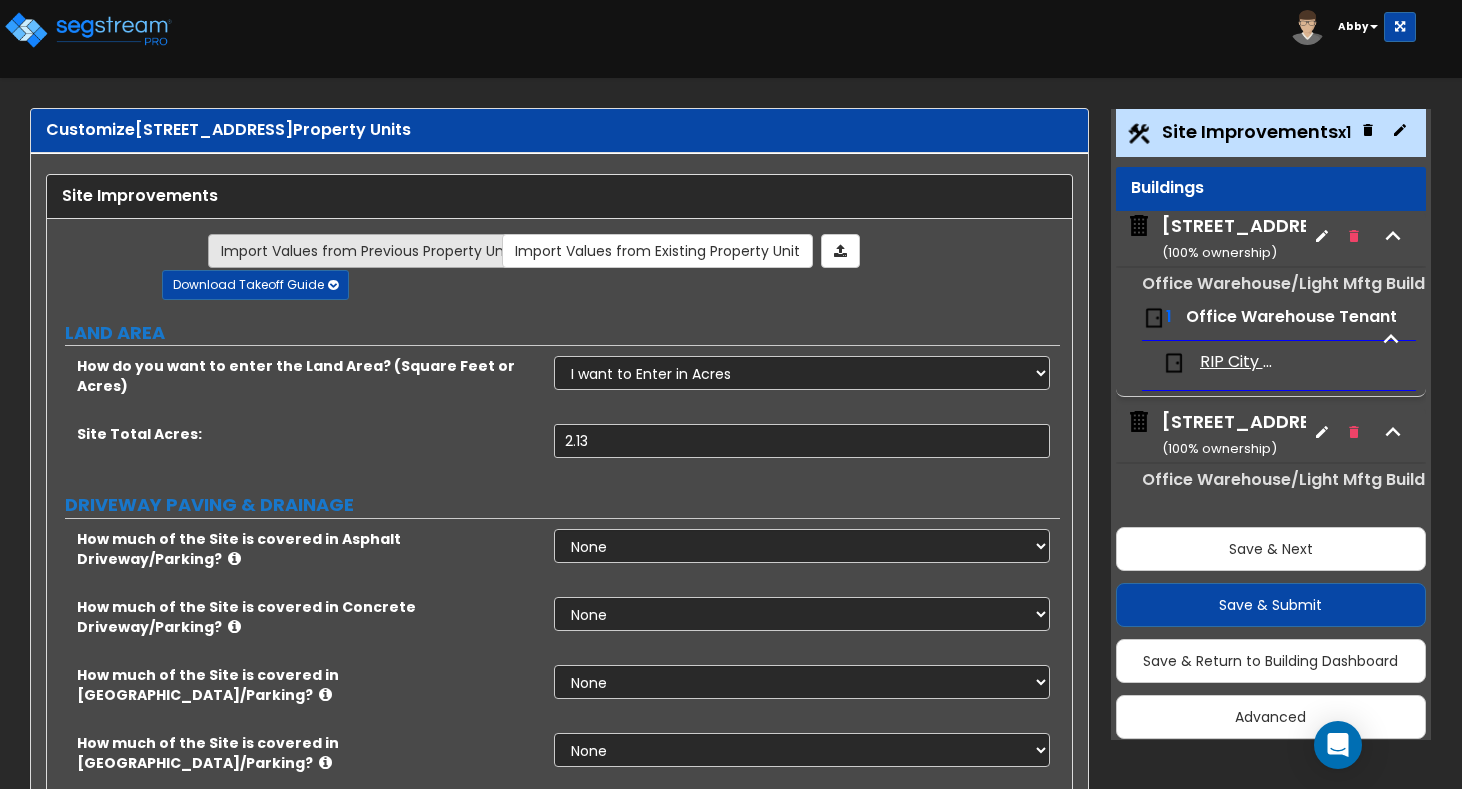 click on "Import Values from Previous Property Unit" at bounding box center (367, 251) 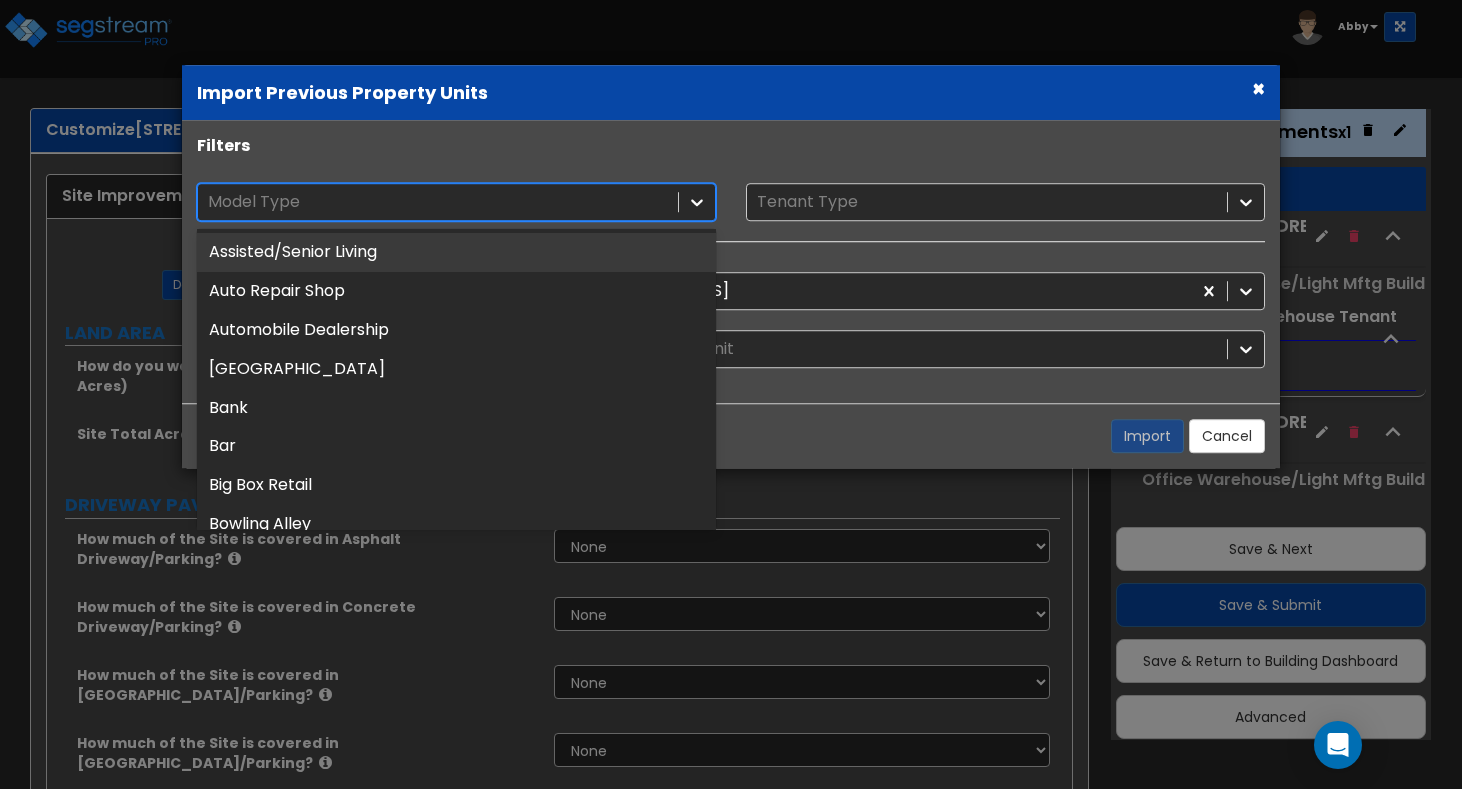 click on "Model Type" at bounding box center [438, 202] 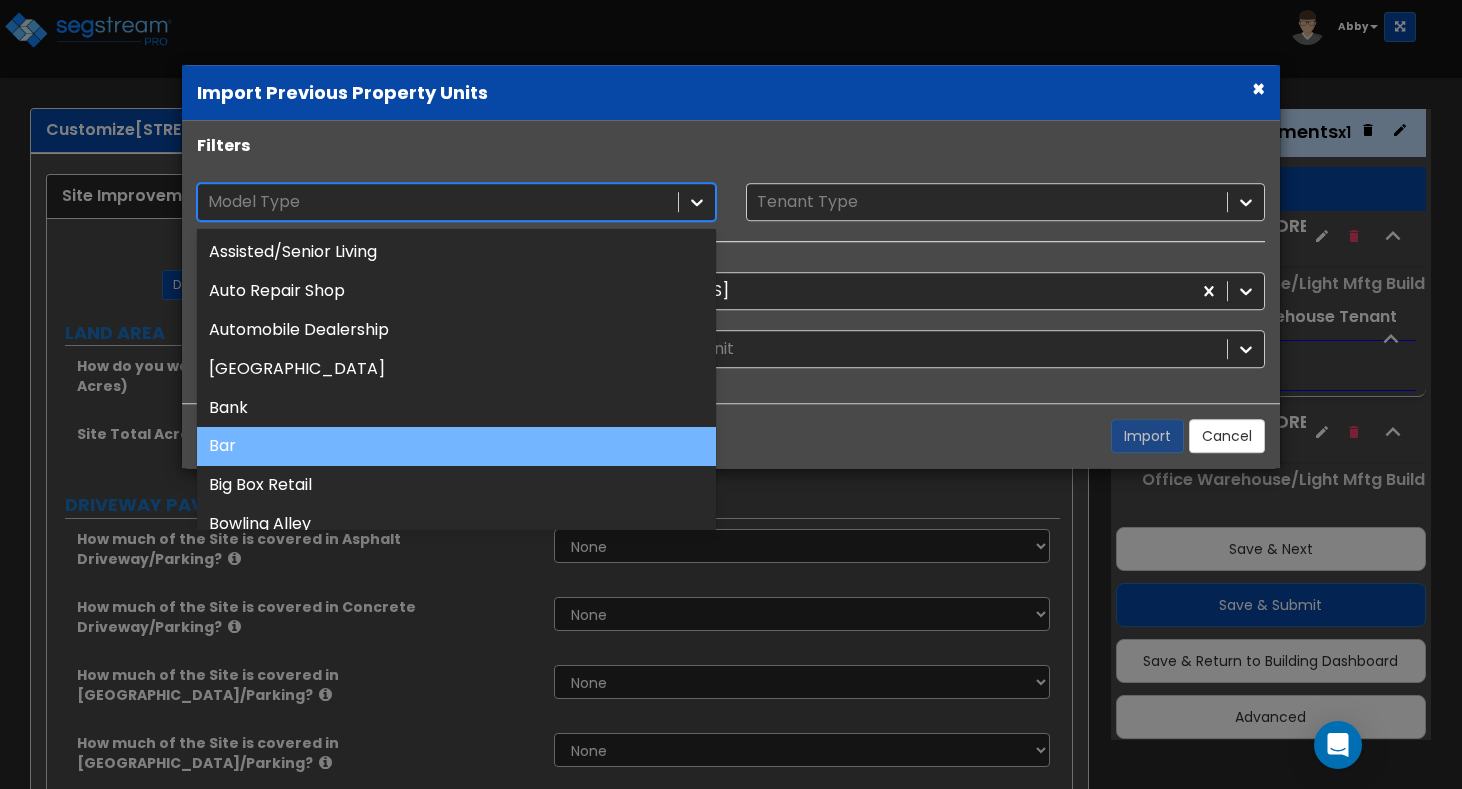 click on "Bar" at bounding box center (456, 447) 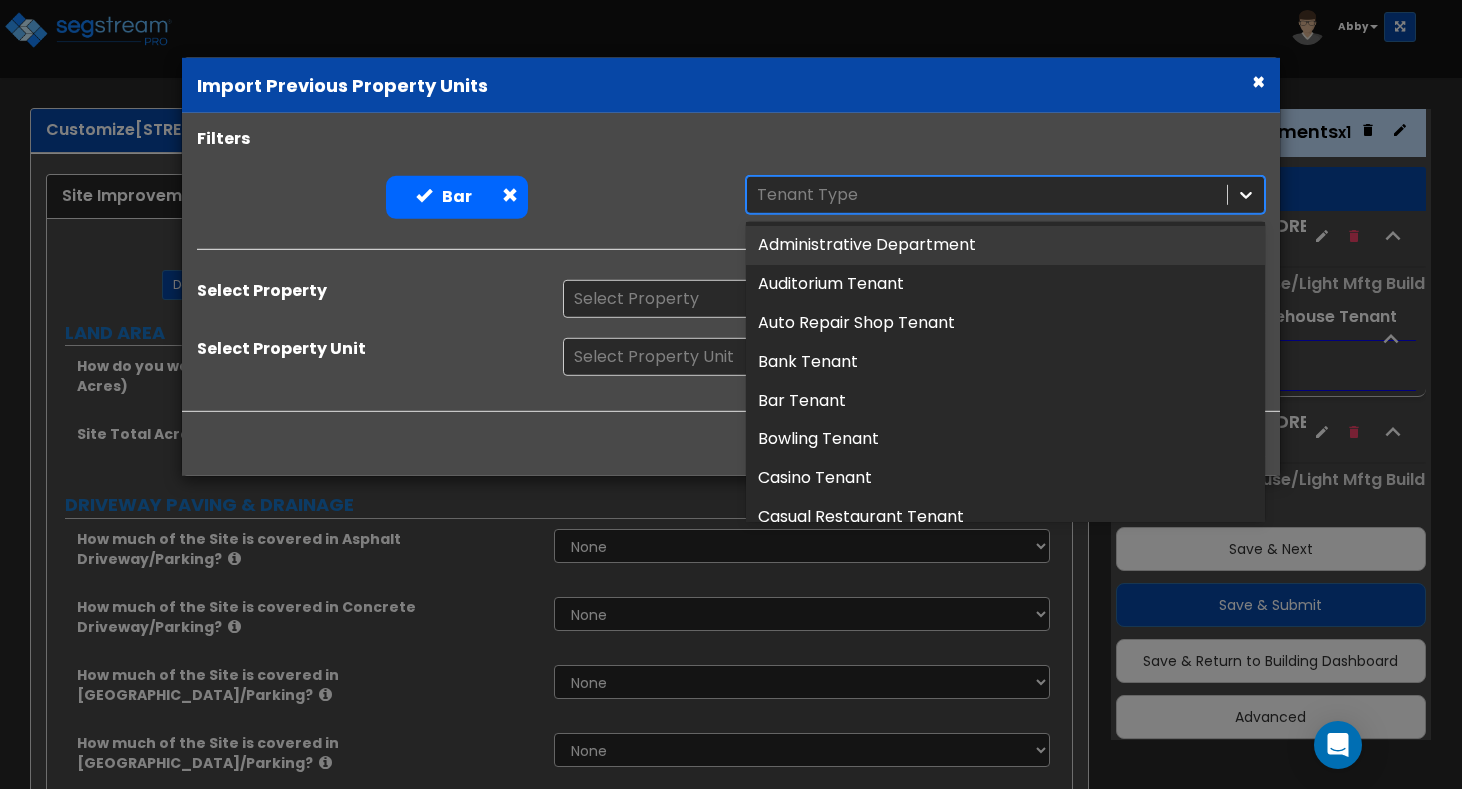 click at bounding box center [987, 195] 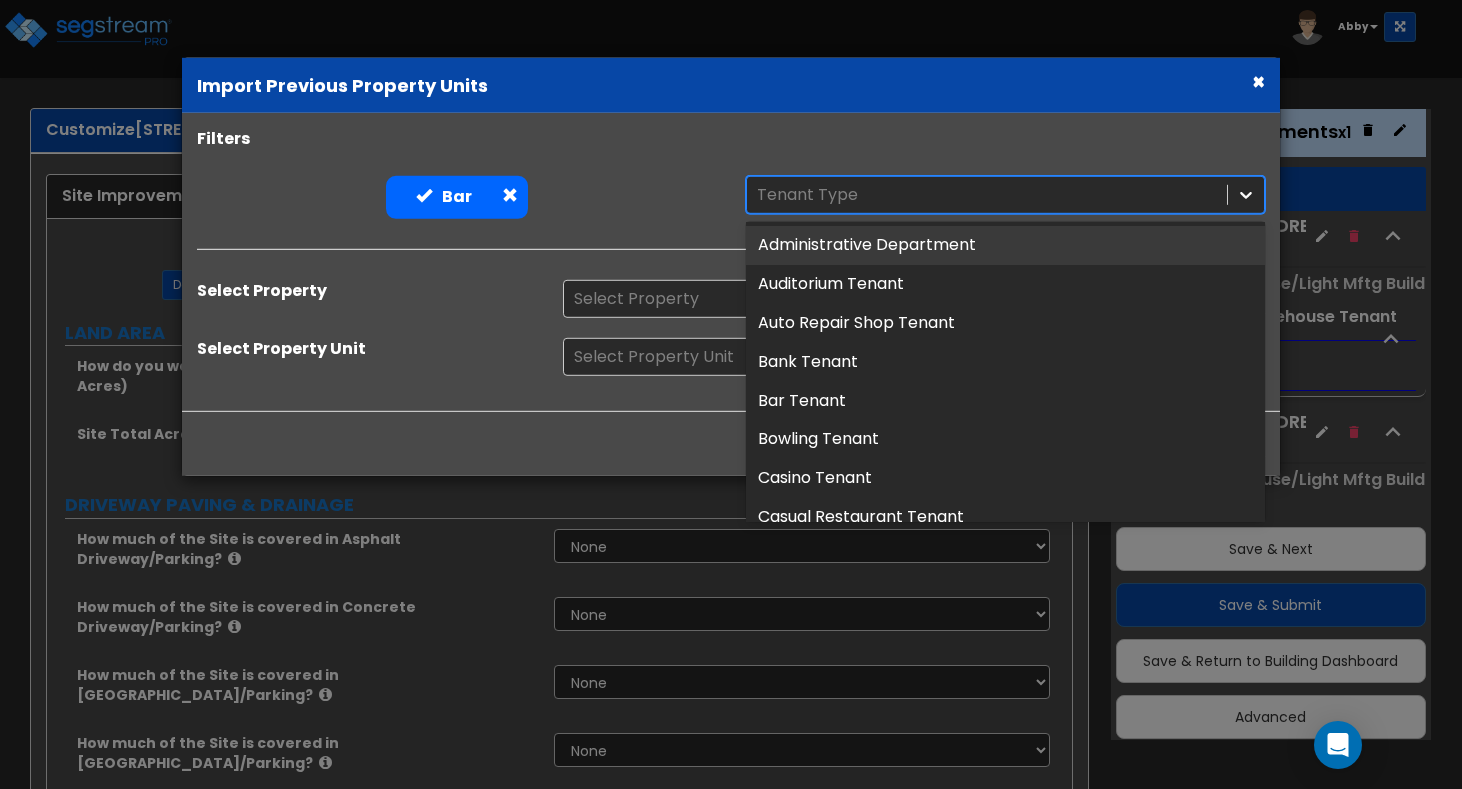 click on "Bar" at bounding box center [457, 197] 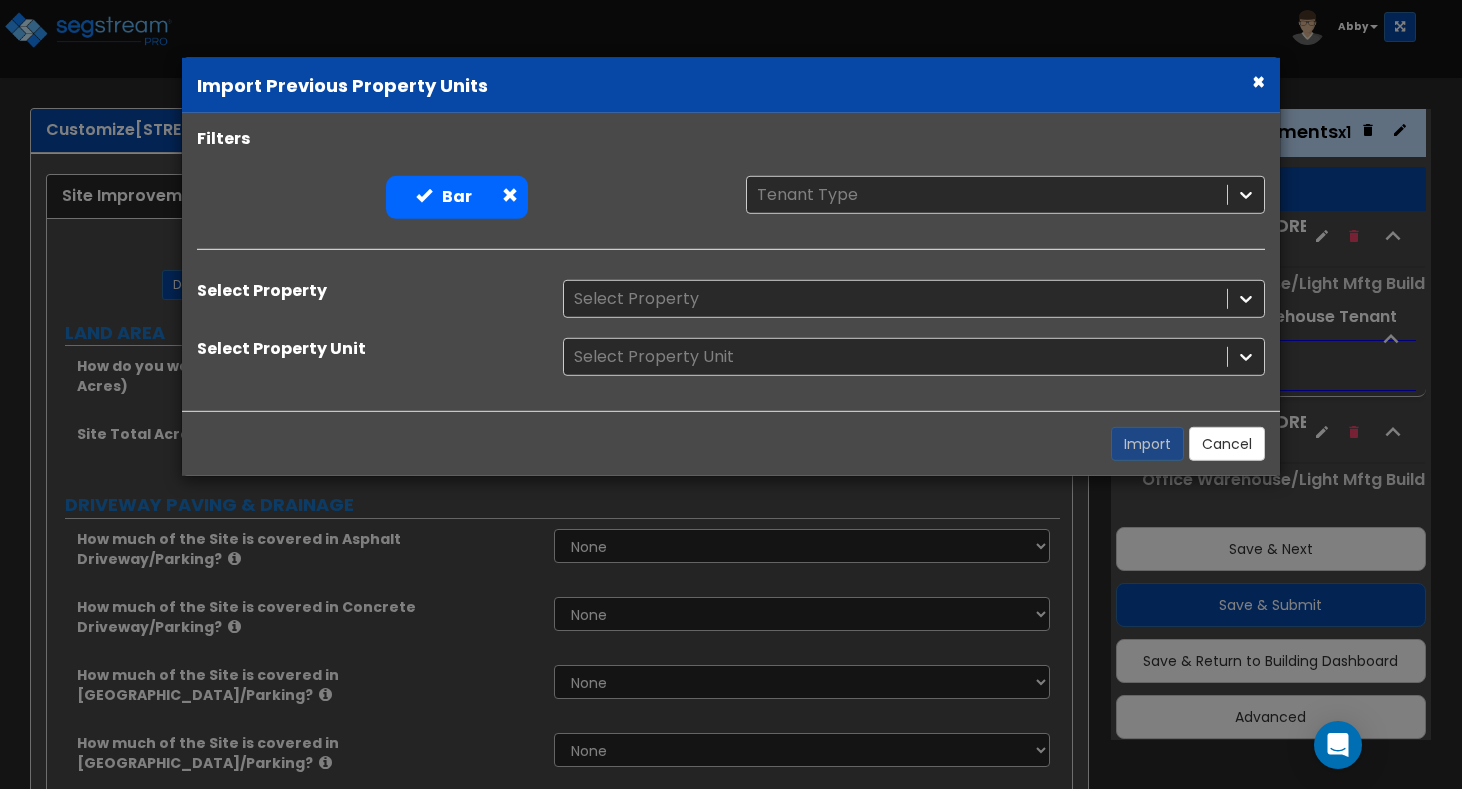 click at bounding box center (510, 196) 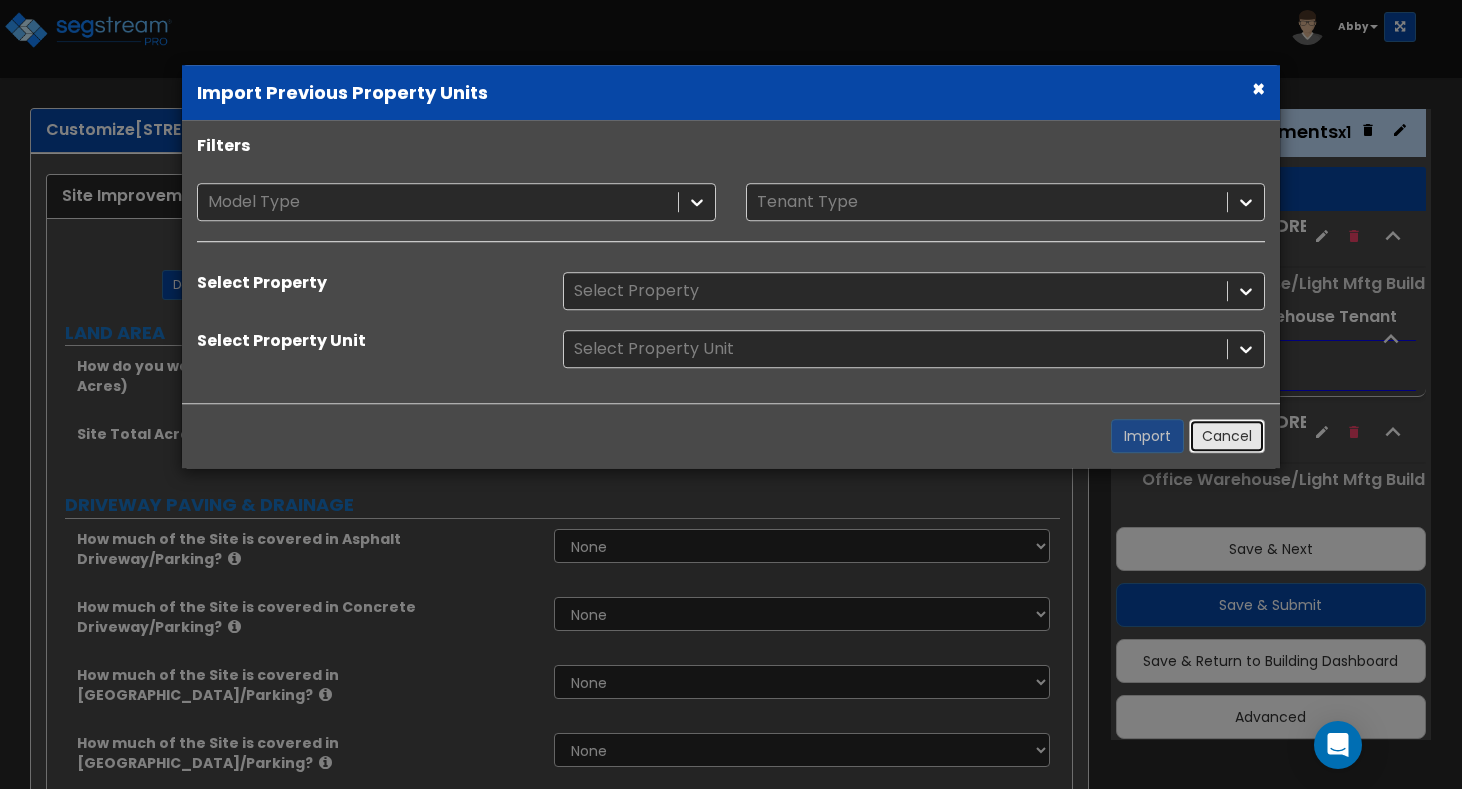 click on "Cancel" at bounding box center (1227, 436) 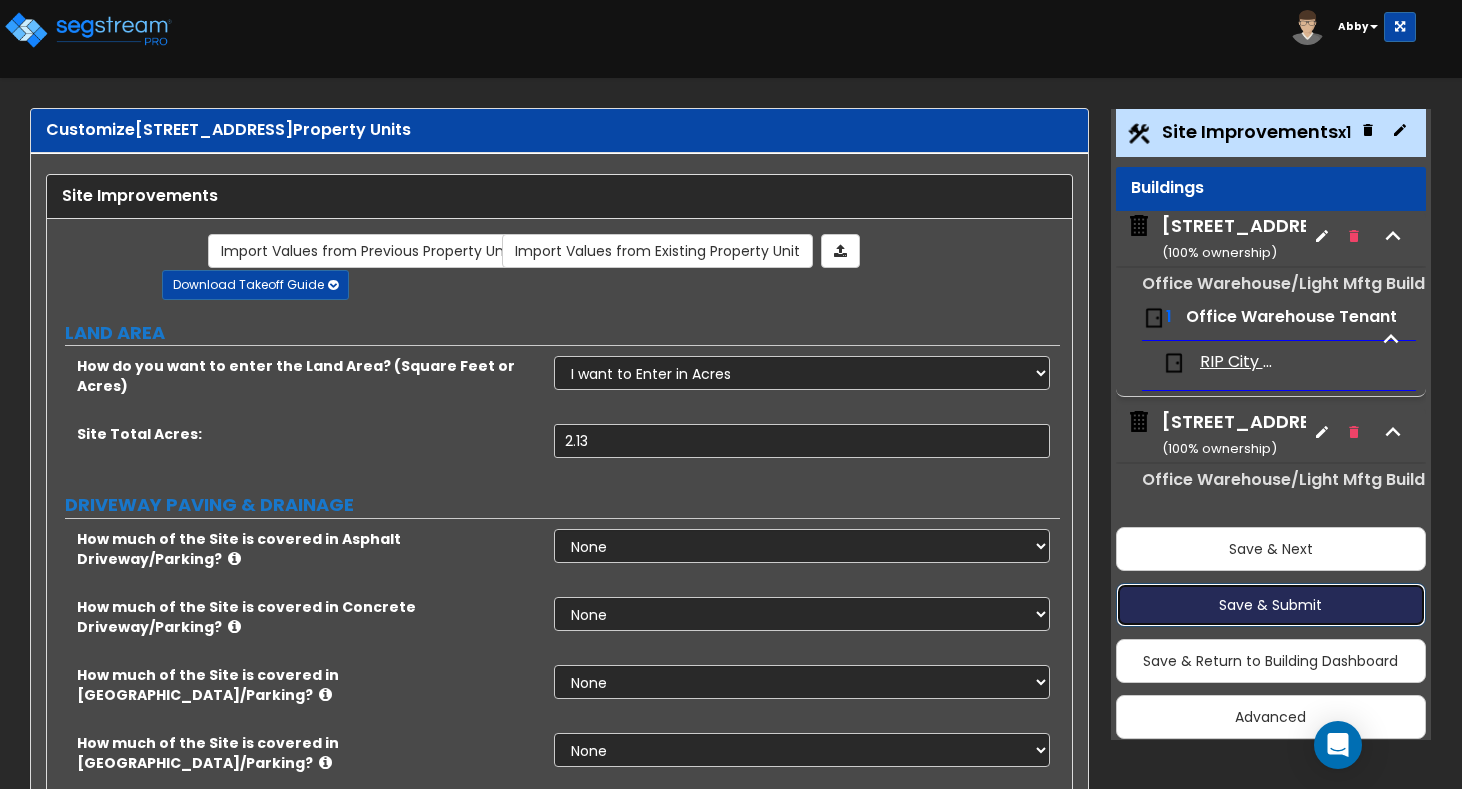 click on "Save & Submit" at bounding box center (1271, 605) 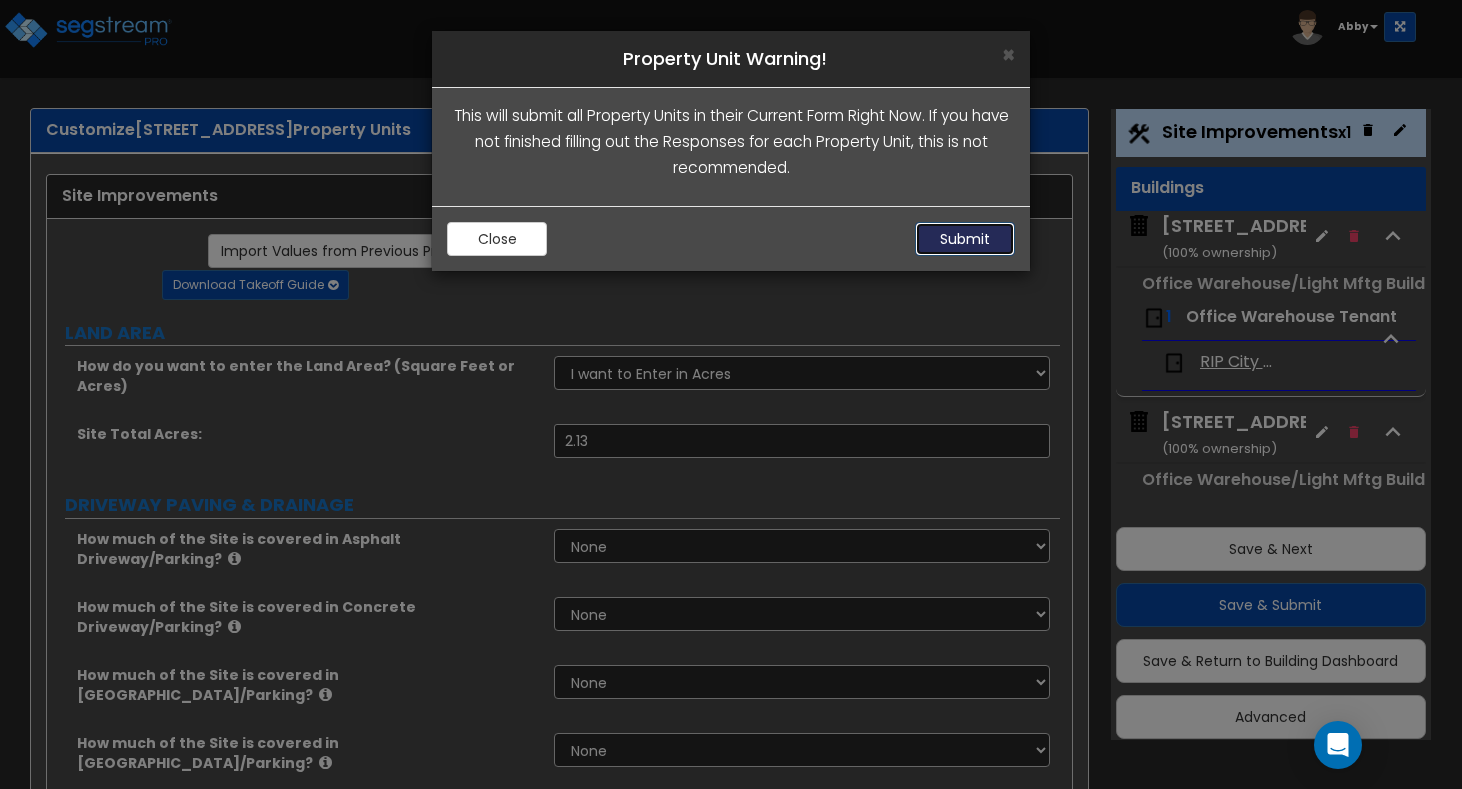 click on "Submit" at bounding box center [965, 239] 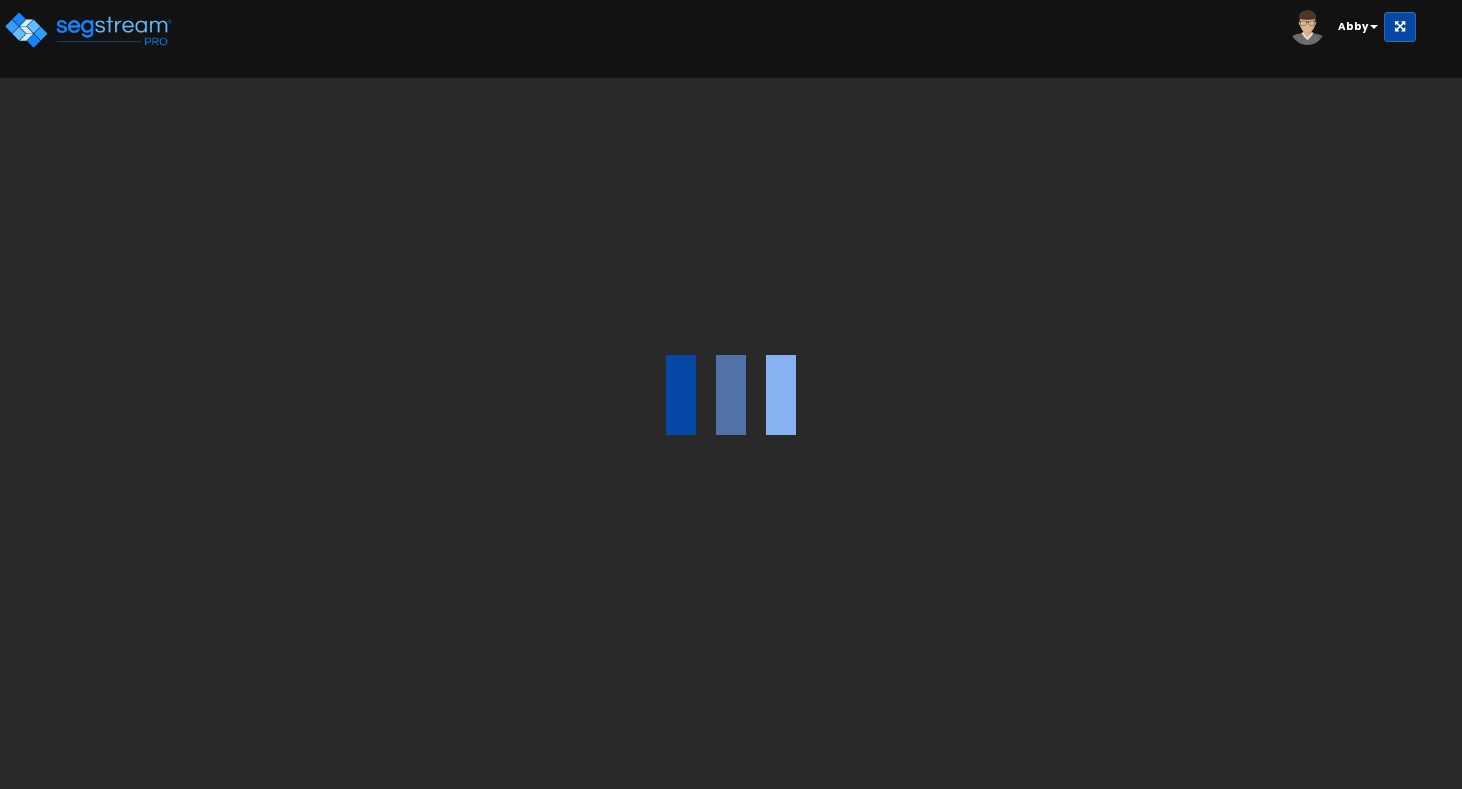 scroll, scrollTop: 0, scrollLeft: 0, axis: both 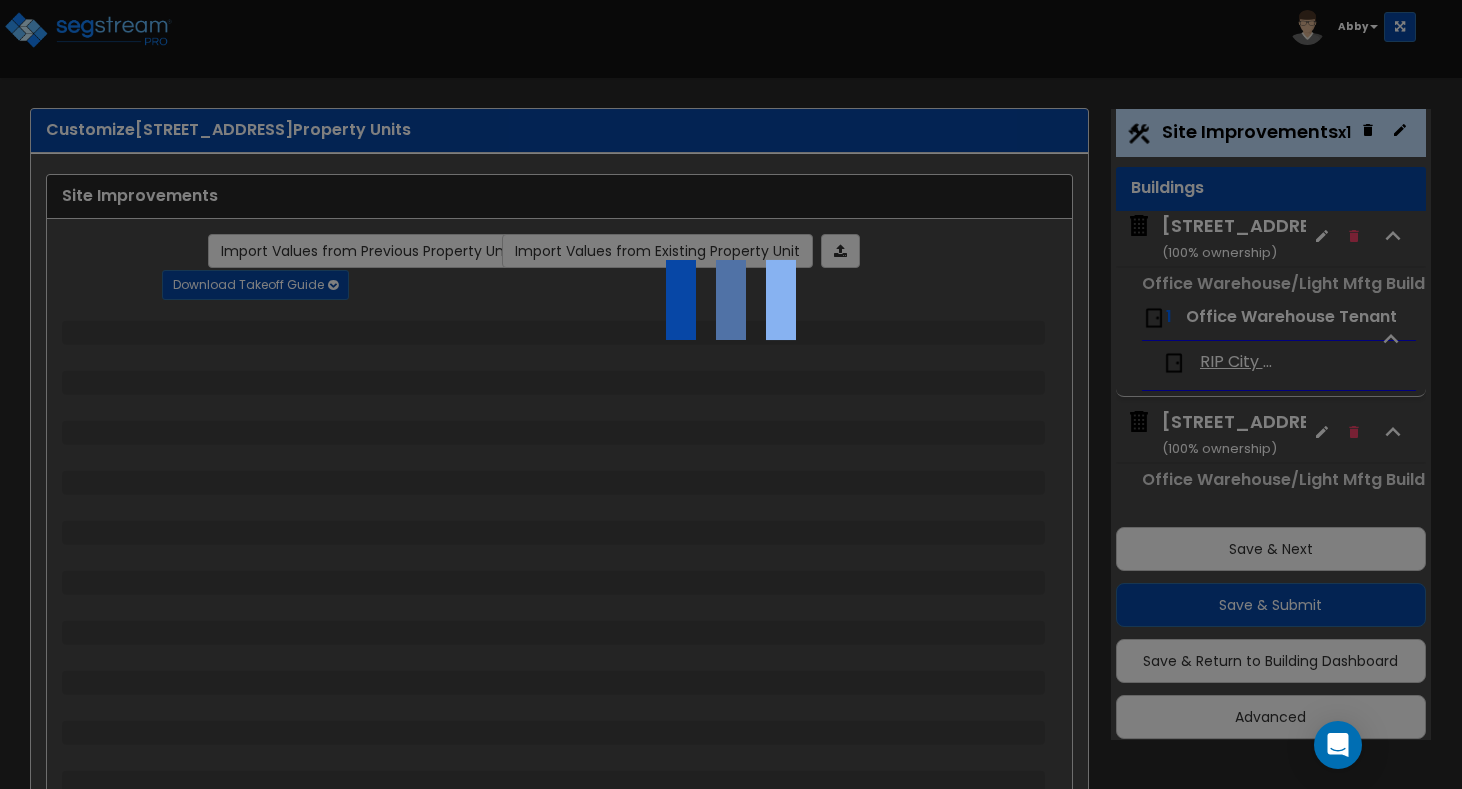 select on "2" 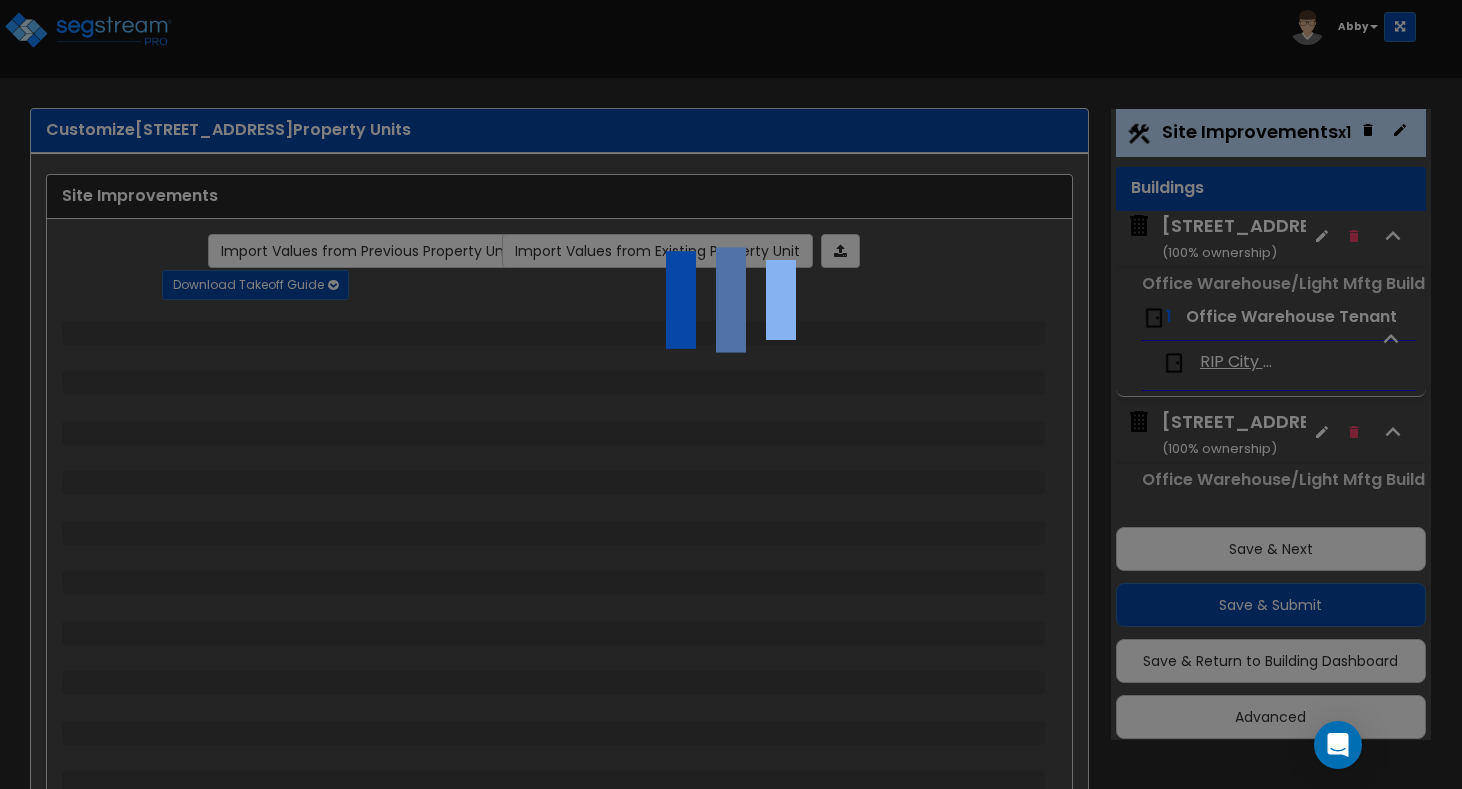 select on "1" 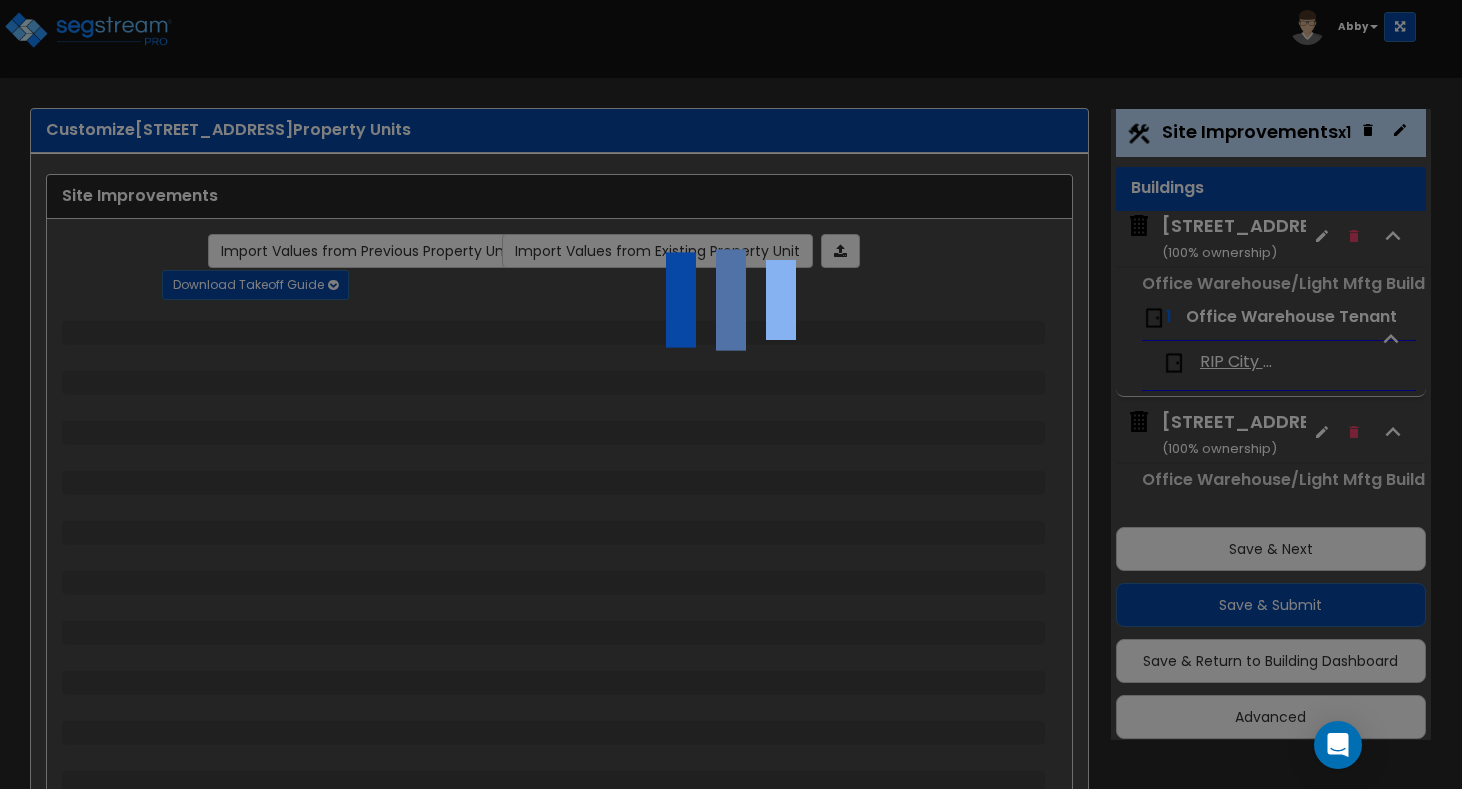 select on "2" 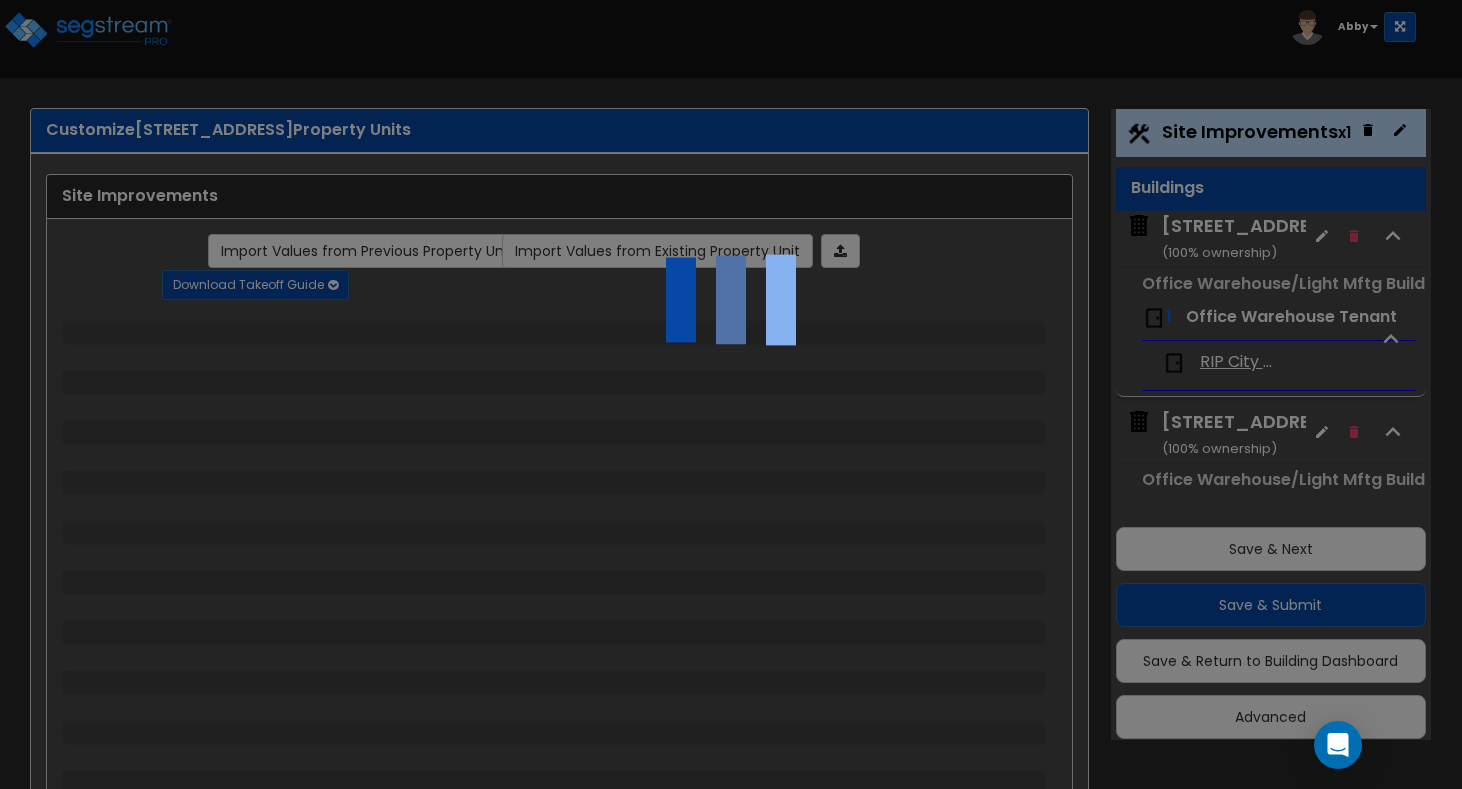 select on "1" 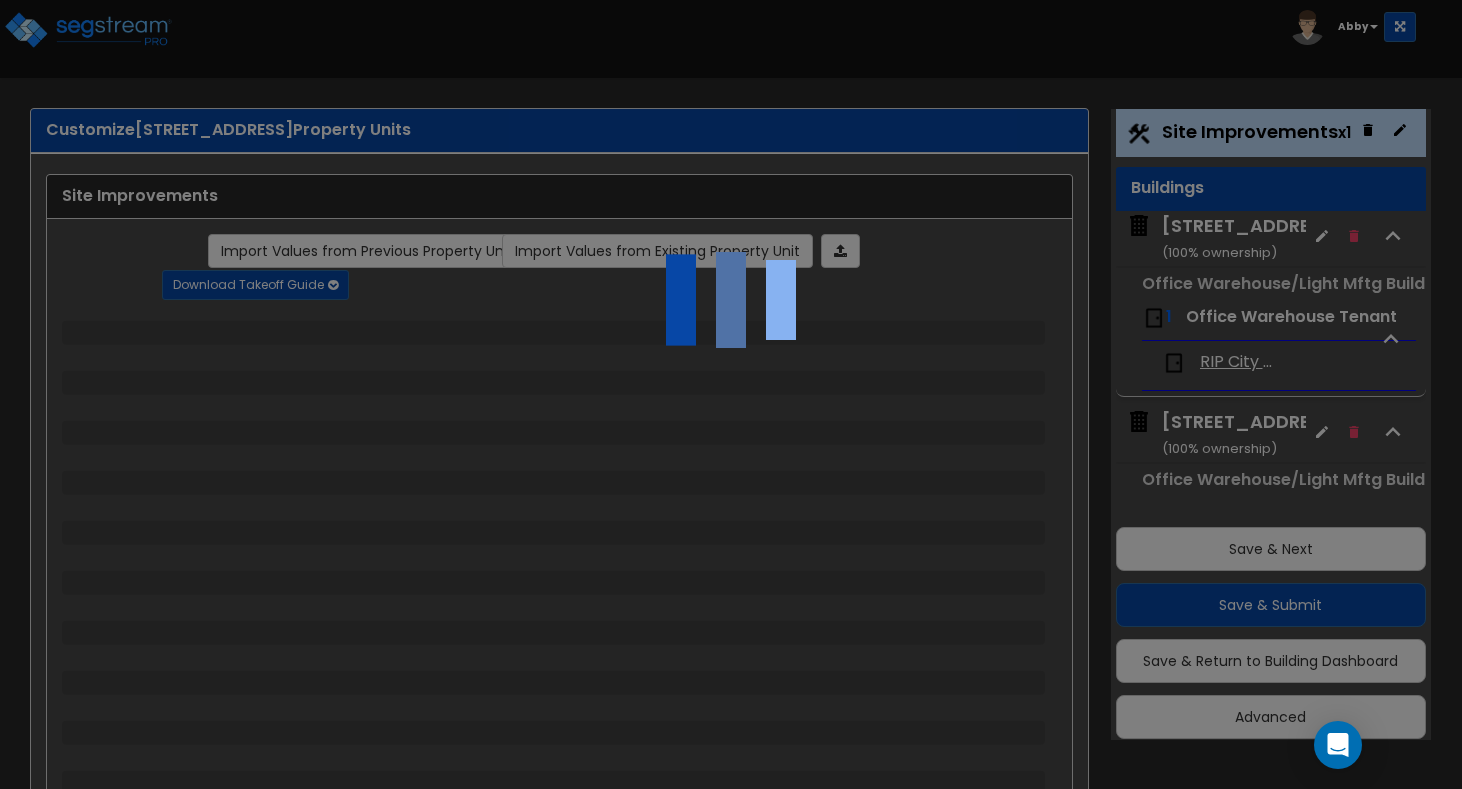select on "1" 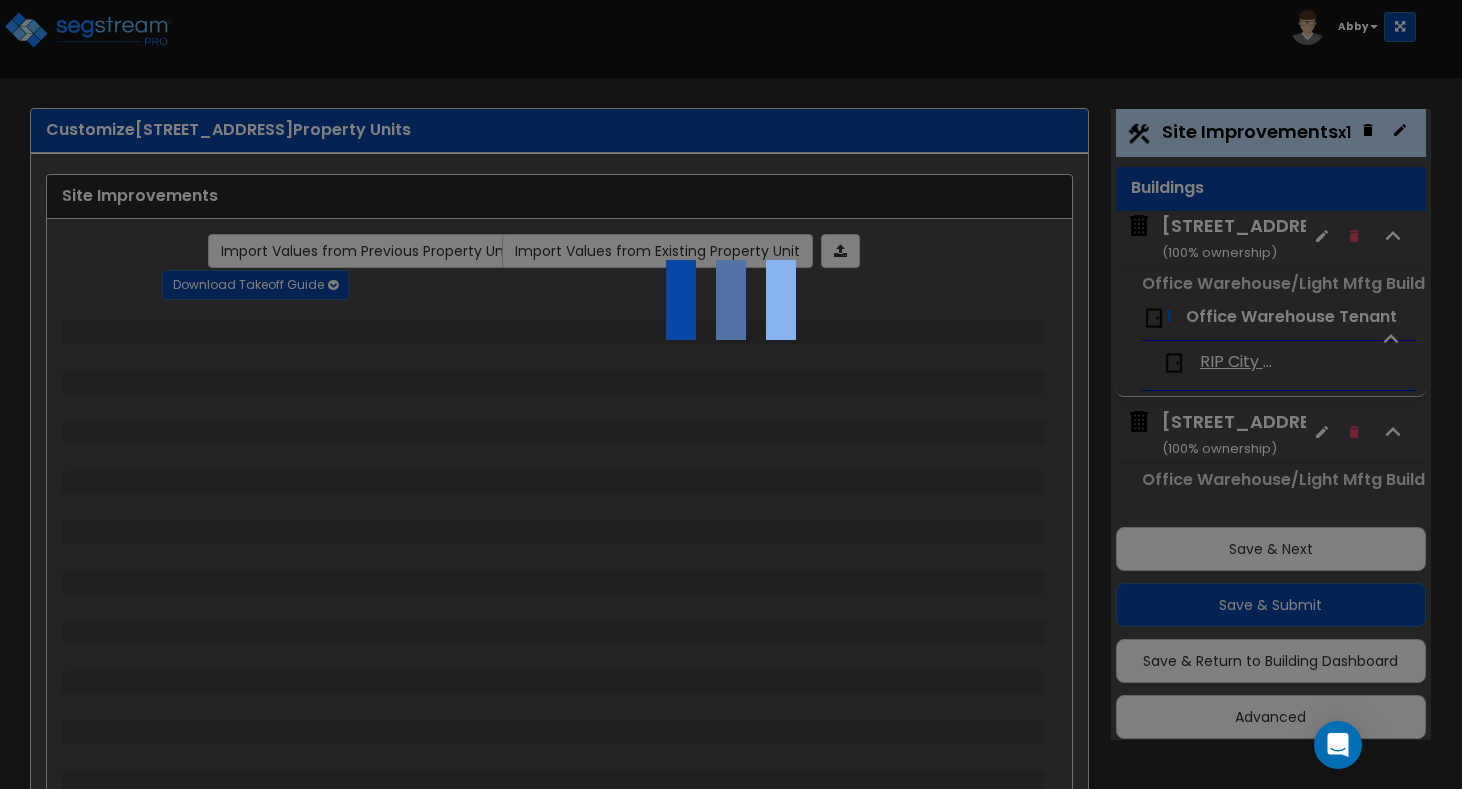select on "4" 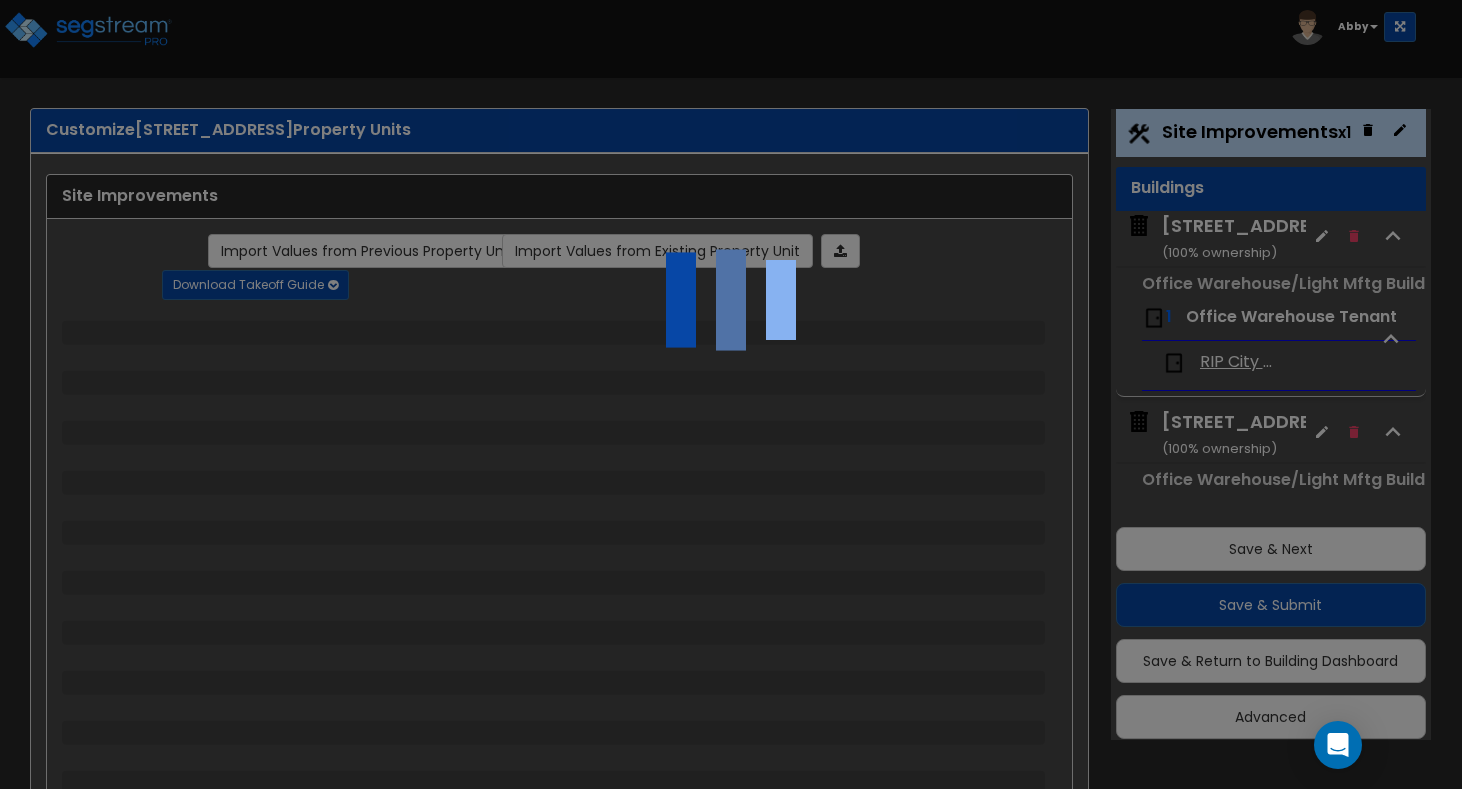 select on "1" 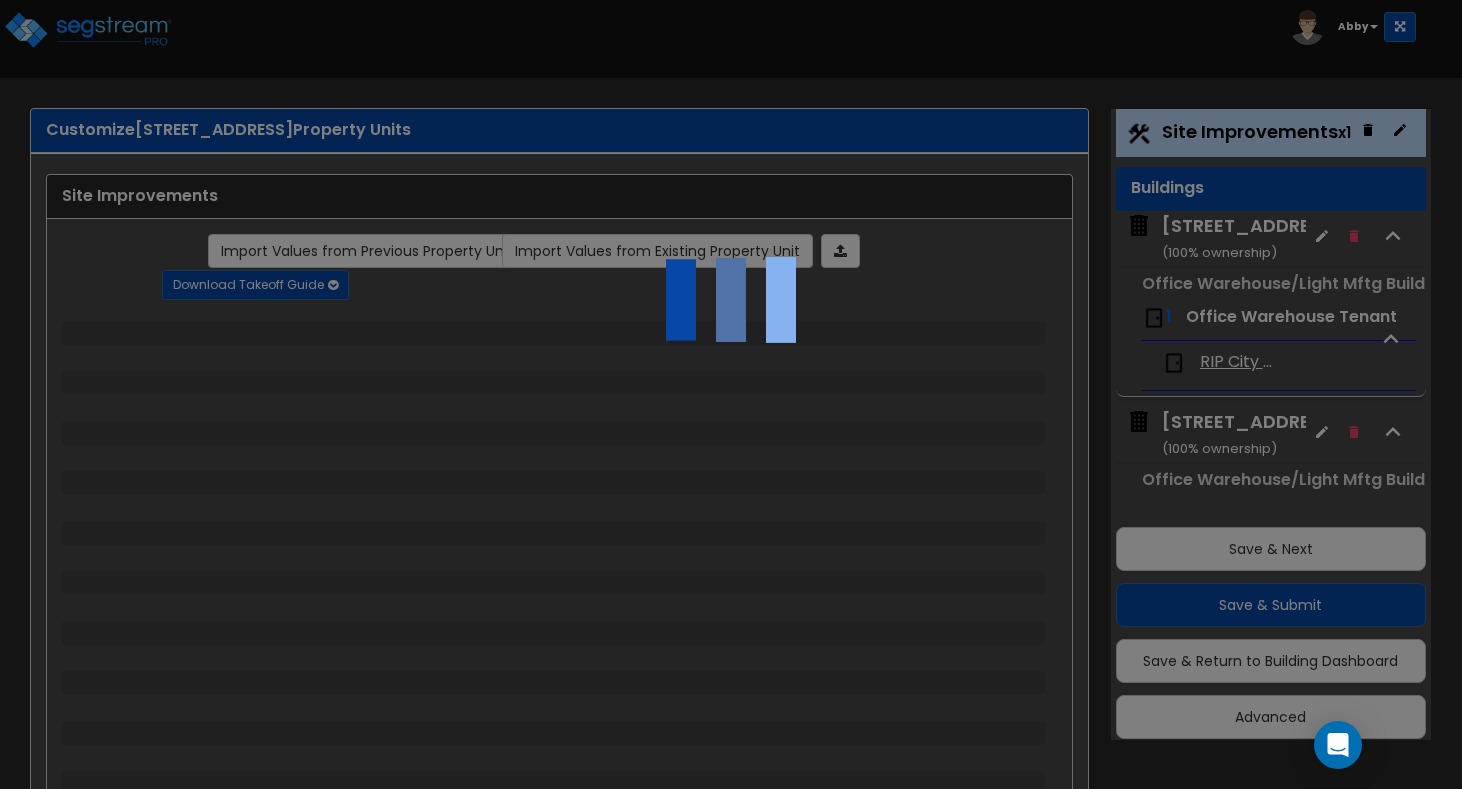 select on "2" 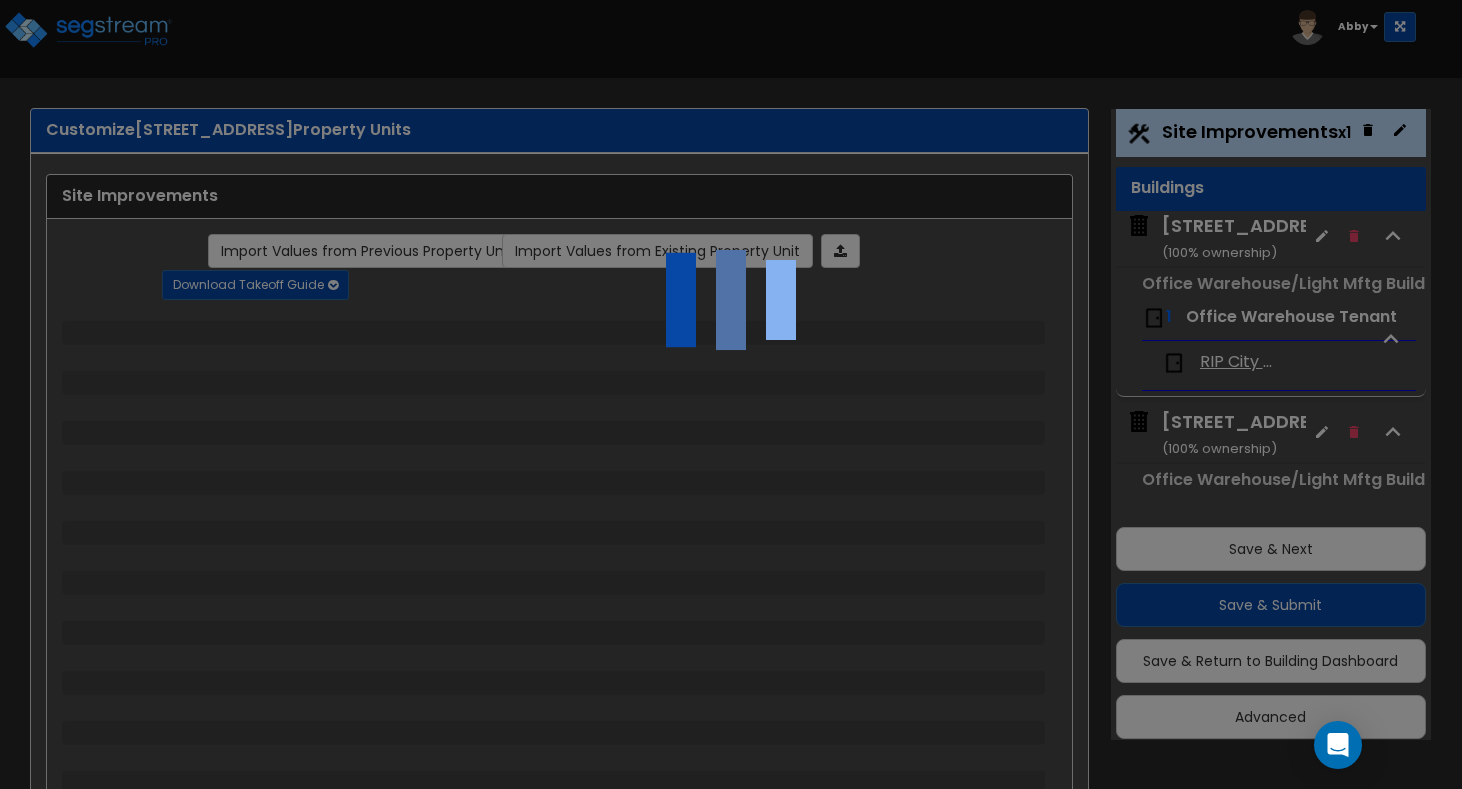 select on "1" 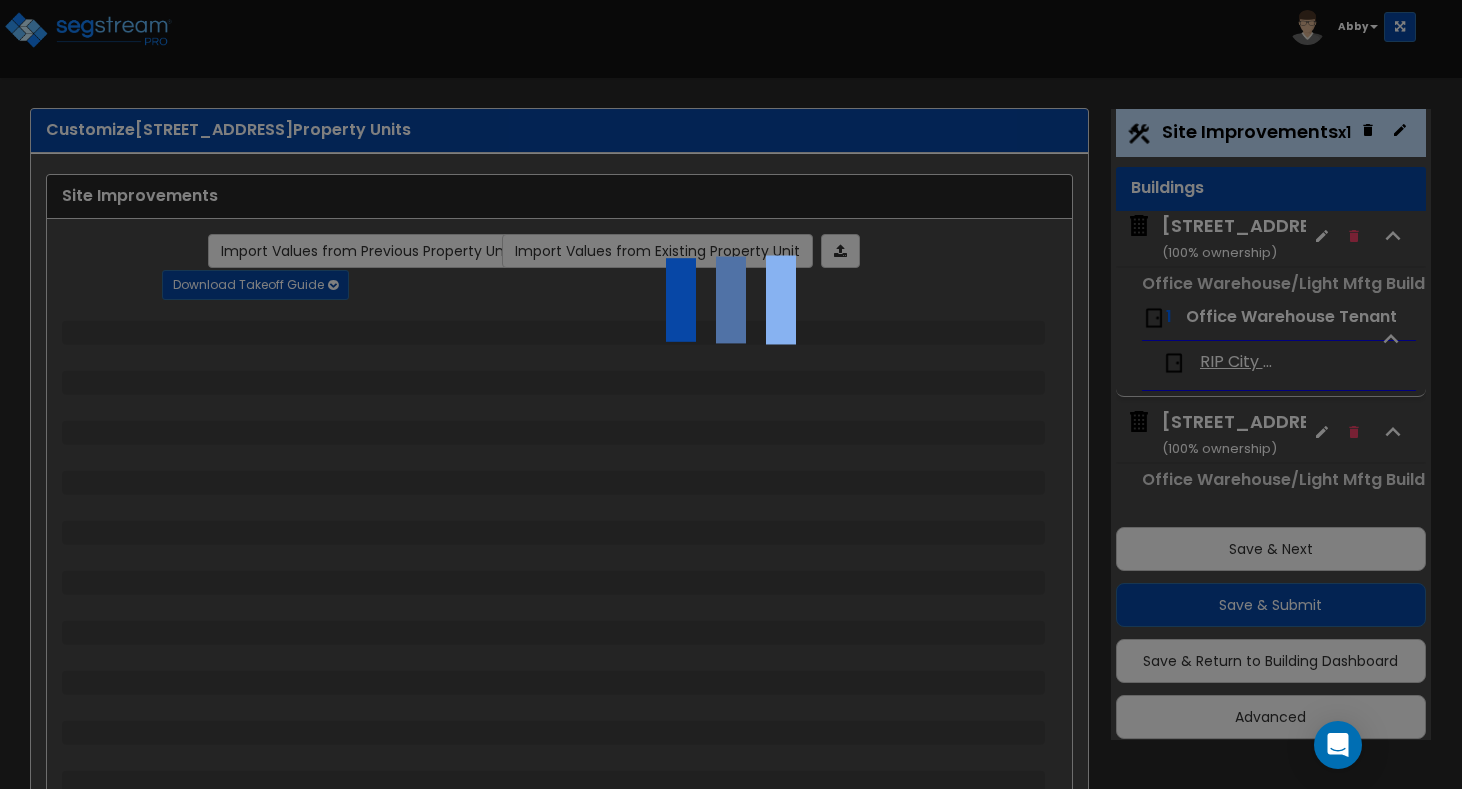 select on "3" 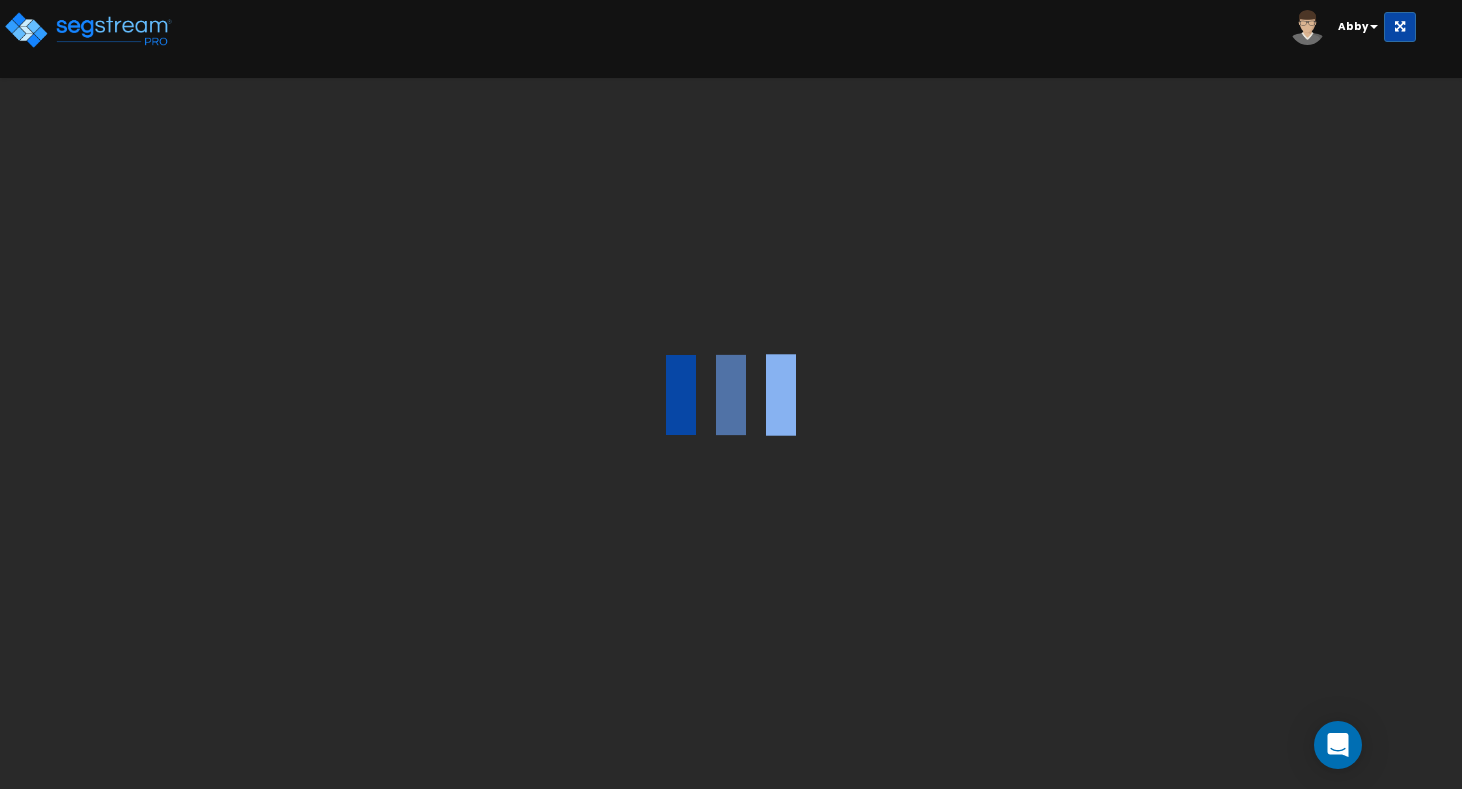 scroll, scrollTop: 0, scrollLeft: 0, axis: both 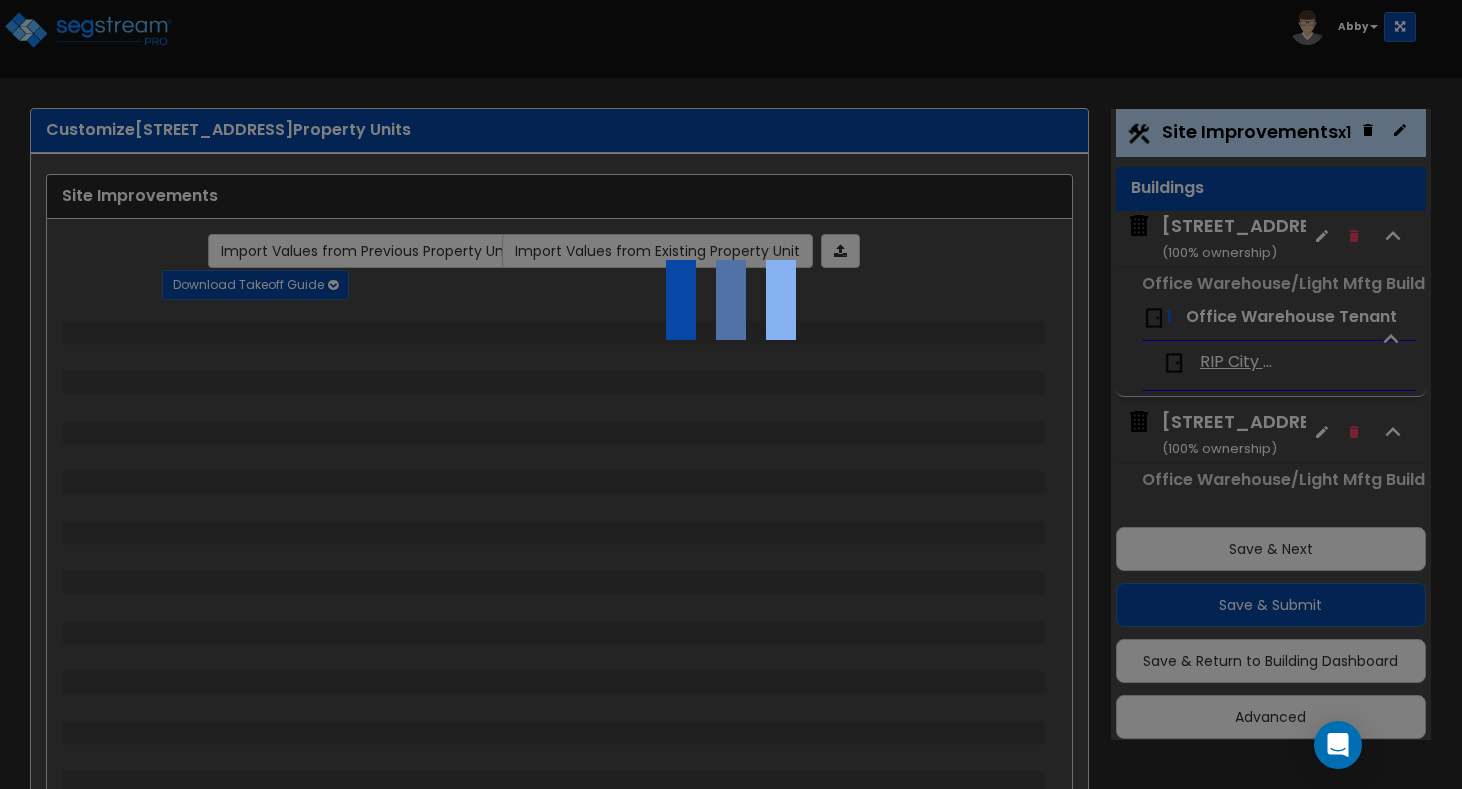 select on "2" 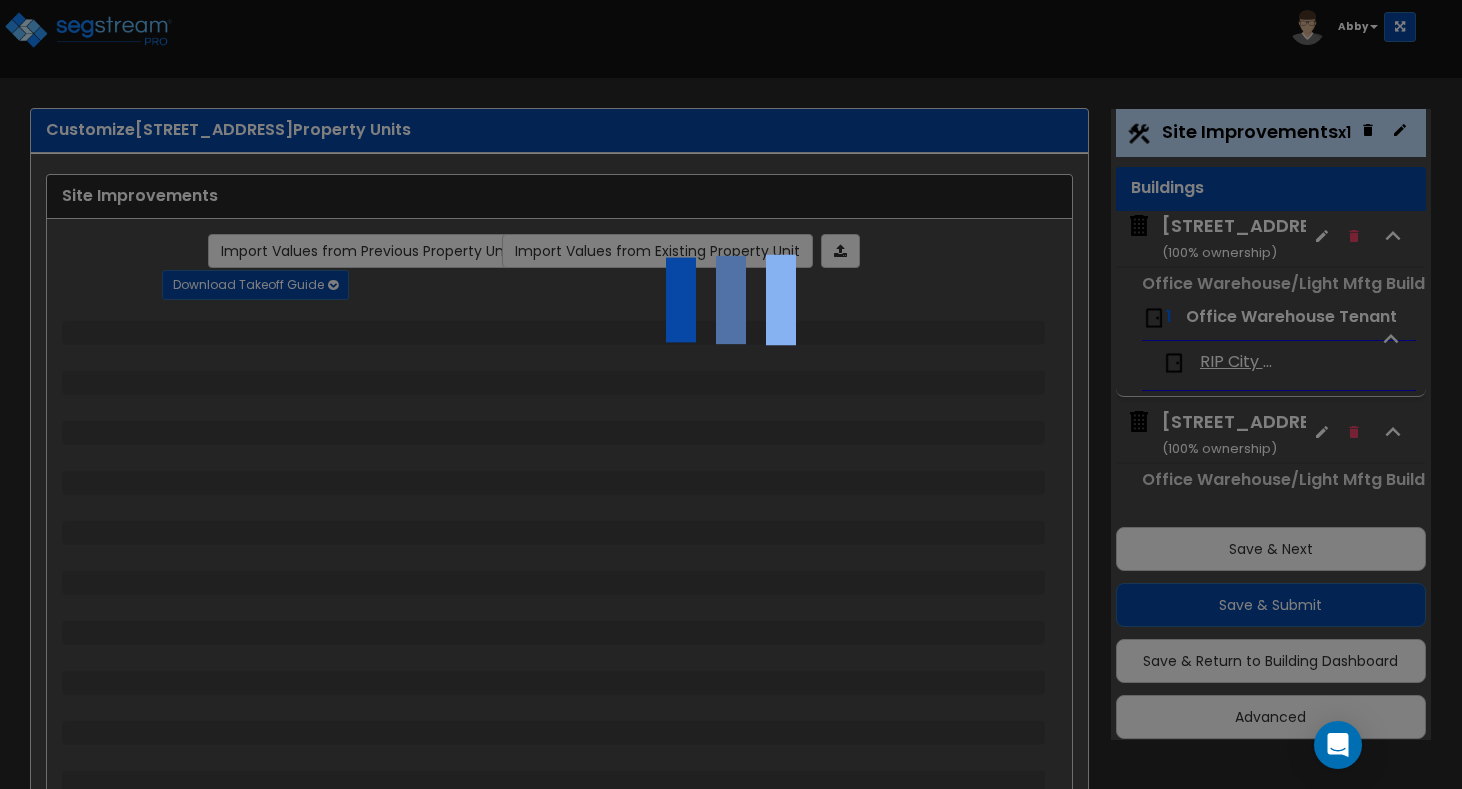select on "1" 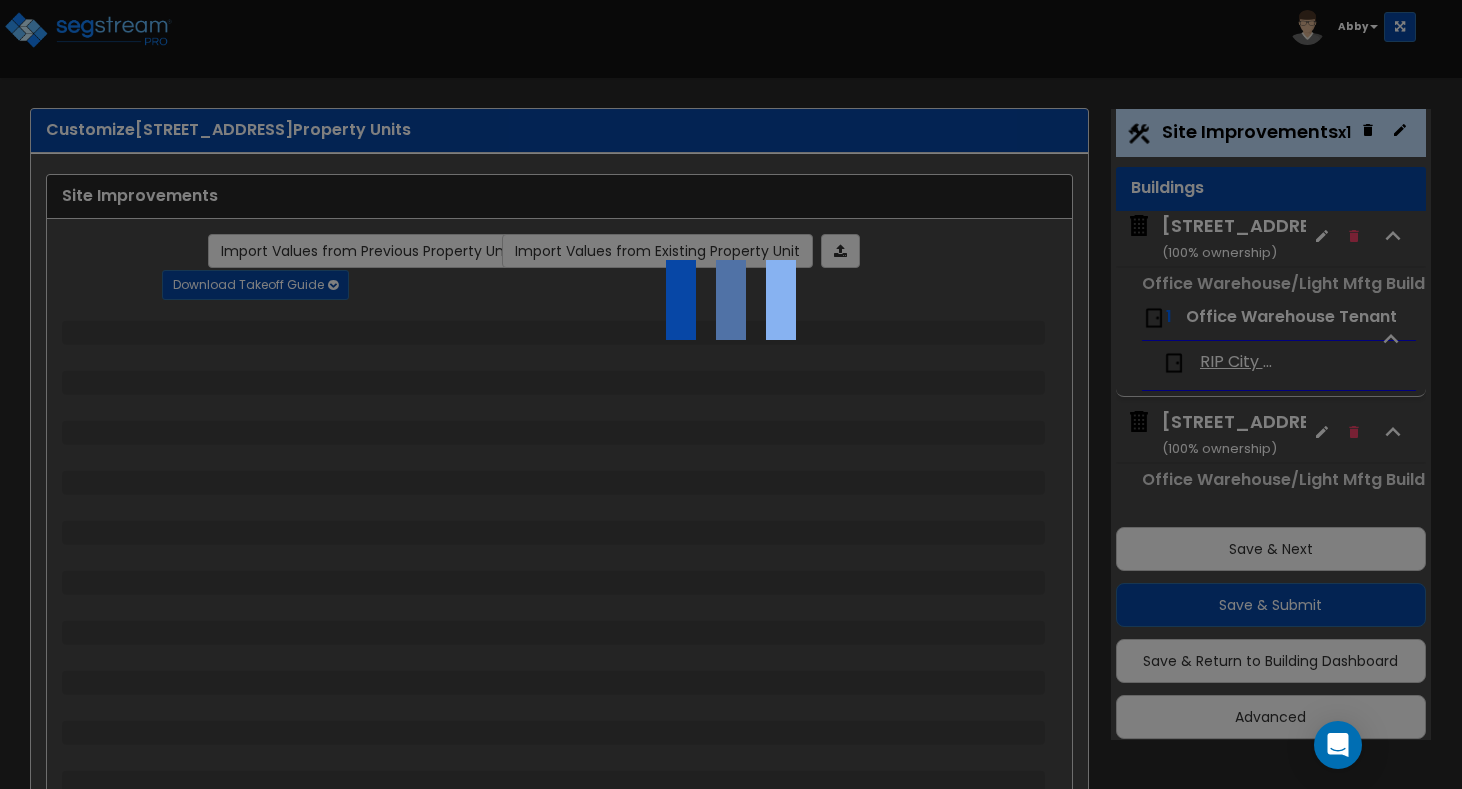 select on "2" 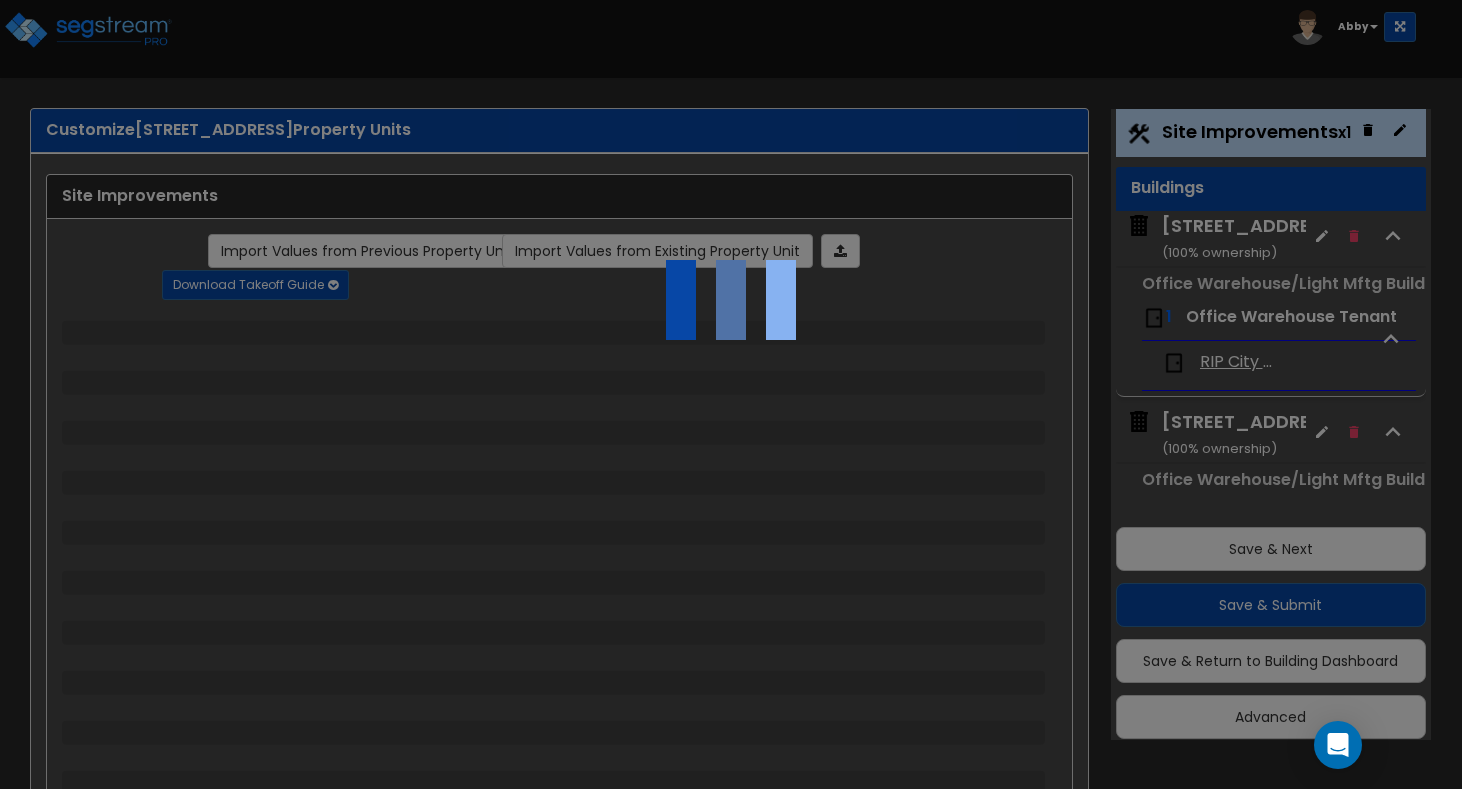 select on "1" 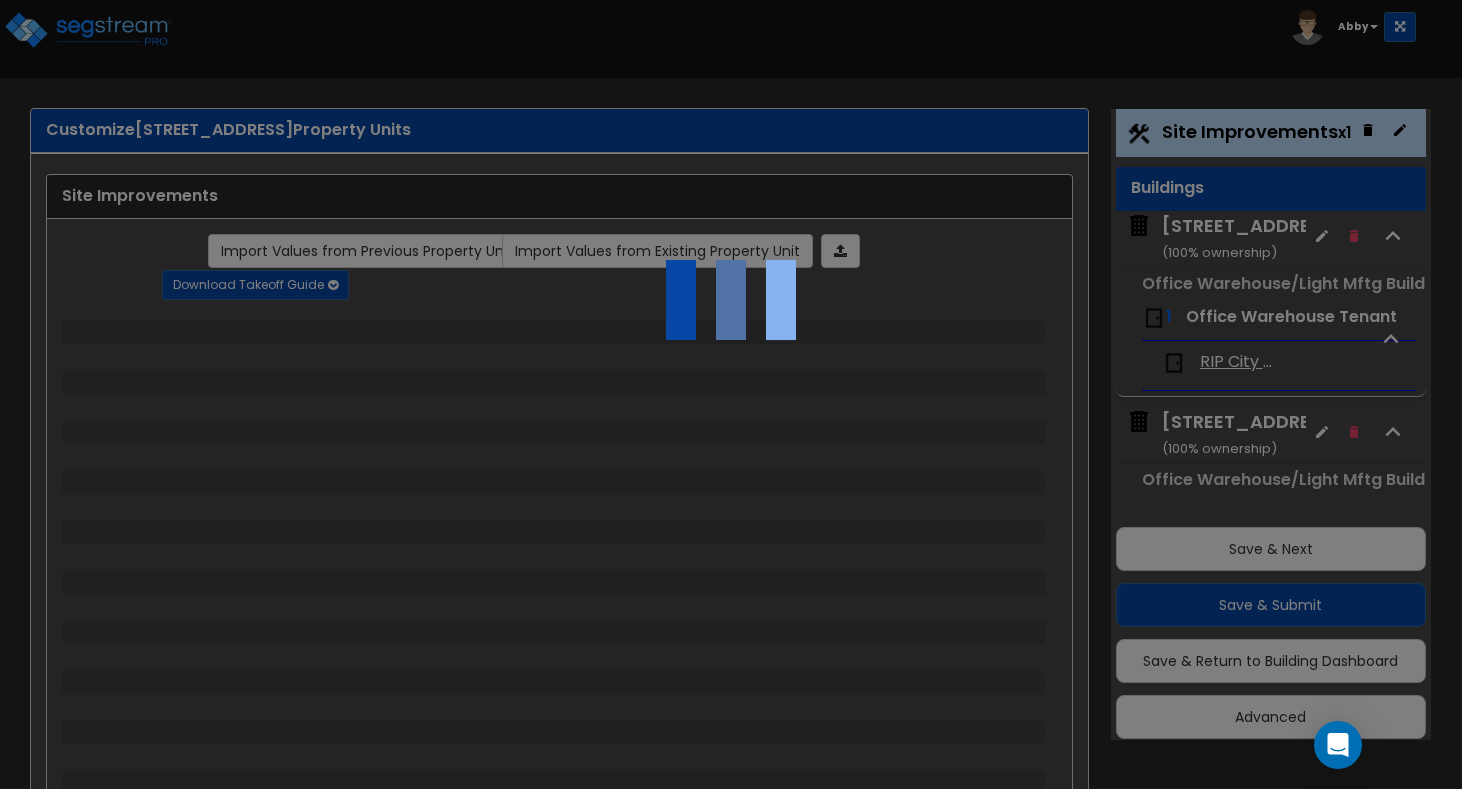 select on "4" 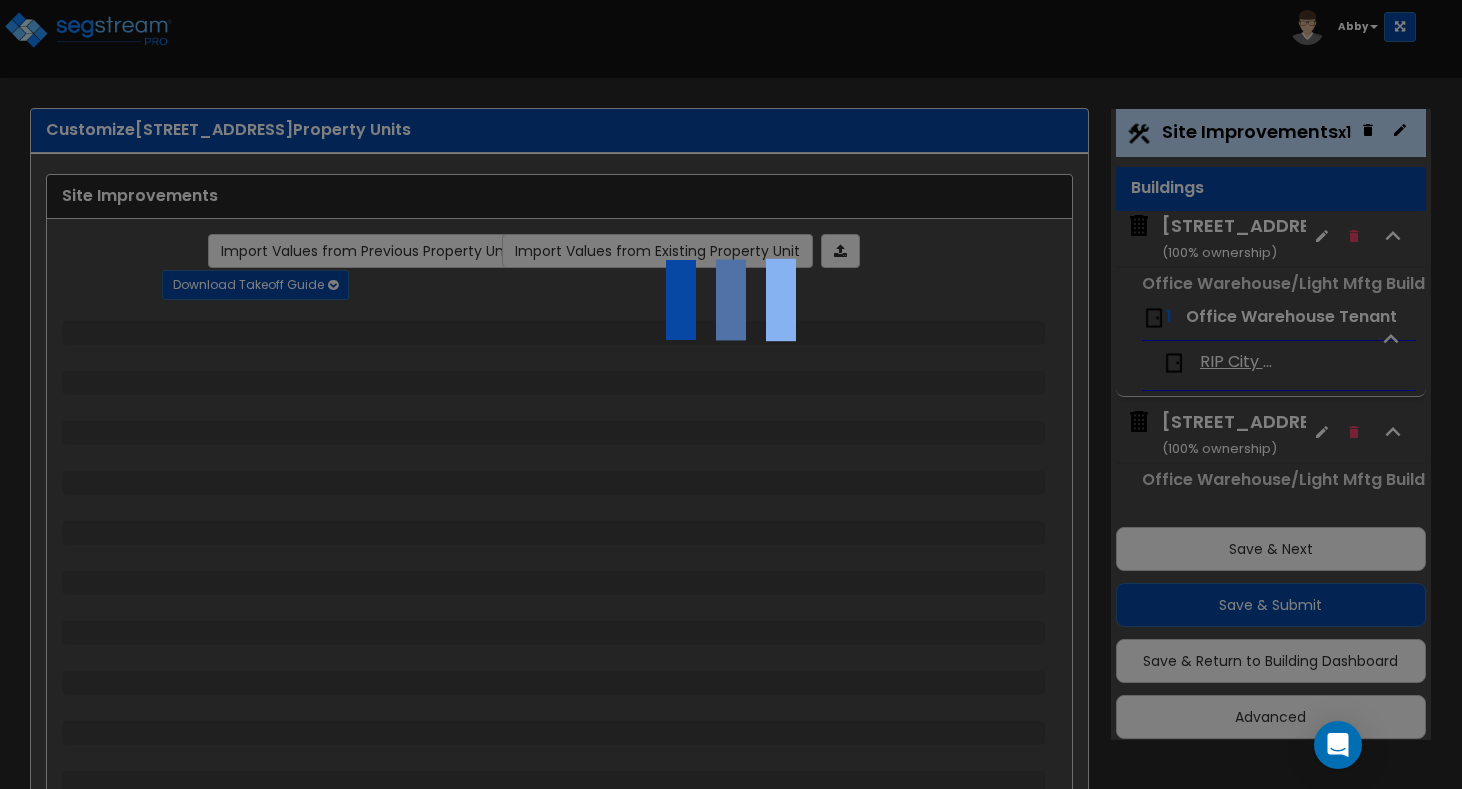 select on "1" 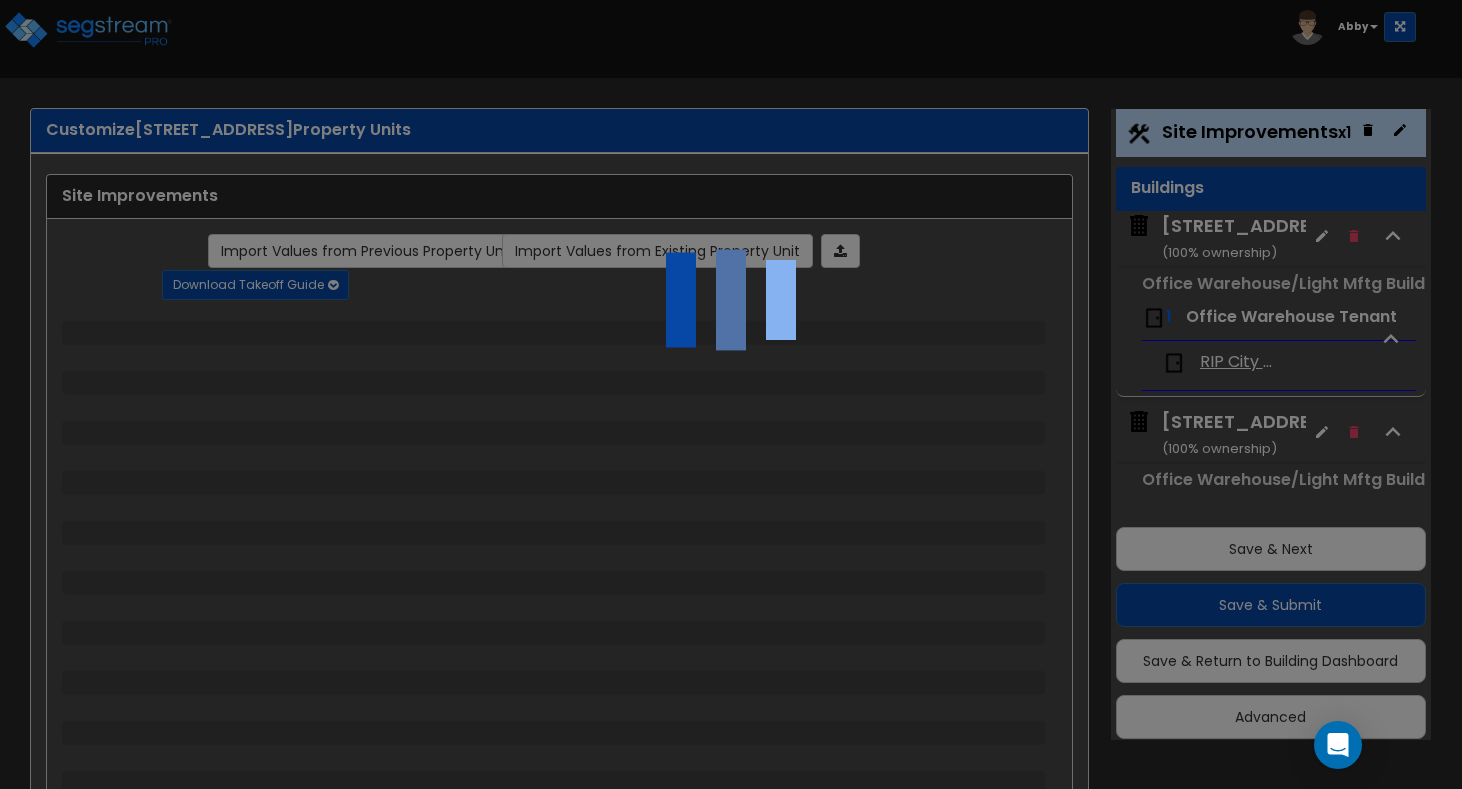 select on "2" 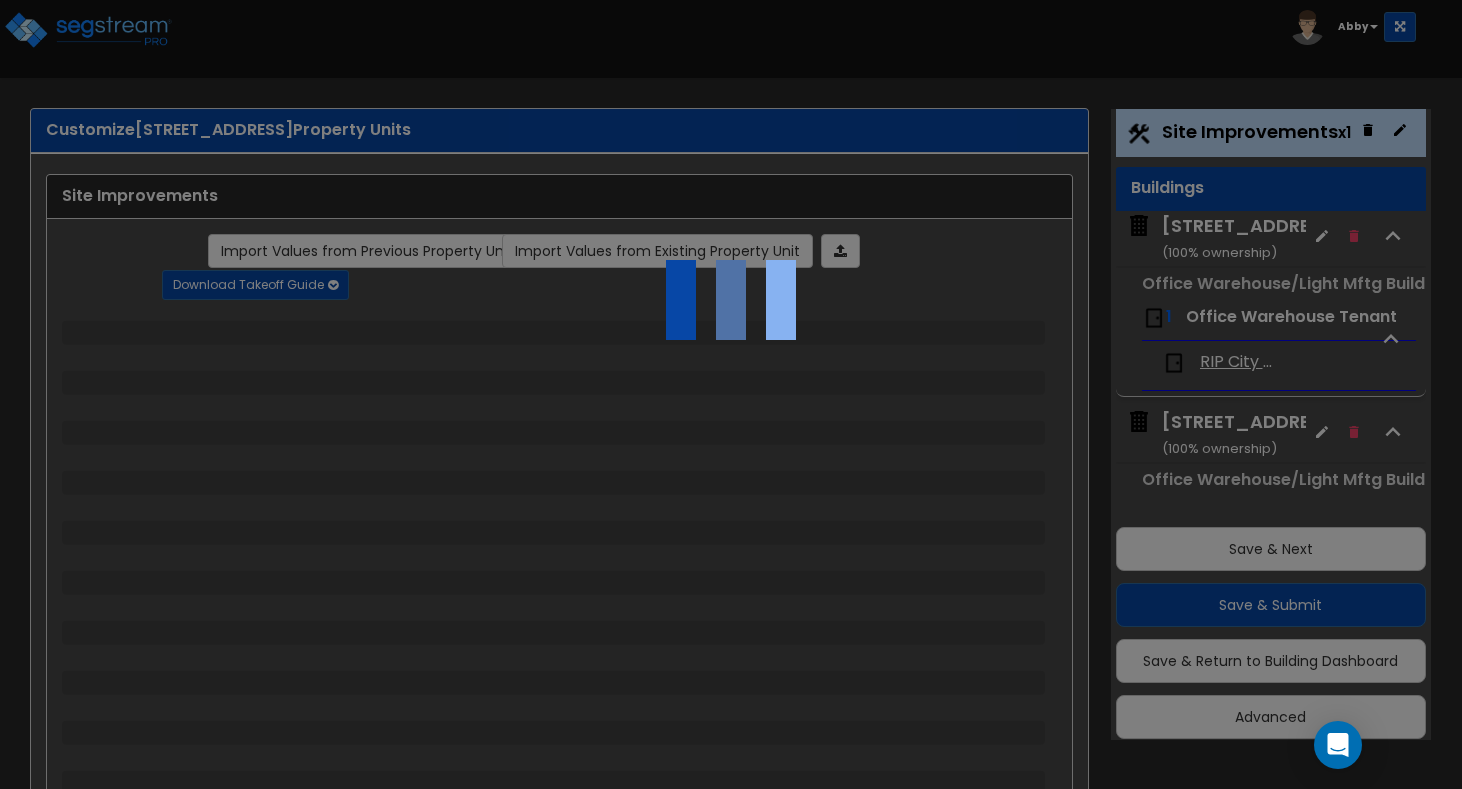 select on "1" 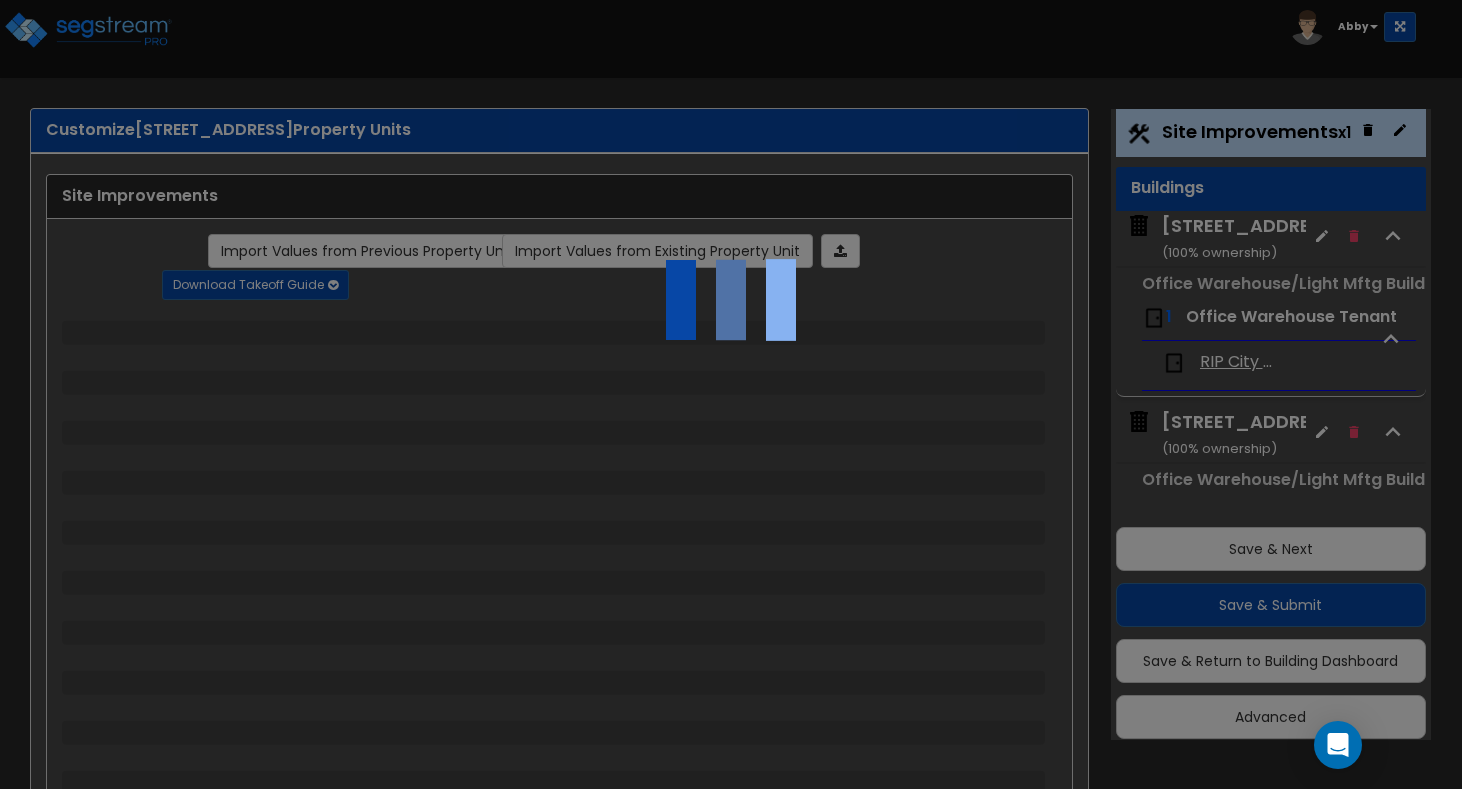 select on "3" 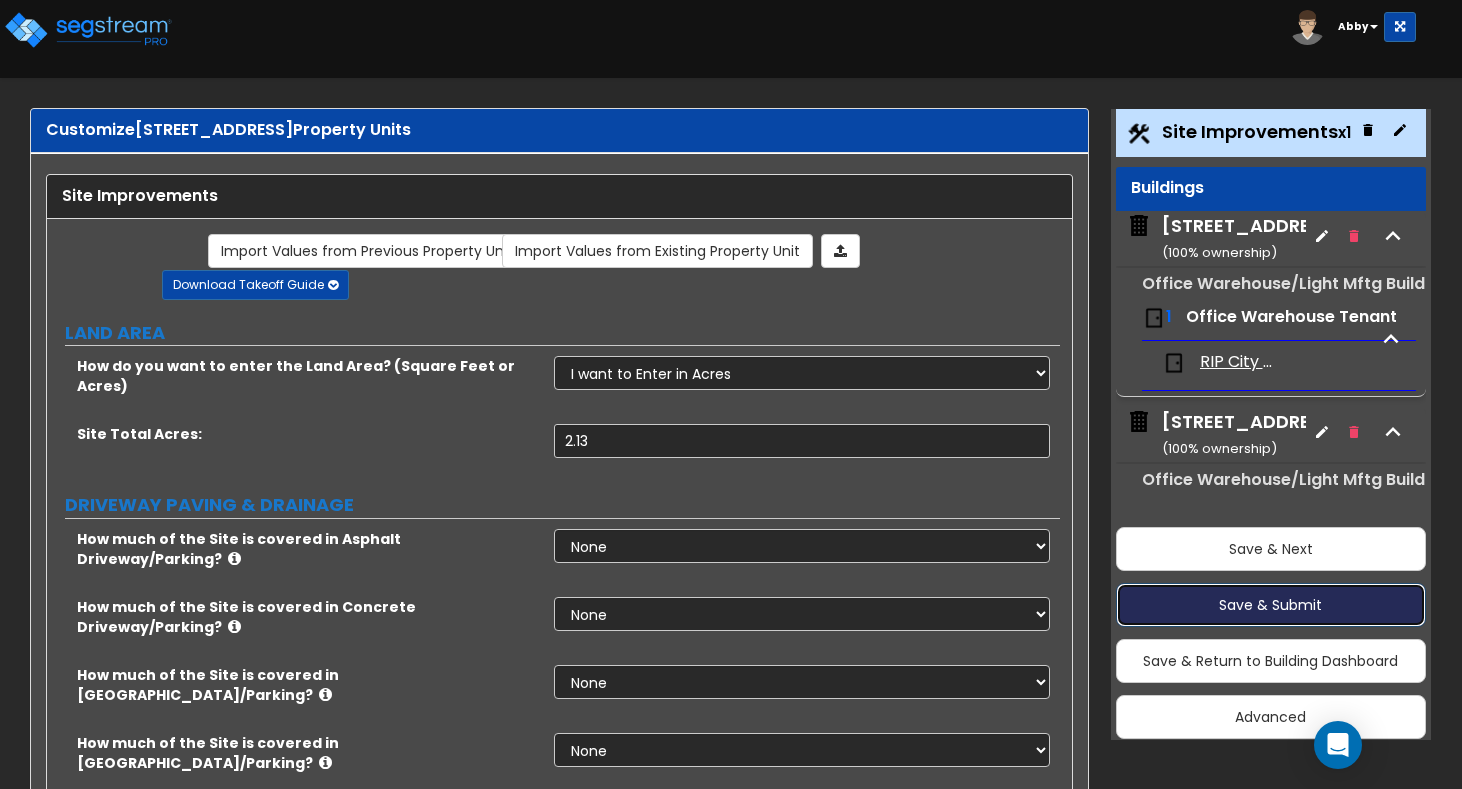 click on "Save & Submit" at bounding box center (1271, 605) 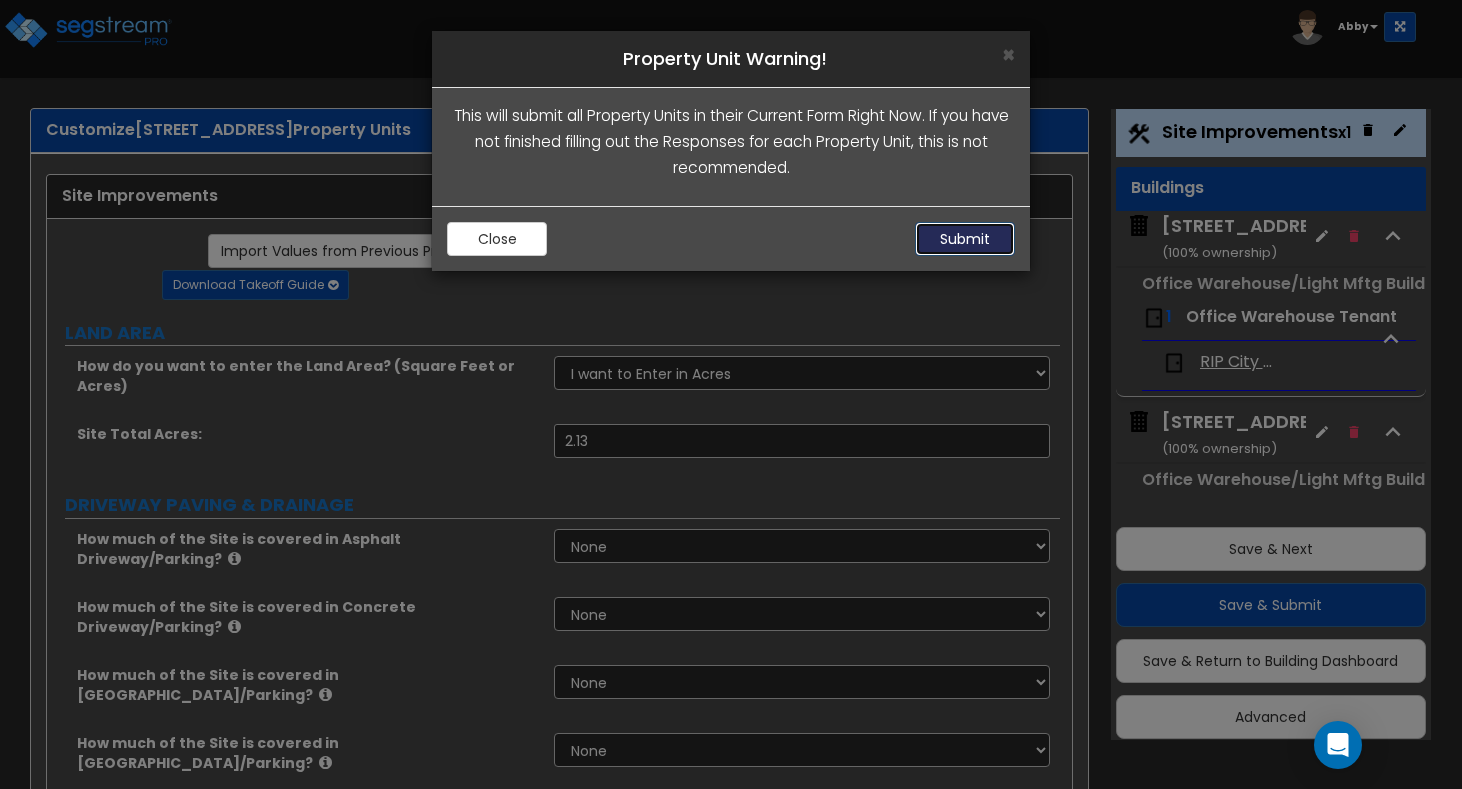 click on "Submit" at bounding box center [965, 239] 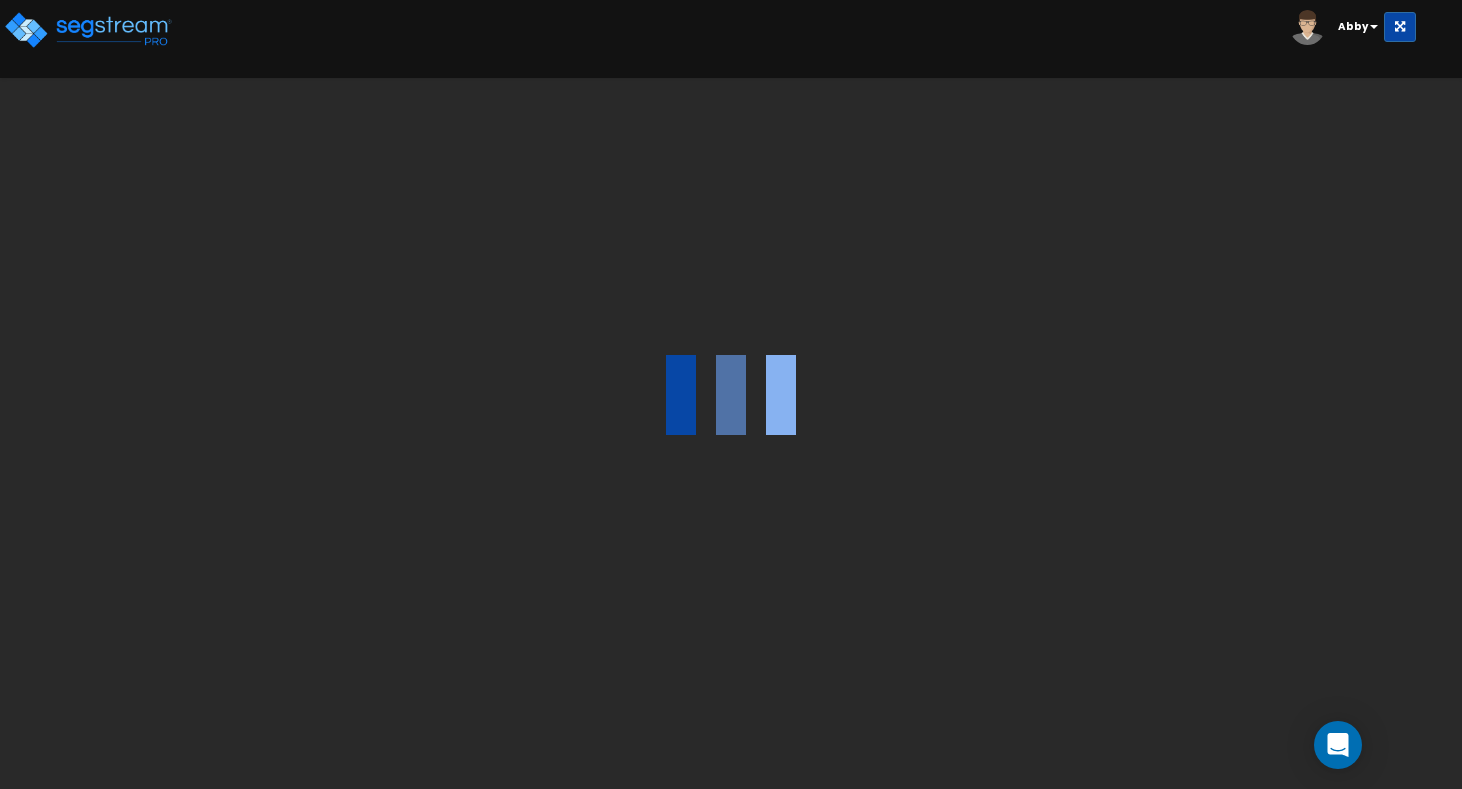 scroll, scrollTop: 0, scrollLeft: 0, axis: both 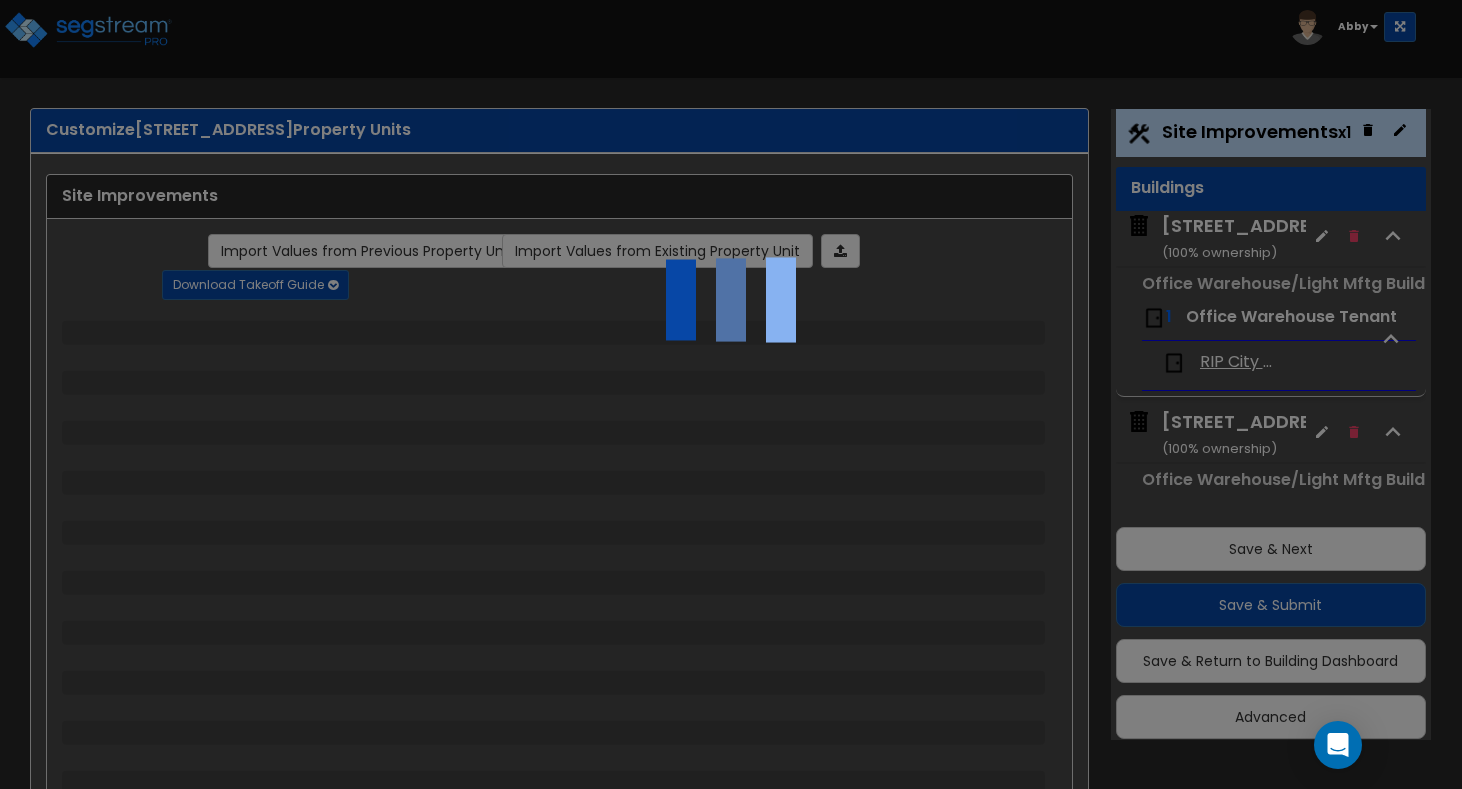 select on "2" 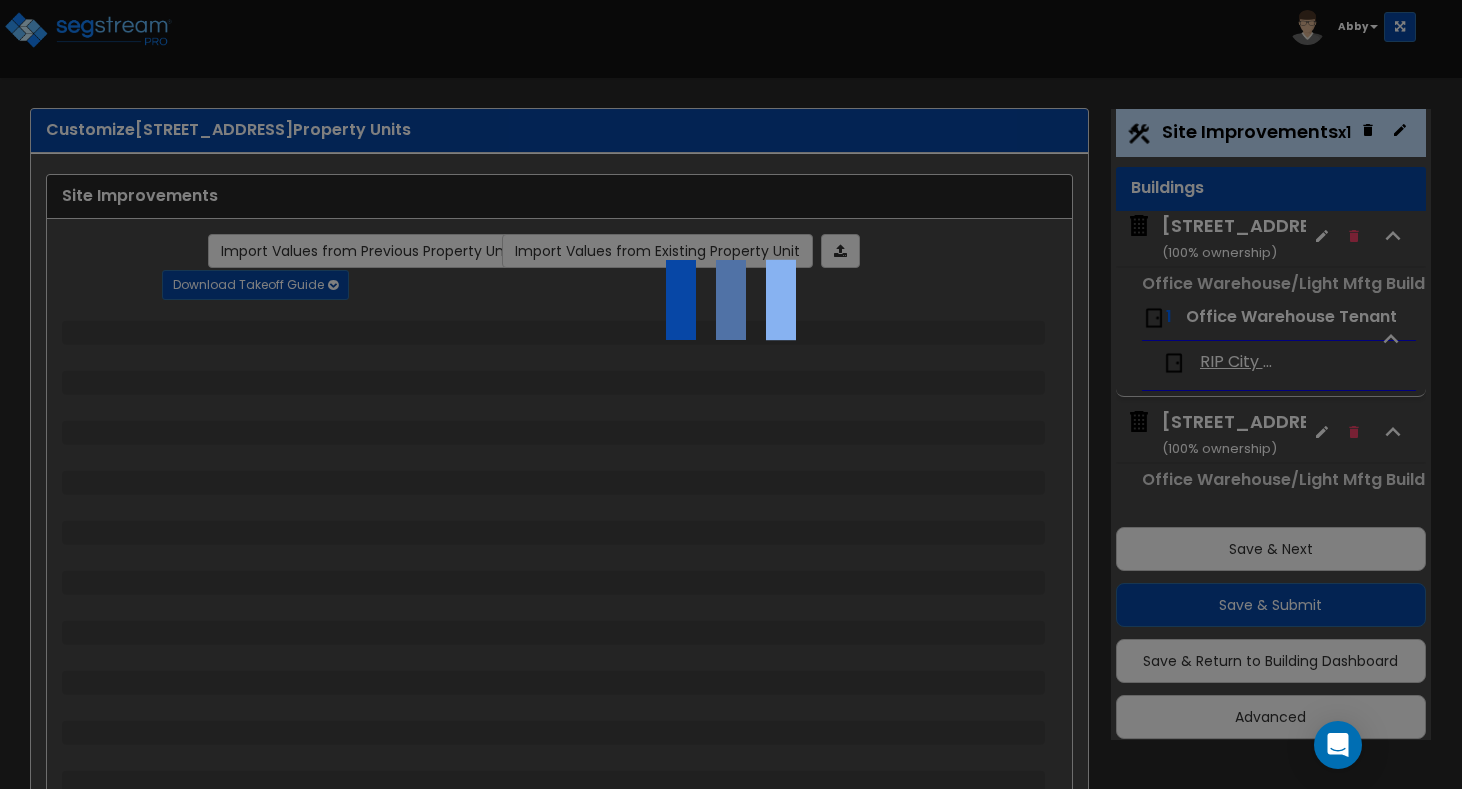 select on "1" 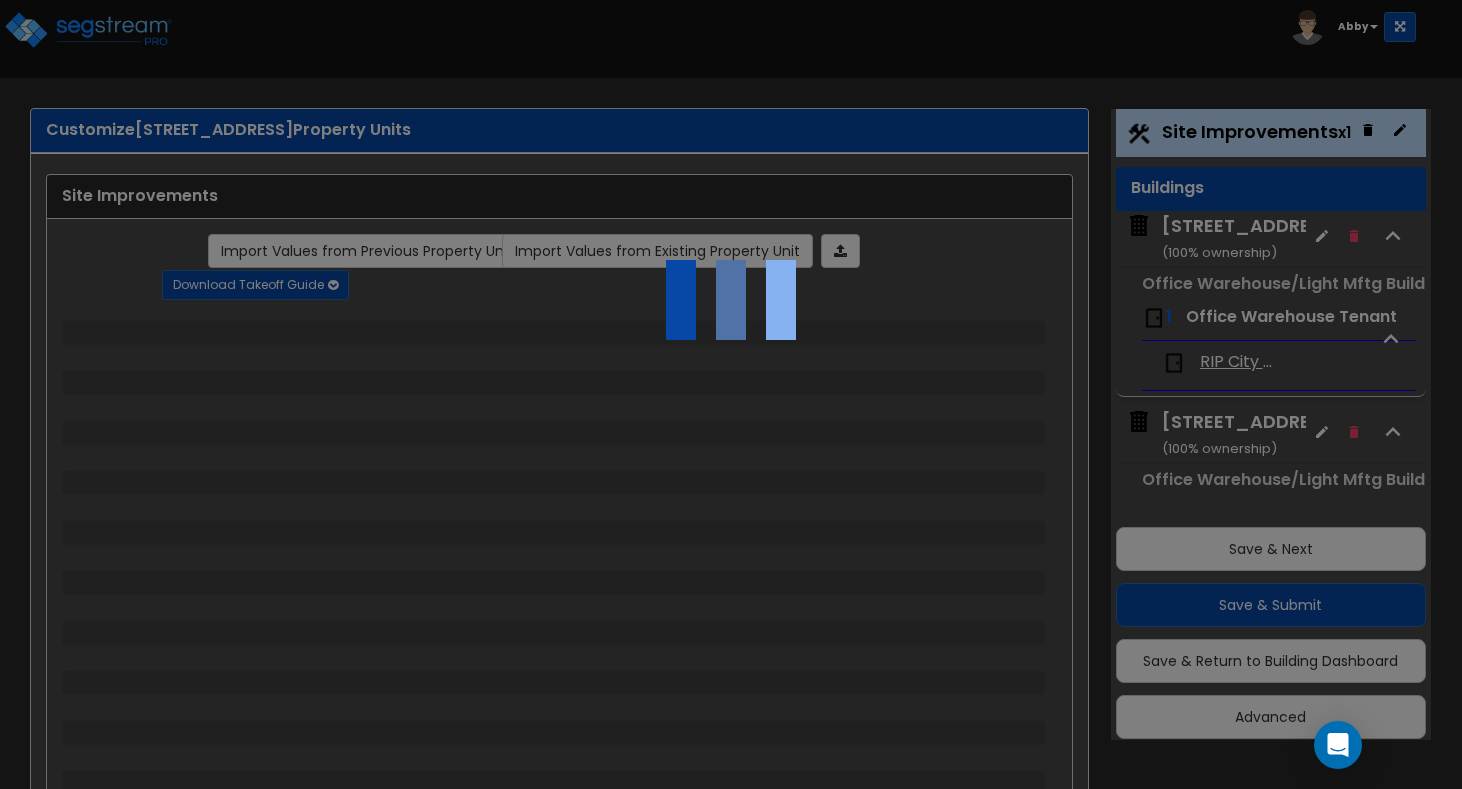 select on "2" 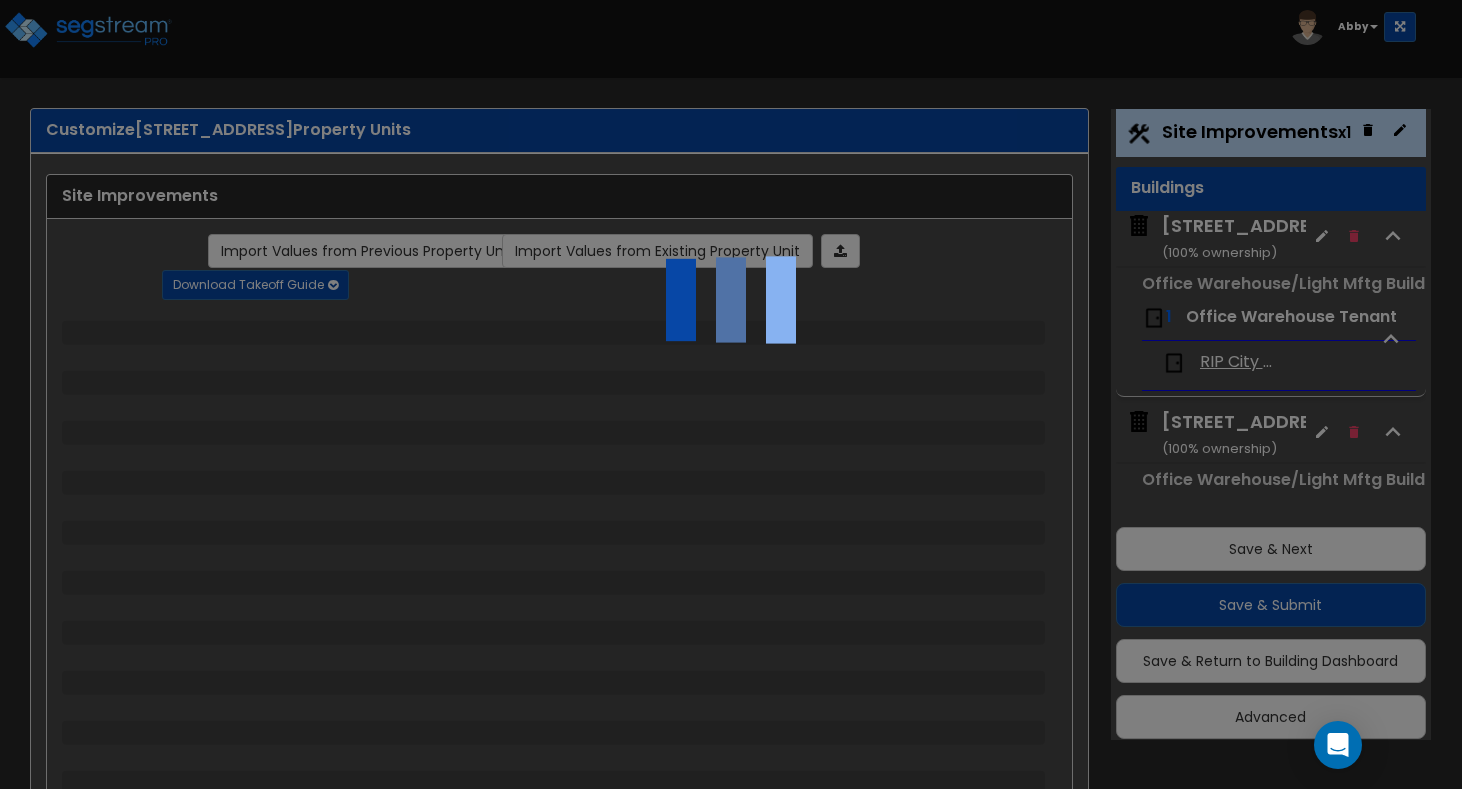 select on "1" 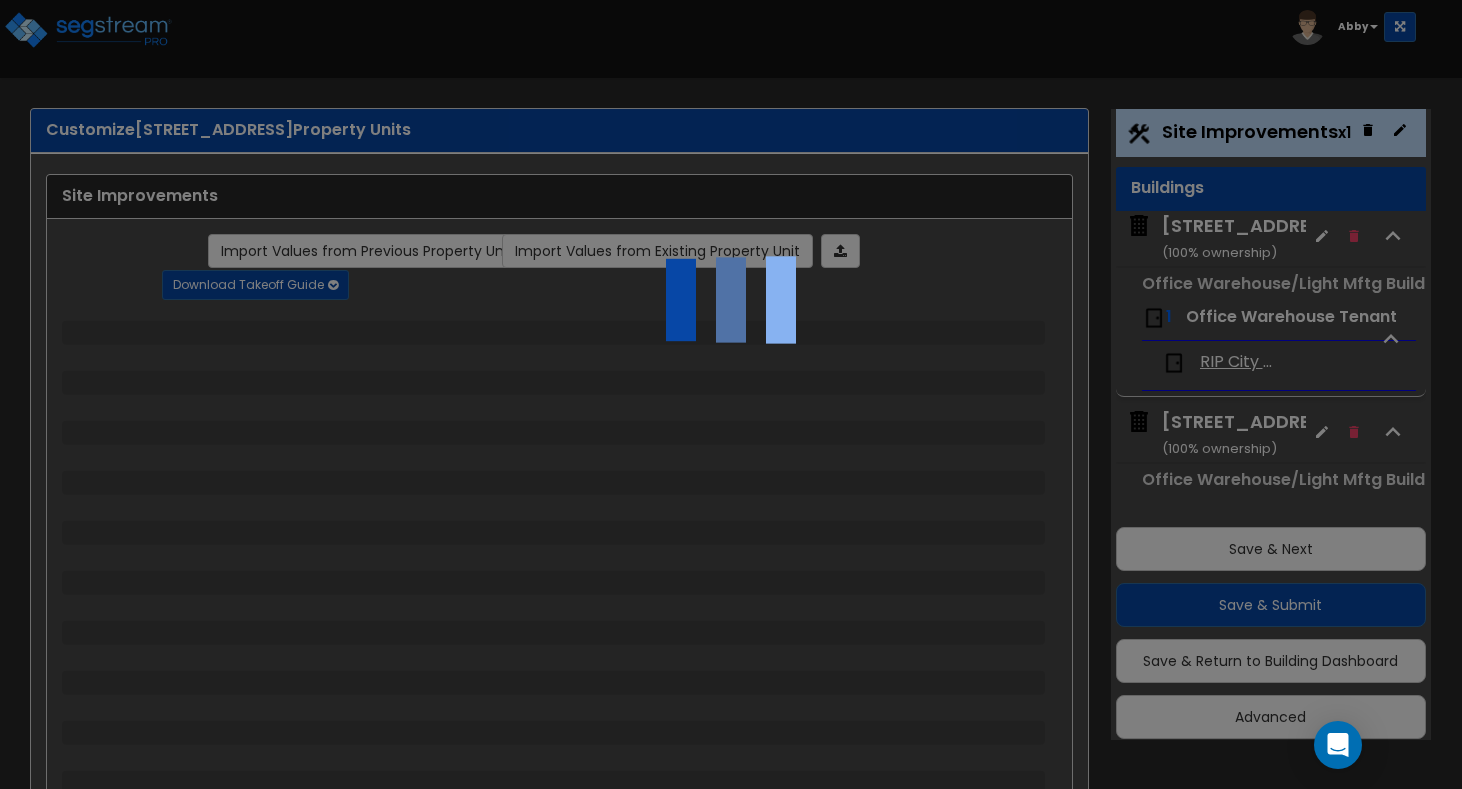select on "4" 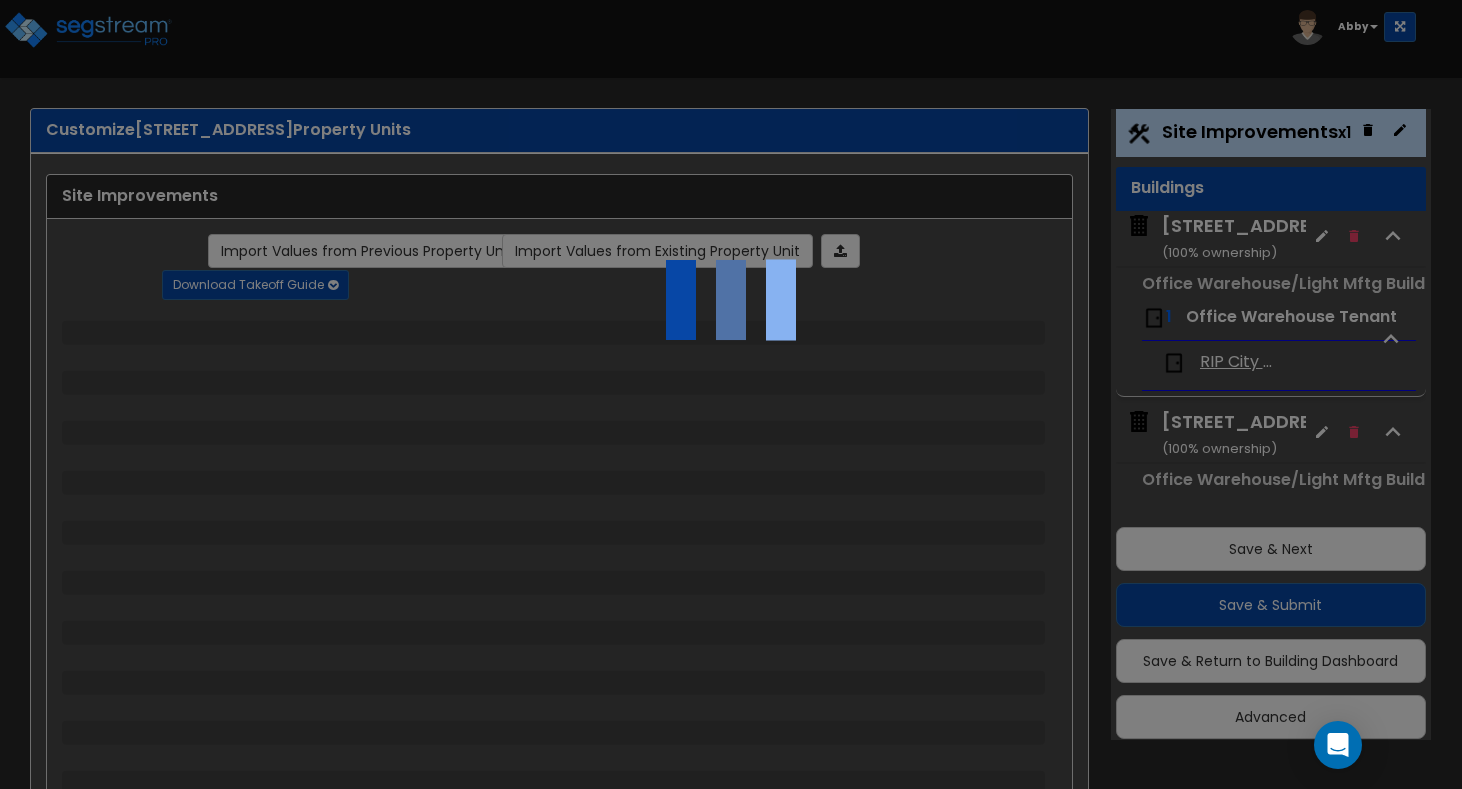select on "1" 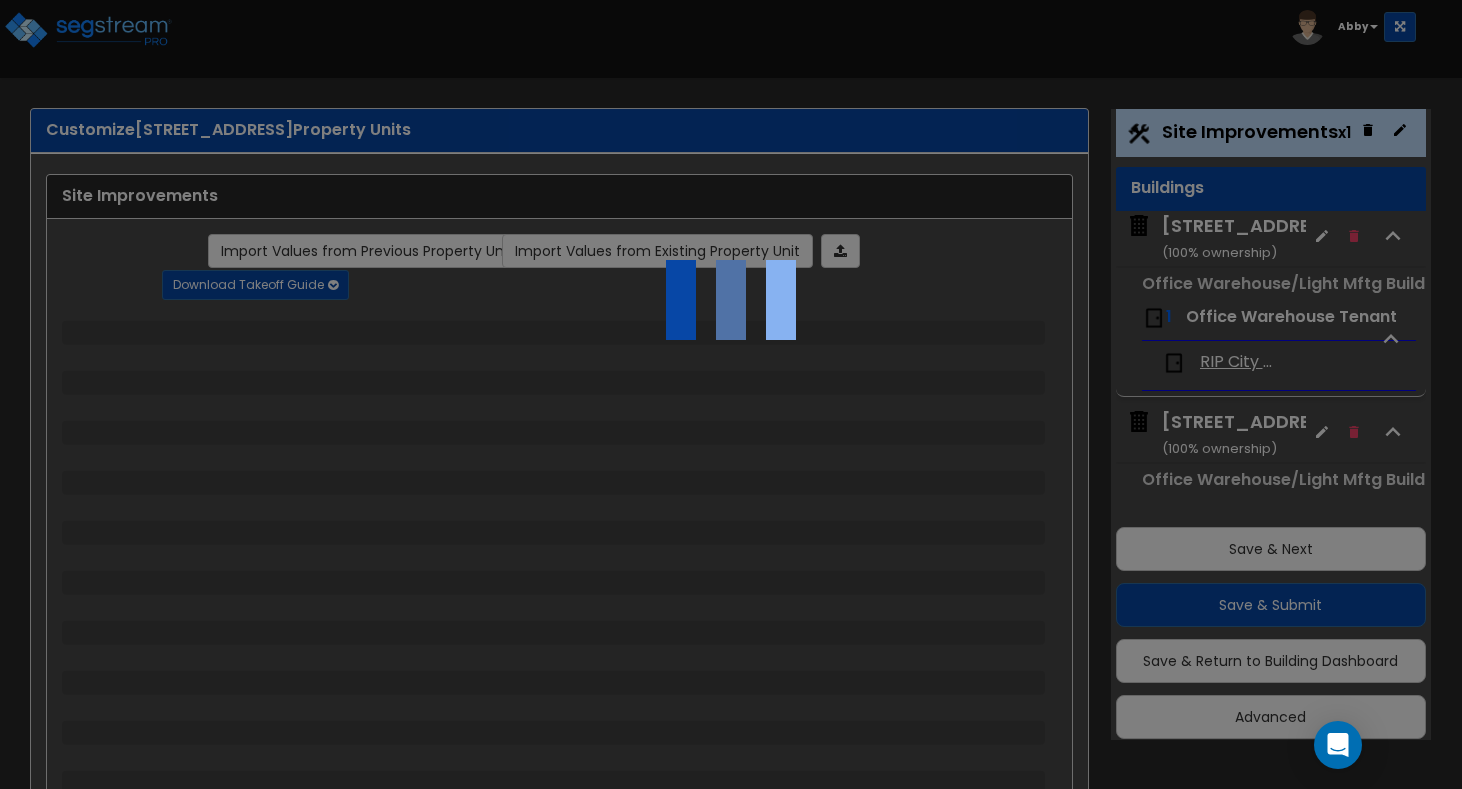 select on "2" 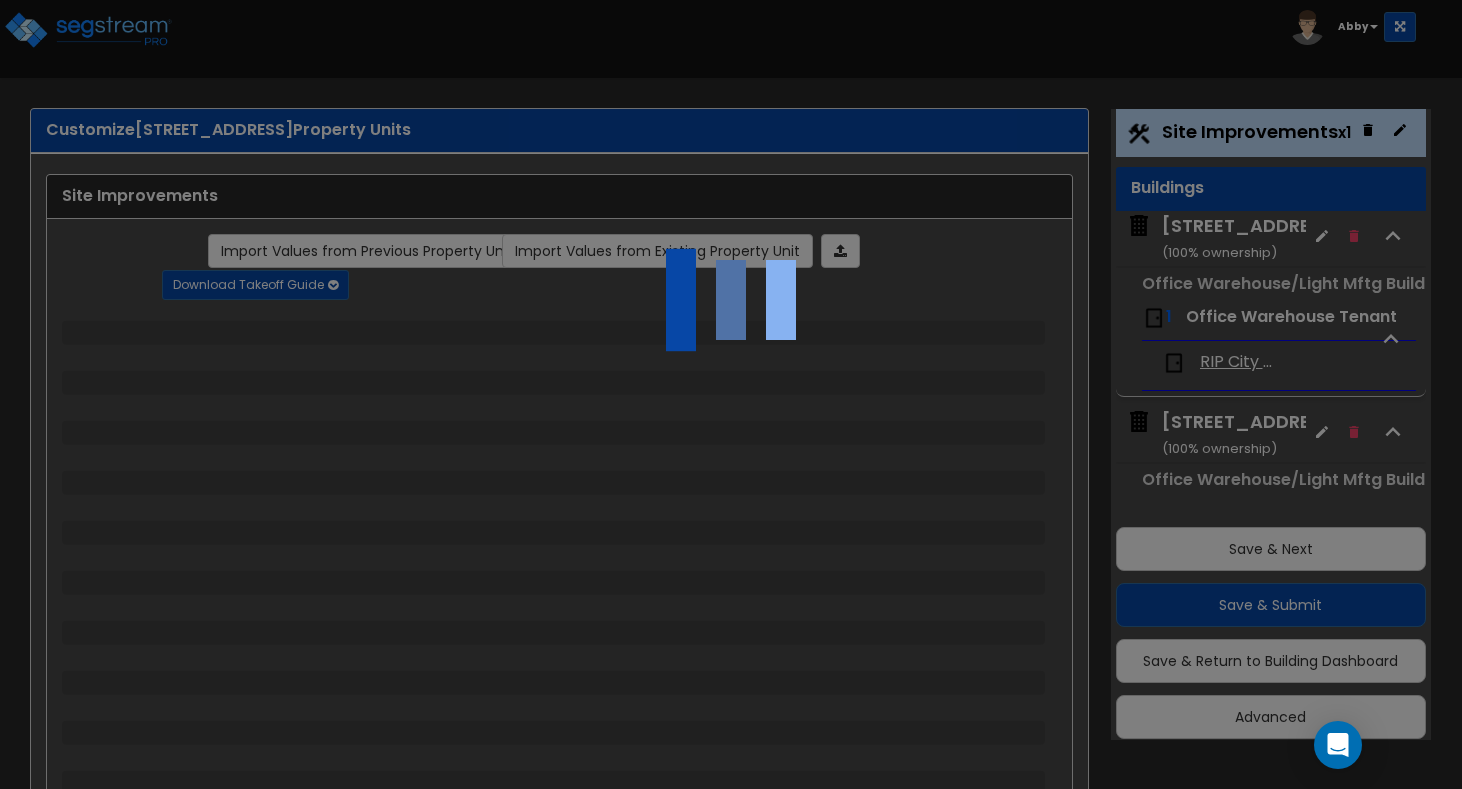 select on "3" 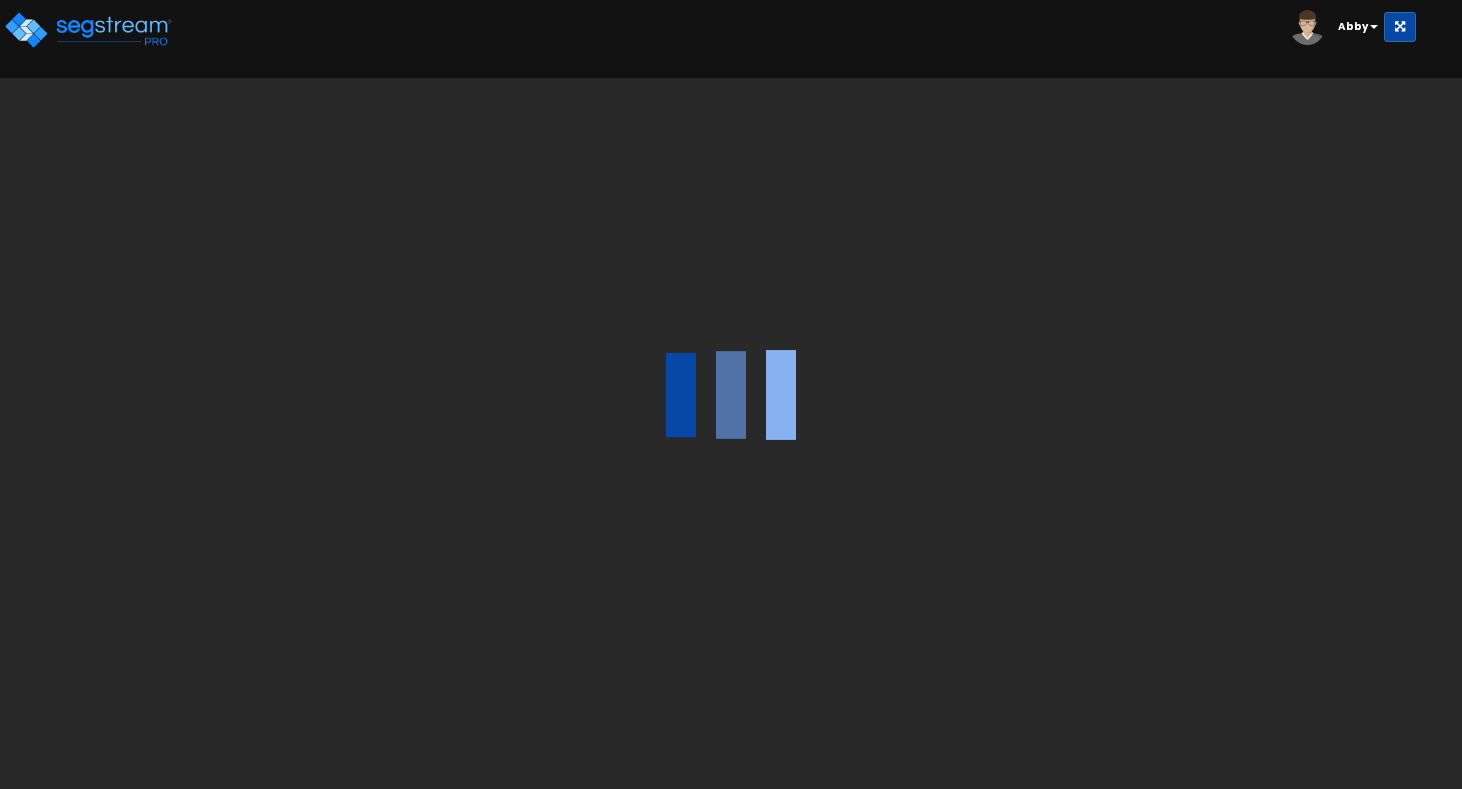 scroll, scrollTop: 0, scrollLeft: 0, axis: both 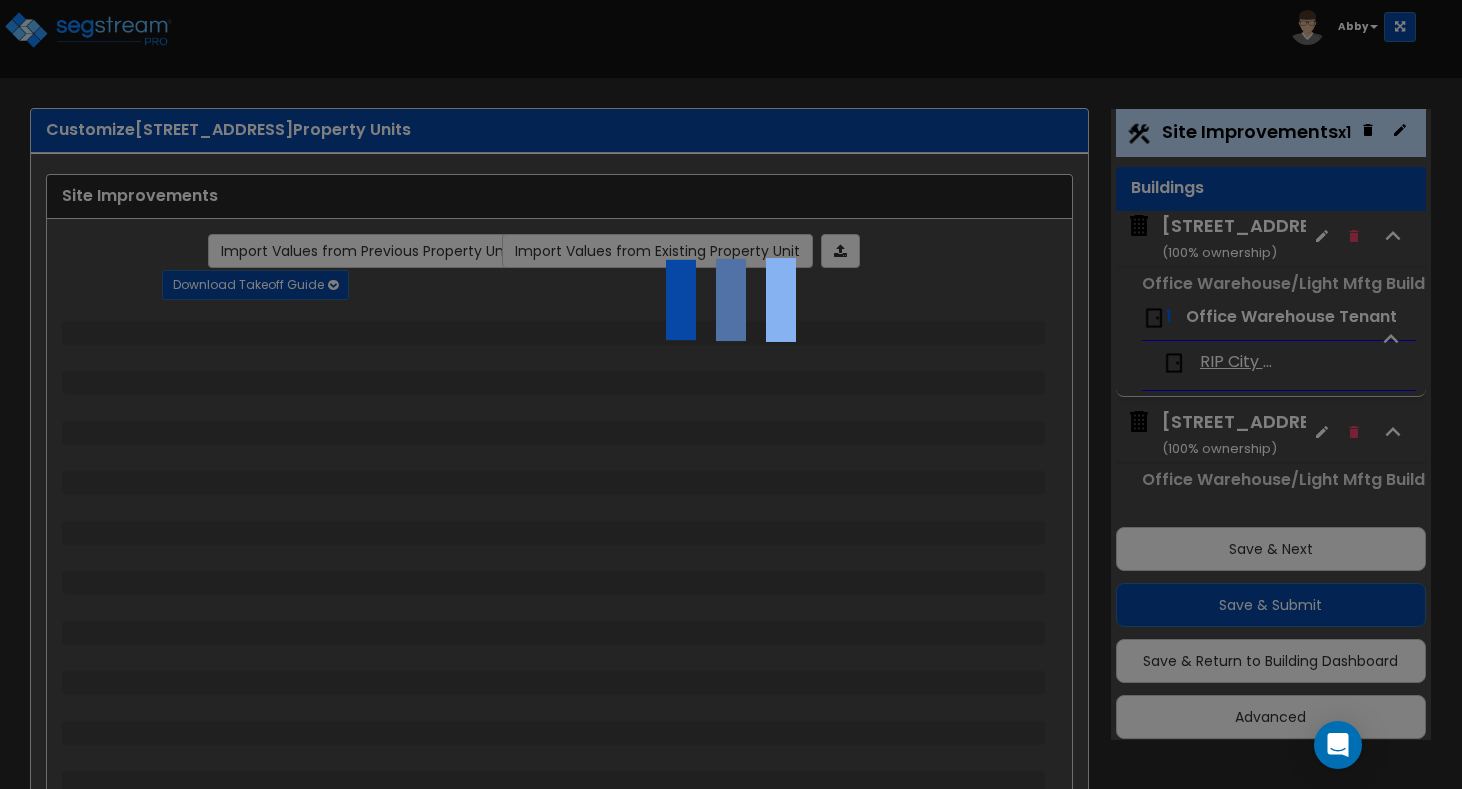select on "2" 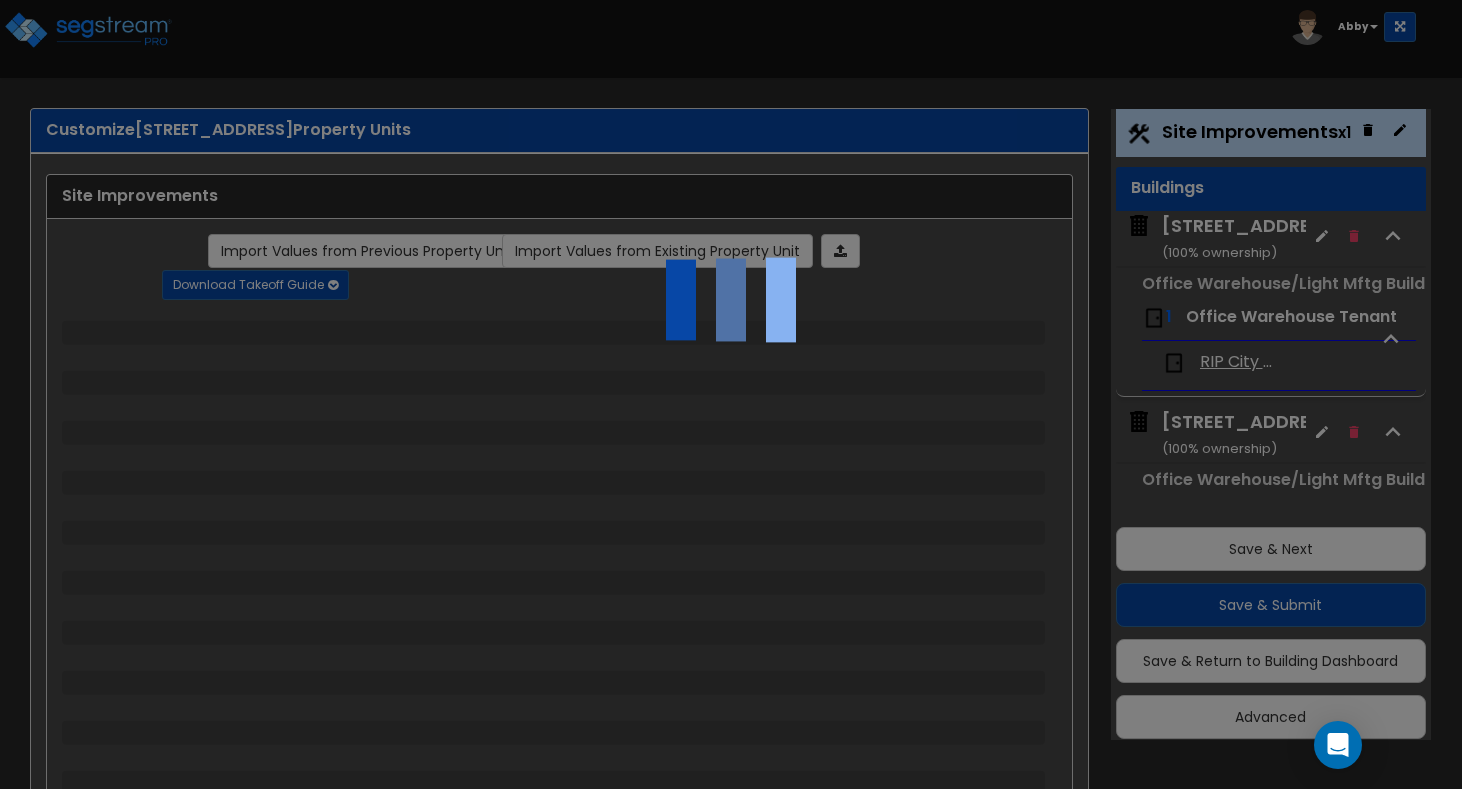 select on "1" 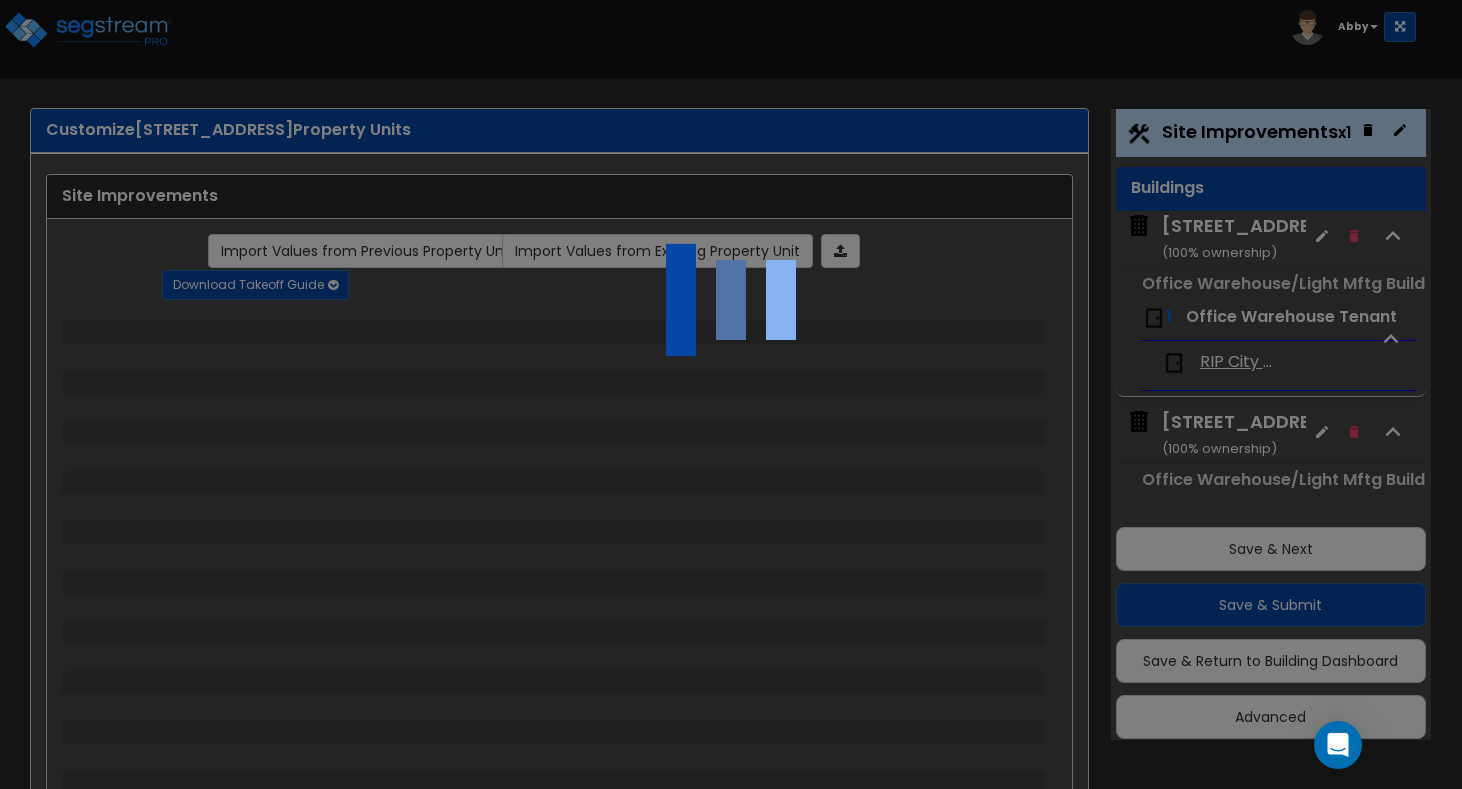 select on "2" 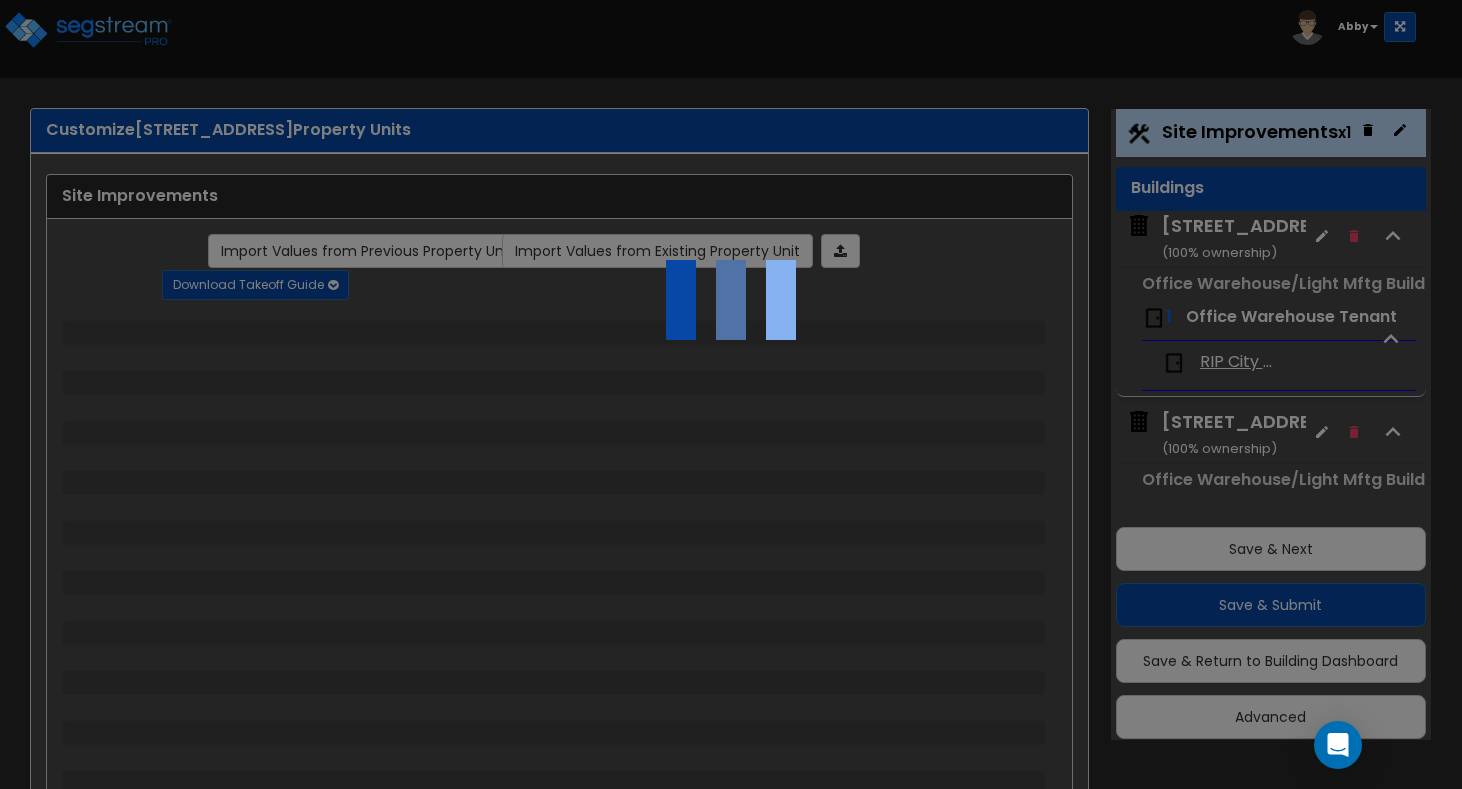 select on "1" 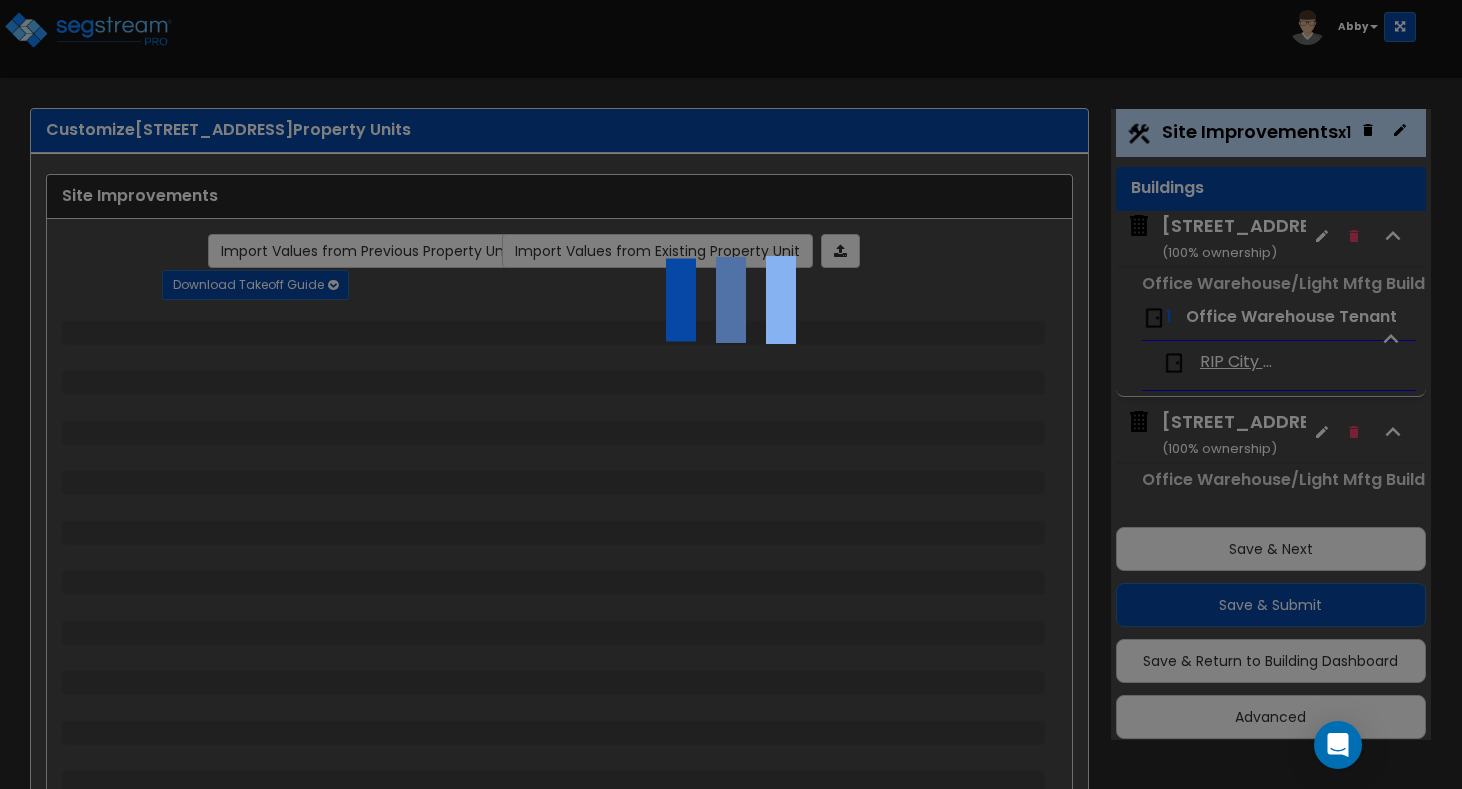 select on "1" 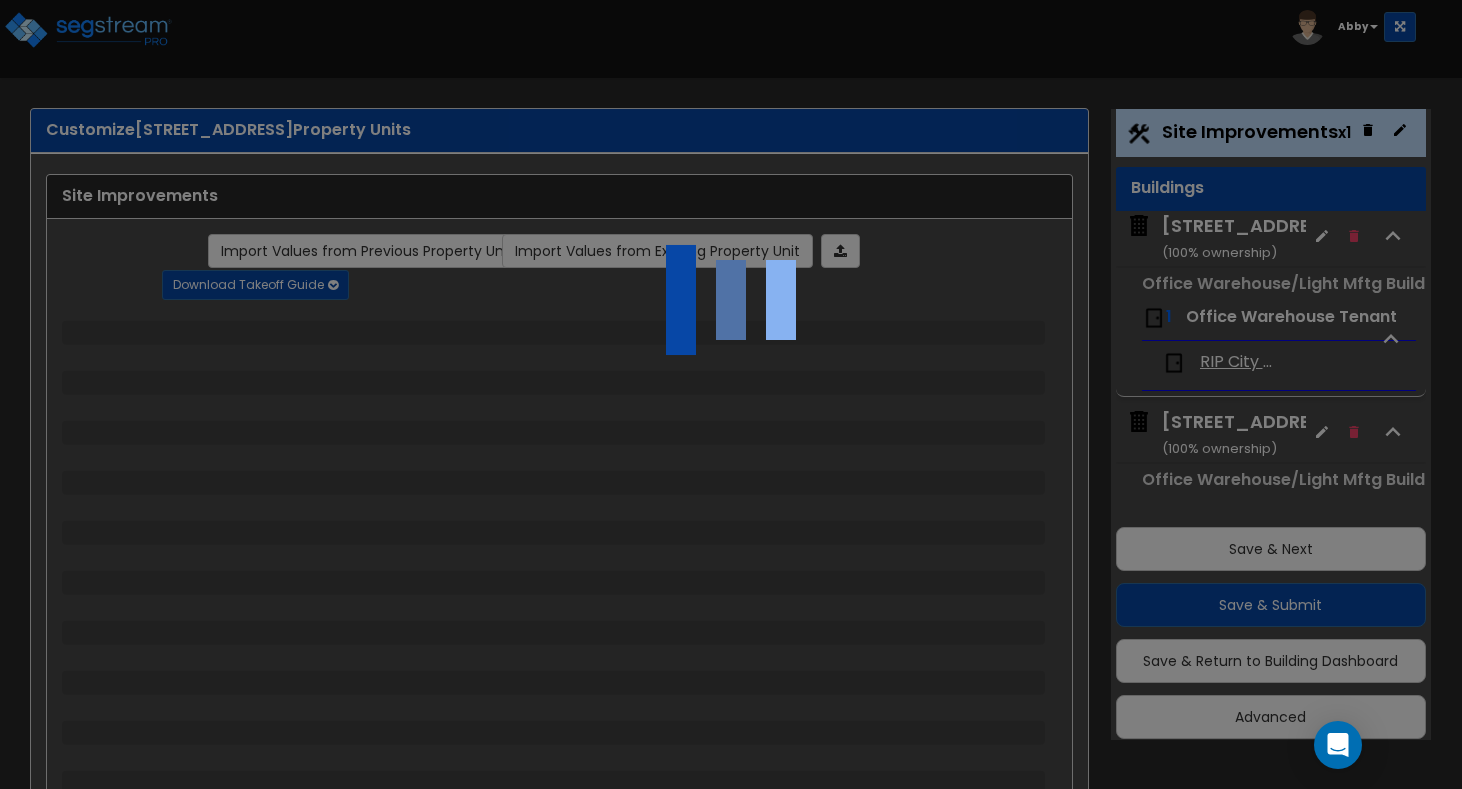 select on "4" 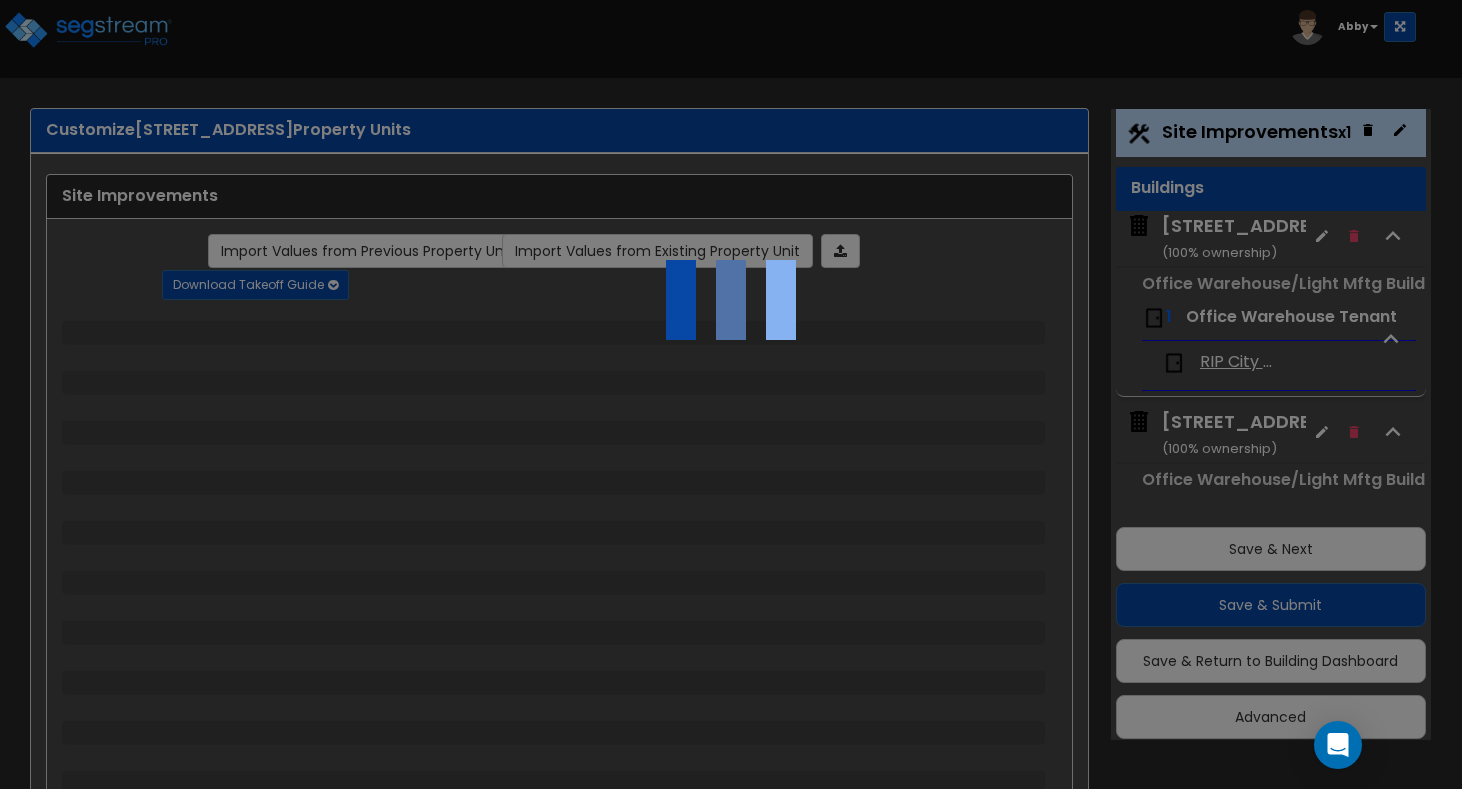 select on "1" 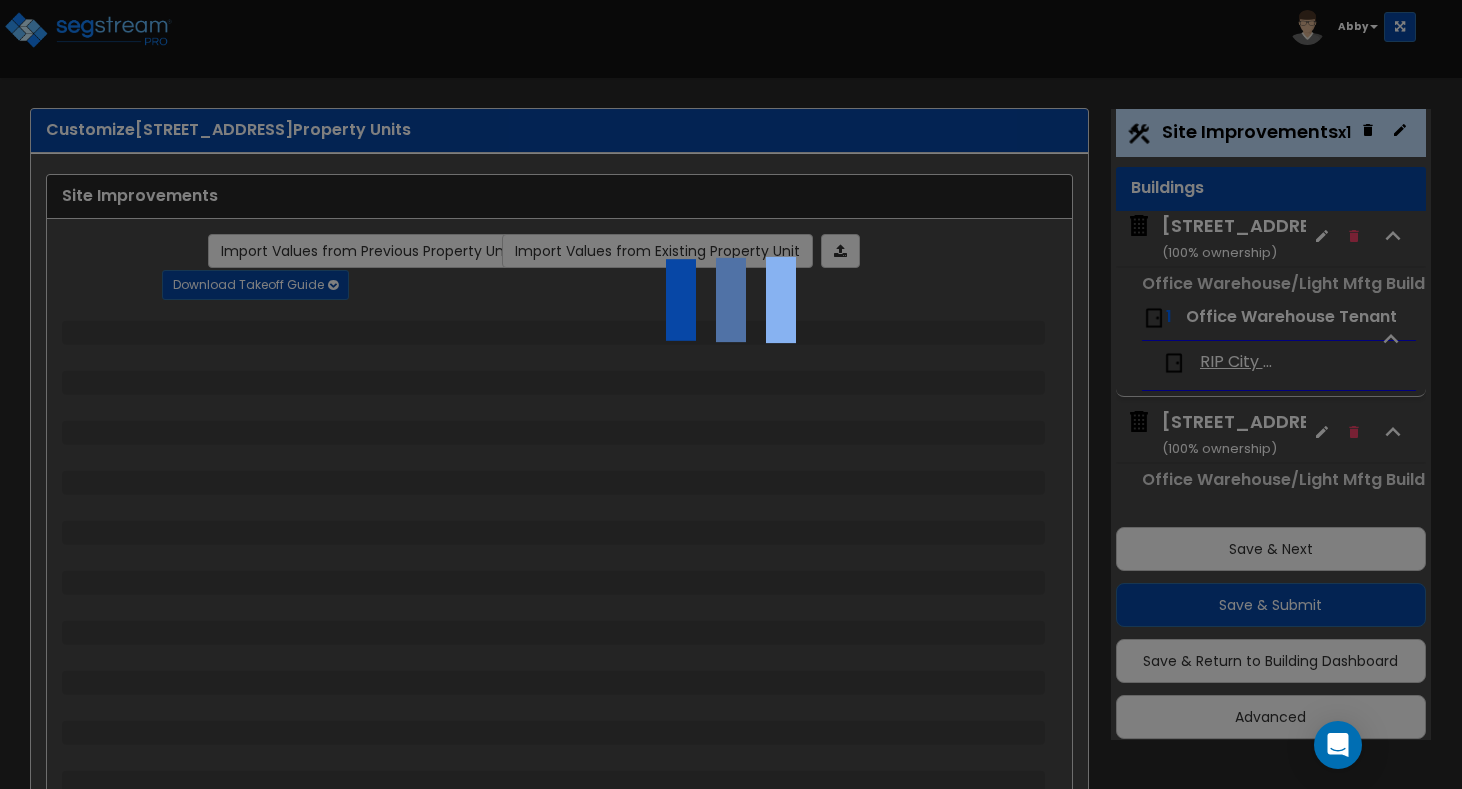 select on "2" 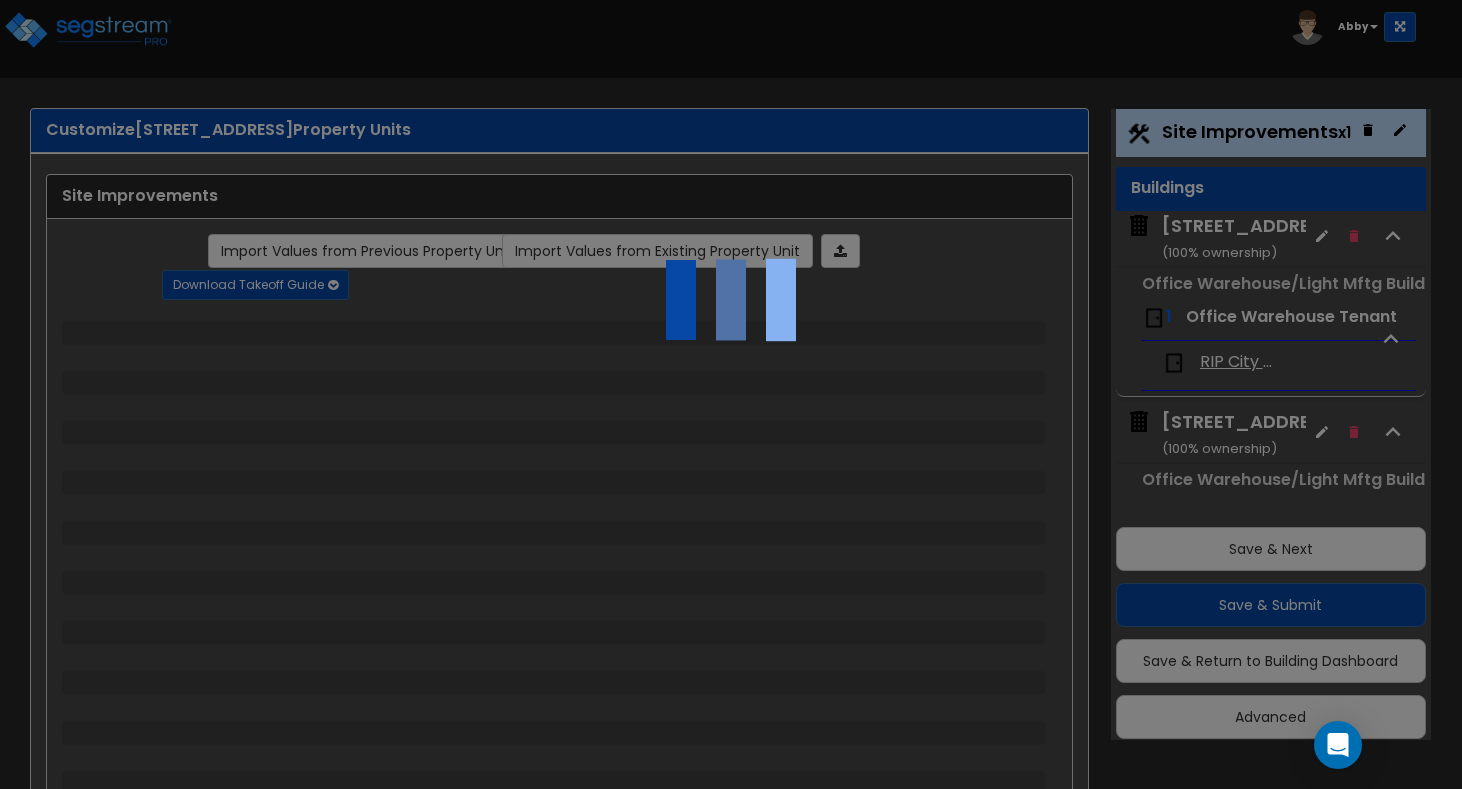select on "1" 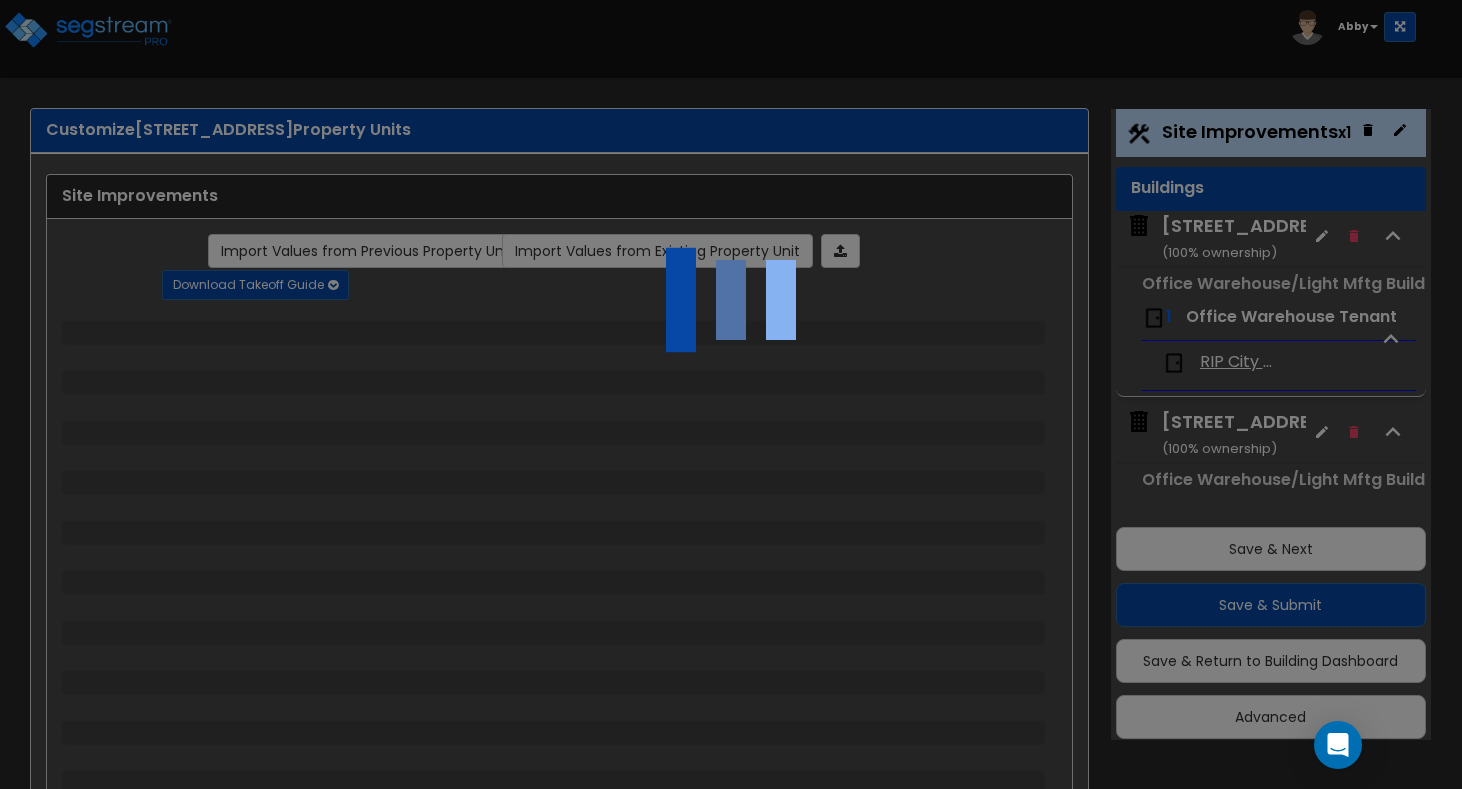 select on "3" 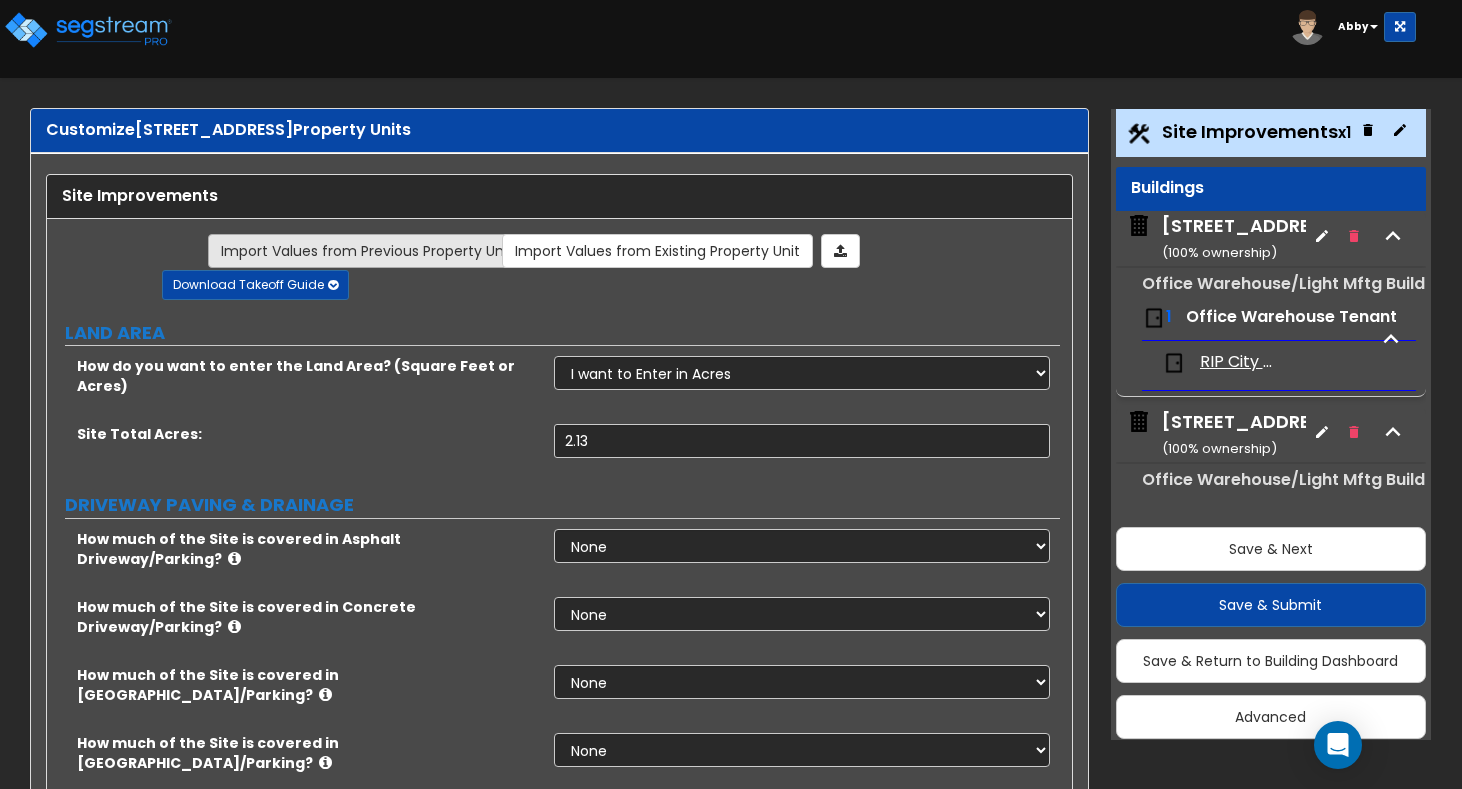 click on "Import Values from Previous Property Unit" at bounding box center (367, 251) 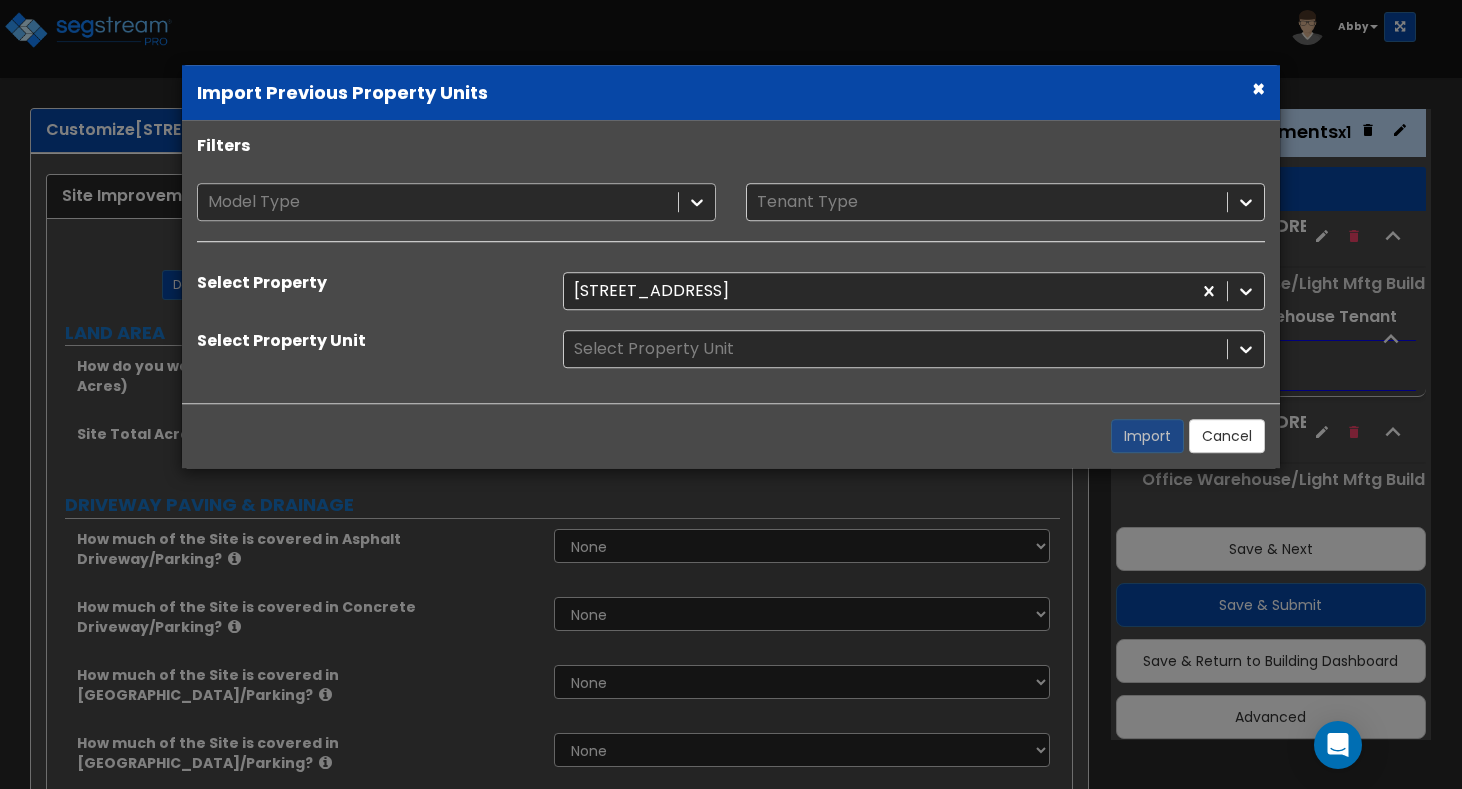 click at bounding box center [438, 202] 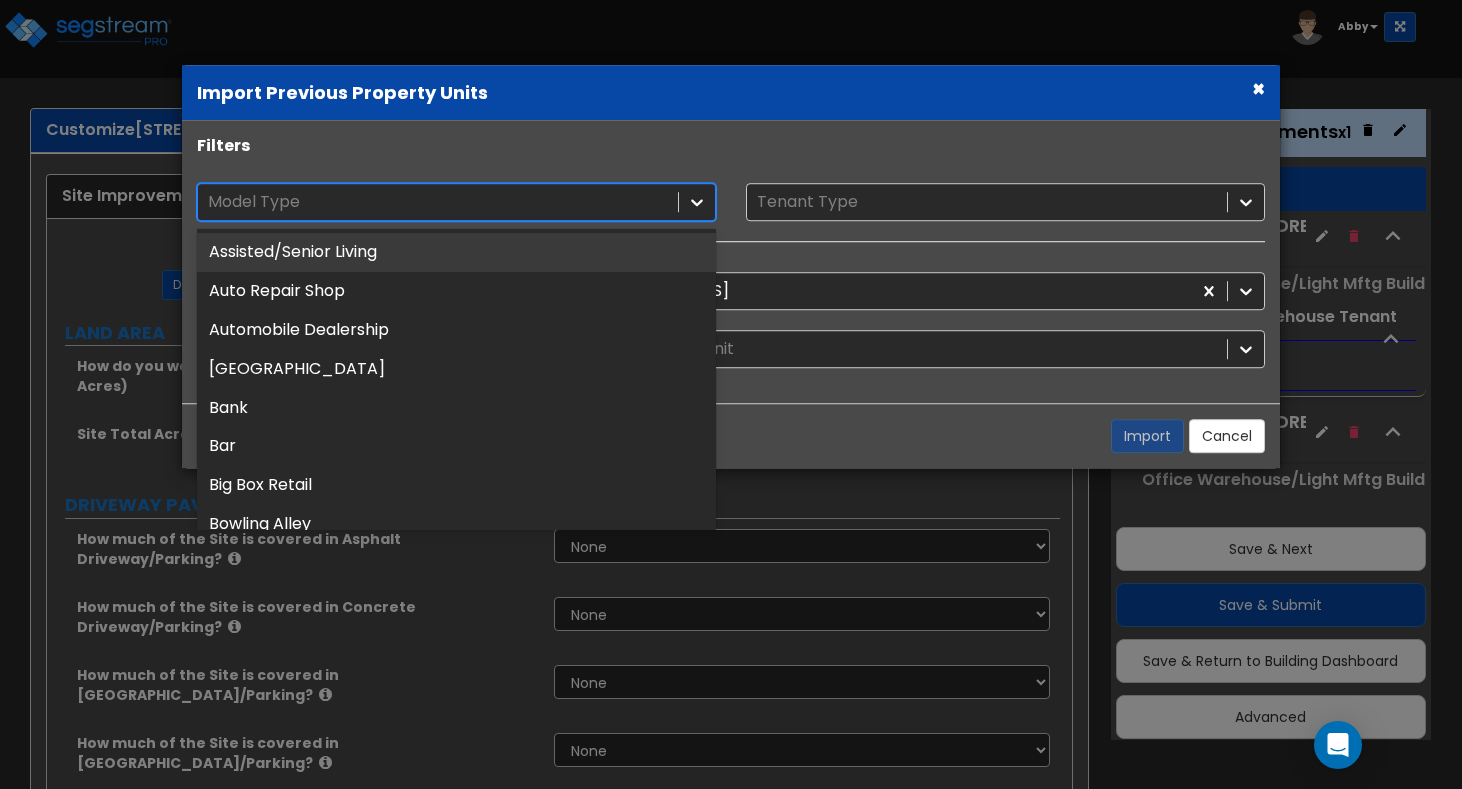 click at bounding box center [438, 202] 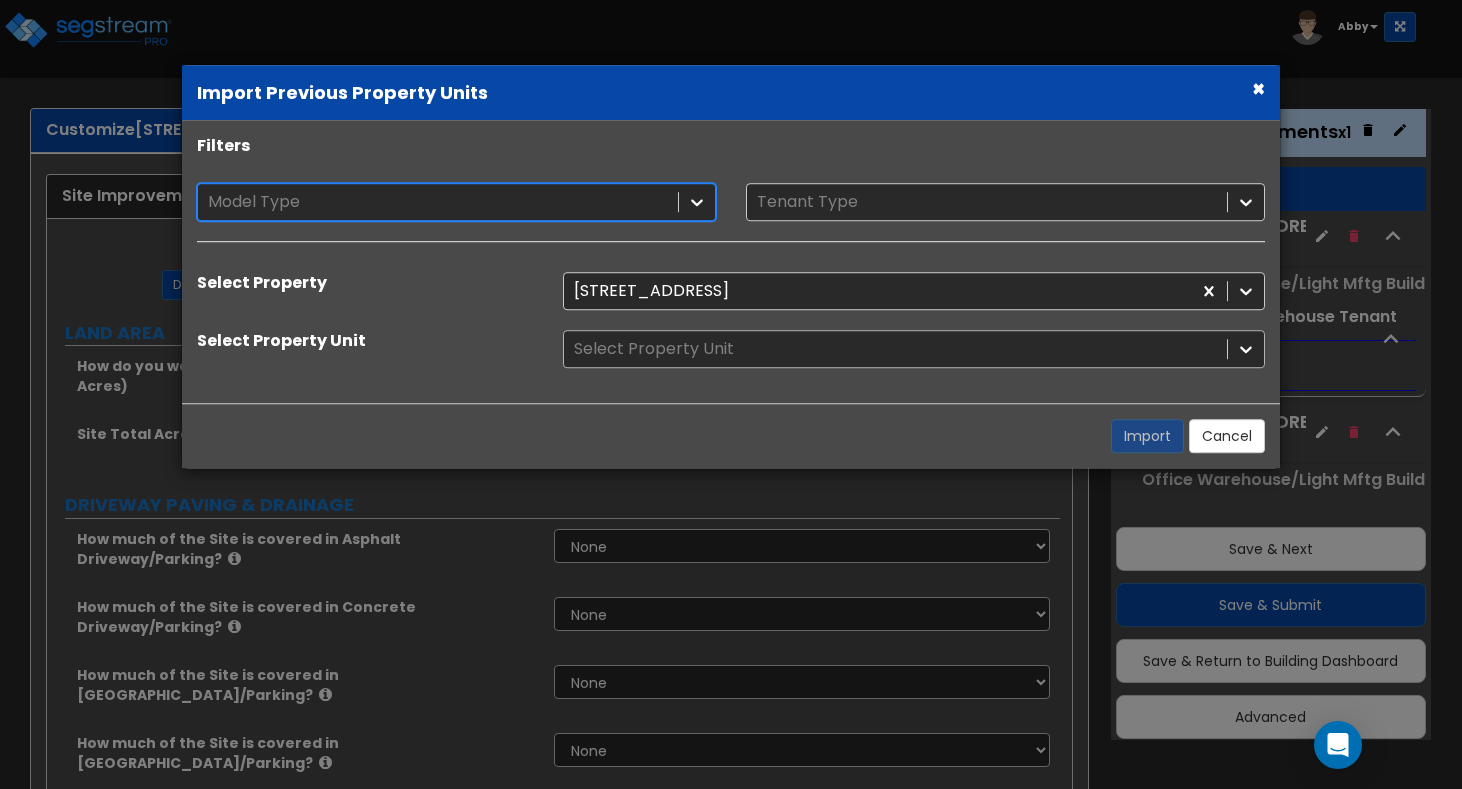 click at bounding box center [895, 349] 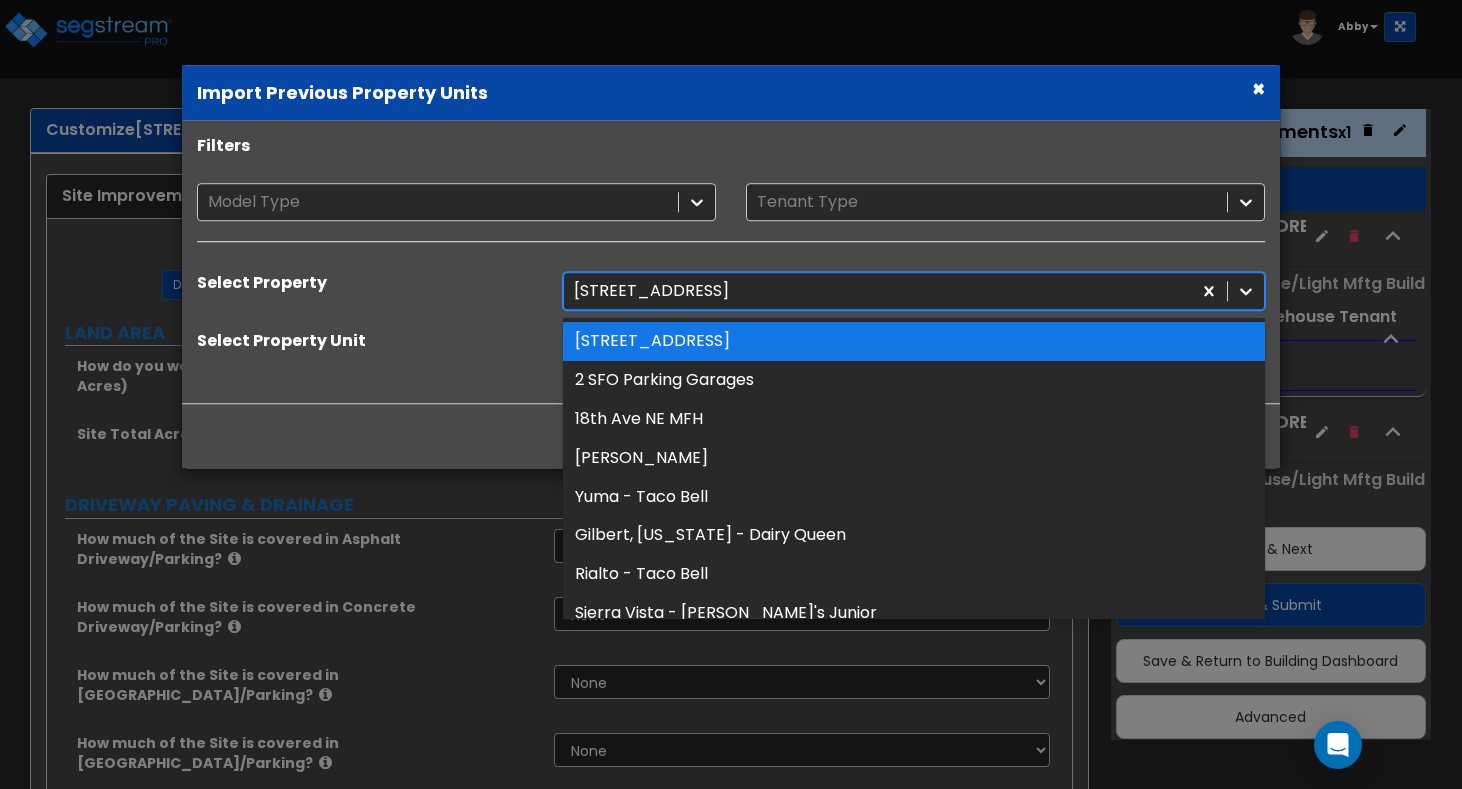 click at bounding box center (877, 291) 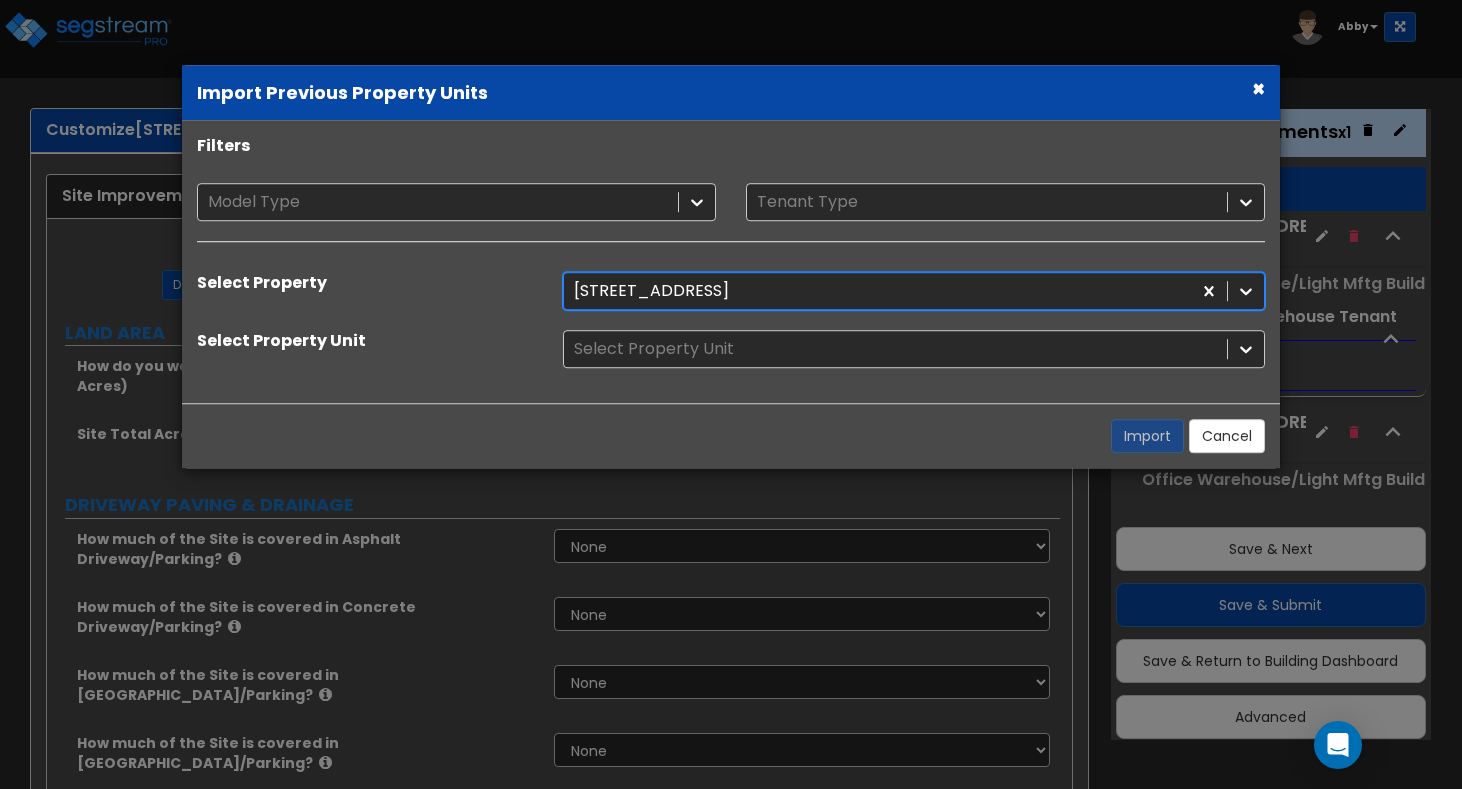 click at bounding box center (877, 291) 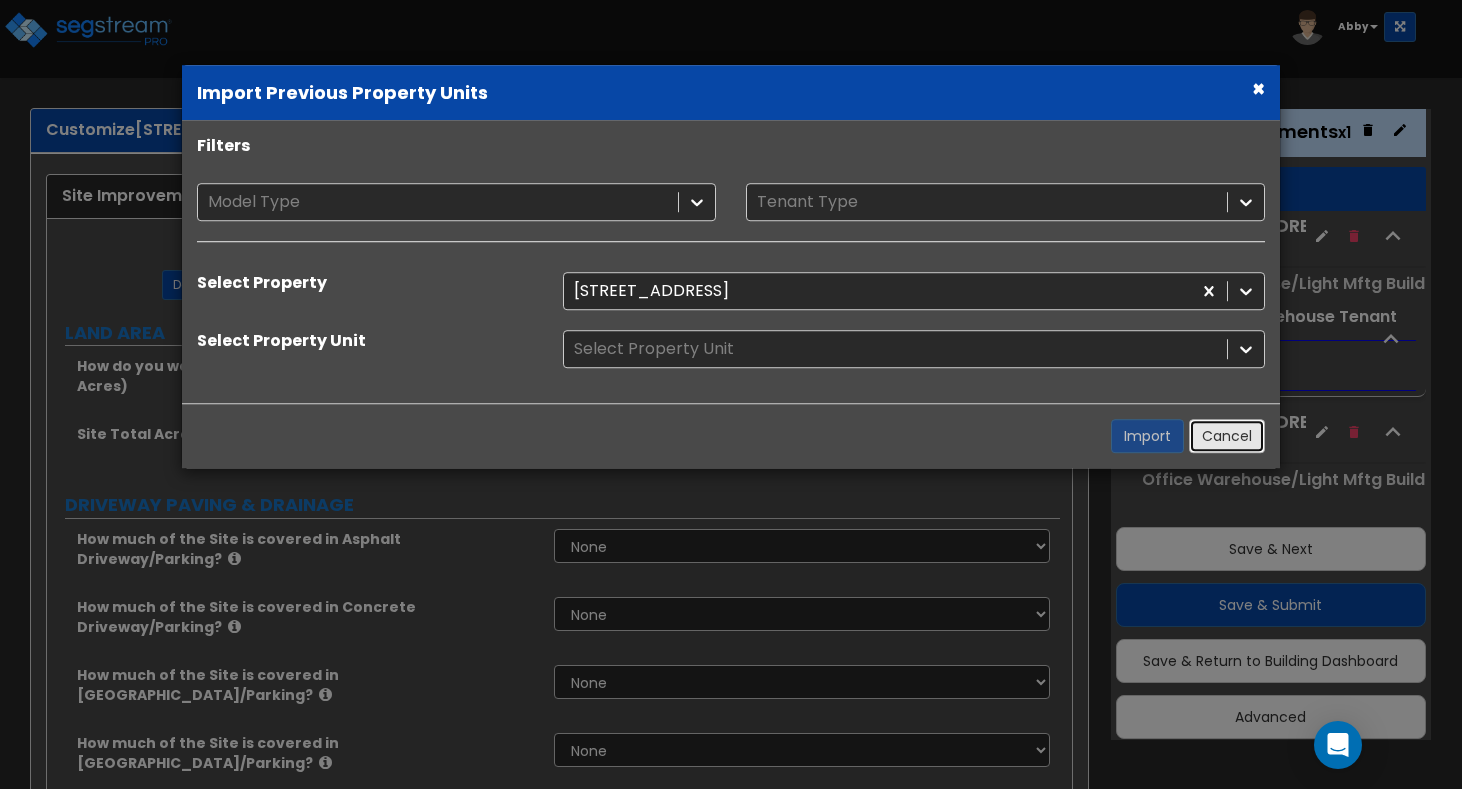 click on "Cancel" at bounding box center [1227, 436] 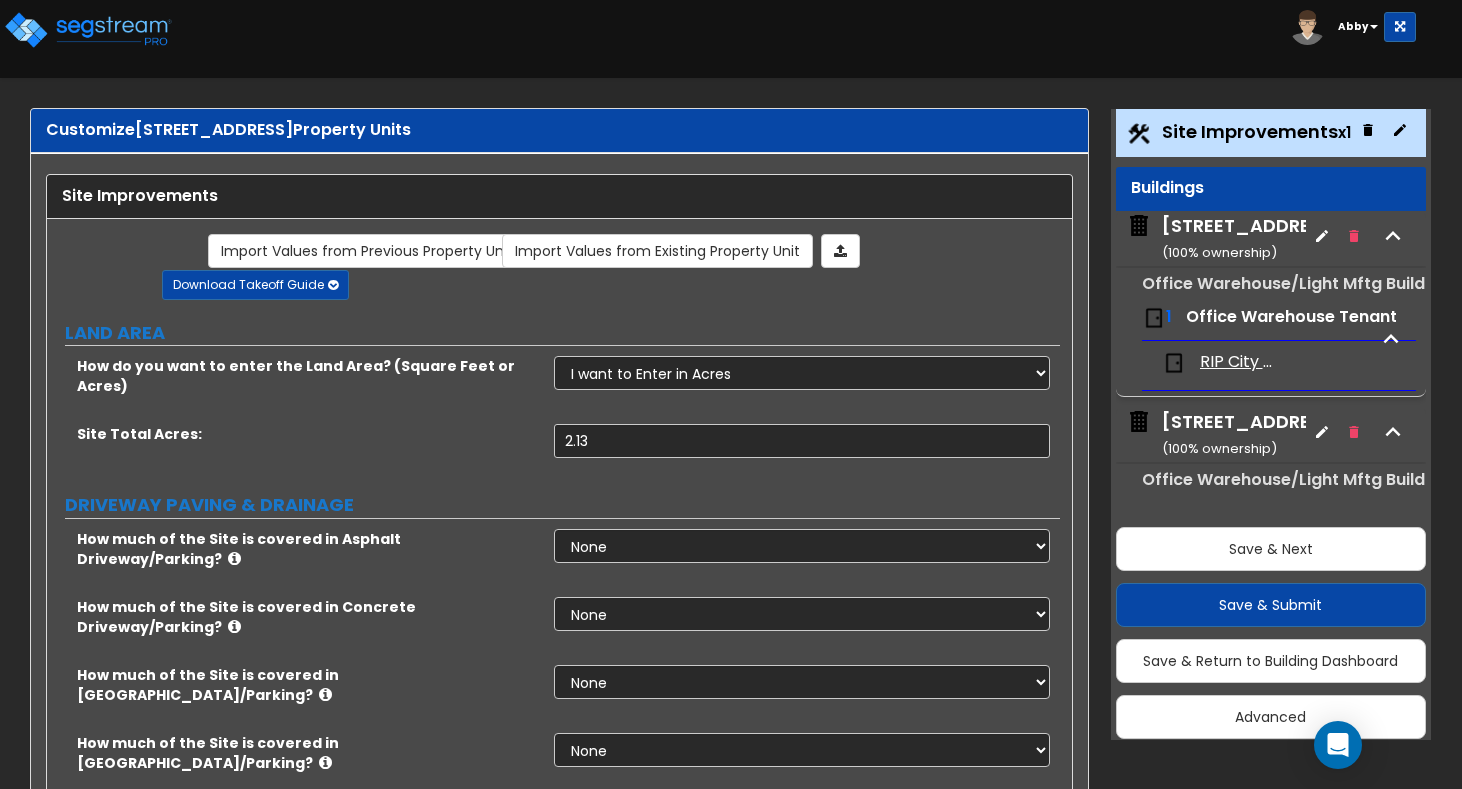scroll, scrollTop: 0, scrollLeft: 0, axis: both 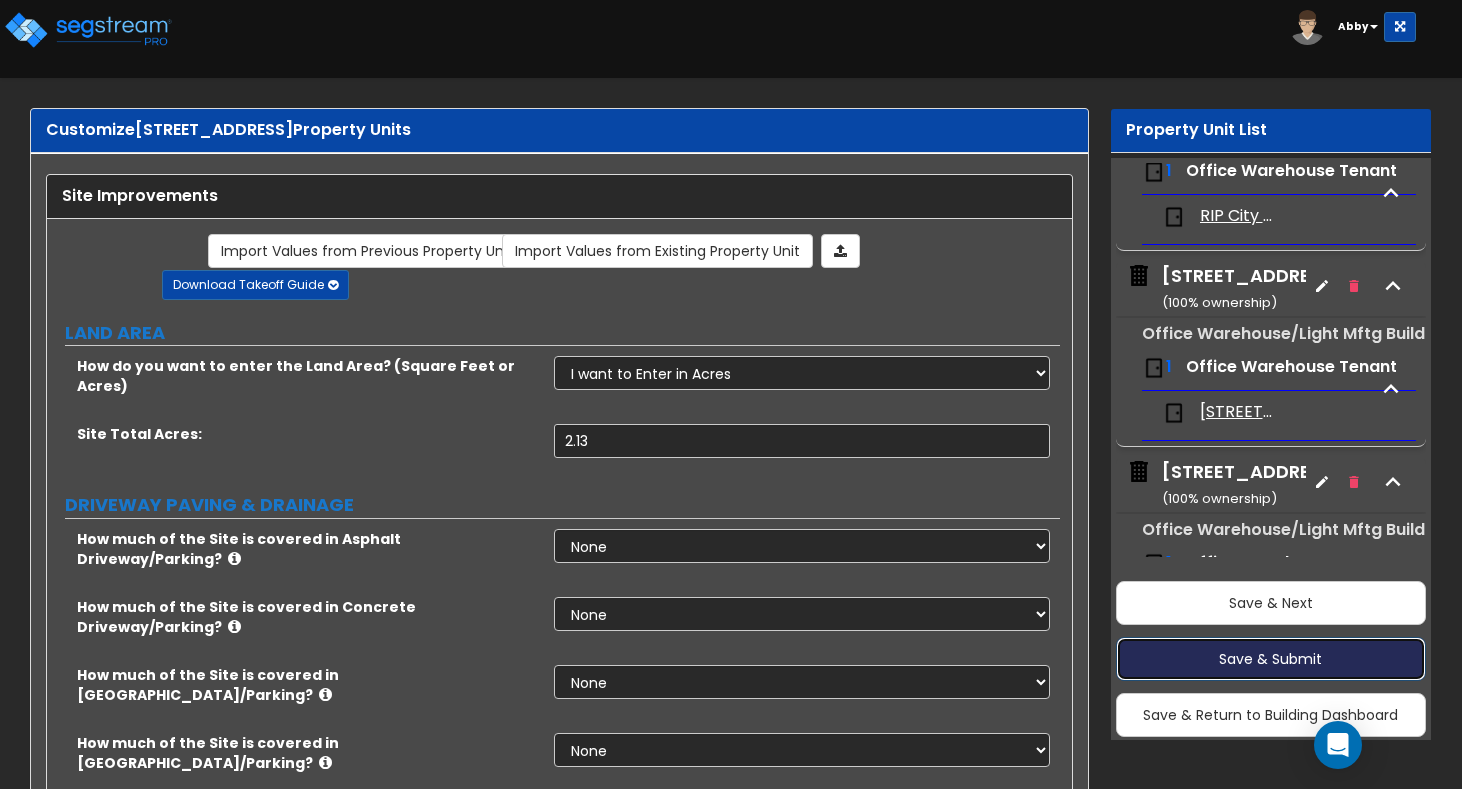 click on "Save & Submit" at bounding box center [1271, 659] 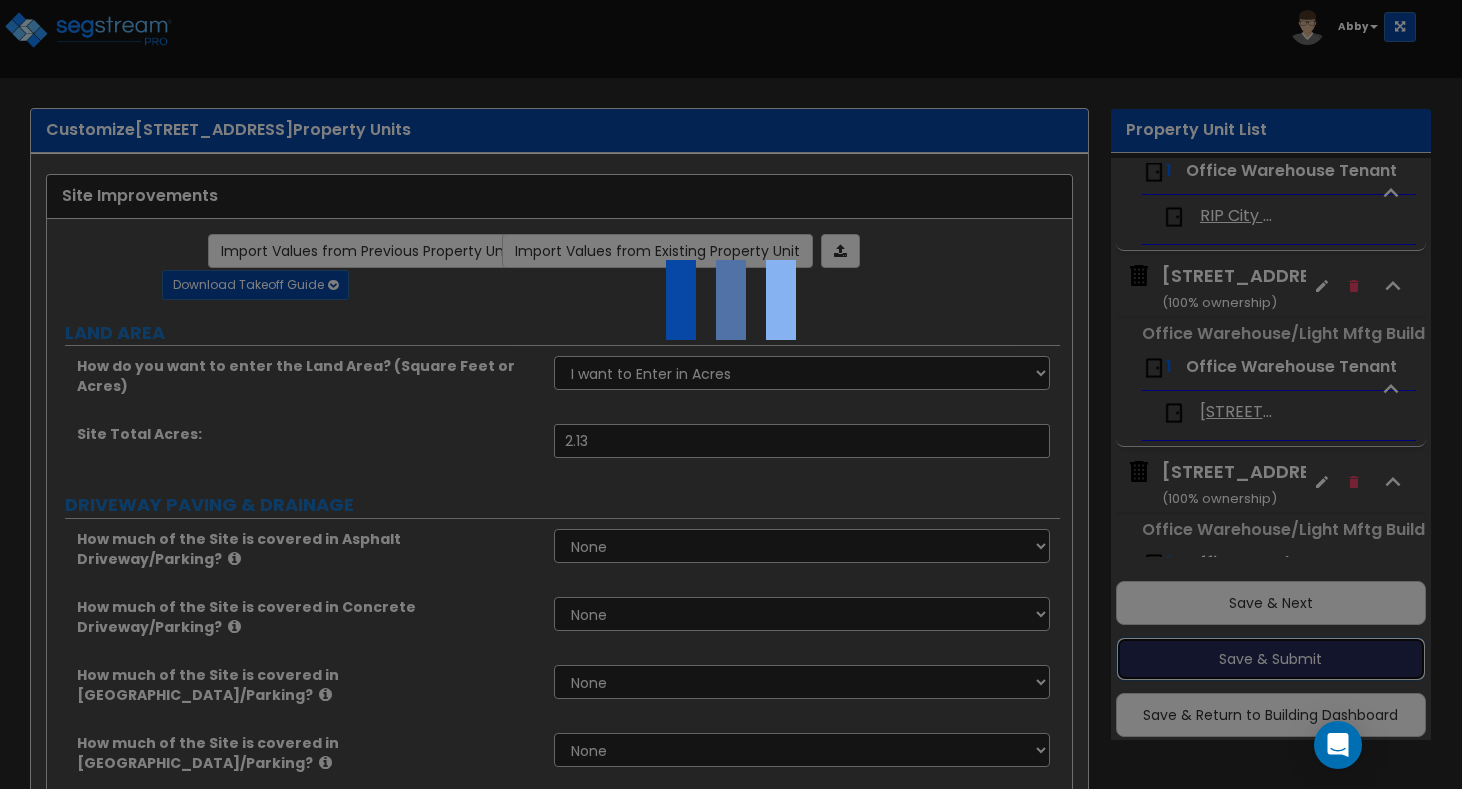 scroll, scrollTop: 54, scrollLeft: 0, axis: vertical 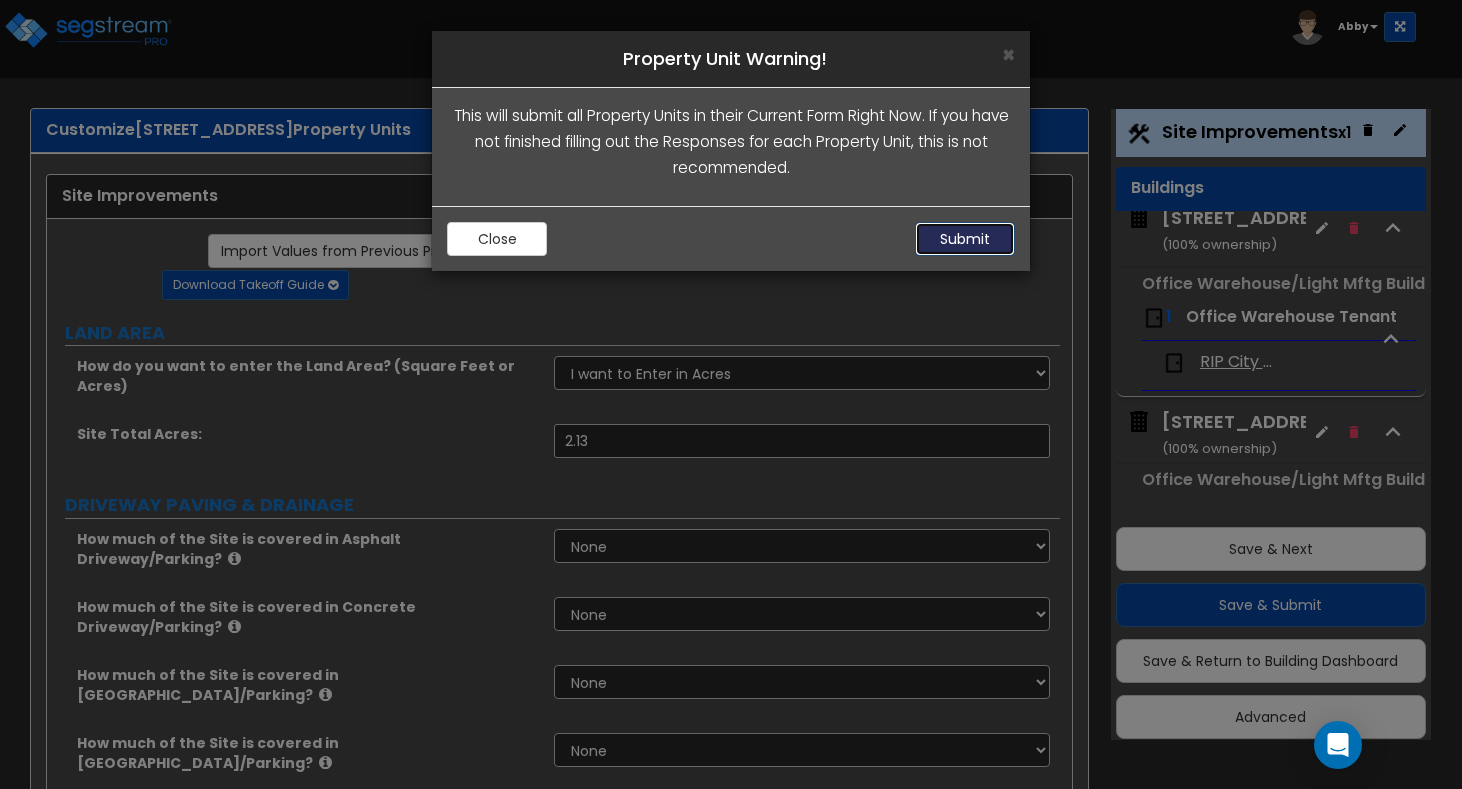 click on "Submit" at bounding box center [965, 239] 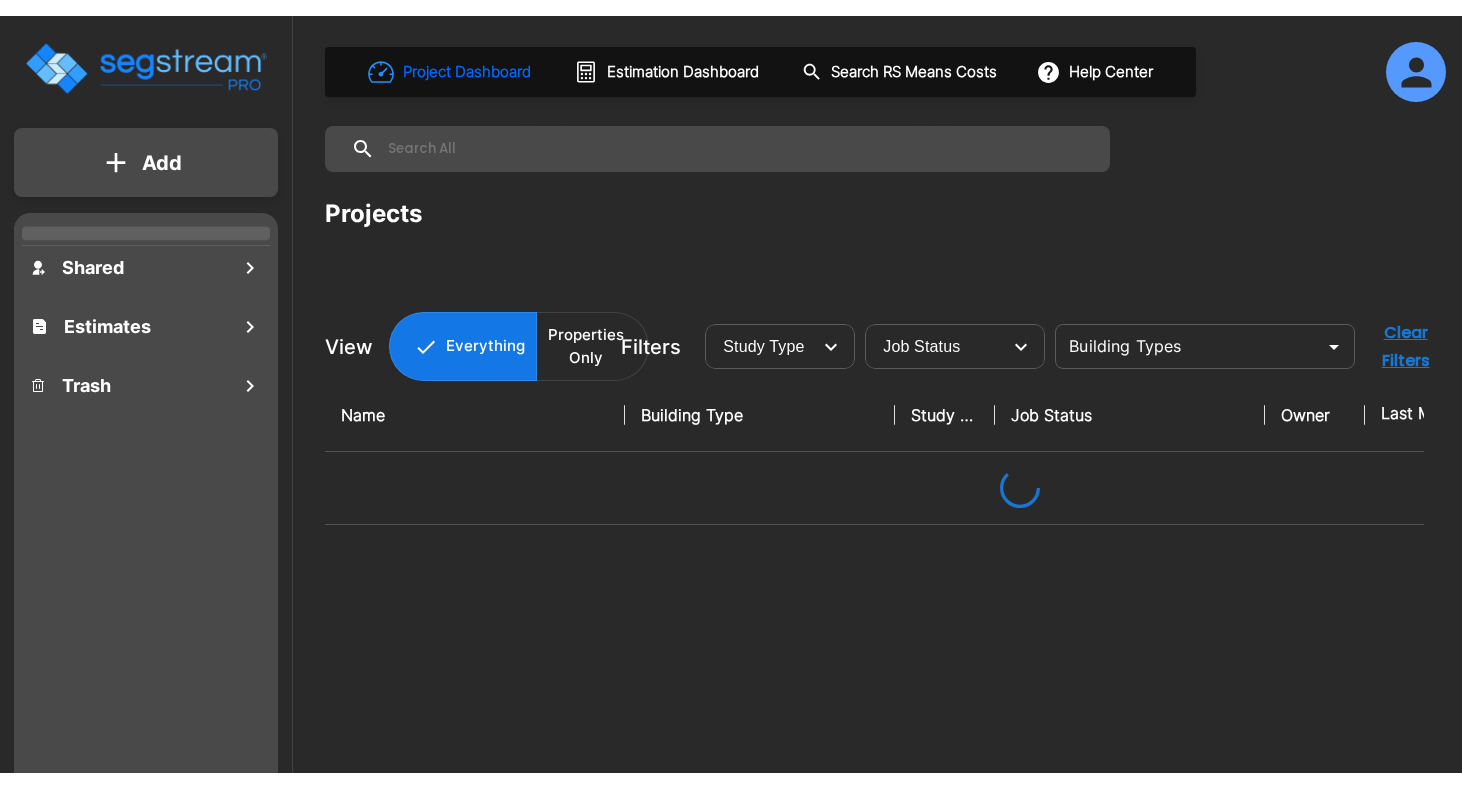 scroll, scrollTop: 0, scrollLeft: 0, axis: both 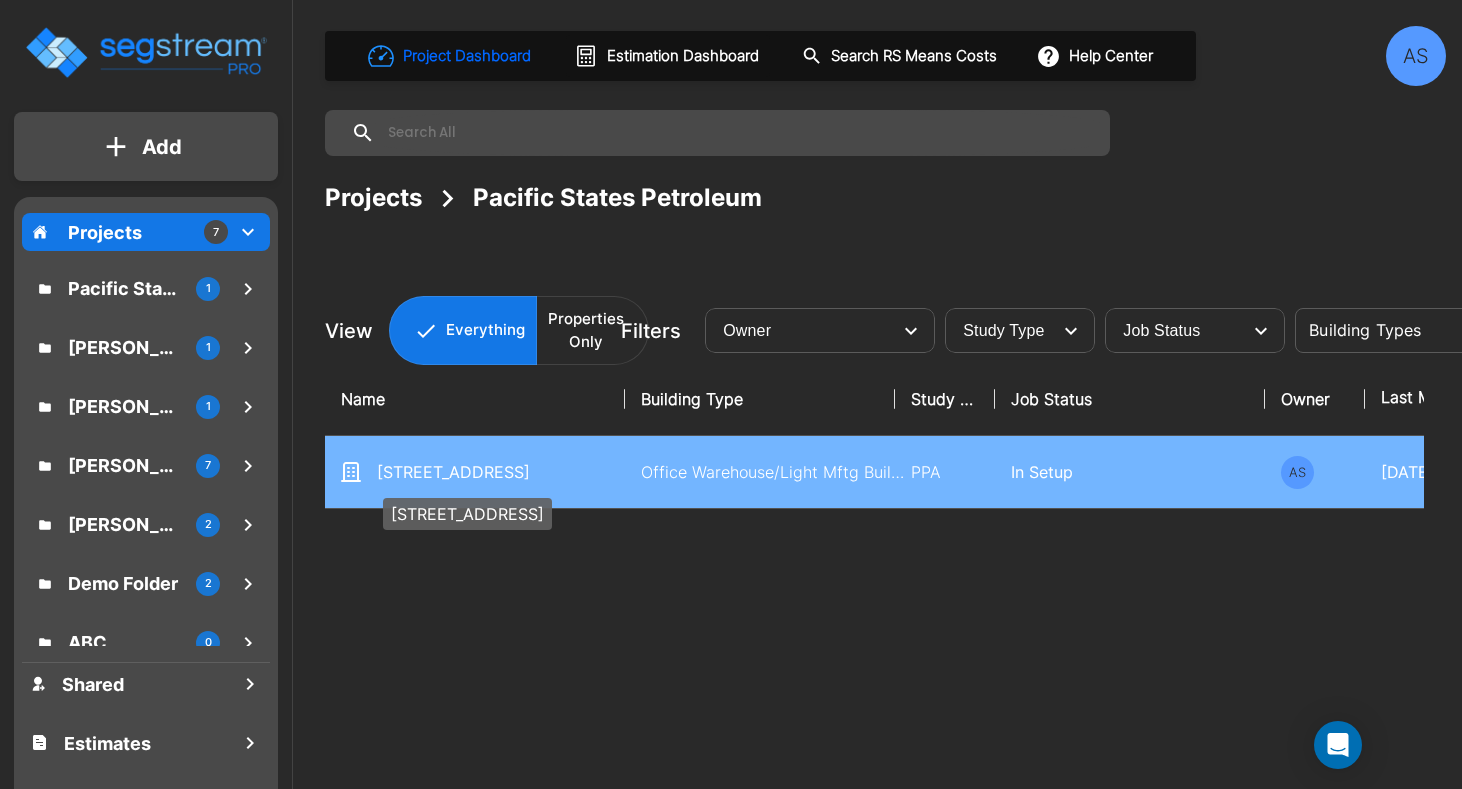 click on "[STREET_ADDRESS]" at bounding box center (477, 472) 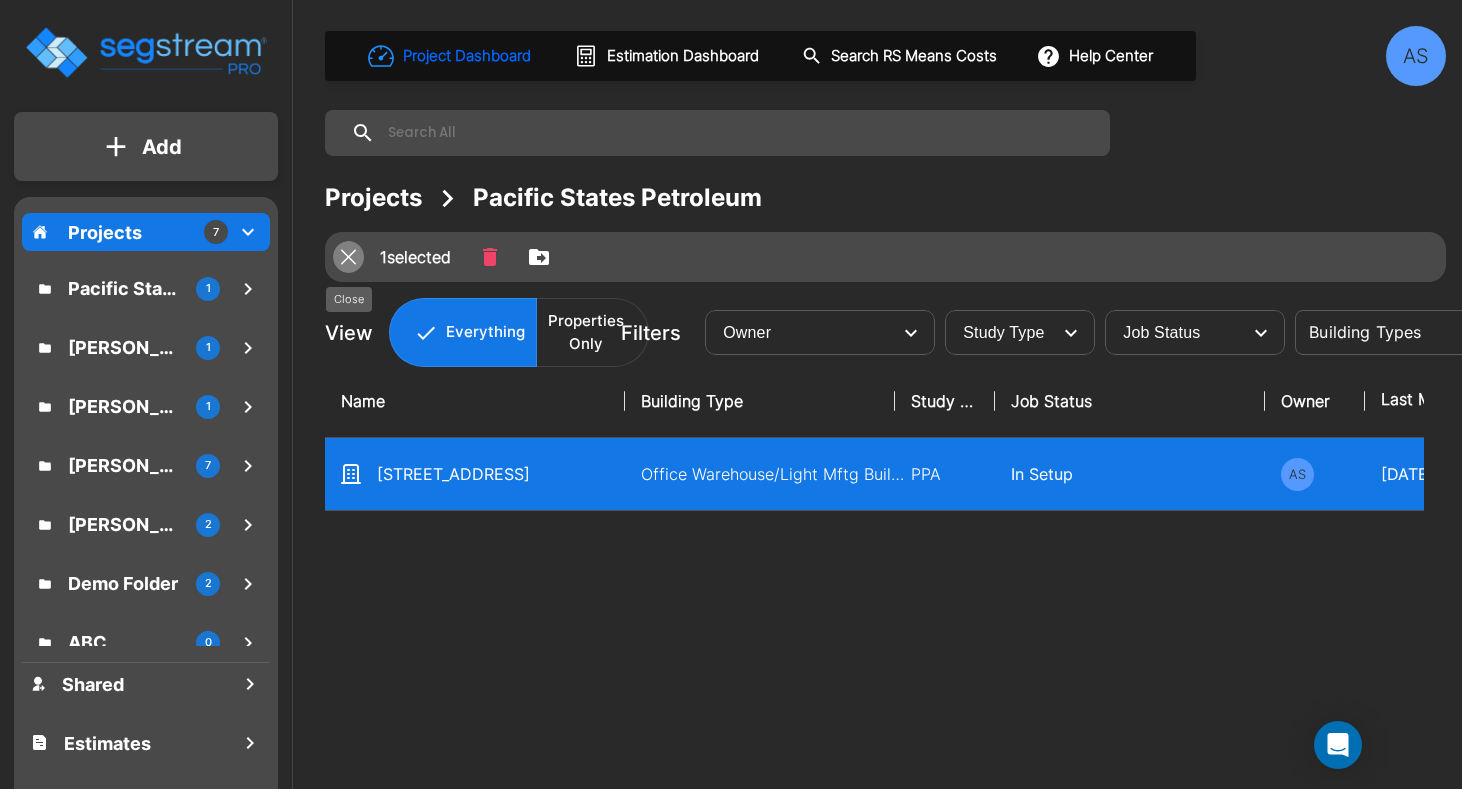 click 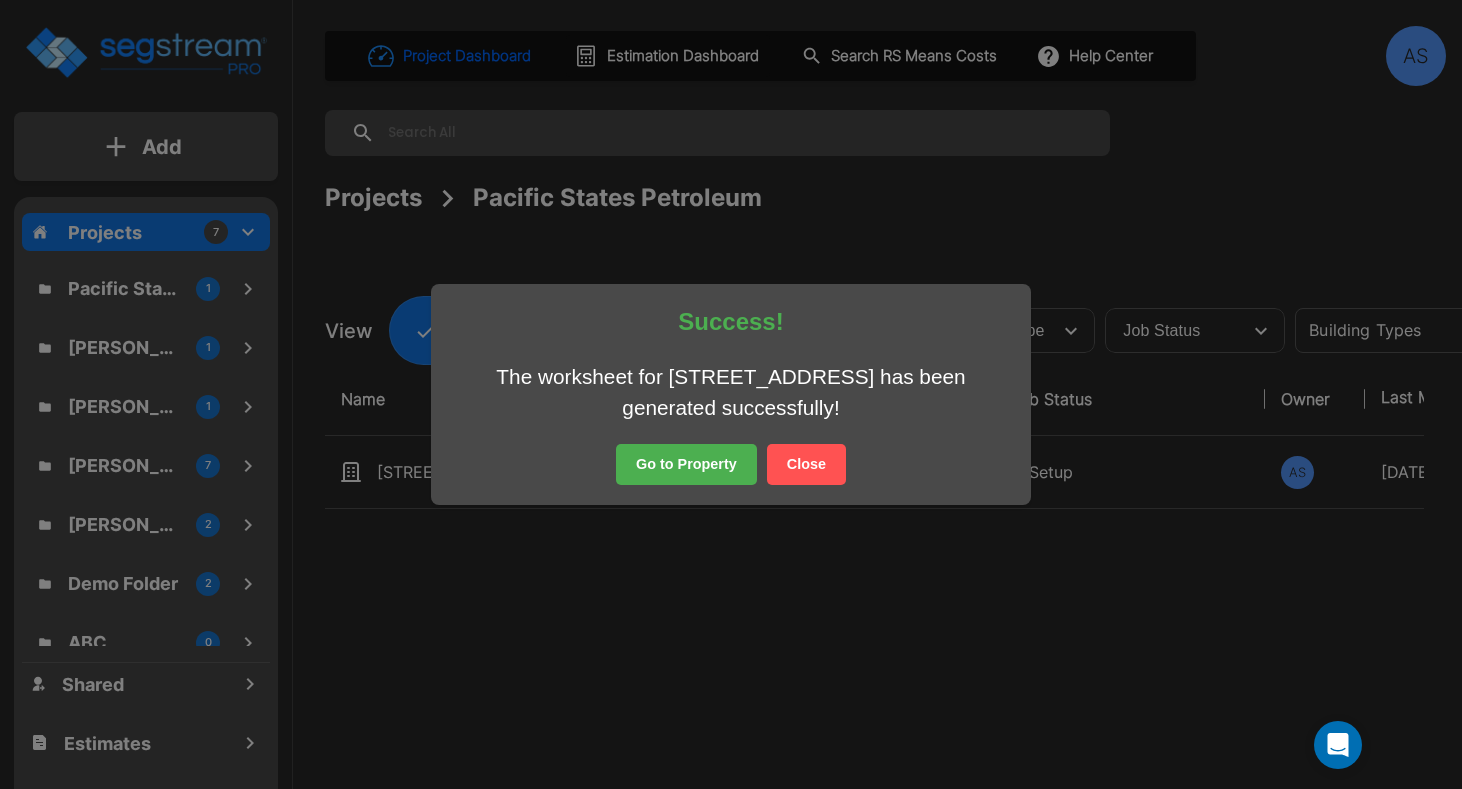 click on "Go to Property" at bounding box center [686, 465] 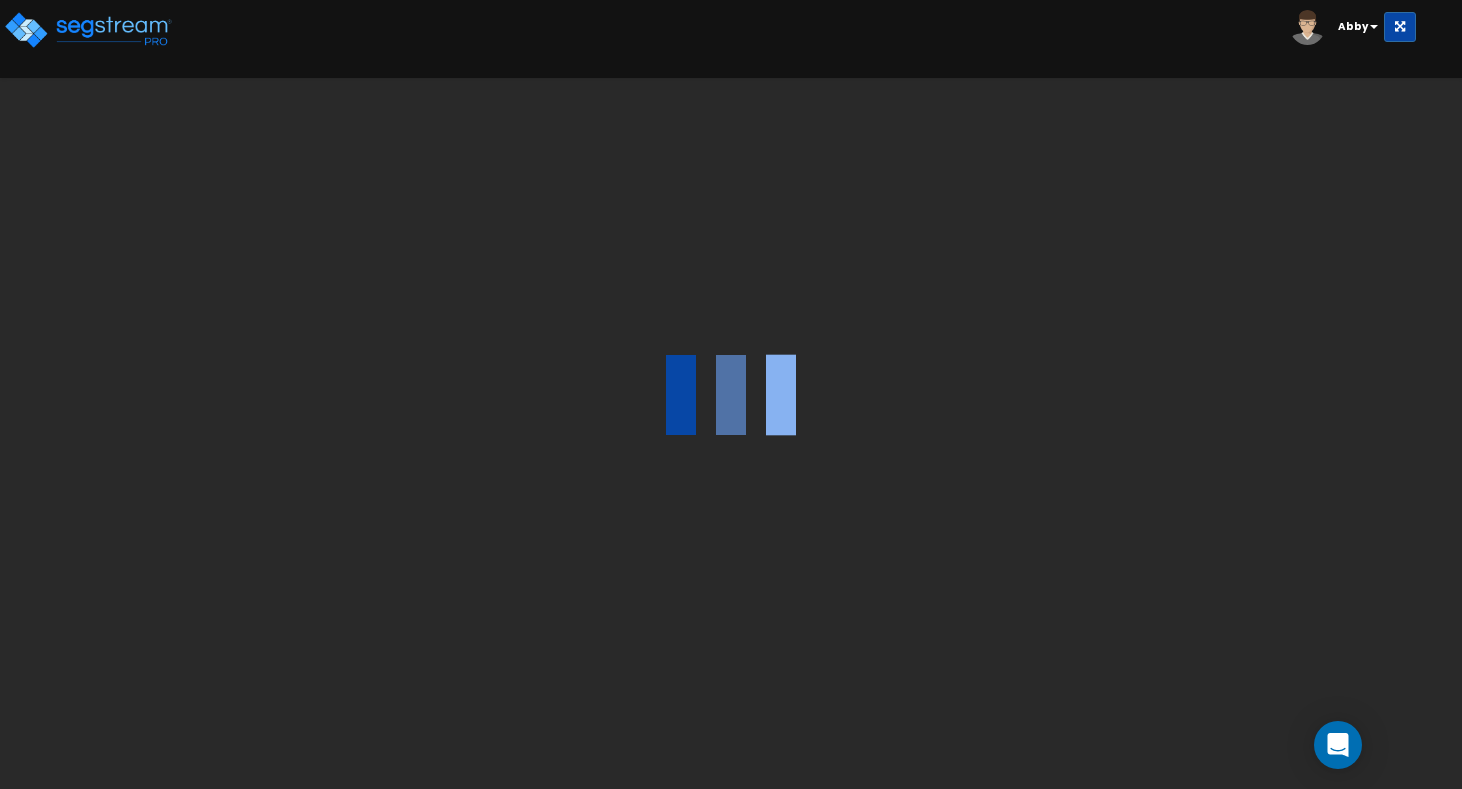 scroll, scrollTop: 0, scrollLeft: 0, axis: both 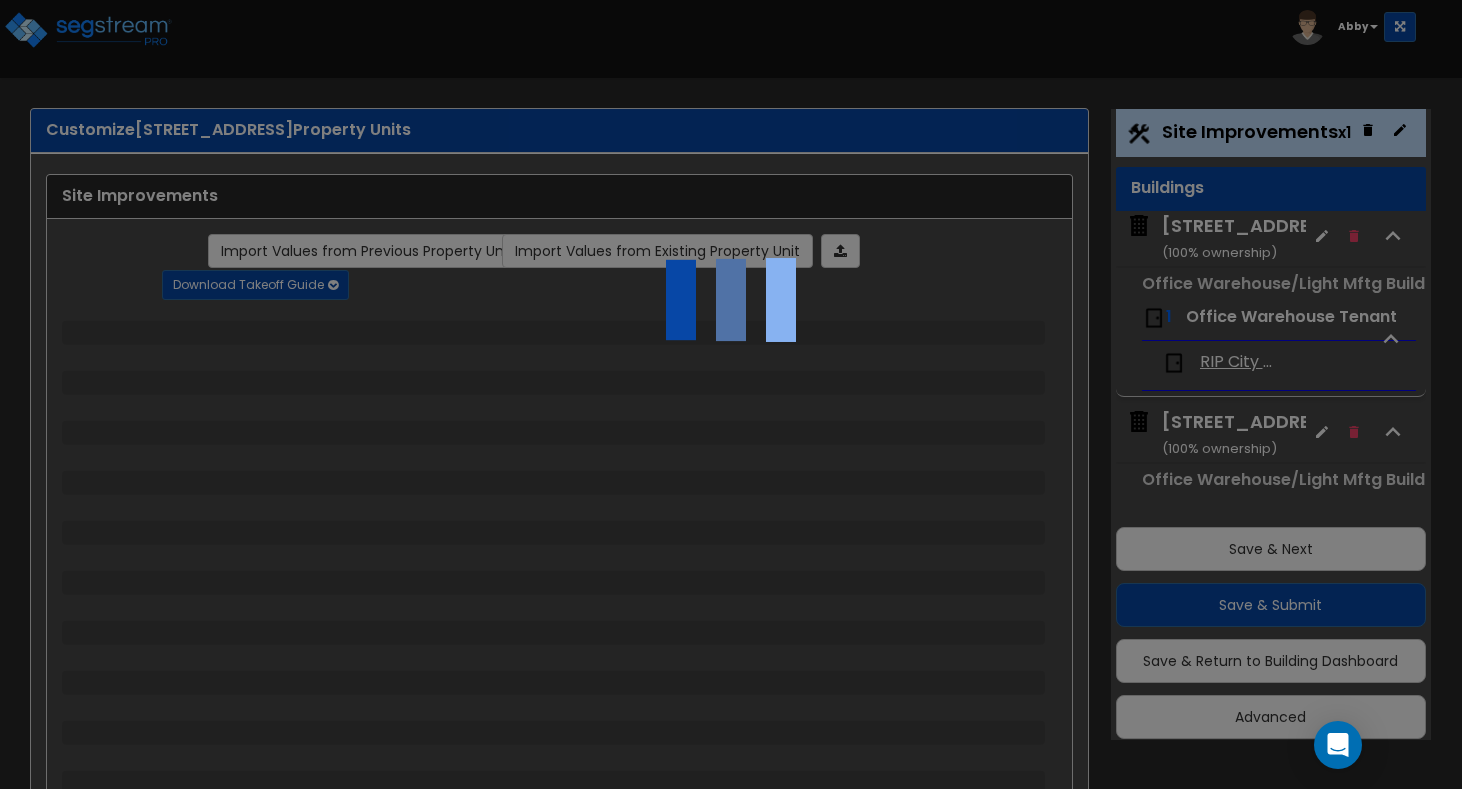 select on "2" 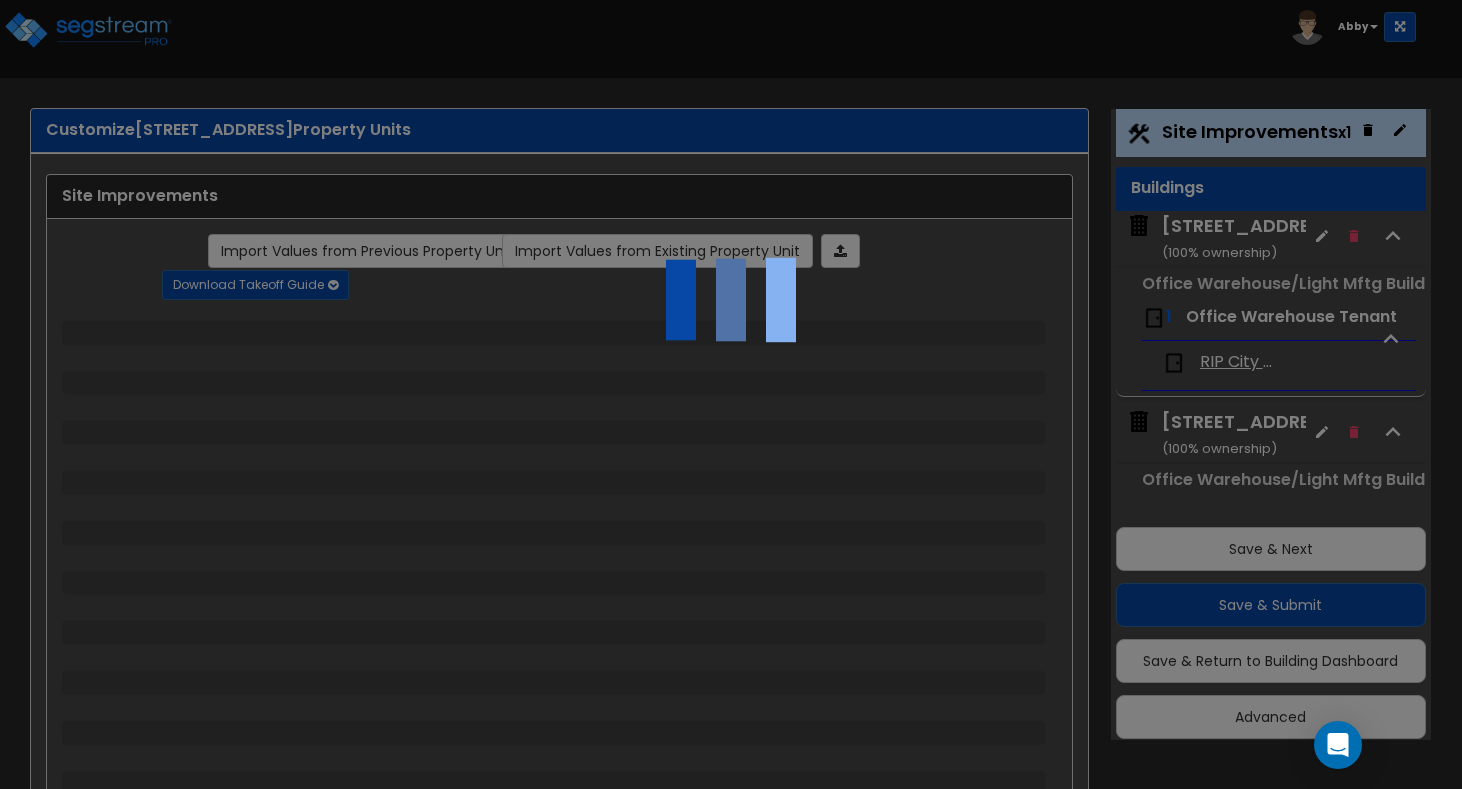 select on "1" 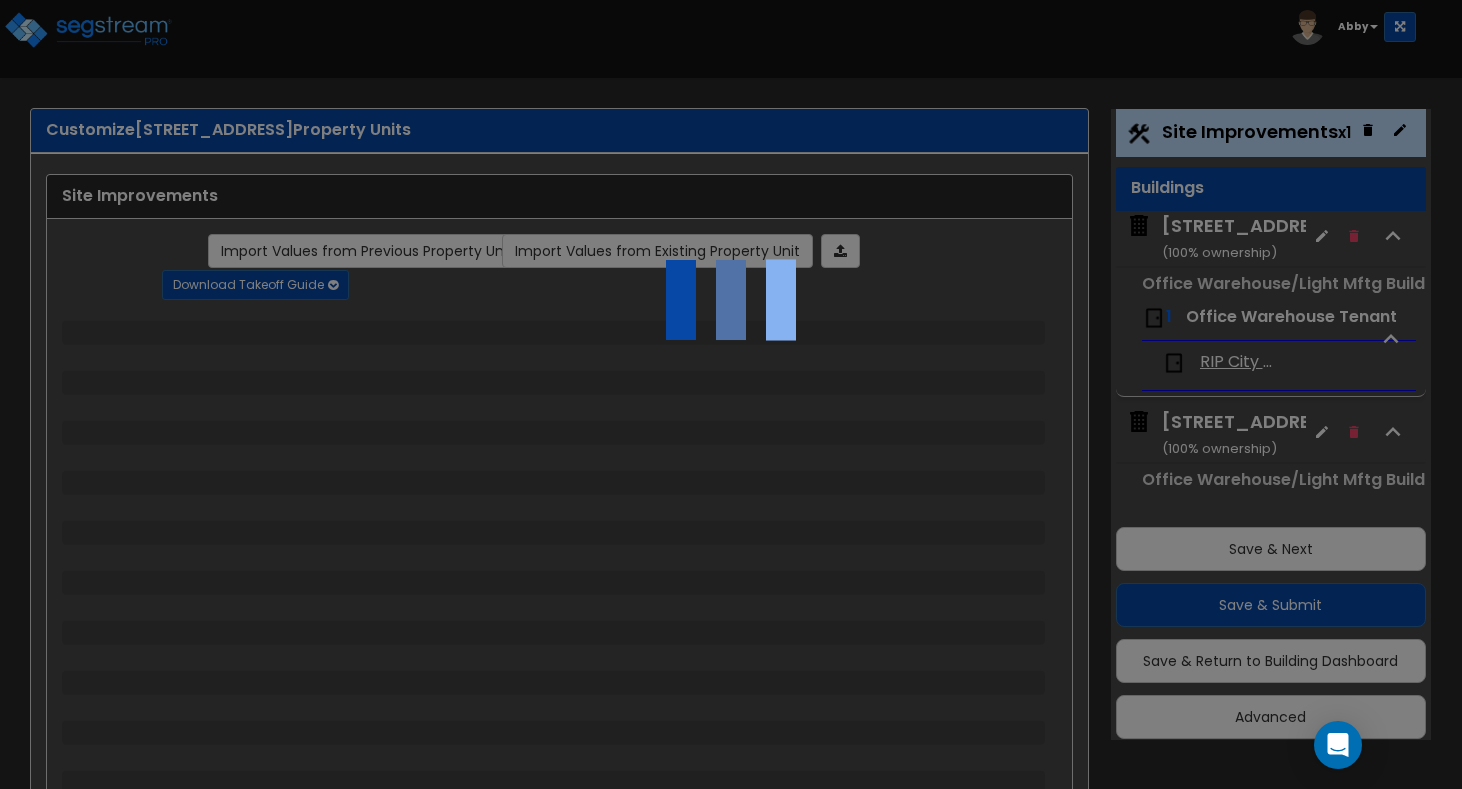select on "2" 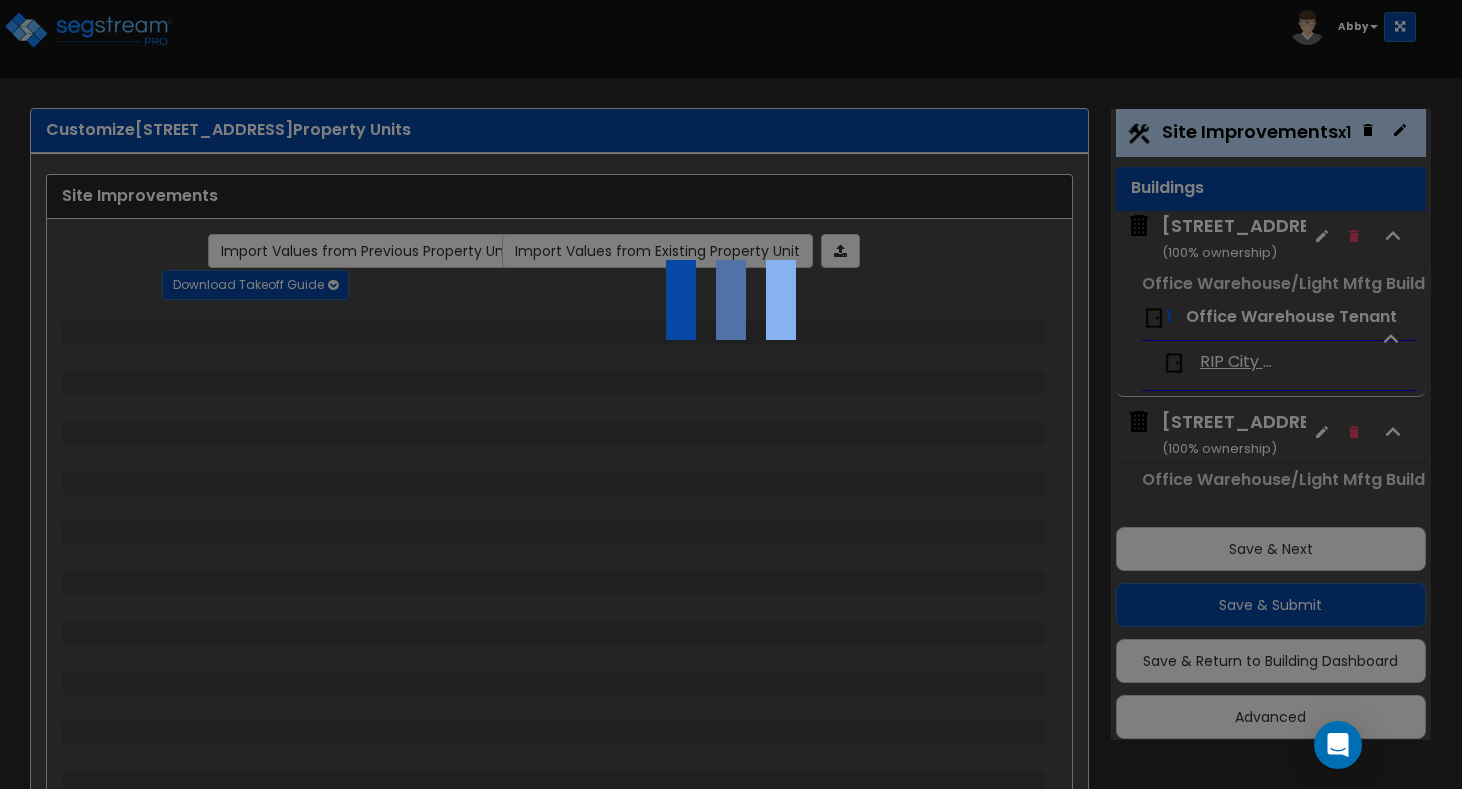 select on "1" 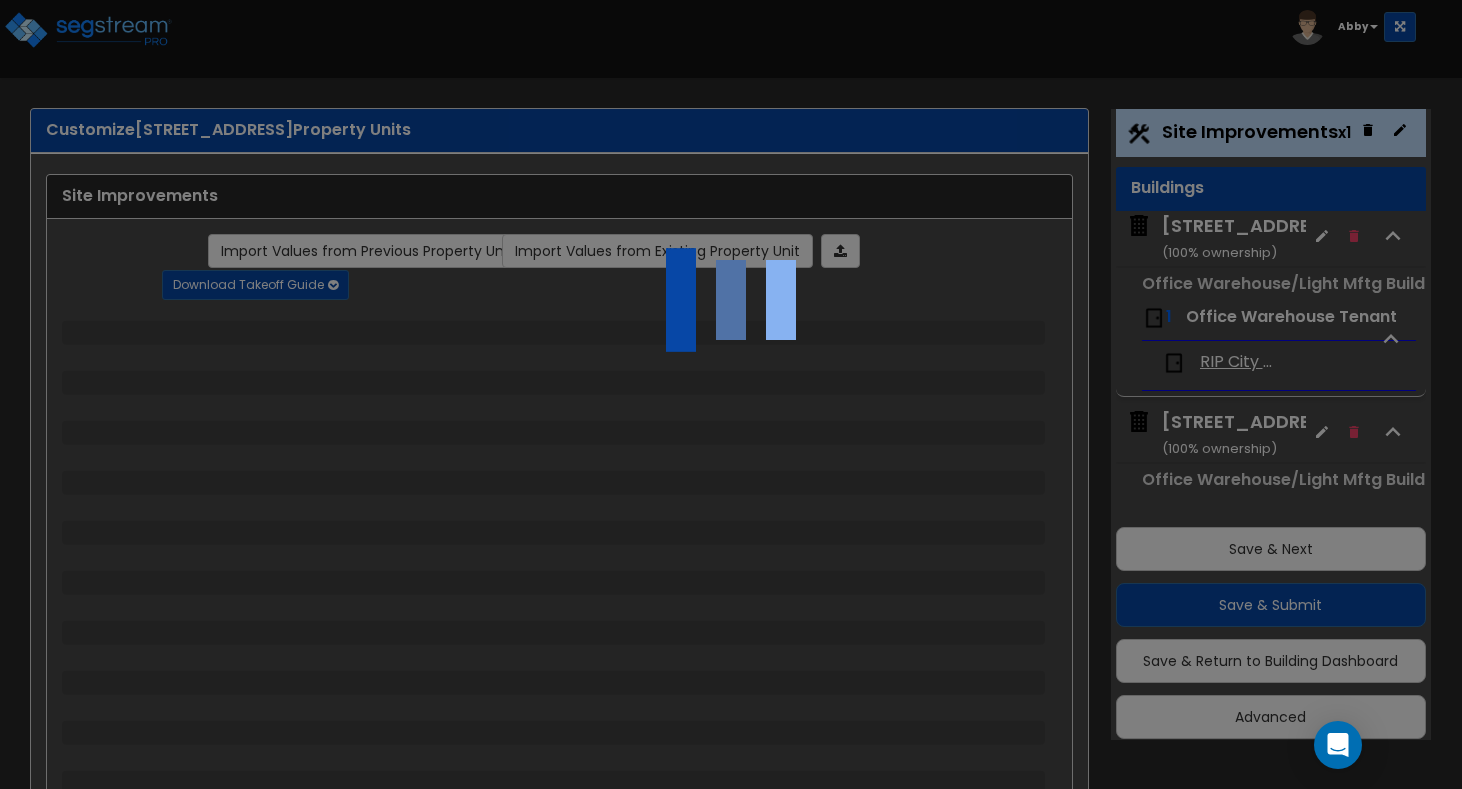 select on "1" 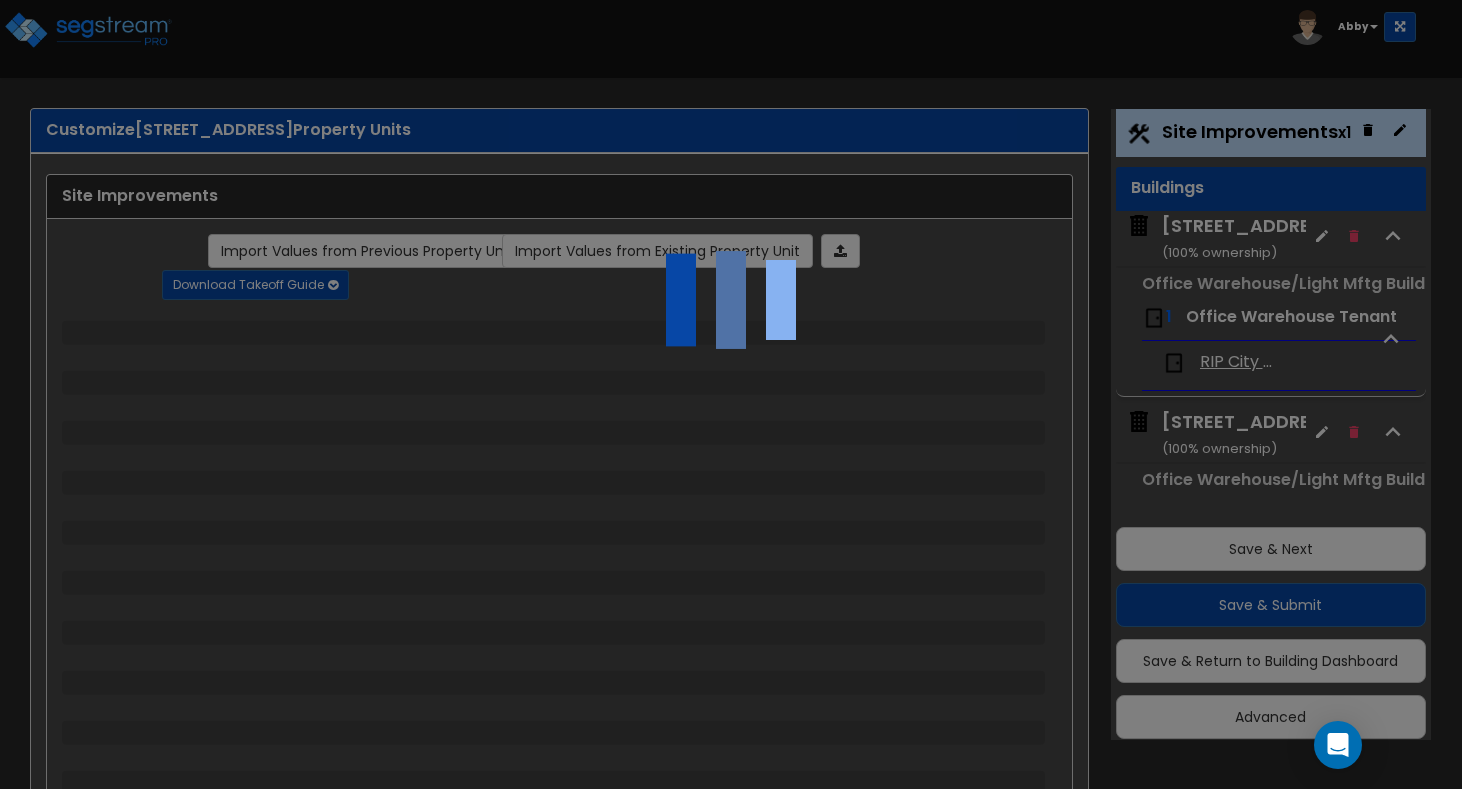 select on "2" 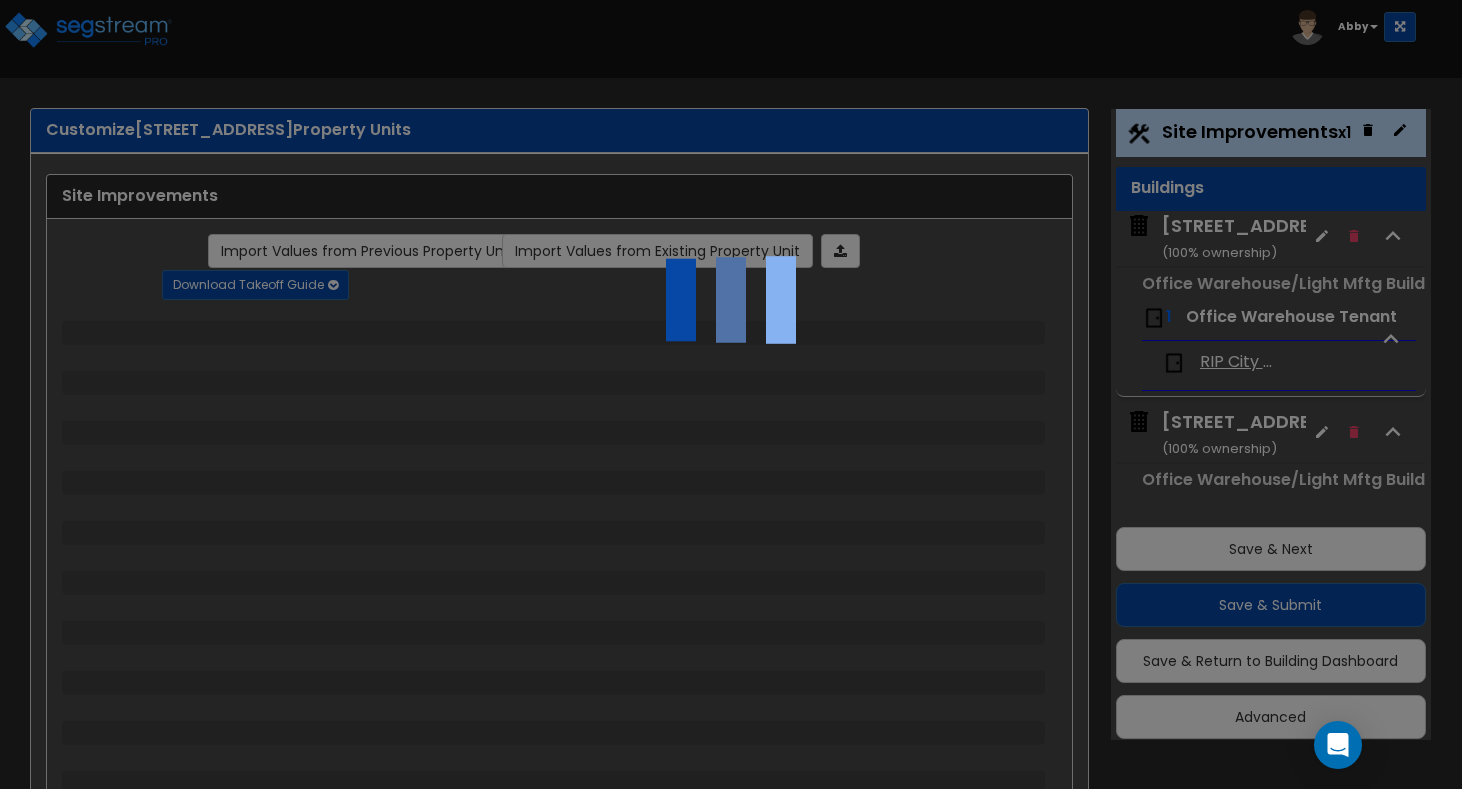 select on "1" 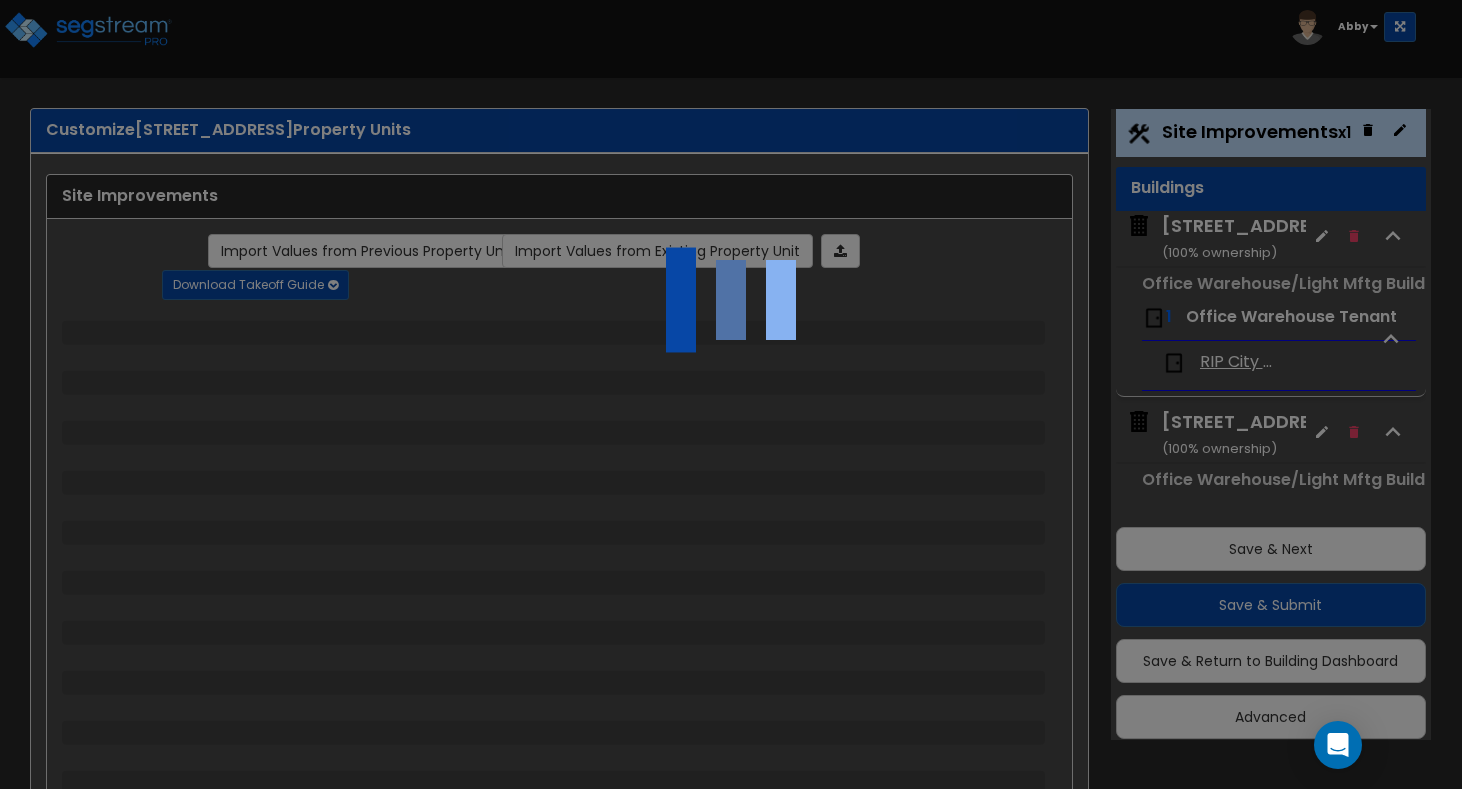 select on "3" 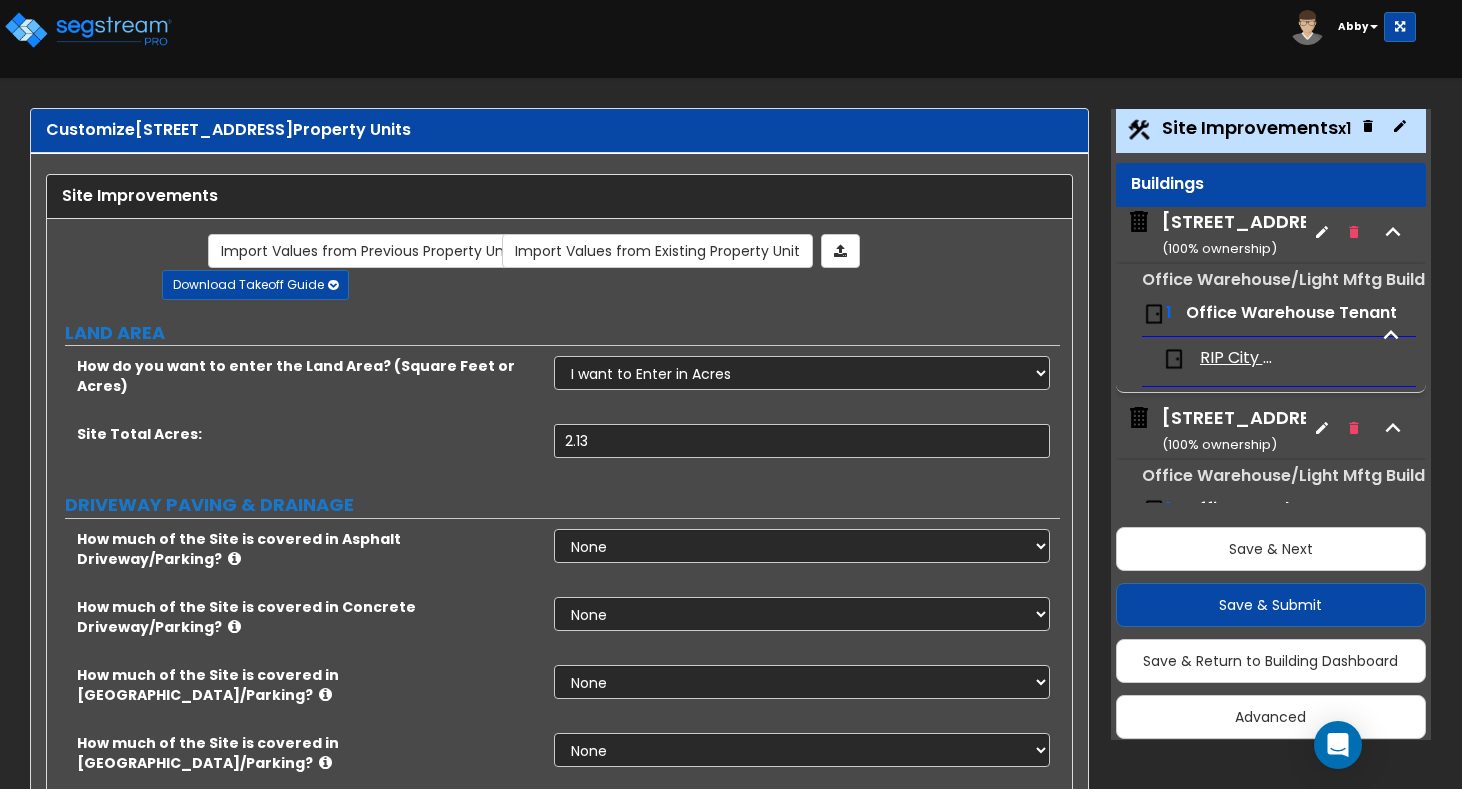 scroll, scrollTop: 0, scrollLeft: 0, axis: both 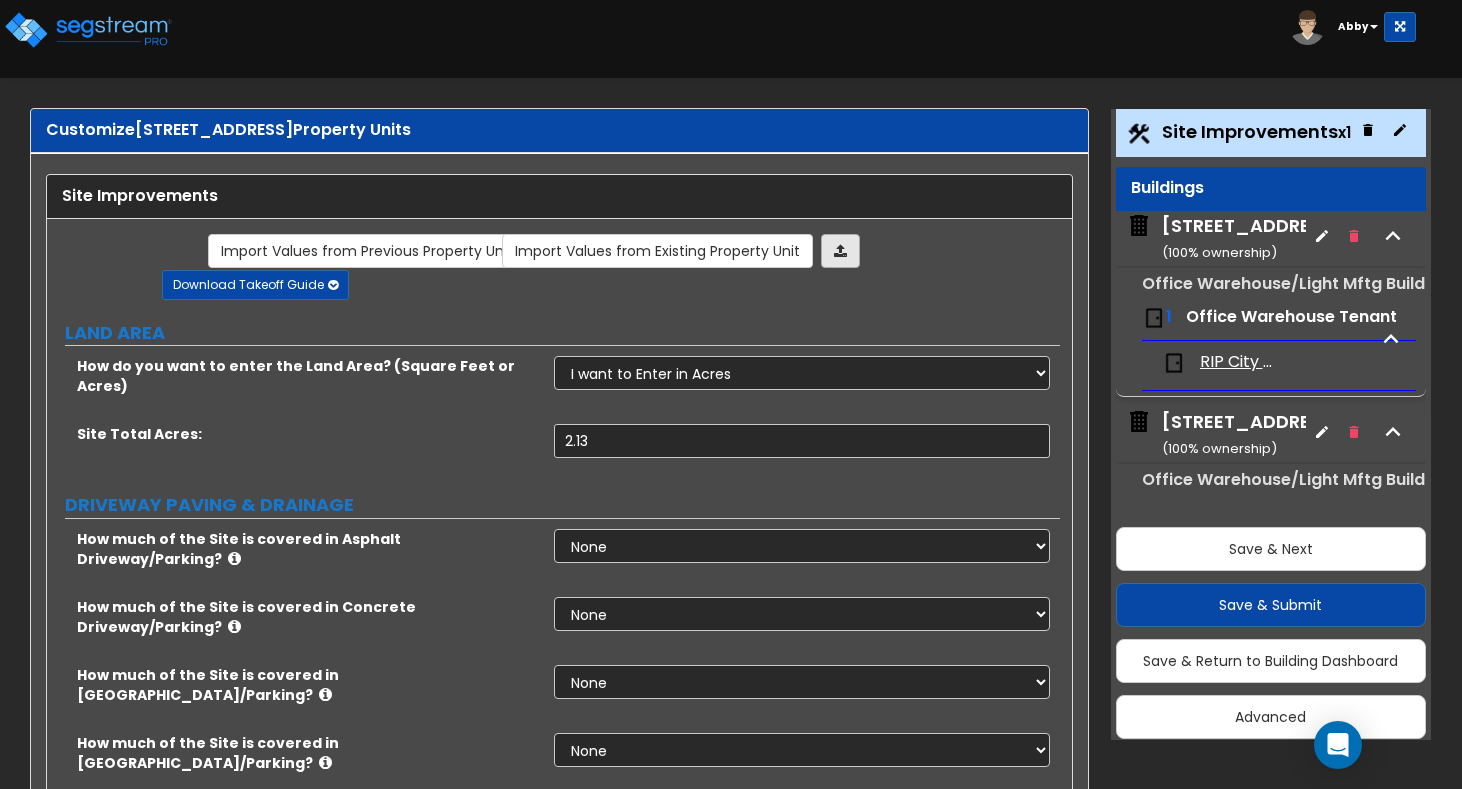 click at bounding box center (840, 251) 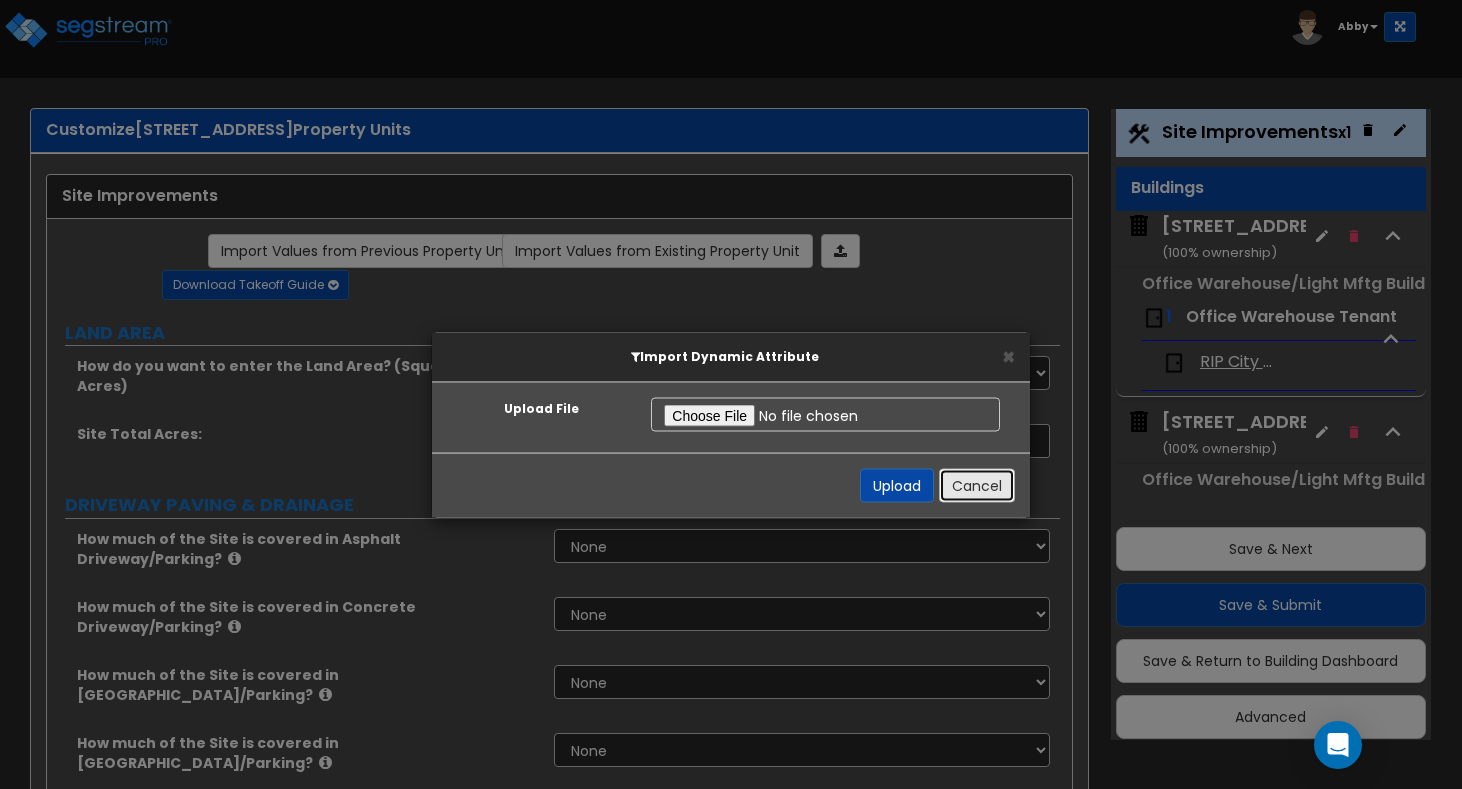 click on "Cancel" at bounding box center (977, 485) 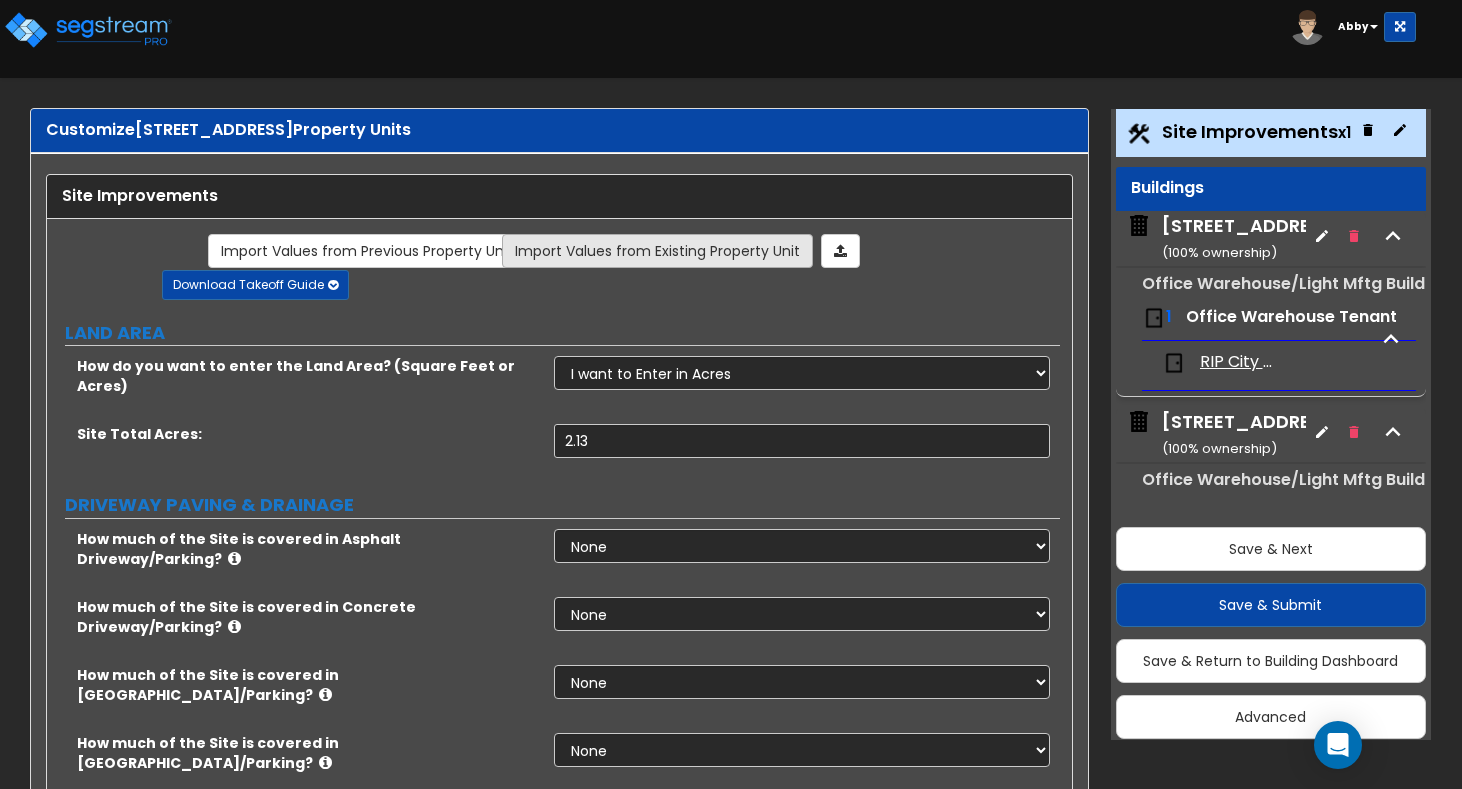 click on "Import Values from Existing Property Unit" at bounding box center (657, 251) 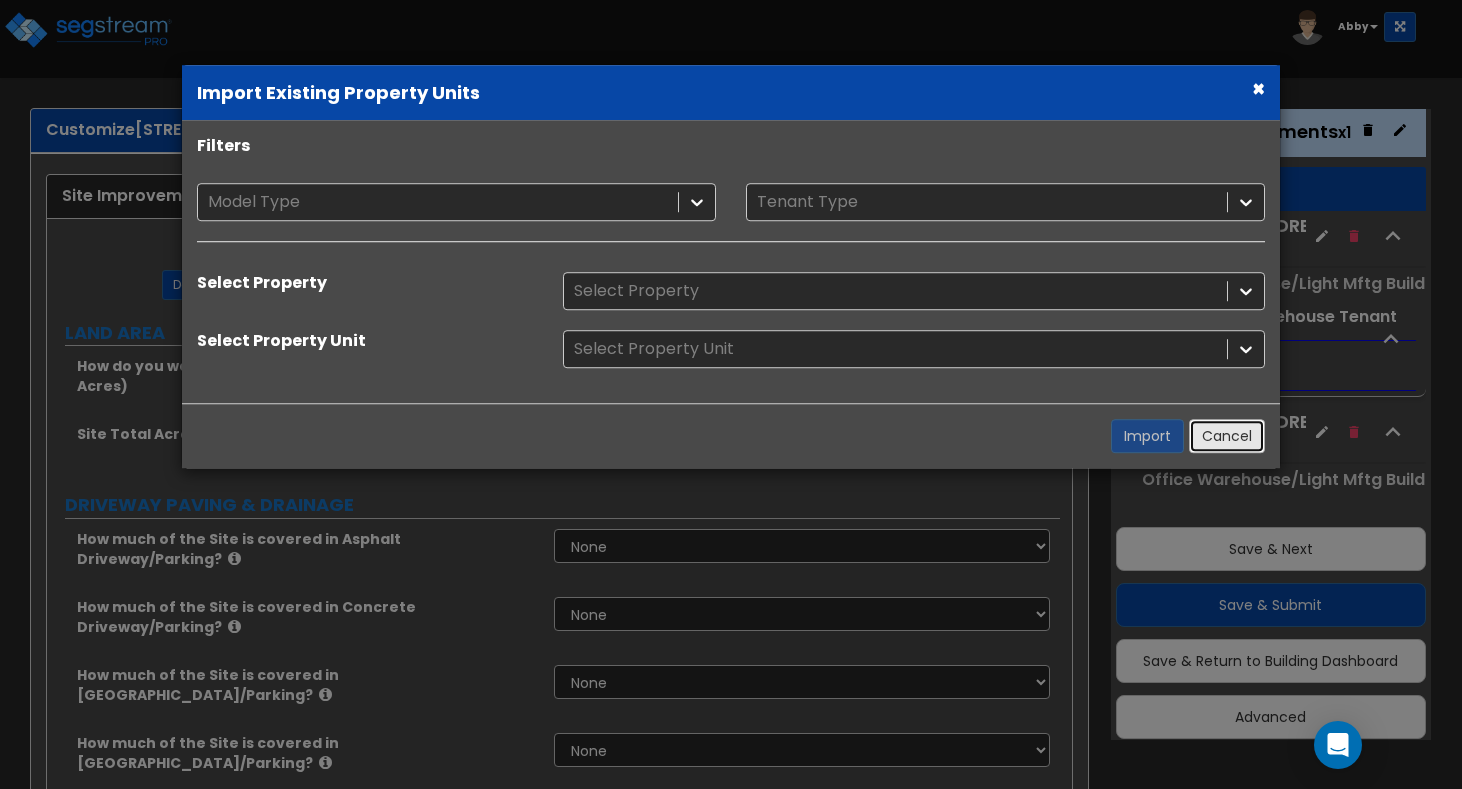click on "Cancel" at bounding box center (1227, 436) 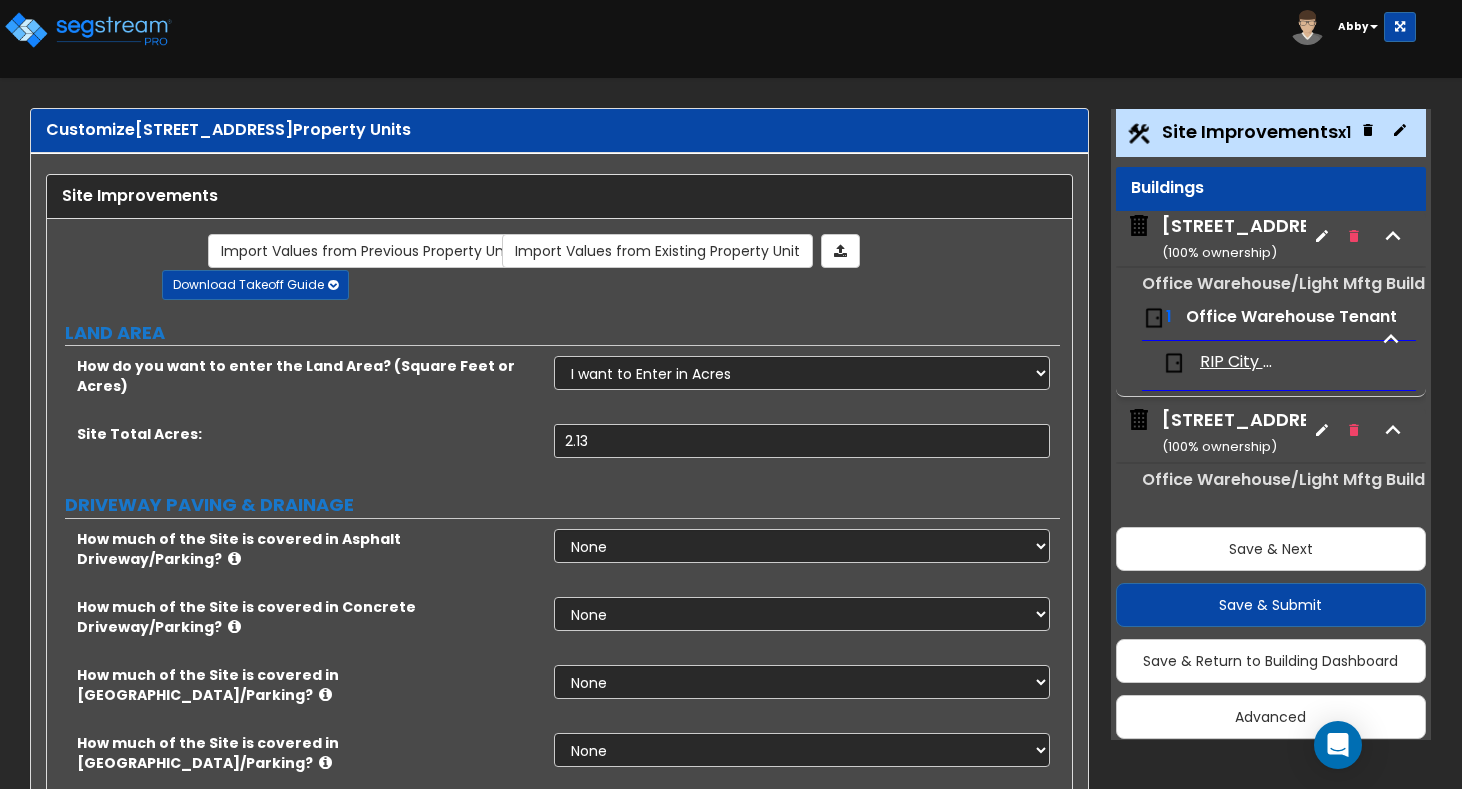 scroll, scrollTop: 0, scrollLeft: 0, axis: both 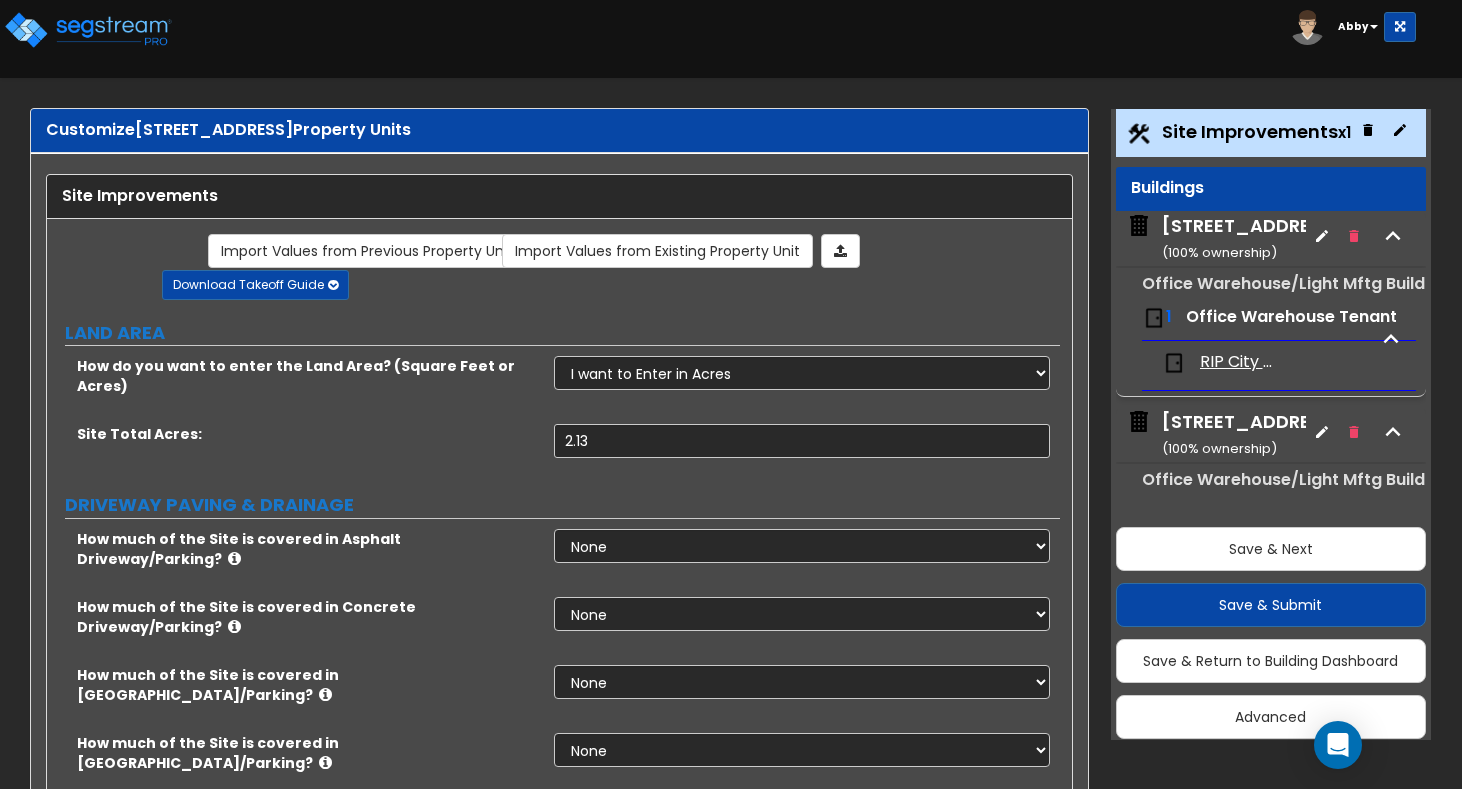 click on "[STREET_ADDRESS] ( 100 % ownership)" at bounding box center [1251, 434] 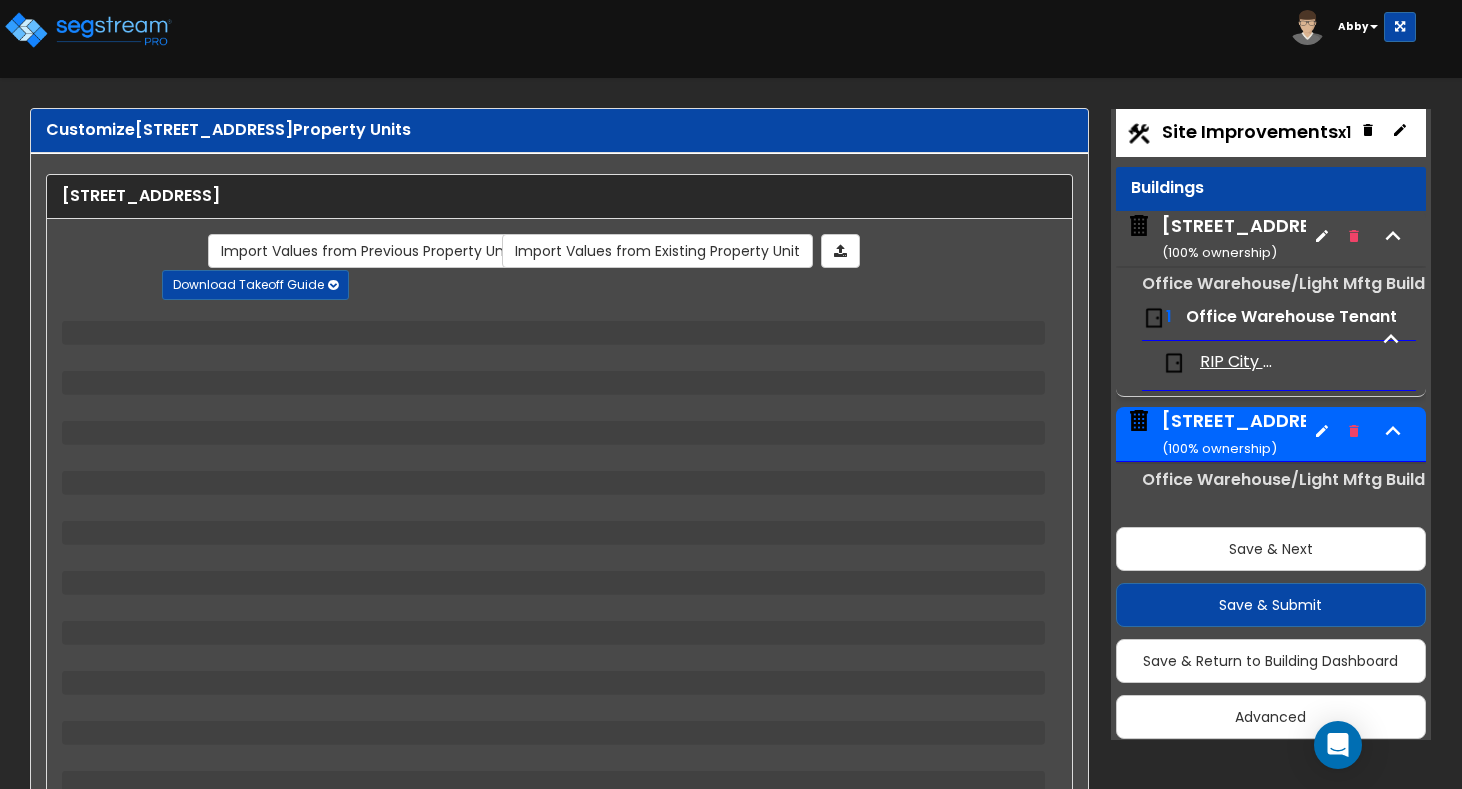 scroll, scrollTop: 57, scrollLeft: 0, axis: vertical 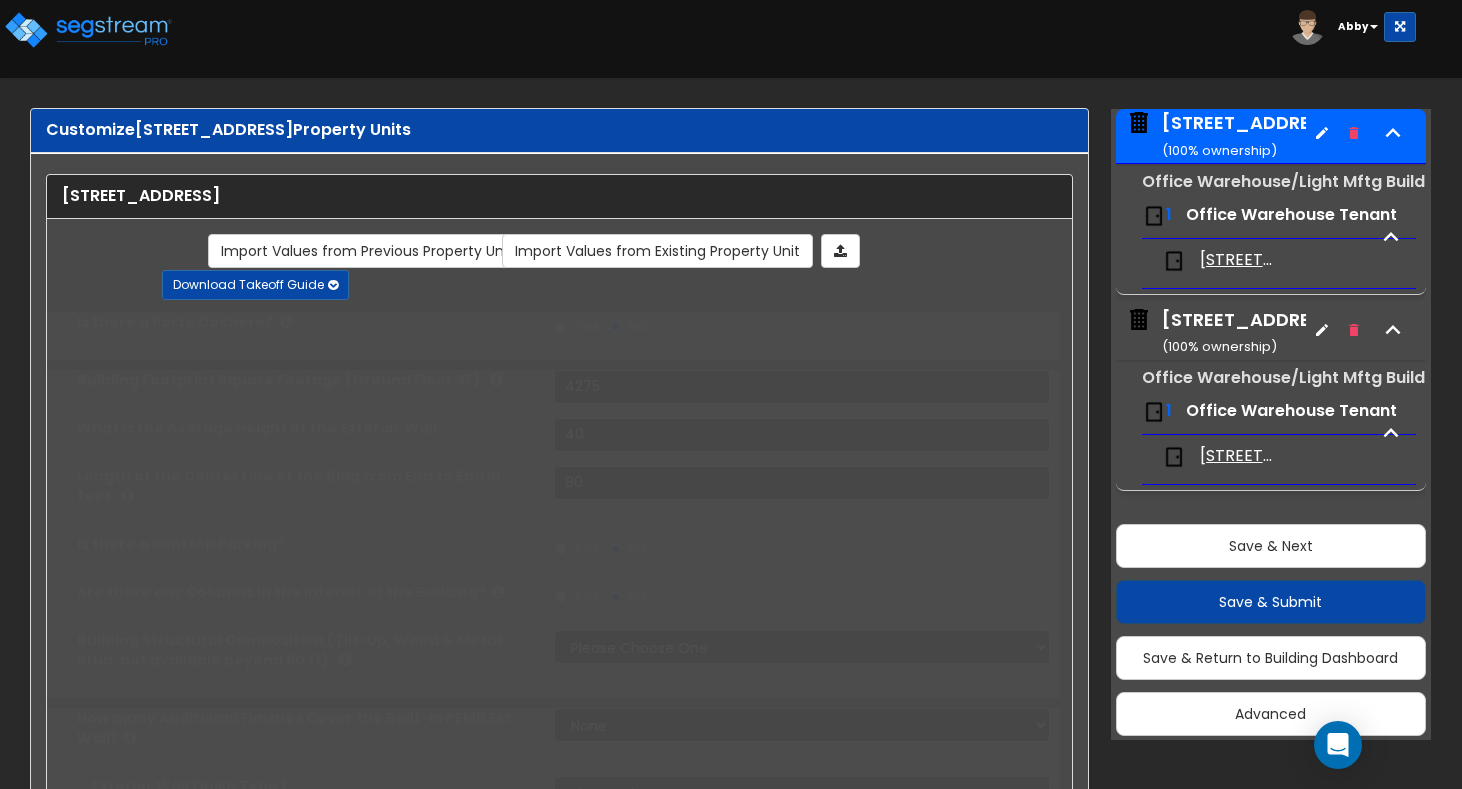 type on "4275" 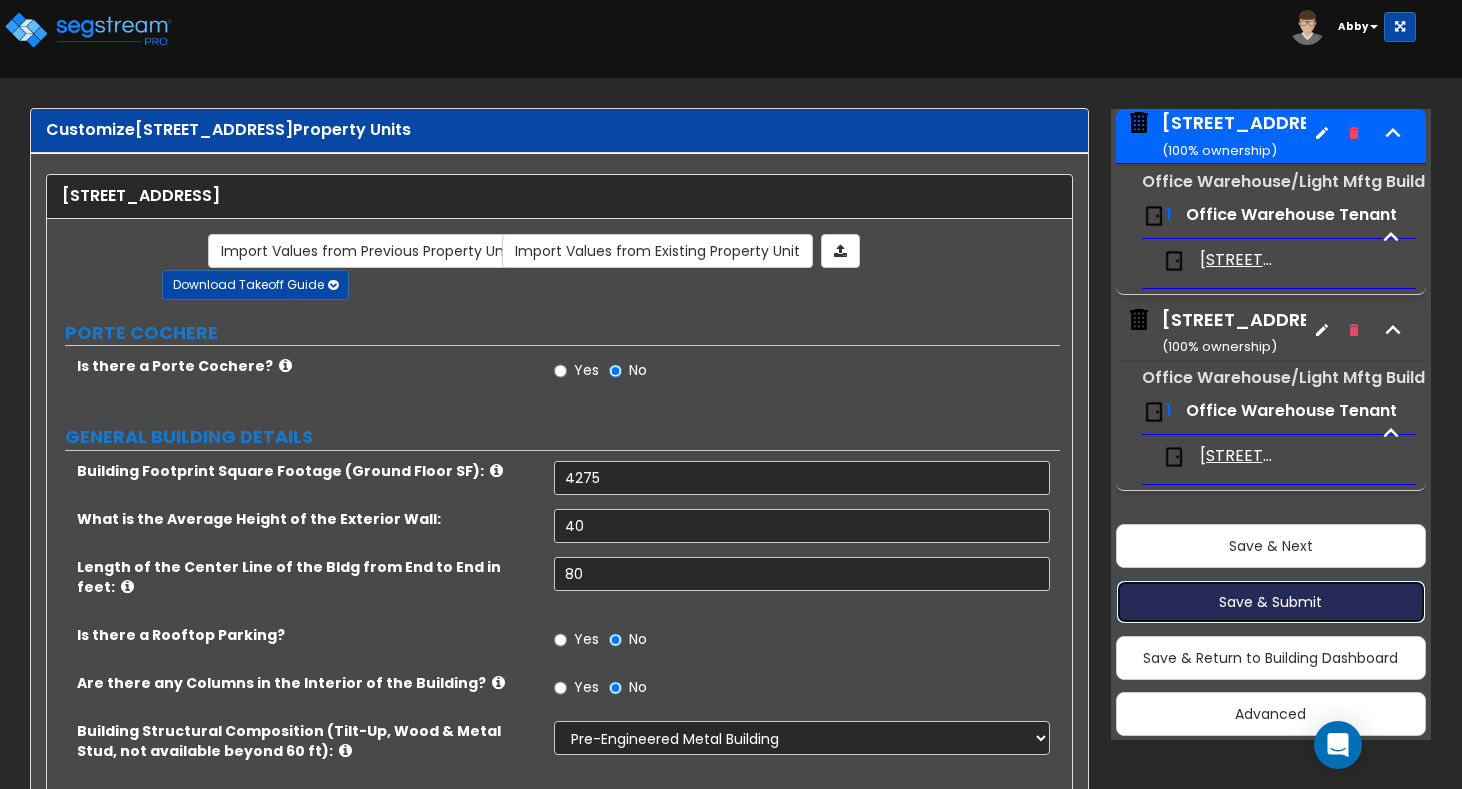 click on "Save & Submit" at bounding box center [1271, 602] 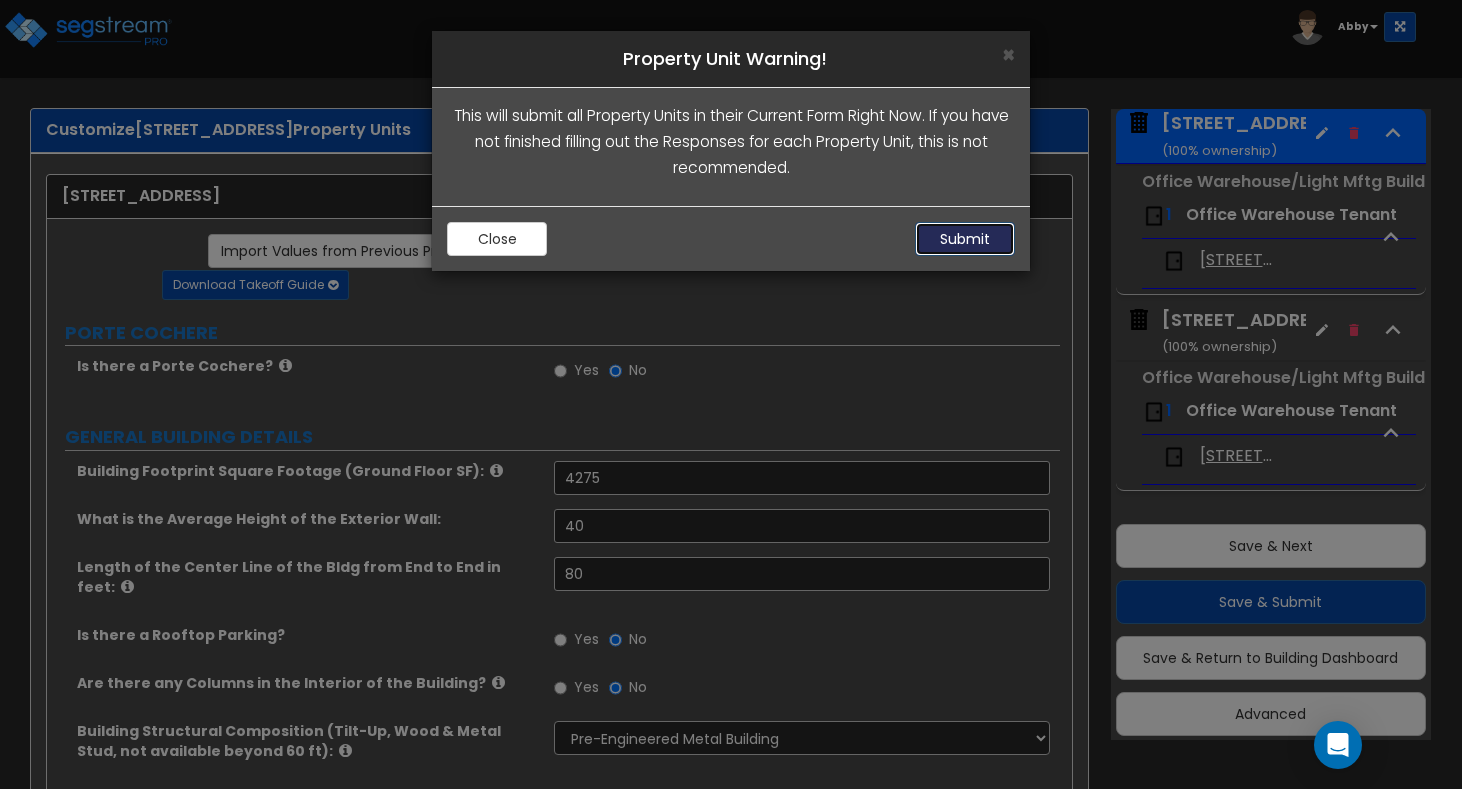 click on "Submit" at bounding box center [965, 239] 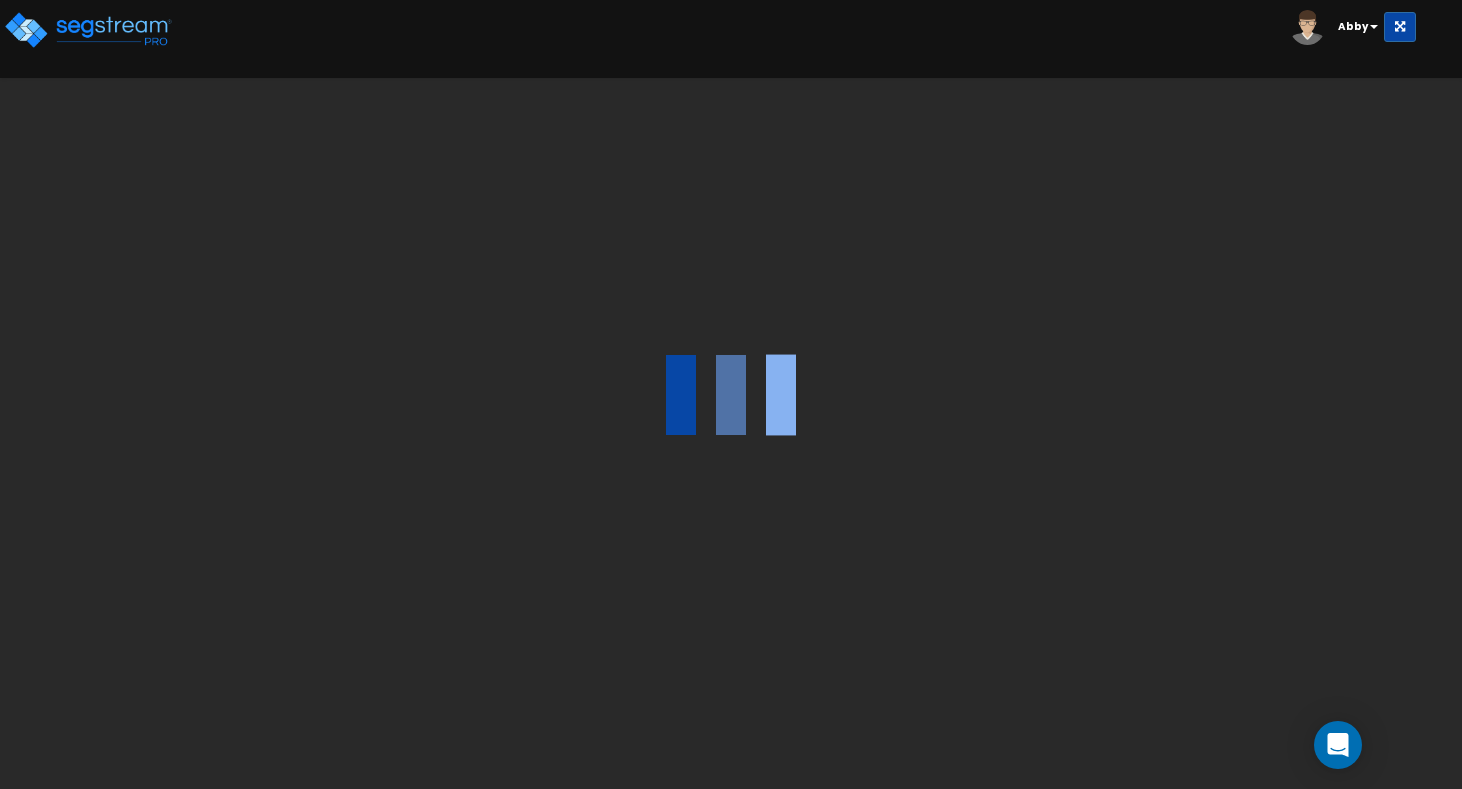 scroll, scrollTop: 0, scrollLeft: 0, axis: both 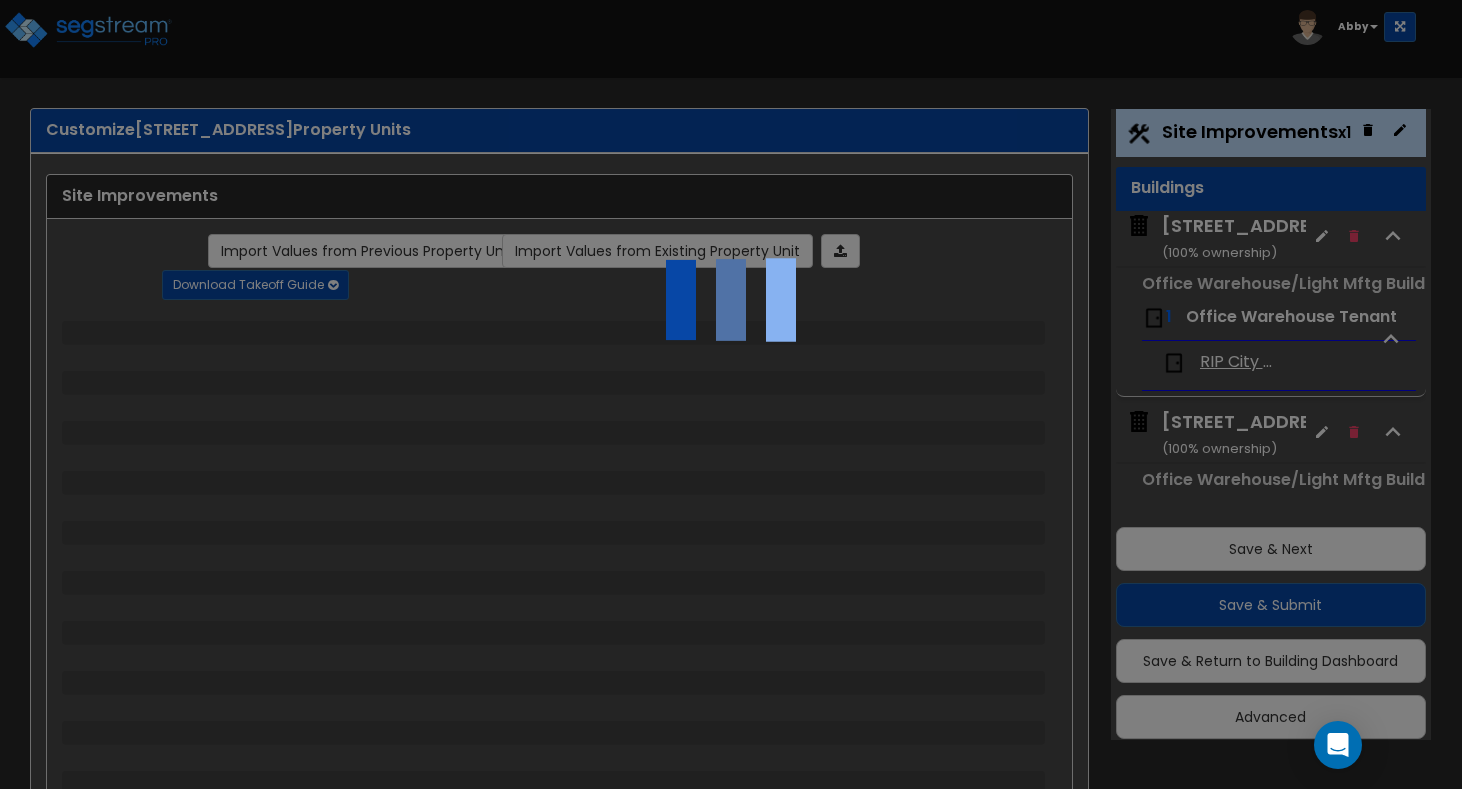 select on "2" 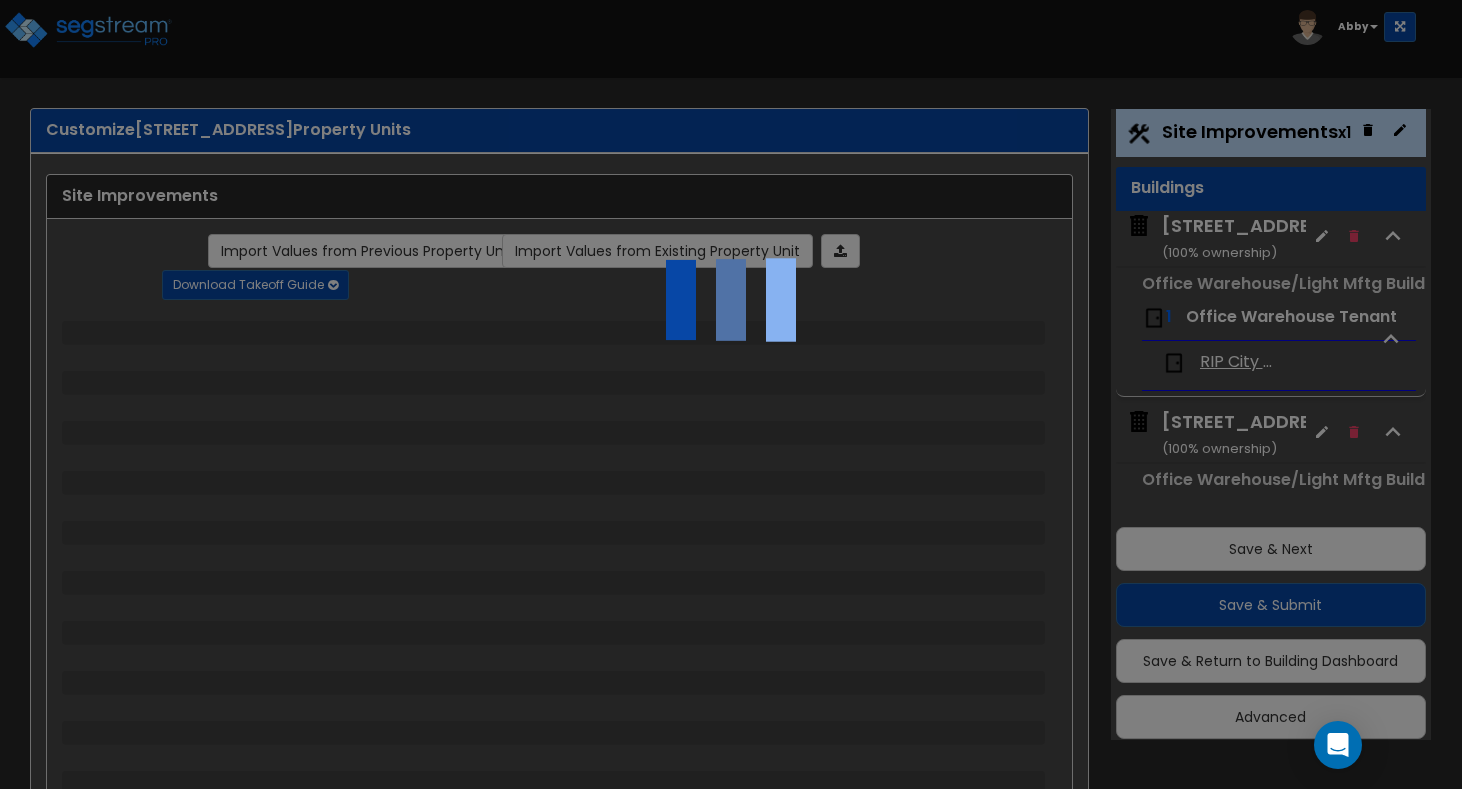 select on "1" 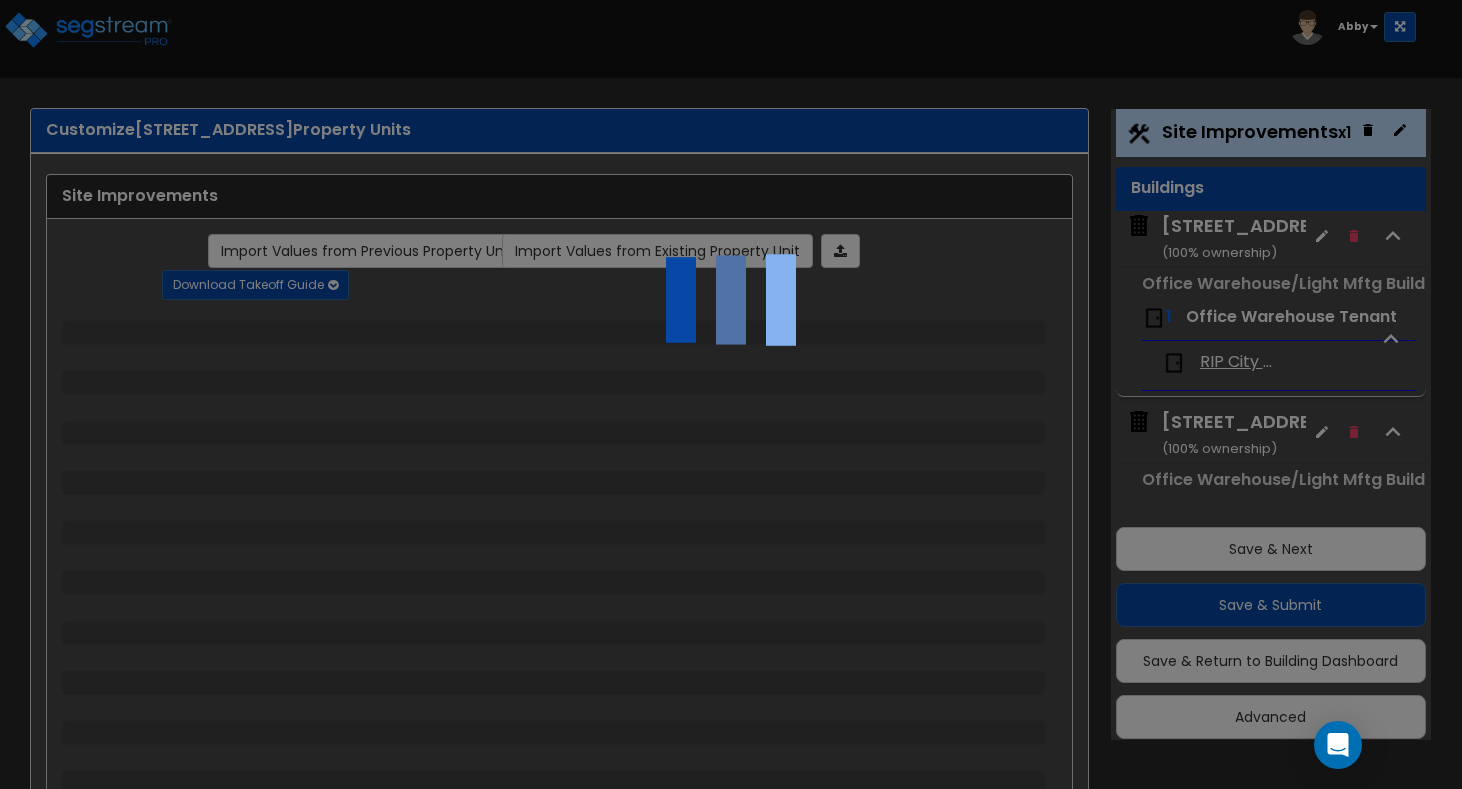 select on "2" 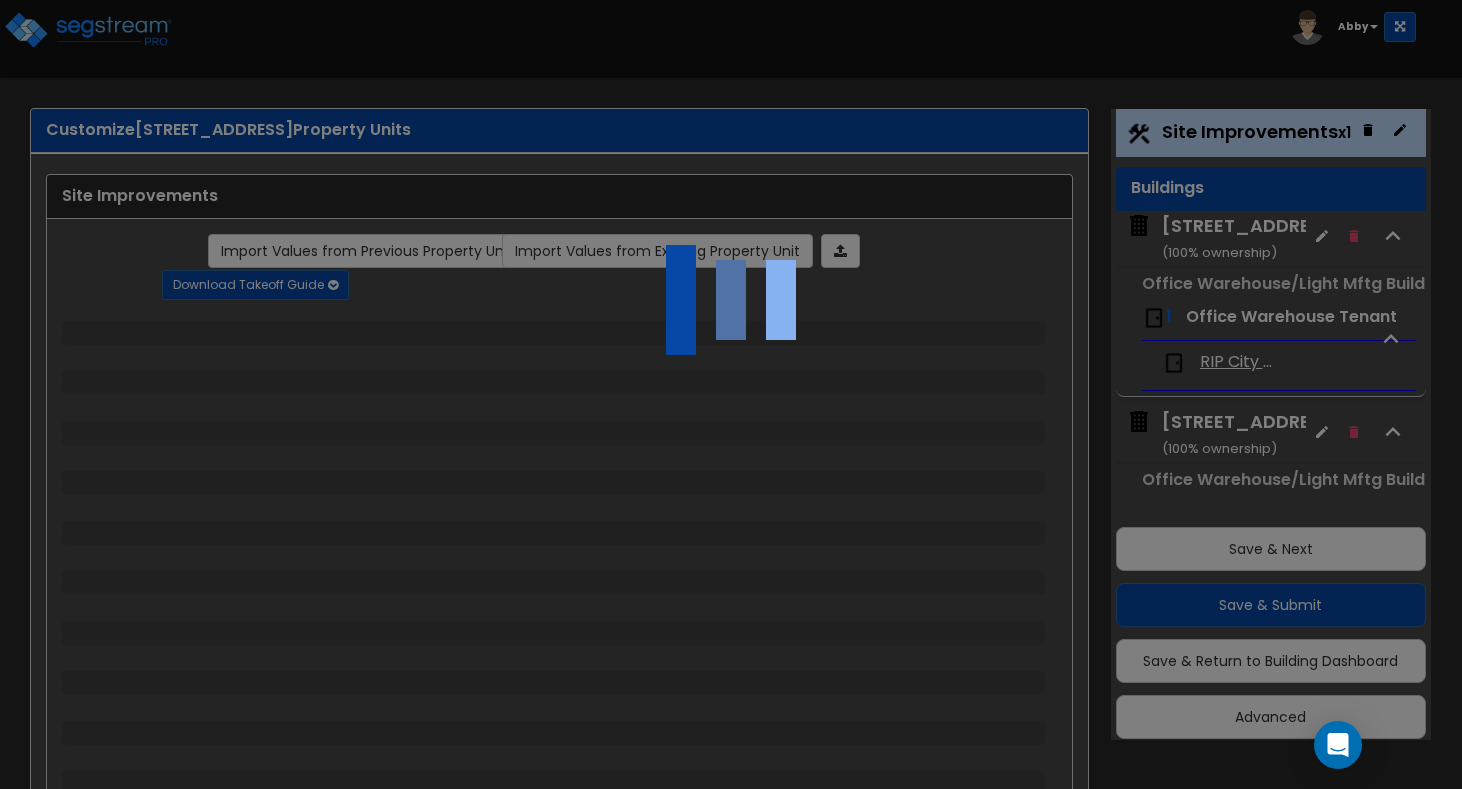 select on "1" 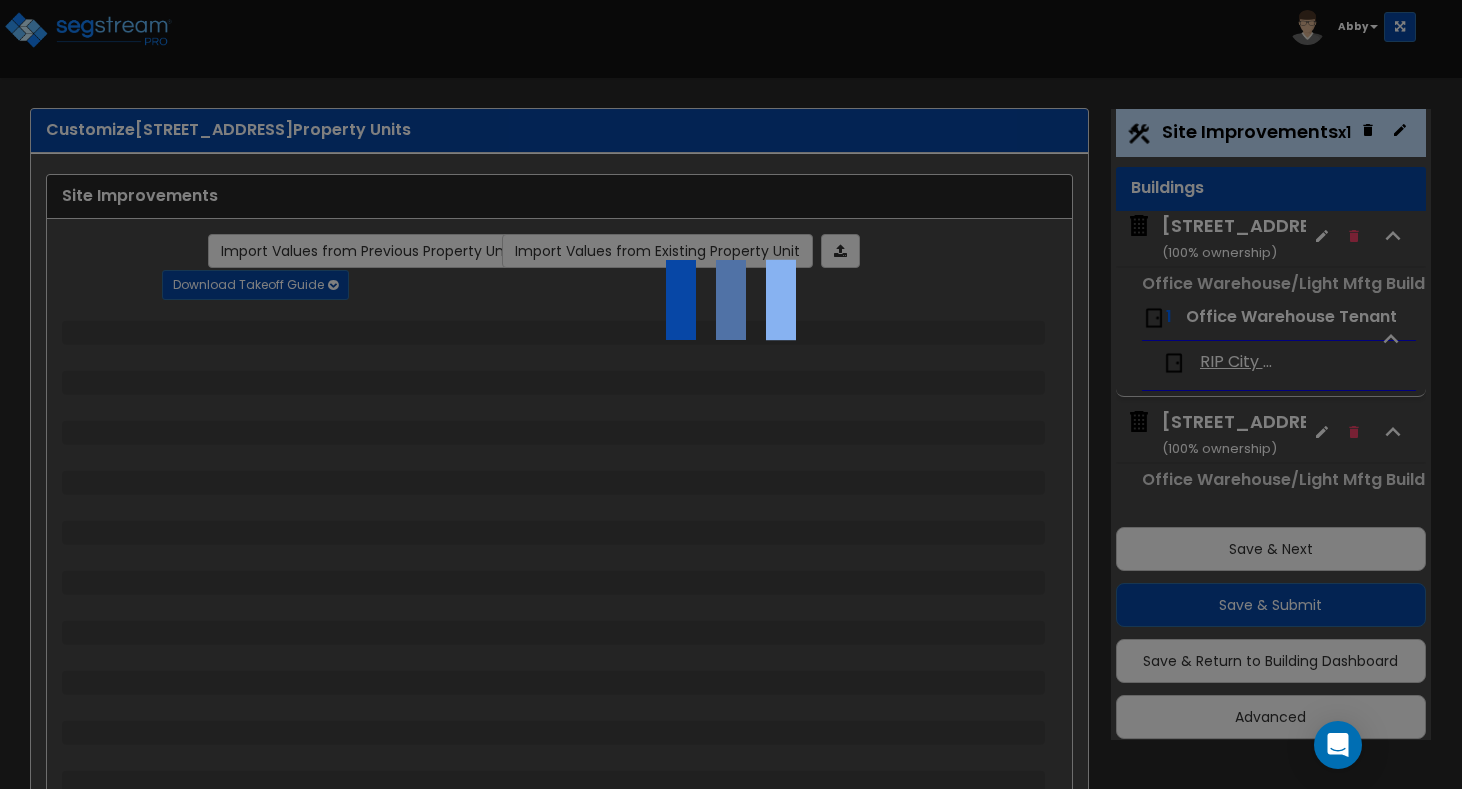 select on "1" 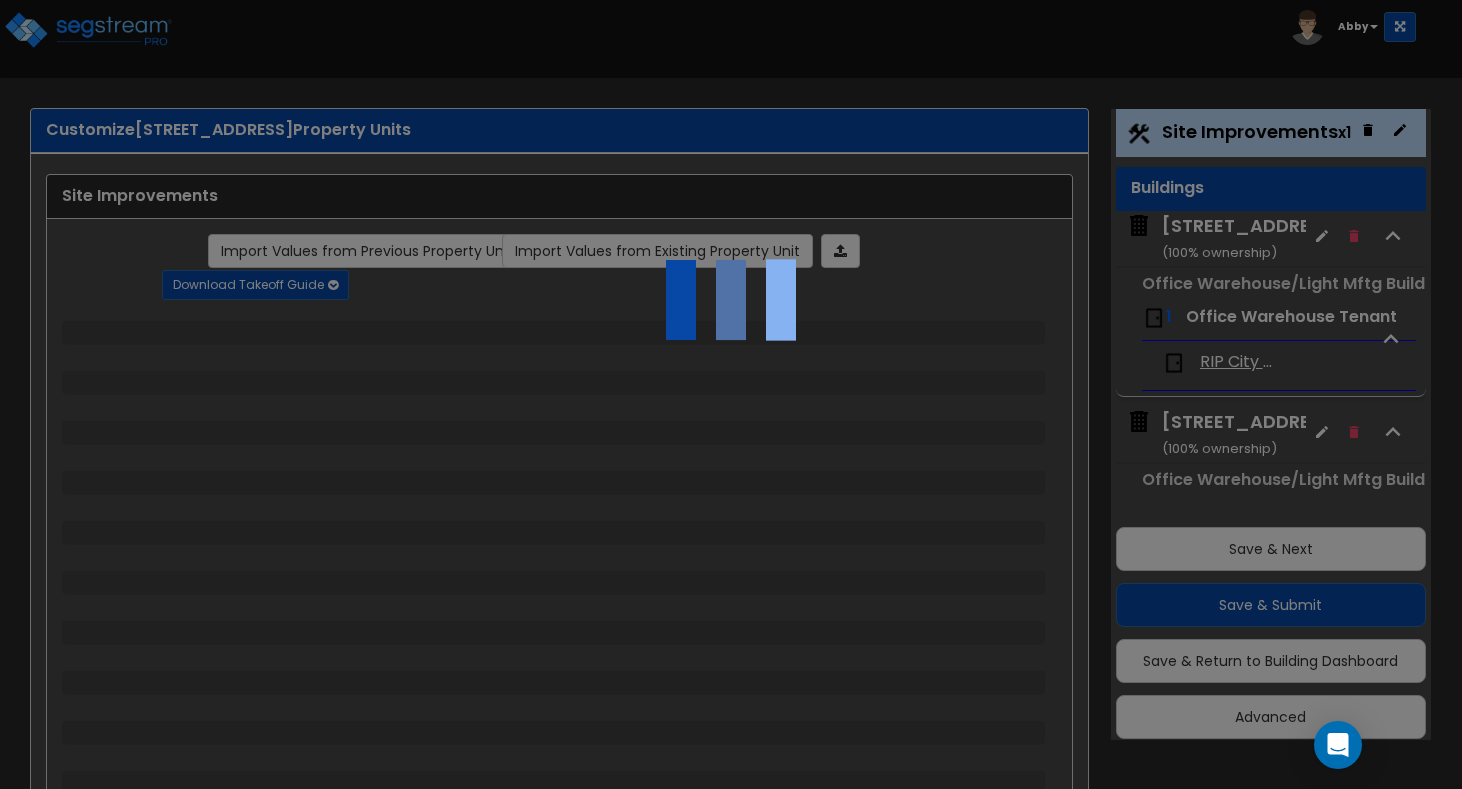 select on "4" 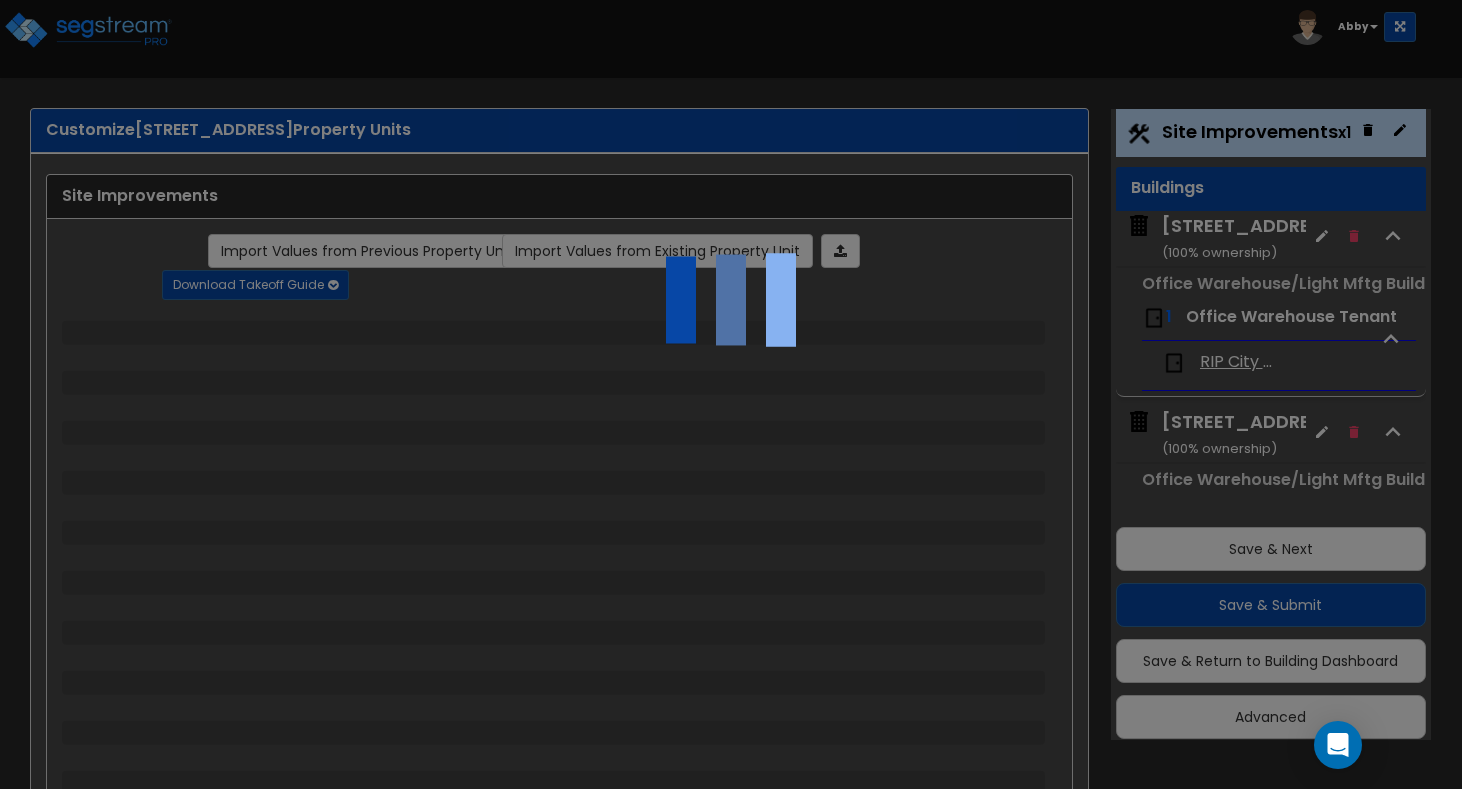select on "1" 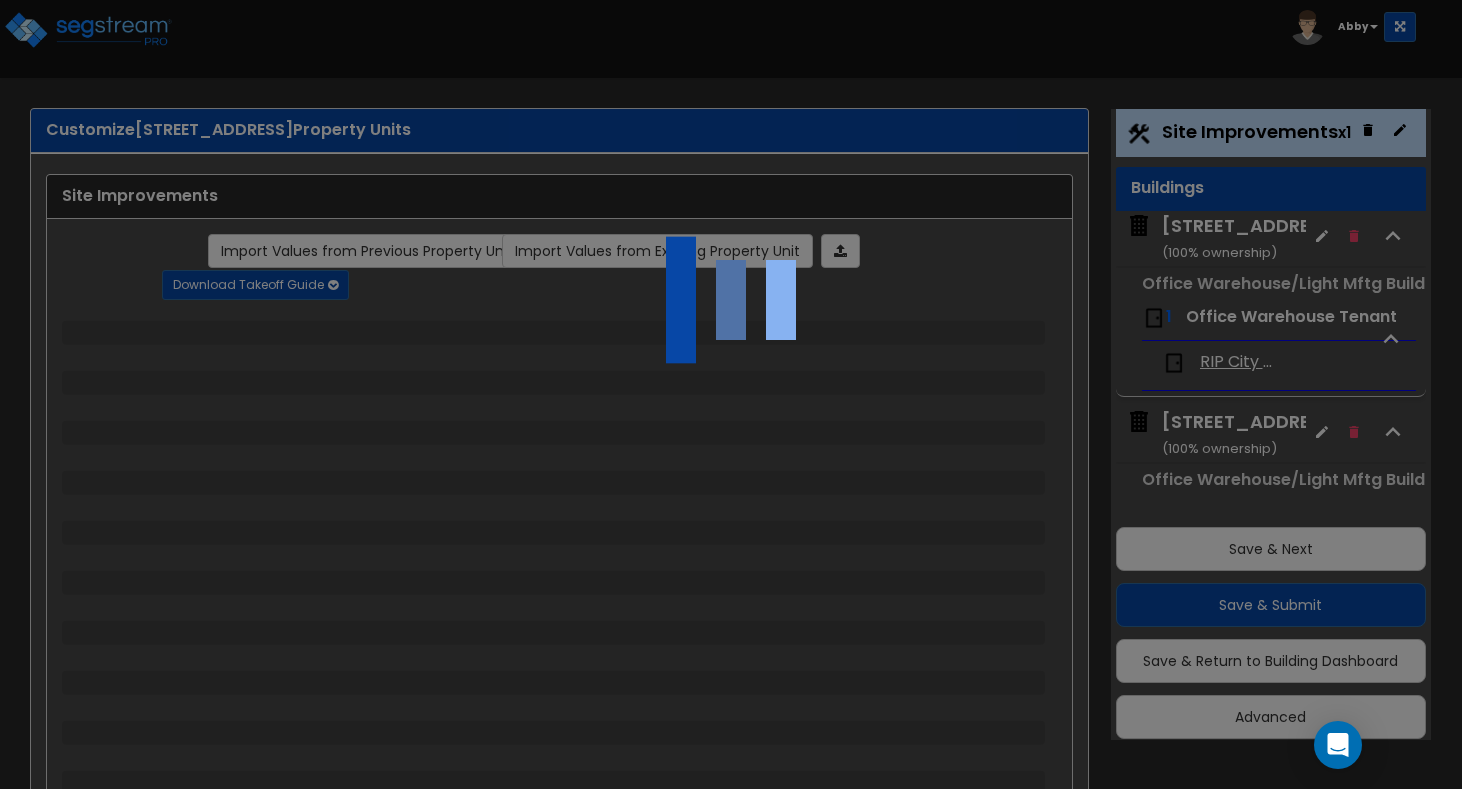 select on "2" 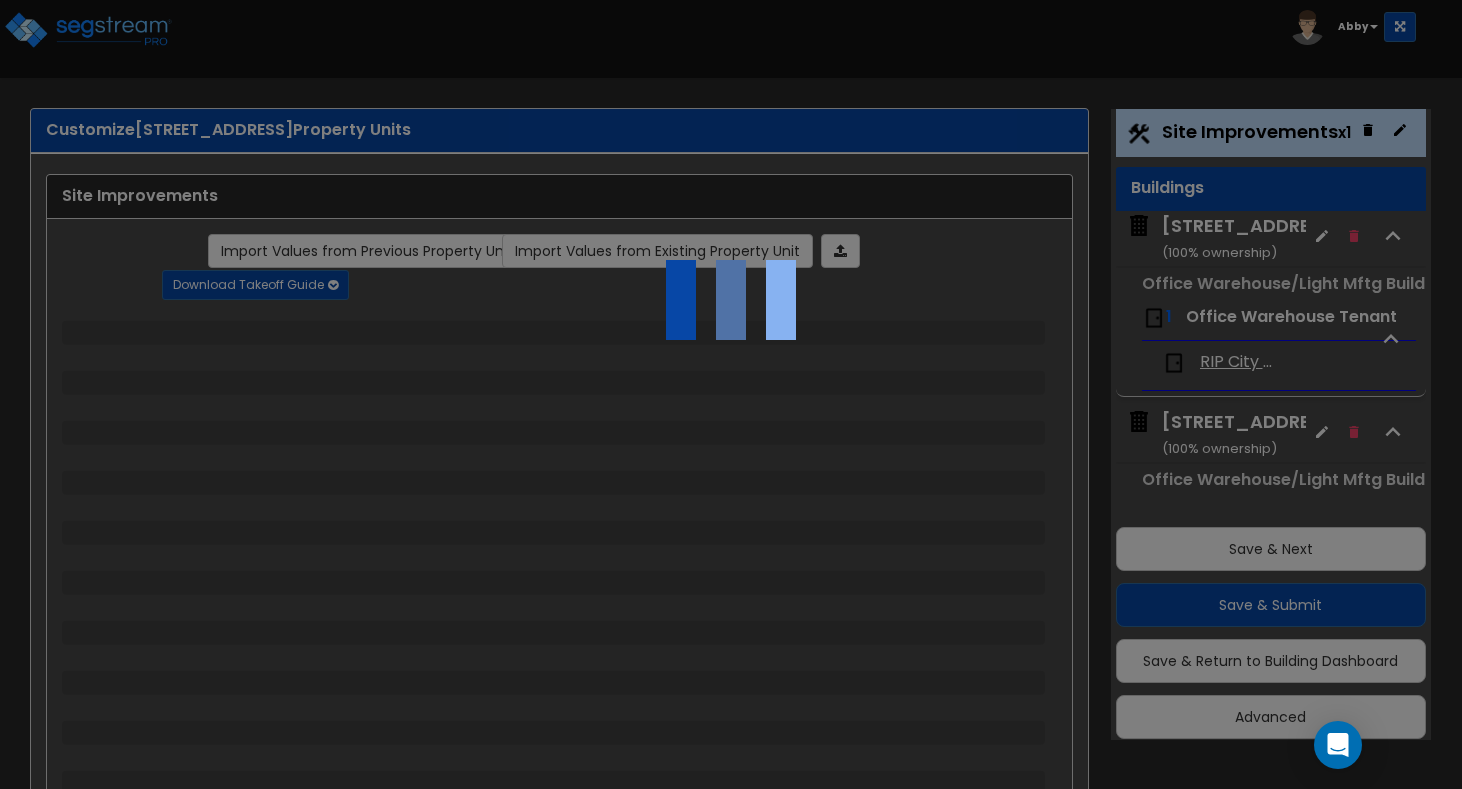 select on "1" 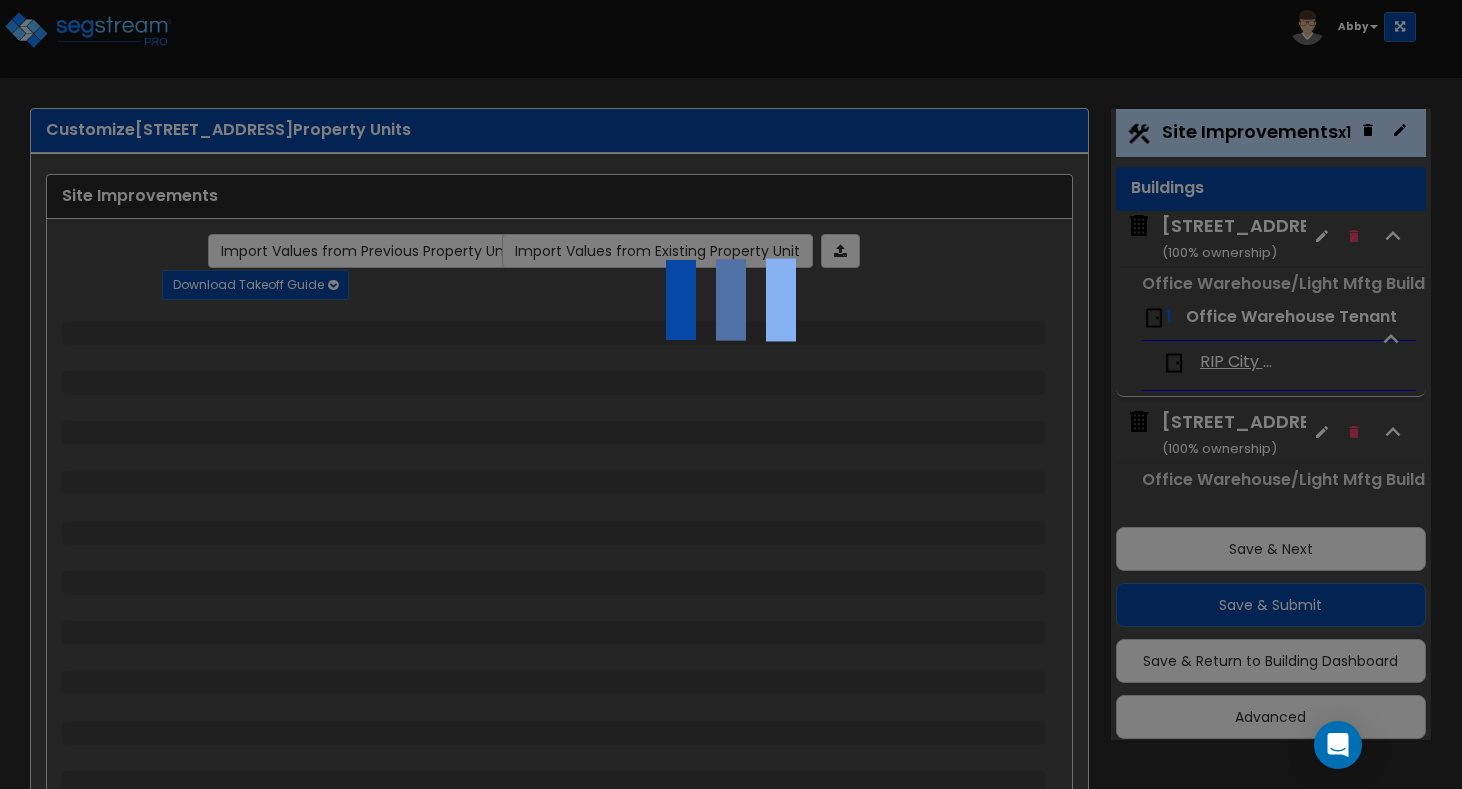 select on "3" 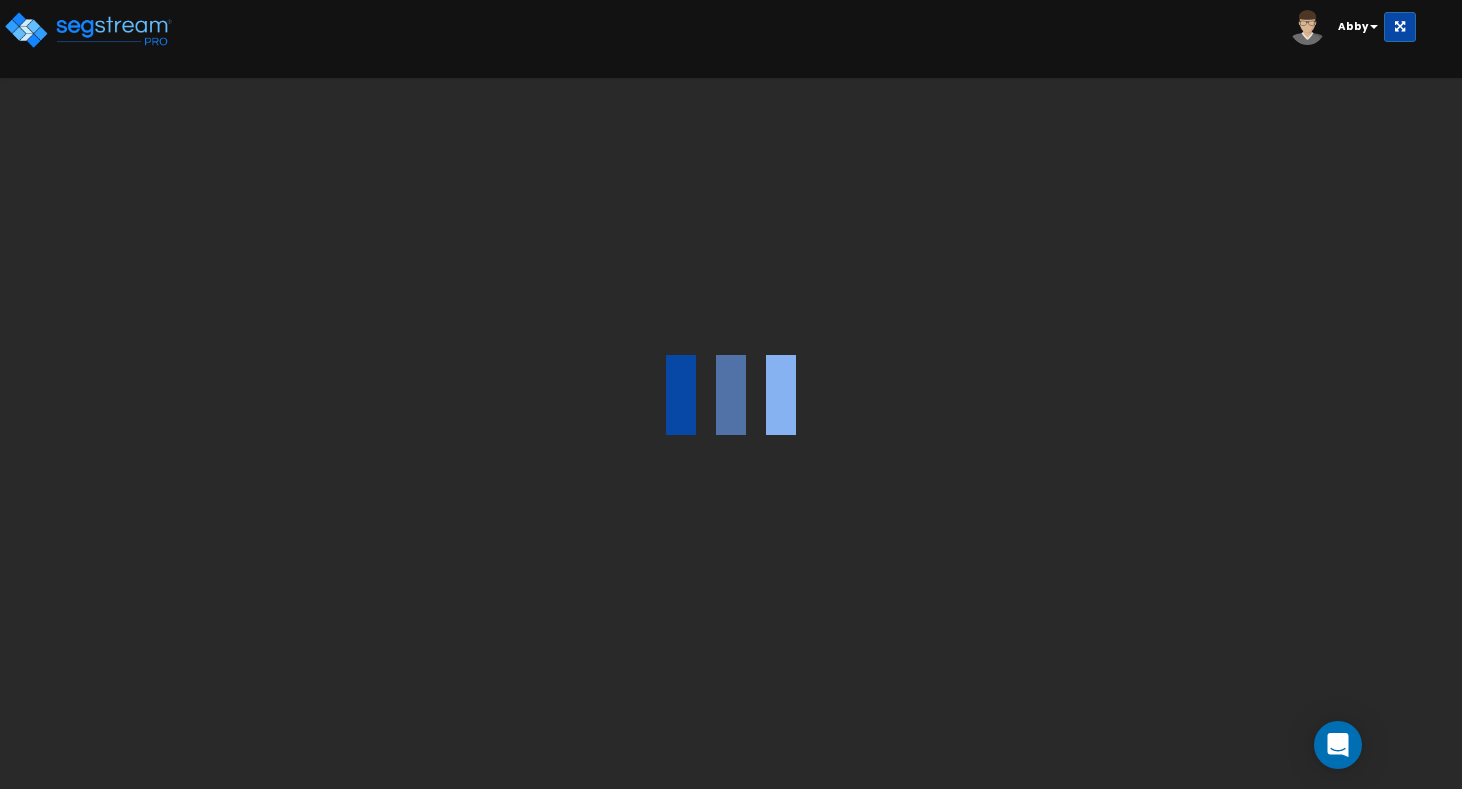 scroll, scrollTop: 0, scrollLeft: 0, axis: both 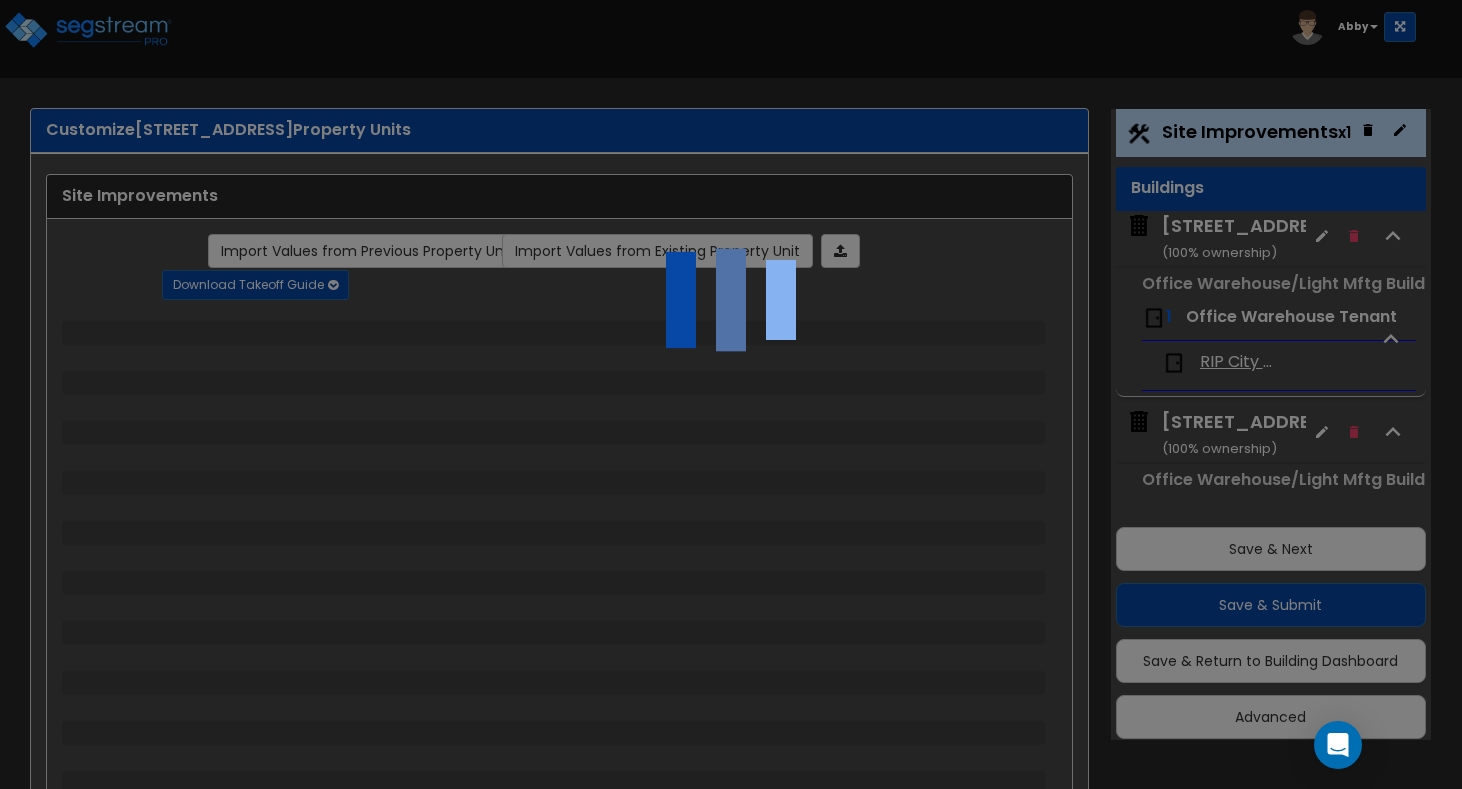 select on "2" 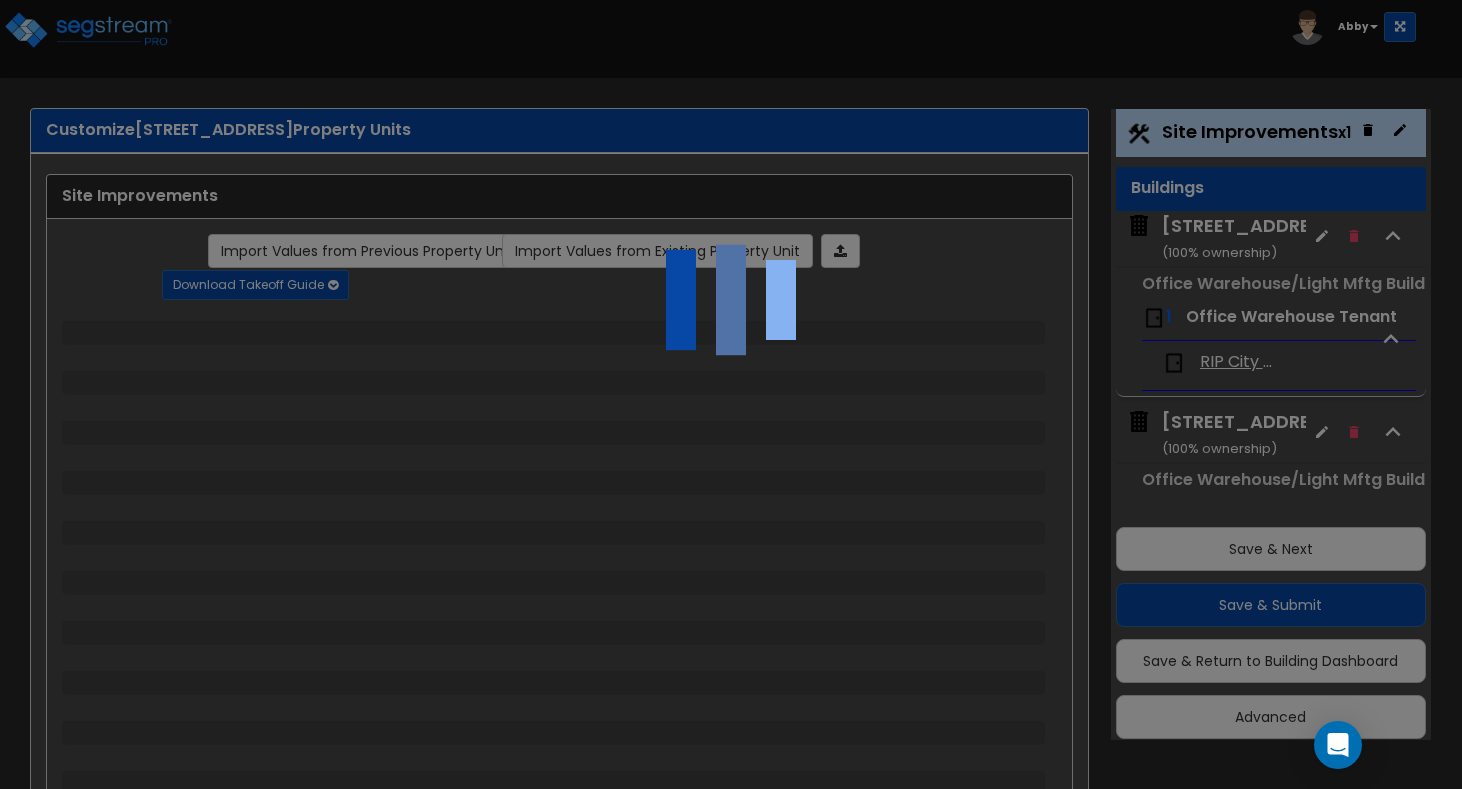 select on "1" 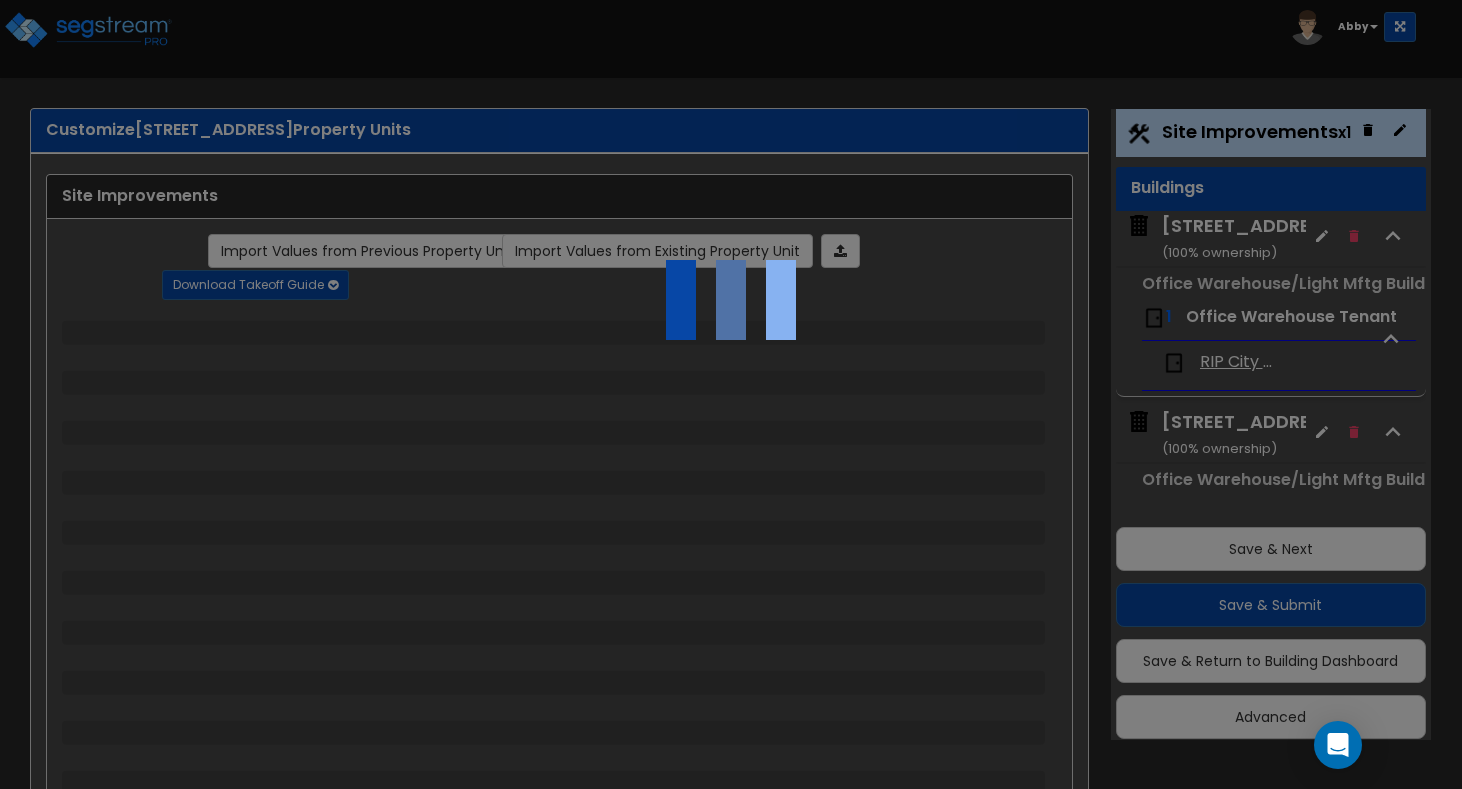 select on "2" 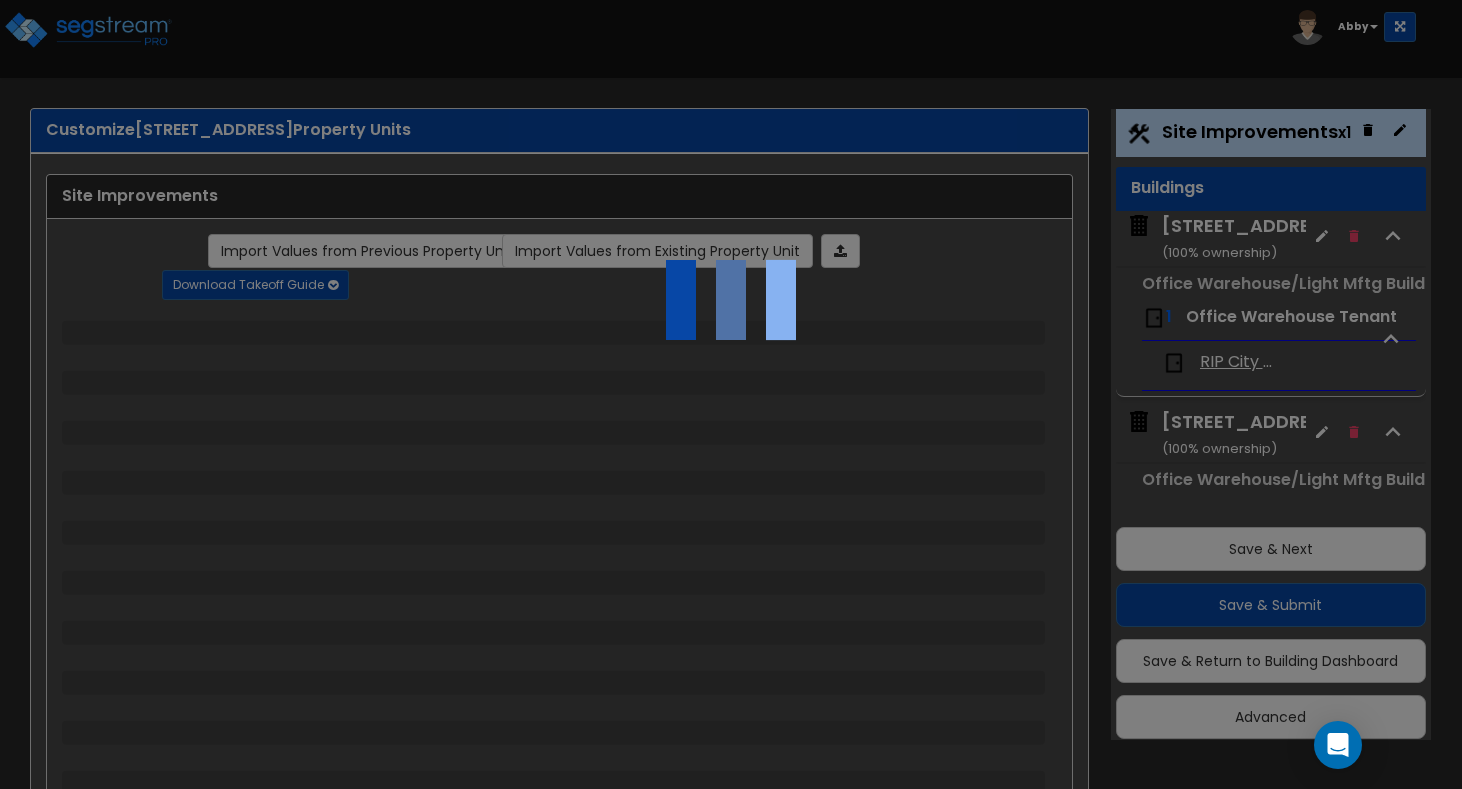 select on "1" 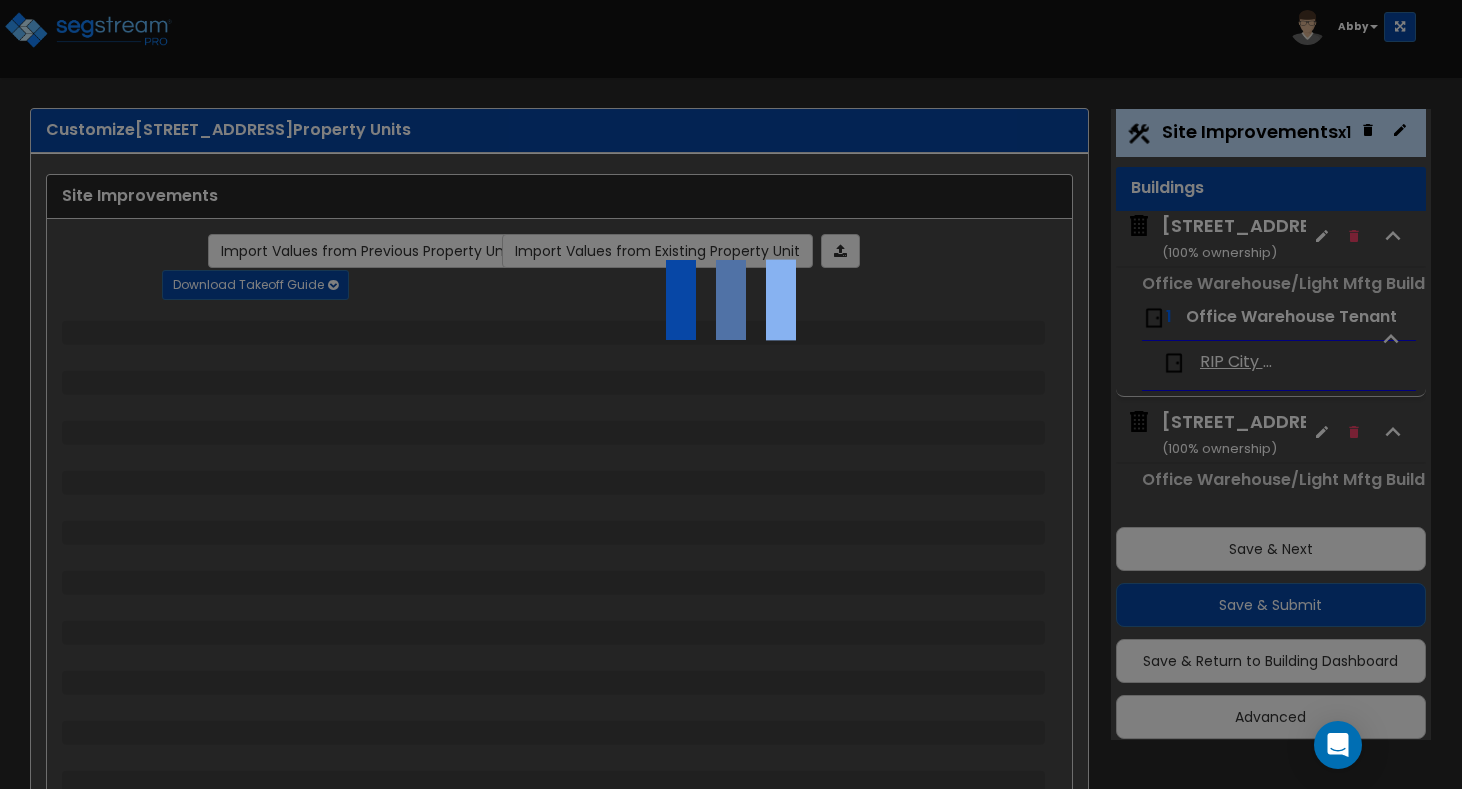 select on "2" 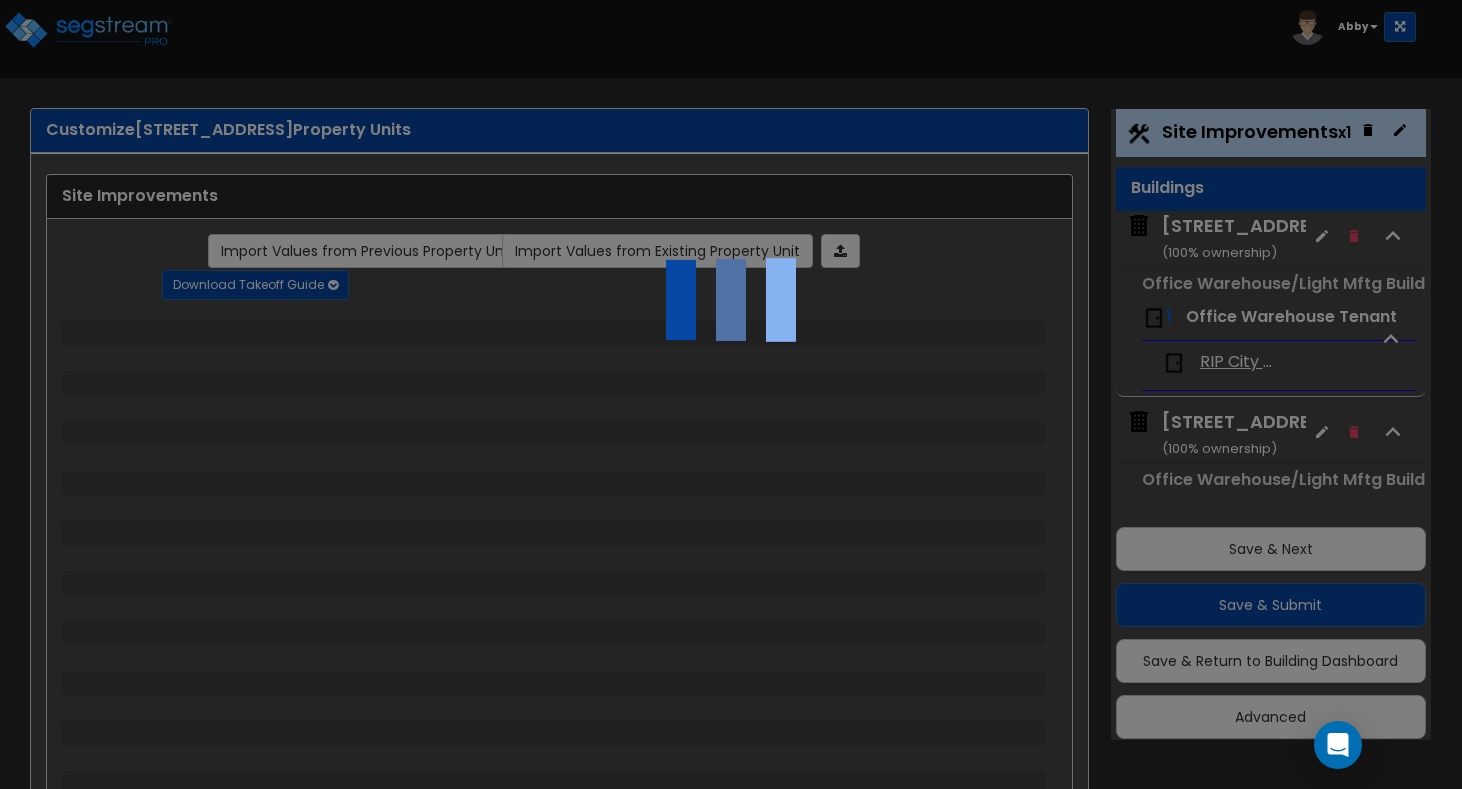 select on "1" 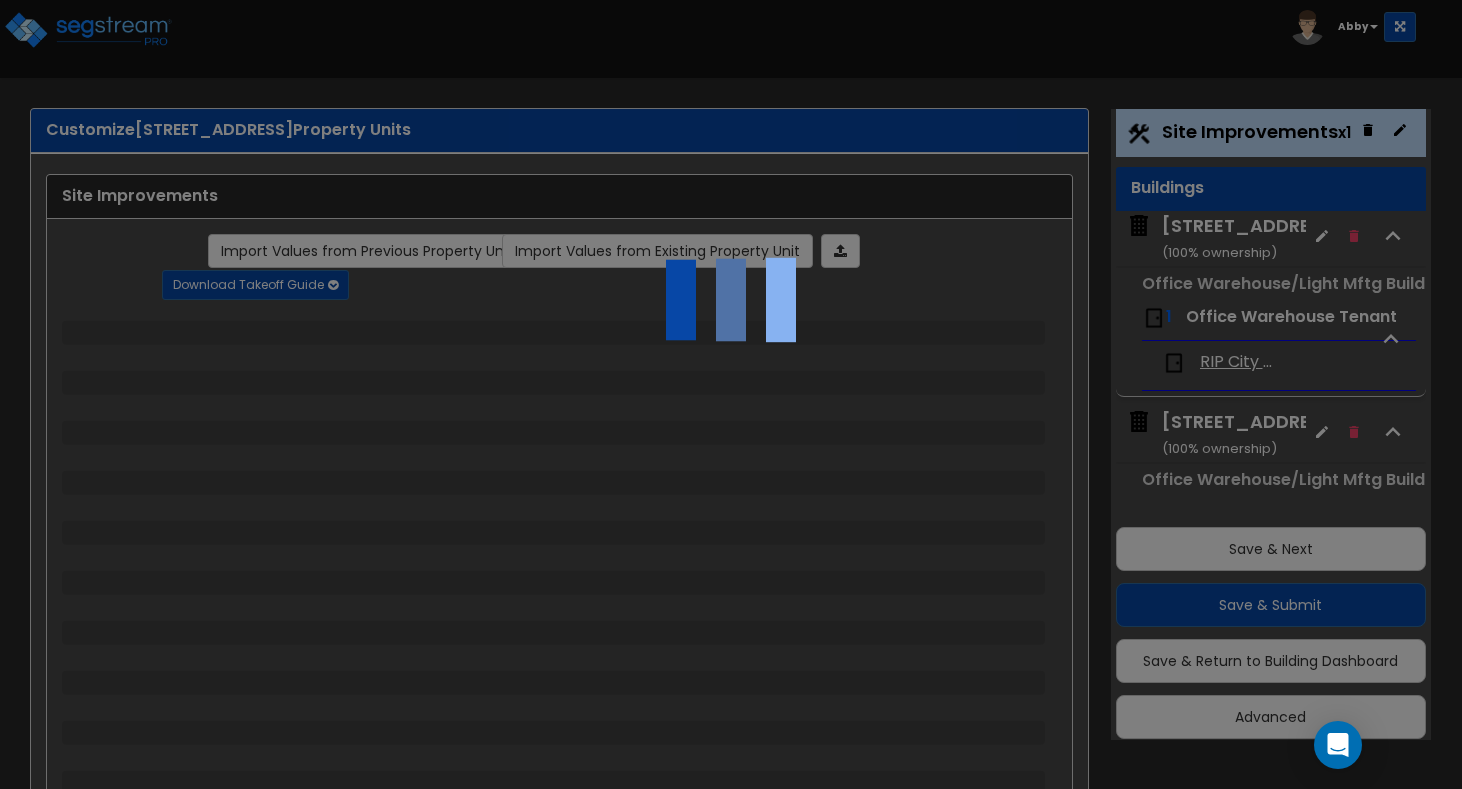 select on "3" 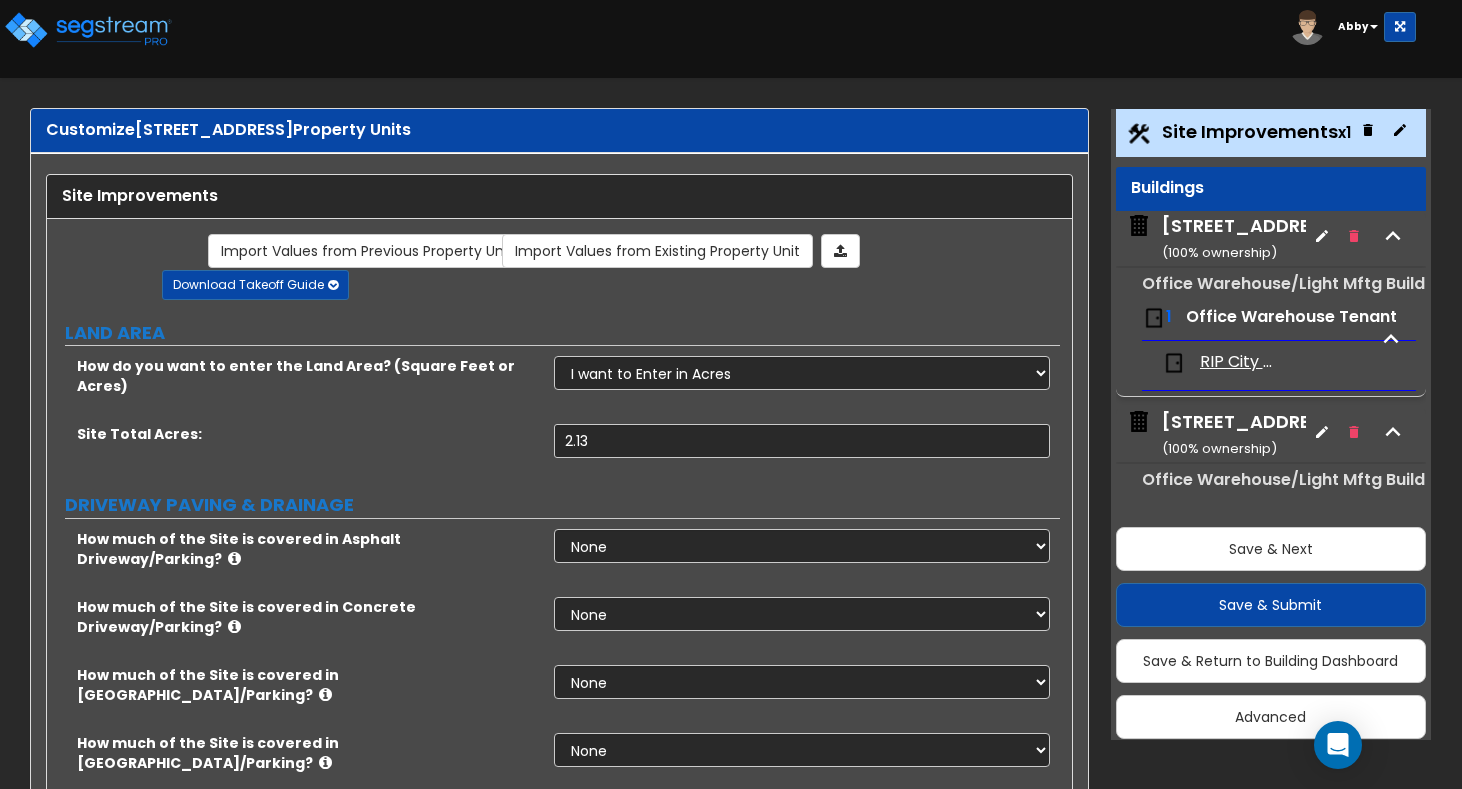 click on "[STREET_ADDRESS] ( 100 % ownership)" at bounding box center [1251, 434] 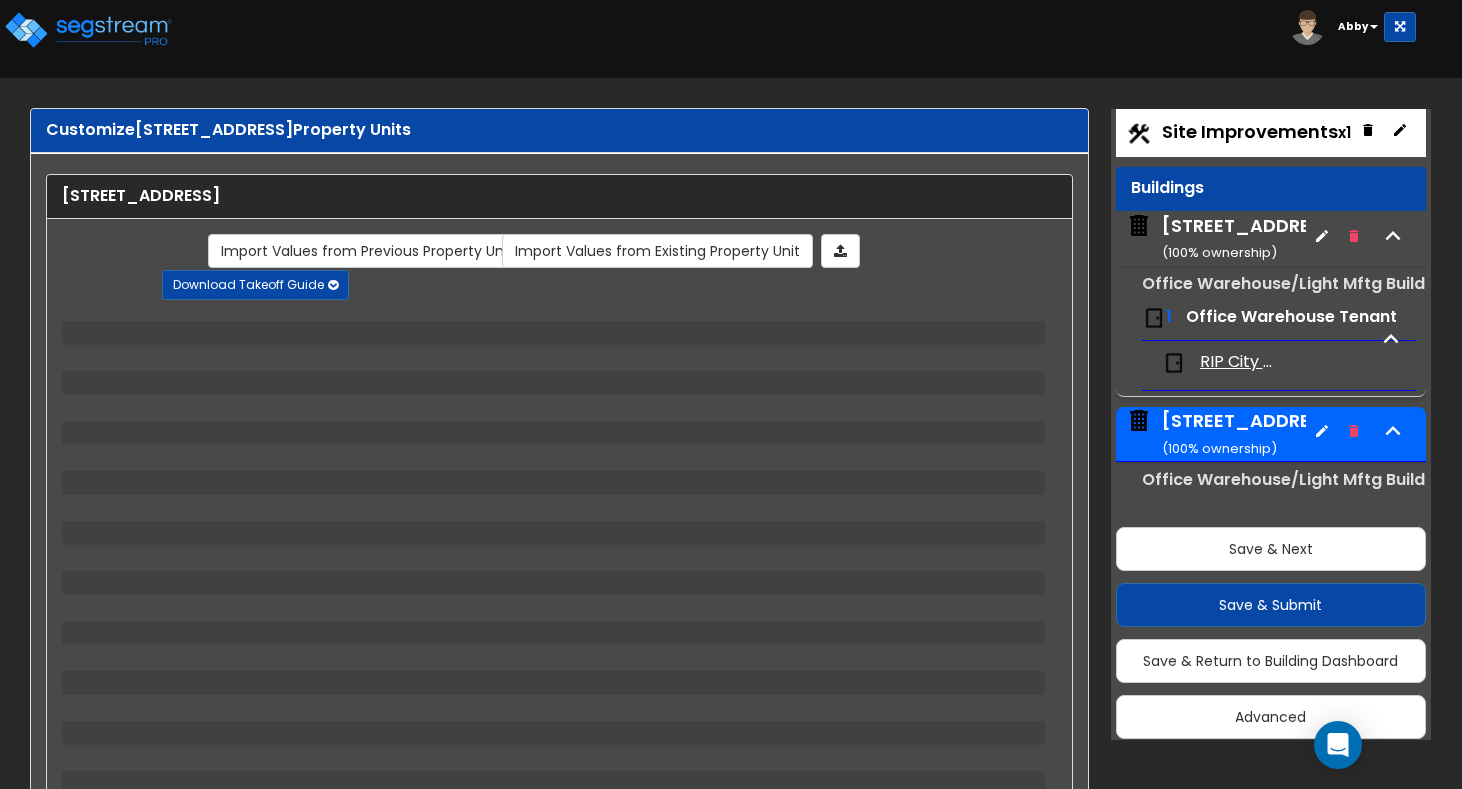 scroll, scrollTop: 57, scrollLeft: 0, axis: vertical 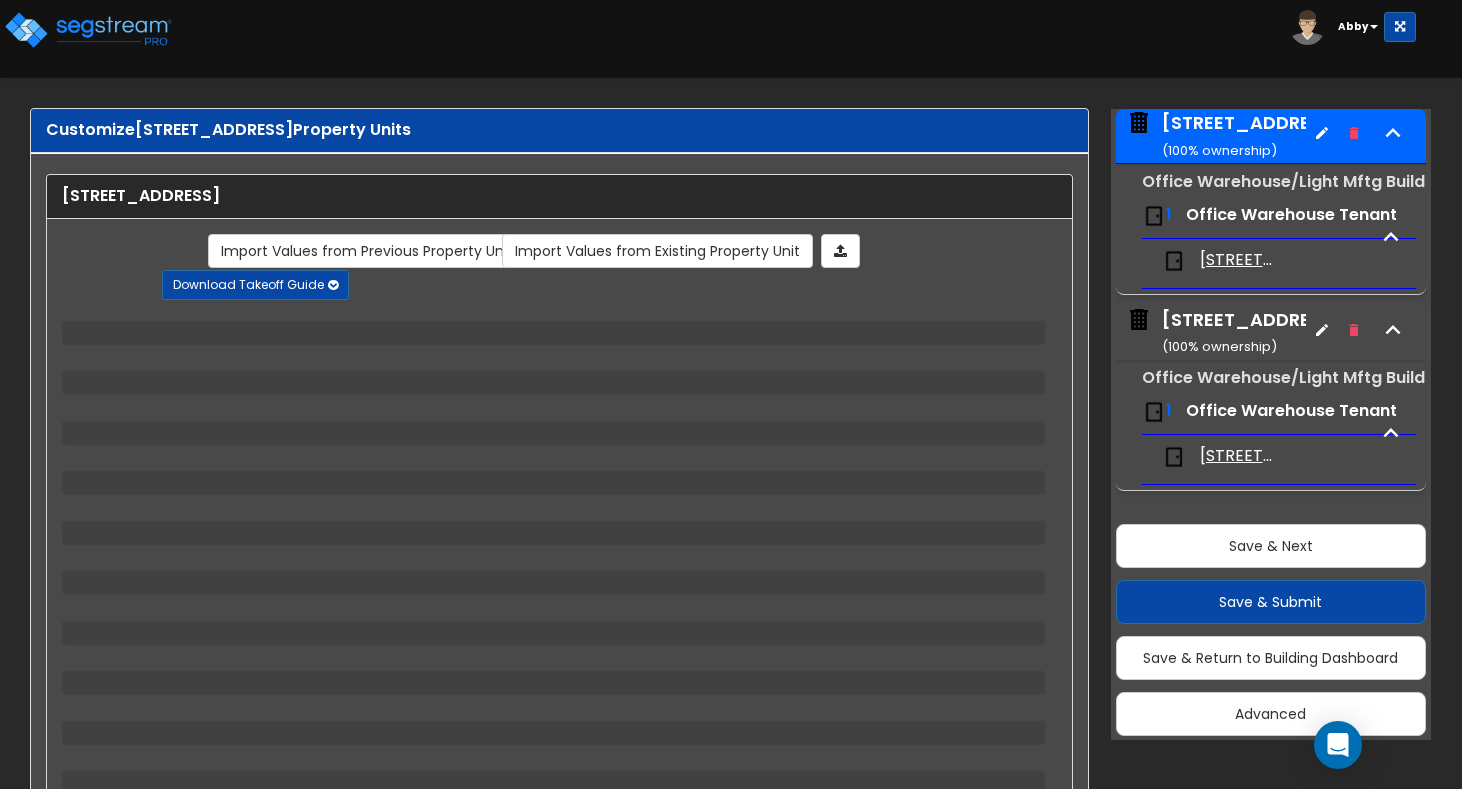 select on "1" 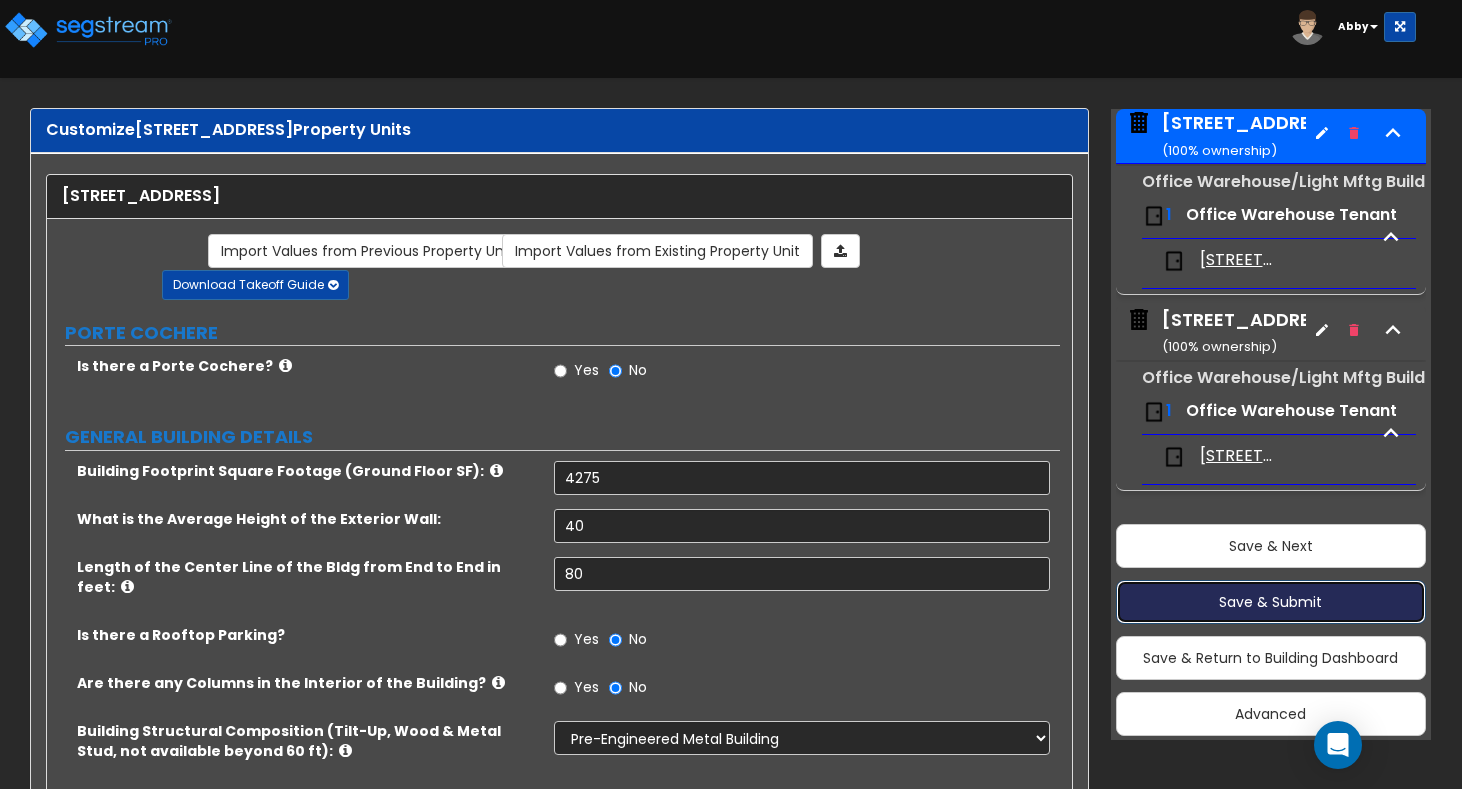 click on "Save & Submit" at bounding box center [1271, 602] 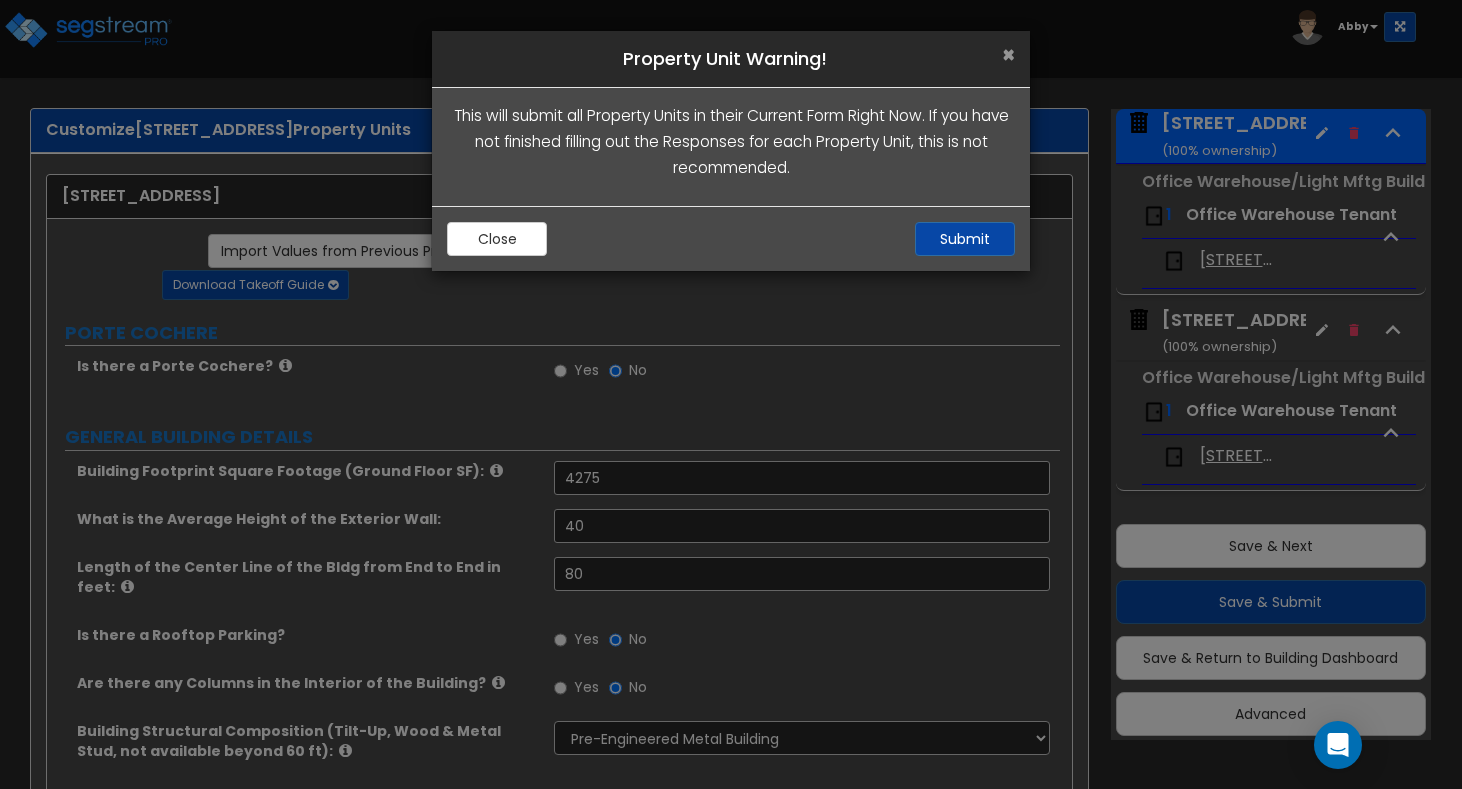 click on "×" at bounding box center (1008, 54) 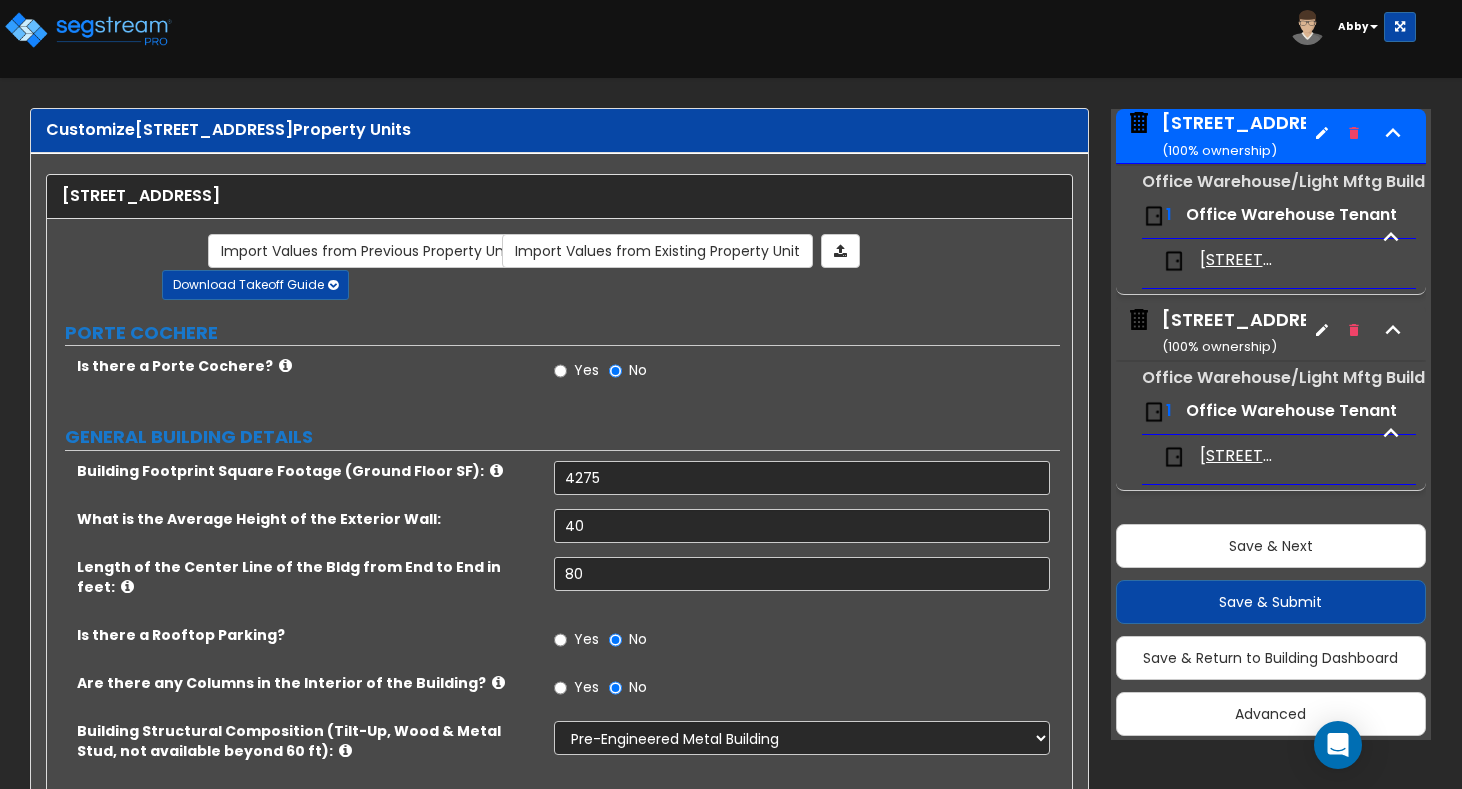 scroll, scrollTop: 72, scrollLeft: 0, axis: vertical 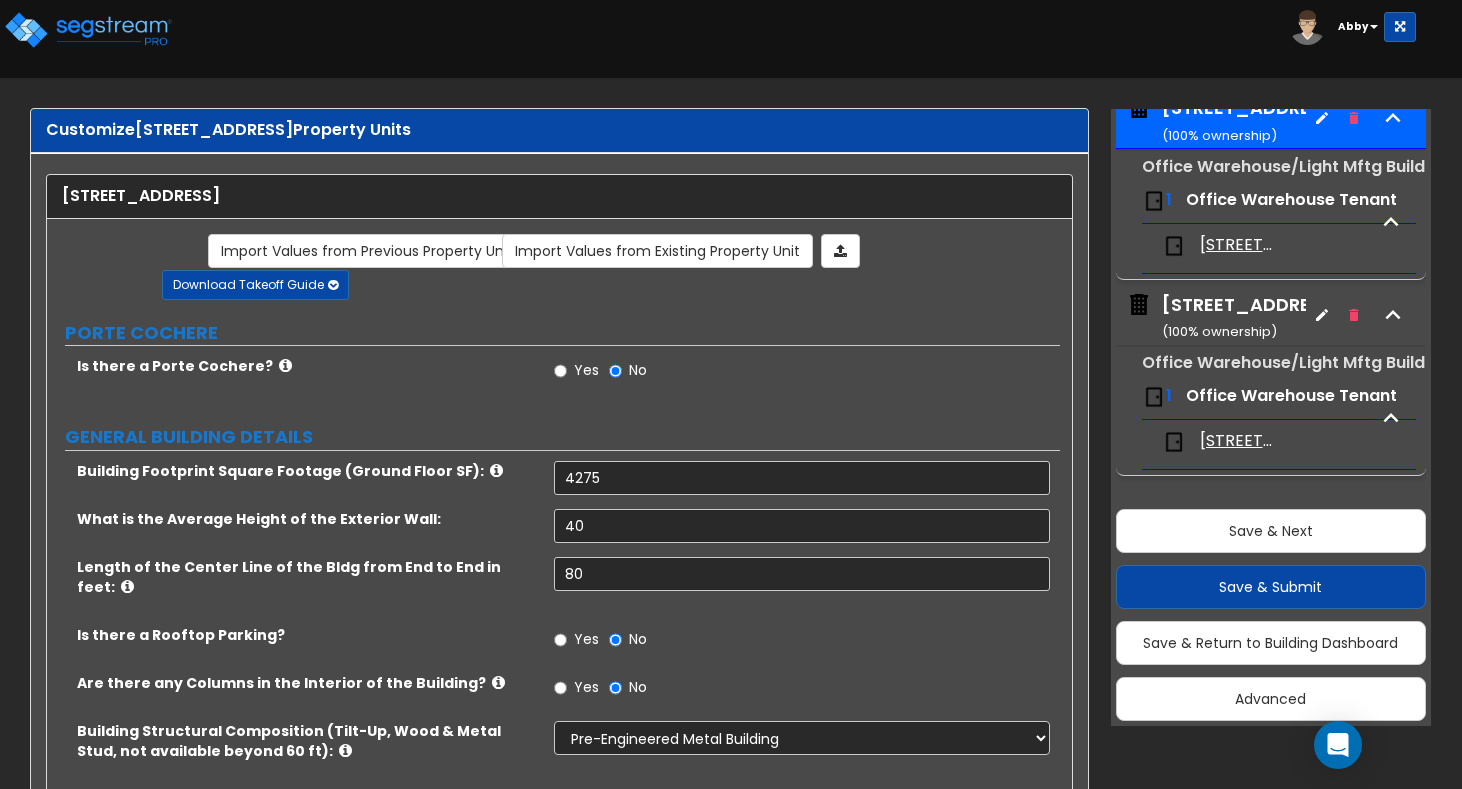 click on "1 Office Warehouse Tenant" at bounding box center (1279, 201) 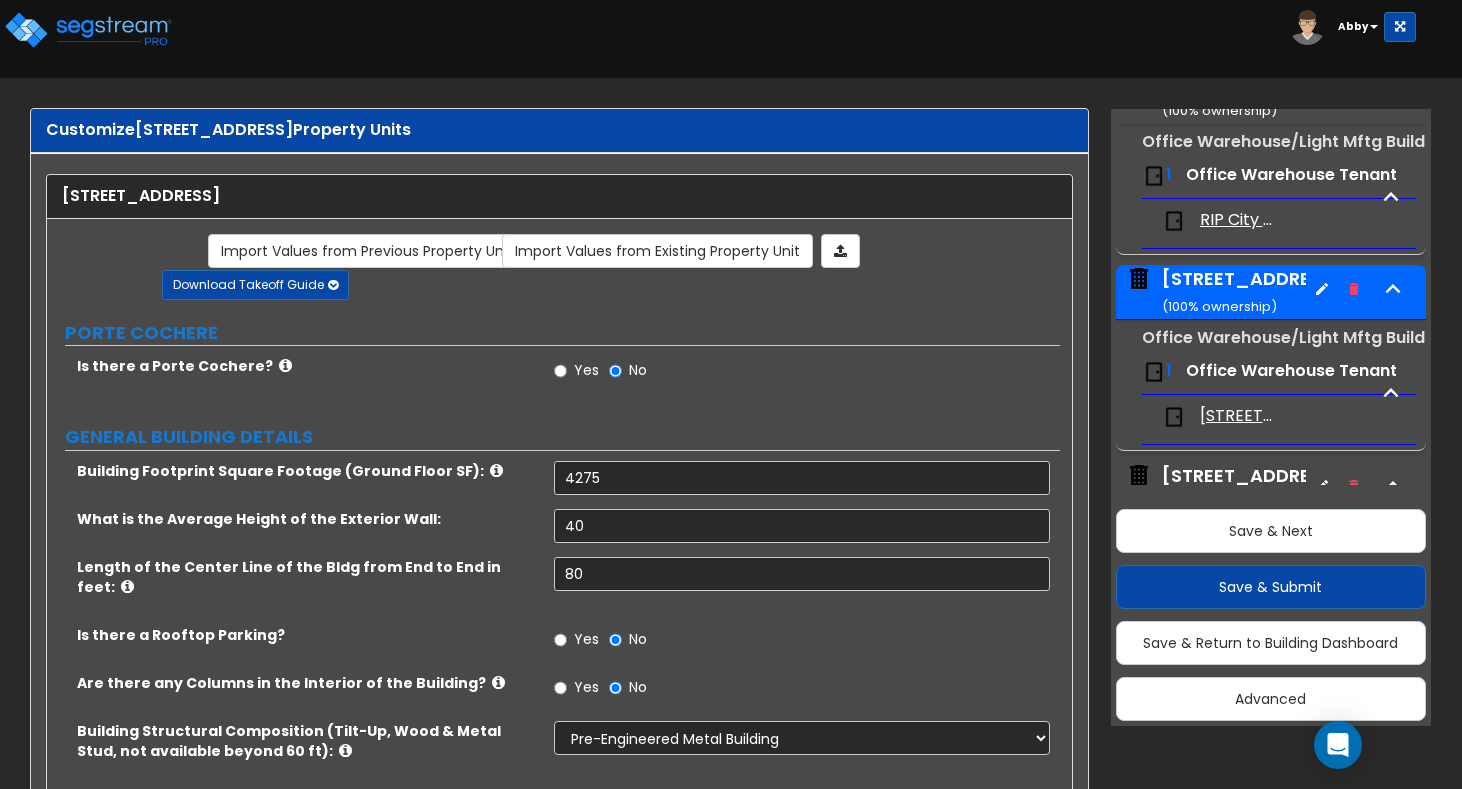 scroll, scrollTop: 123, scrollLeft: 0, axis: vertical 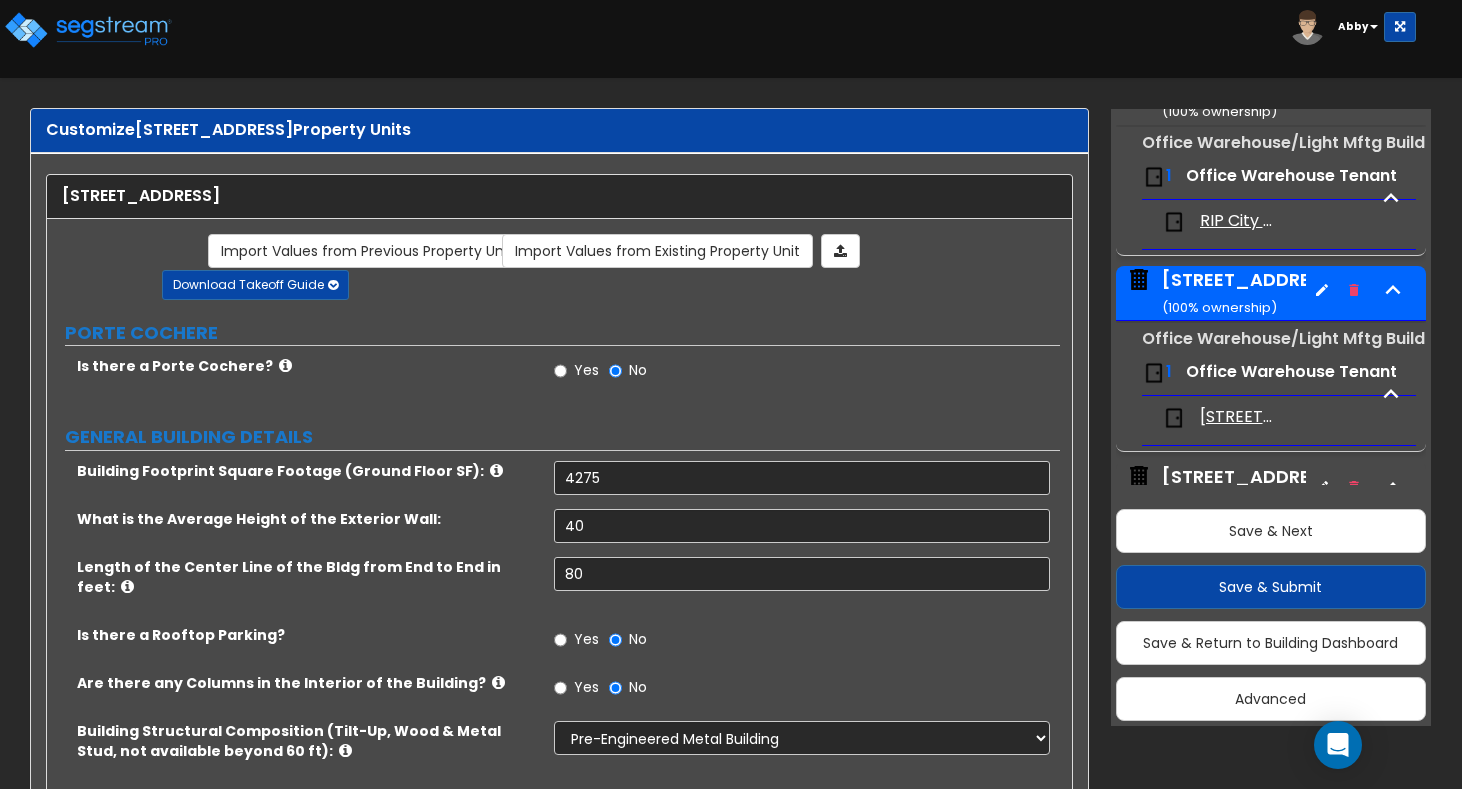 click on "[STREET_ADDRESS] ( 100 % ownership)" at bounding box center [1251, 292] 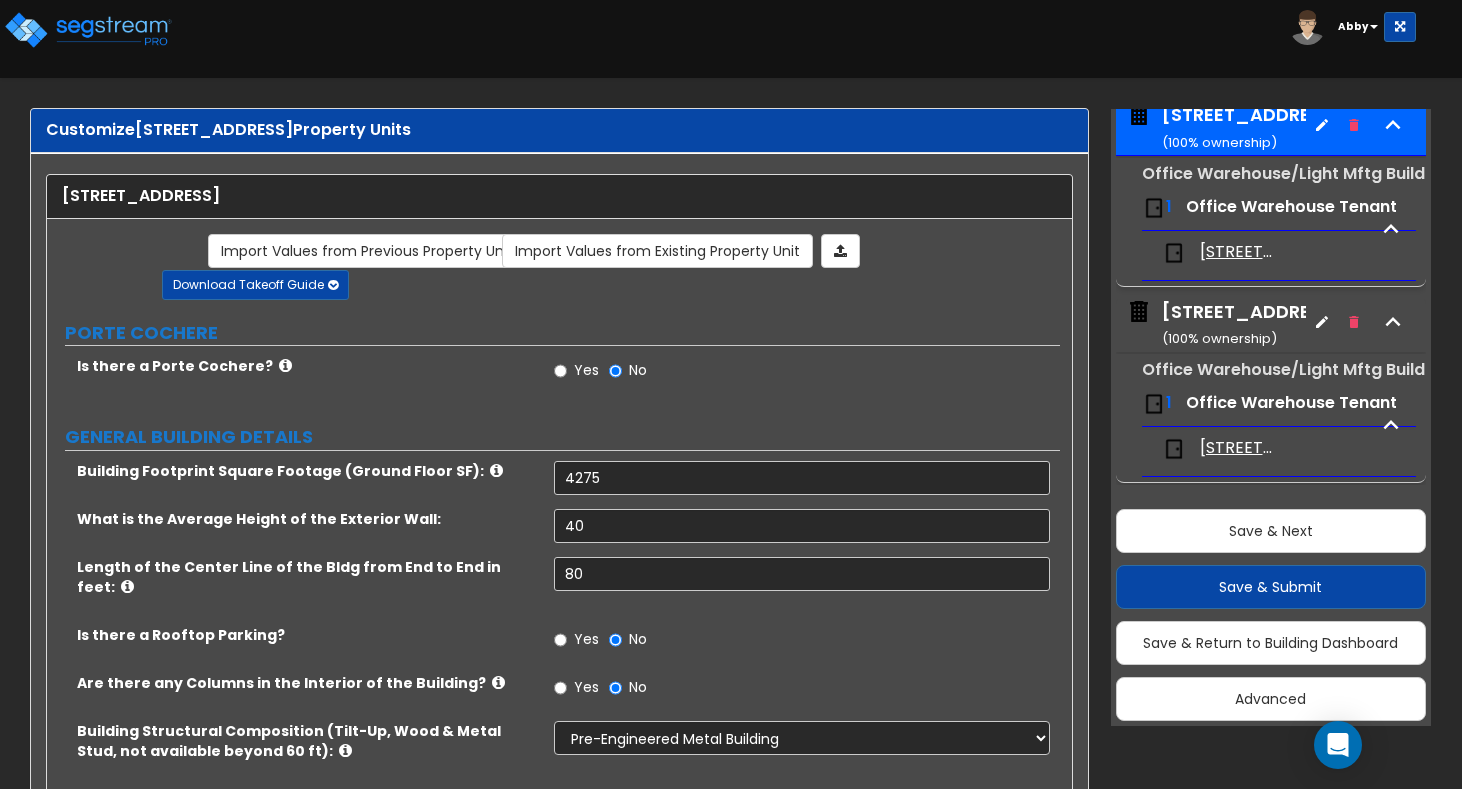 scroll, scrollTop: 300, scrollLeft: 0, axis: vertical 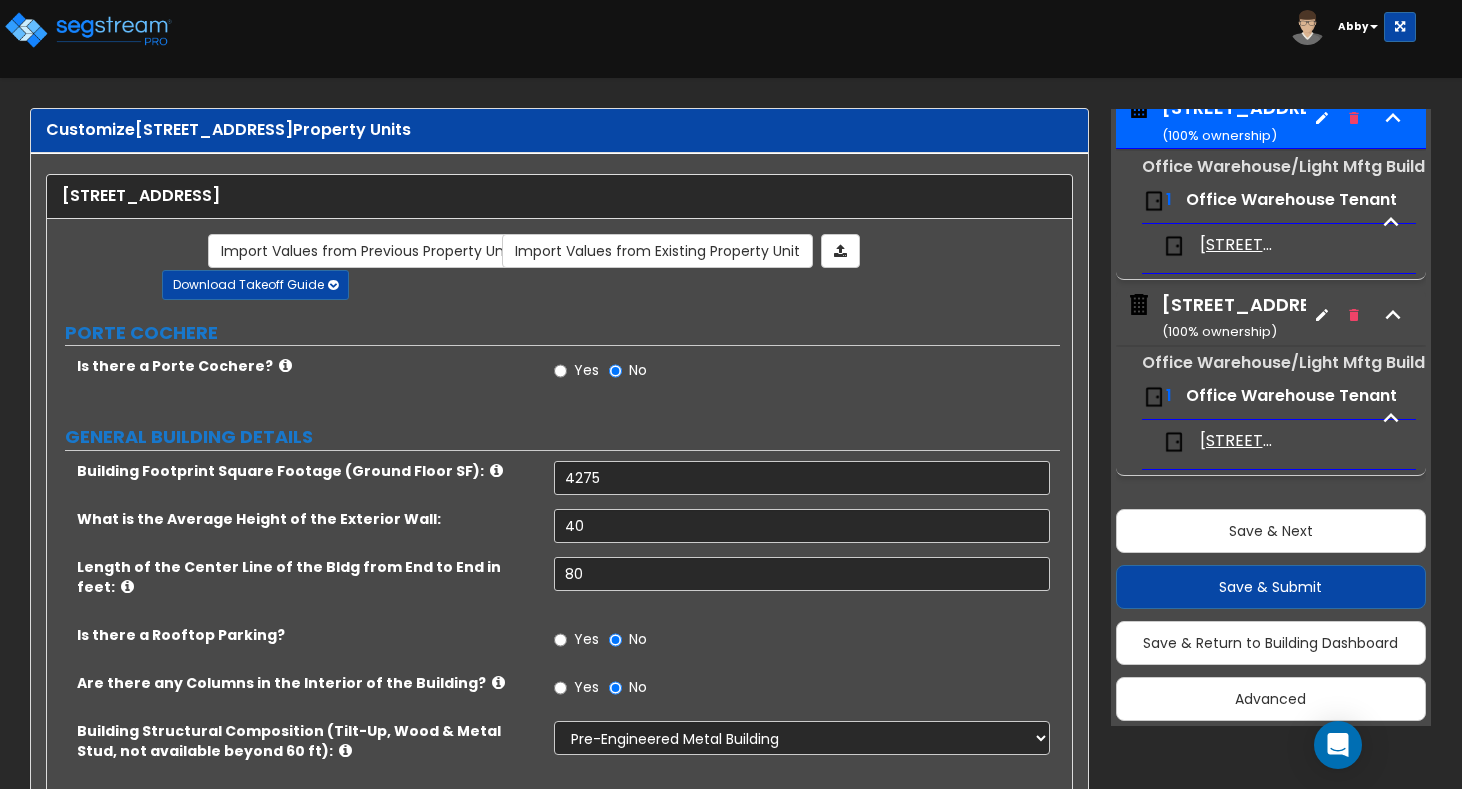 click on "[STREET_ADDRESS] ( 100 % ownership)" at bounding box center (1251, 317) 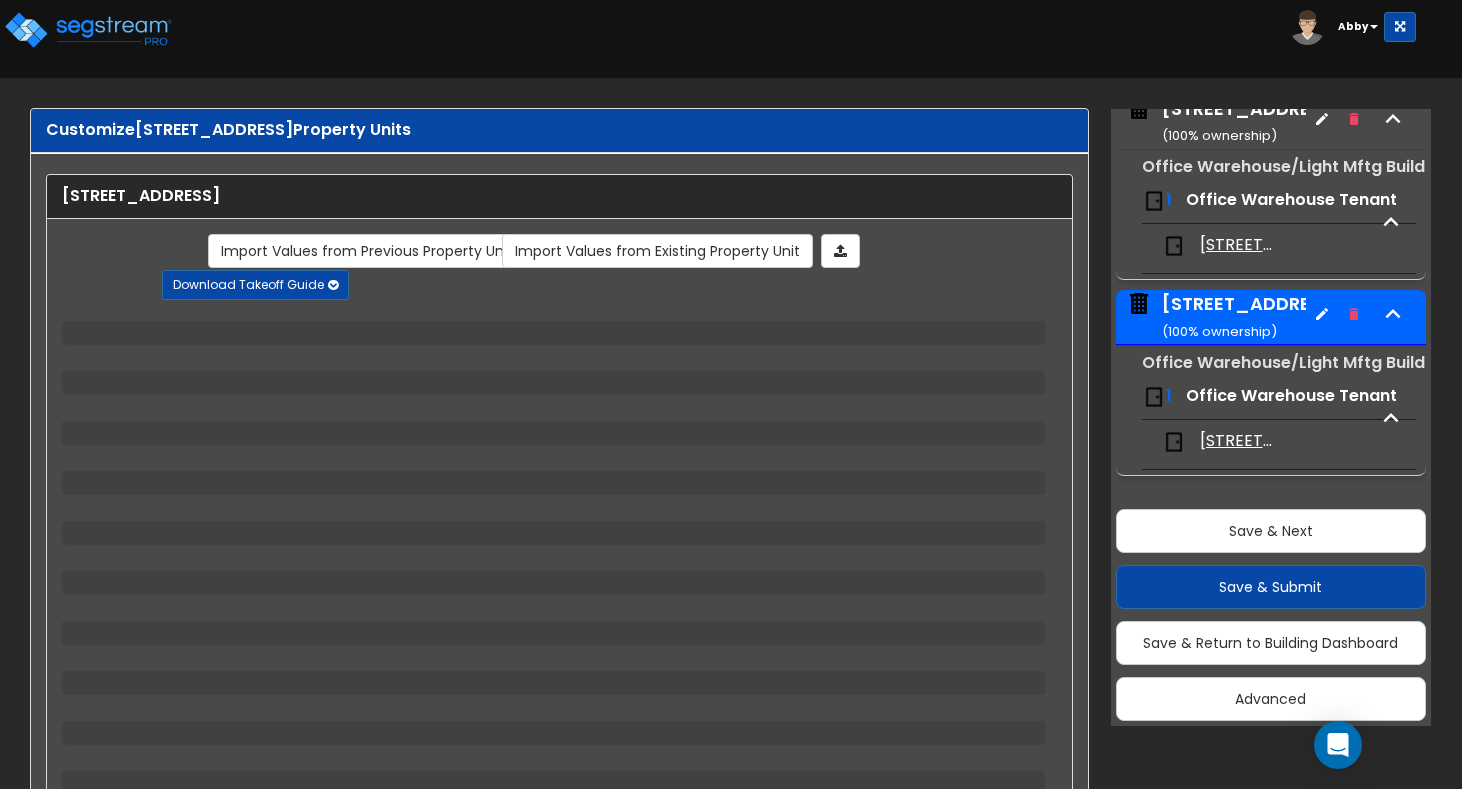 scroll, scrollTop: 70, scrollLeft: 0, axis: vertical 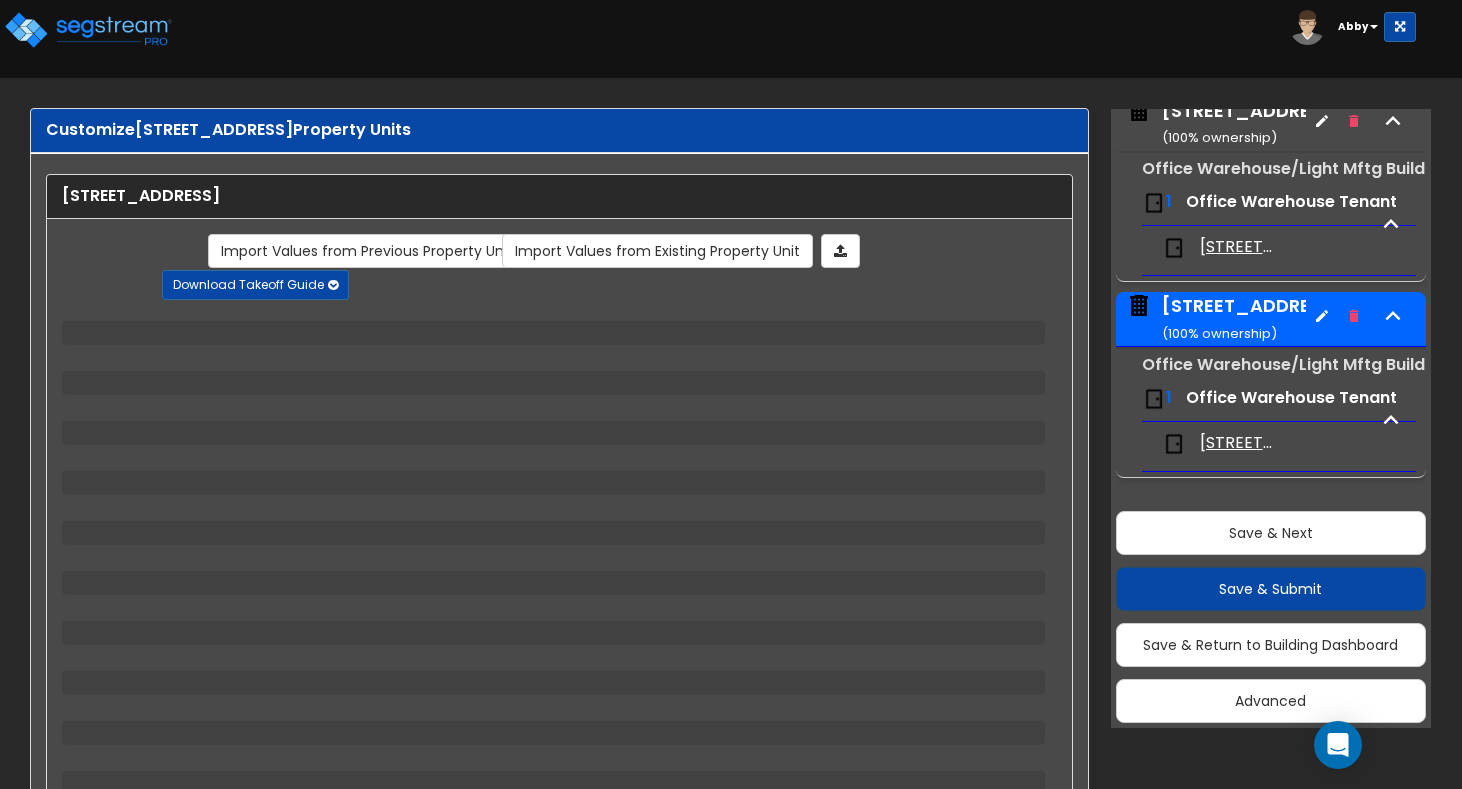 select on "1" 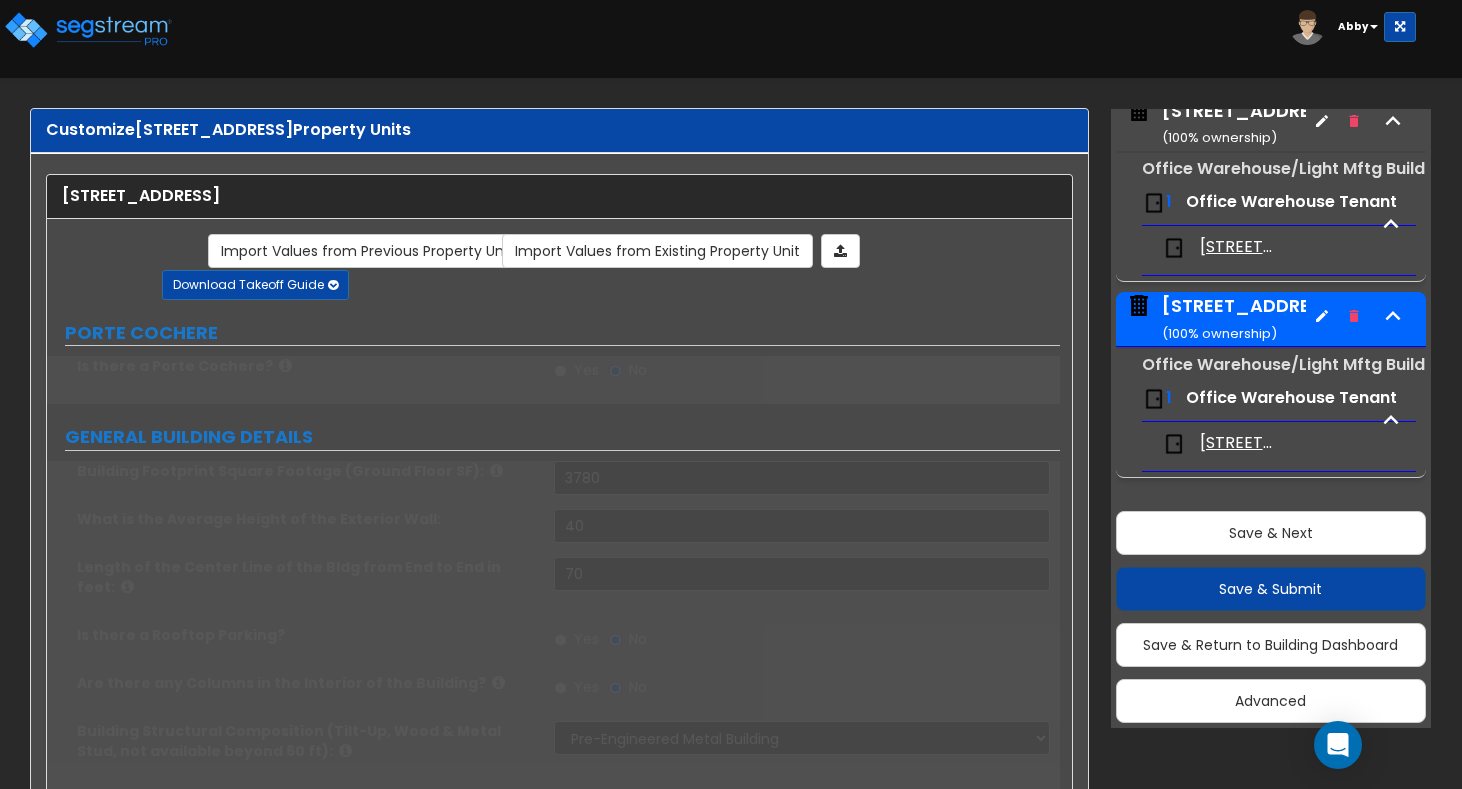 scroll, scrollTop: 72, scrollLeft: 0, axis: vertical 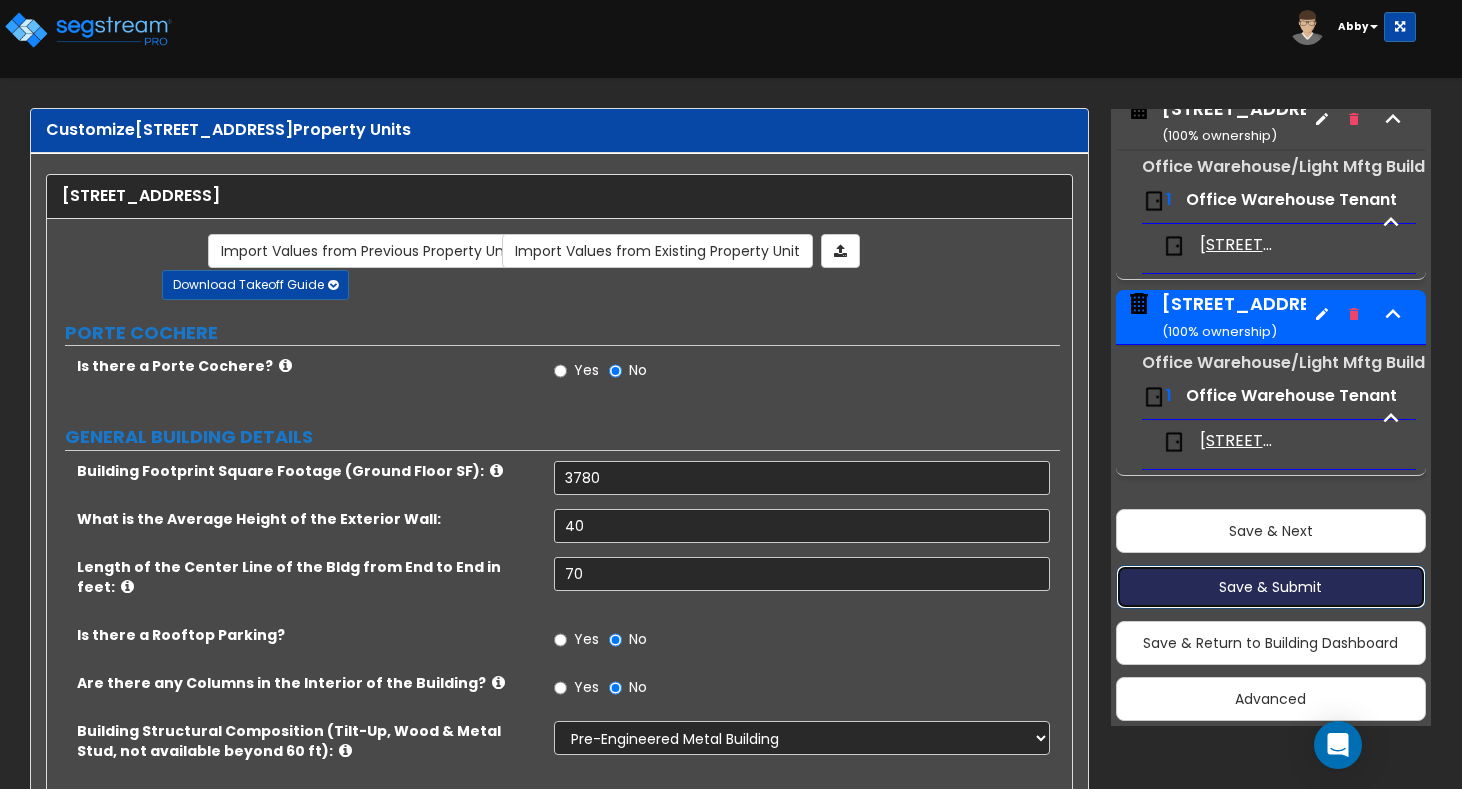 click on "Save & Submit" at bounding box center (1271, 587) 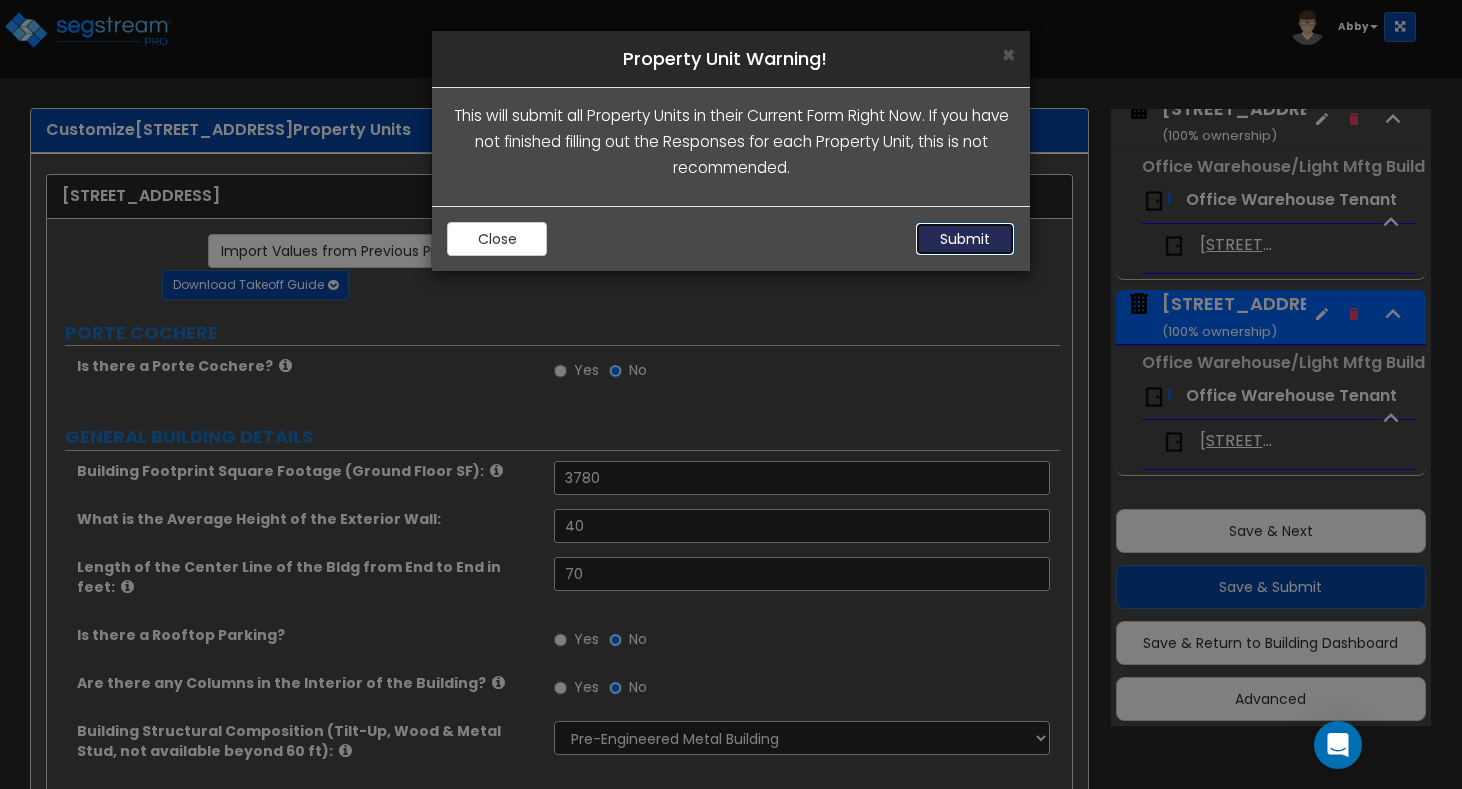 click on "Submit" at bounding box center [965, 239] 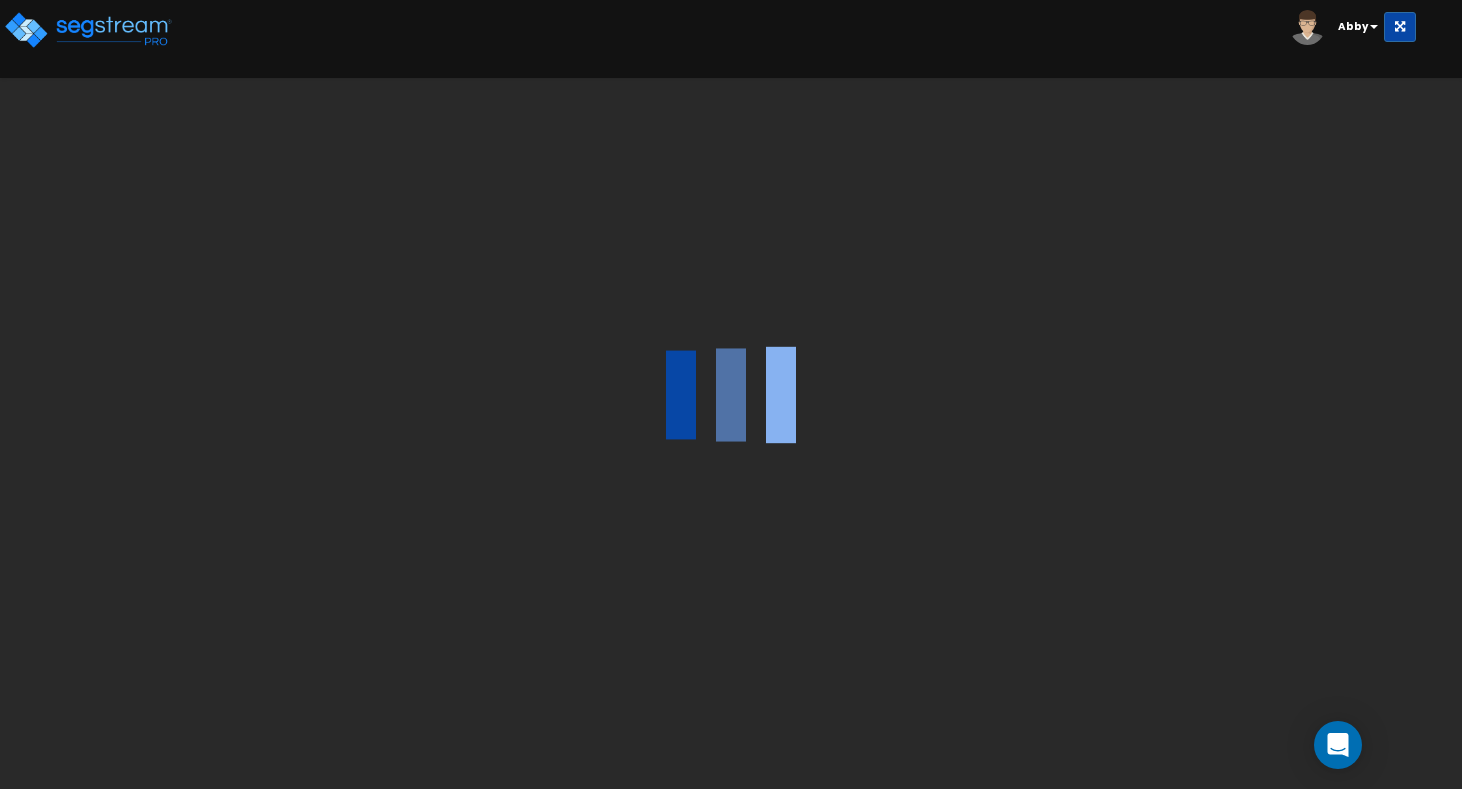 scroll, scrollTop: 0, scrollLeft: 0, axis: both 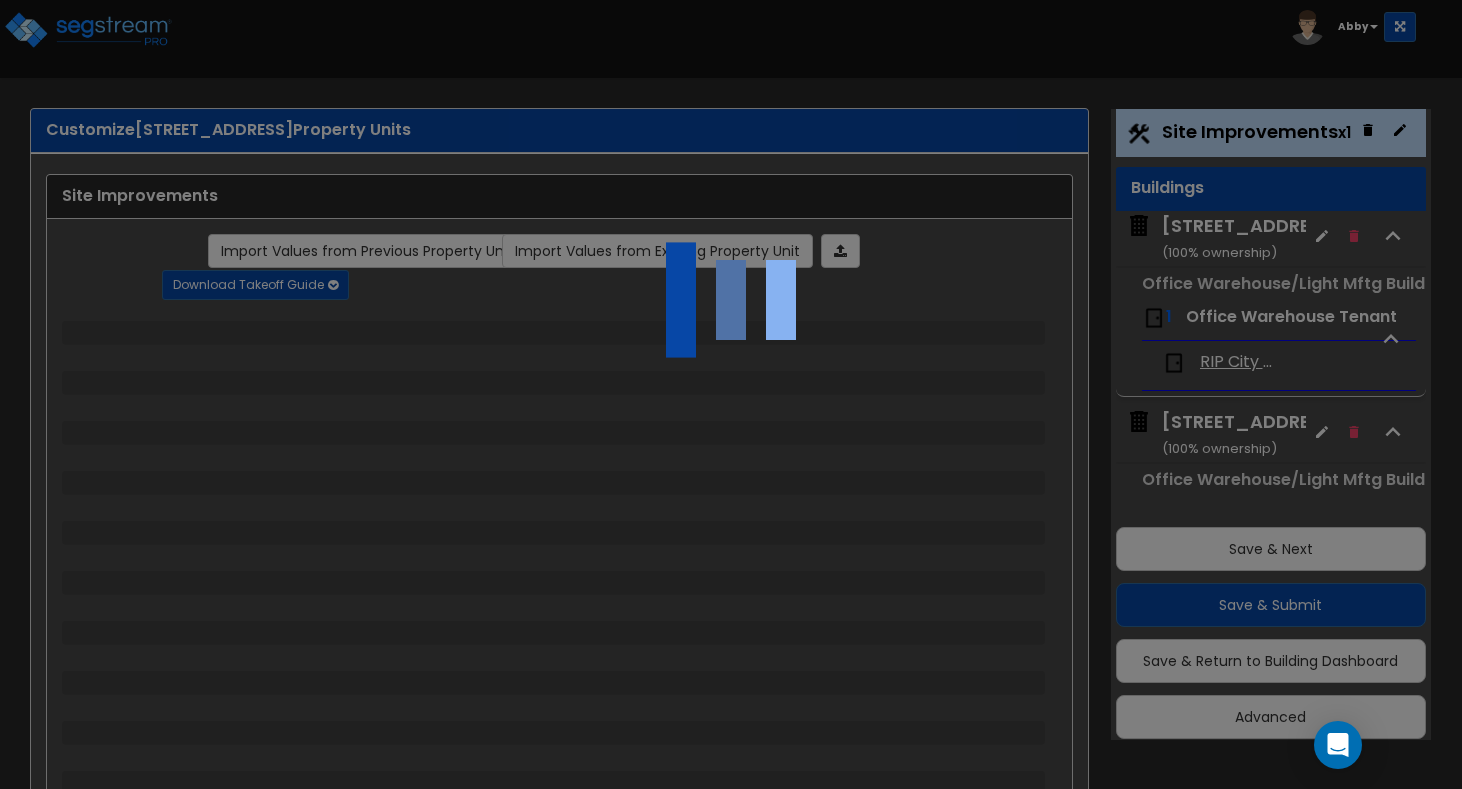 select on "2" 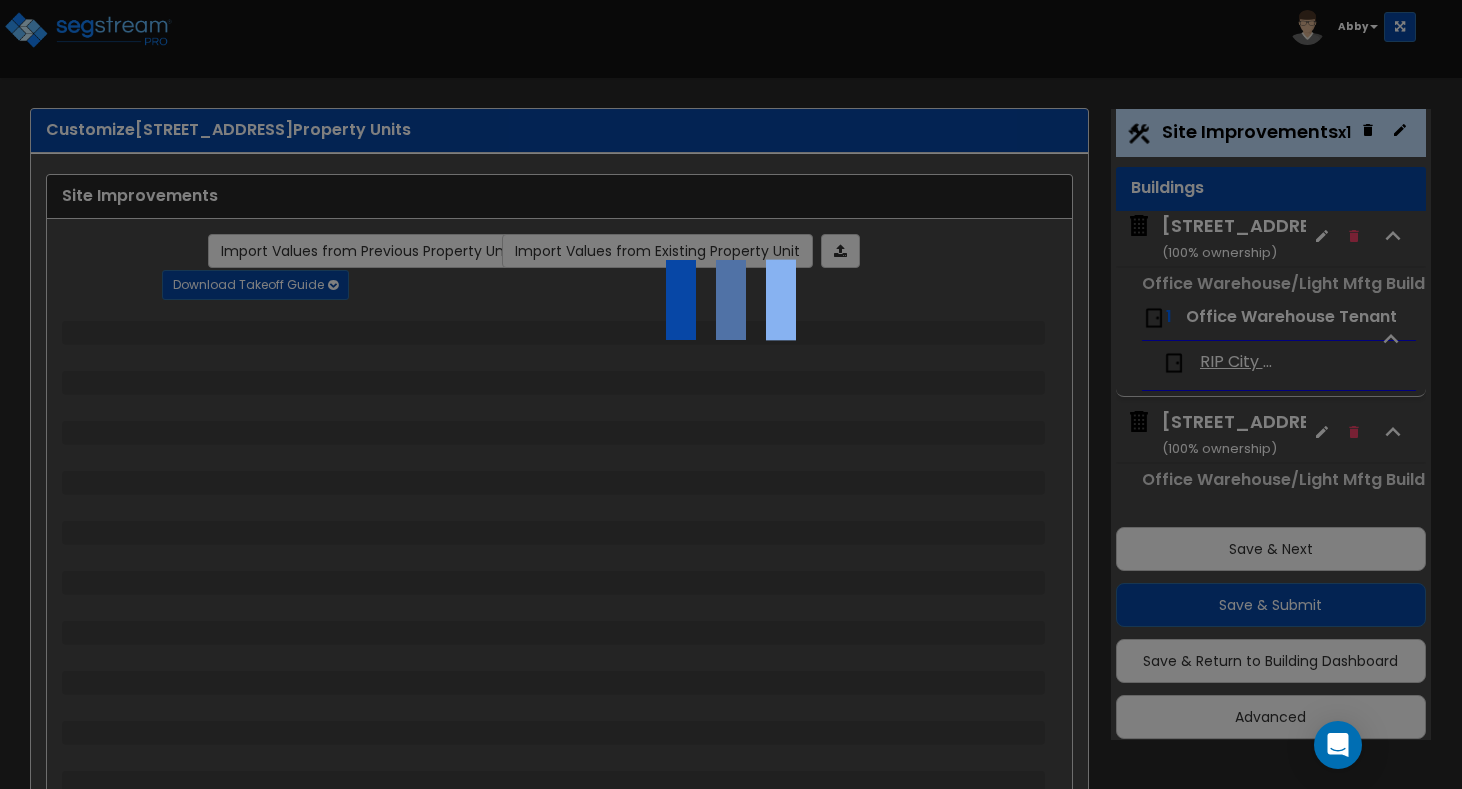 select on "1" 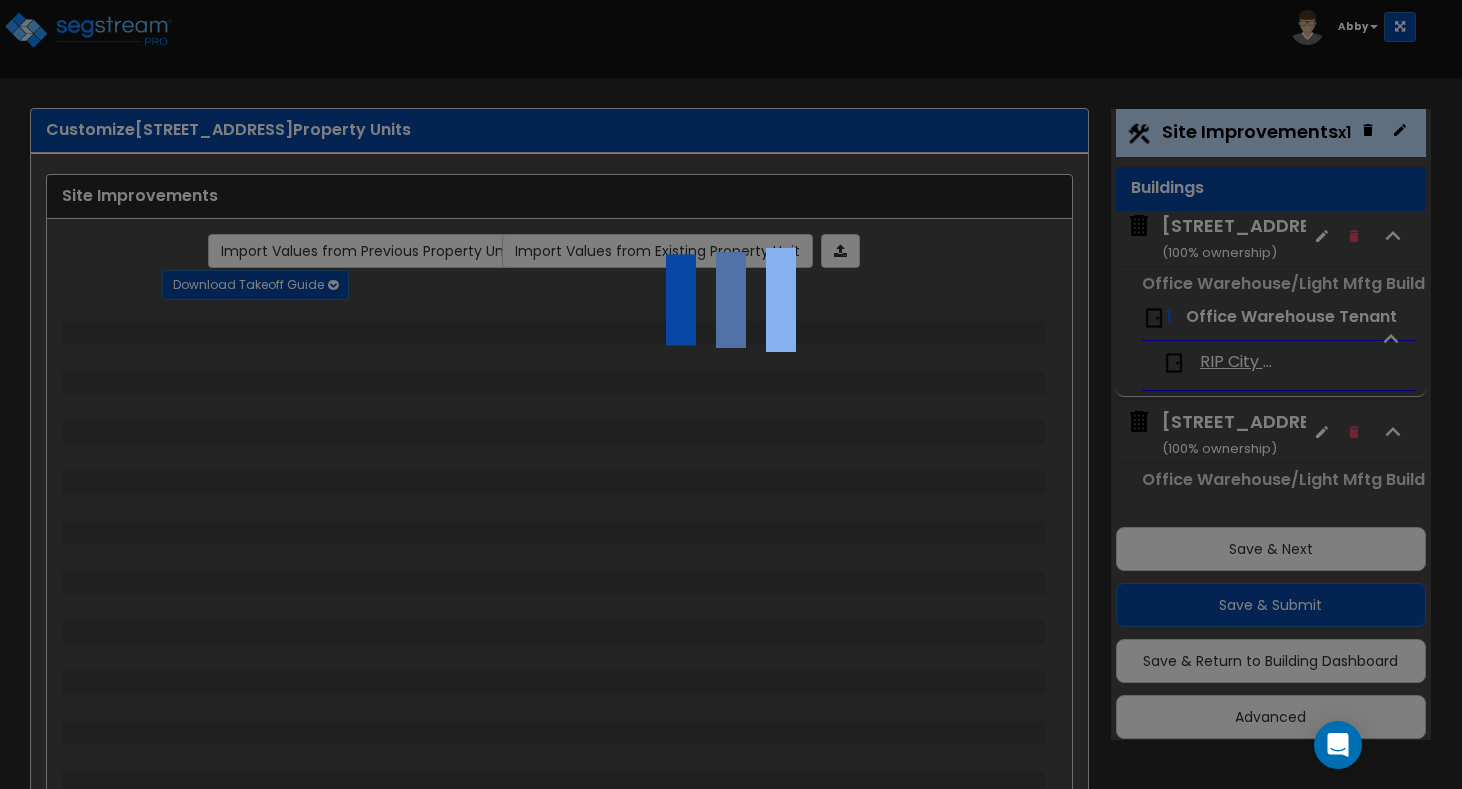 select on "2" 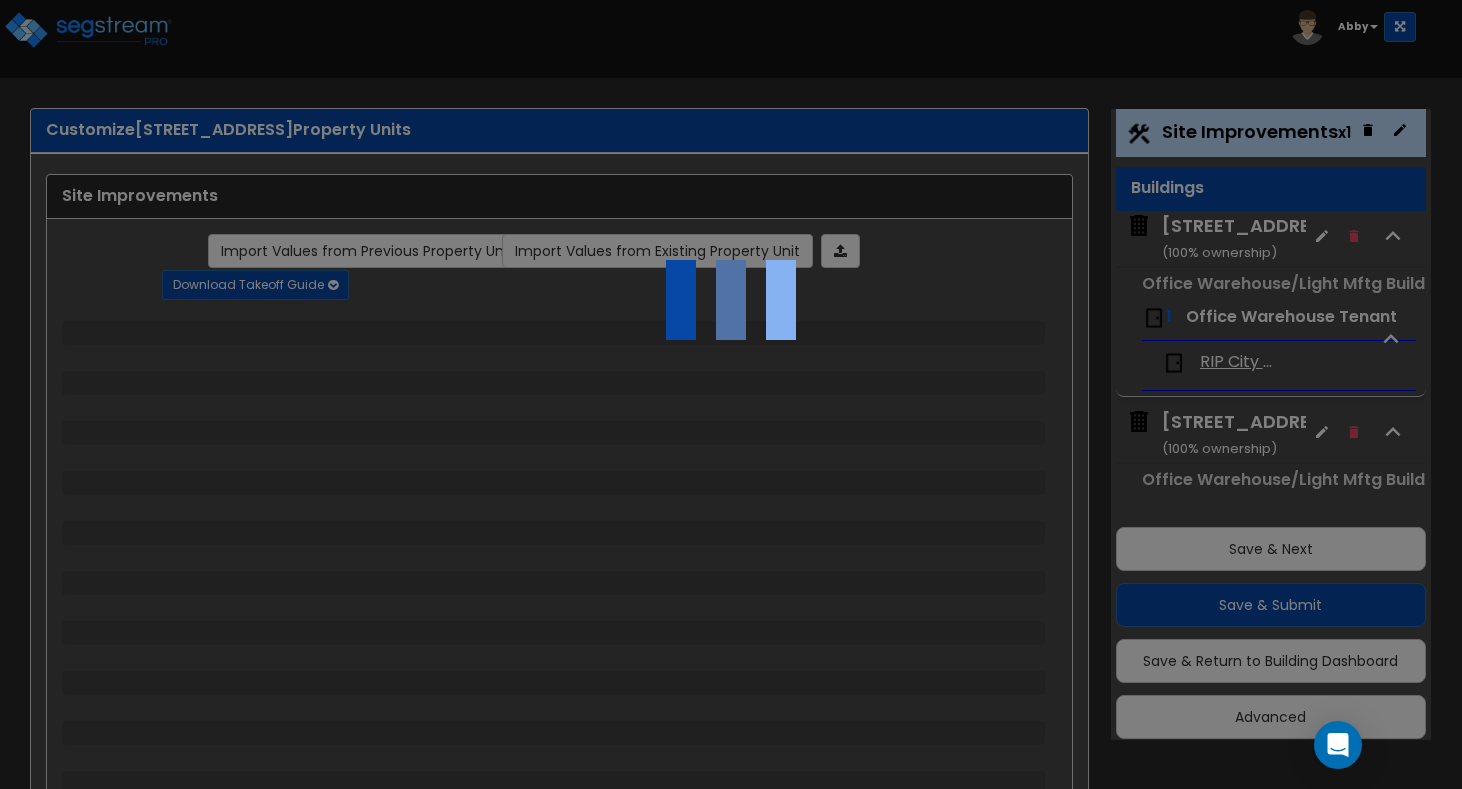 select on "1" 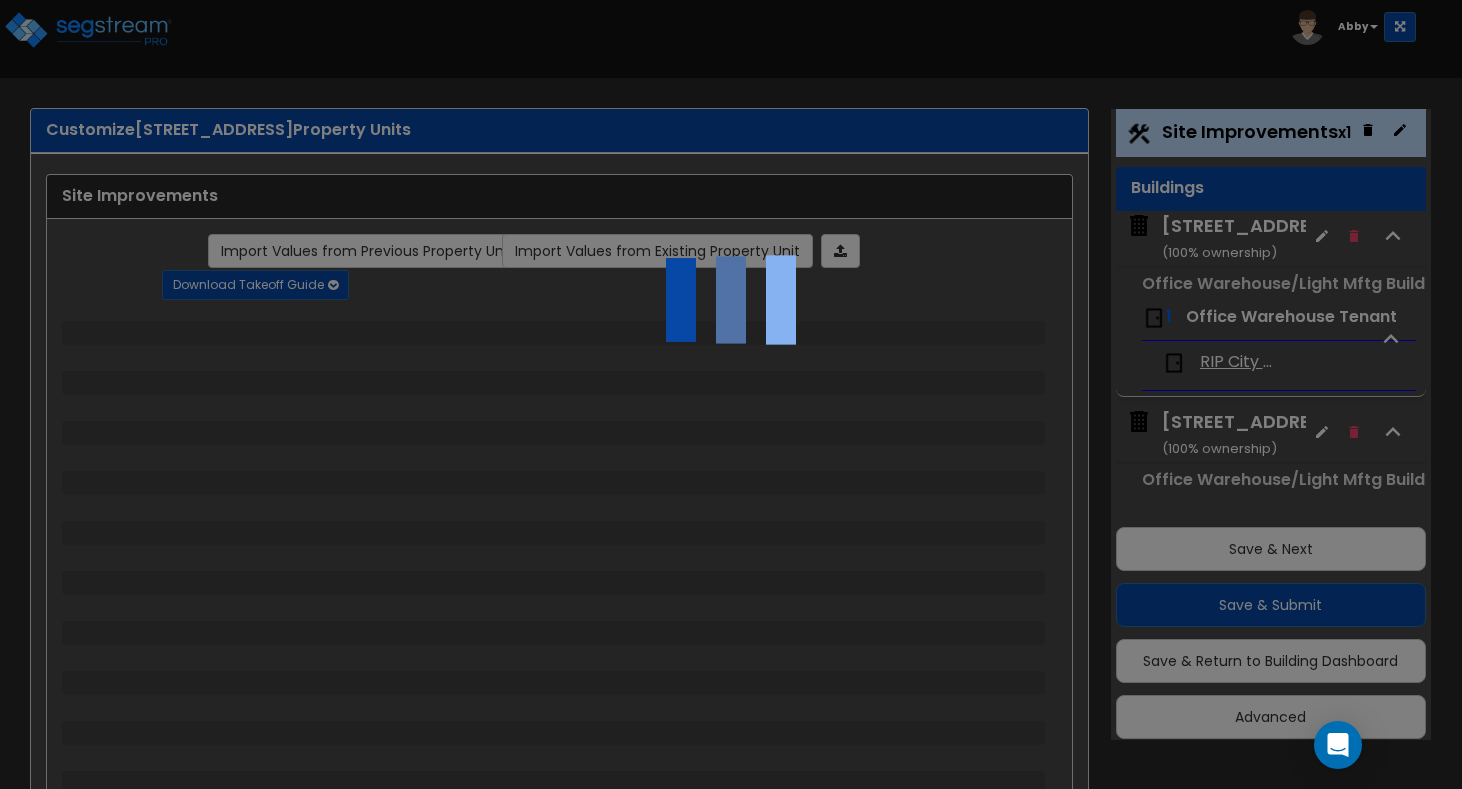 select on "1" 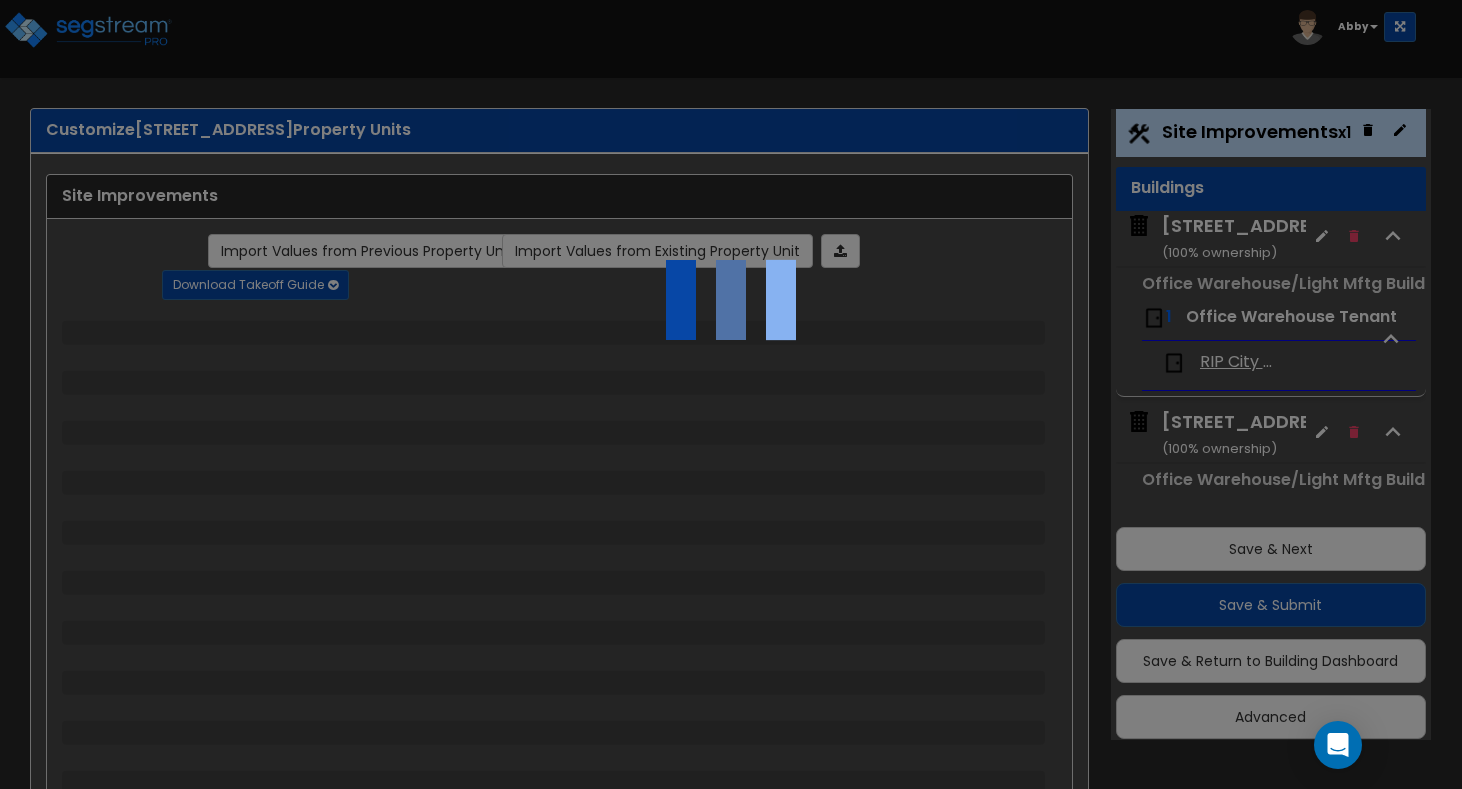 select on "4" 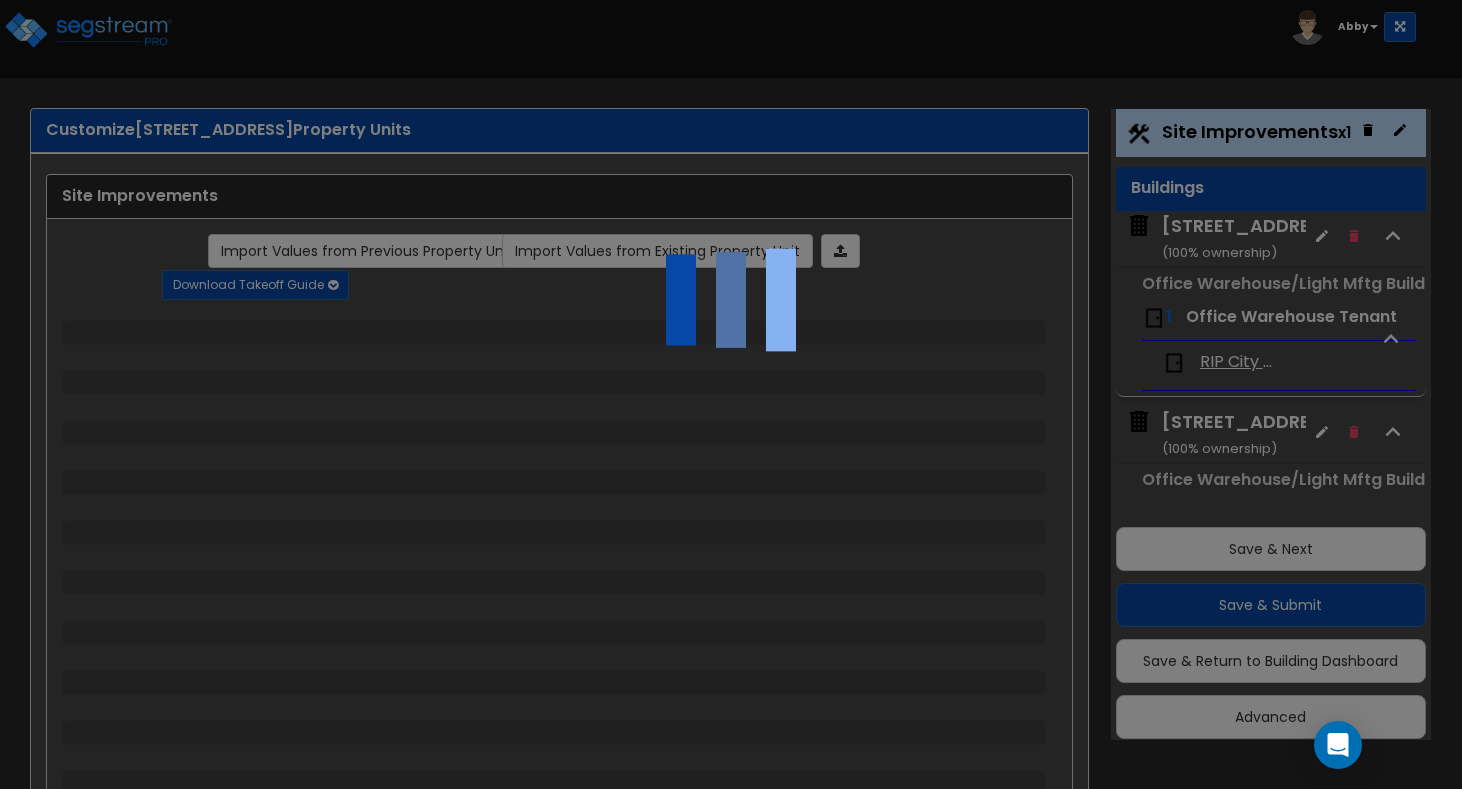select on "1" 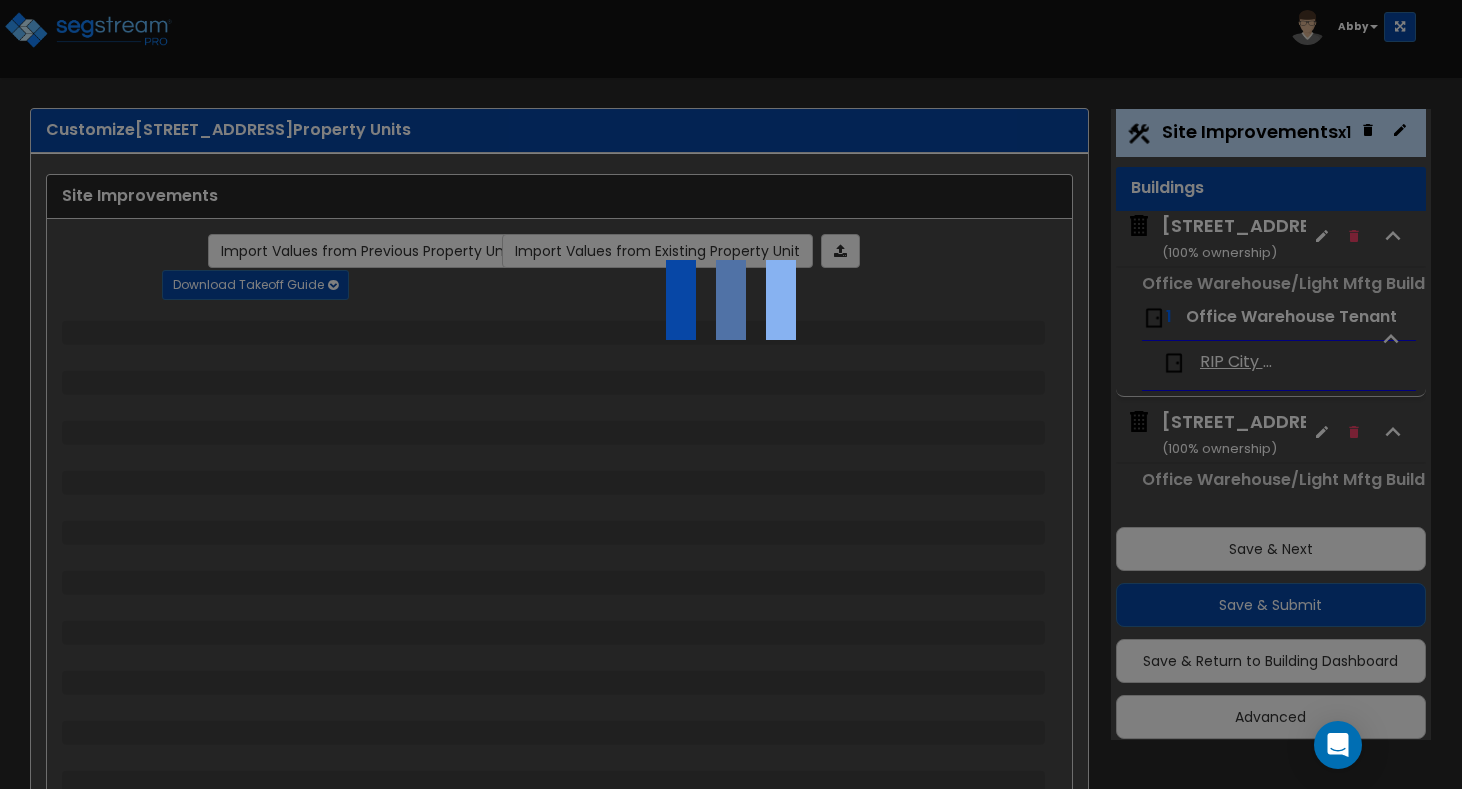 select on "2" 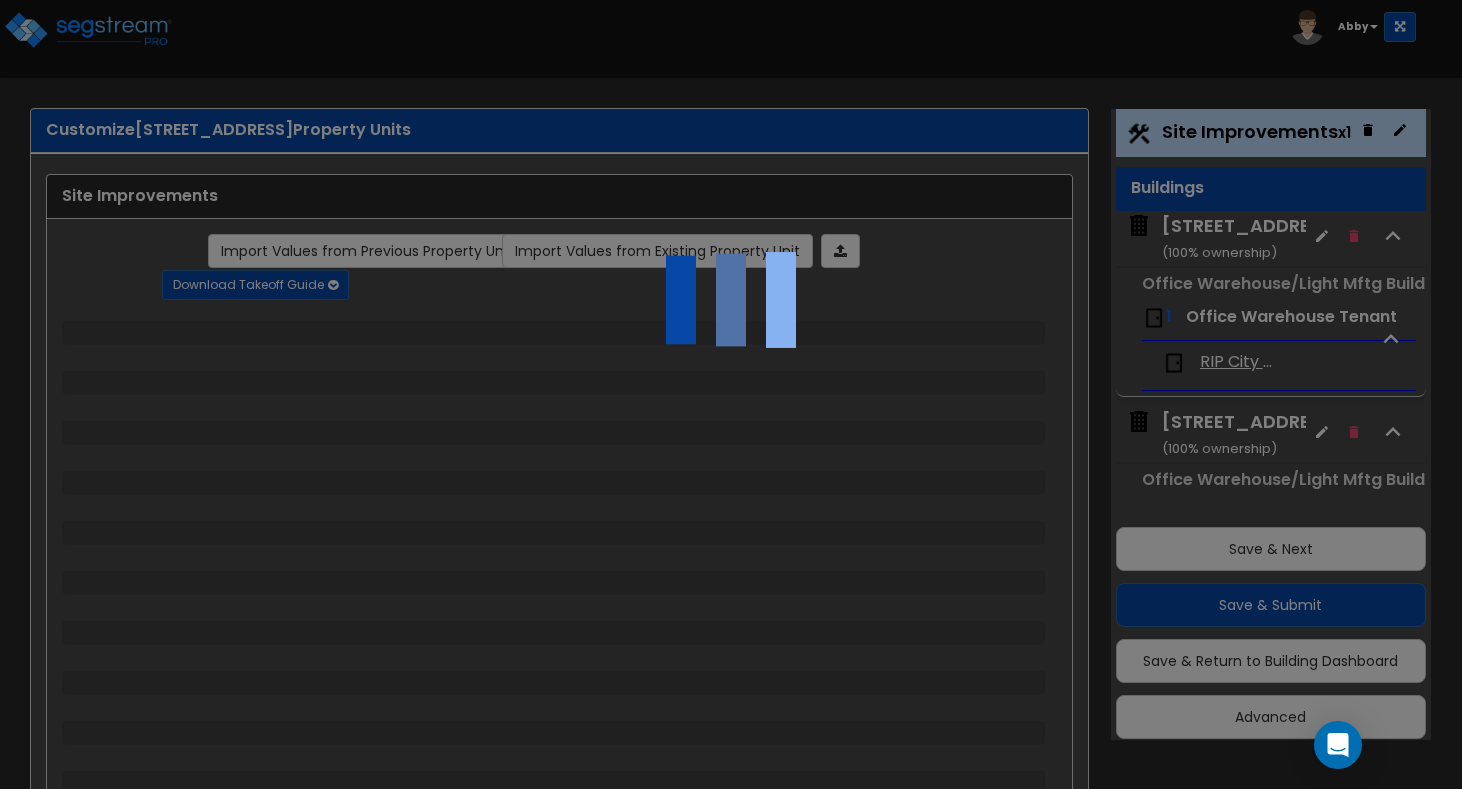 select on "1" 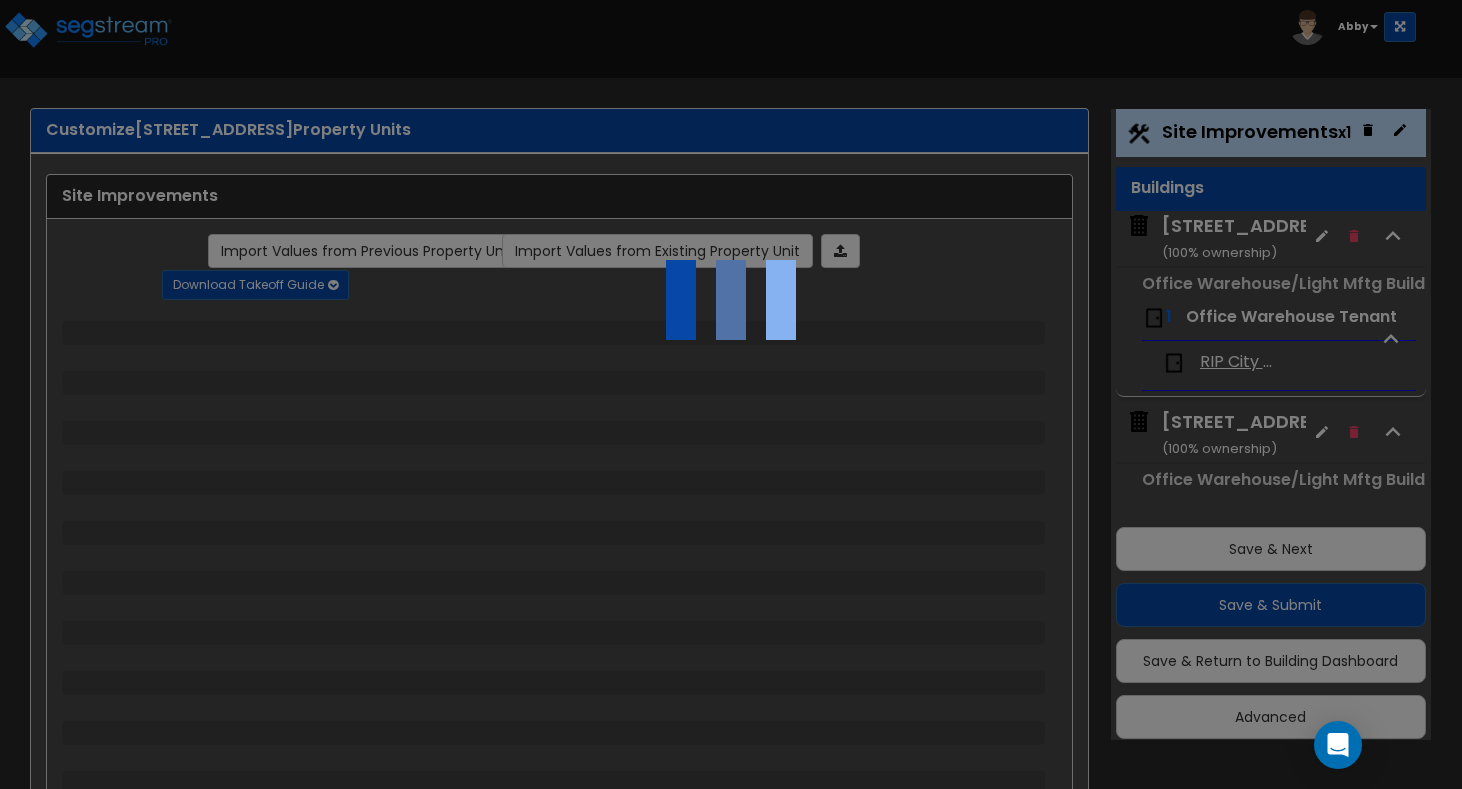 select on "3" 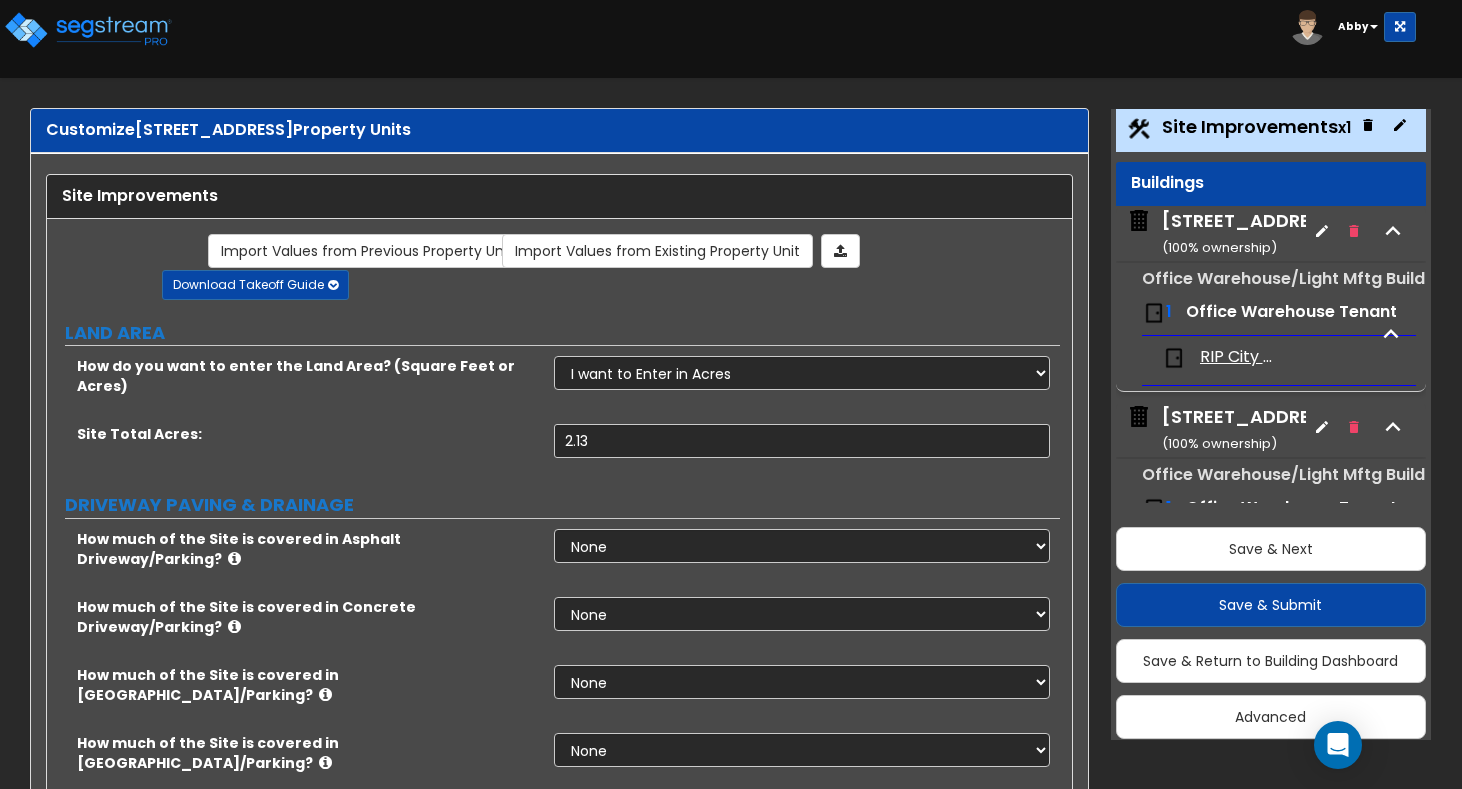 scroll, scrollTop: 0, scrollLeft: 0, axis: both 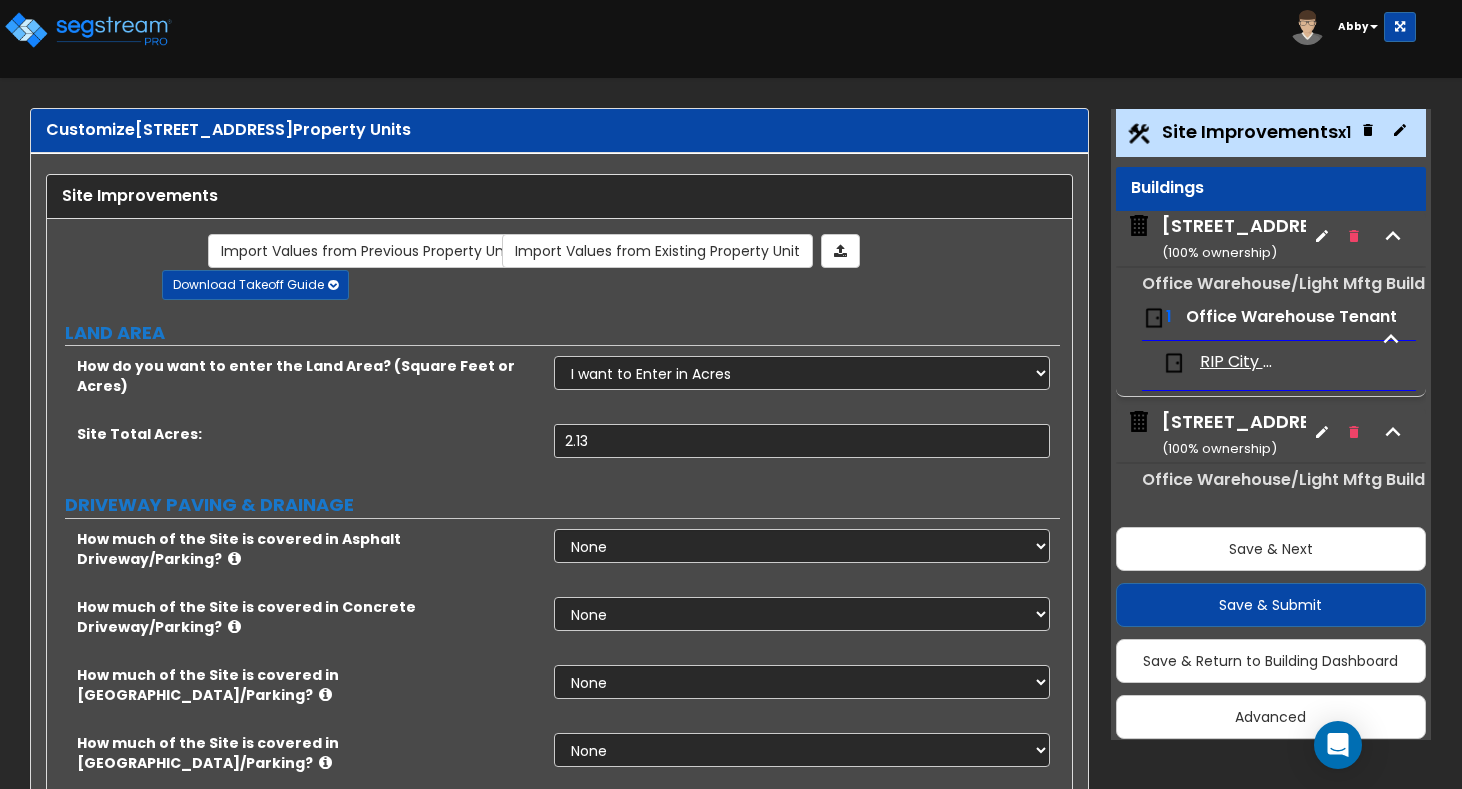 click on "[STREET_ADDRESS] ( 100 % ownership)" at bounding box center (1251, 238) 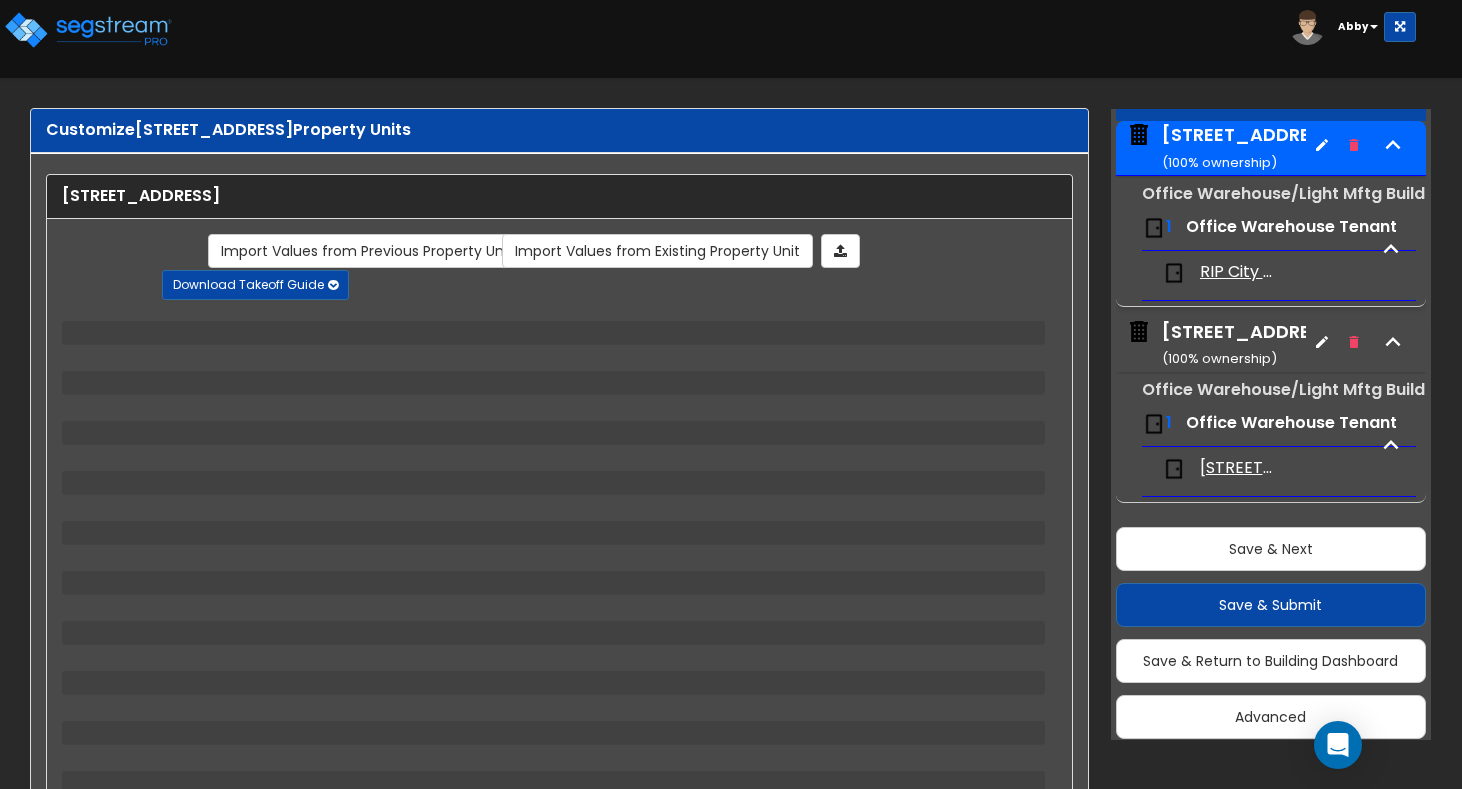 scroll, scrollTop: 129, scrollLeft: 0, axis: vertical 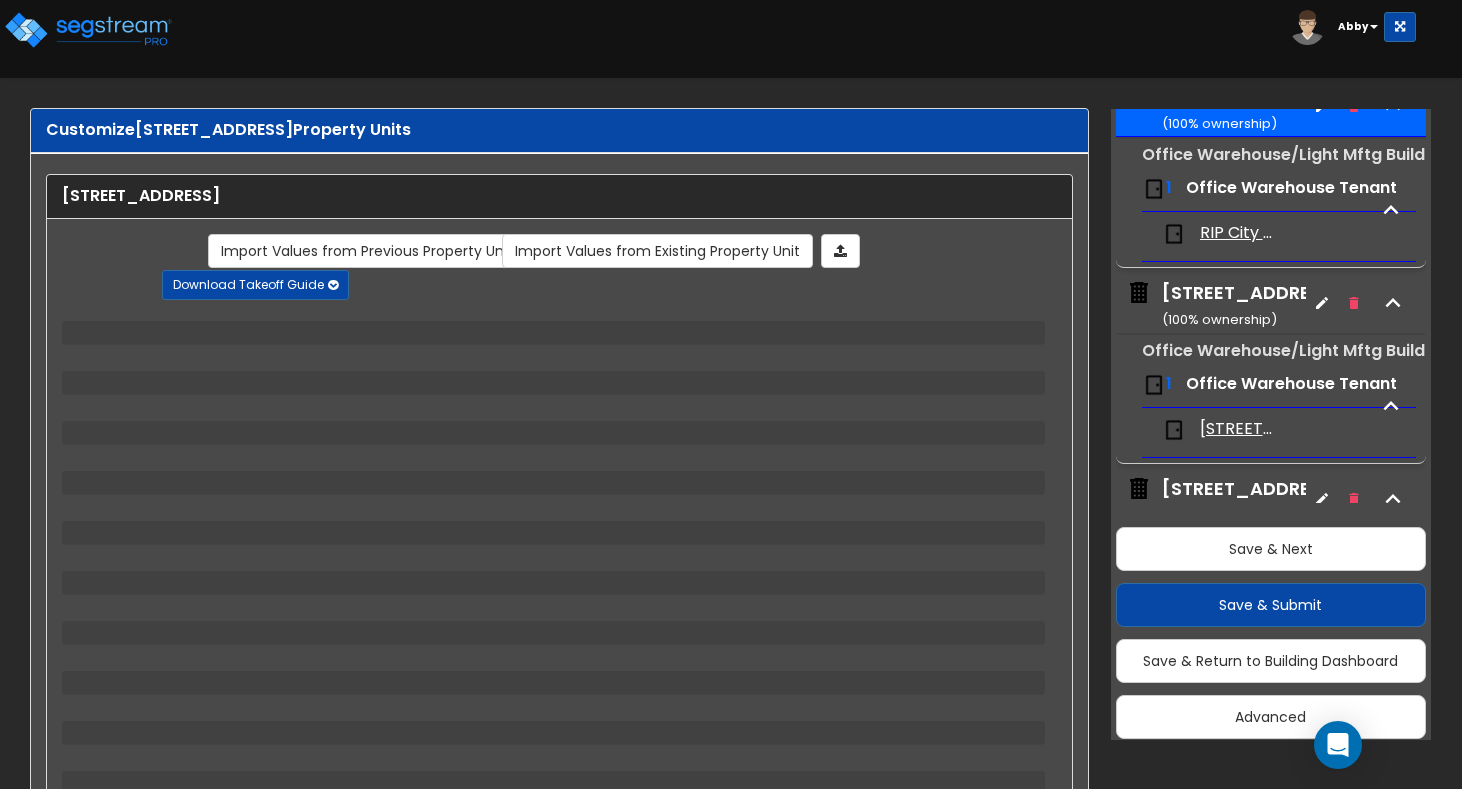 select on "1" 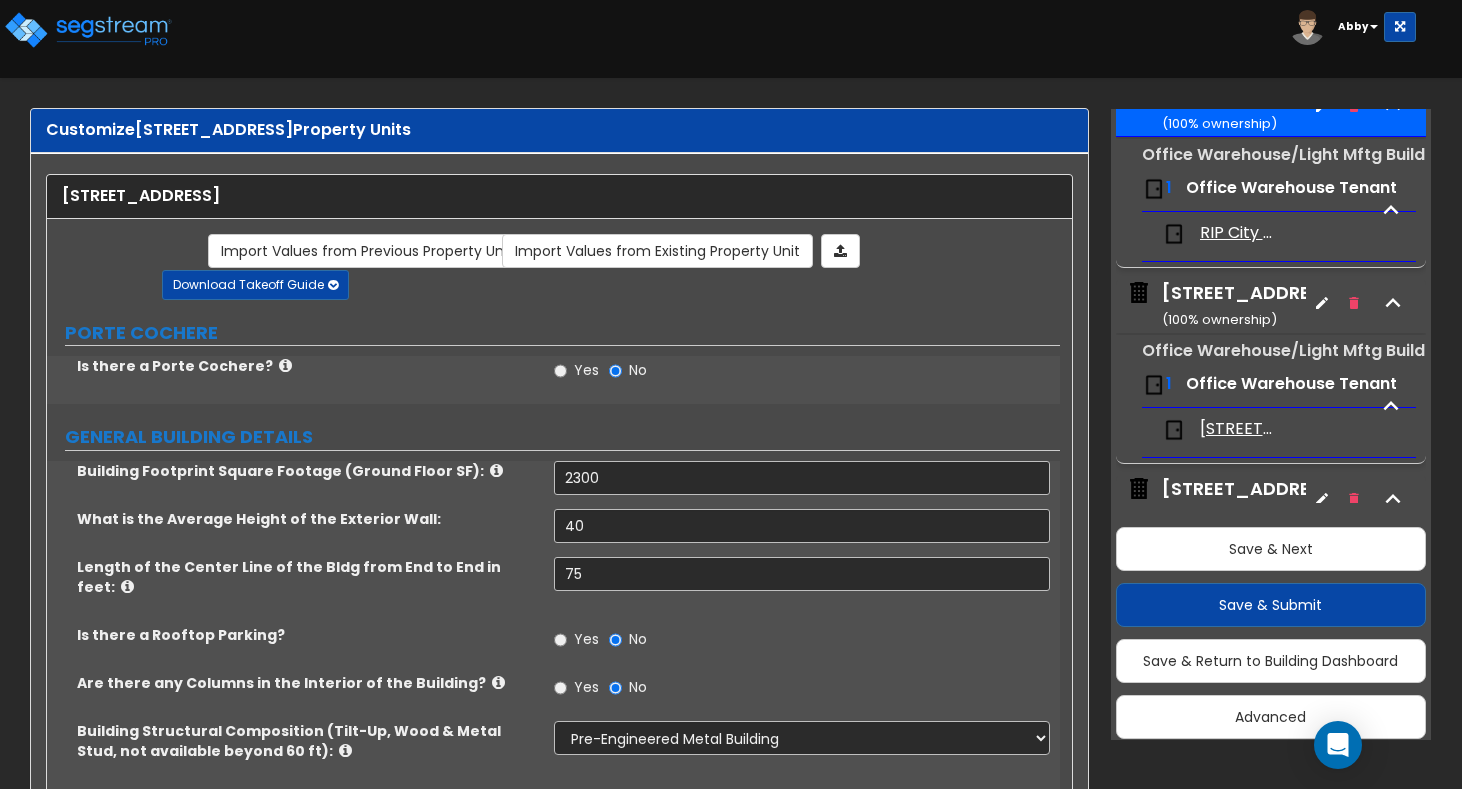 click on "[STREET_ADDRESS] ( 100 % ownership)" at bounding box center [1251, 305] 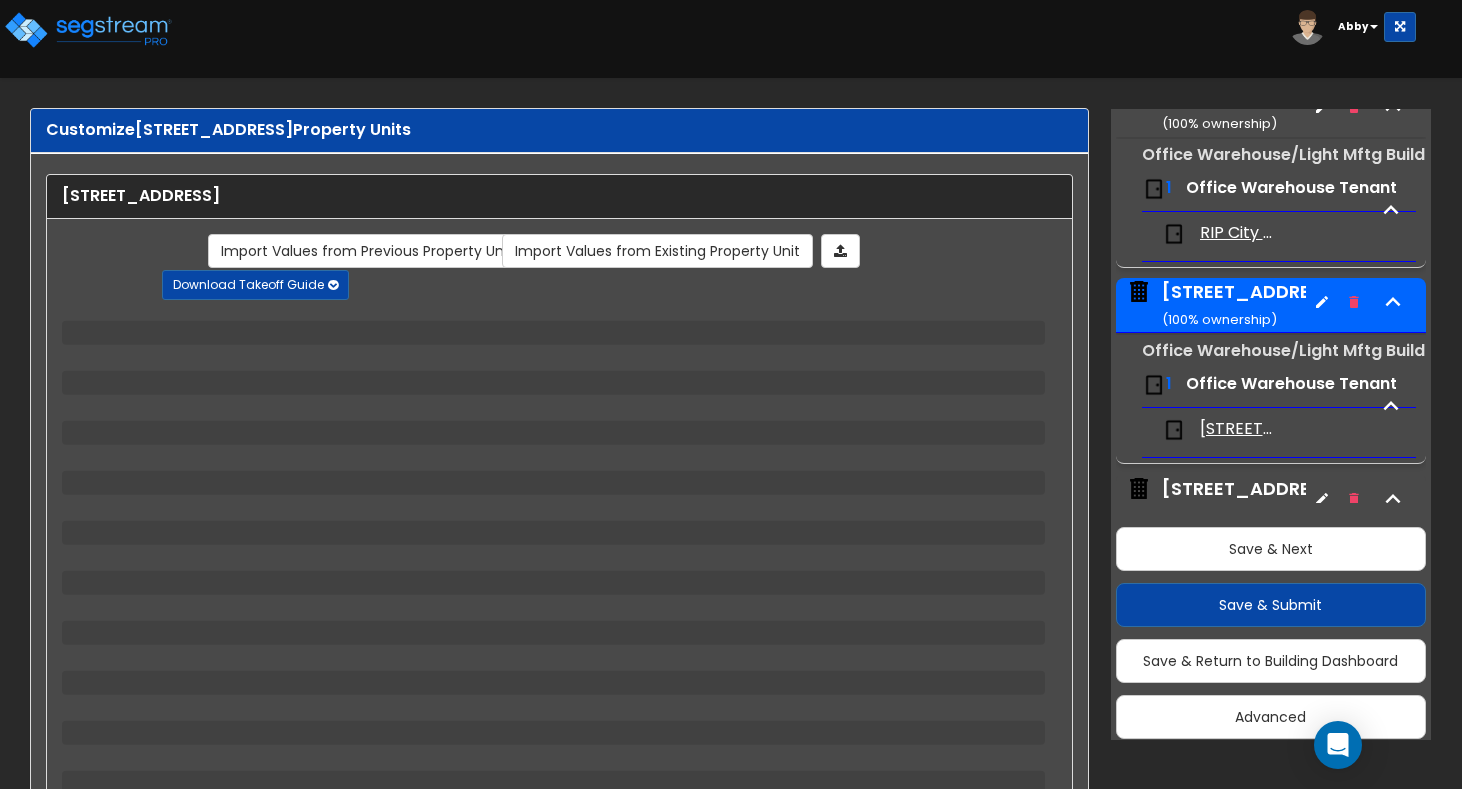 scroll, scrollTop: 57, scrollLeft: 0, axis: vertical 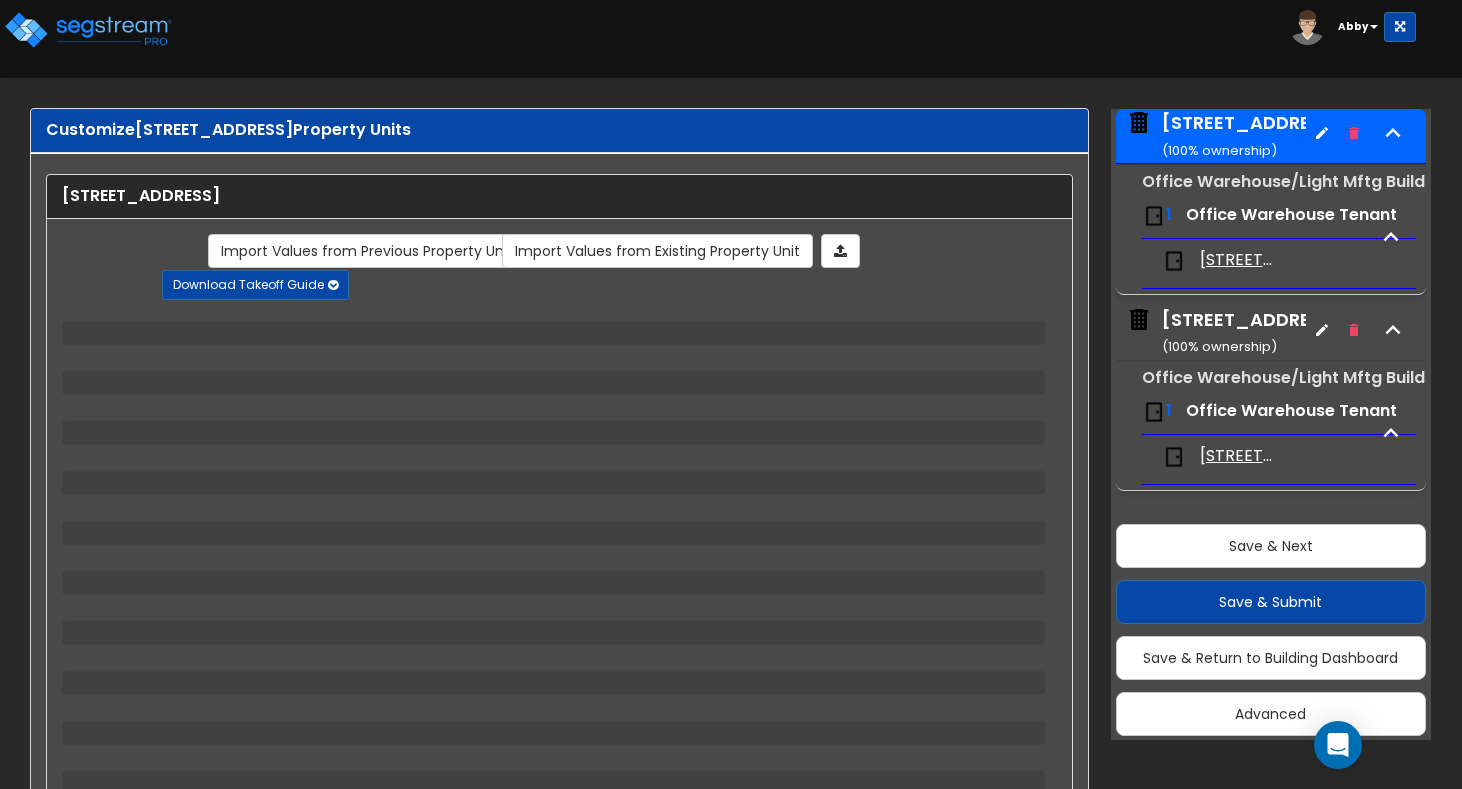 click on "[STREET_ADDRESS] ( 100 % ownership)" at bounding box center (1251, 332) 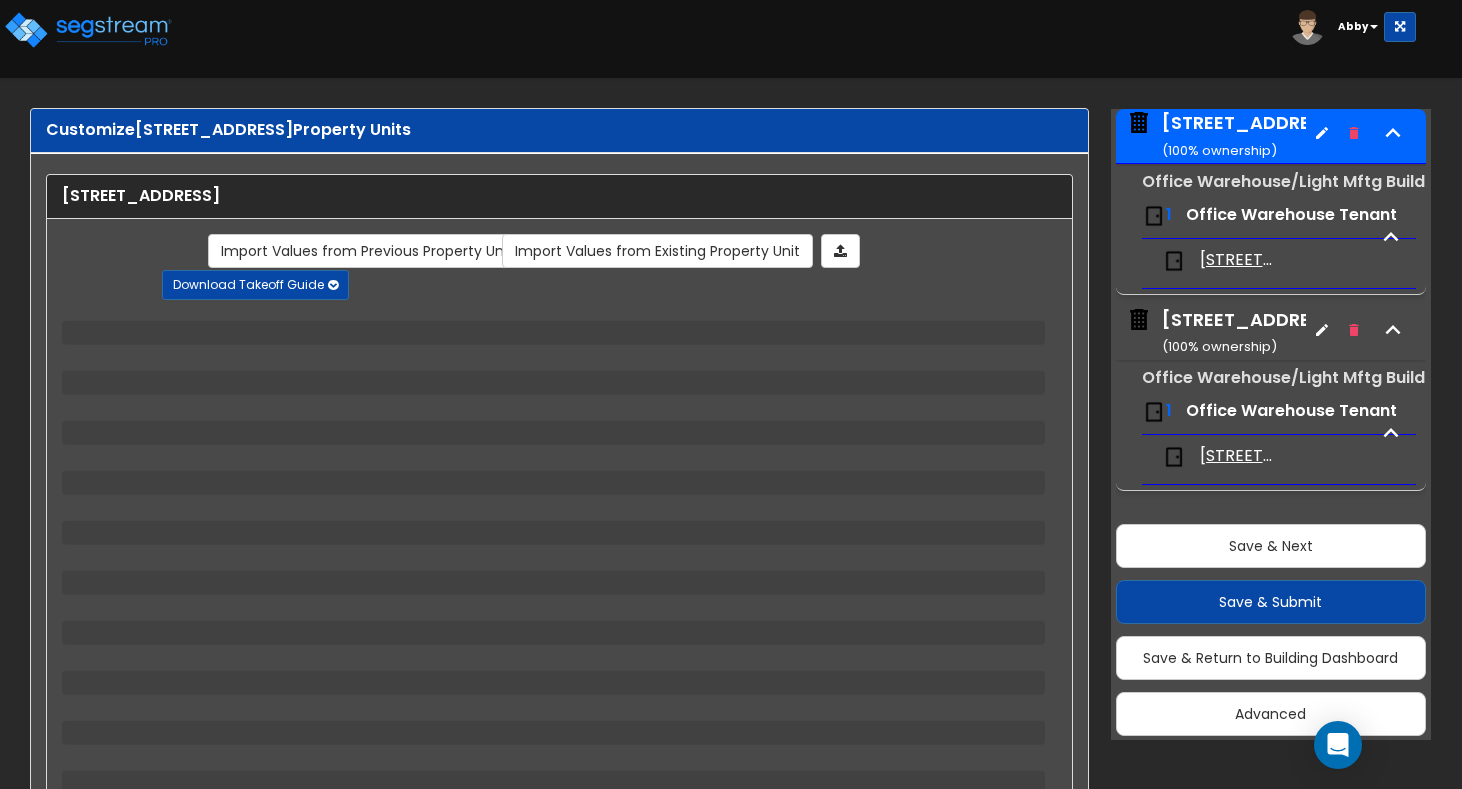 select on "2" 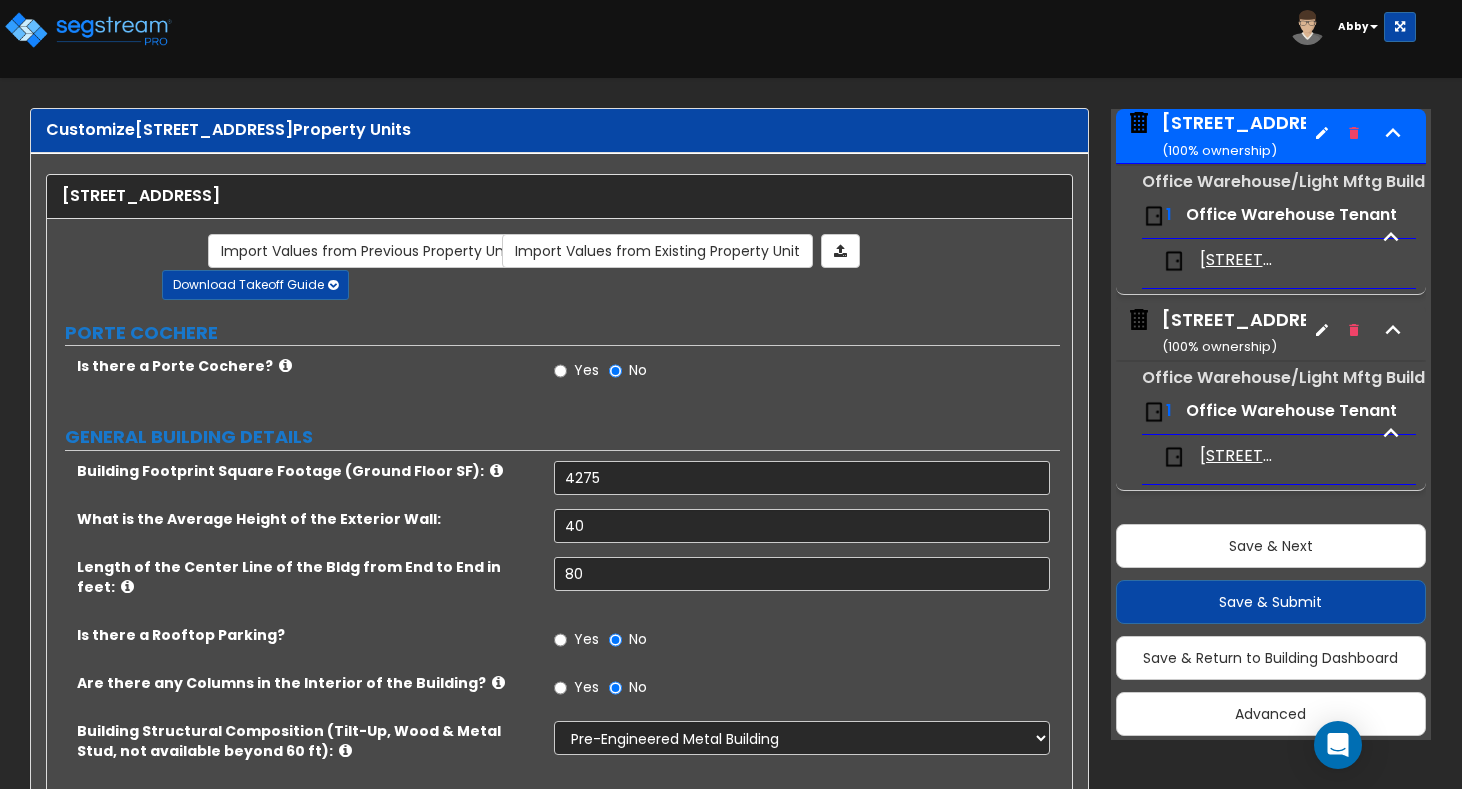 click on "[STREET_ADDRESS] ( 100 % ownership)" at bounding box center [1251, 332] 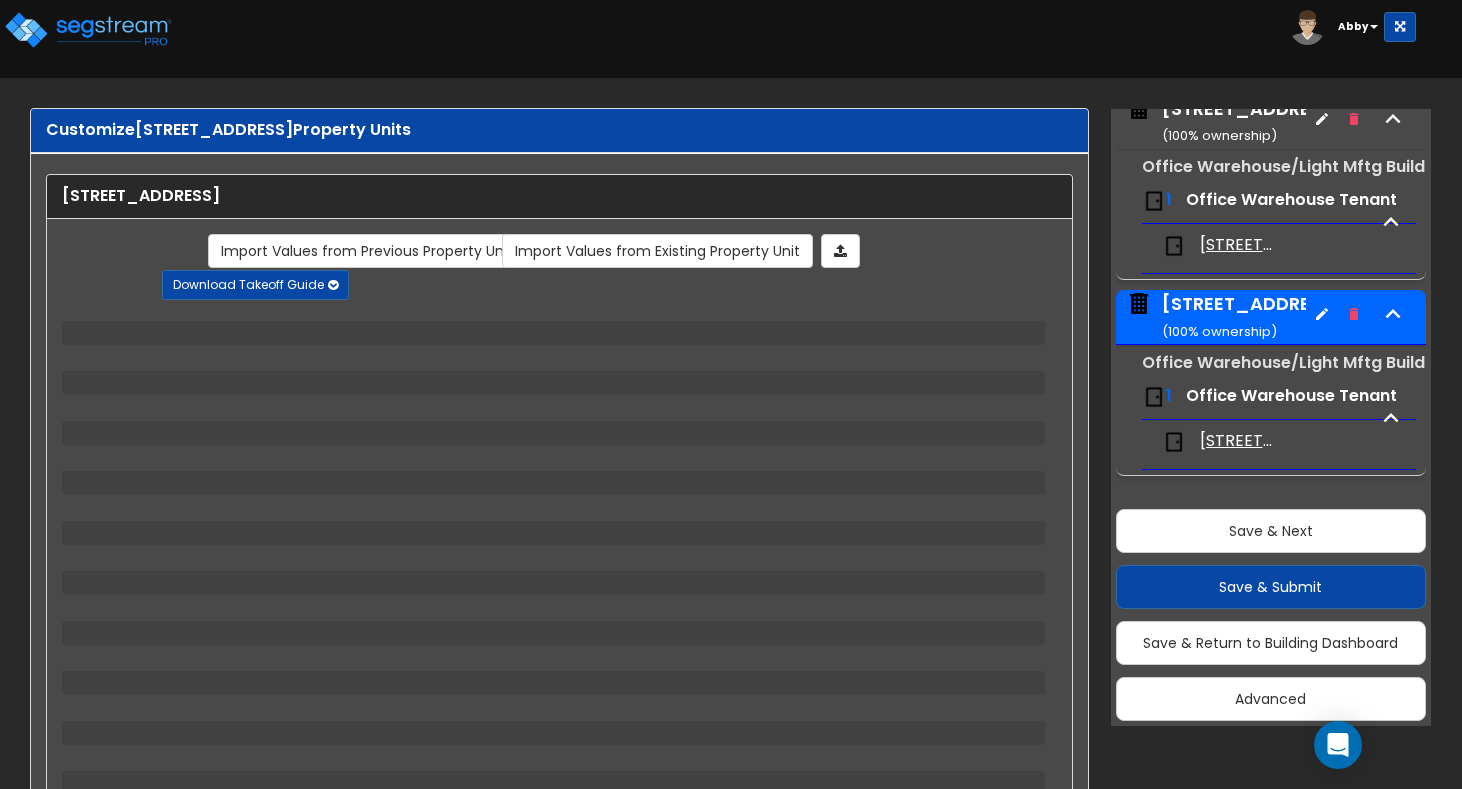 select on "1" 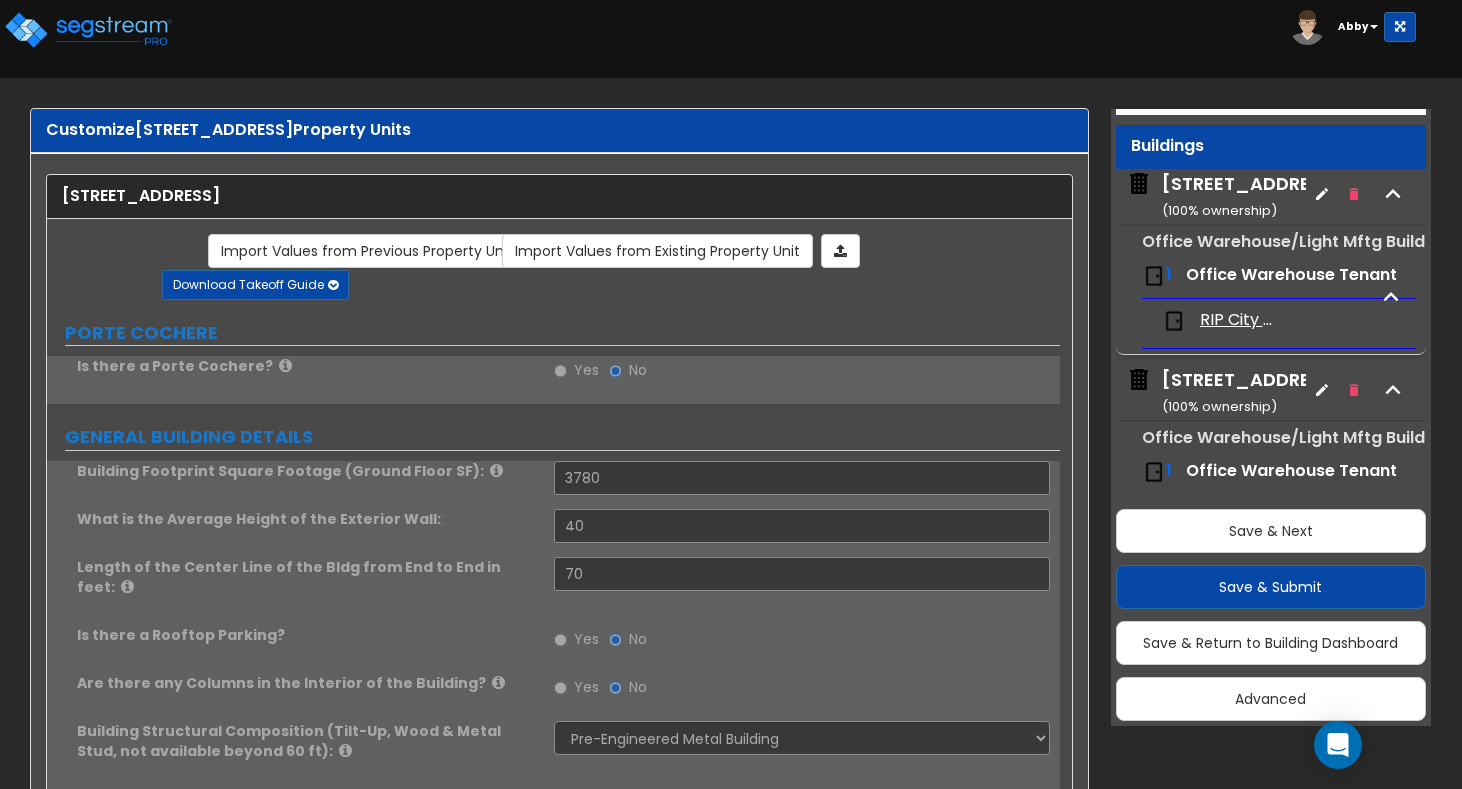 scroll, scrollTop: 0, scrollLeft: 0, axis: both 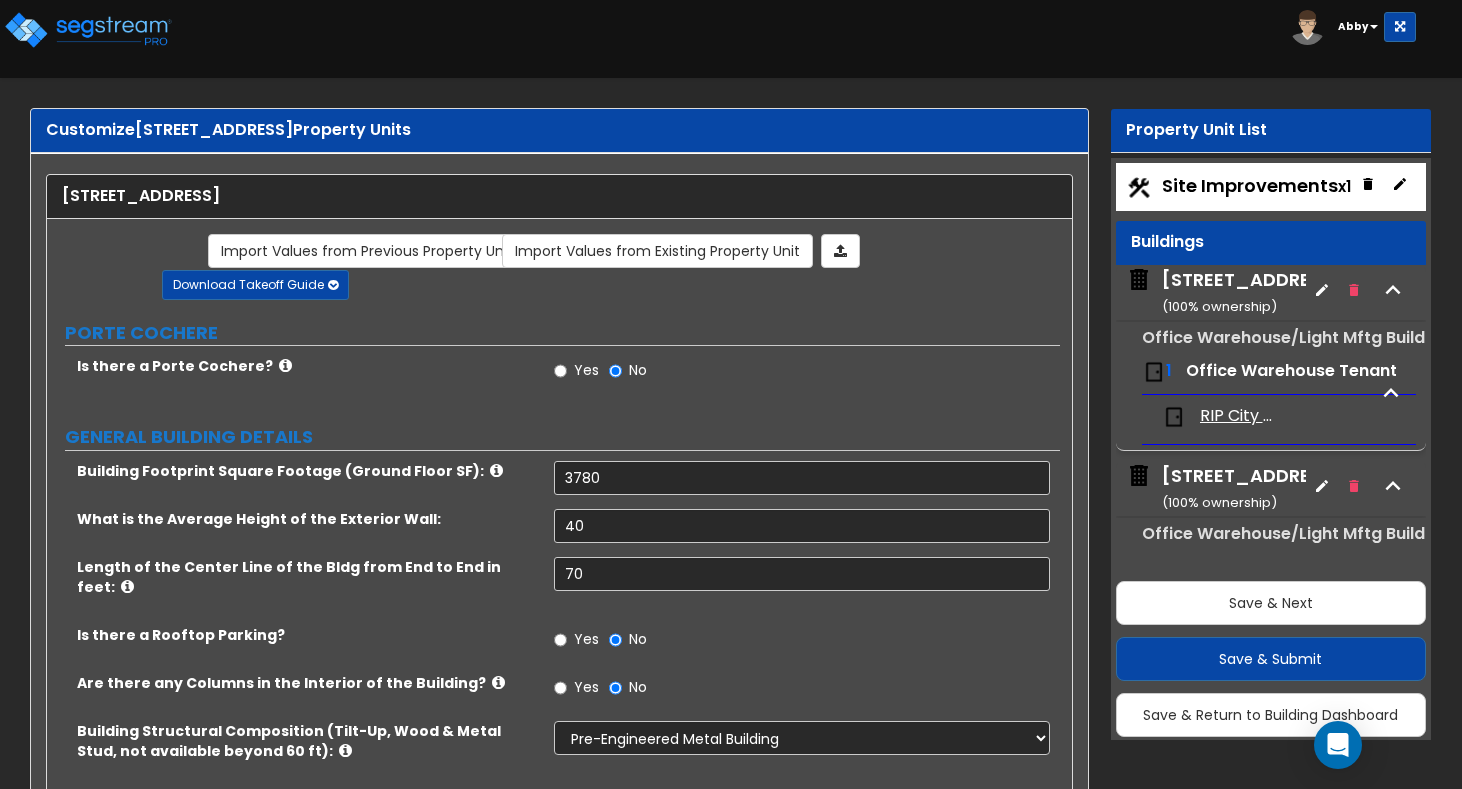 click on "Site Improvements  x1" at bounding box center (1271, 187) 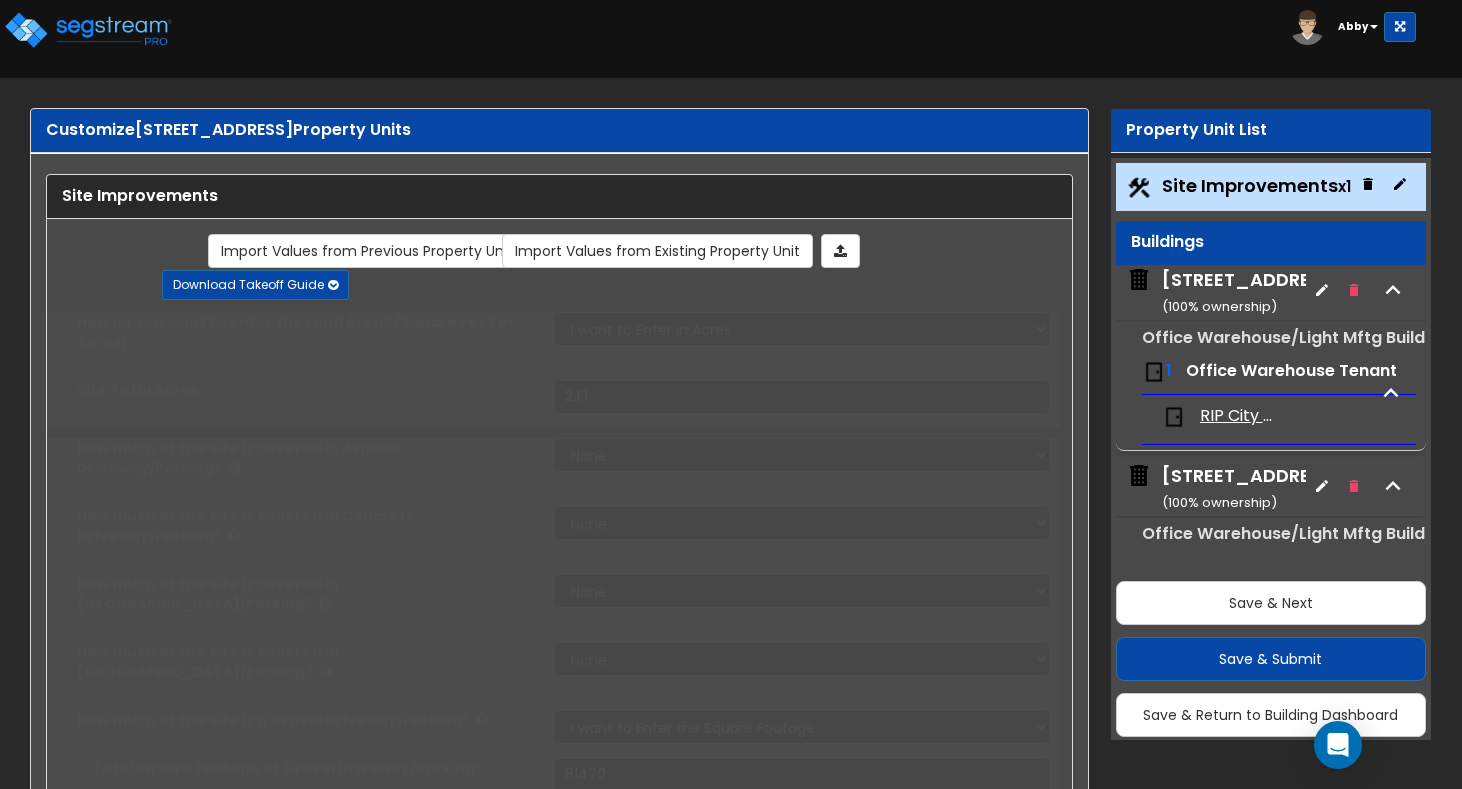 scroll, scrollTop: 54, scrollLeft: 0, axis: vertical 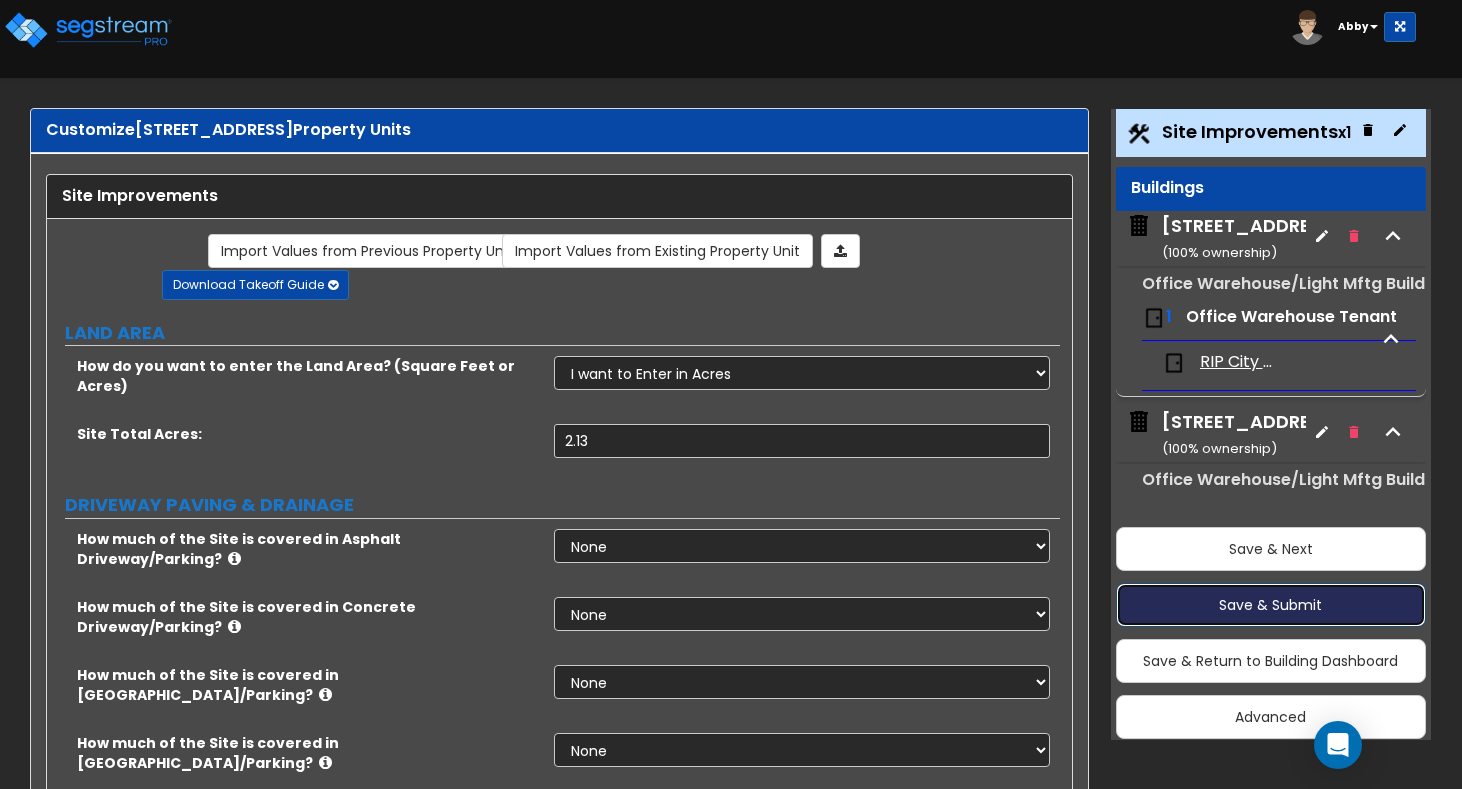 click on "Save & Submit" at bounding box center (1271, 605) 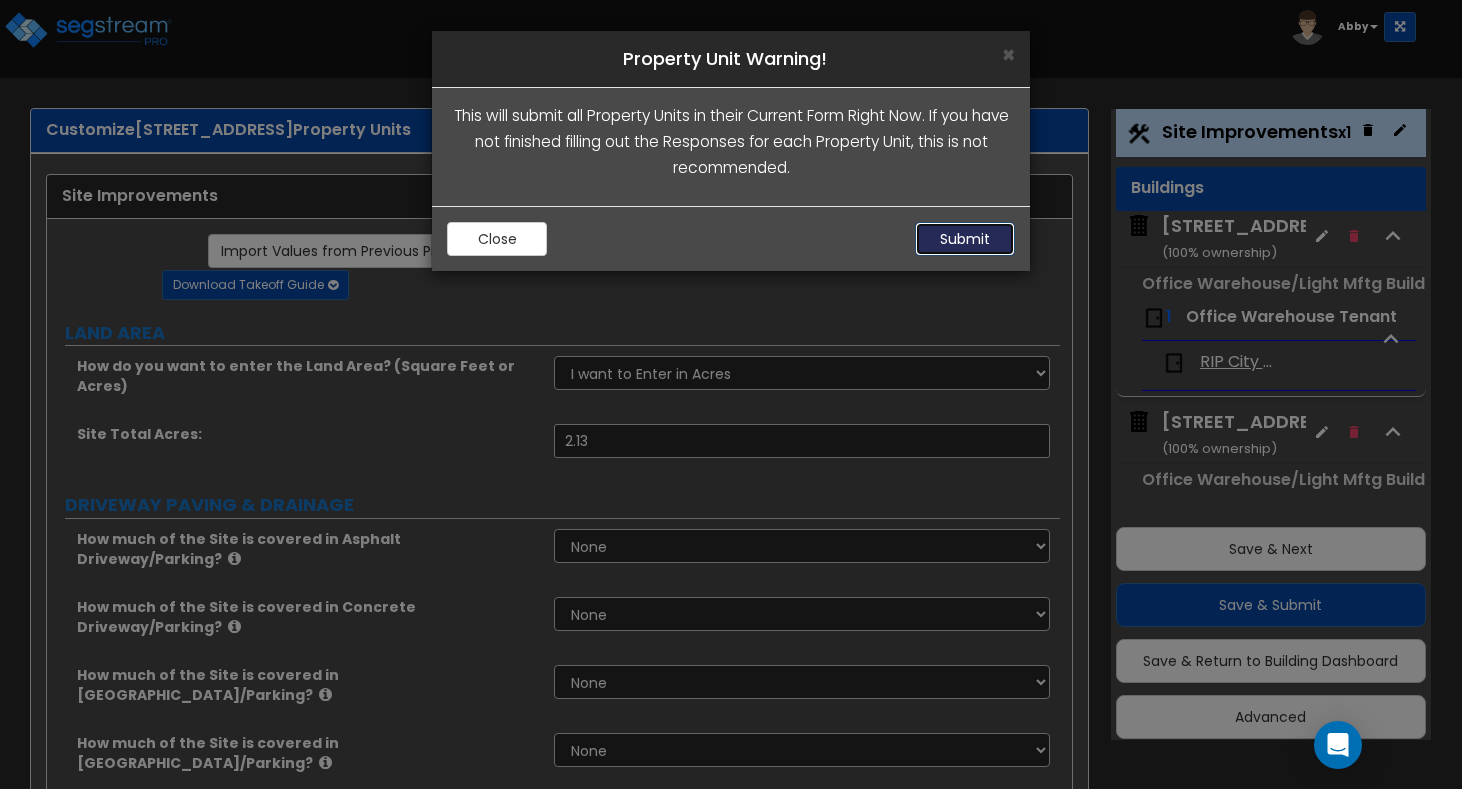 click on "Submit" at bounding box center [965, 239] 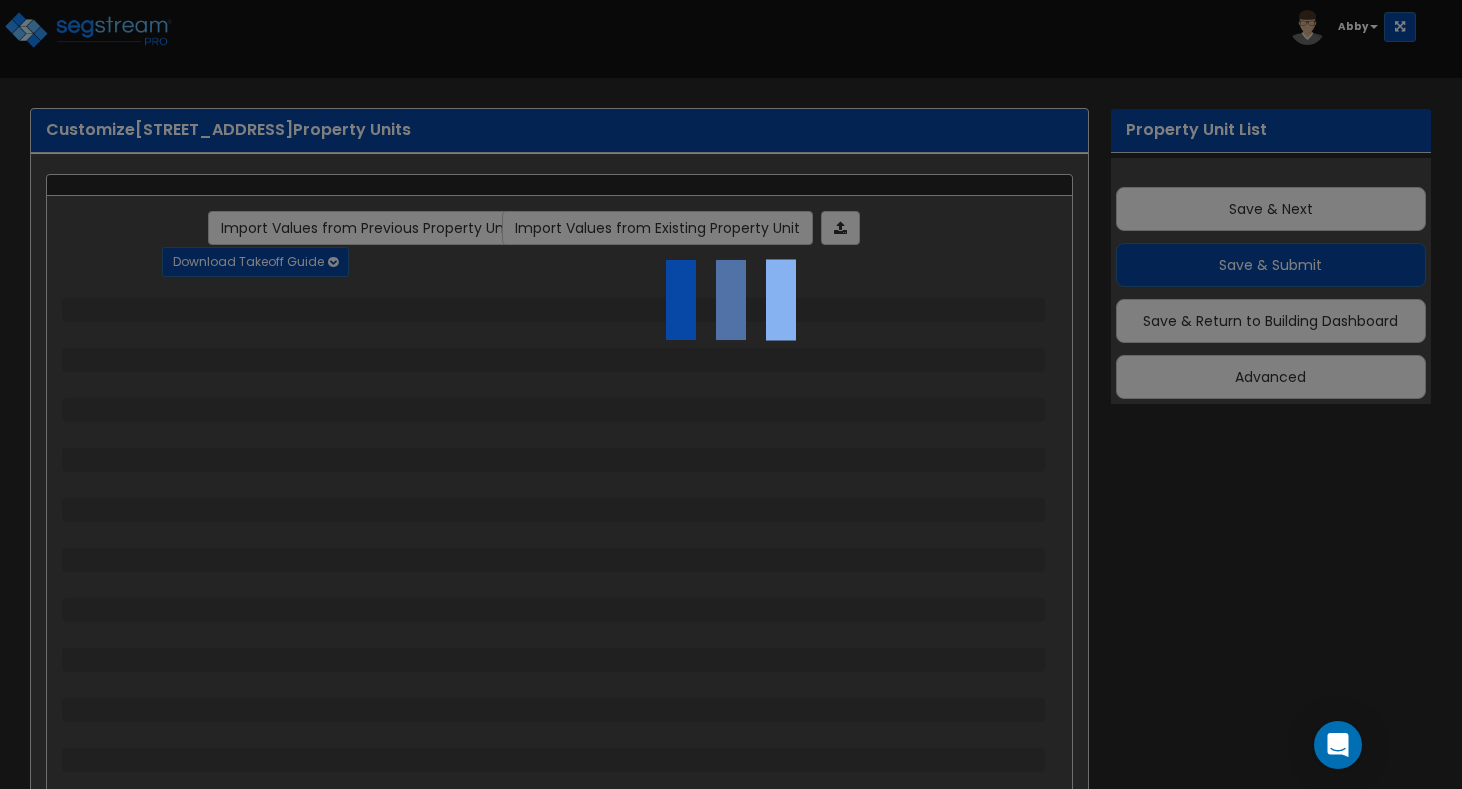 scroll, scrollTop: 0, scrollLeft: 0, axis: both 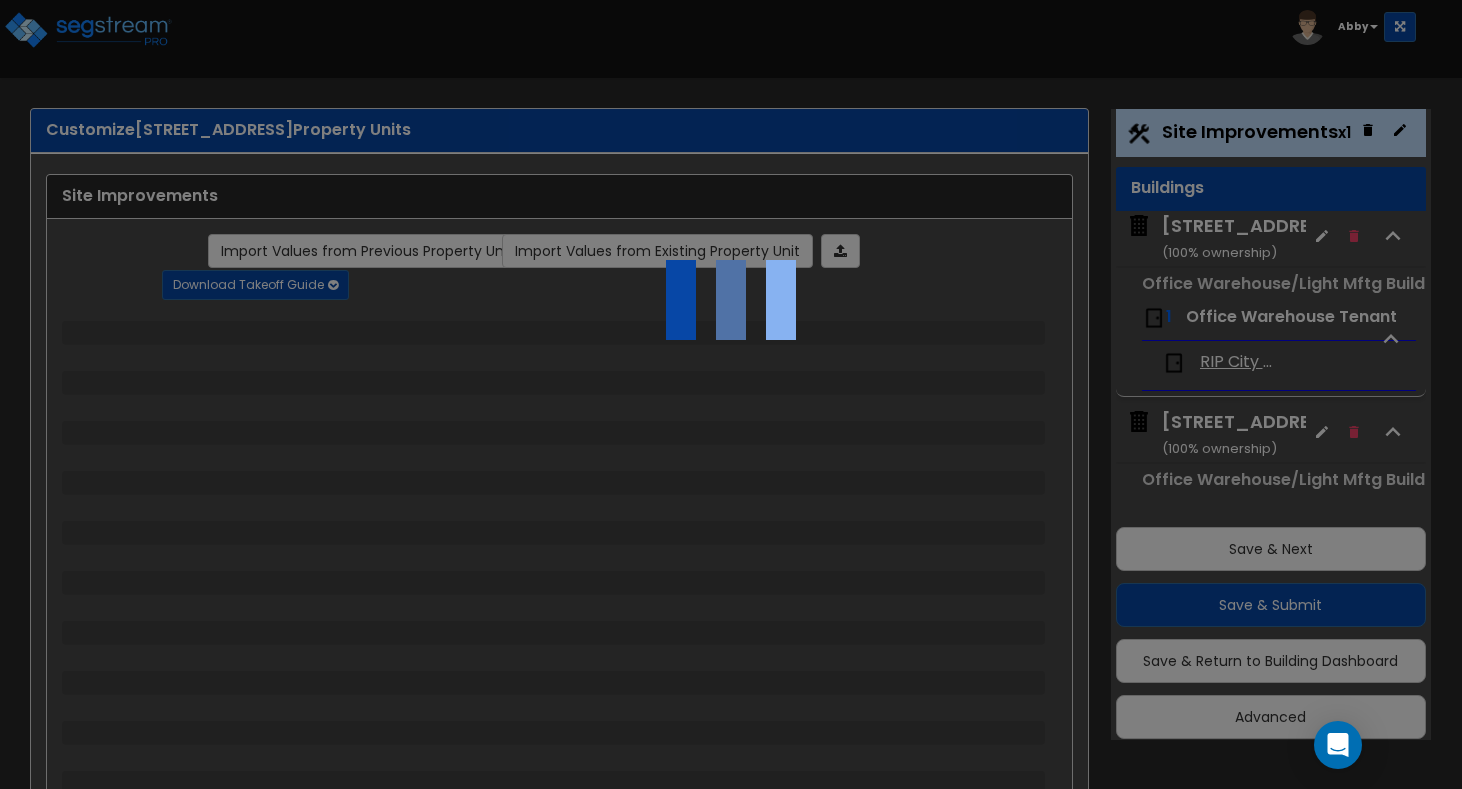 select on "2" 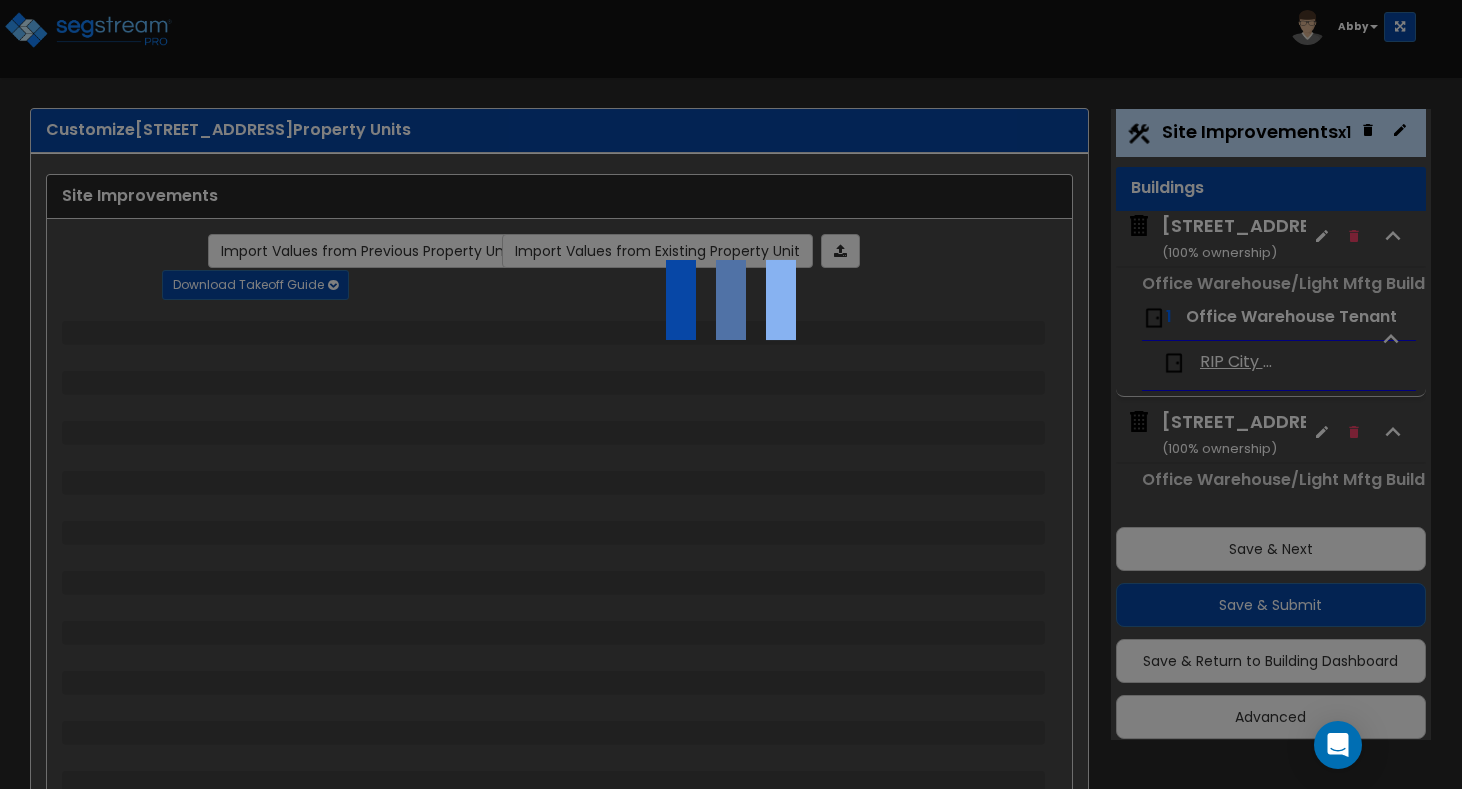 select on "1" 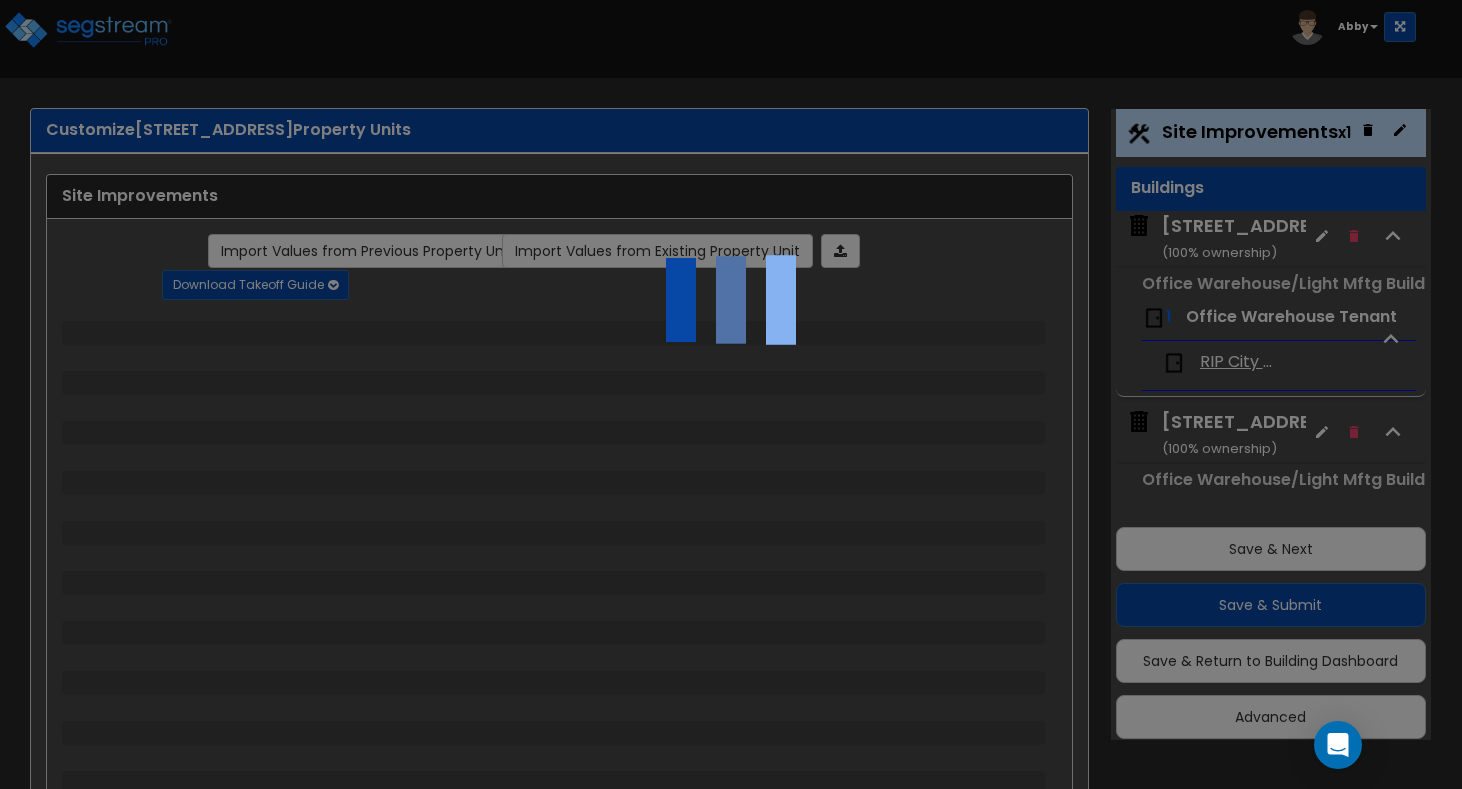 select on "2" 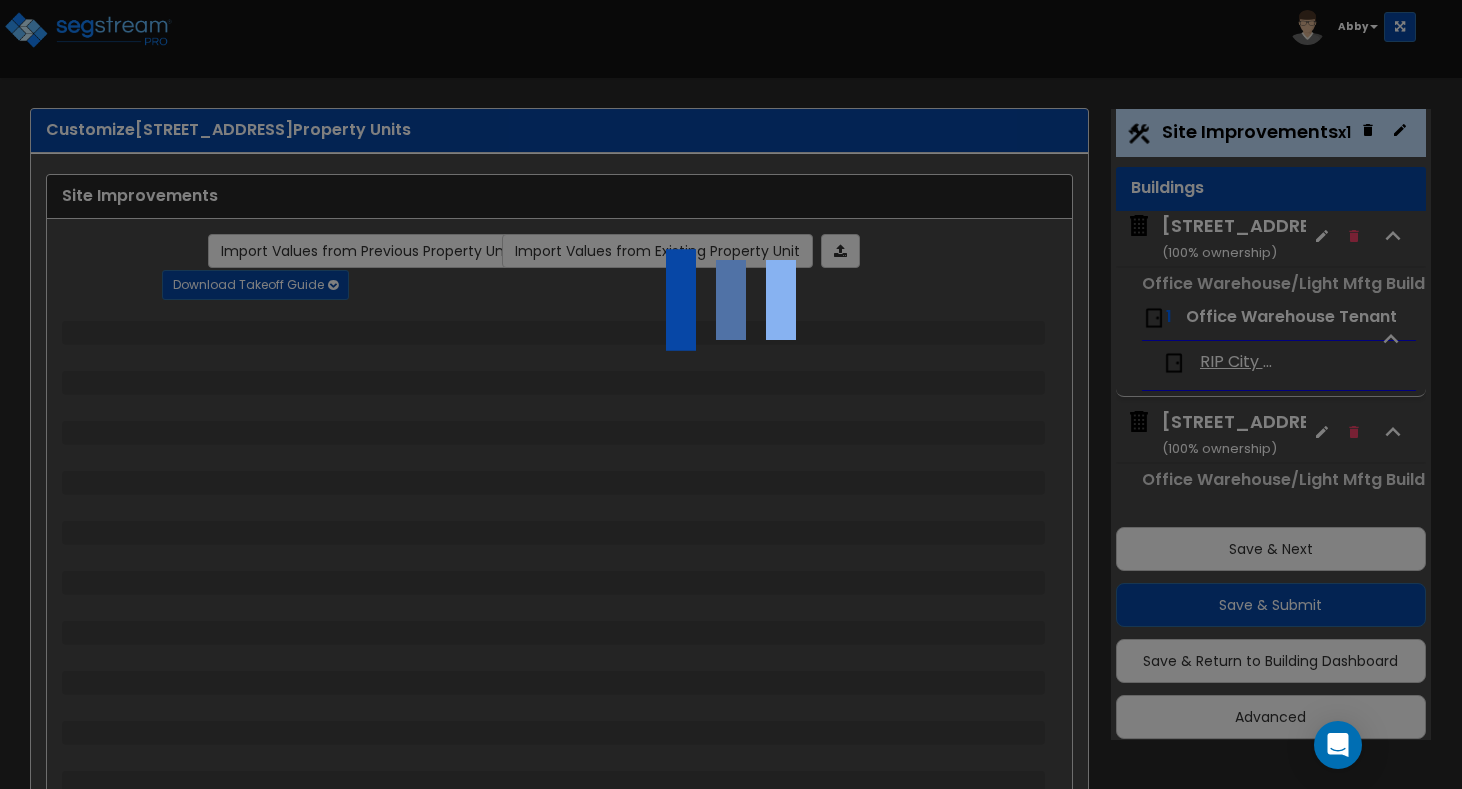 select on "1" 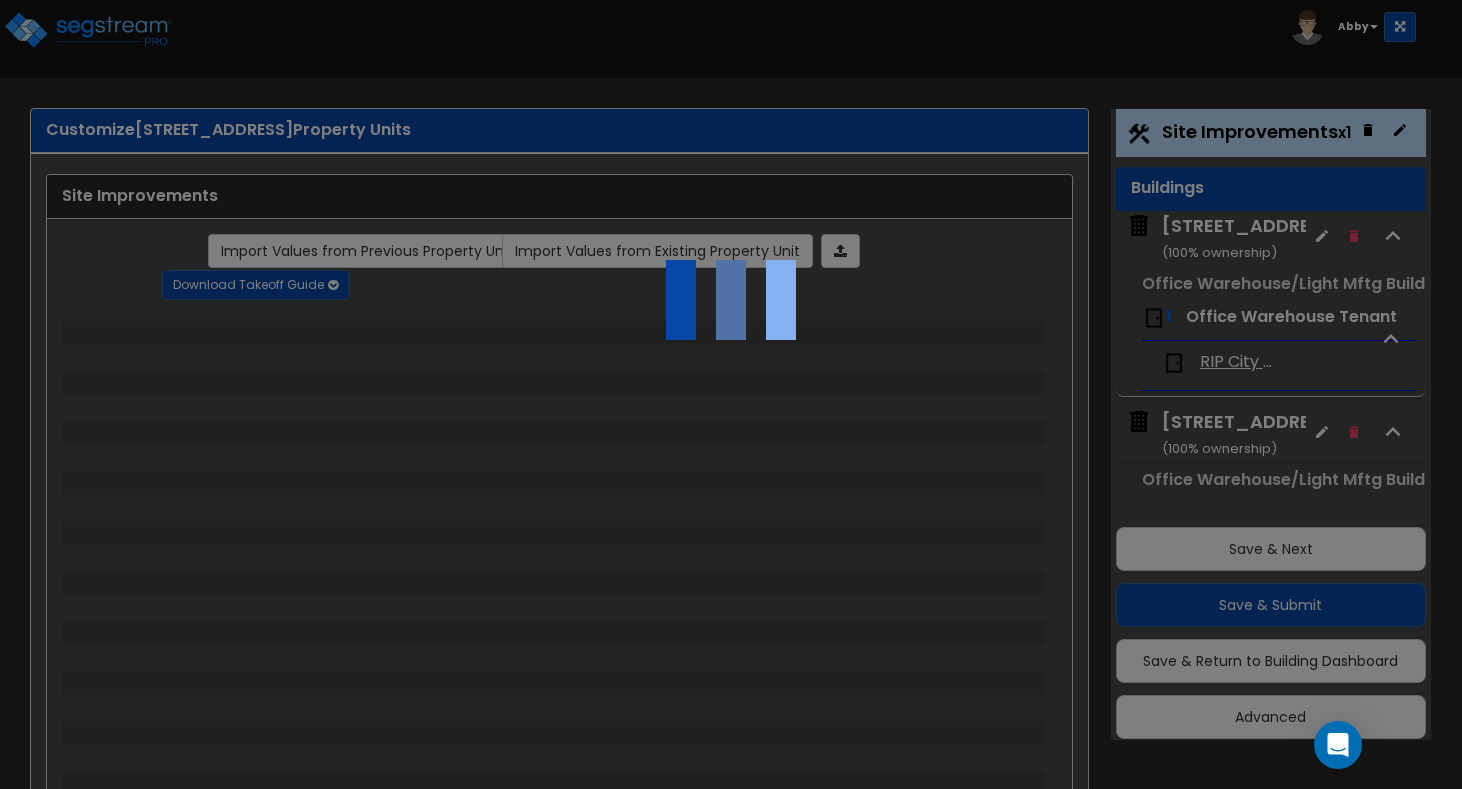 select on "1" 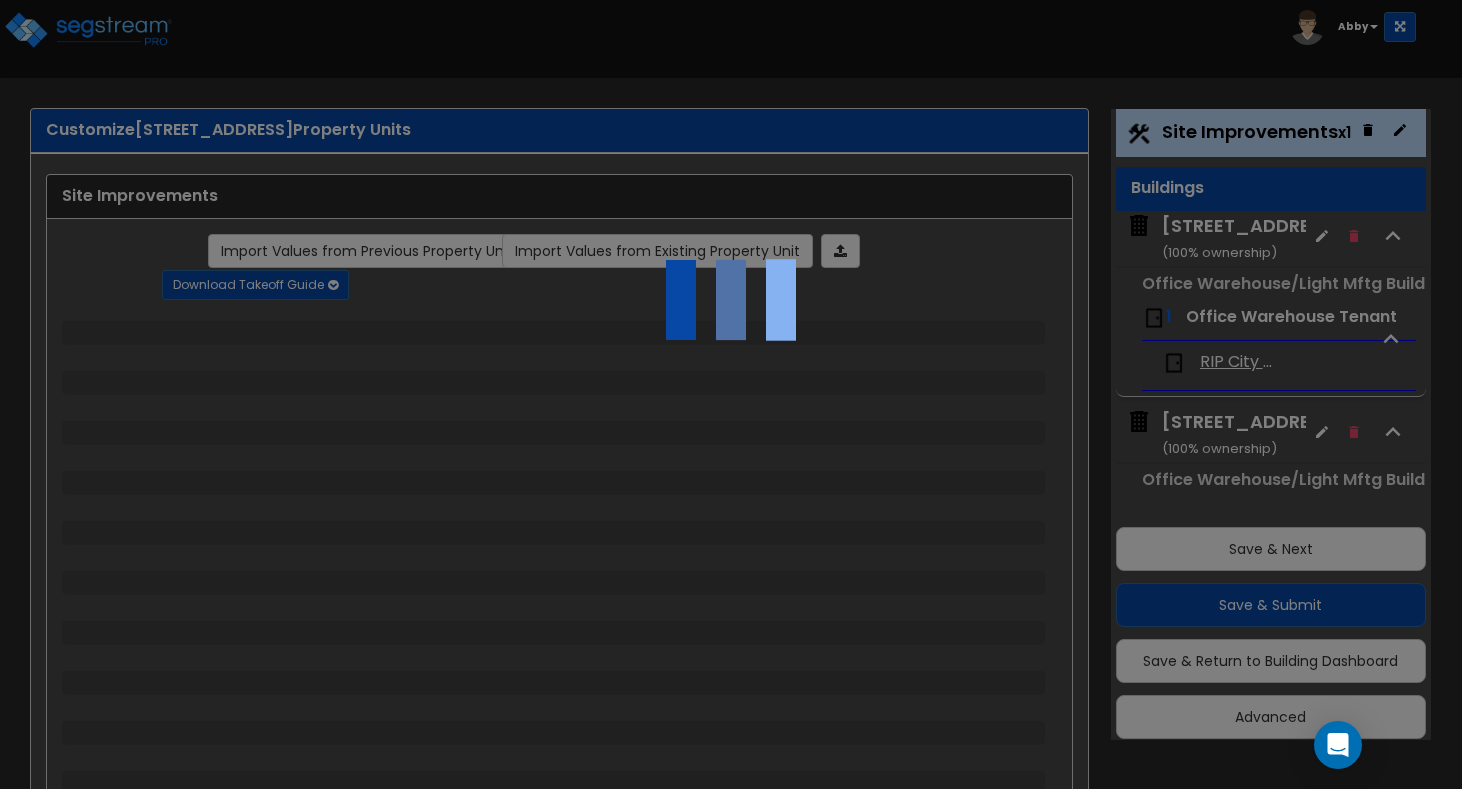 select on "4" 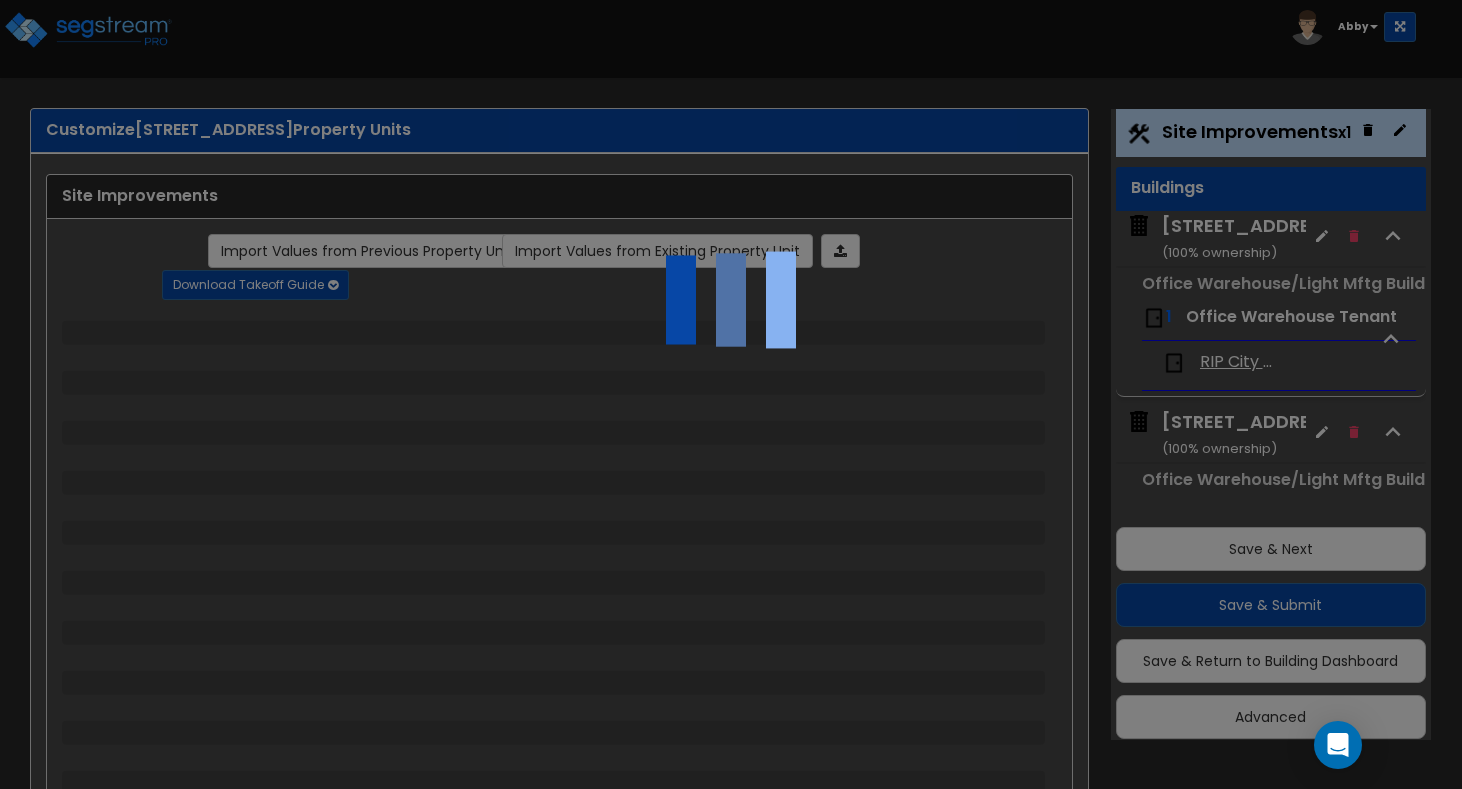 select on "1" 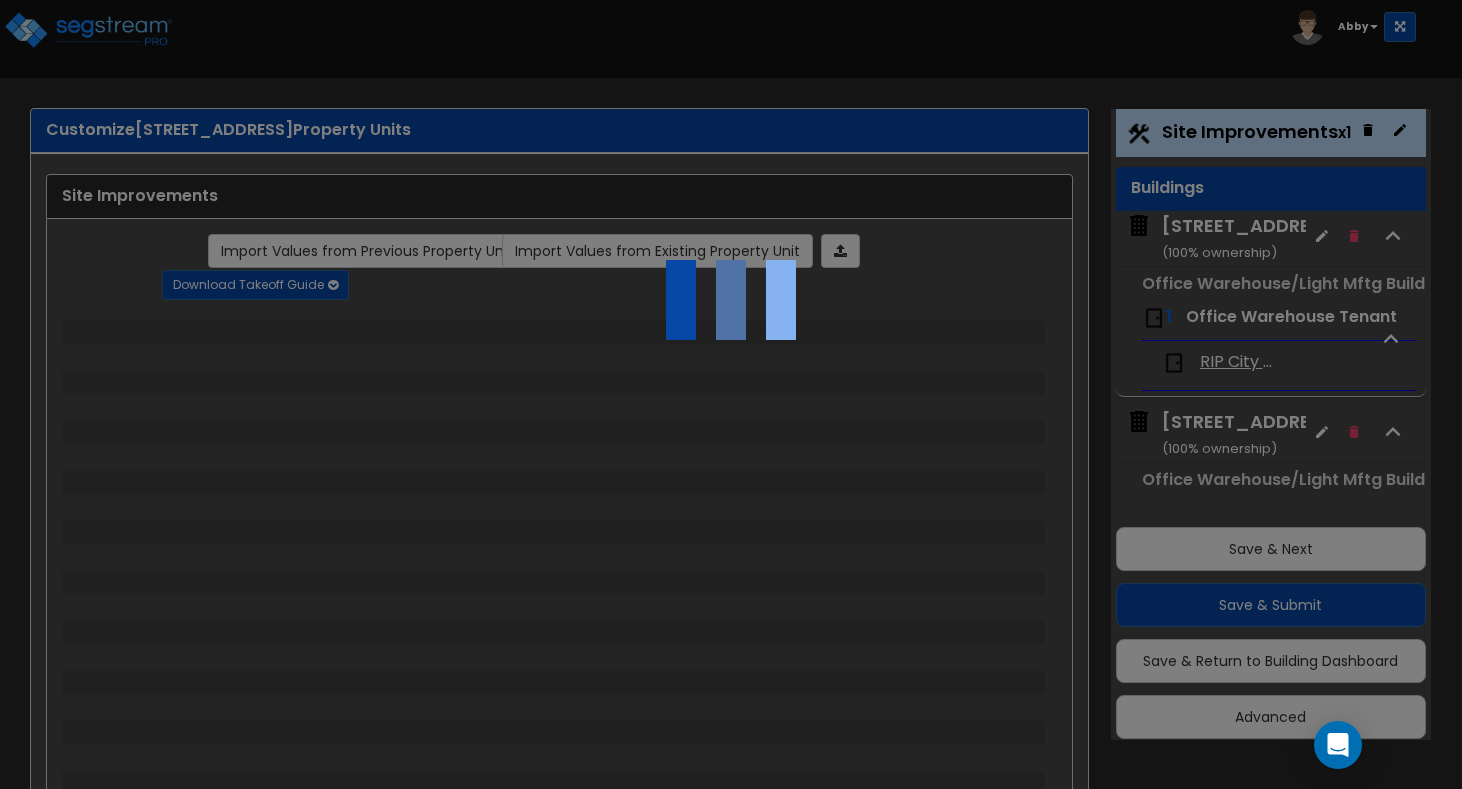 select on "2" 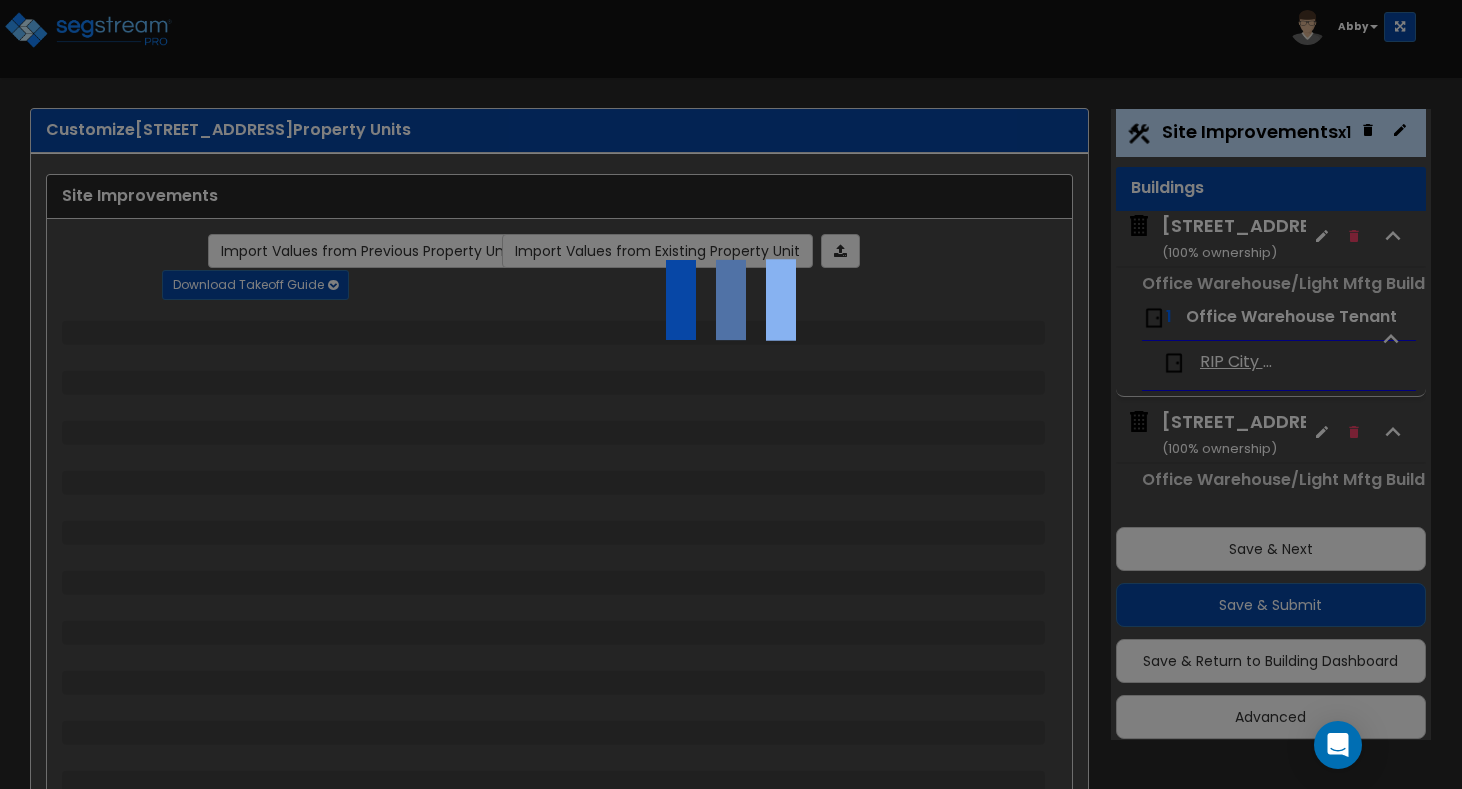 select on "1" 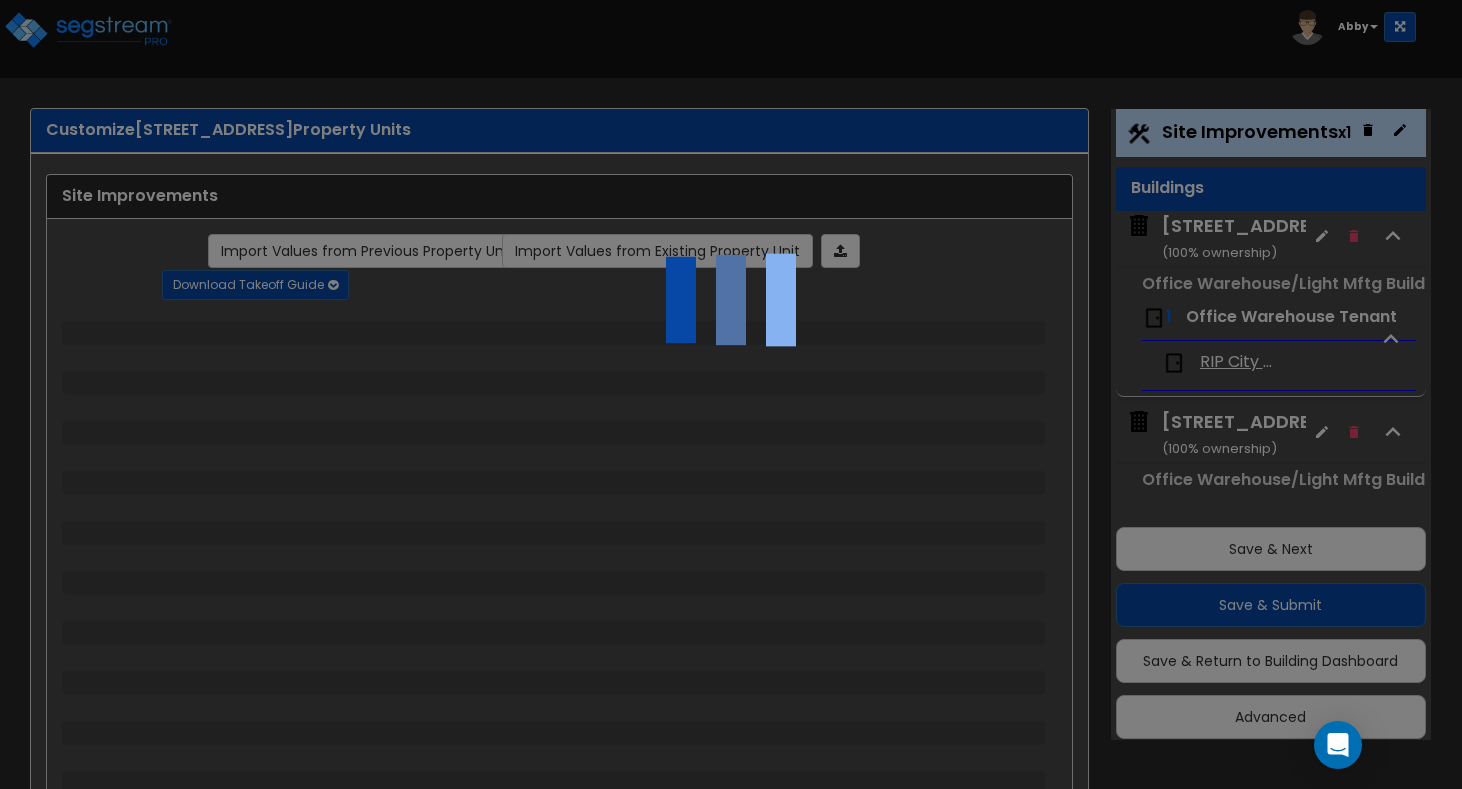 select on "3" 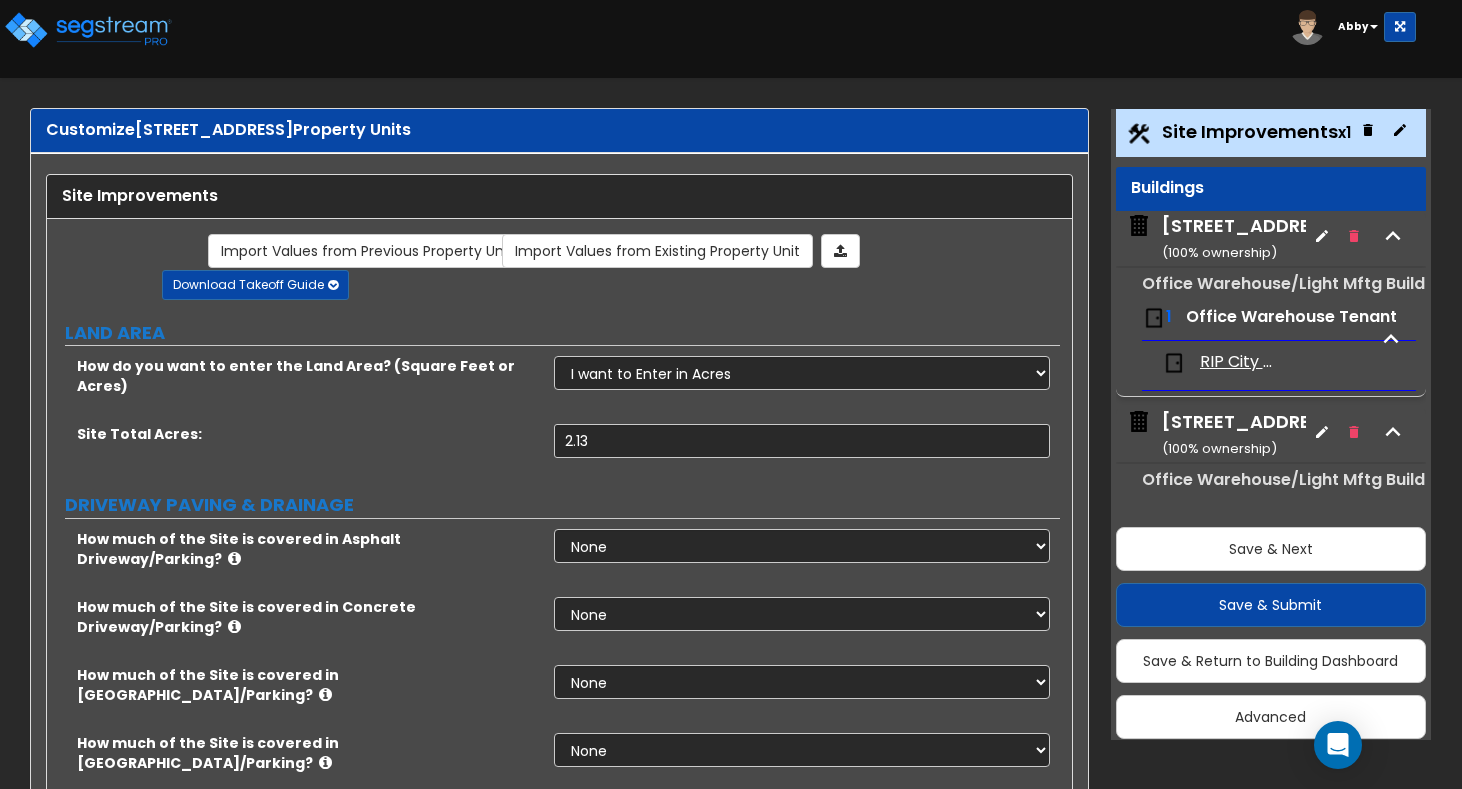 click on "Customize  1575 E Newlands Drive  Property Units Site Improvements Import Values from Previous Property Unit Import Values from Existing Property Unit Download Takeoff Guide Download for selected property unit Download for the complete property (.xlsx) Download for the complete property (.zip) Download blank takeoff guide (.xlsx) LAND AREA How do you want to enter the Land Area? (Square Feet or Acres) I want to Enter in Acres I want to Enter in Square Feet Site Total Acres: 2.13 DRIVEWAY PAVING & DRAINAGE How much of the Site is covered in Asphalt Driveway/Parking? None I want to Enter an Approximate Percentage I want to Enter the Square Footage How much of the Site is covered in Concrete Driveway/Parking? None I want to Enter an Approximate Percentage I want to Enter the Square Footage How much of the Site is covered in Brick Driveway/Parking? None I want to Enter an Approximate Percentage I want to Enter the Square Footage How much of the Site is covered in Stone Driveway/Parking? None None 81470 Yes No Yes" at bounding box center (731, 2502) 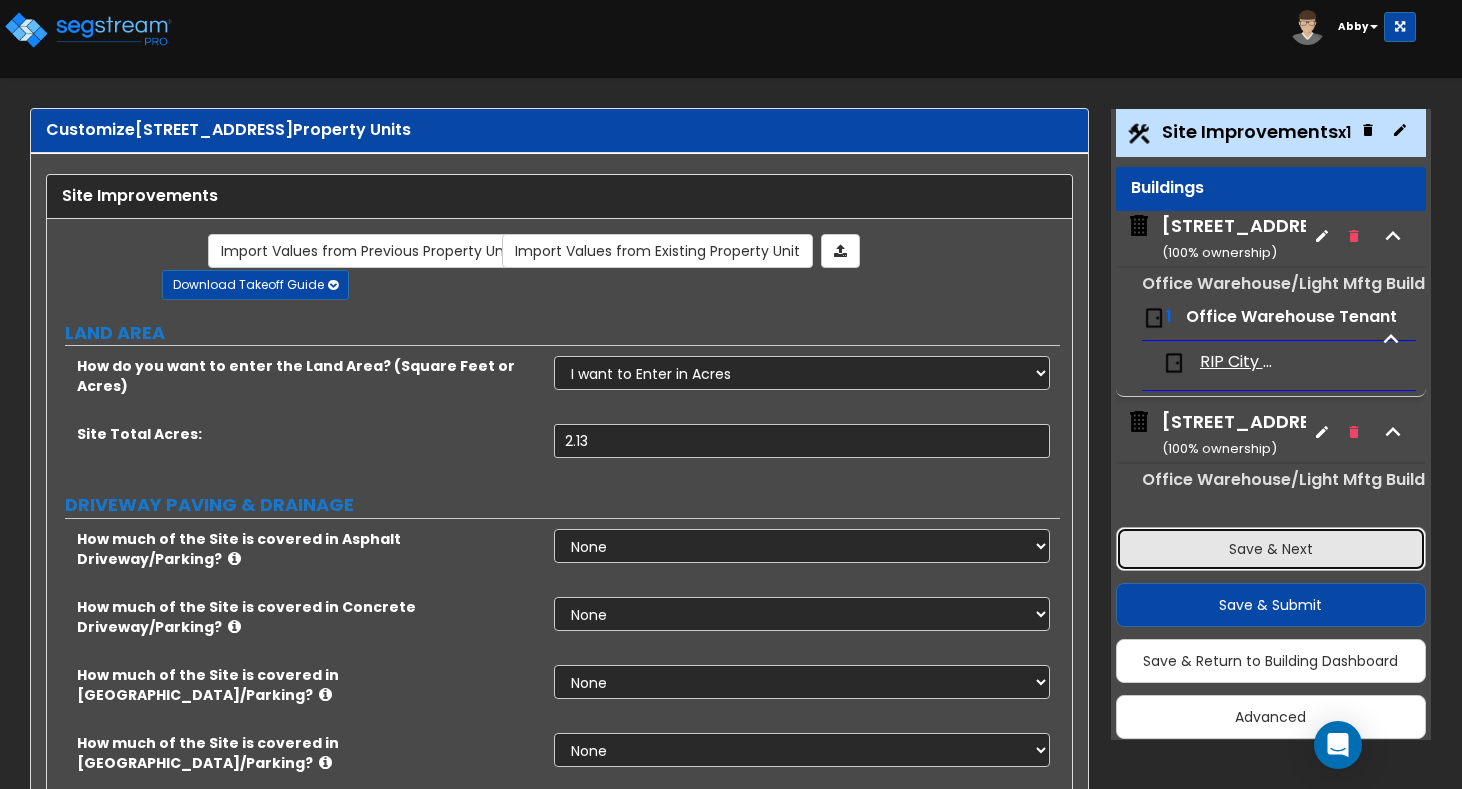click on "Save & Next" at bounding box center [1271, 549] 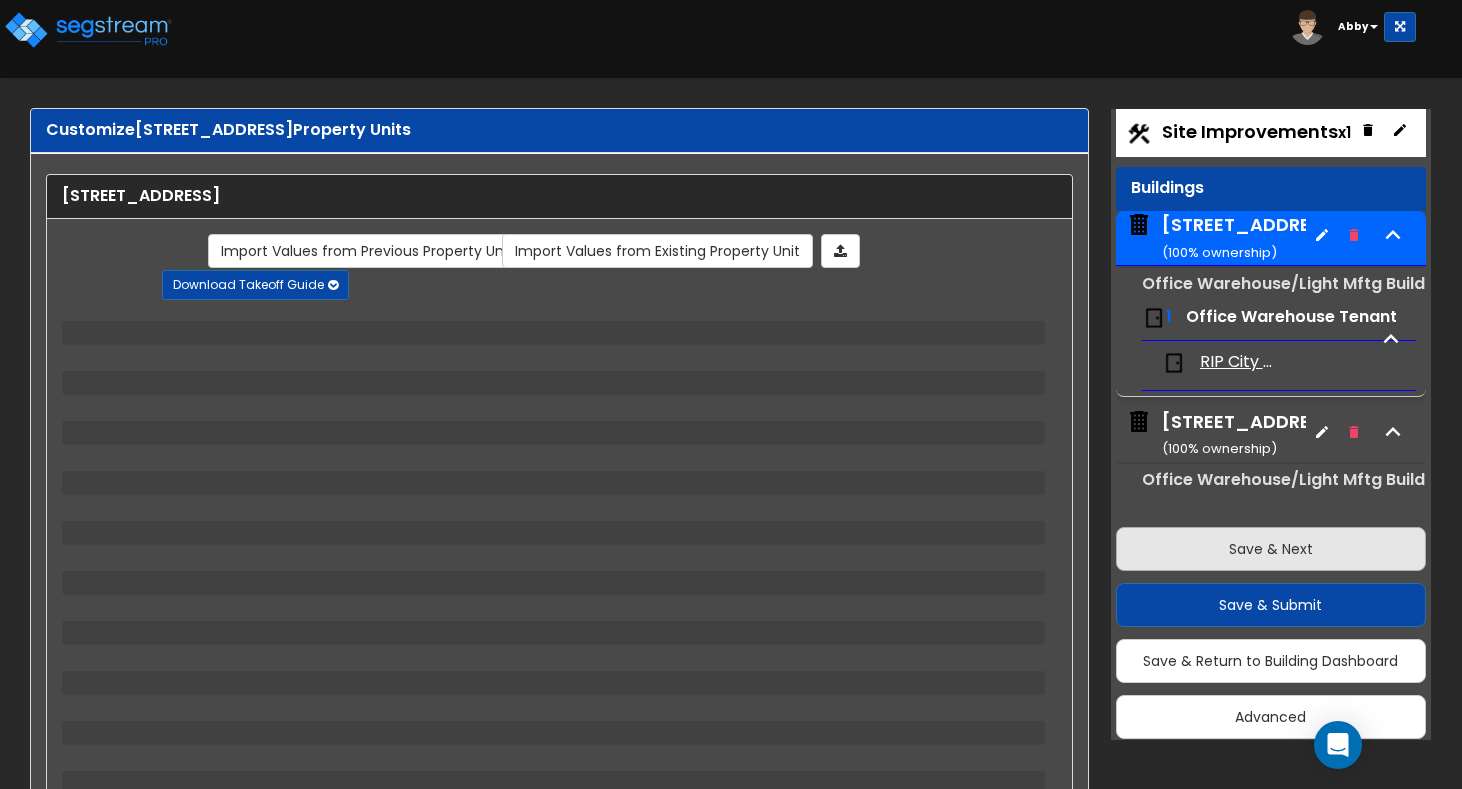 scroll, scrollTop: 129, scrollLeft: 0, axis: vertical 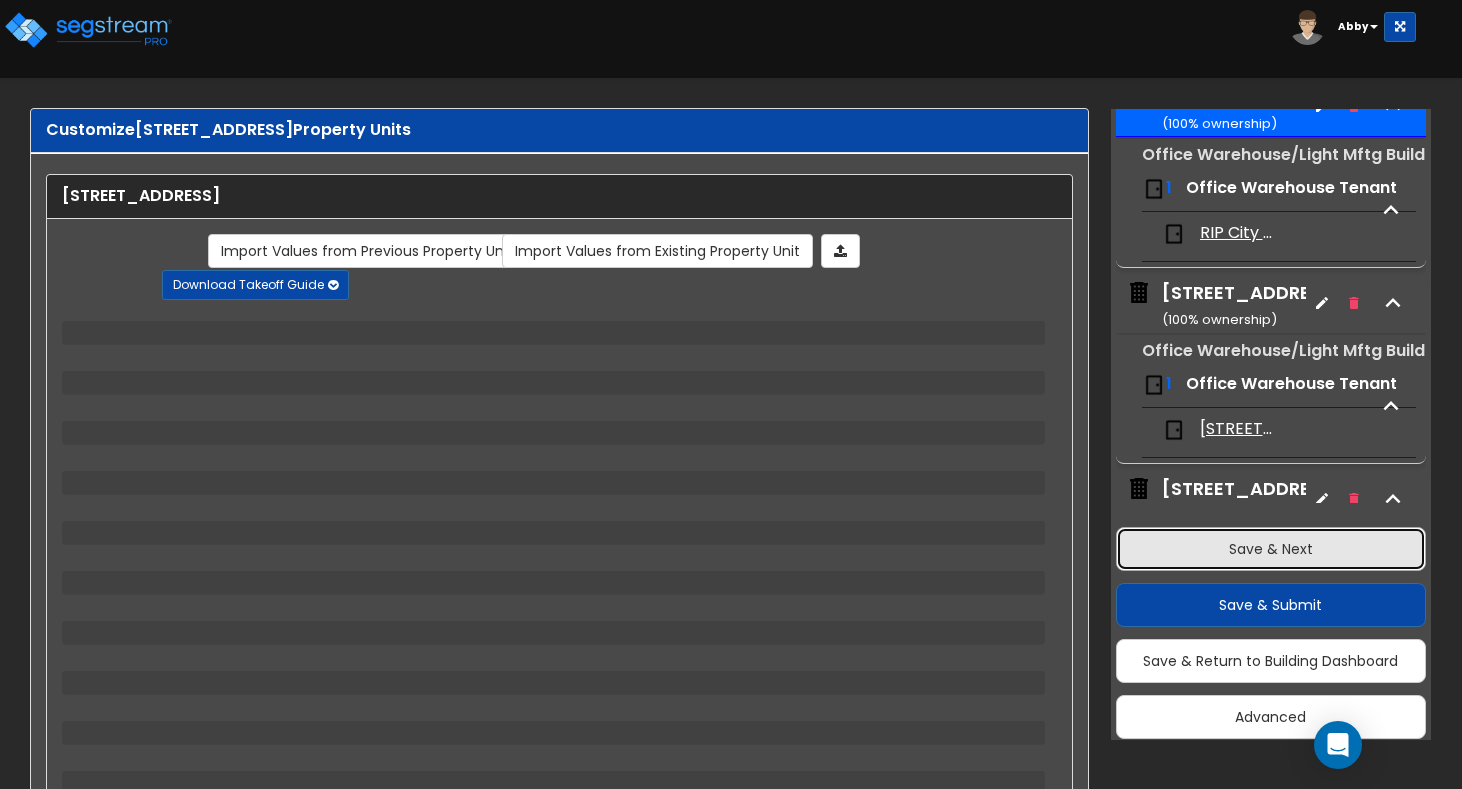click on "Save & Next" at bounding box center (1271, 549) 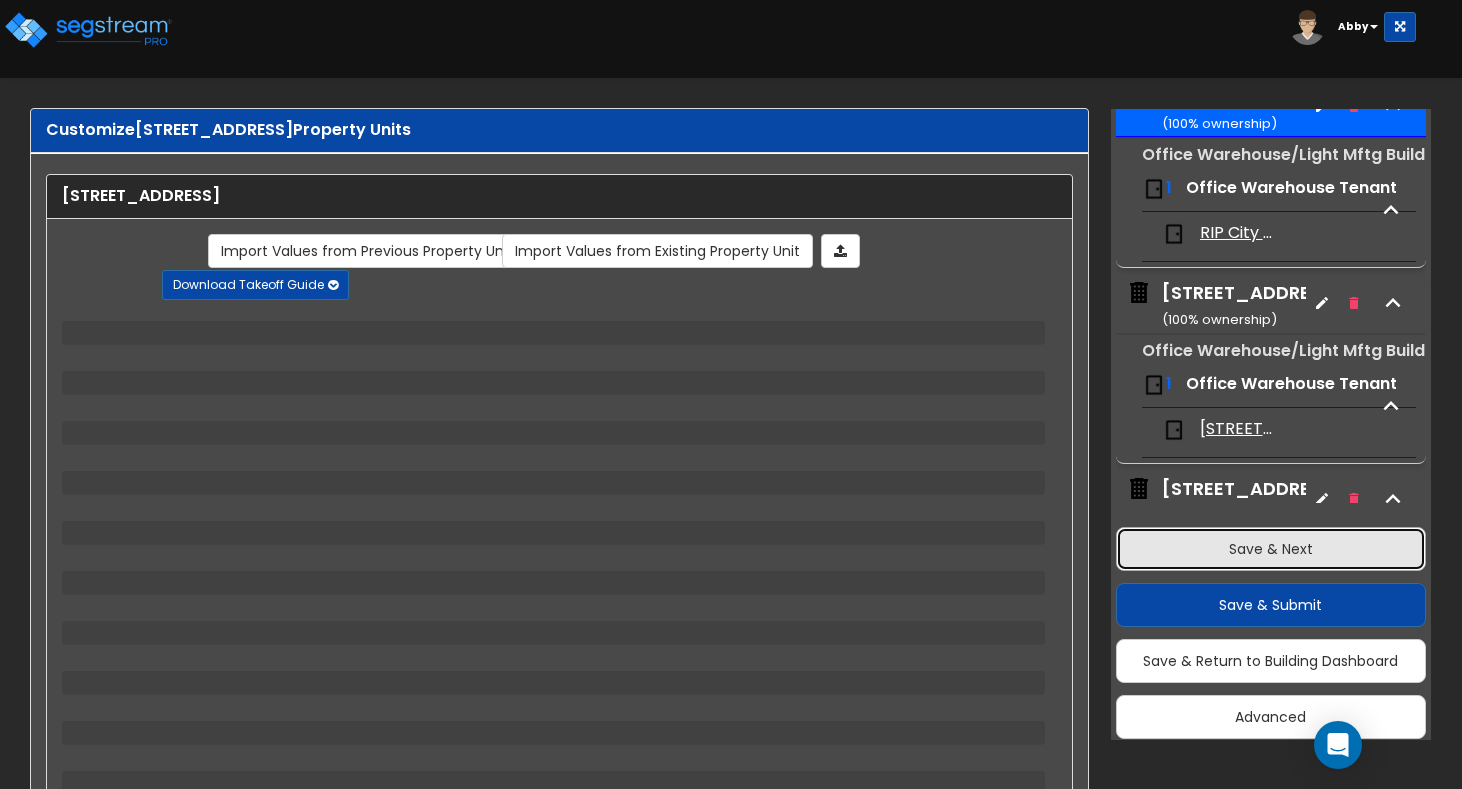 click on "Save & Next" at bounding box center (1271, 549) 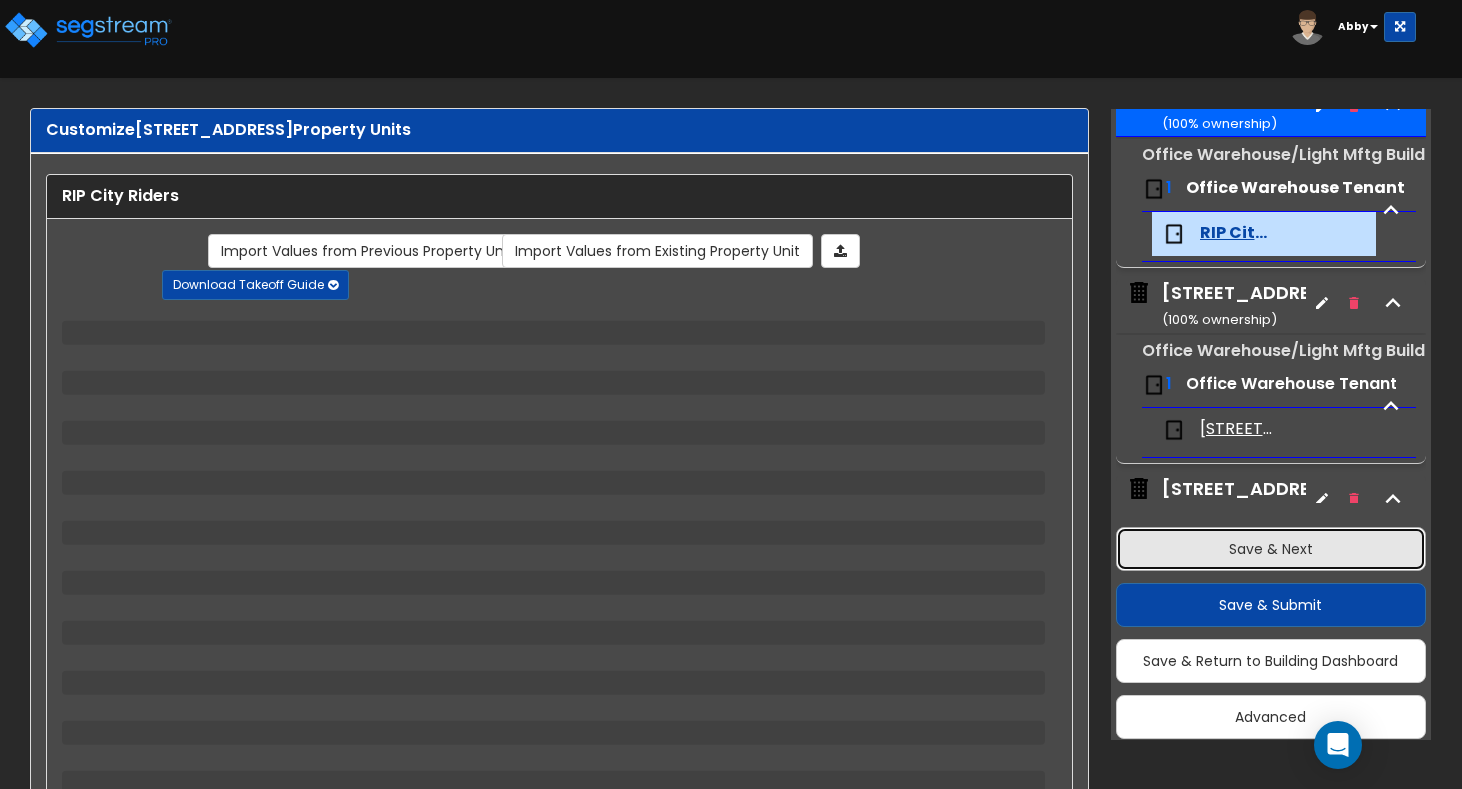 click on "Save & Next" at bounding box center [1271, 549] 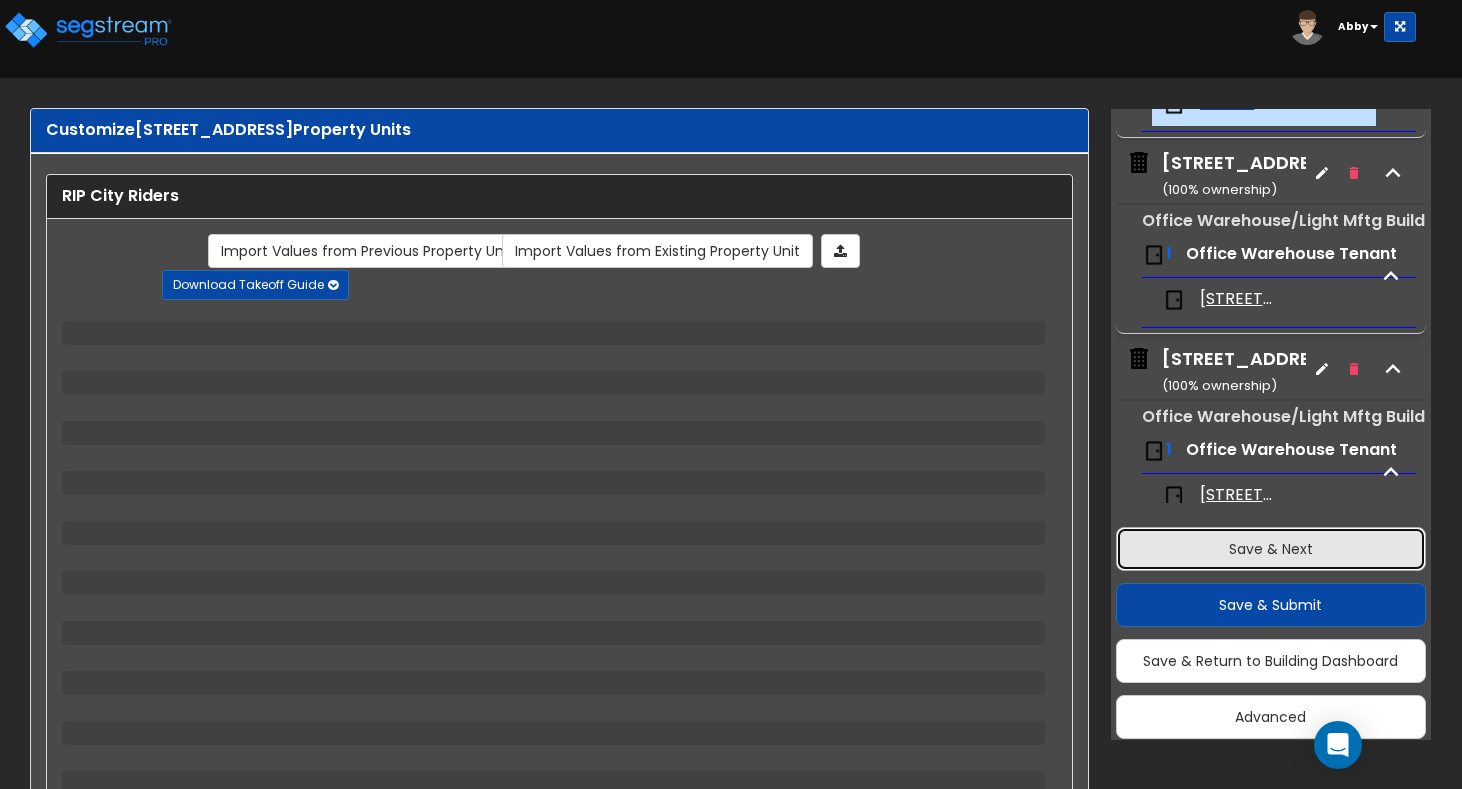 click on "Save & Next" at bounding box center (1271, 549) 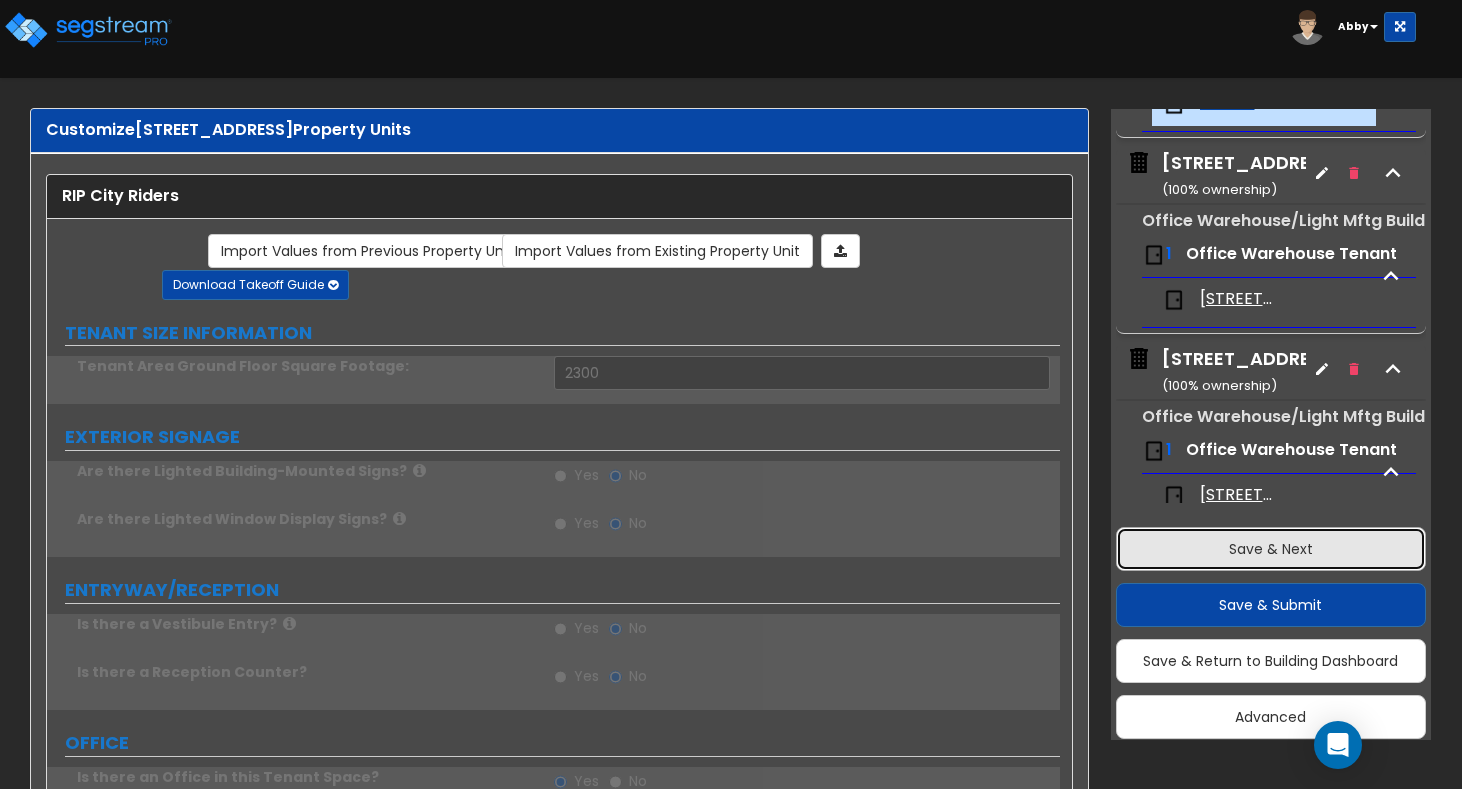 radio on "true" 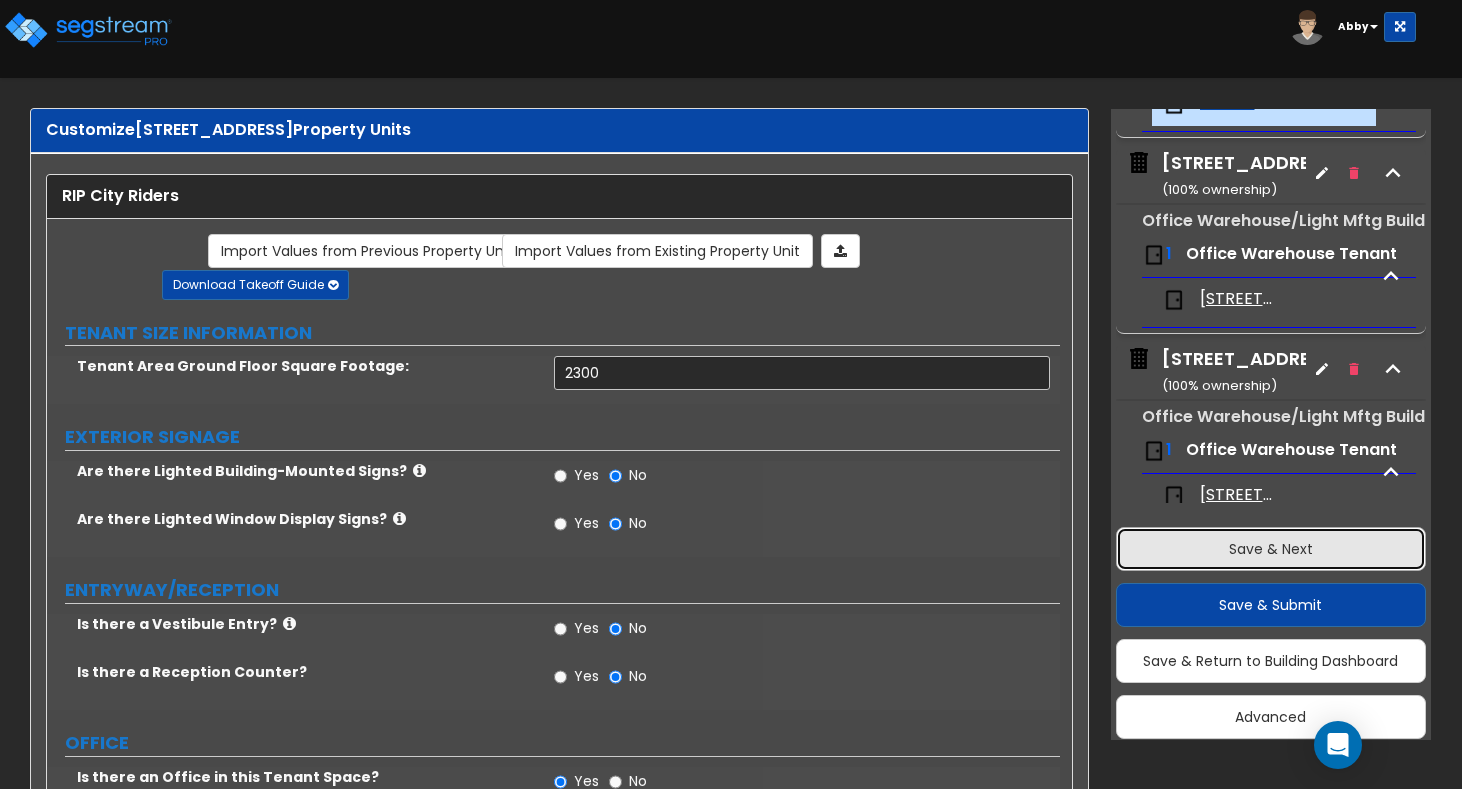 click on "Save & Next" at bounding box center [1271, 549] 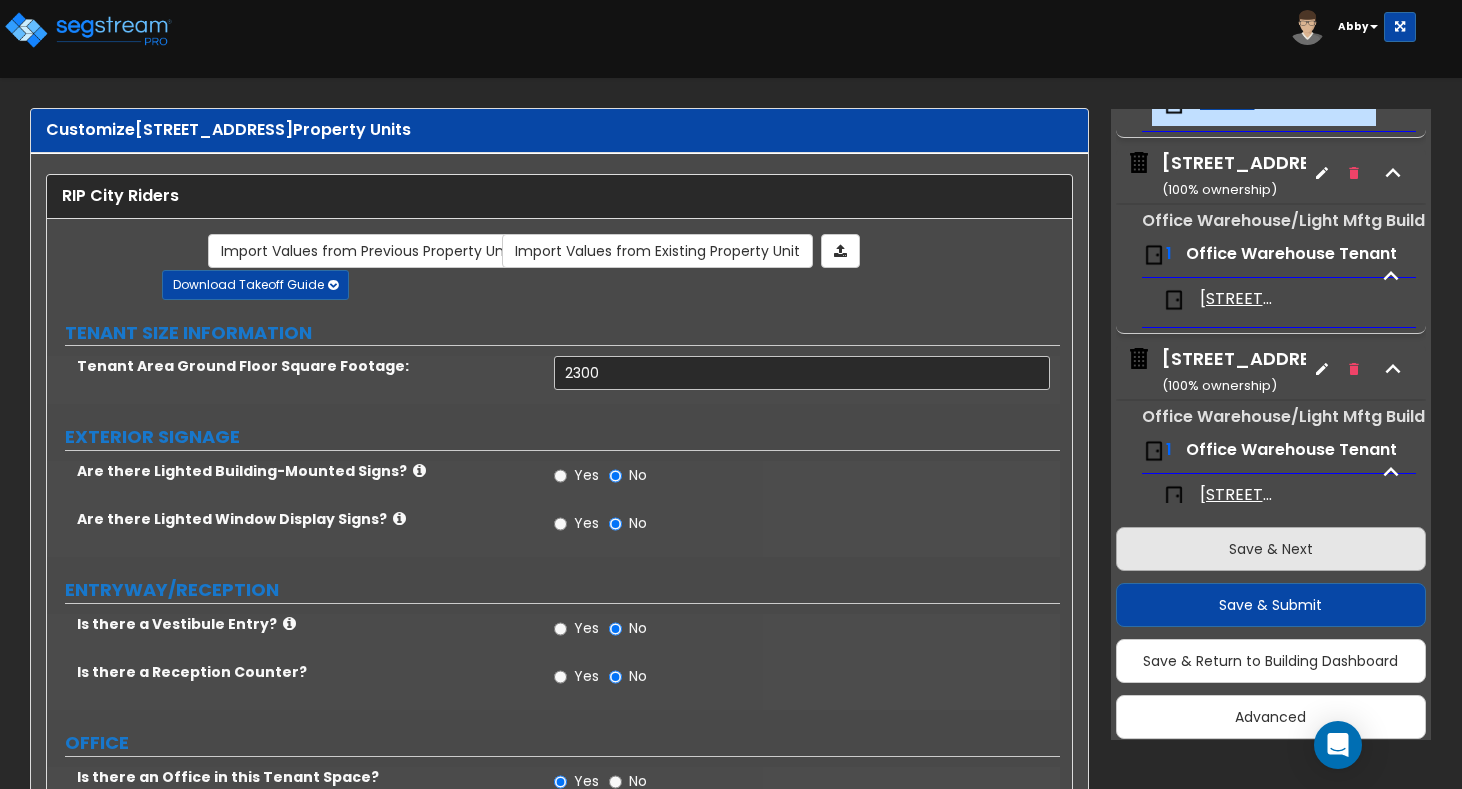 scroll, scrollTop: 57, scrollLeft: 0, axis: vertical 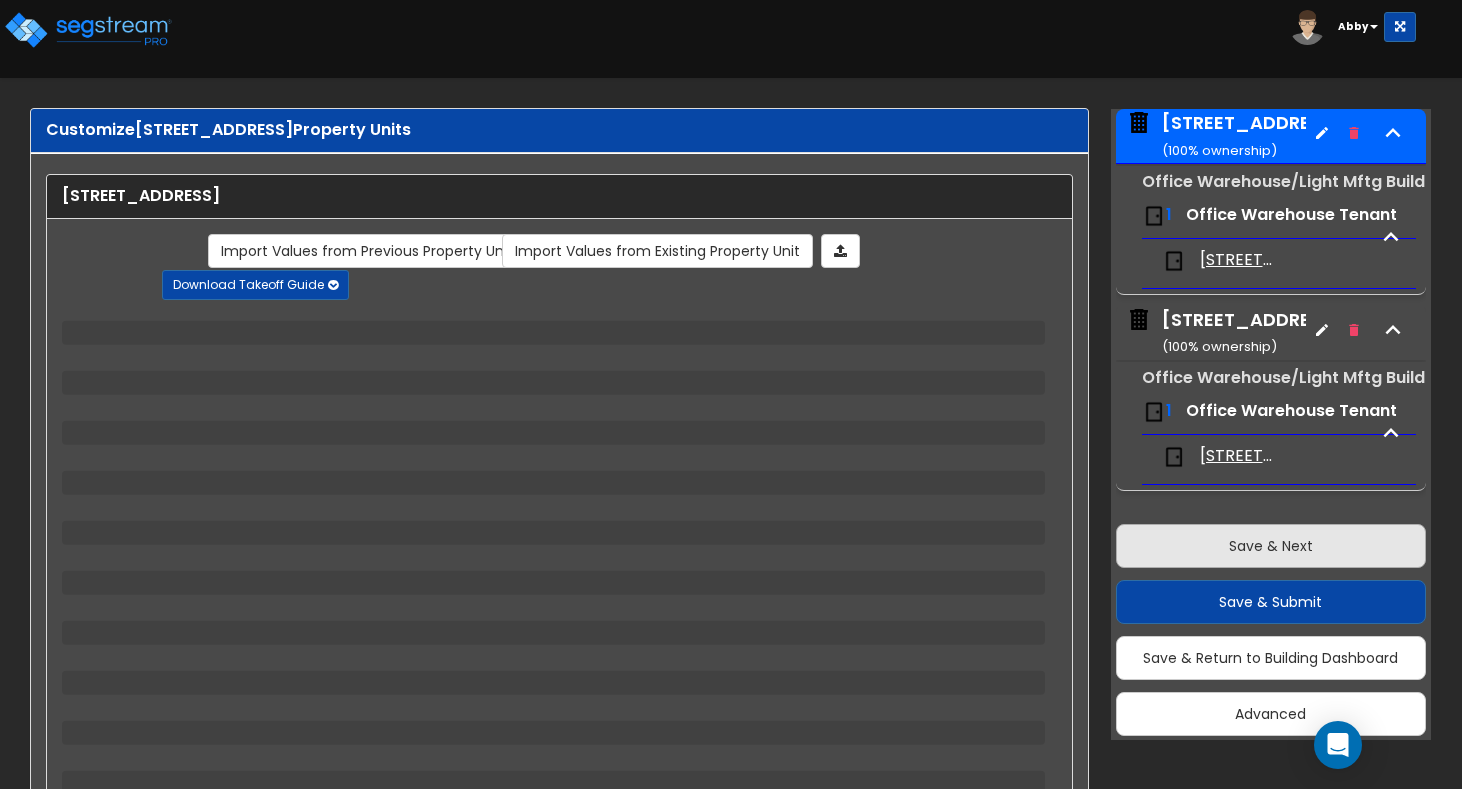 select on "1" 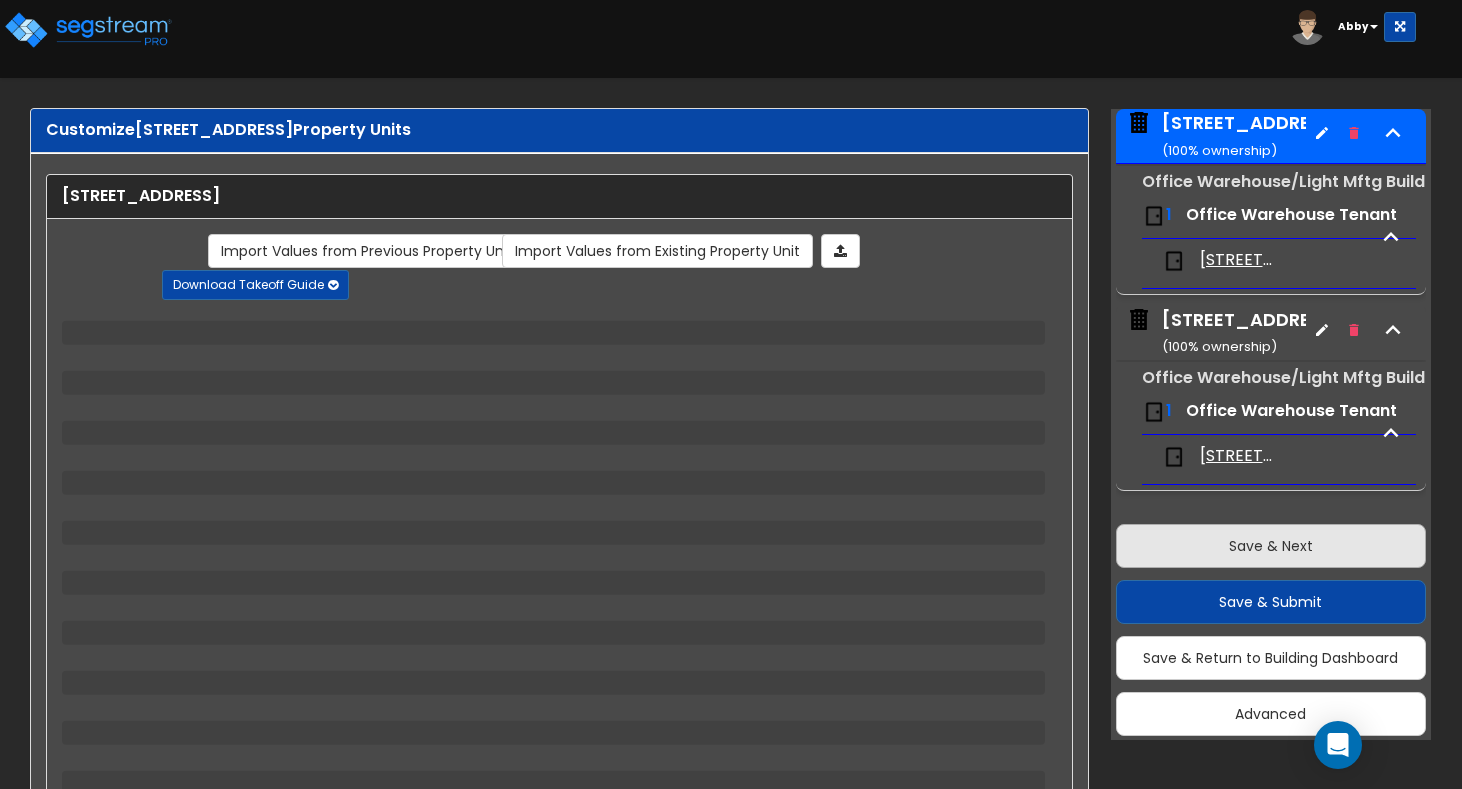 select on "1" 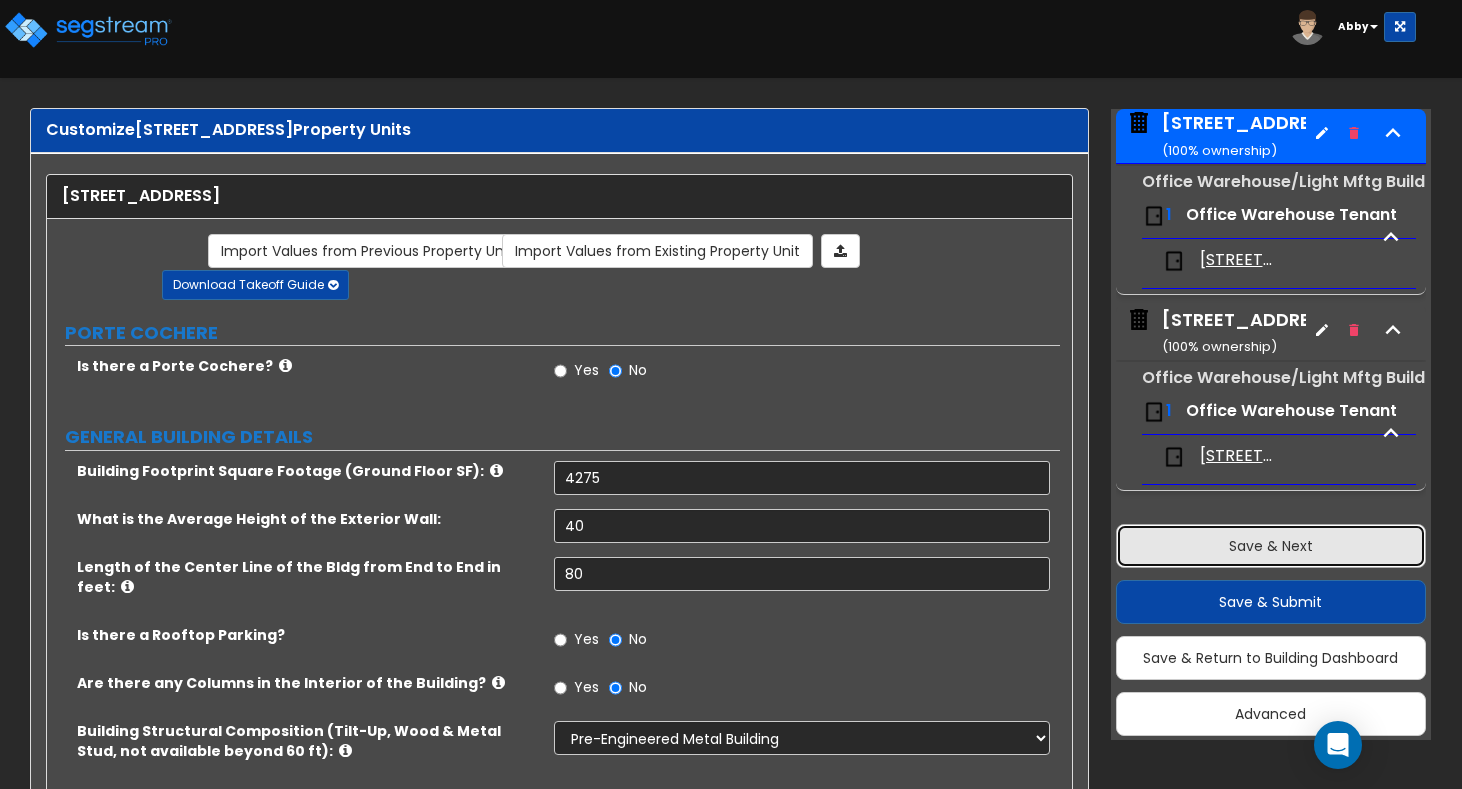 click on "Save & Next" at bounding box center (1271, 546) 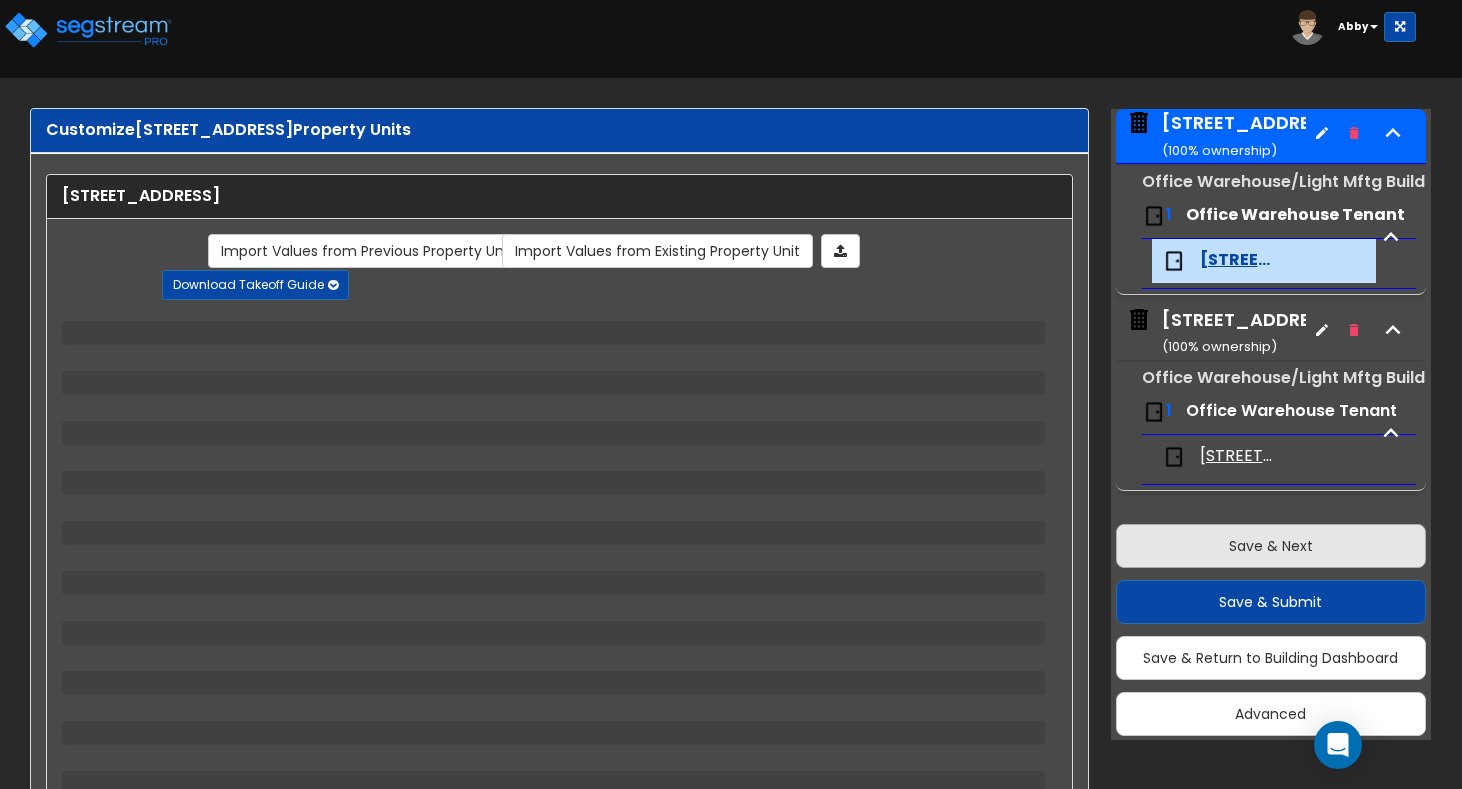 scroll, scrollTop: 72, scrollLeft: 0, axis: vertical 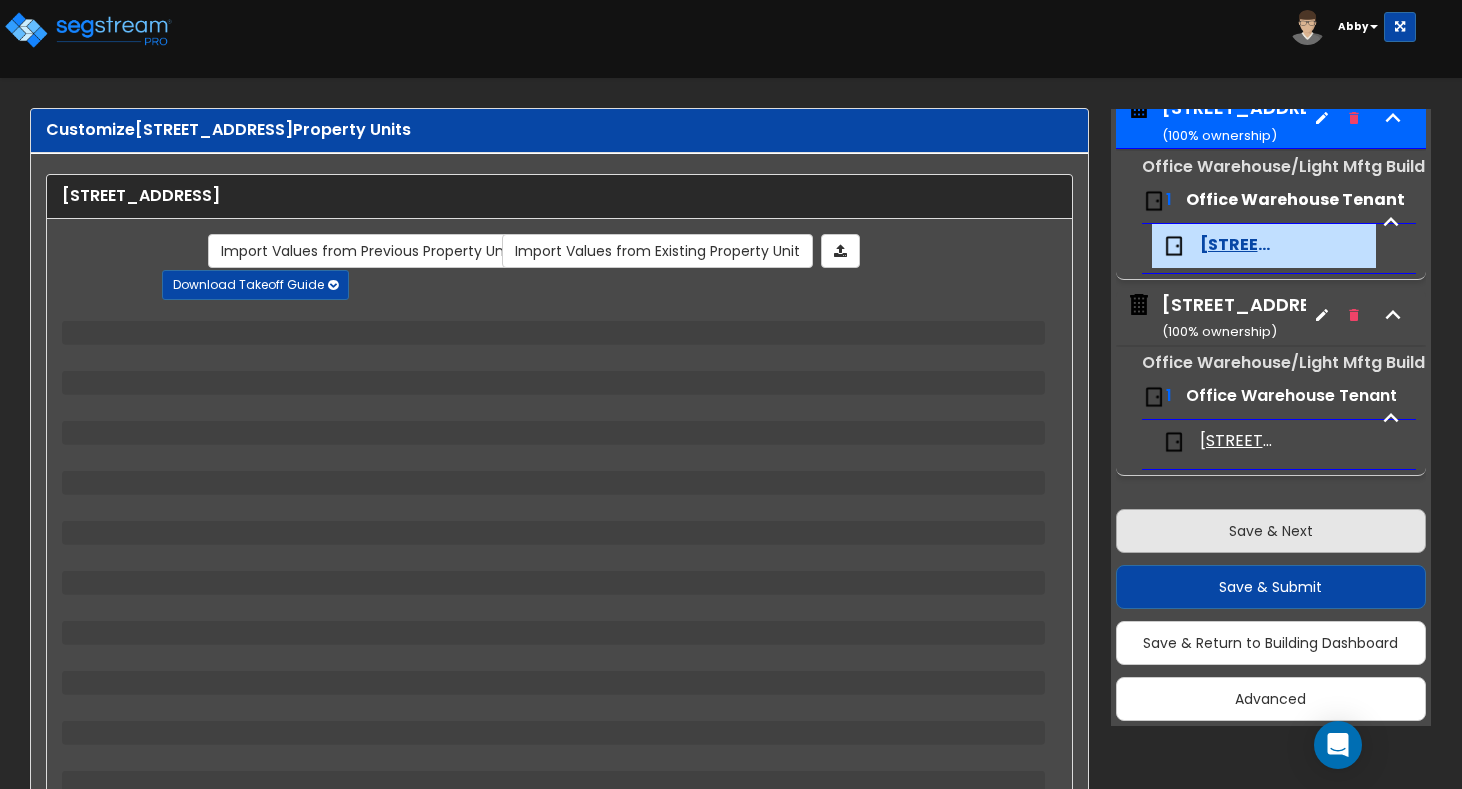 select on "2" 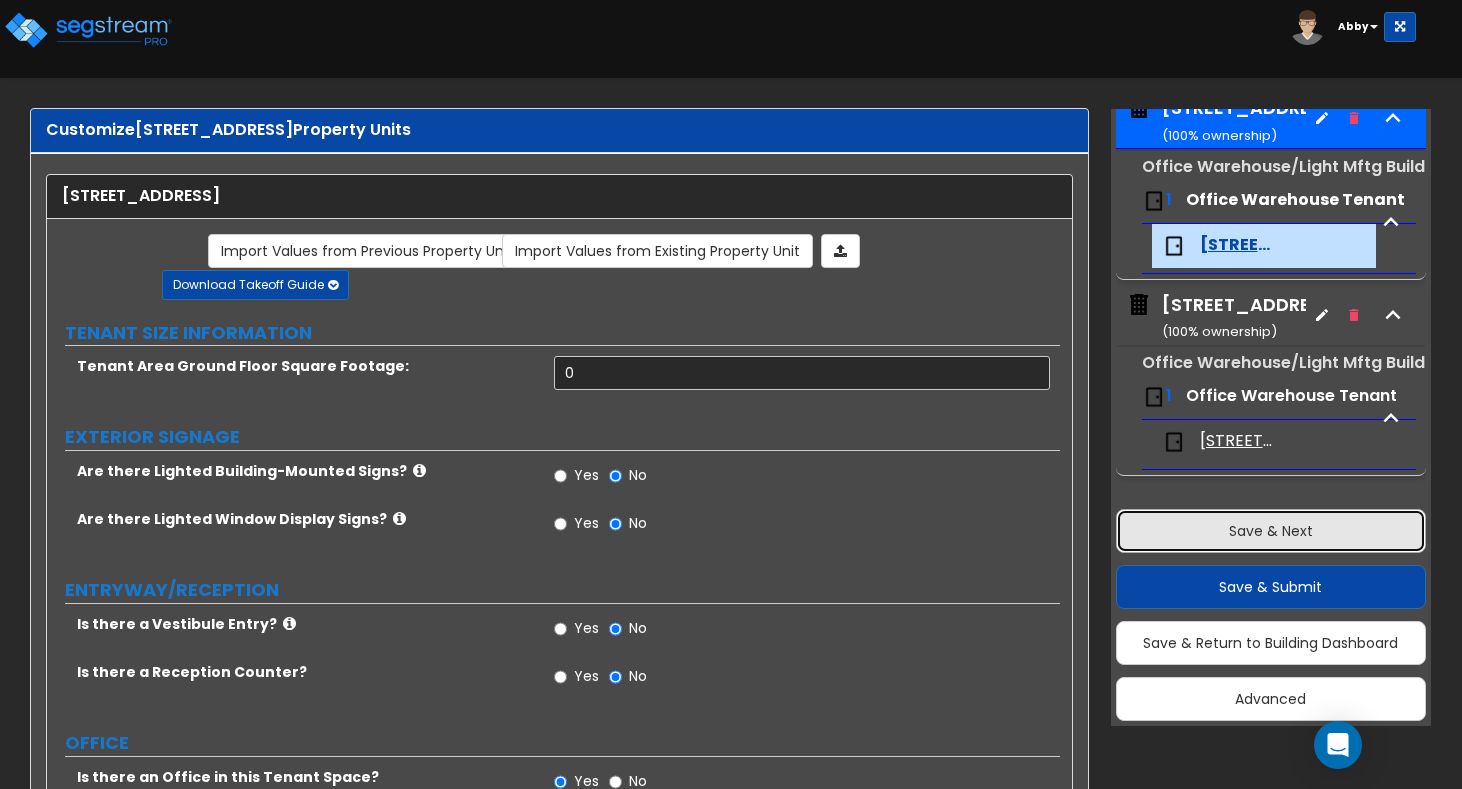 click on "Save & Next" at bounding box center [1271, 531] 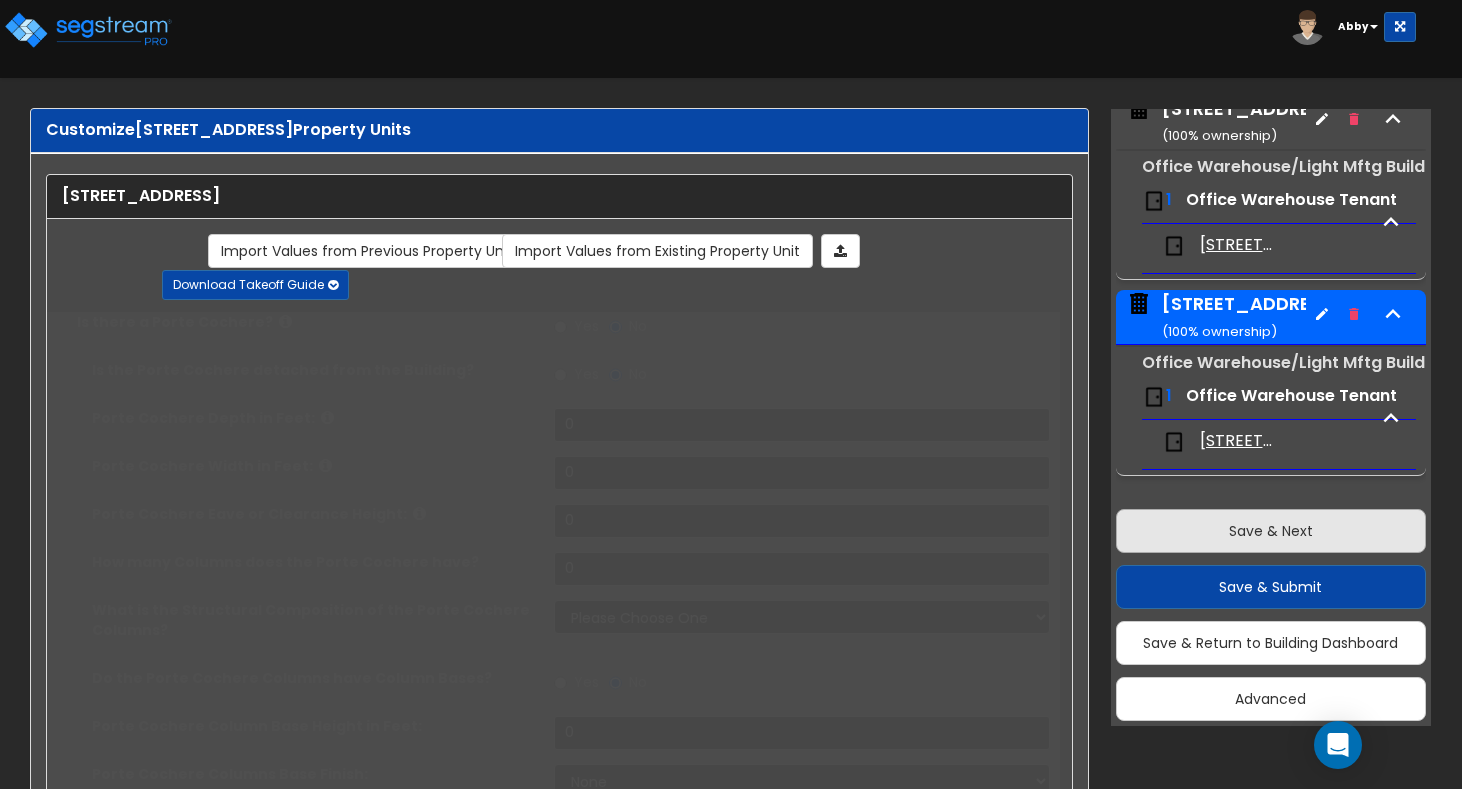 type on "3780" 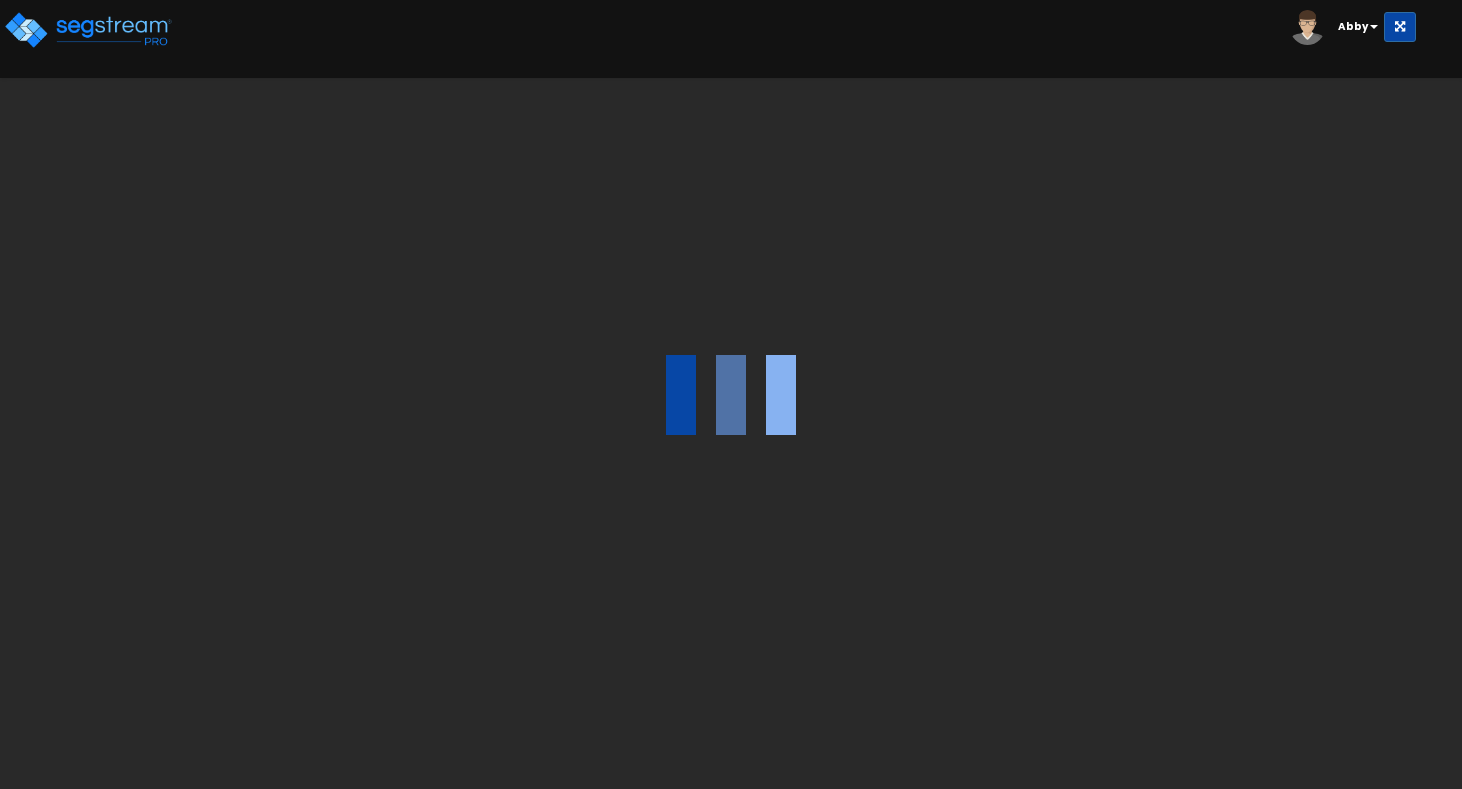 scroll, scrollTop: 0, scrollLeft: 0, axis: both 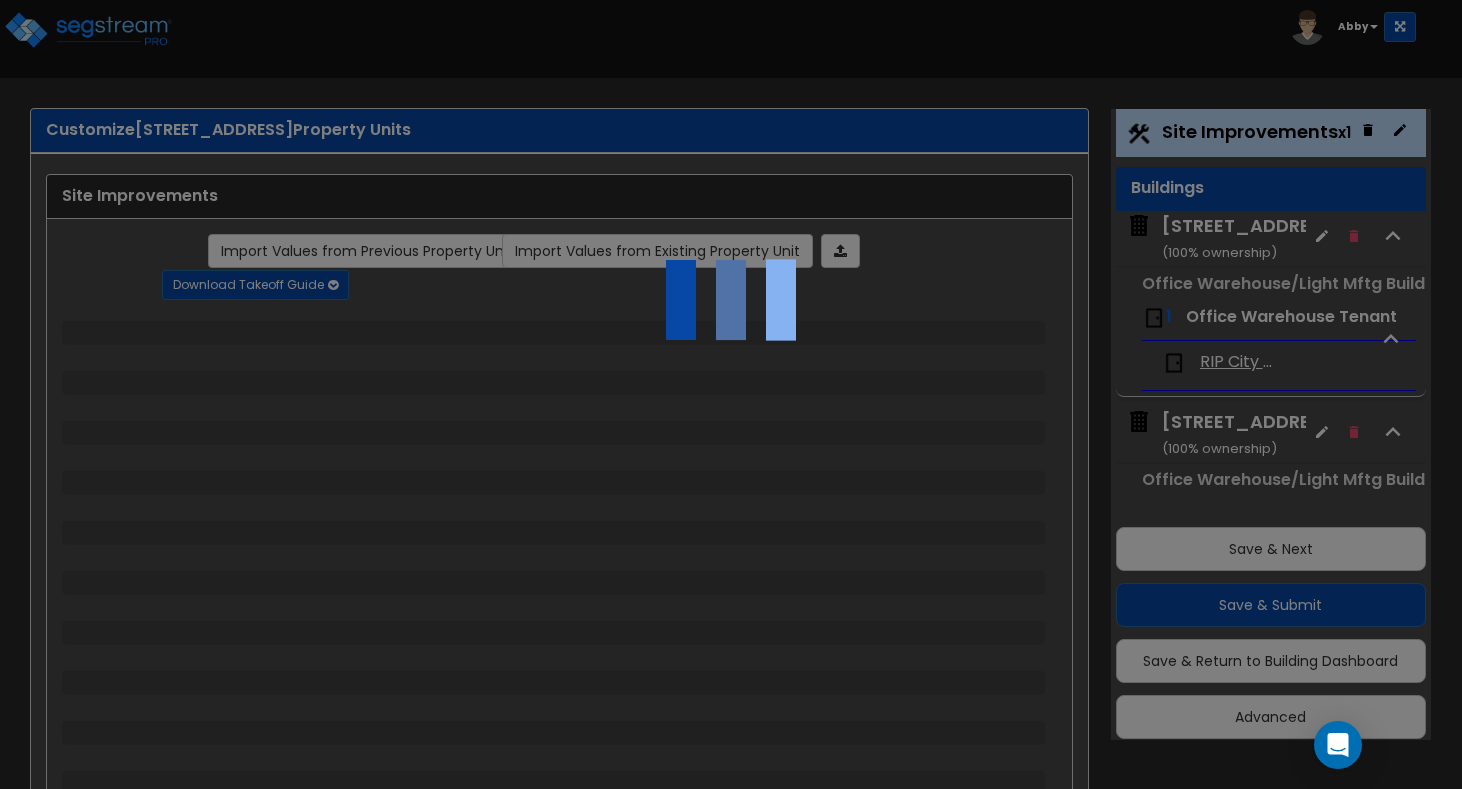 select on "2" 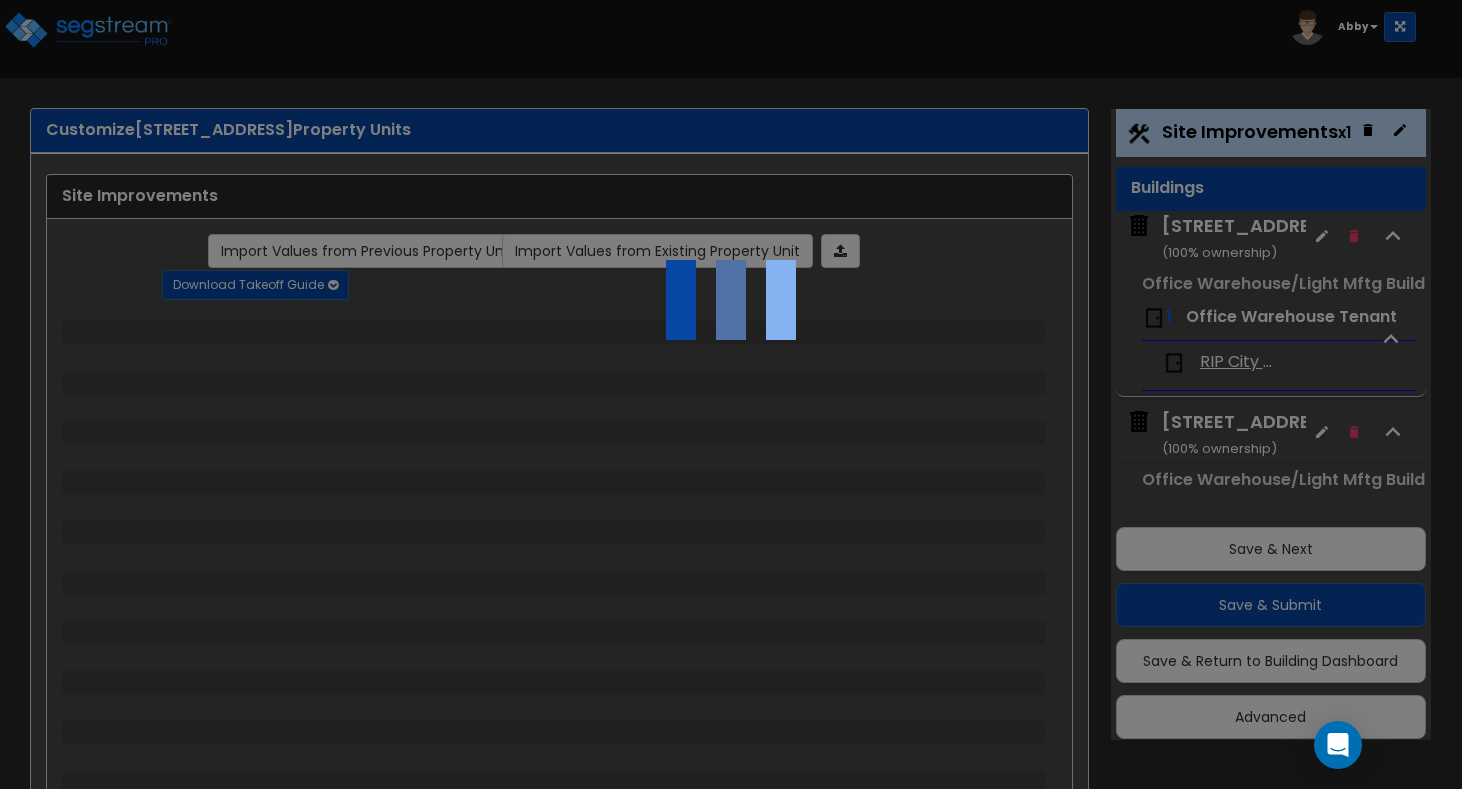 select on "1" 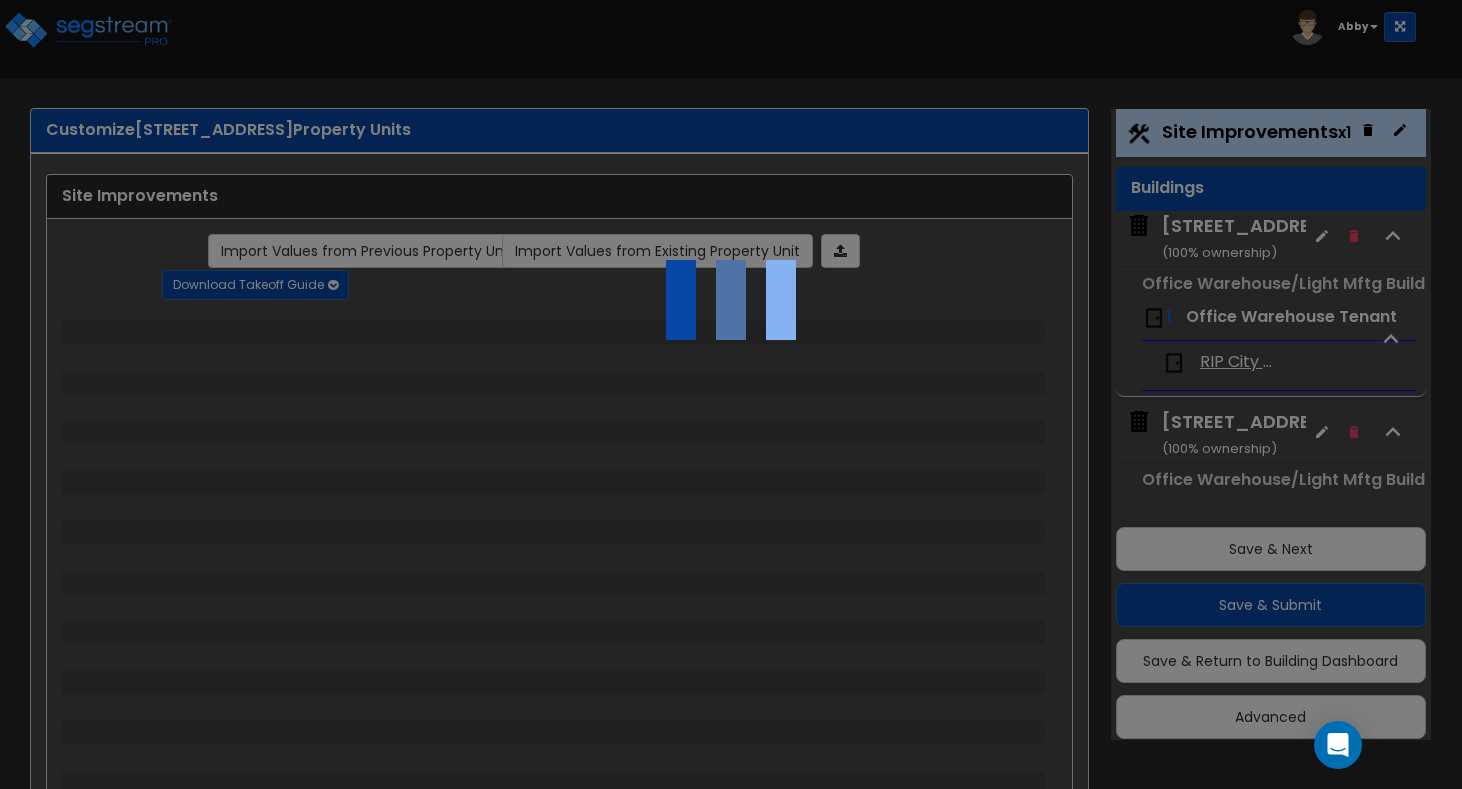 select on "2" 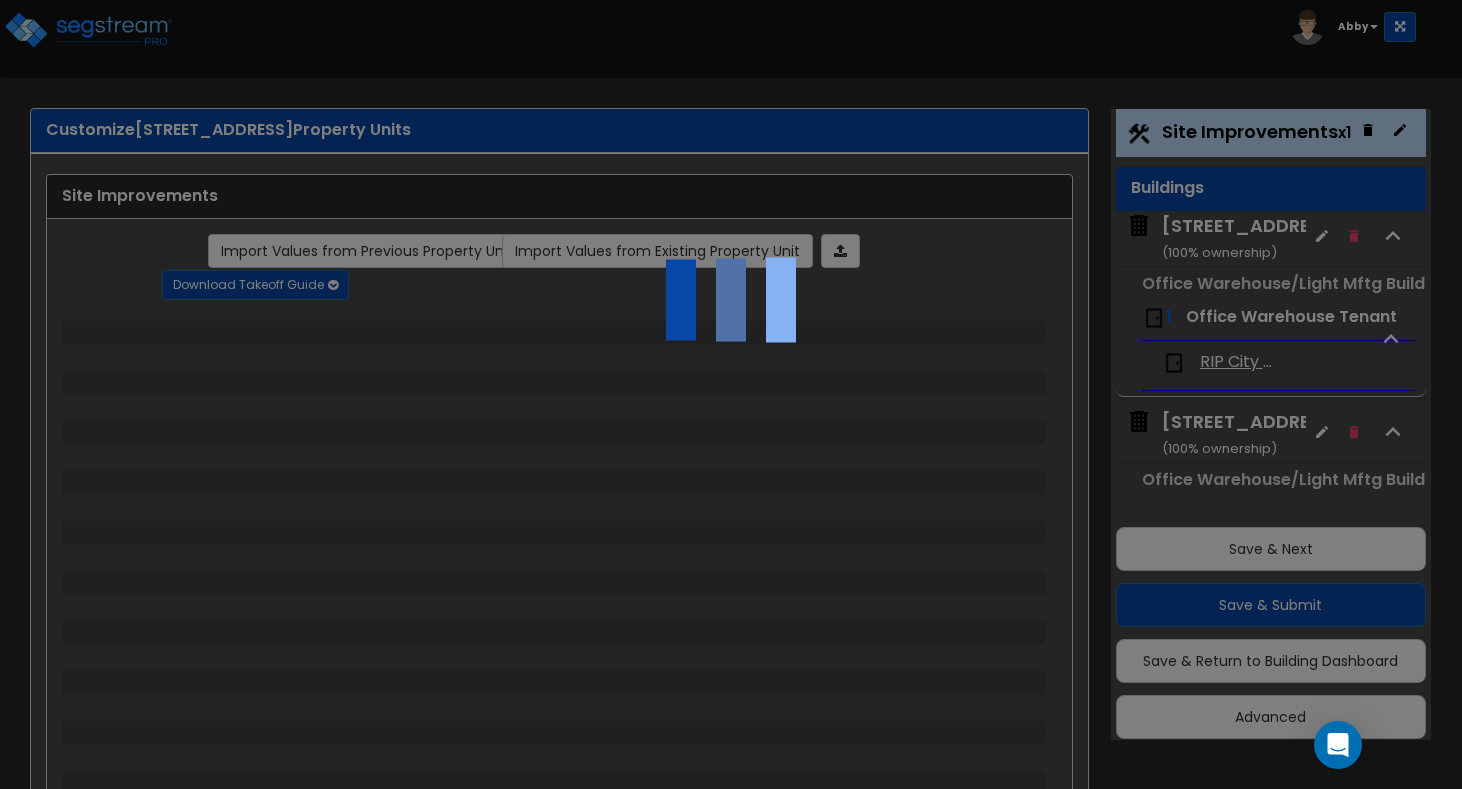 select on "1" 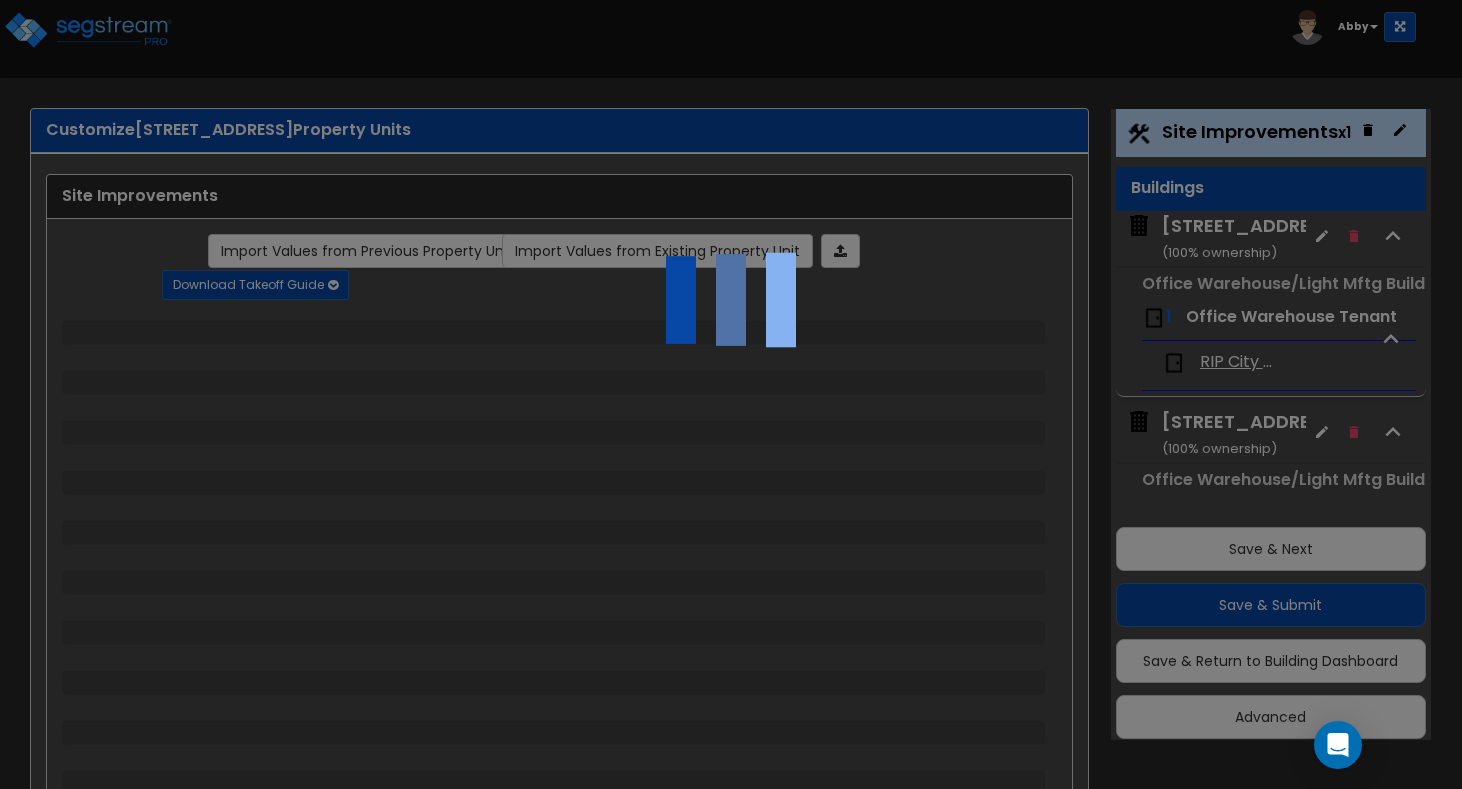 select on "1" 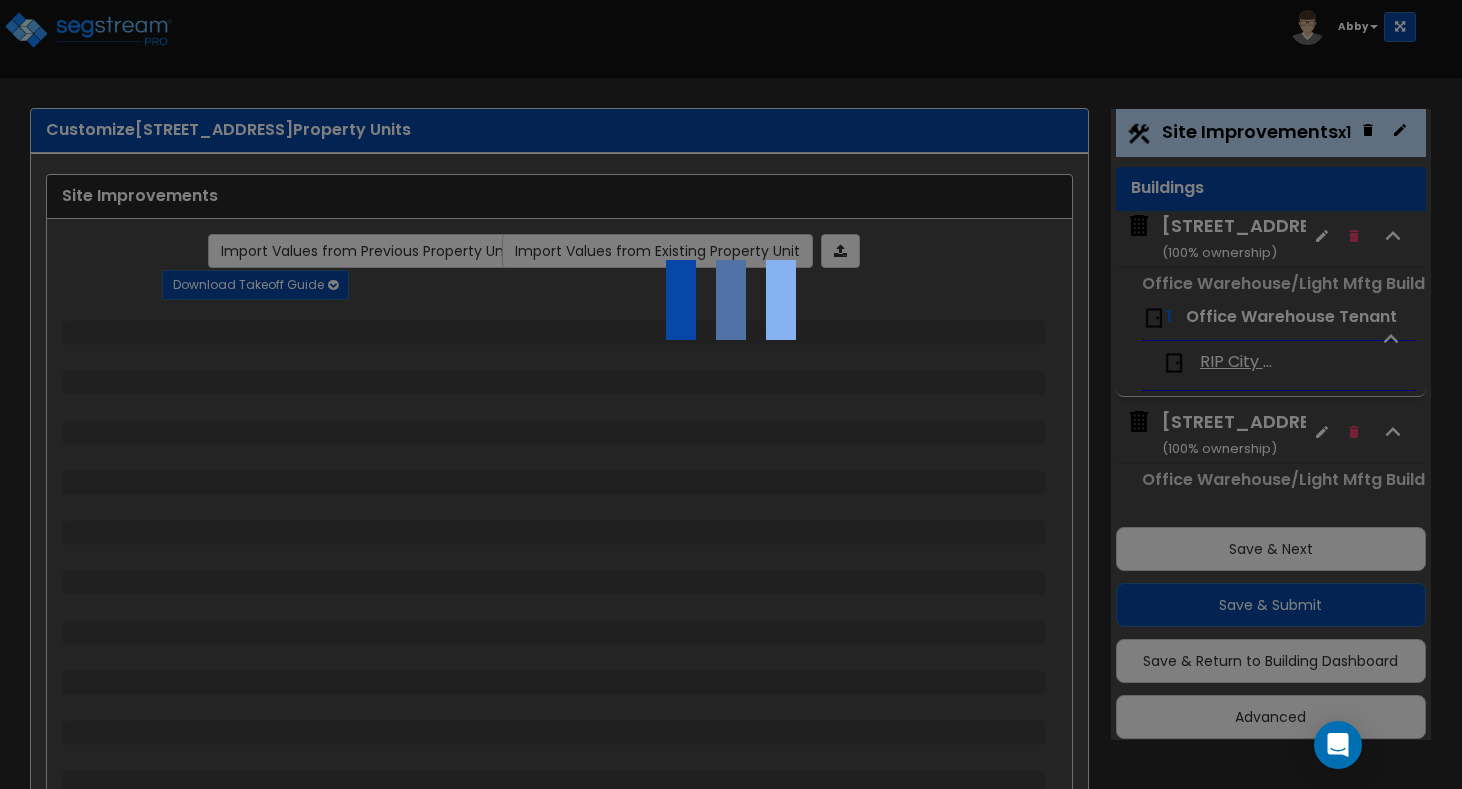 select on "4" 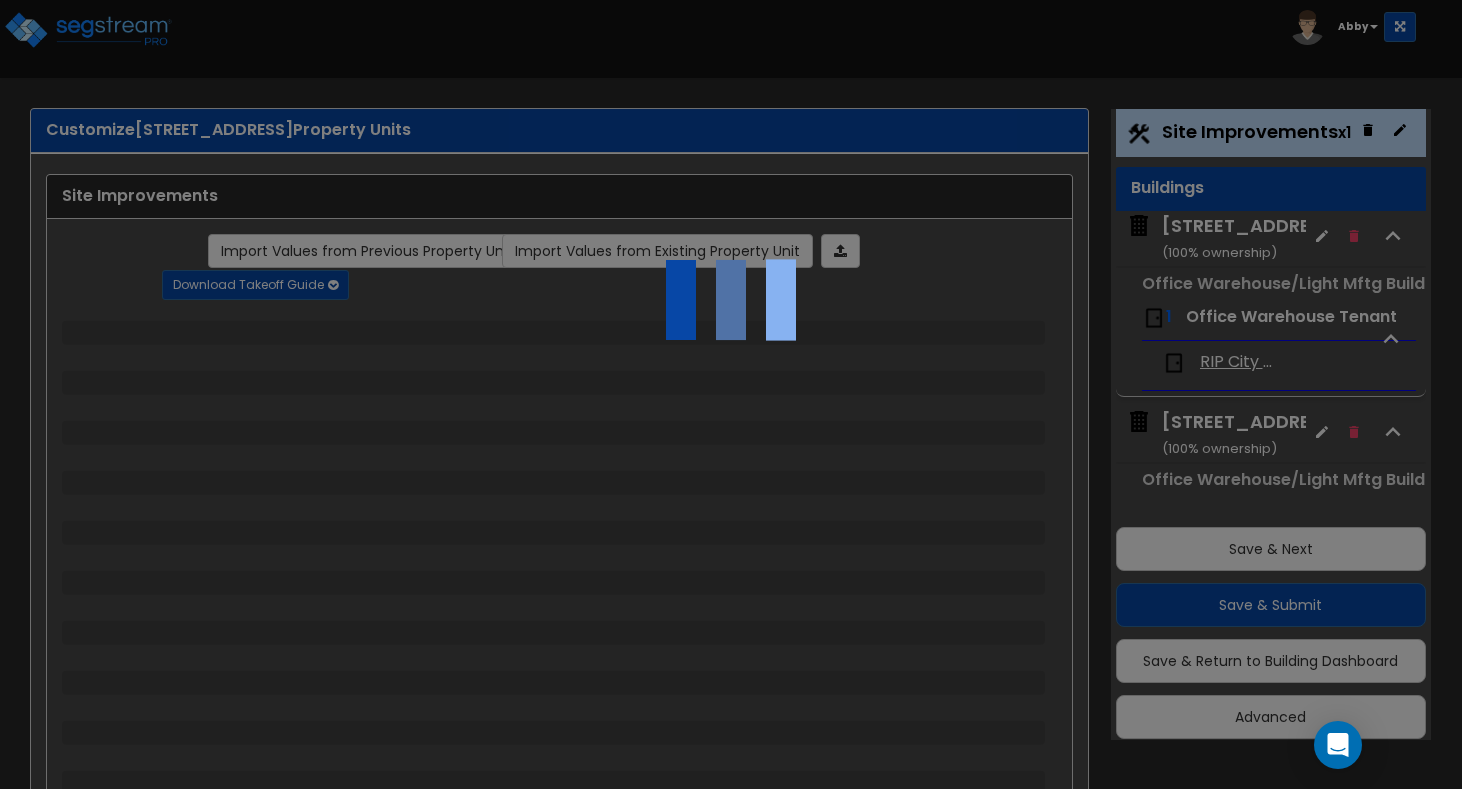 select on "2" 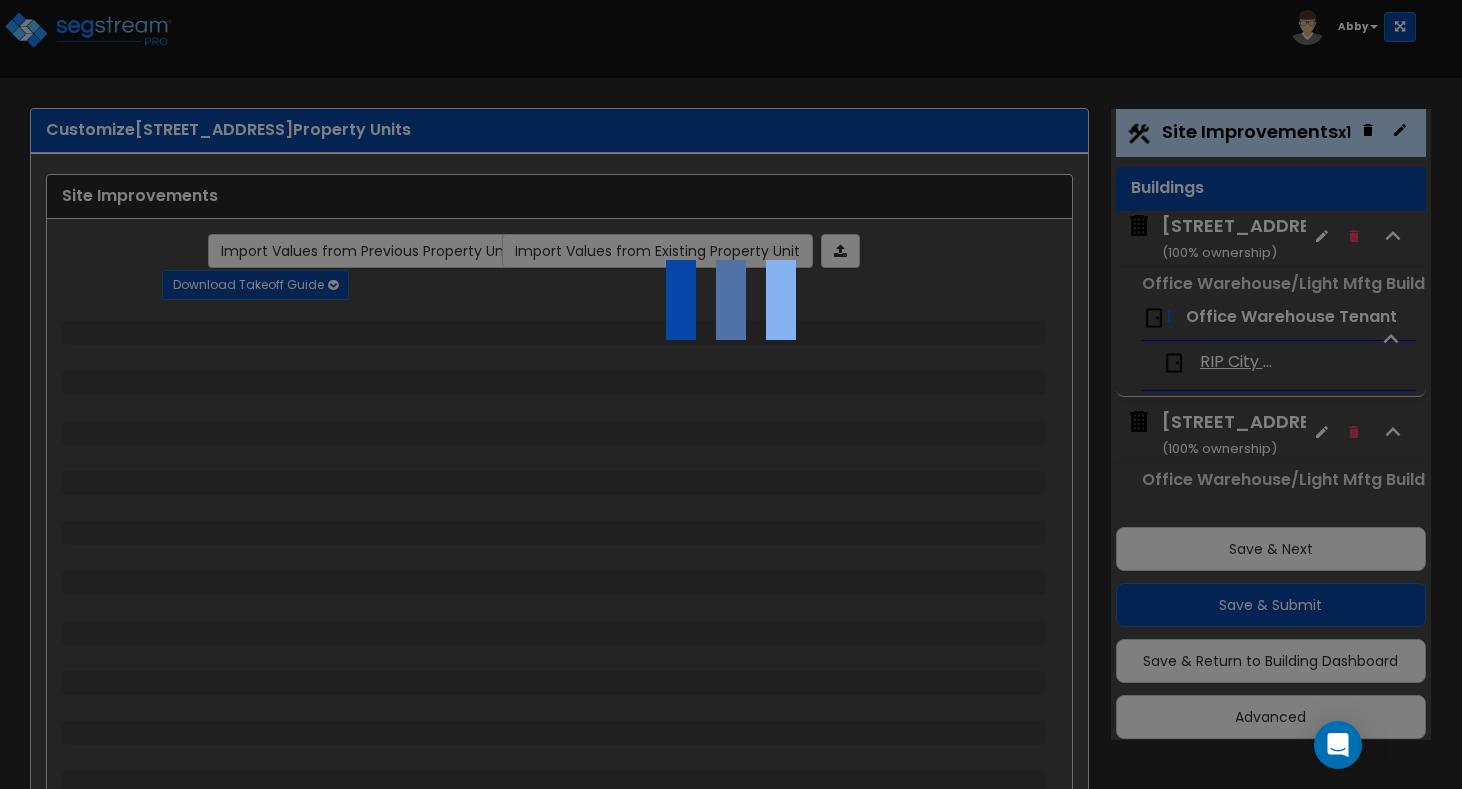 select on "1" 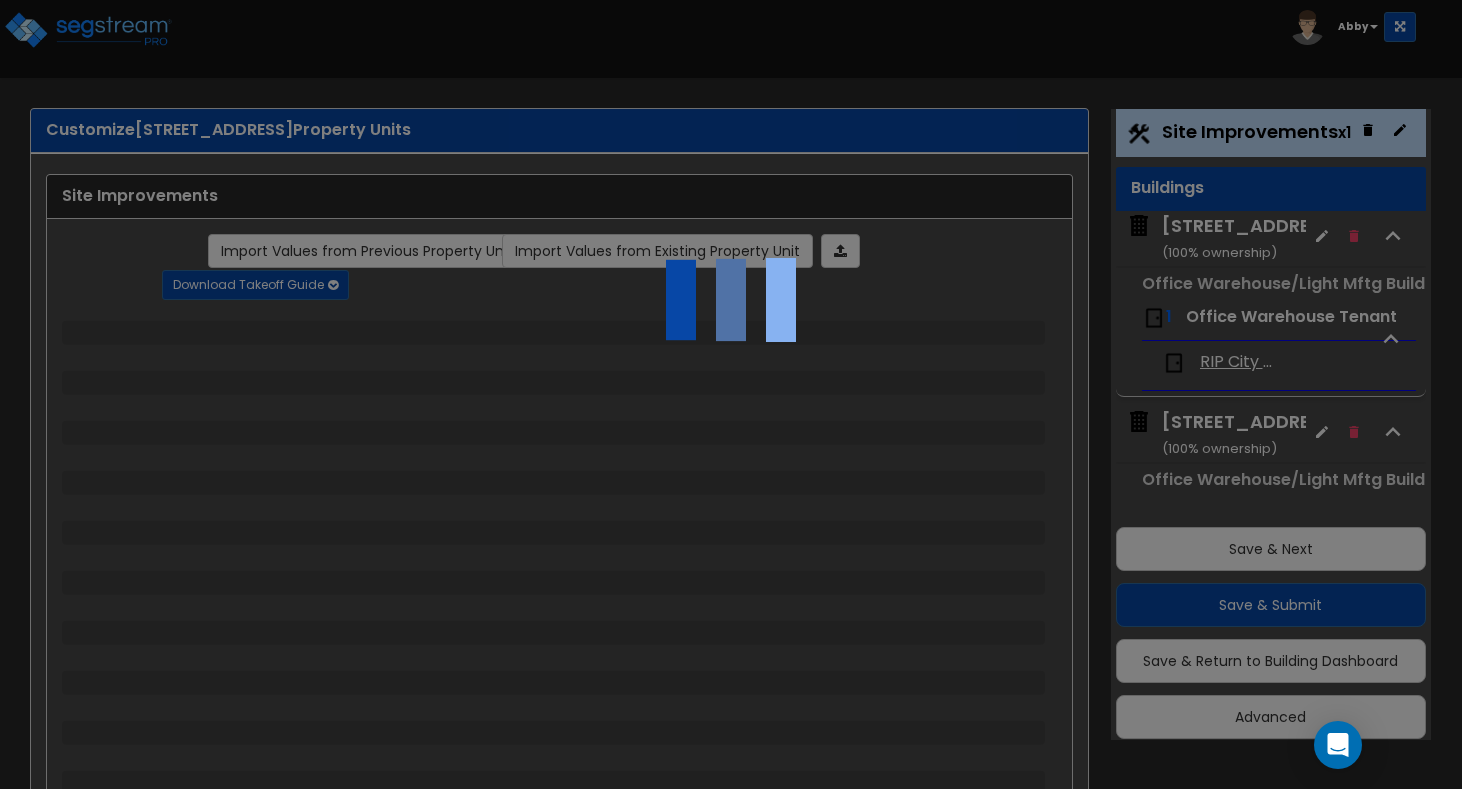 select on "3" 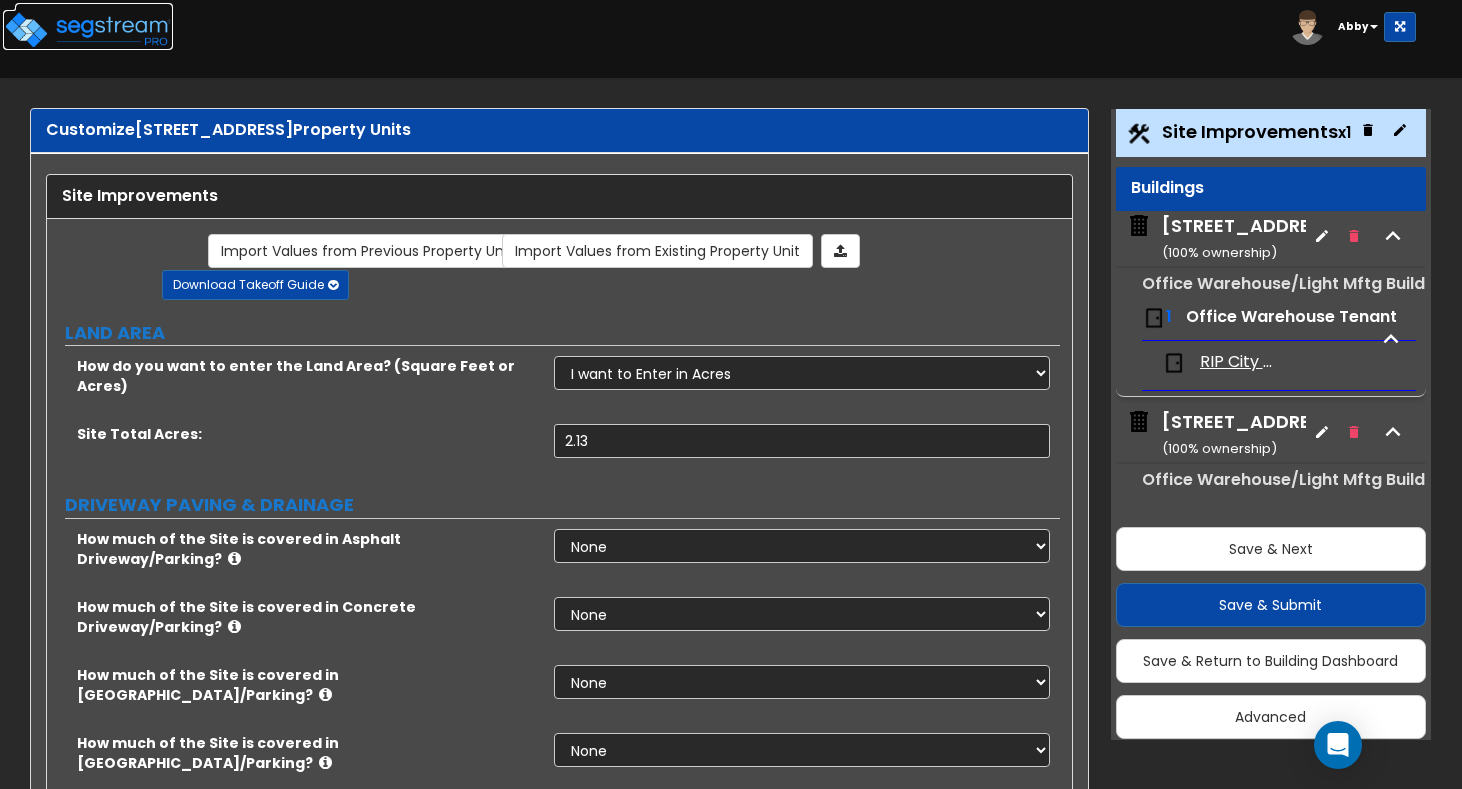 click at bounding box center [88, 30] 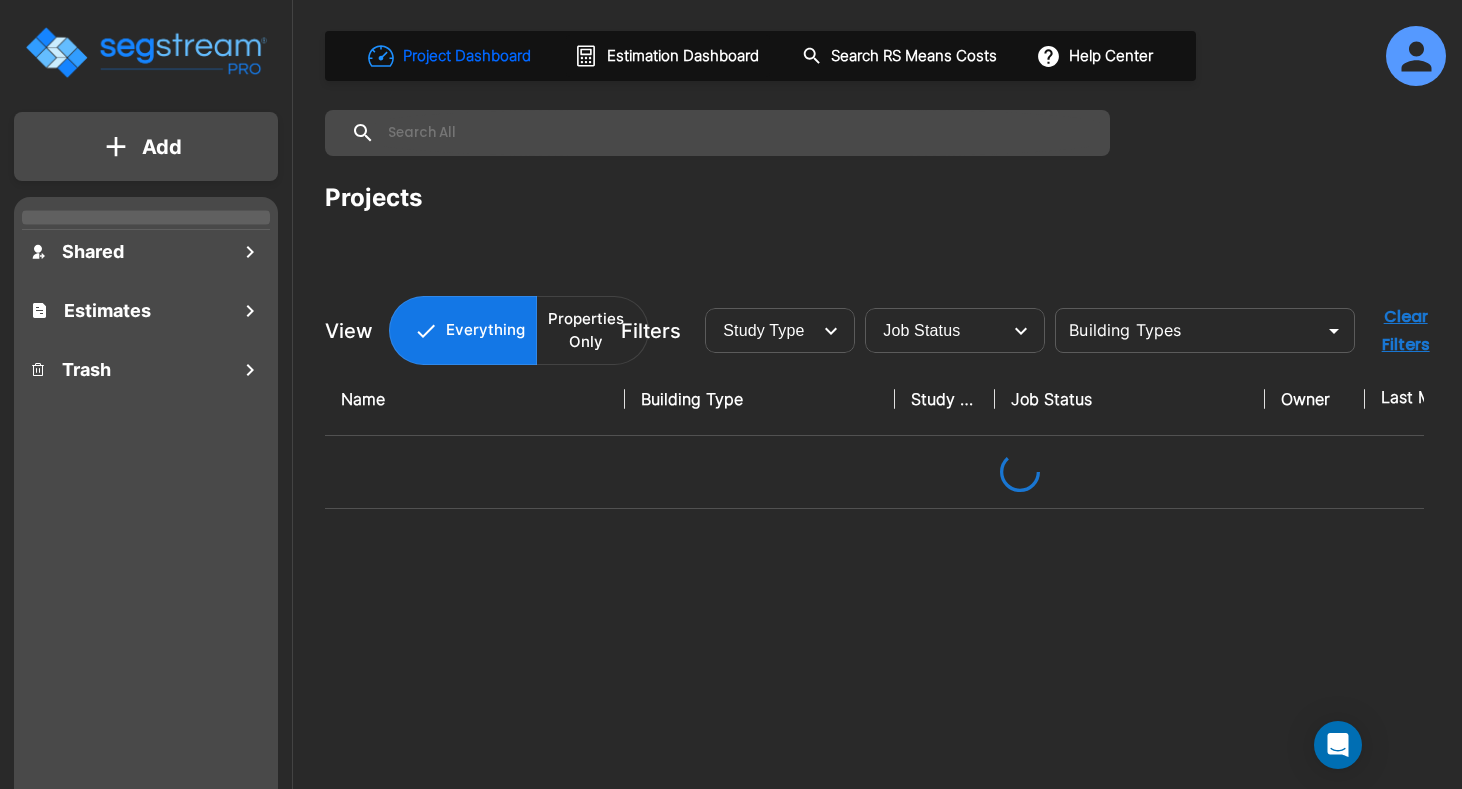 scroll, scrollTop: 0, scrollLeft: 0, axis: both 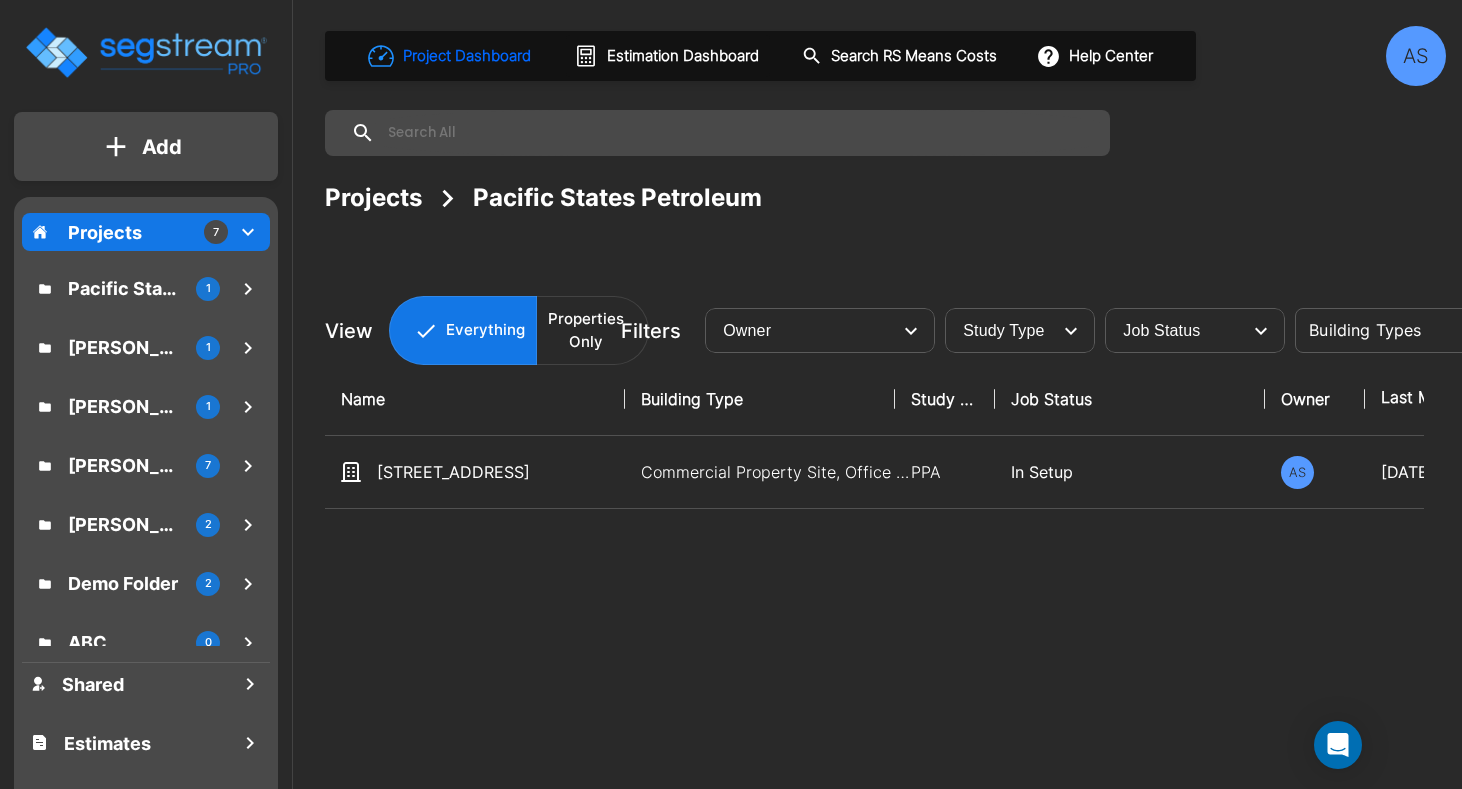 click on "Job Status" at bounding box center (1130, 399) 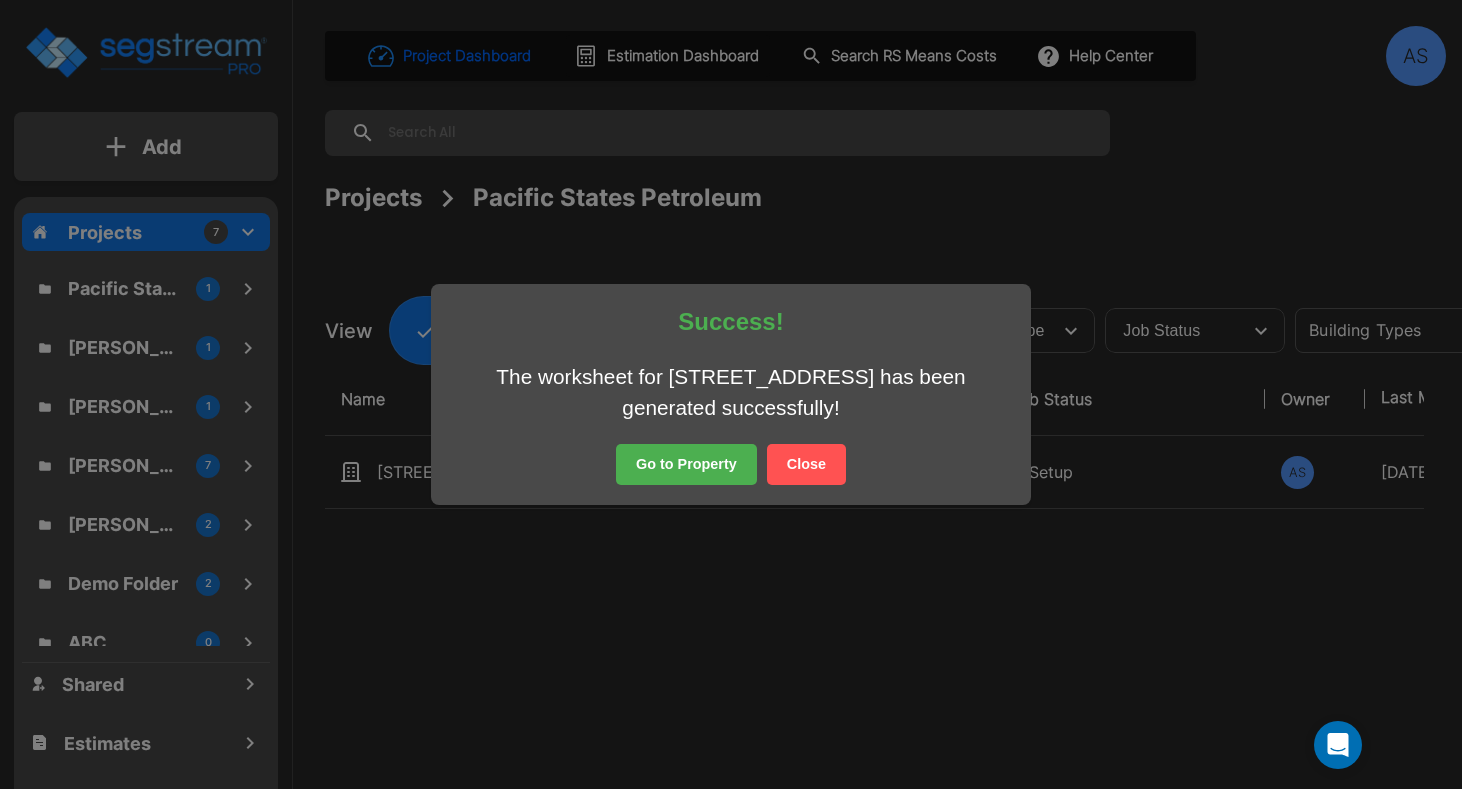 click on "Go to Property" at bounding box center (686, 465) 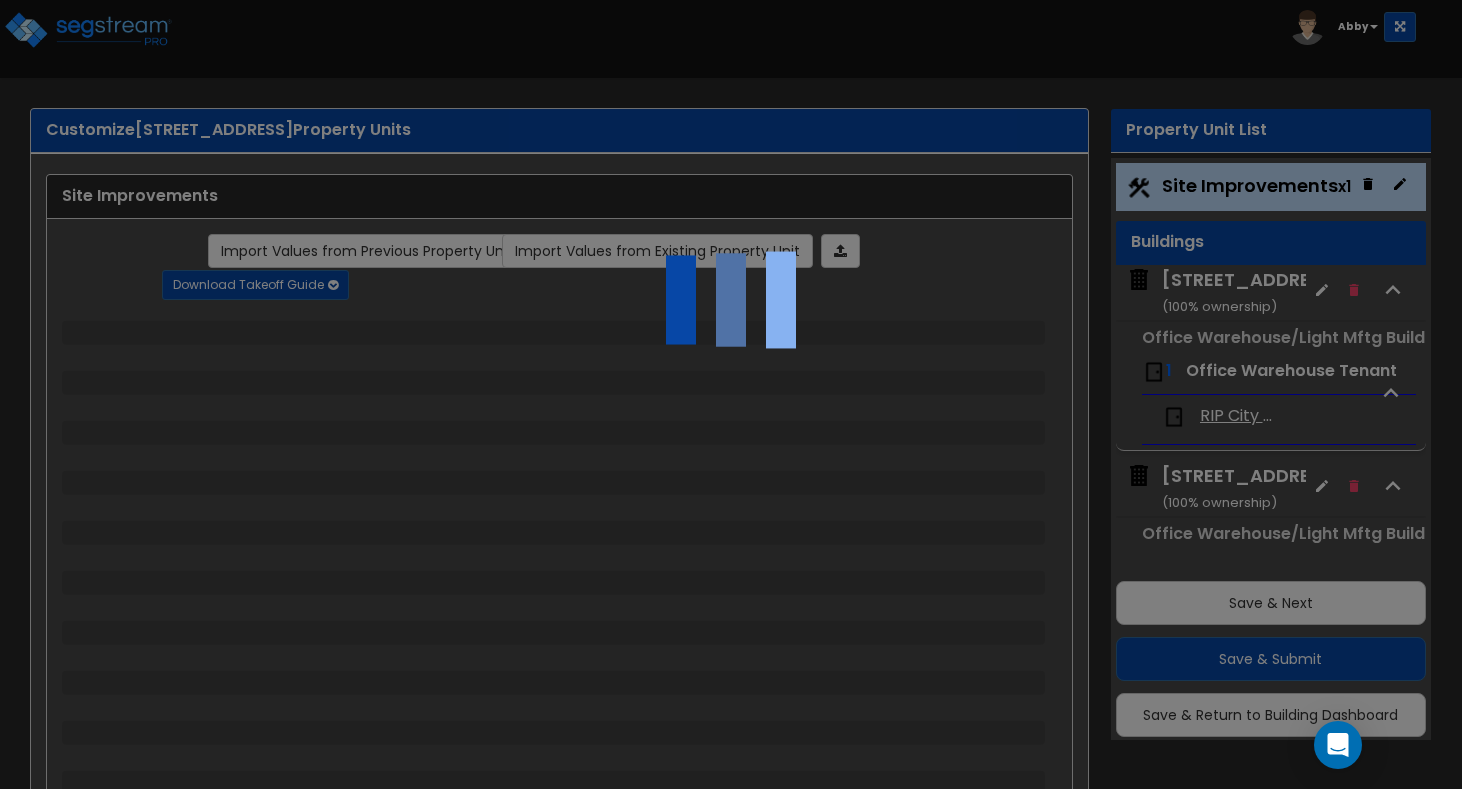 select on "2" 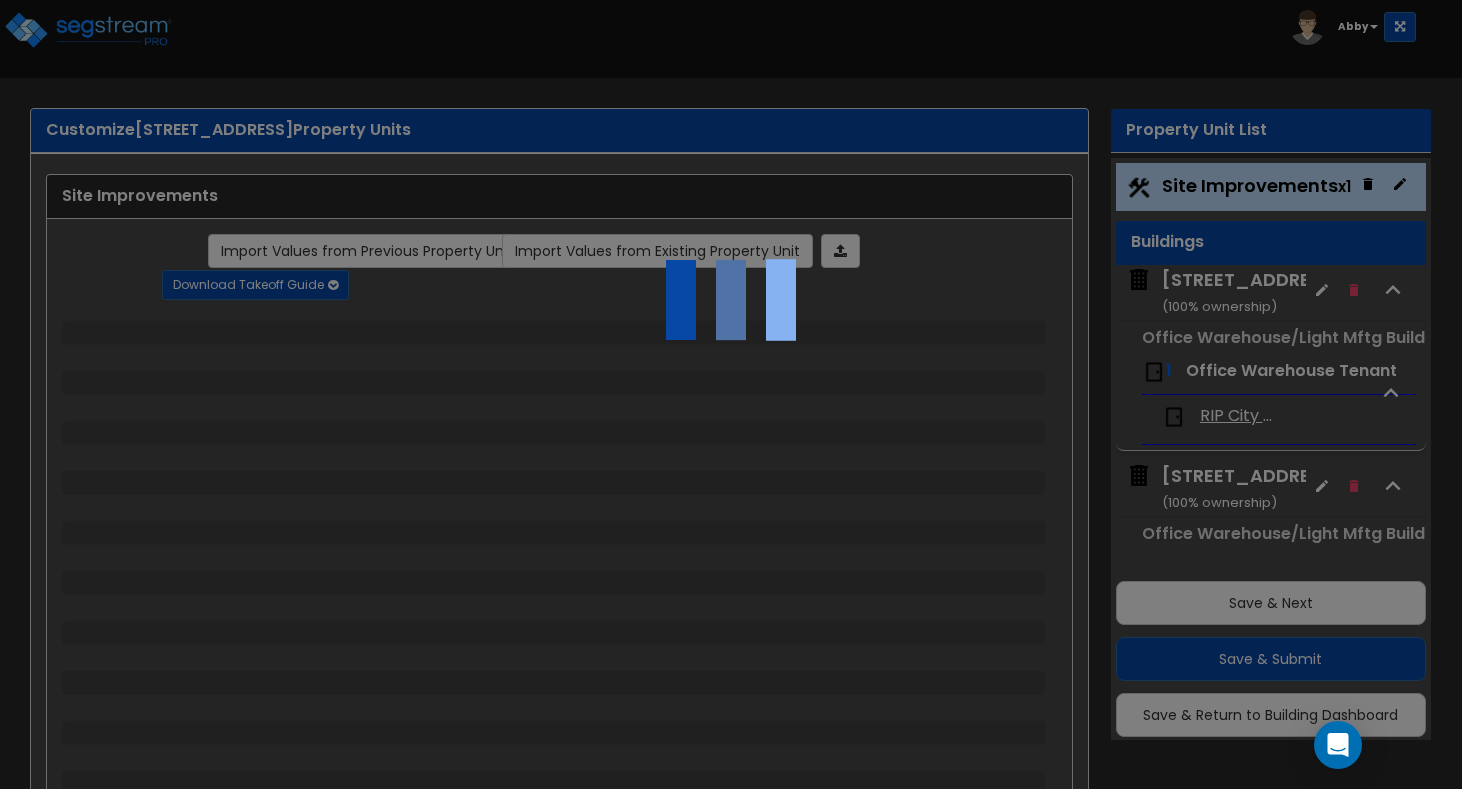 select on "1" 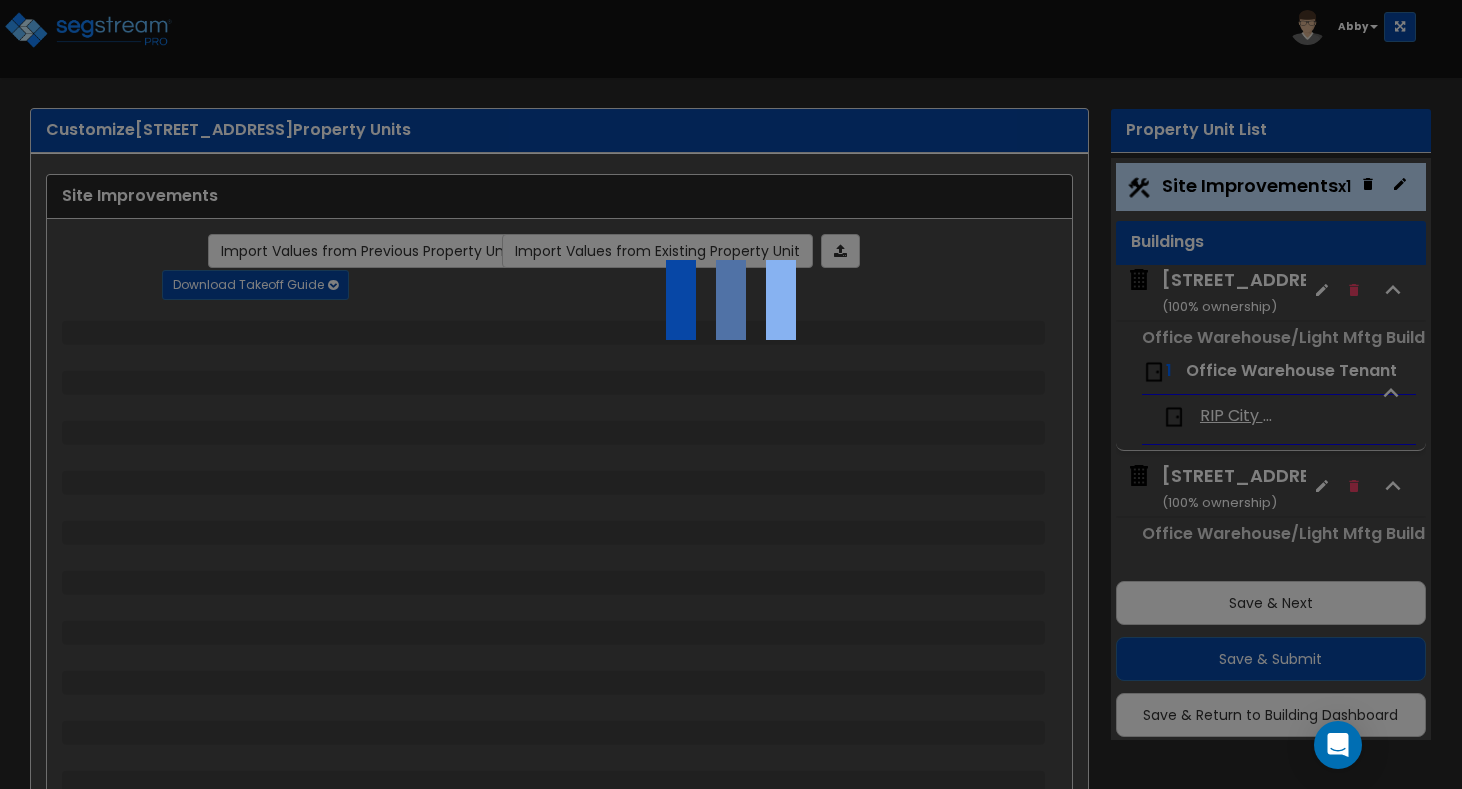 select on "2" 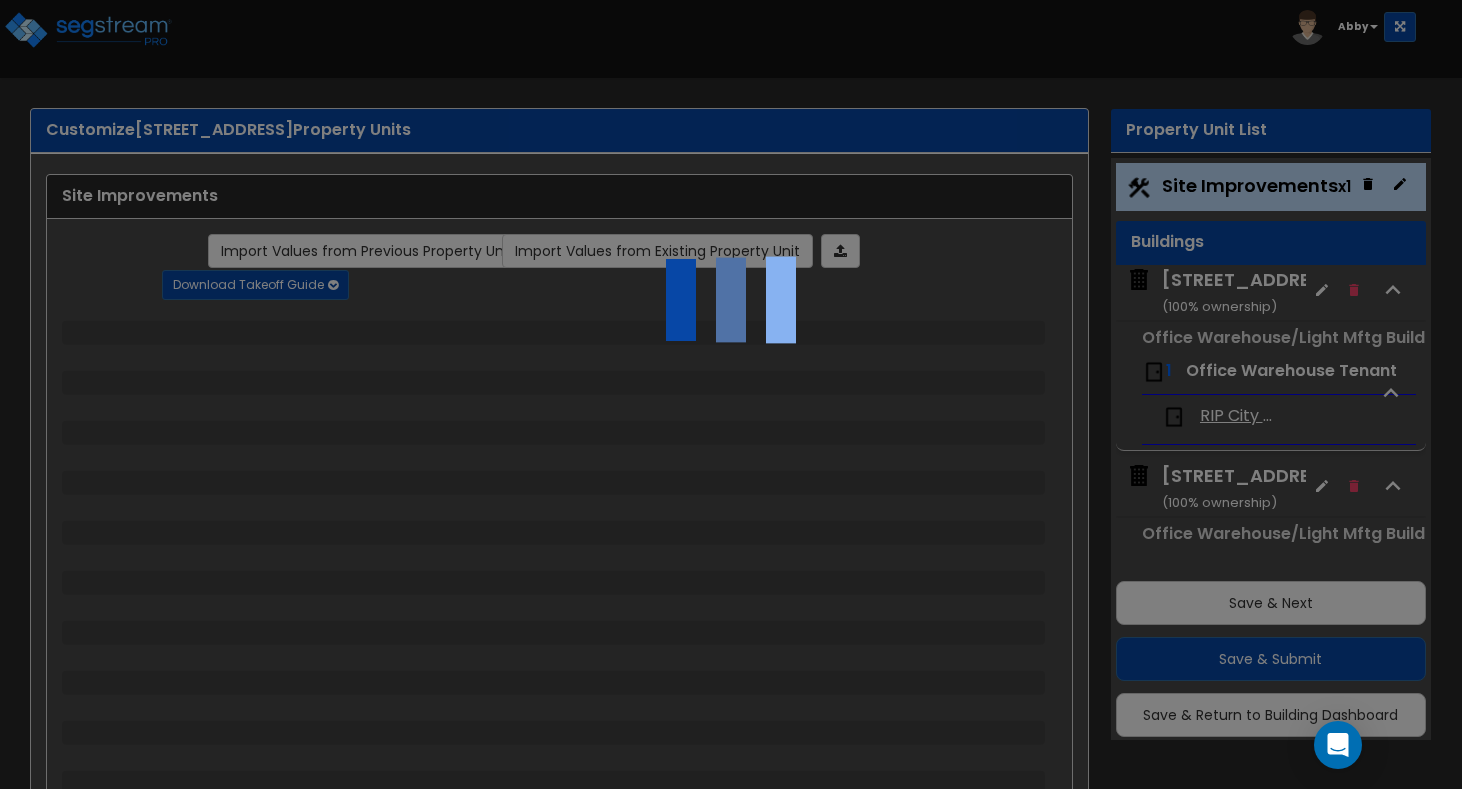 select on "1" 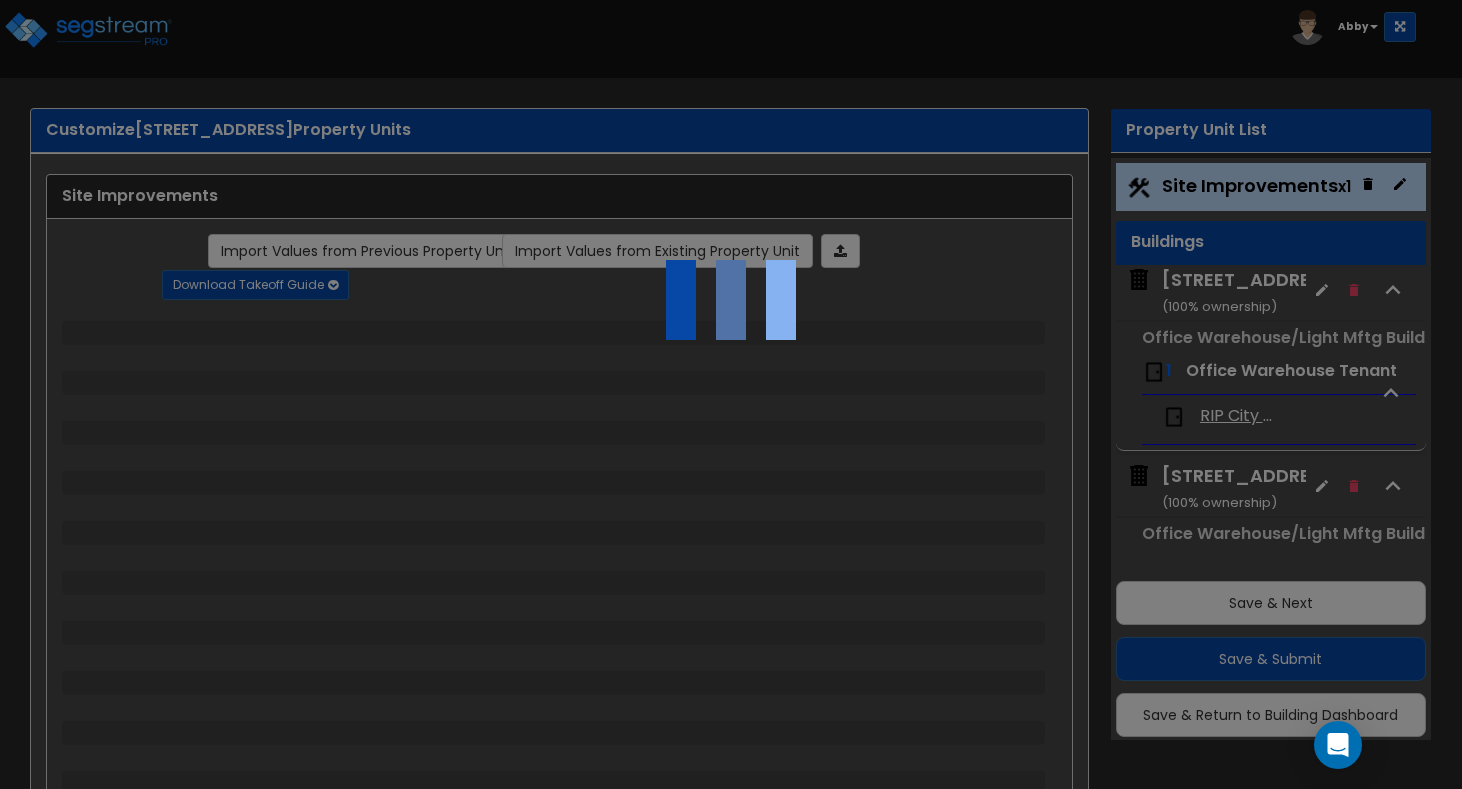 select on "1" 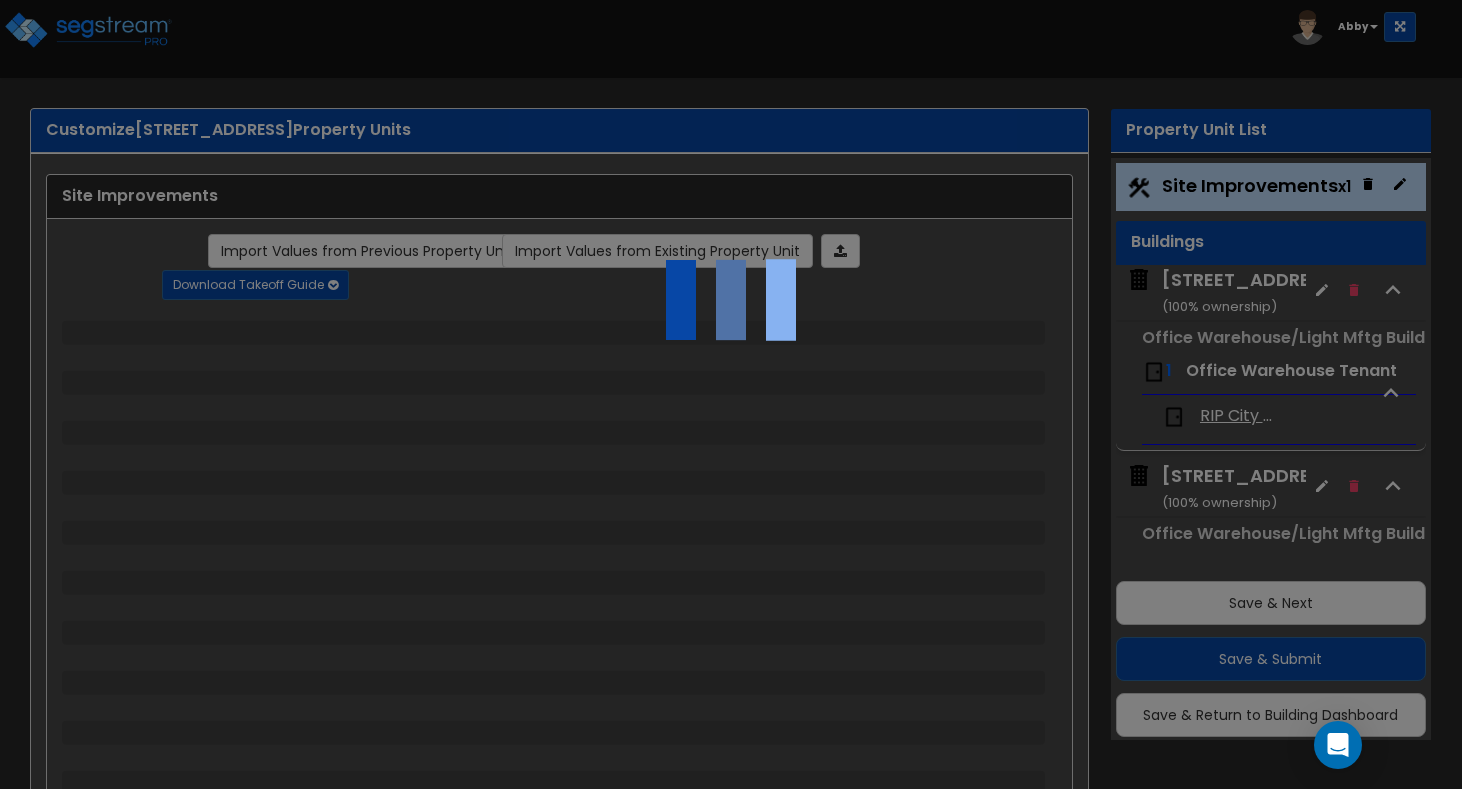 select on "4" 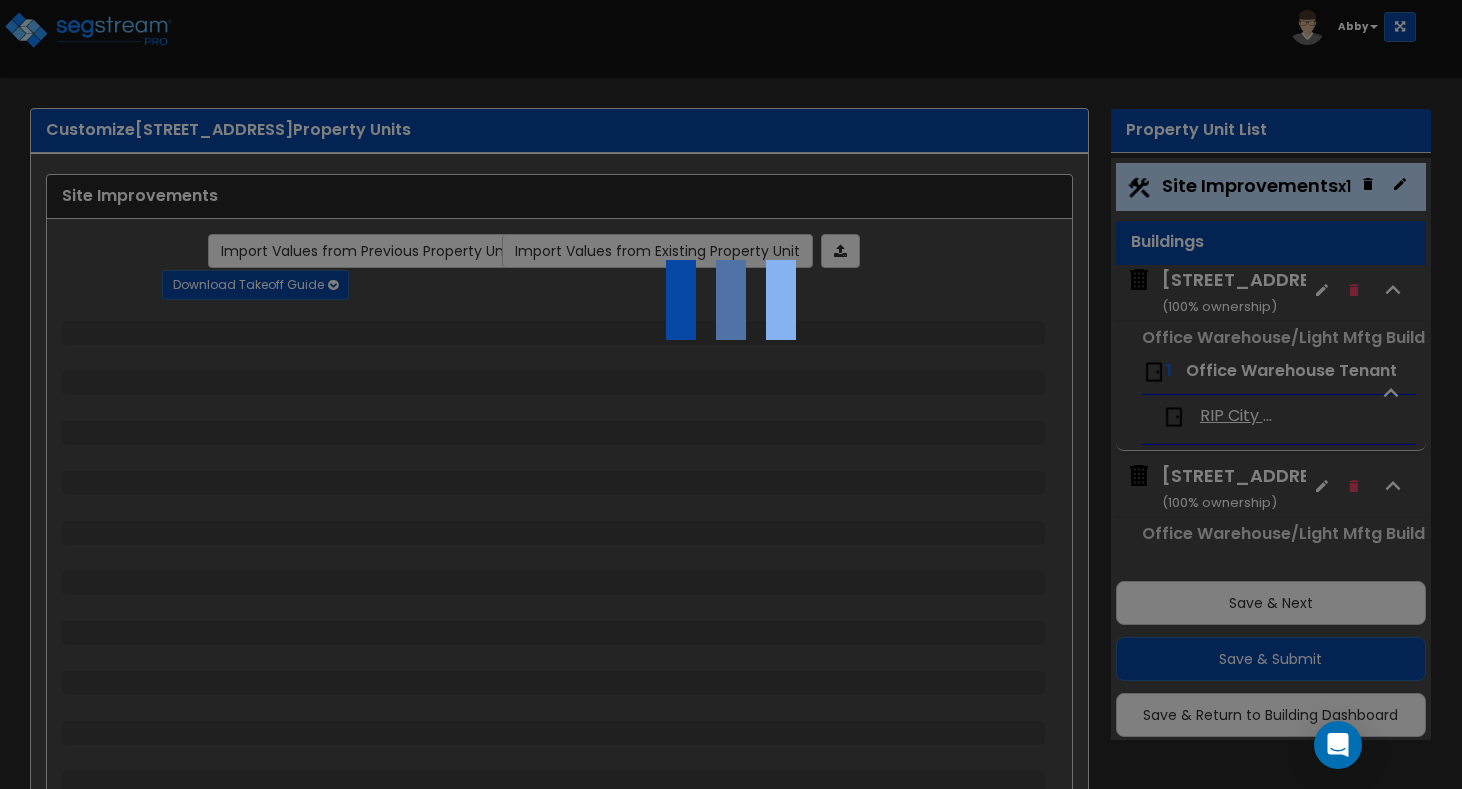 select on "1" 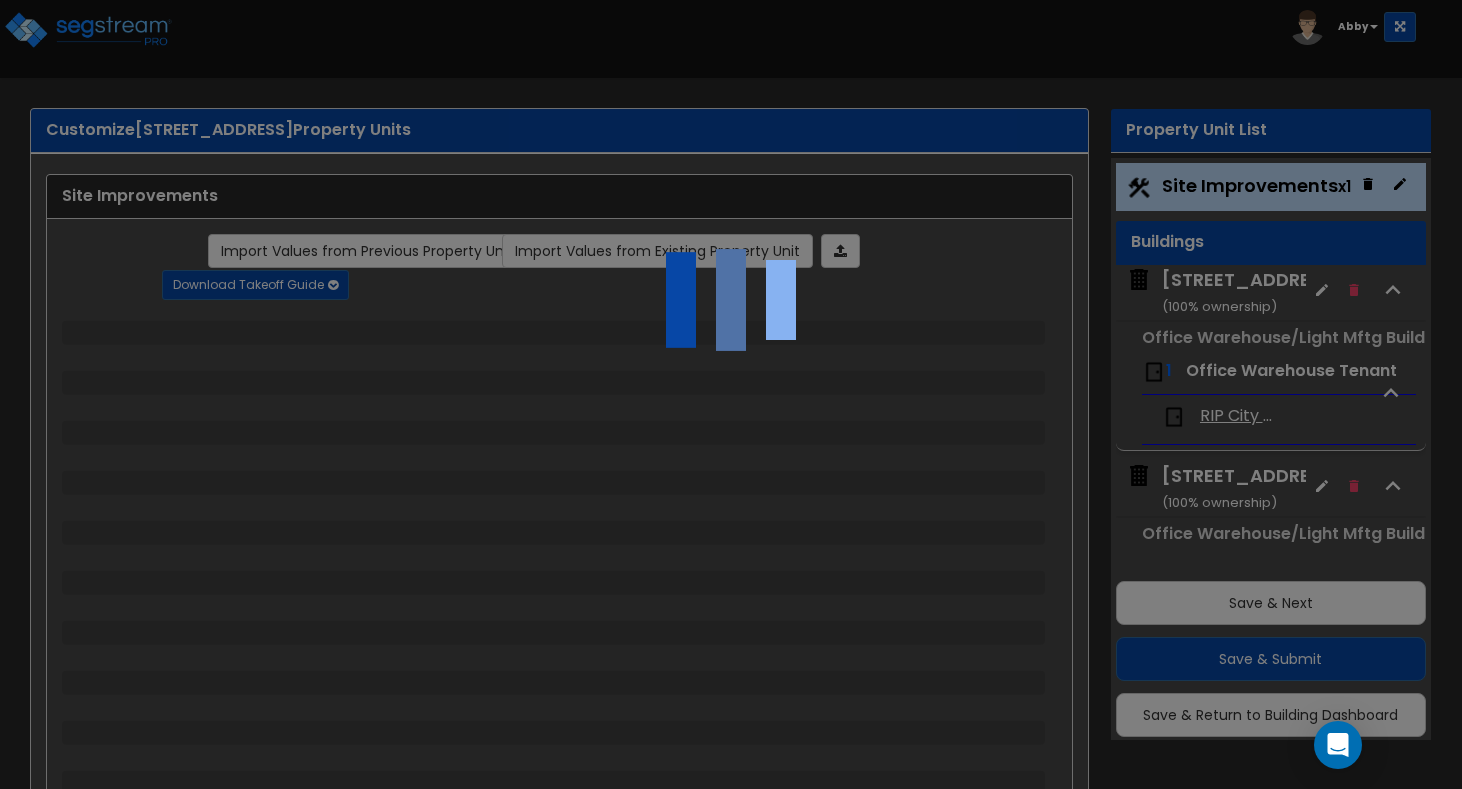 select on "1" 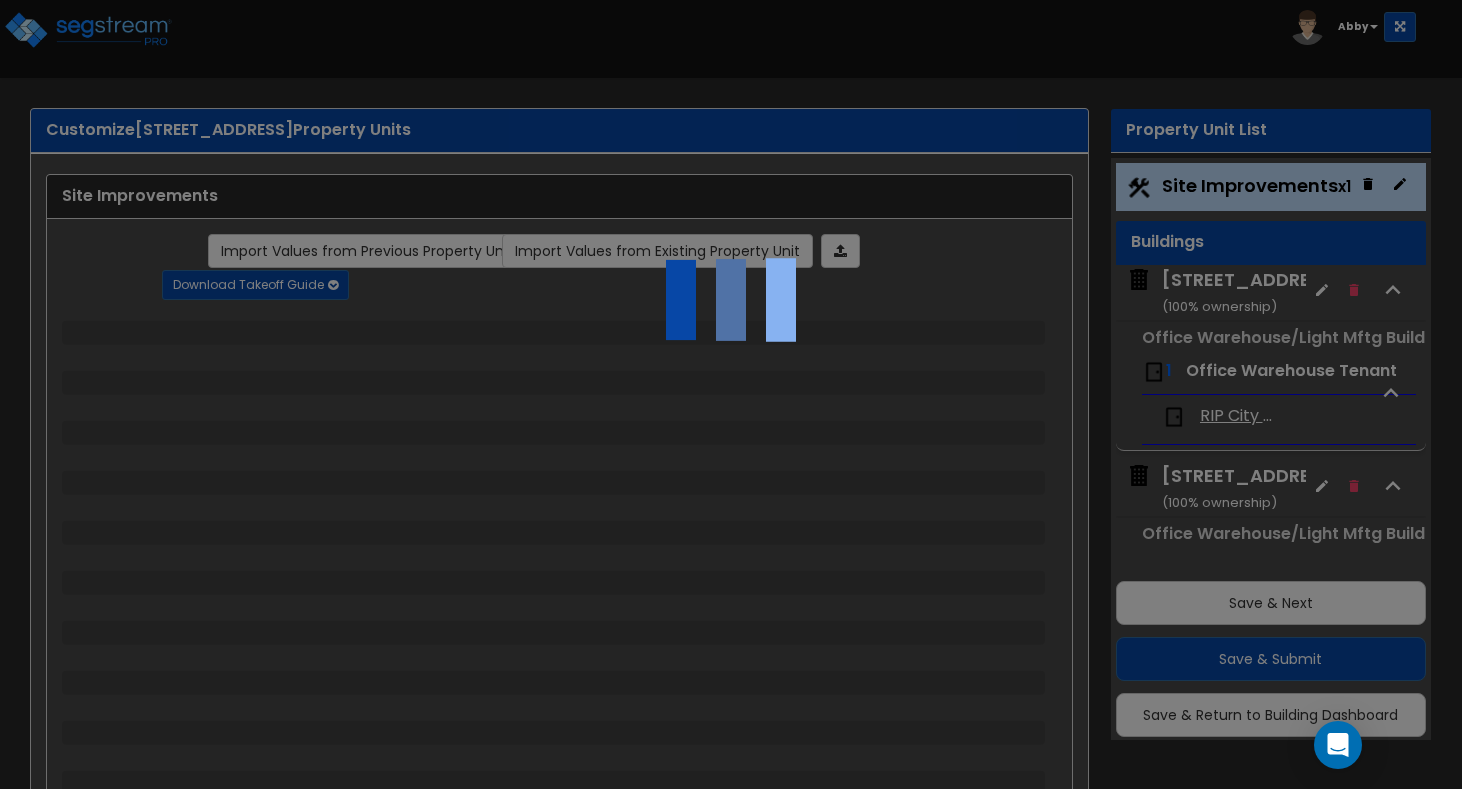 select on "3" 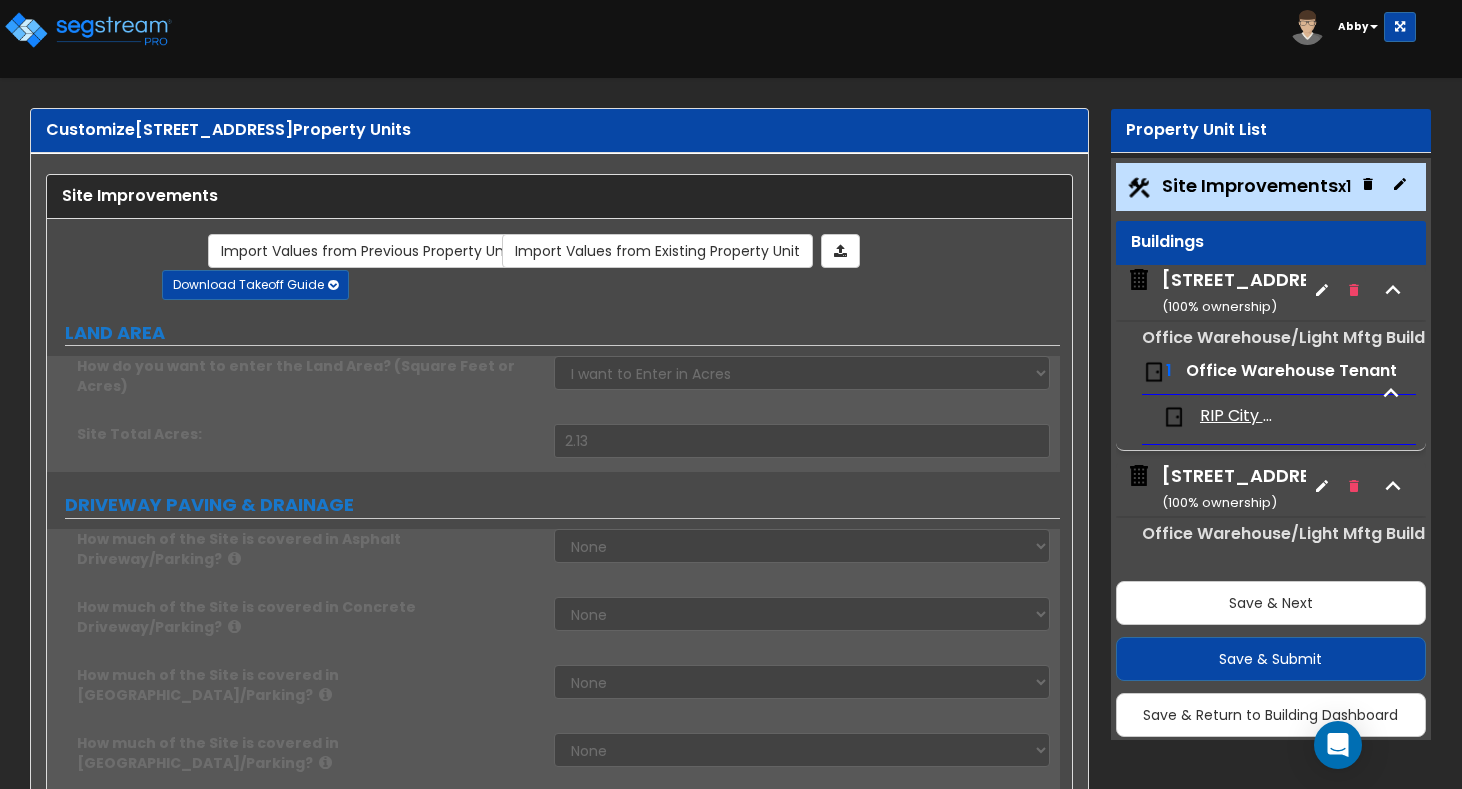 scroll, scrollTop: 0, scrollLeft: 0, axis: both 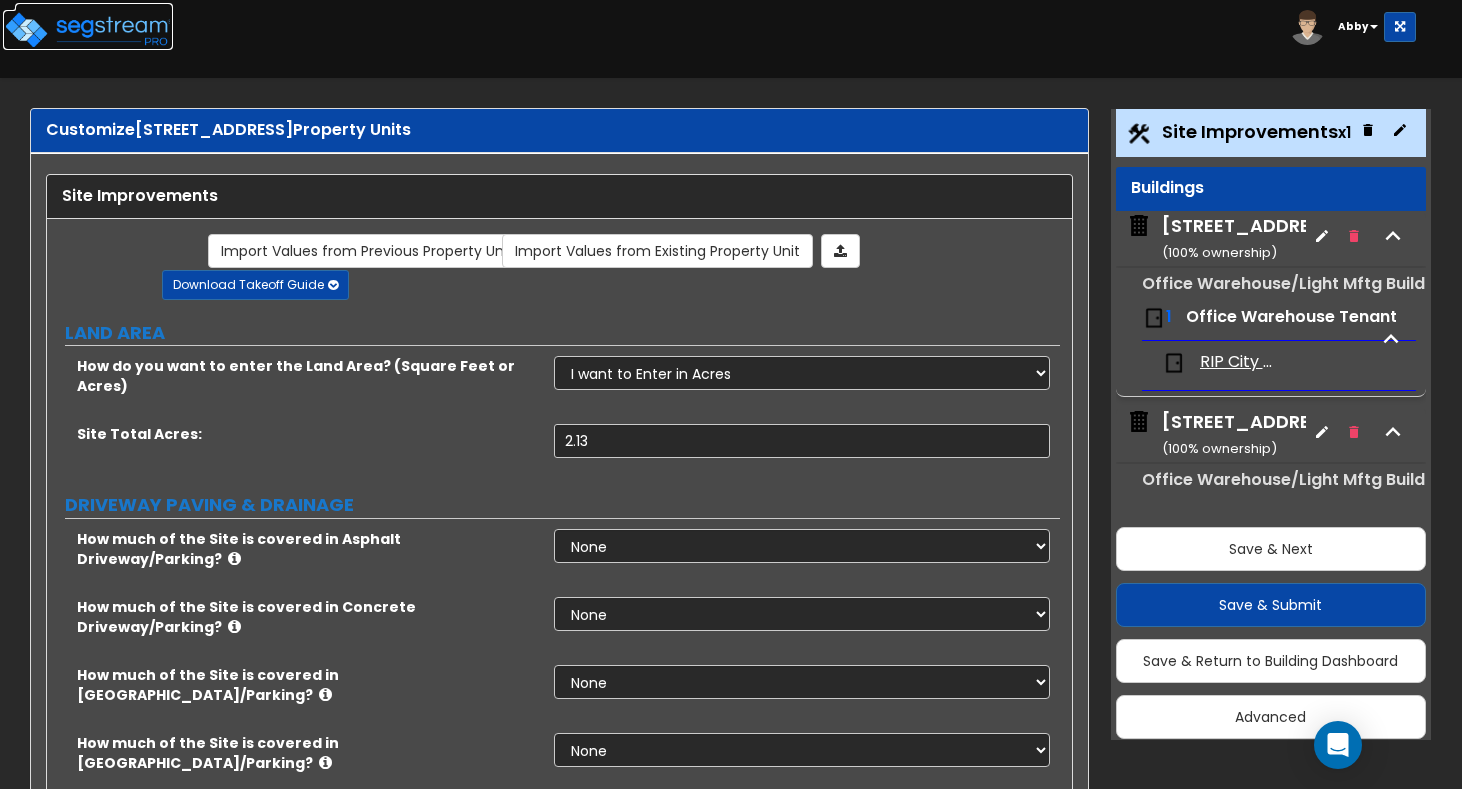 click at bounding box center [88, 30] 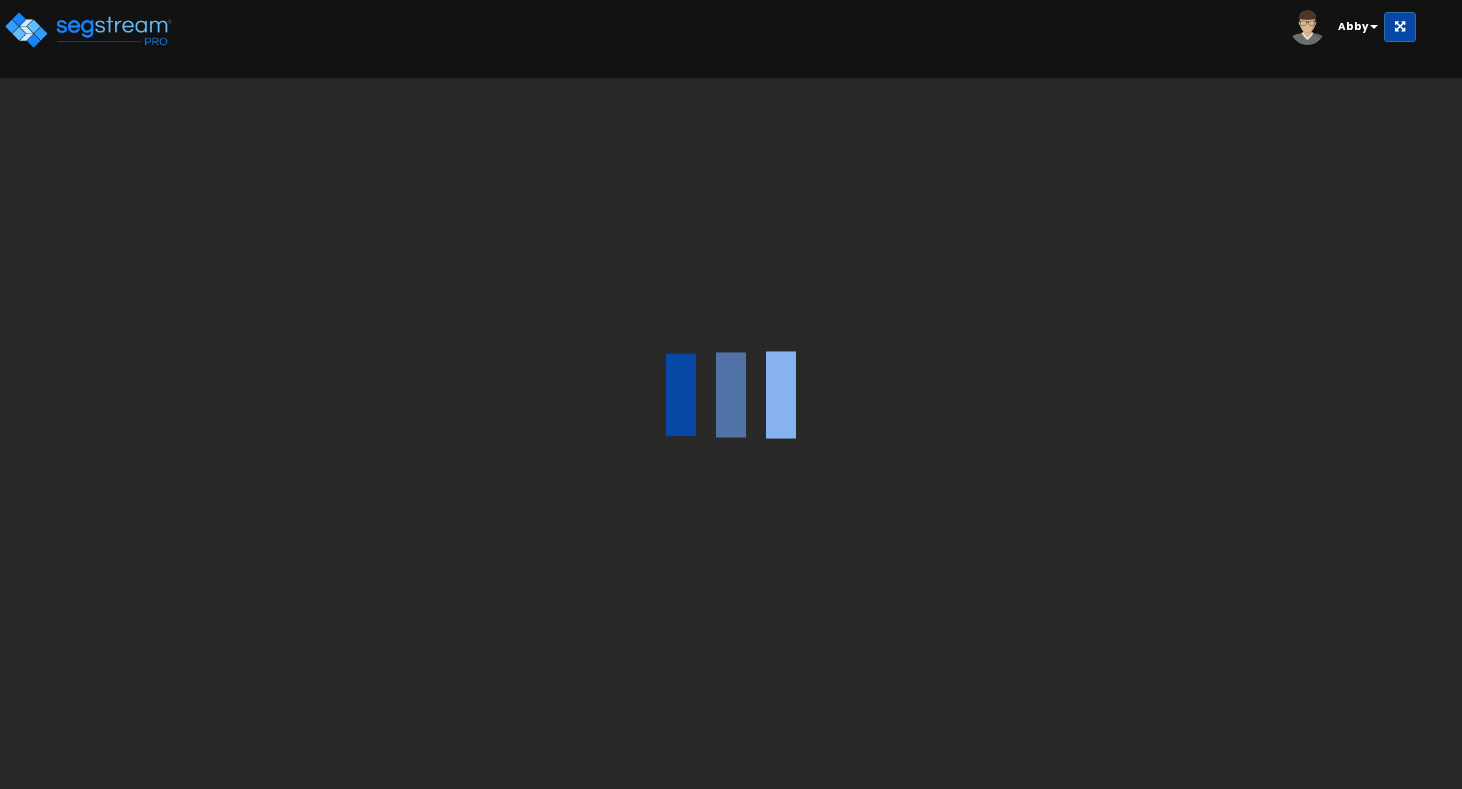 scroll, scrollTop: 0, scrollLeft: 0, axis: both 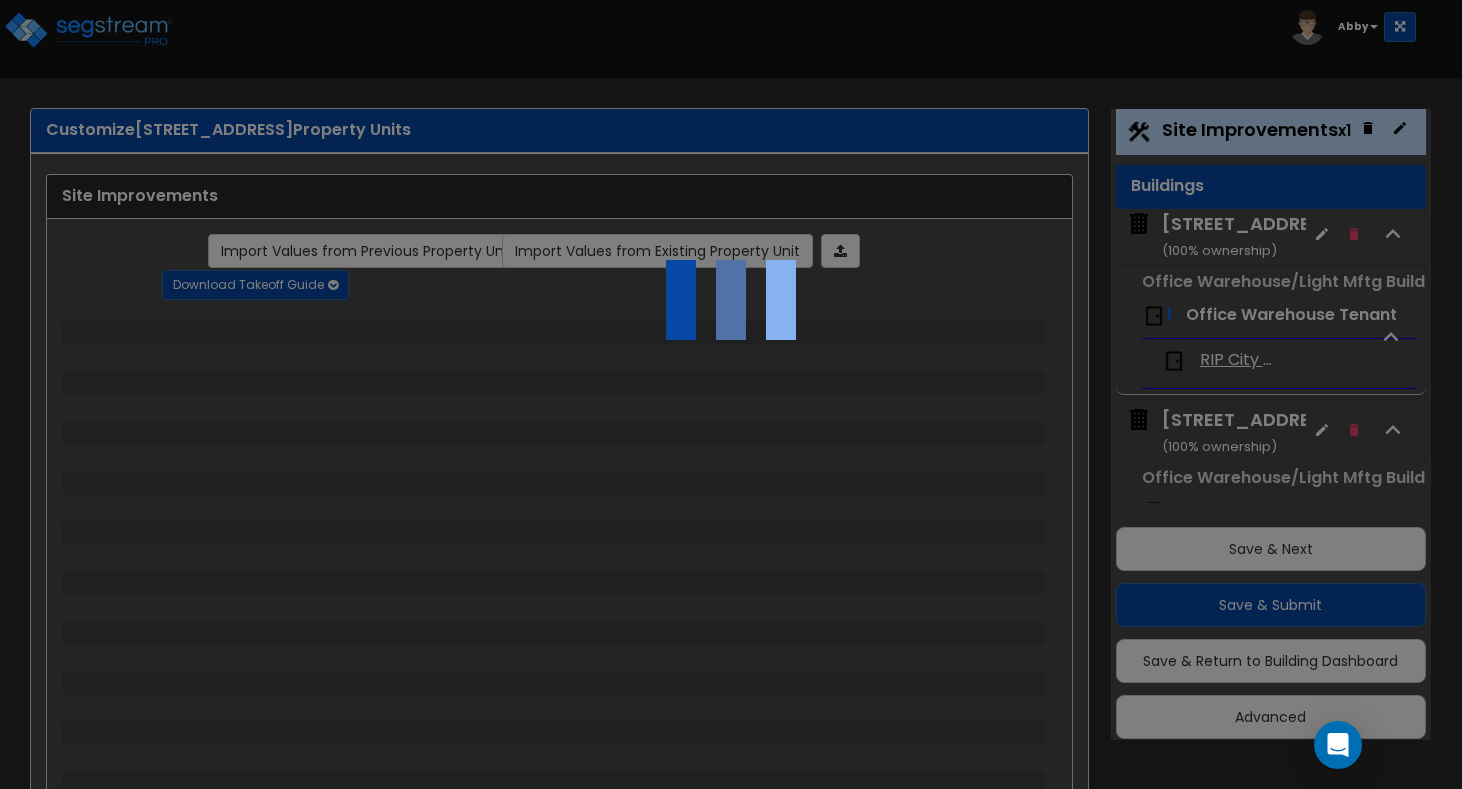 select on "2" 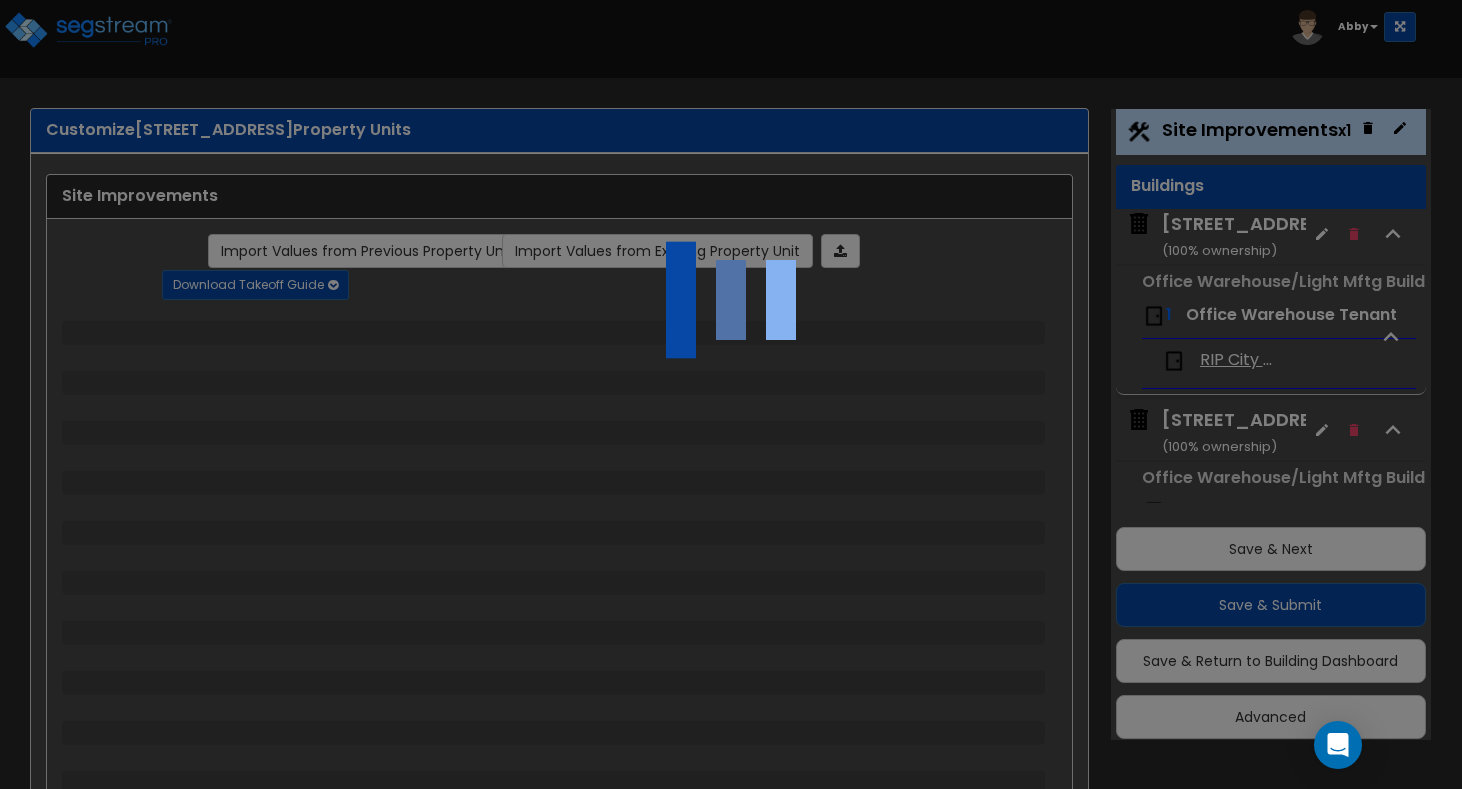 select on "1" 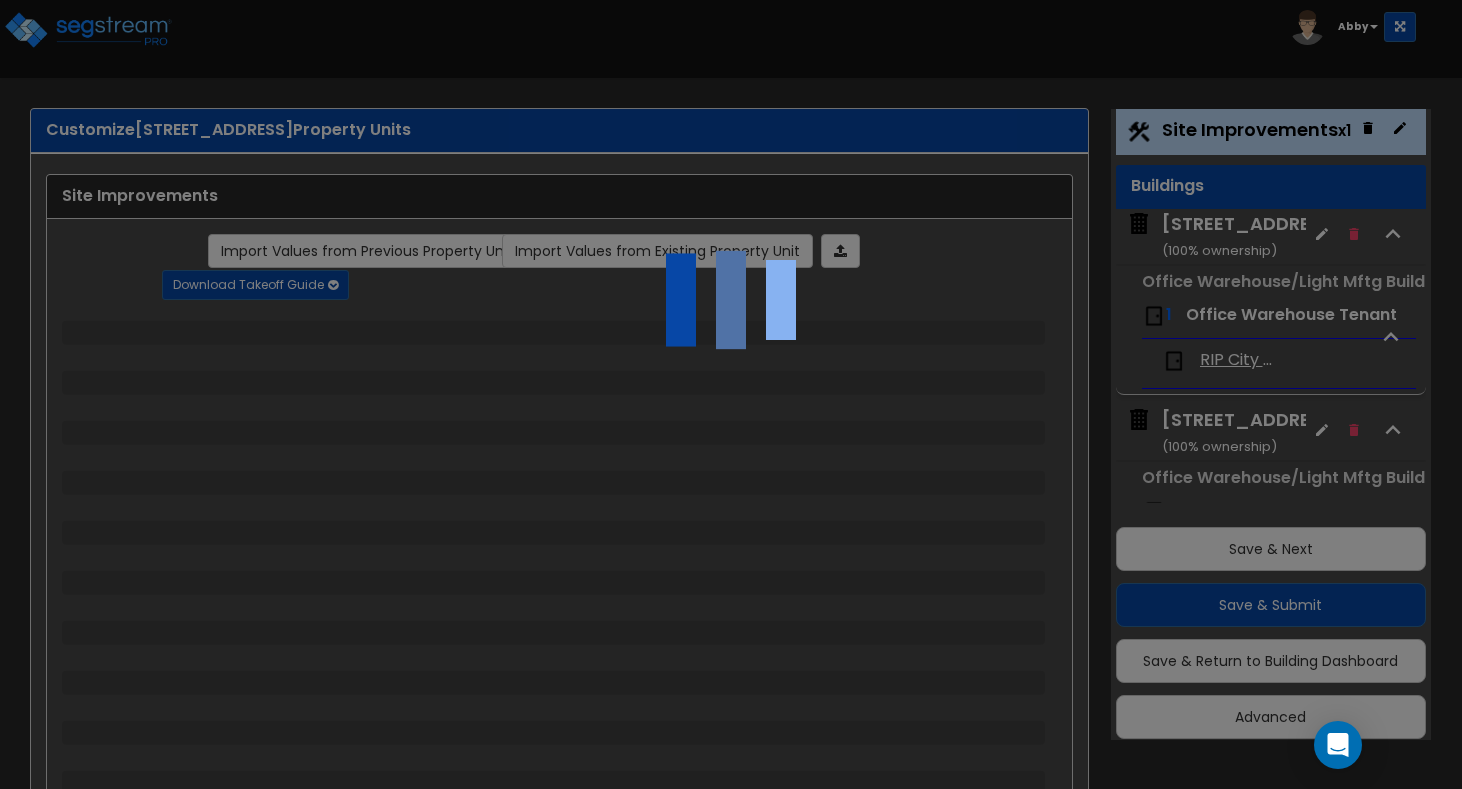 select on "2" 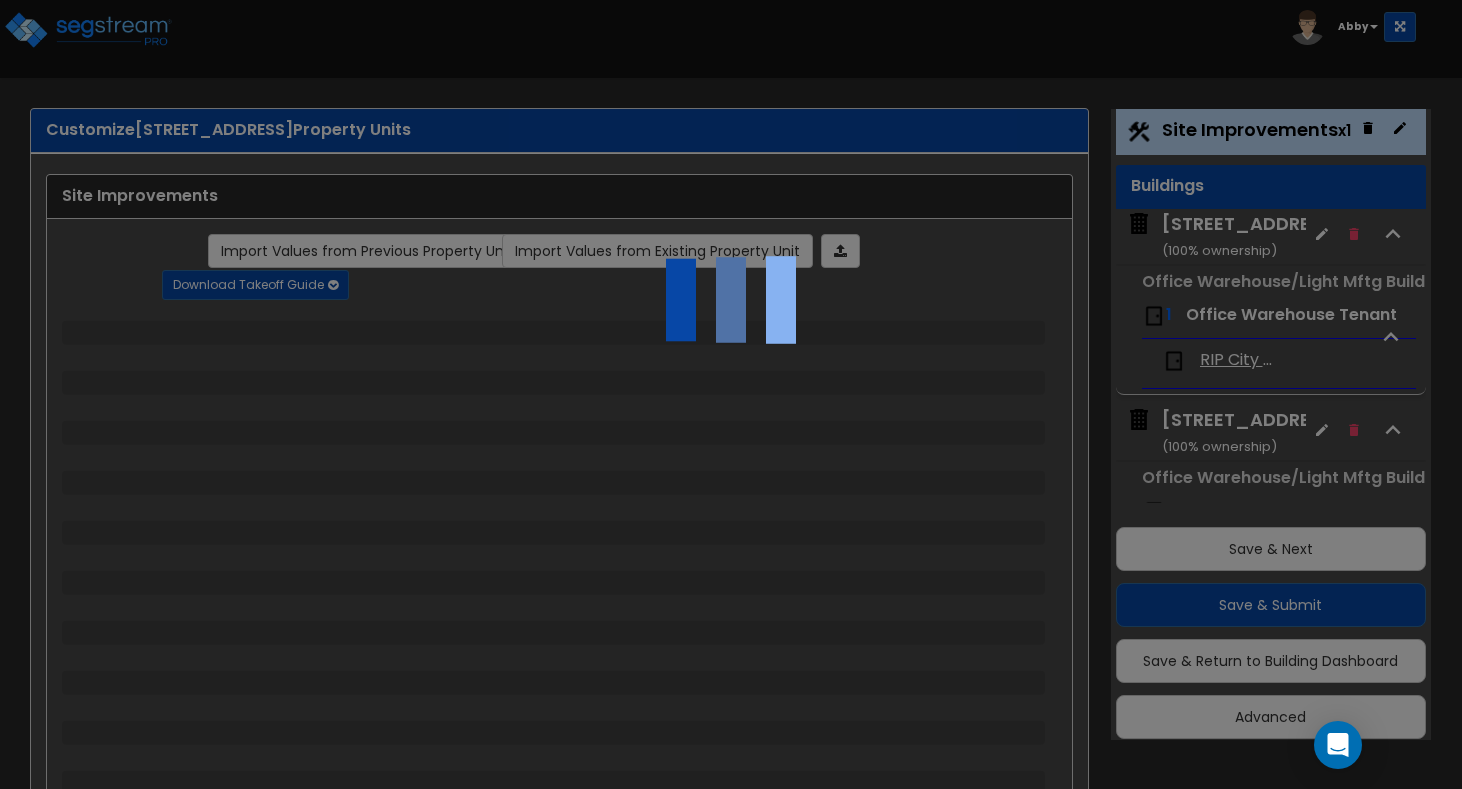select on "1" 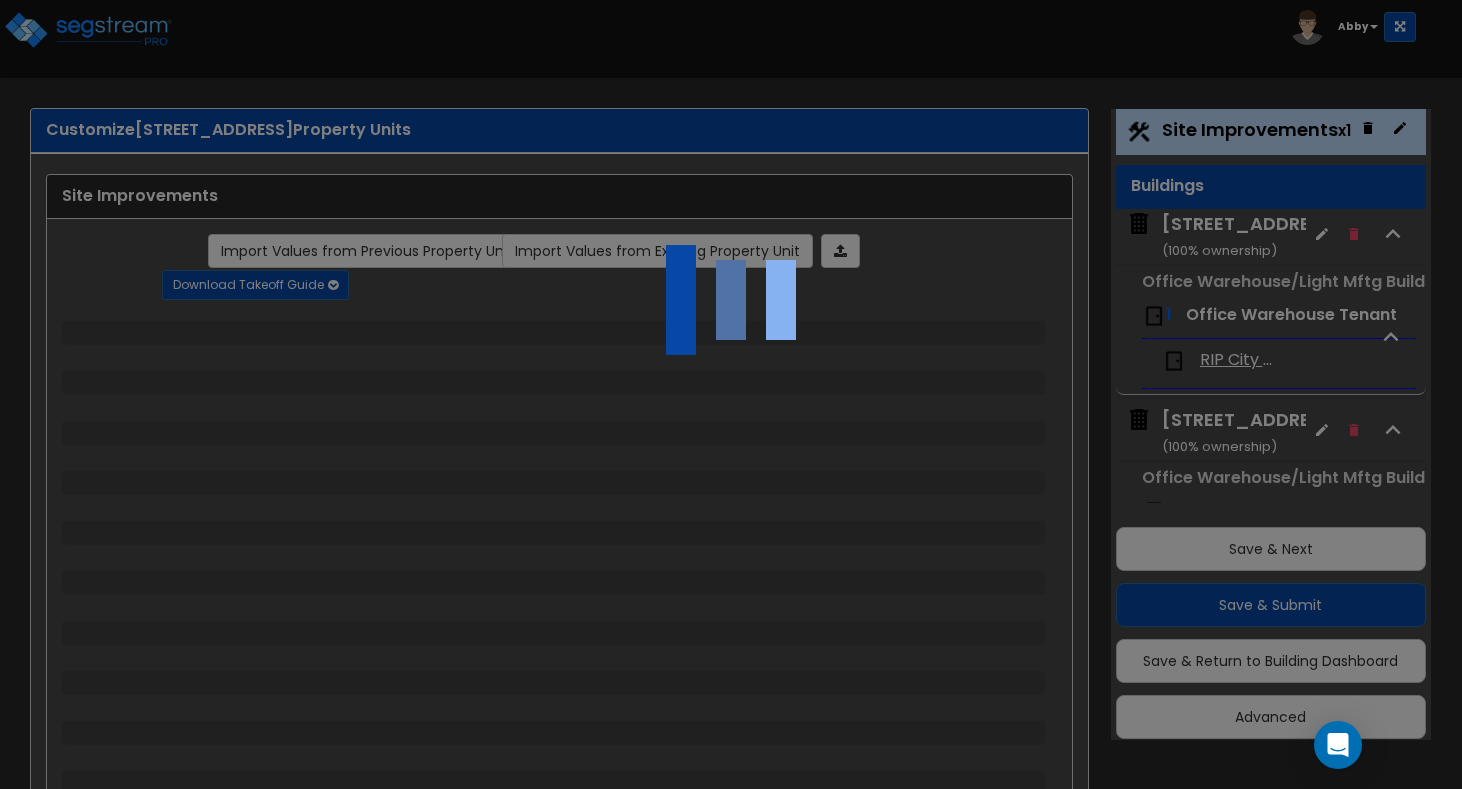 select on "1" 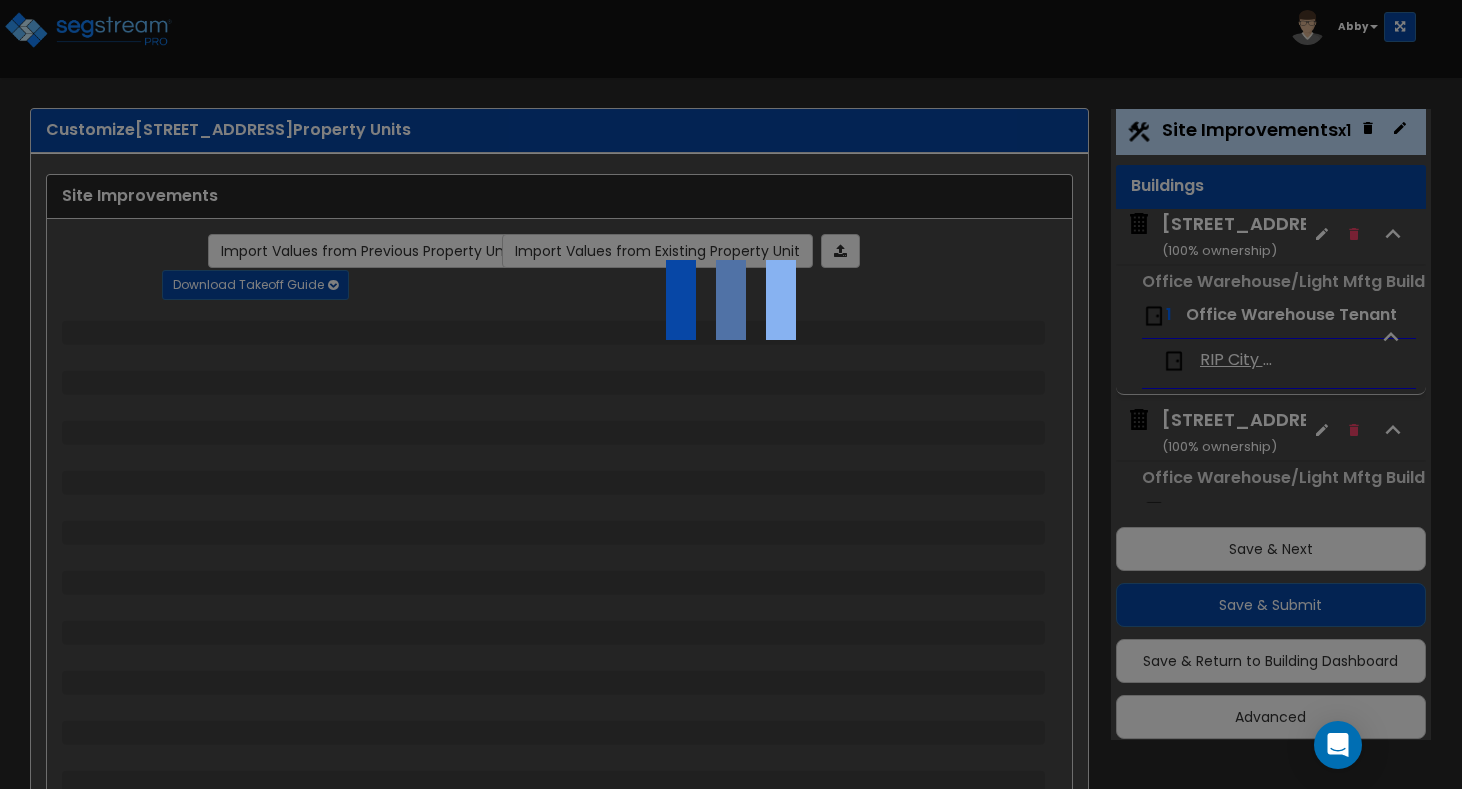 select on "4" 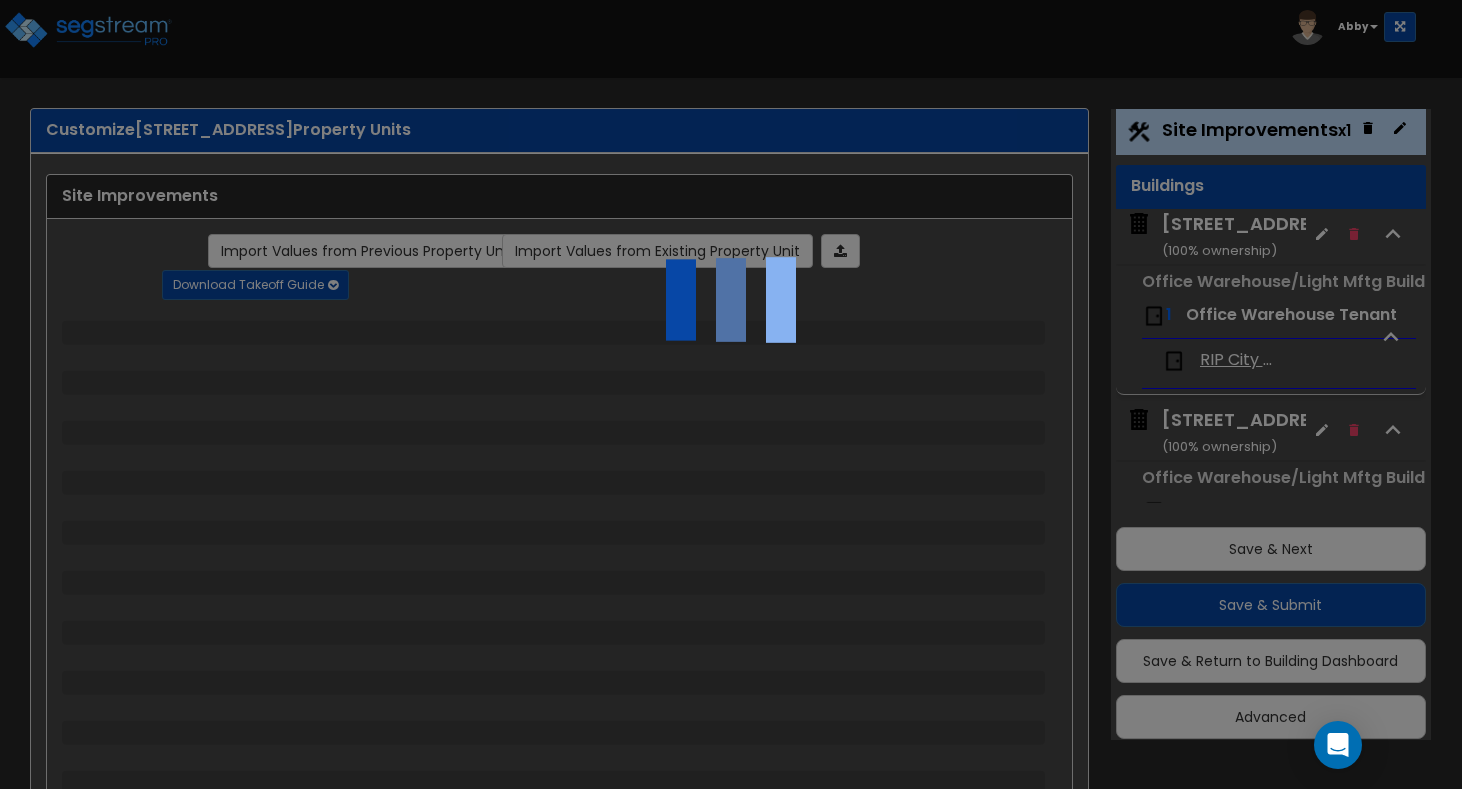 select on "2" 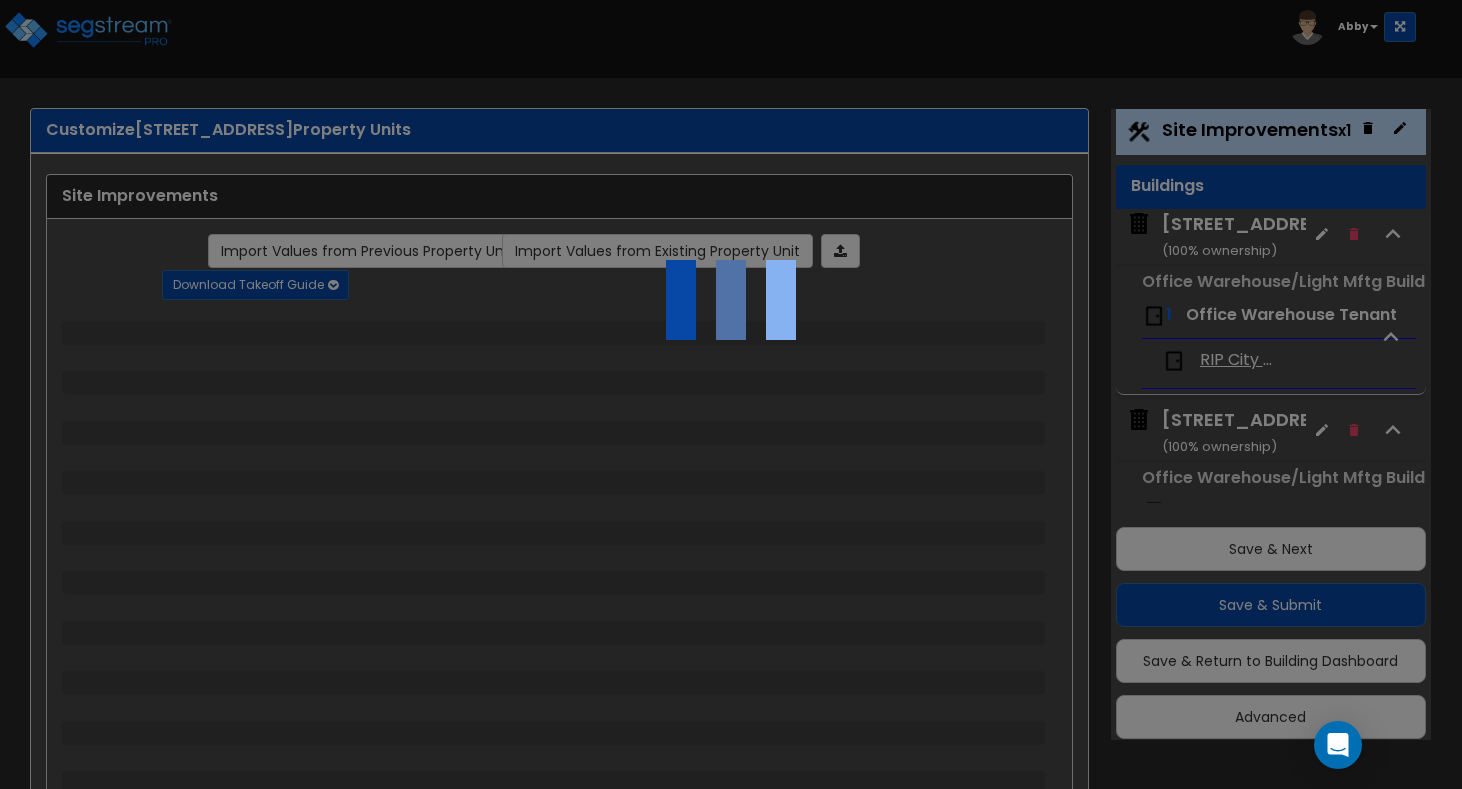 select on "1" 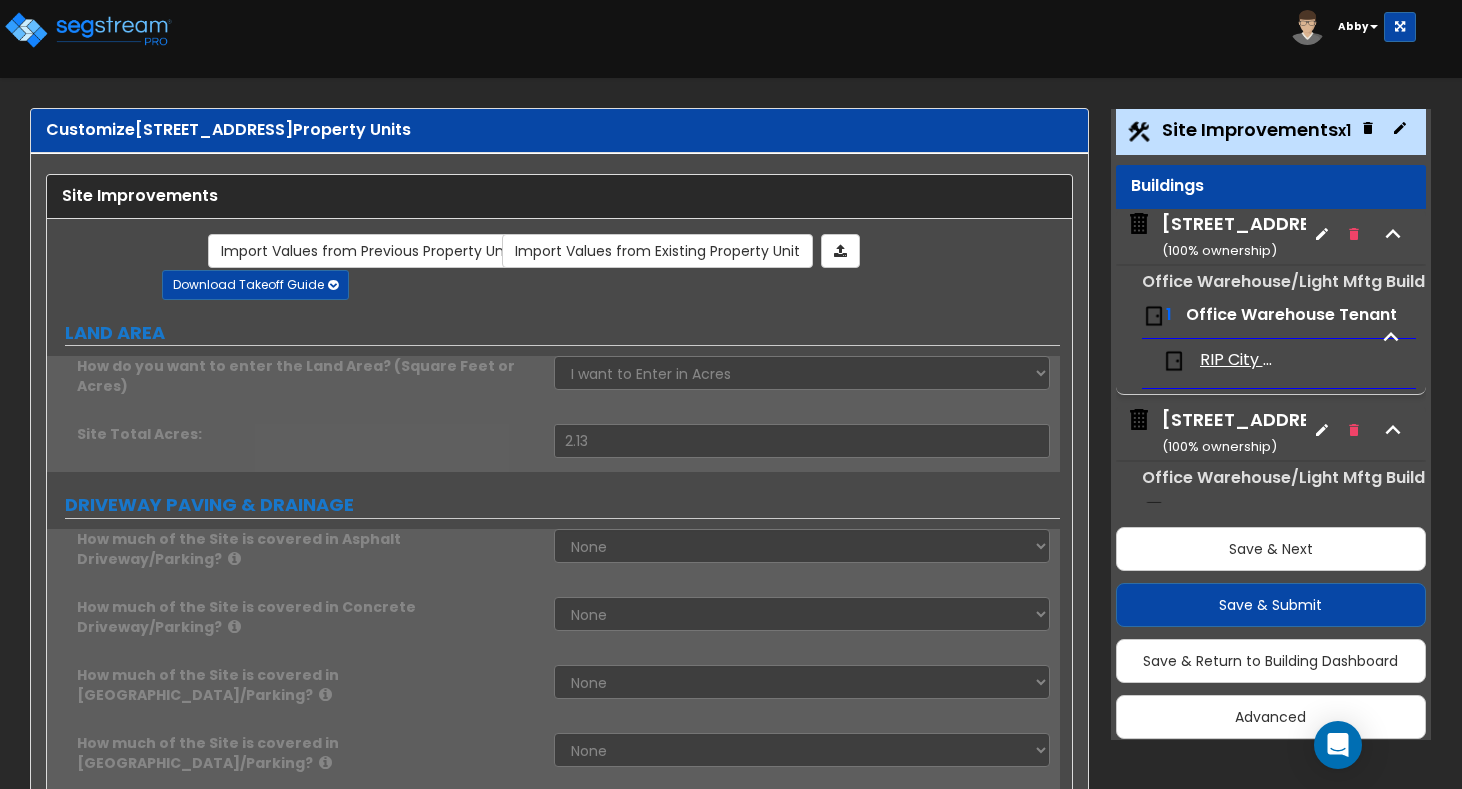 scroll, scrollTop: 0, scrollLeft: 0, axis: both 